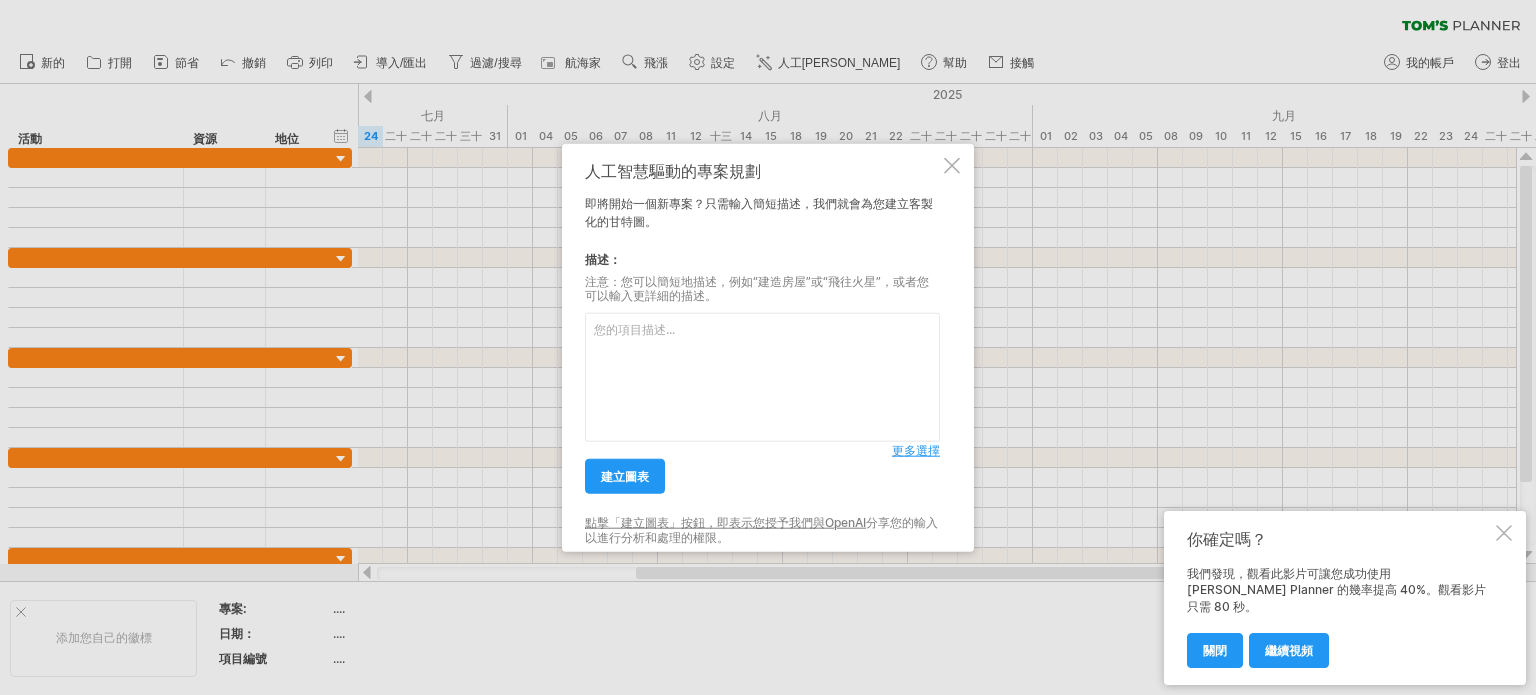 scroll, scrollTop: 0, scrollLeft: 0, axis: both 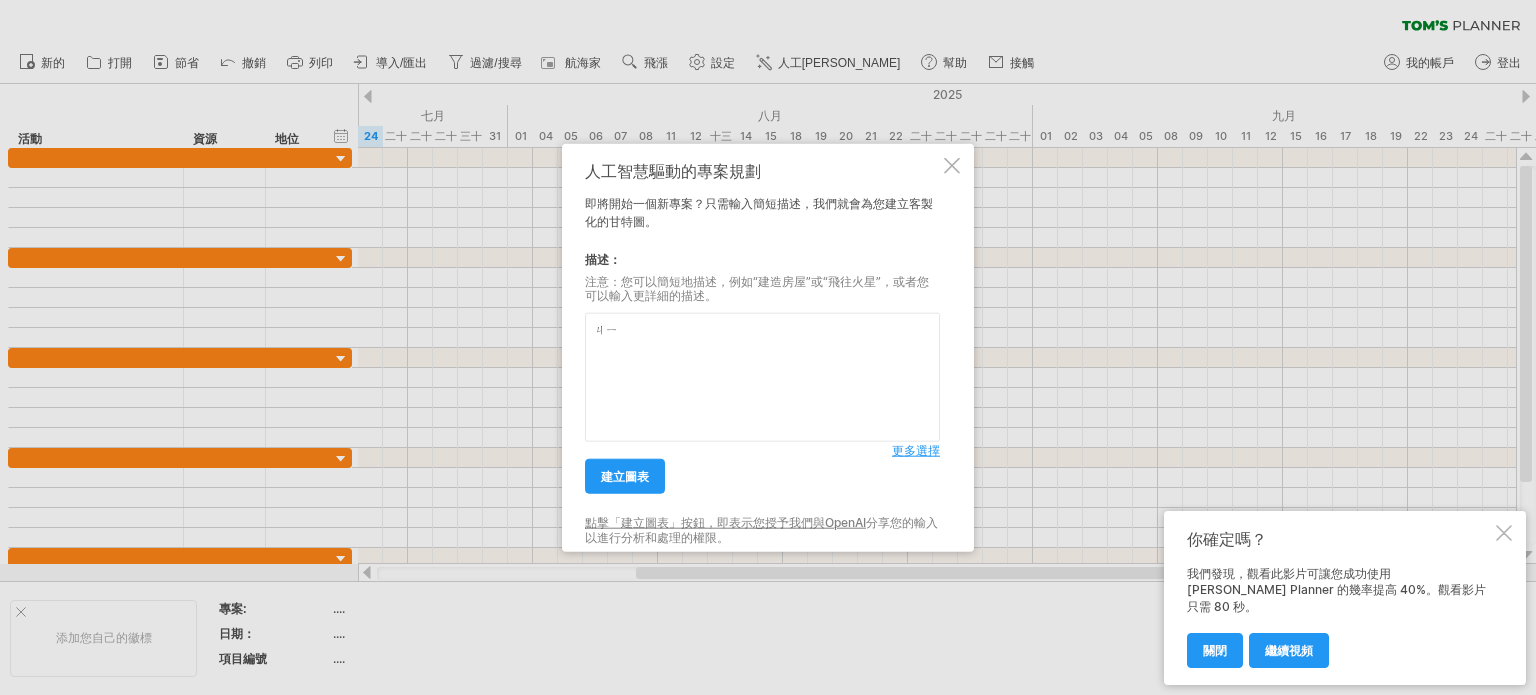type on "及" 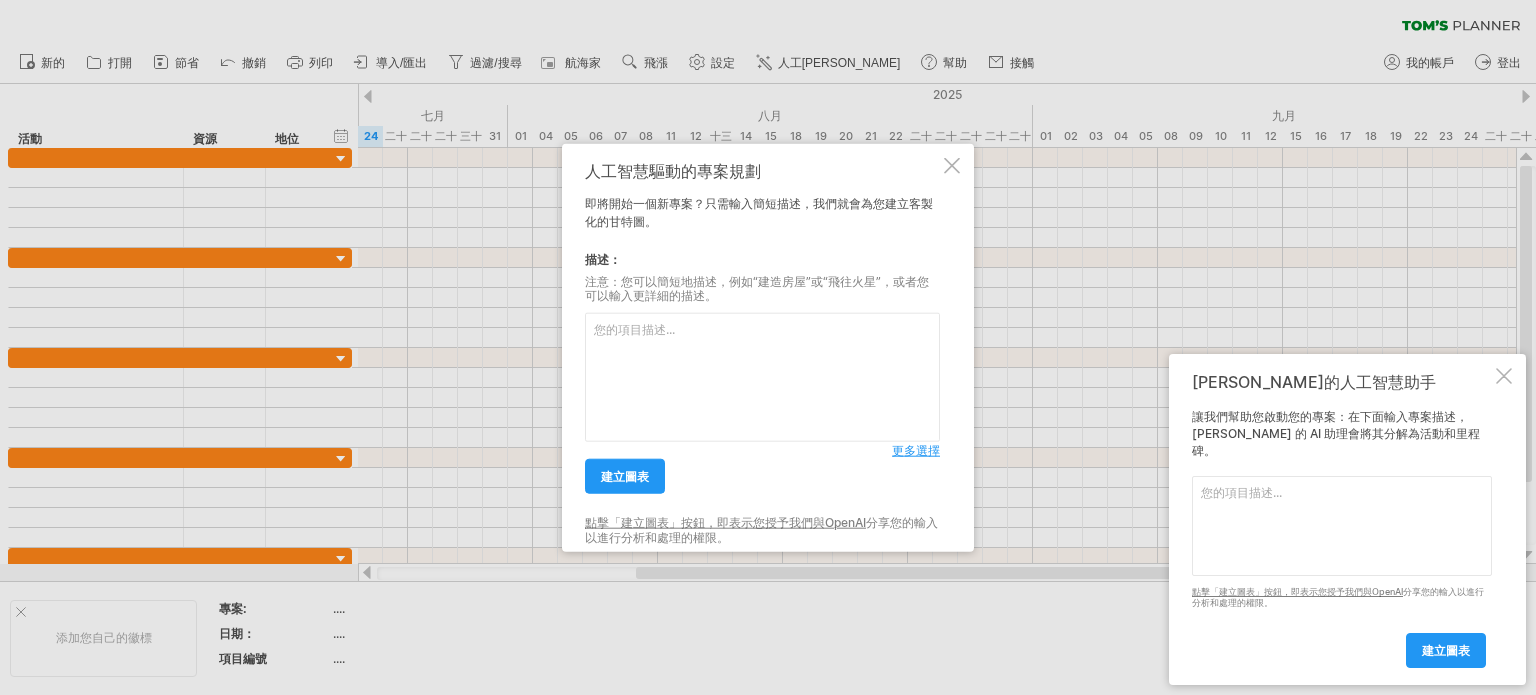 click at bounding box center (762, 377) 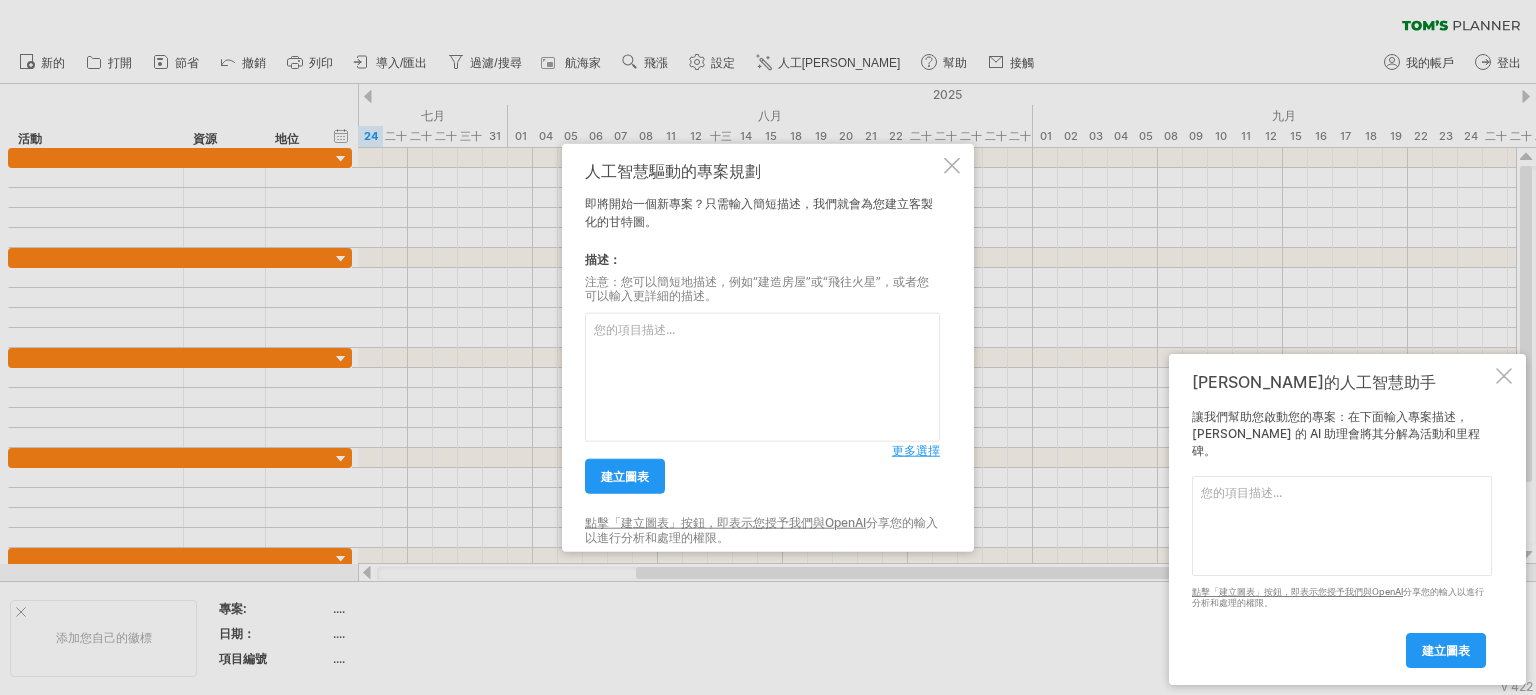 paste on "[GEOGRAPHIC_DATA]台北車站B1層空調設備採購案" 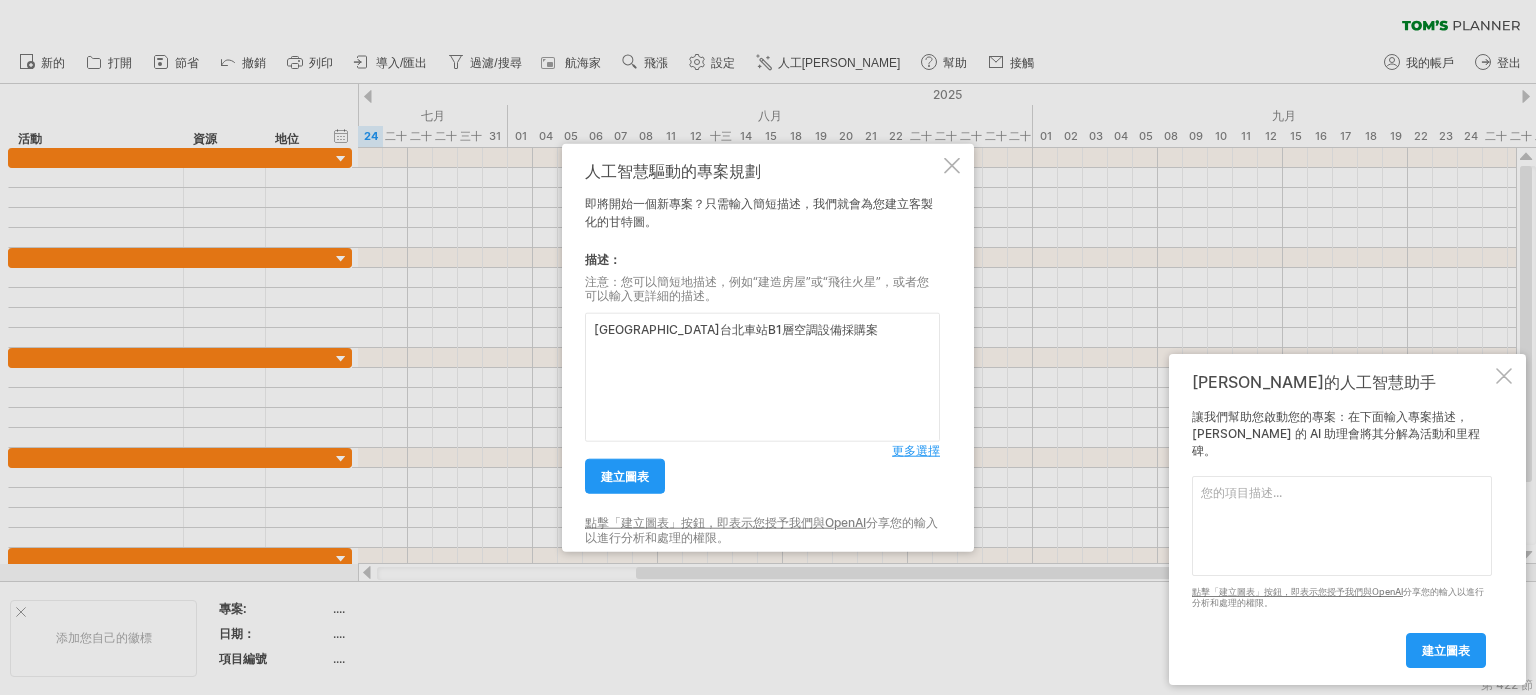 click on "[GEOGRAPHIC_DATA]台北車站B1層空調設備採購案" at bounding box center [762, 377] 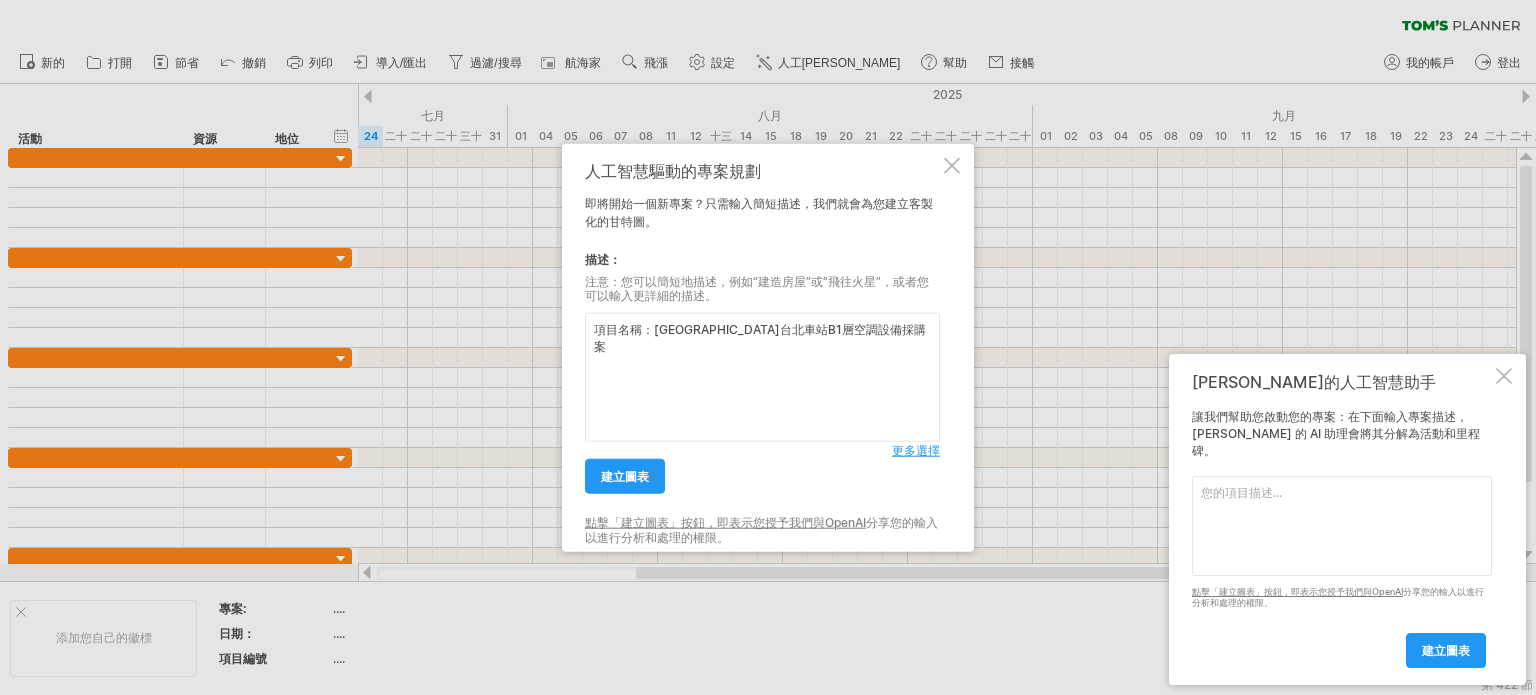 drag, startPoint x: 919, startPoint y: 323, endPoint x: 912, endPoint y: 331, distance: 10.630146 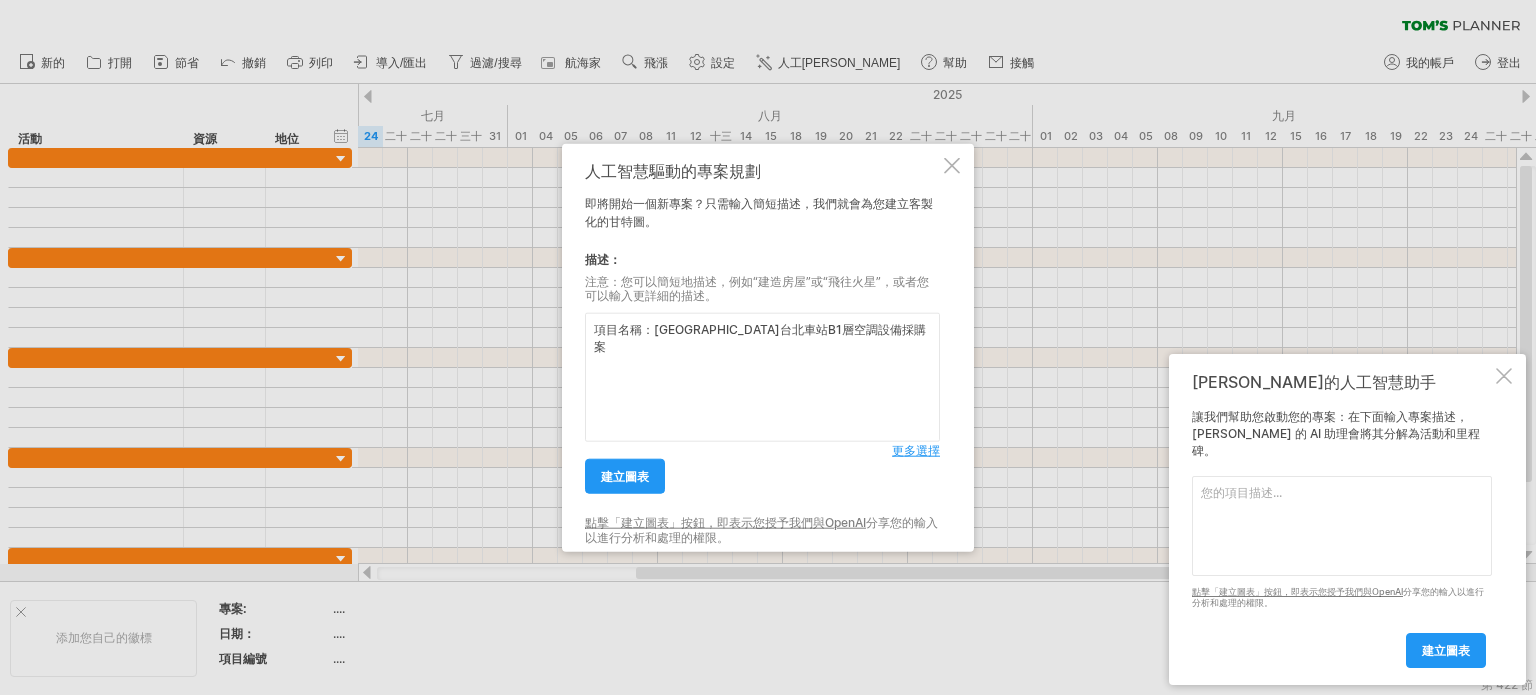type on "項目名稱：[GEOGRAPHIC_DATA]台北車站B1層空調設備採購案" 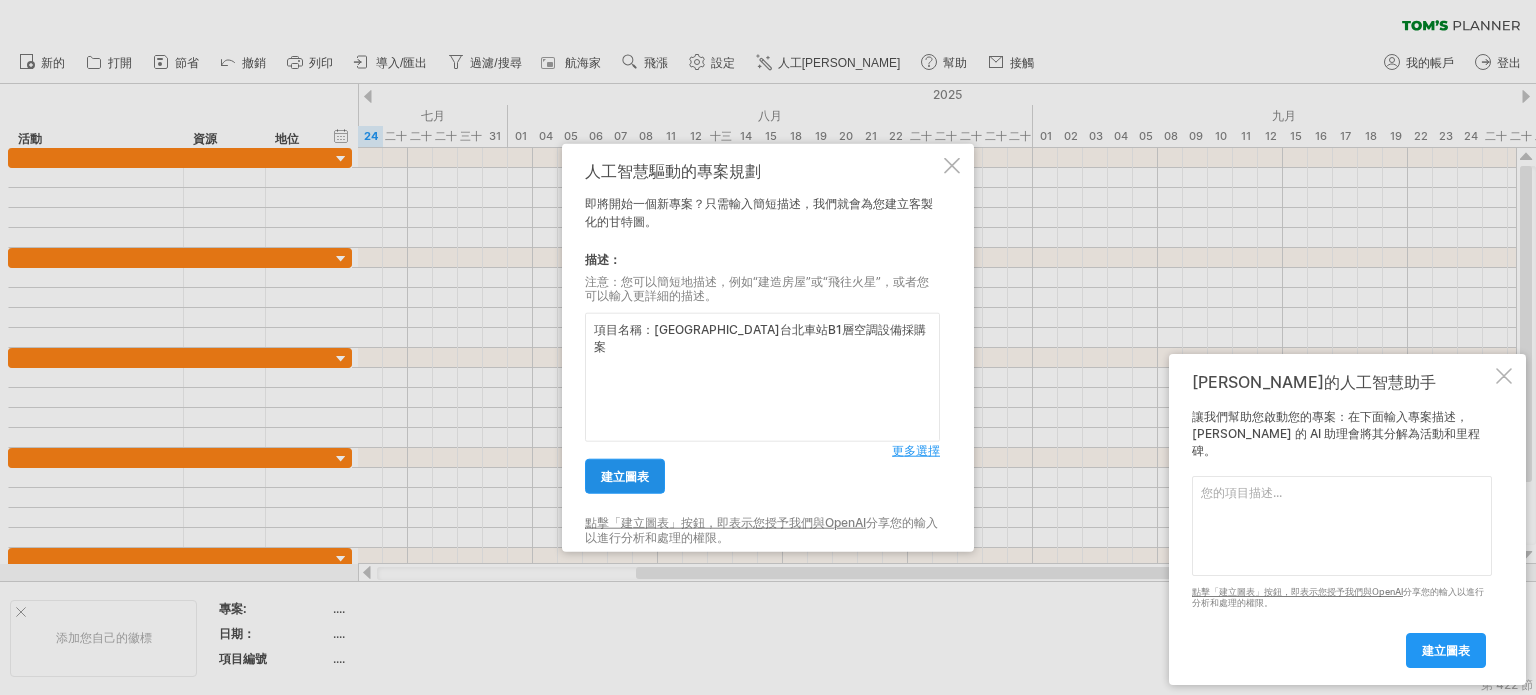 click on "建立圖表" at bounding box center [625, 476] 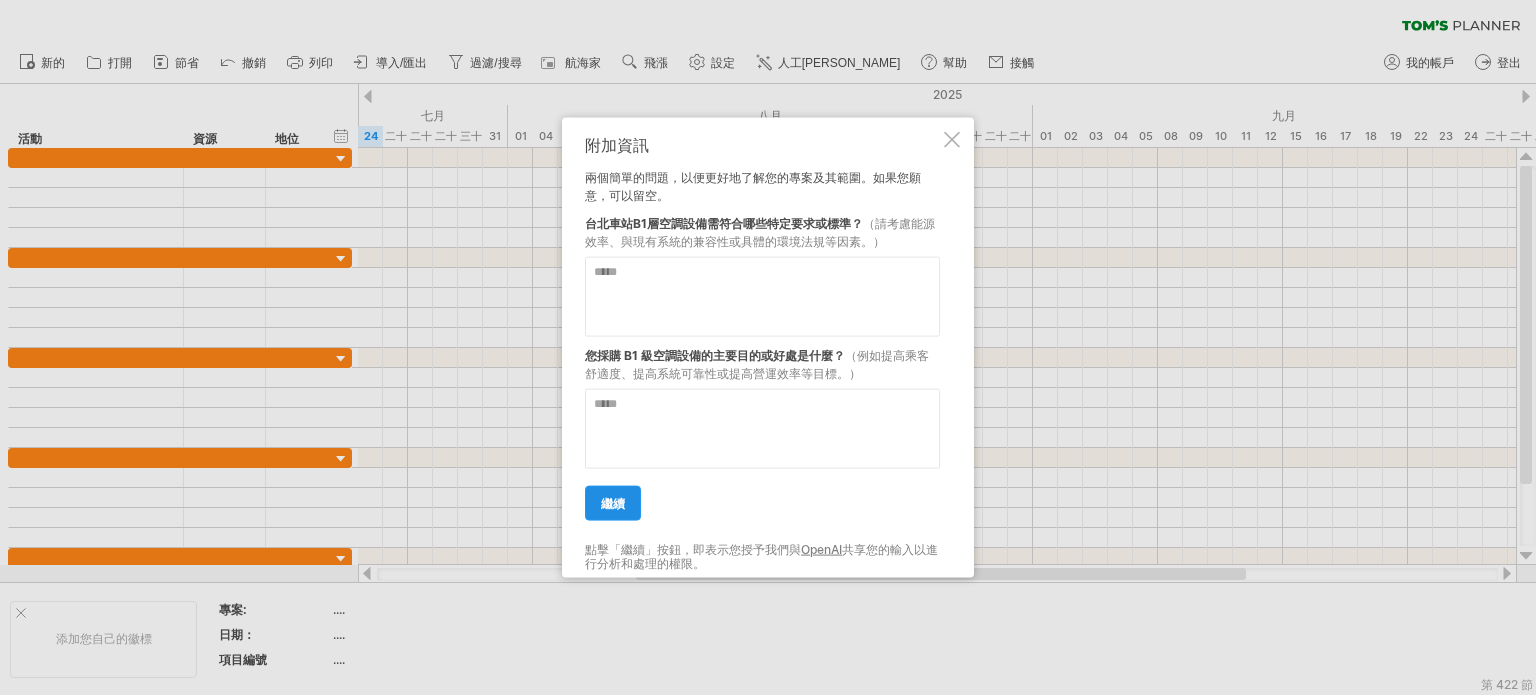 click on "繼續" at bounding box center (613, 502) 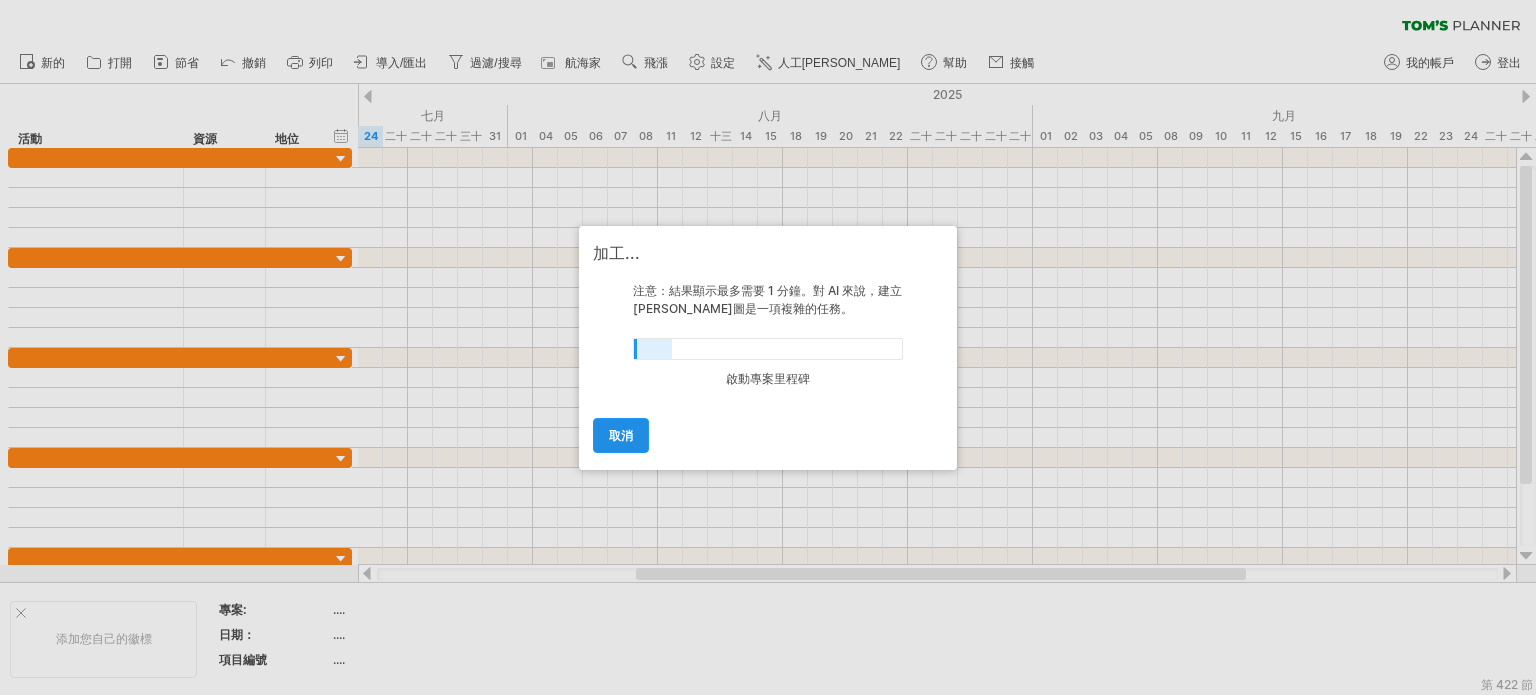 click on "取消" at bounding box center (621, 435) 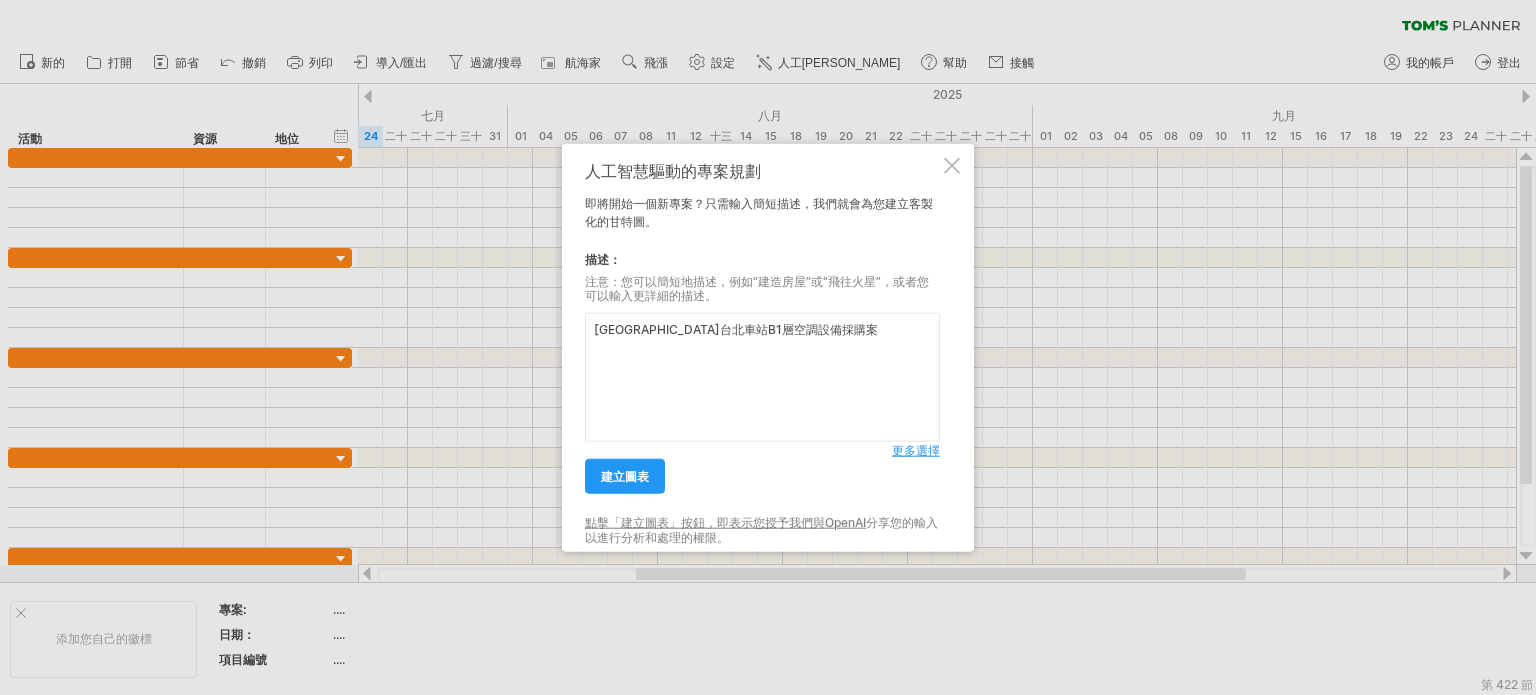 click on "更多選擇" at bounding box center (916, 450) 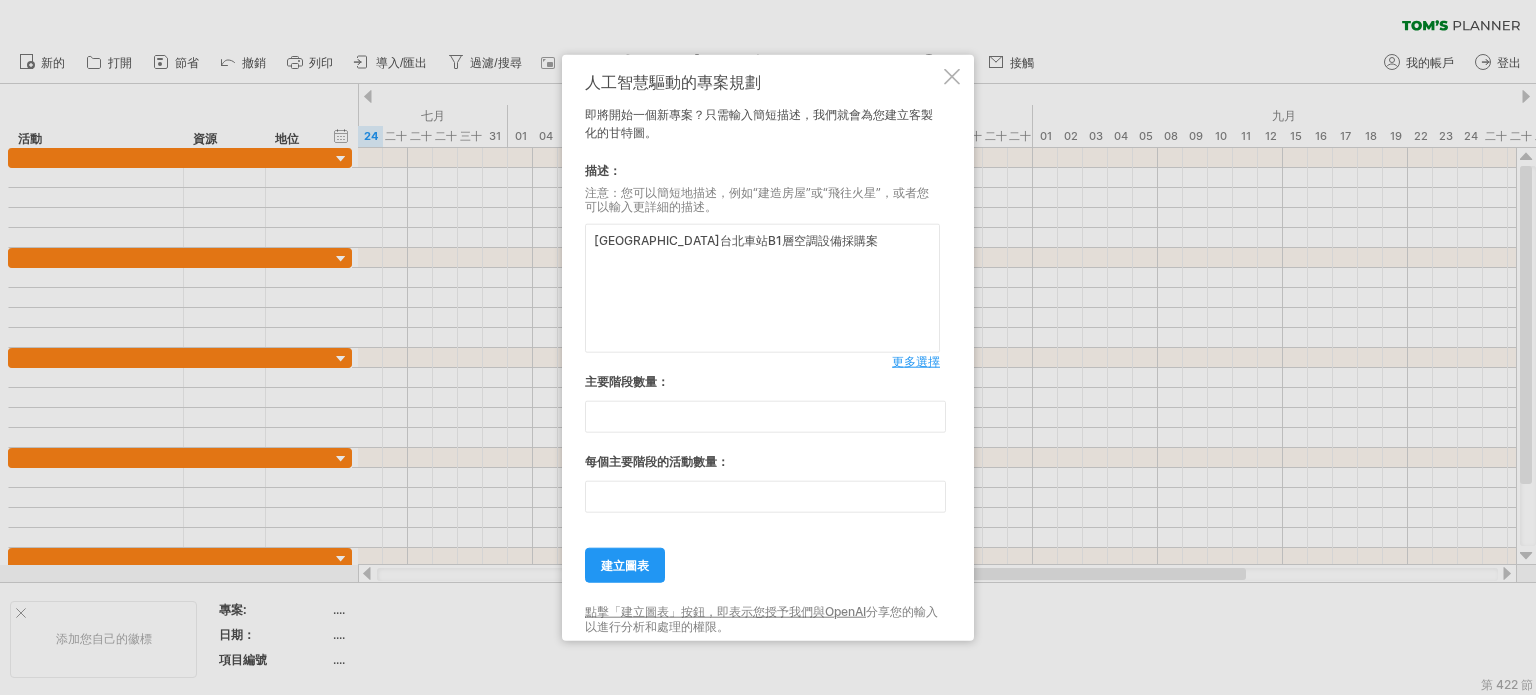 click on "[GEOGRAPHIC_DATA]台北車站B1層空調設備採購案" at bounding box center [762, 288] 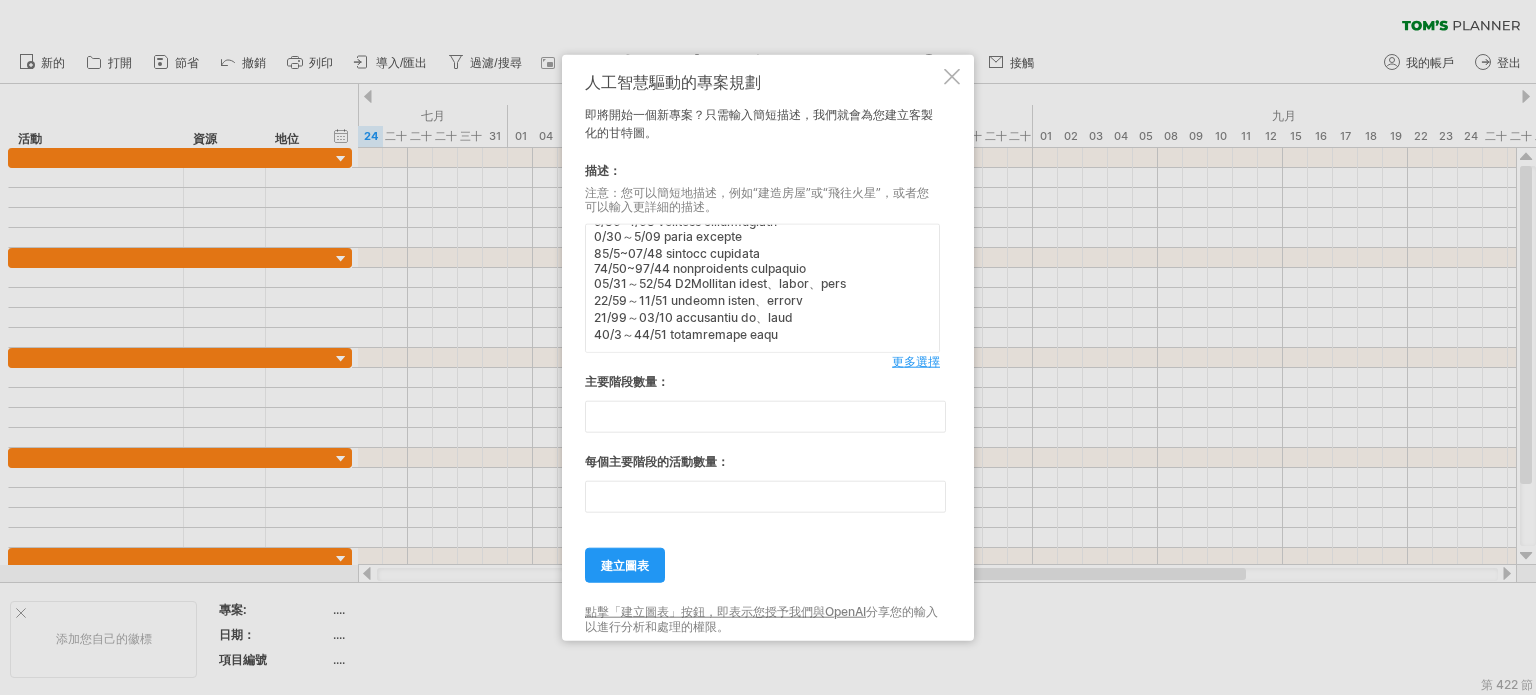 scroll, scrollTop: 223, scrollLeft: 0, axis: vertical 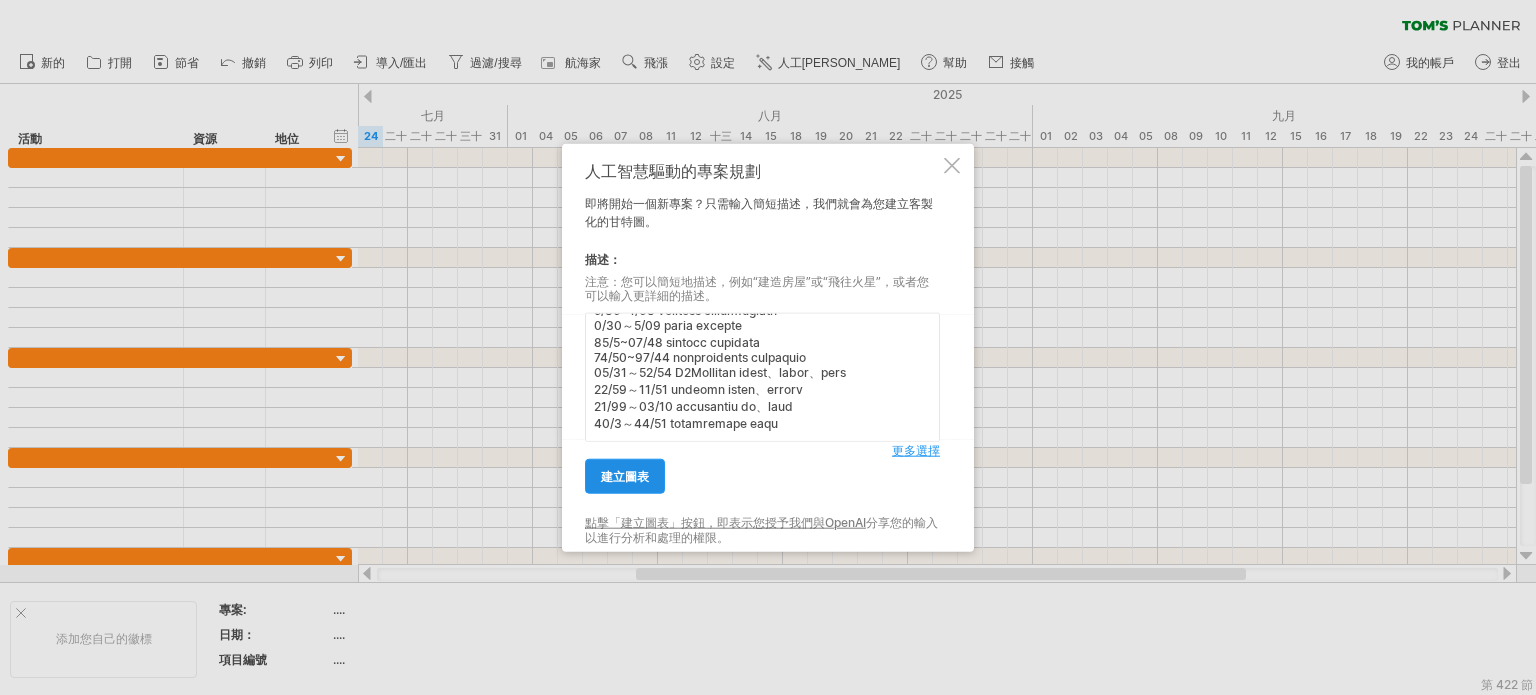 click on "建立圖表" at bounding box center (625, 476) 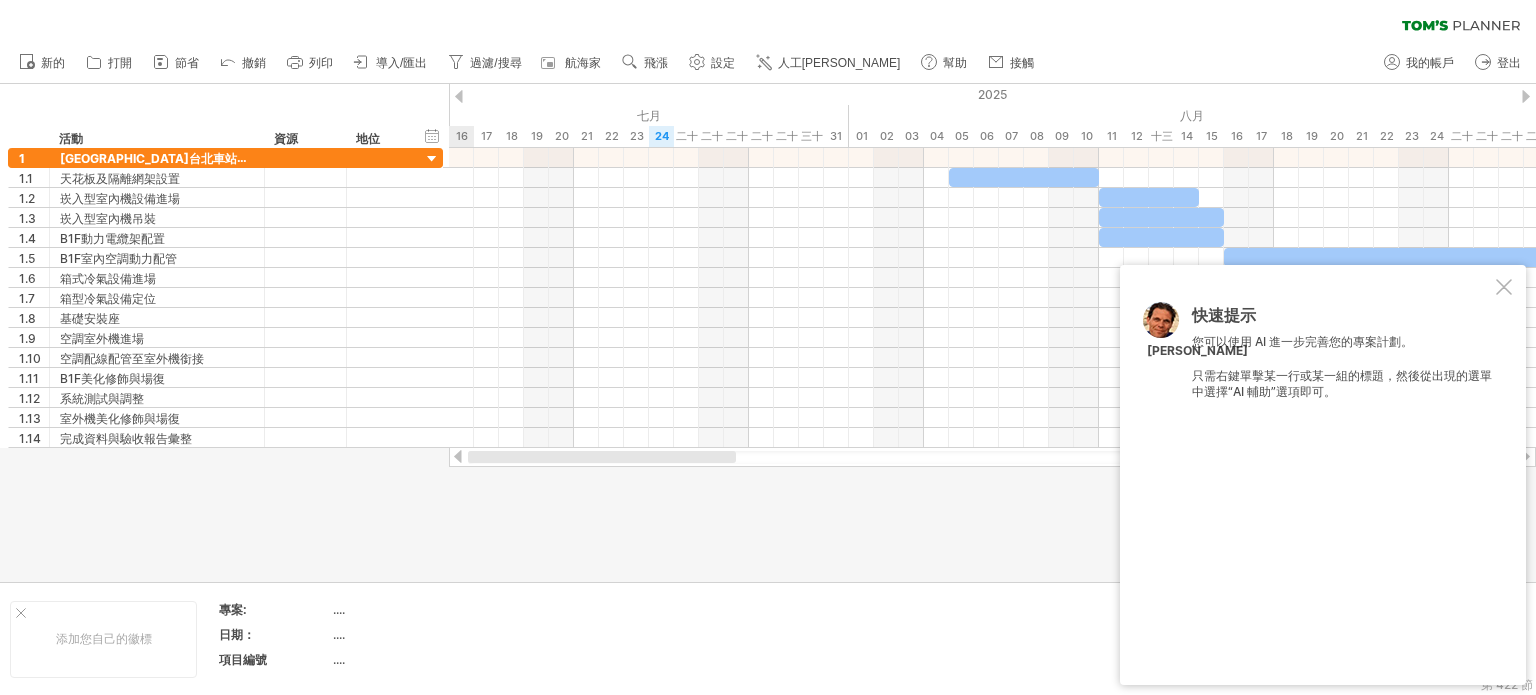 drag, startPoint x: 692, startPoint y: 457, endPoint x: 637, endPoint y: 457, distance: 55 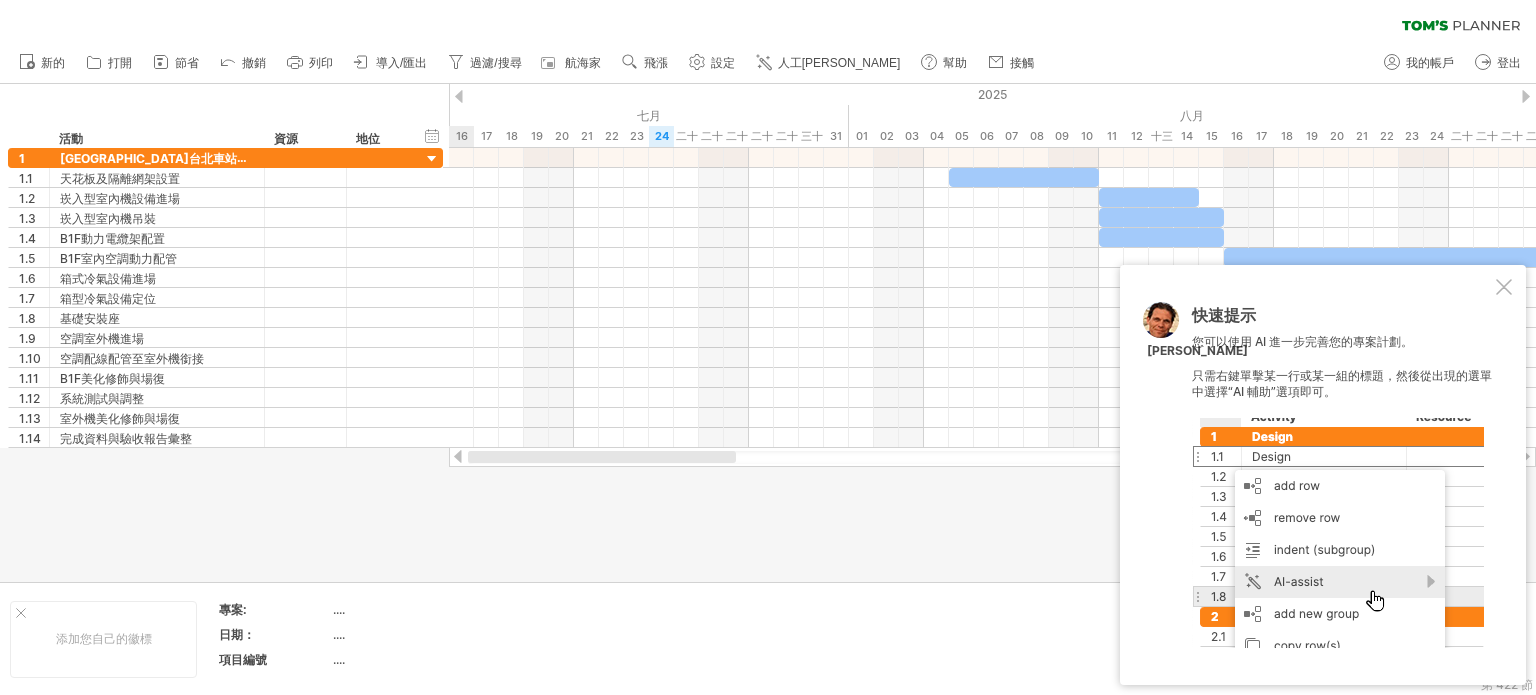 click at bounding box center (602, 457) 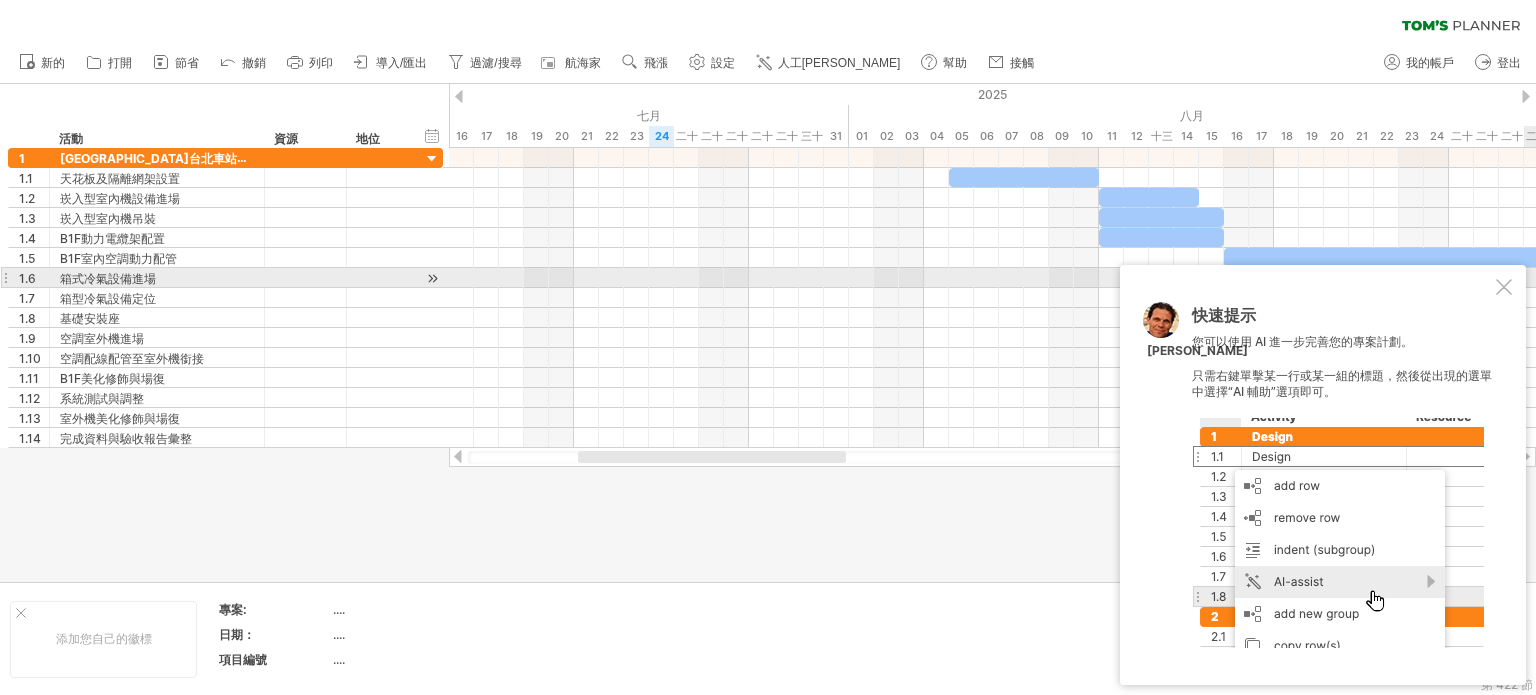 click on "快速提示 您可以使用 AI 進一步完善您的專案計劃。 只需右鍵單擊某一行或某一組的標題，然後從出現的選單中選擇“AI 輔助”選項即可。   [PERSON_NAME]" at bounding box center [1323, 475] 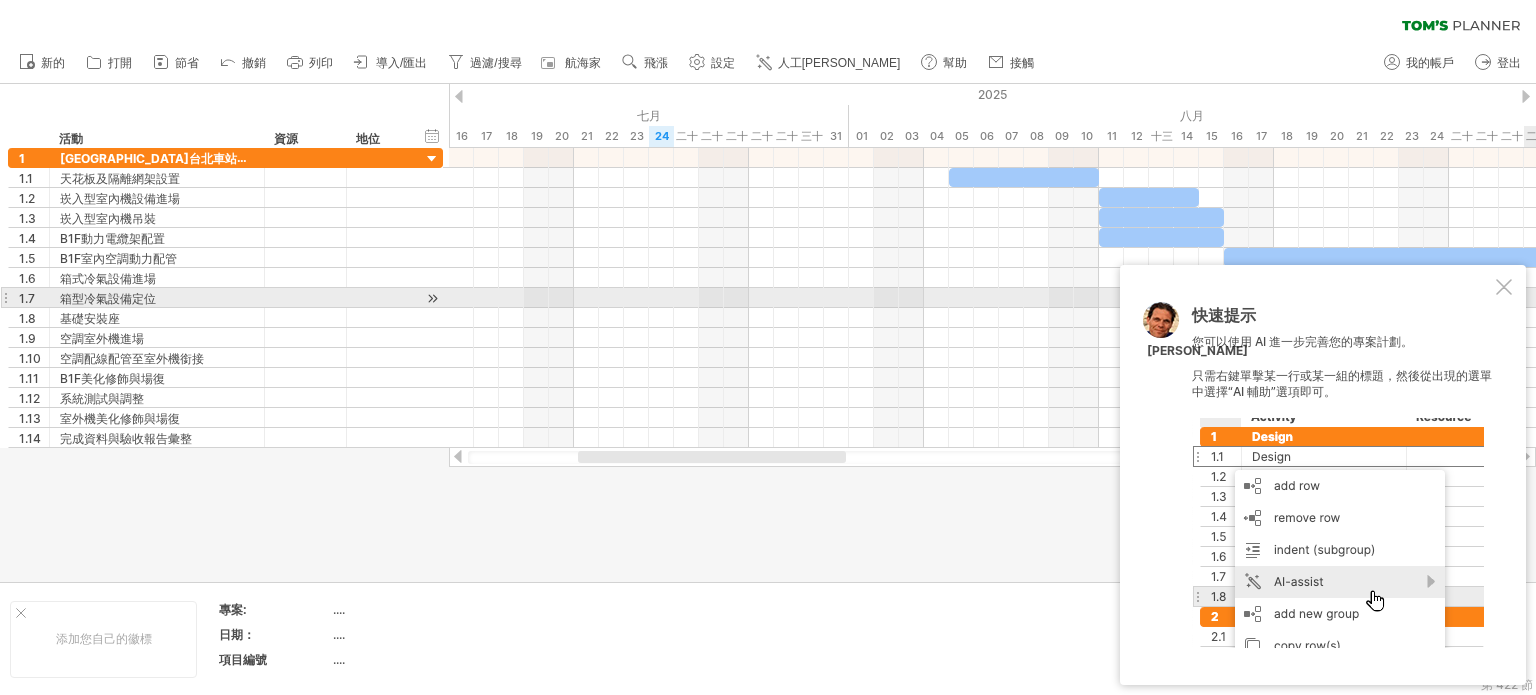 click at bounding box center [1504, 287] 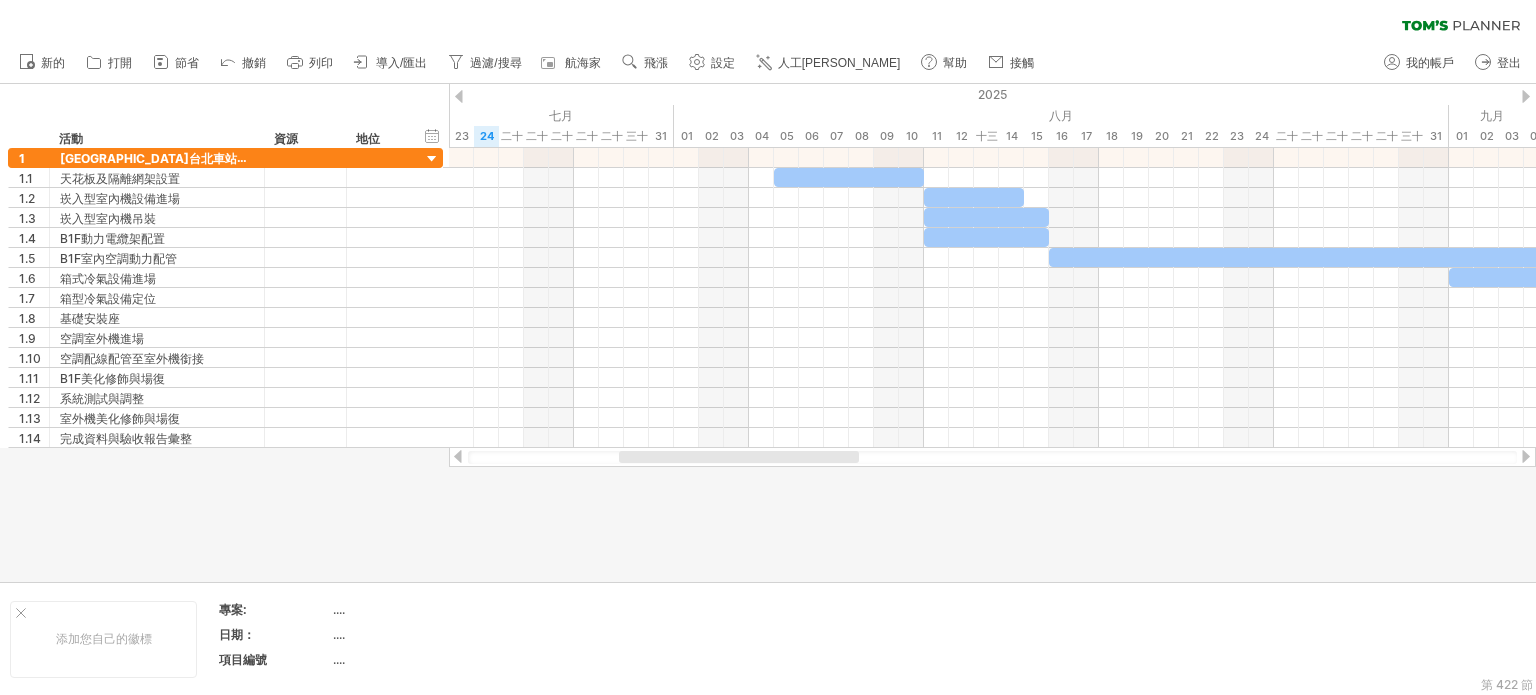 click at bounding box center (739, 457) 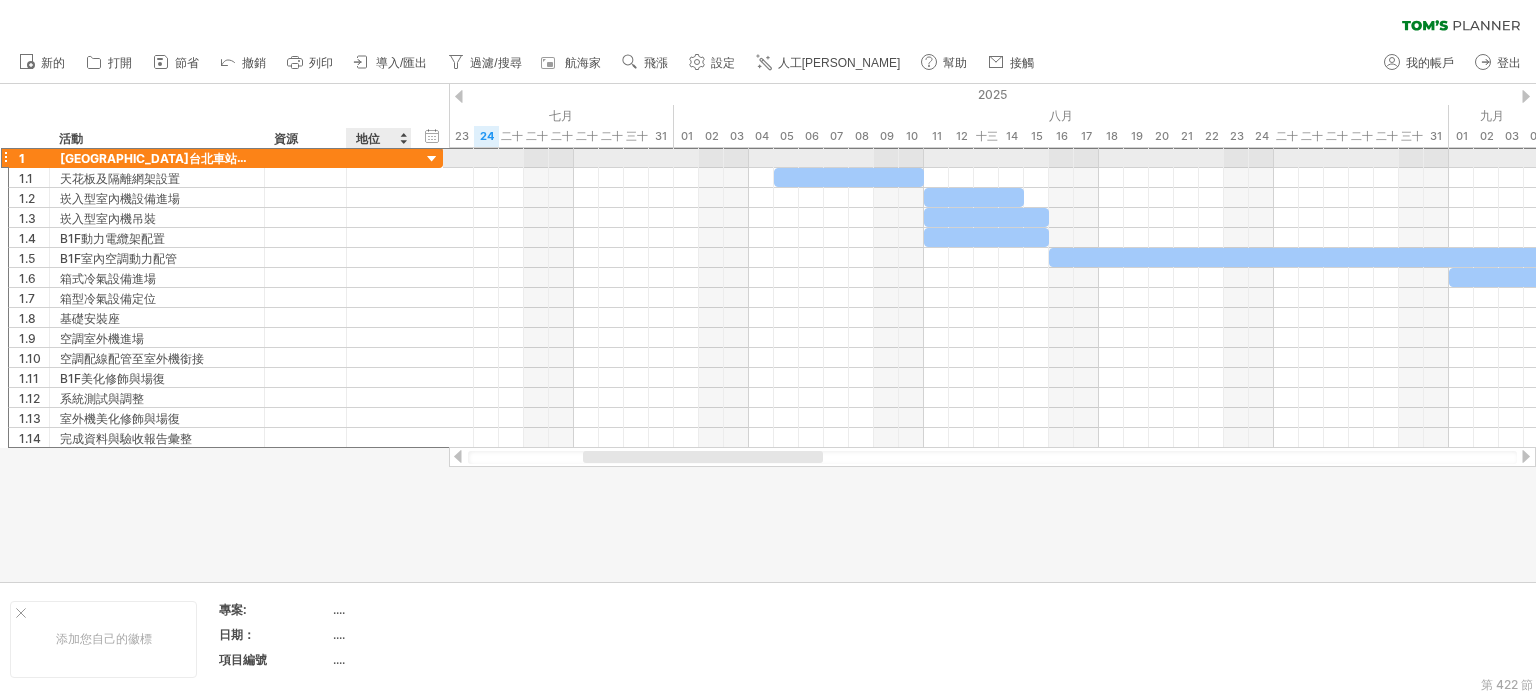 click at bounding box center (379, 157) 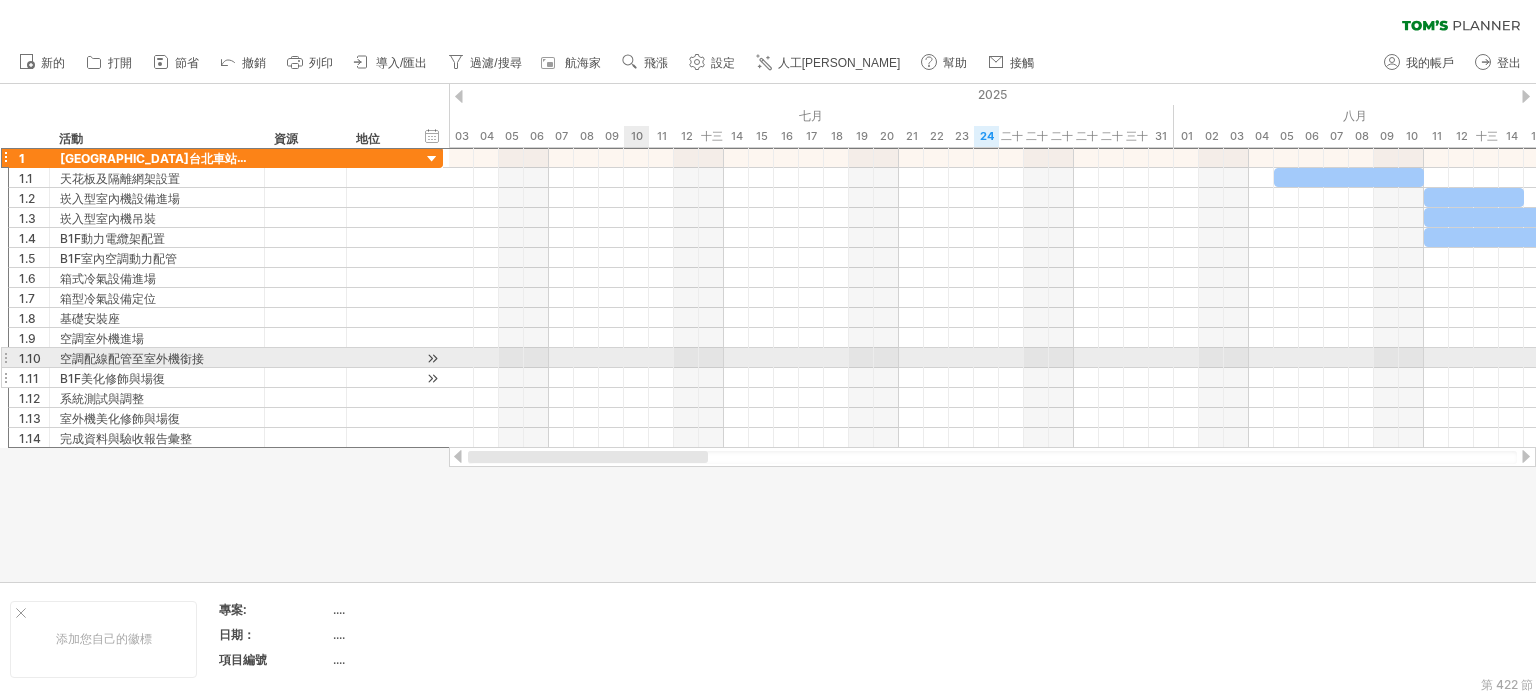drag, startPoint x: 817, startPoint y: 455, endPoint x: 393, endPoint y: 375, distance: 431.48117 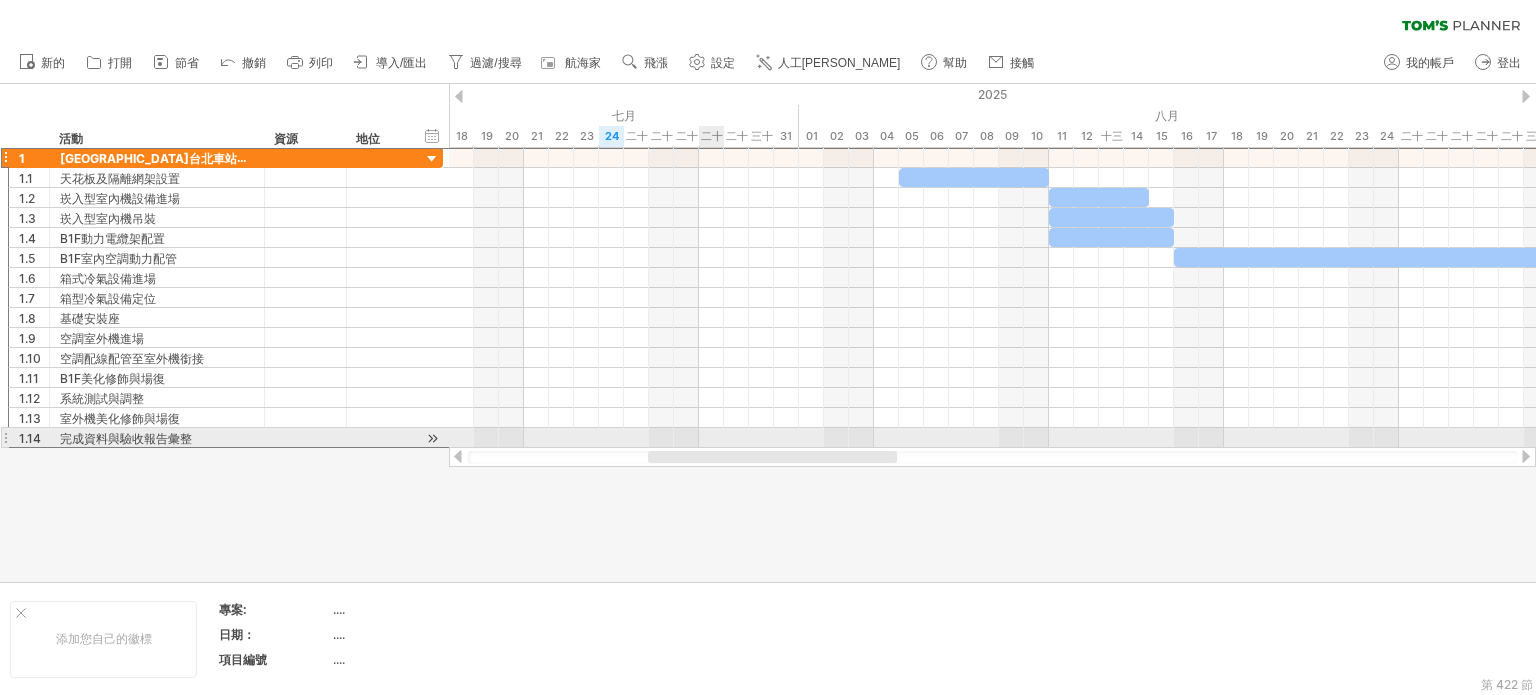 drag, startPoint x: 600, startPoint y: 457, endPoint x: 715, endPoint y: 446, distance: 115.52489 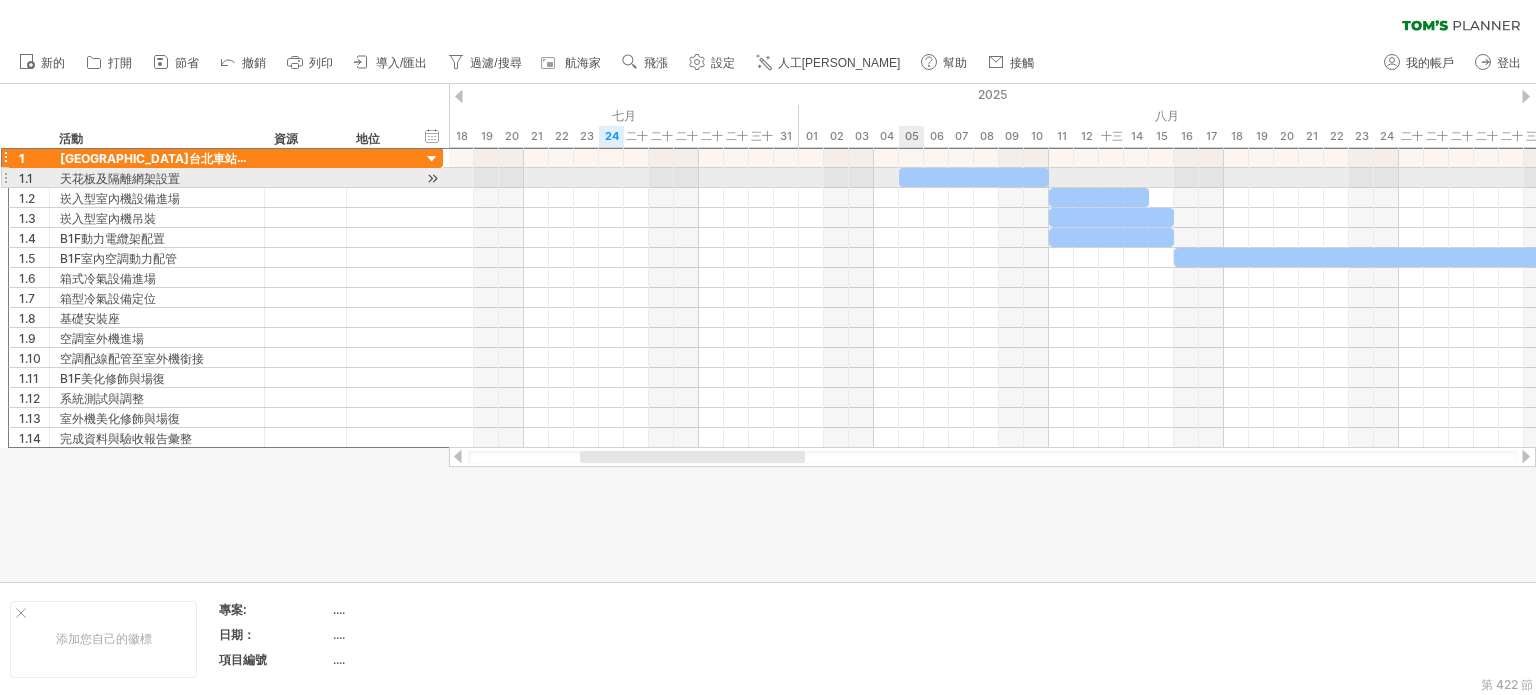 click at bounding box center (974, 177) 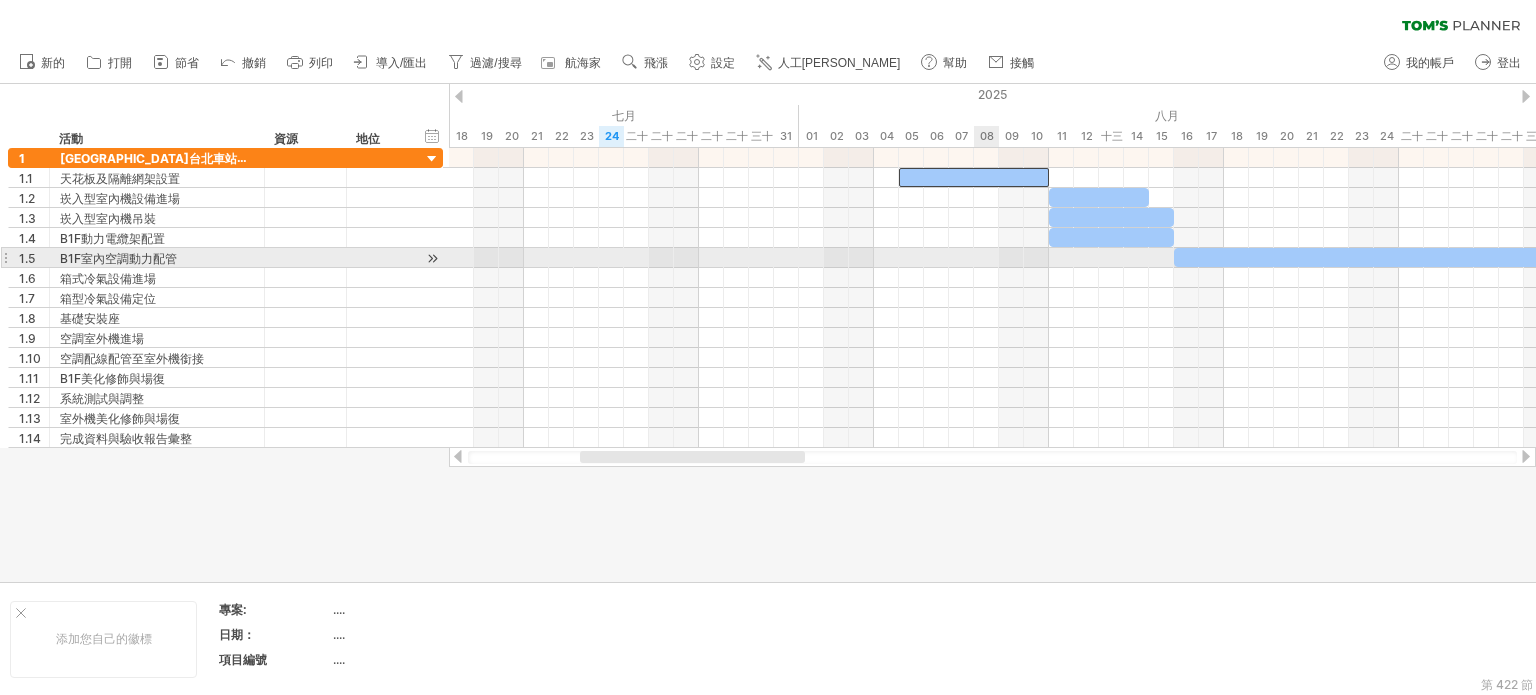 click at bounding box center (992, 258) 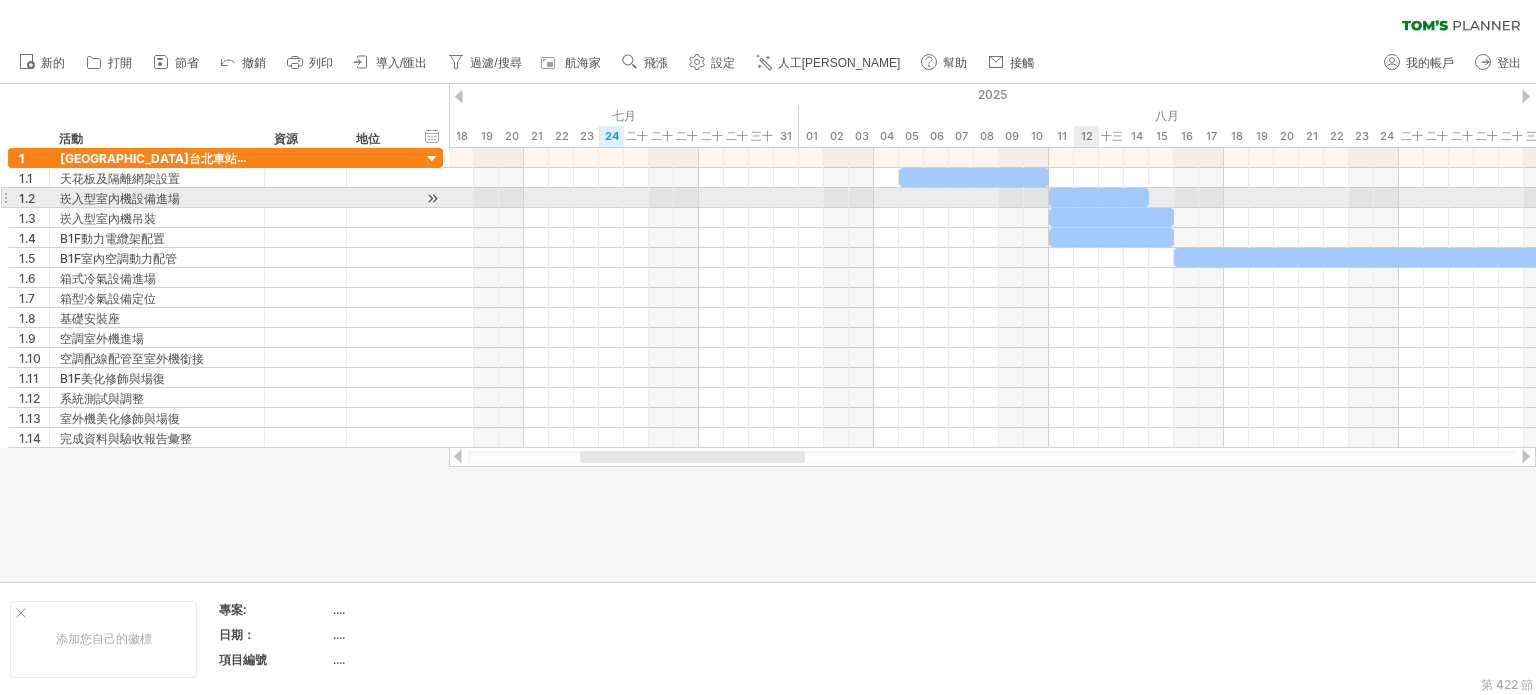 click at bounding box center (1099, 197) 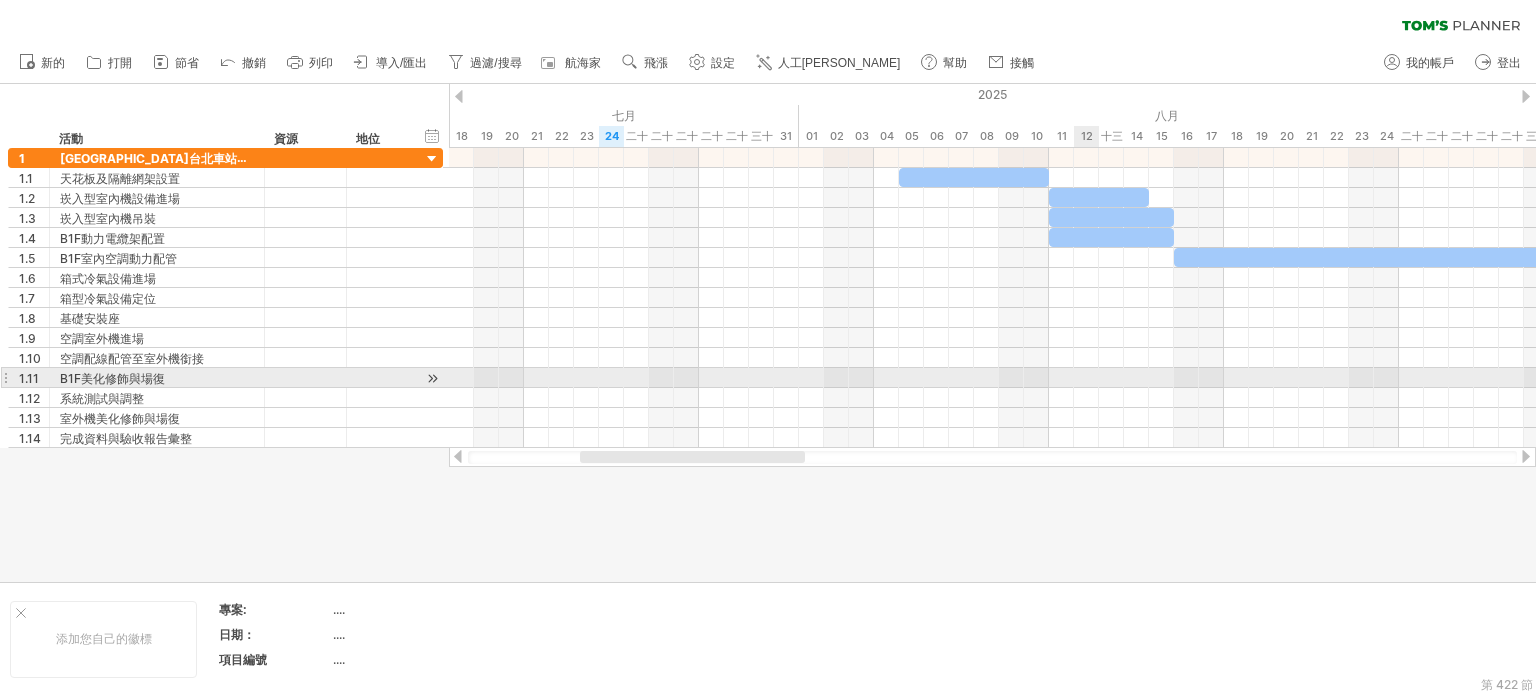 click at bounding box center [992, 378] 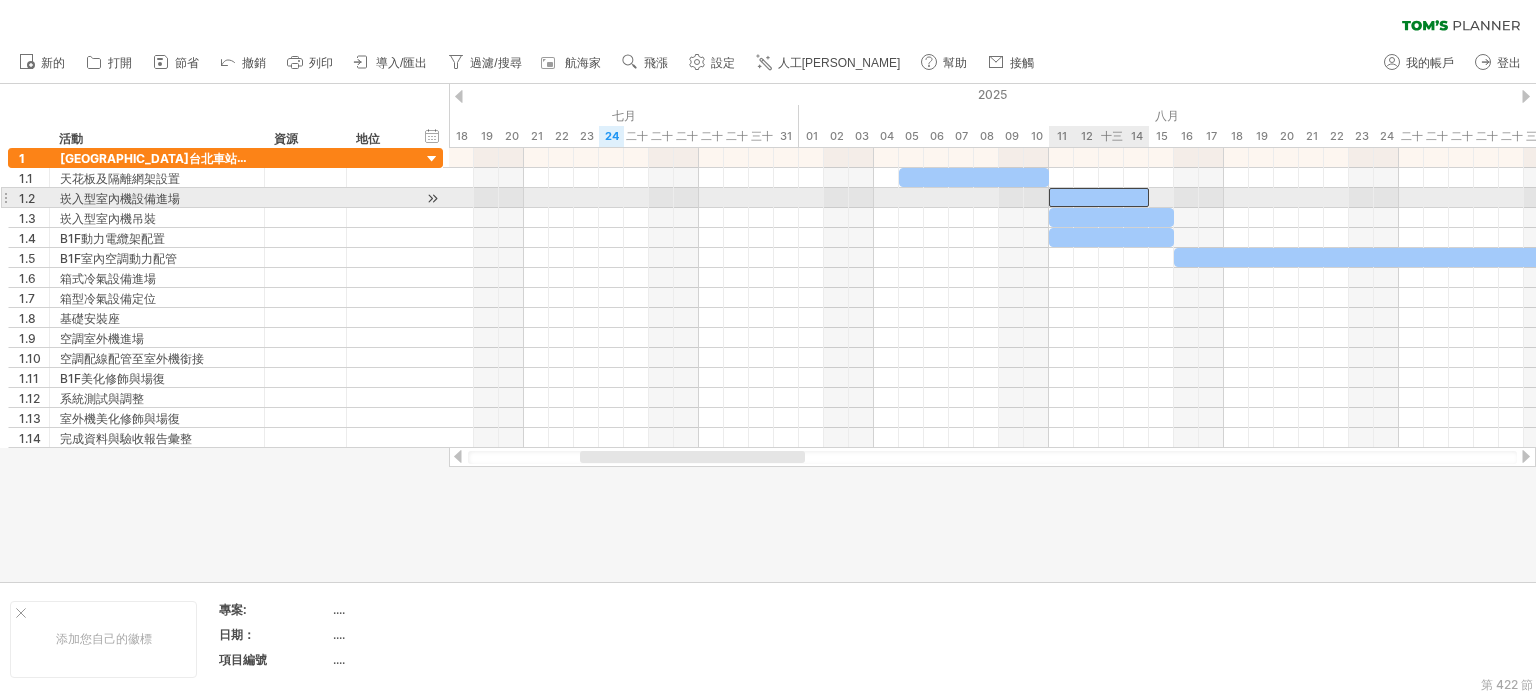 click at bounding box center [1099, 197] 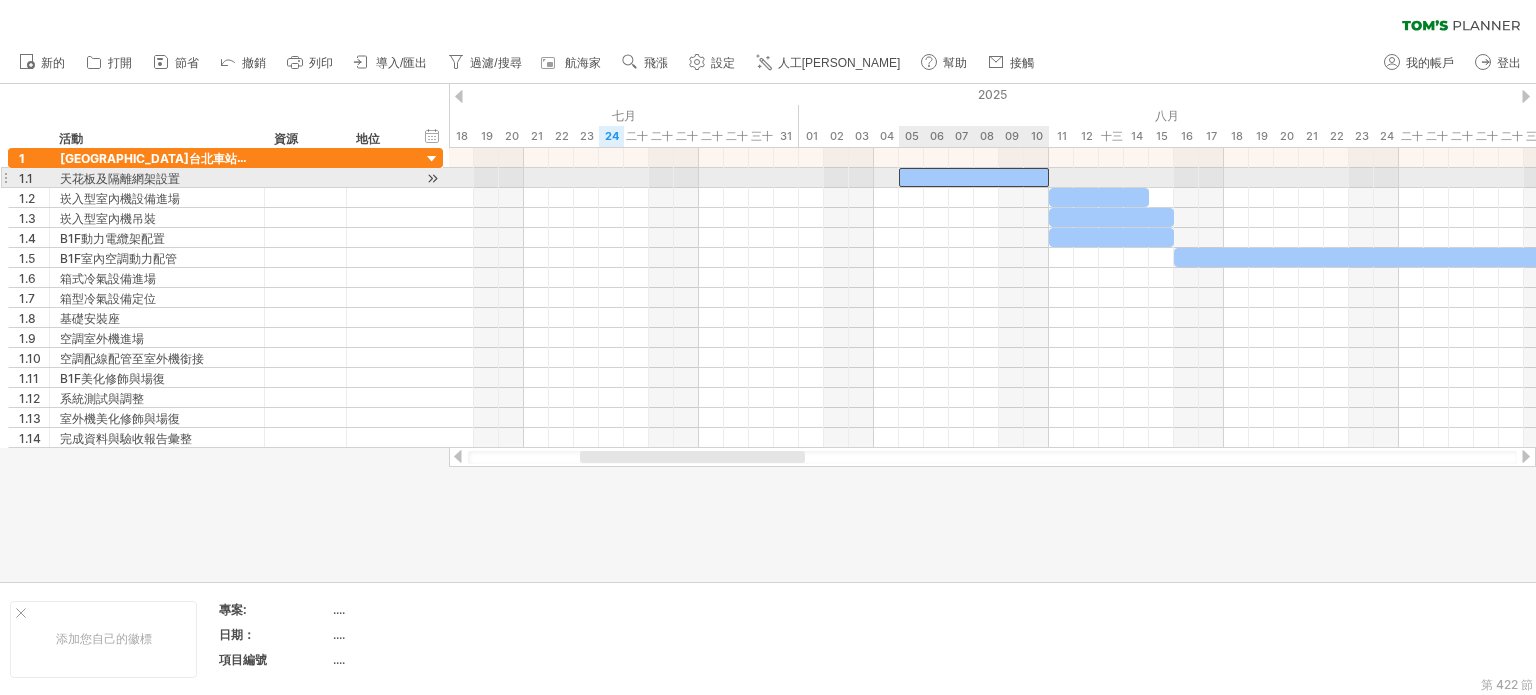 click at bounding box center [974, 177] 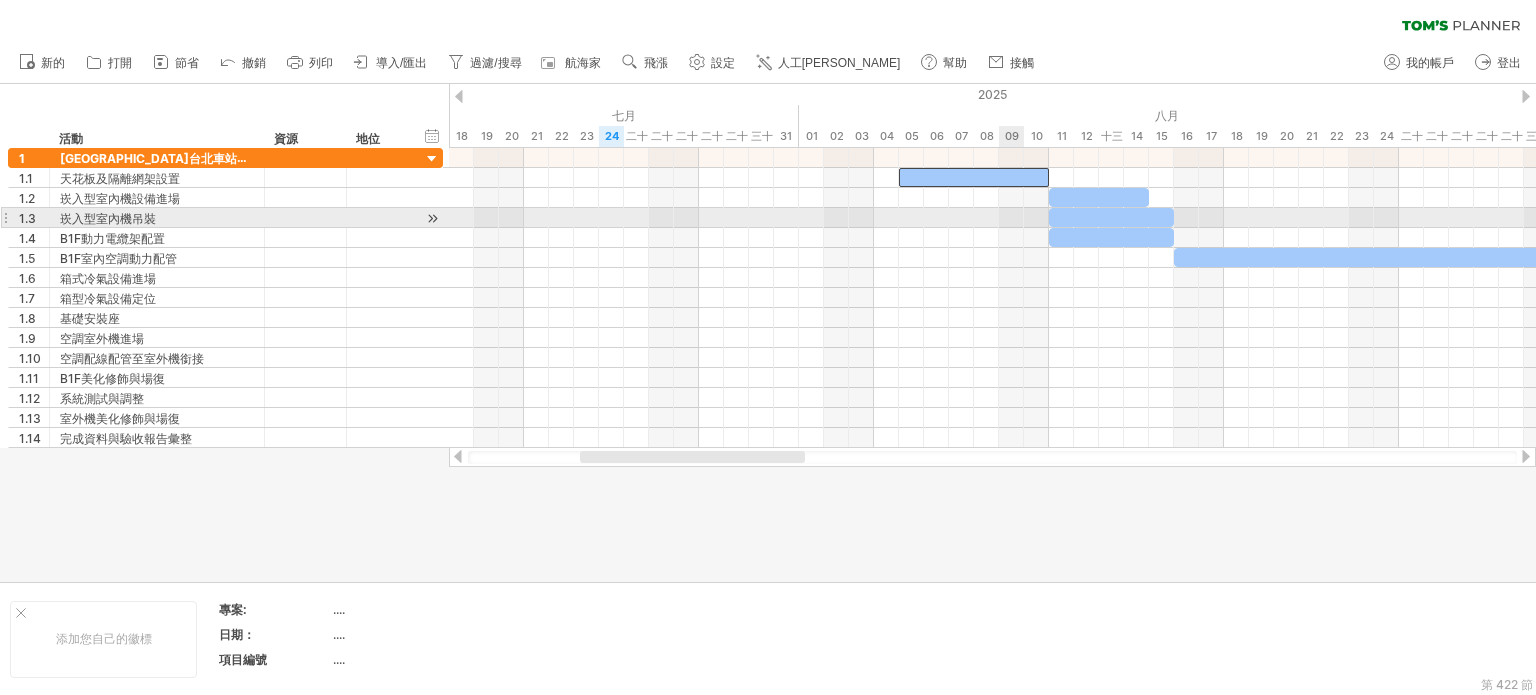 click at bounding box center (992, 278) 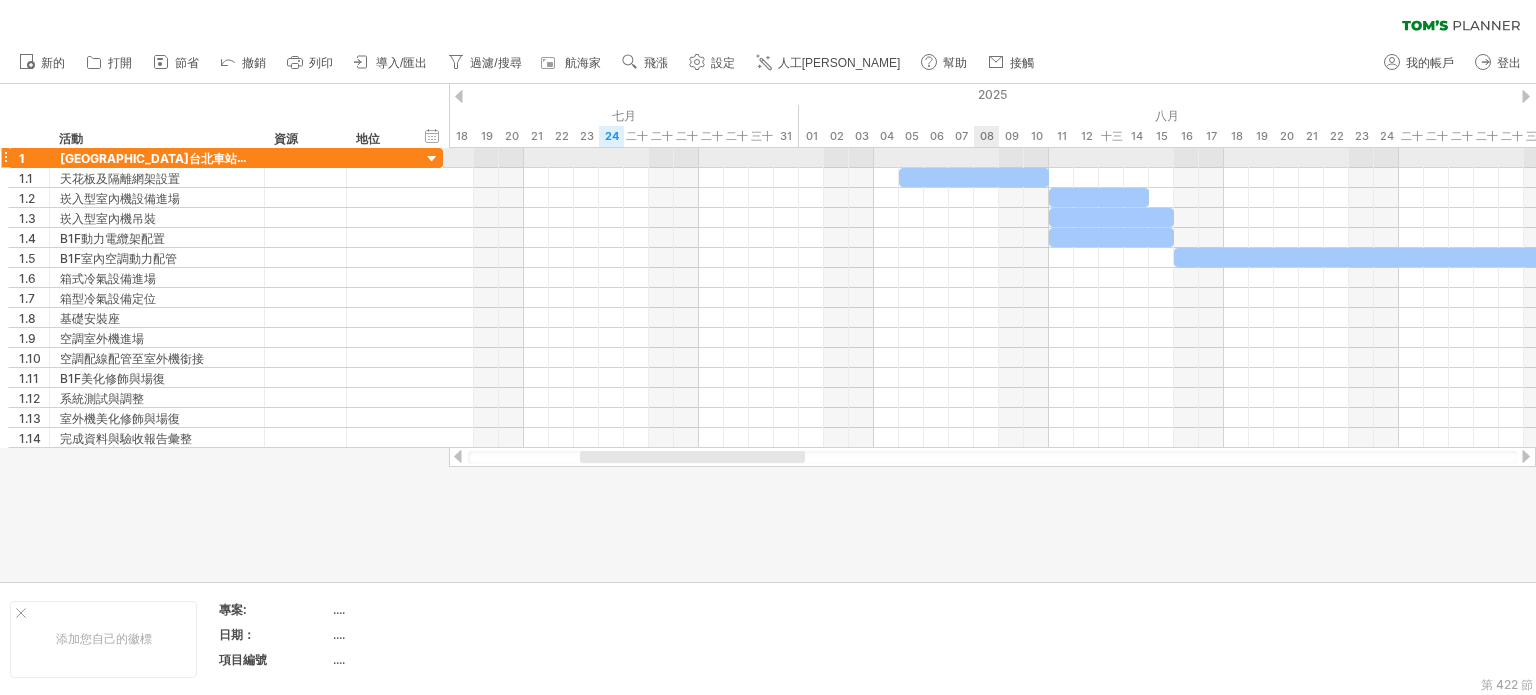 click at bounding box center [974, 177] 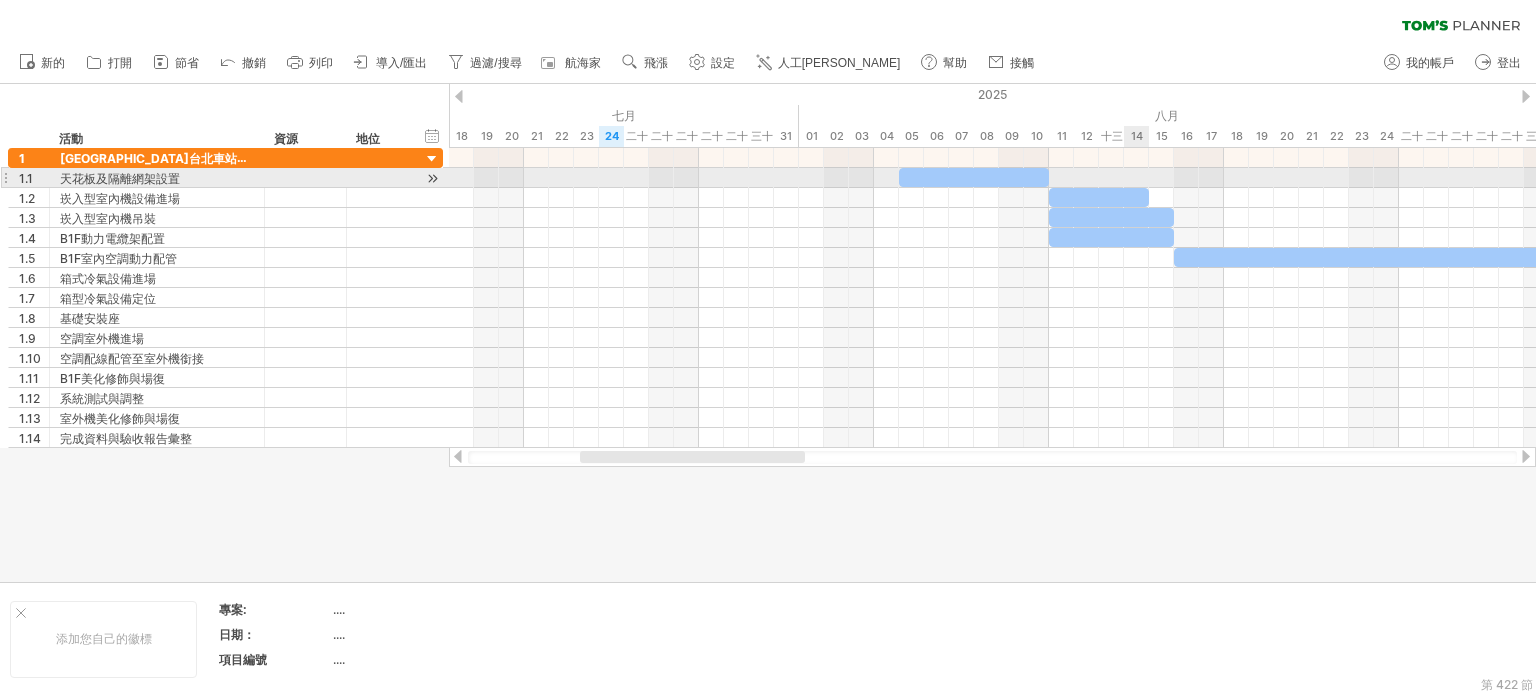 click at bounding box center (992, 178) 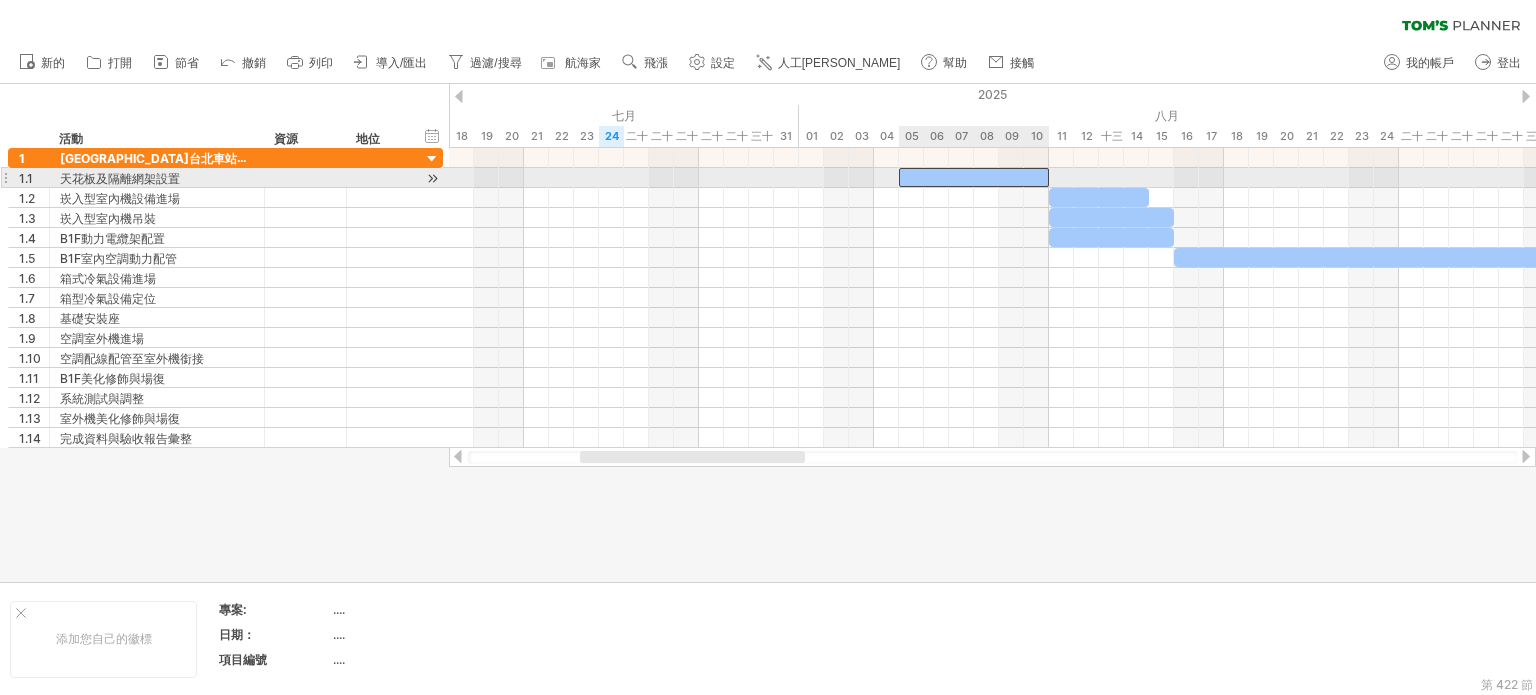 click at bounding box center [974, 177] 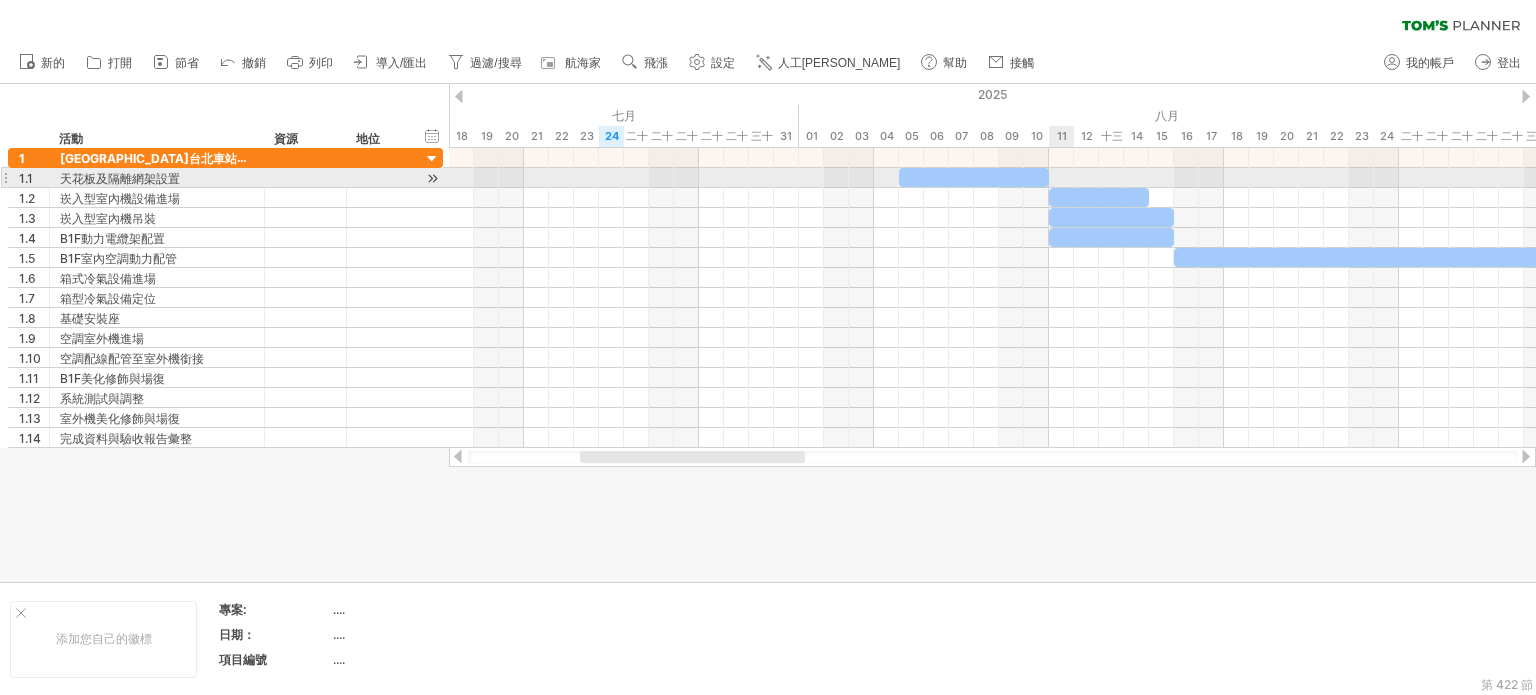 click at bounding box center [992, 178] 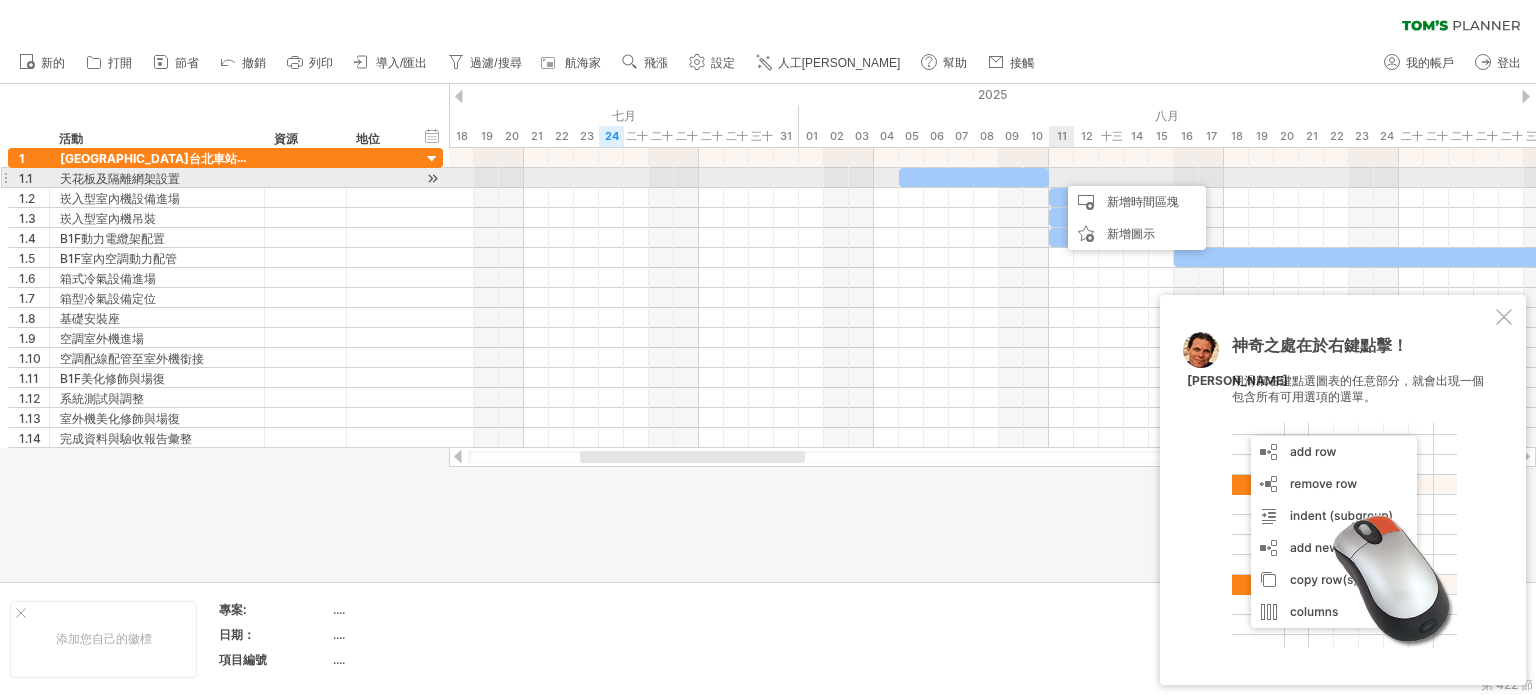 click at bounding box center (992, 178) 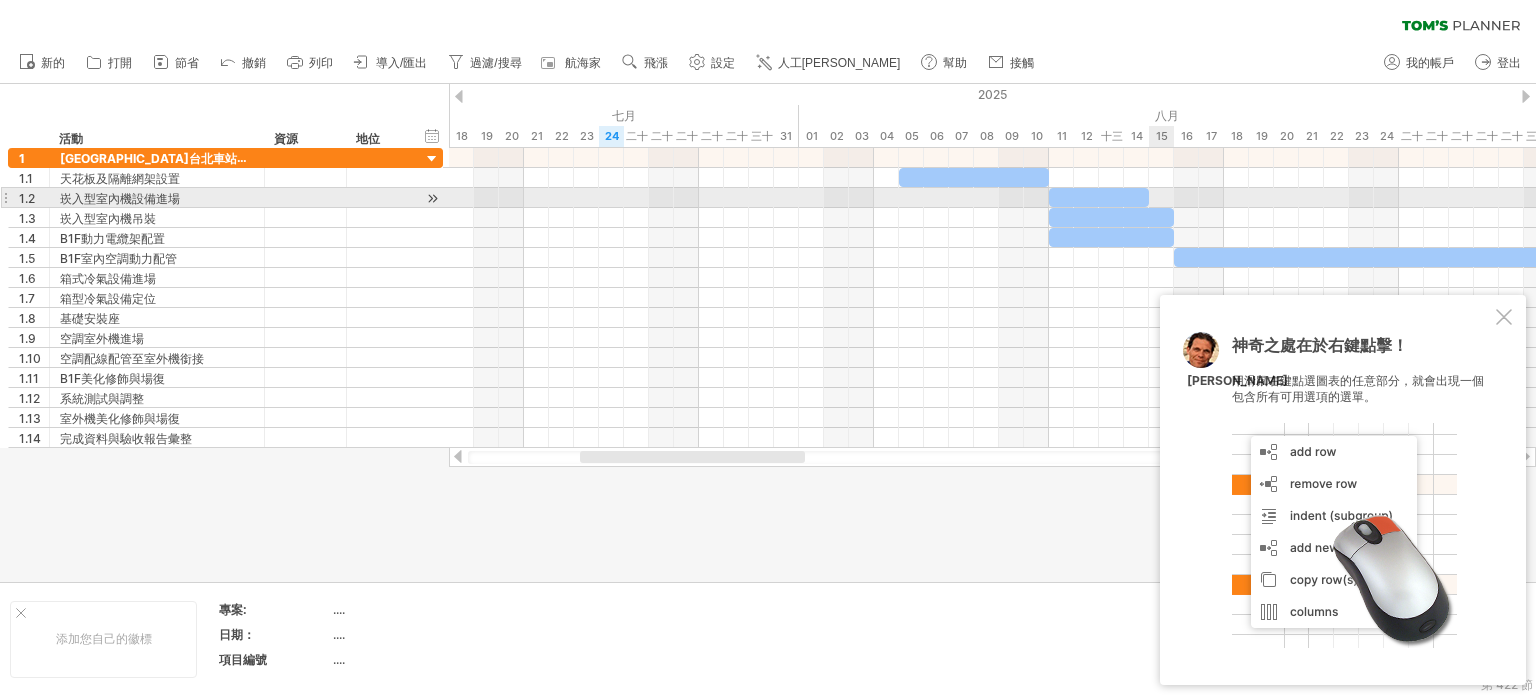 click at bounding box center (992, 198) 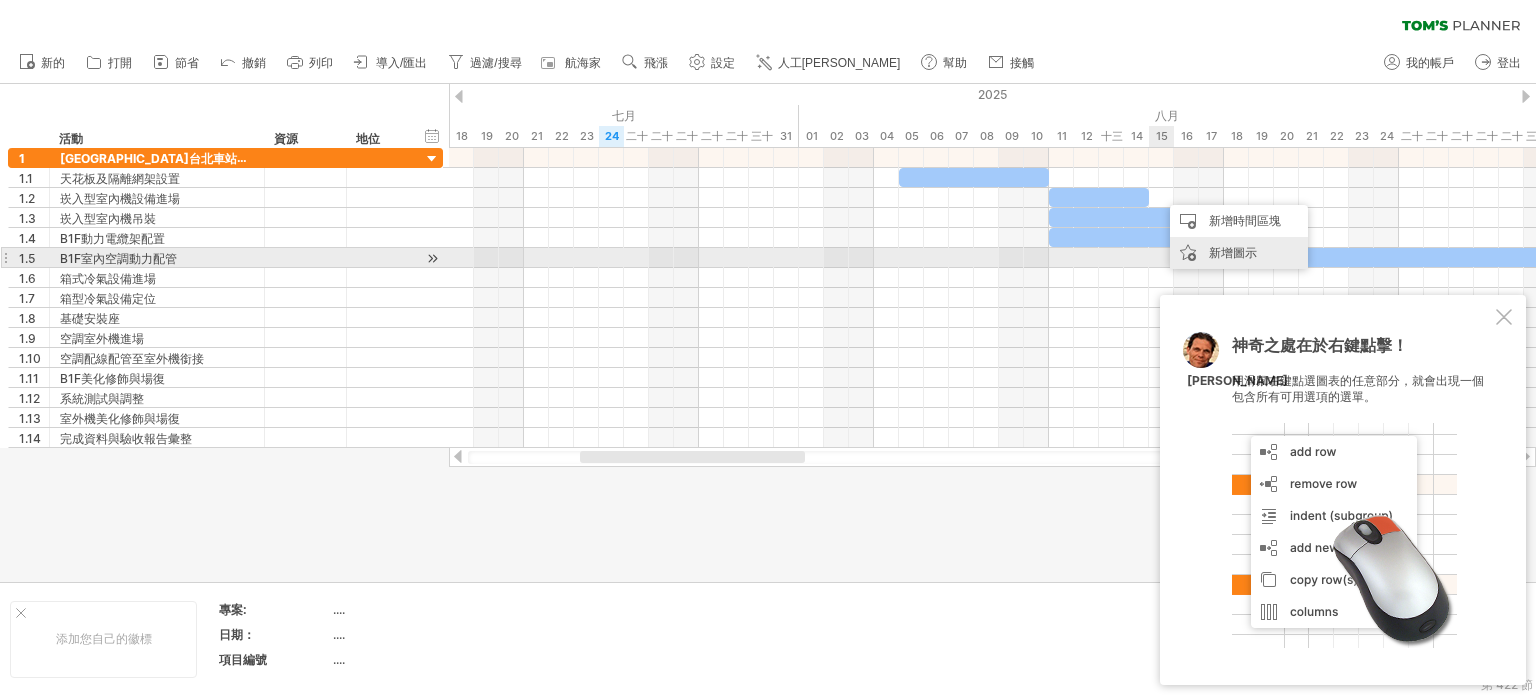 click on "新增圖示" at bounding box center (1239, 253) 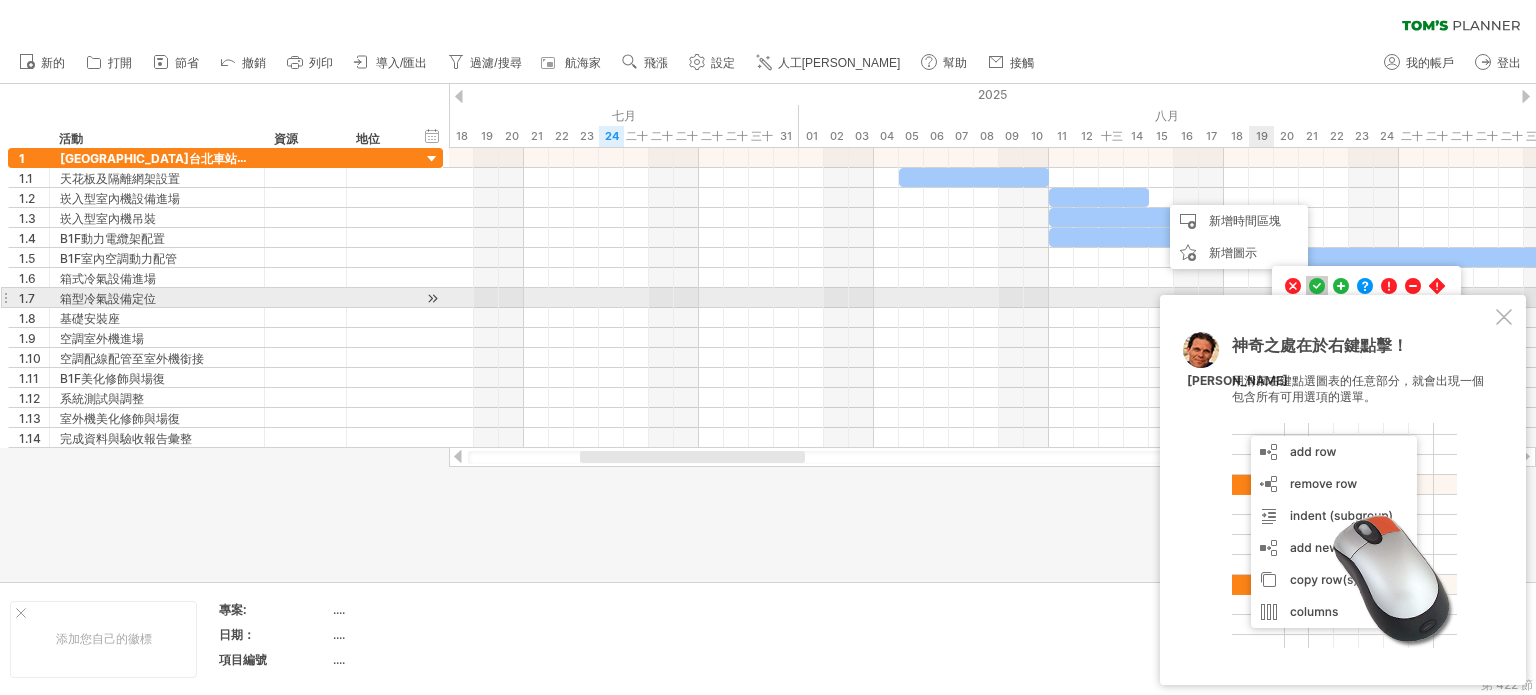 click at bounding box center (1317, 286) 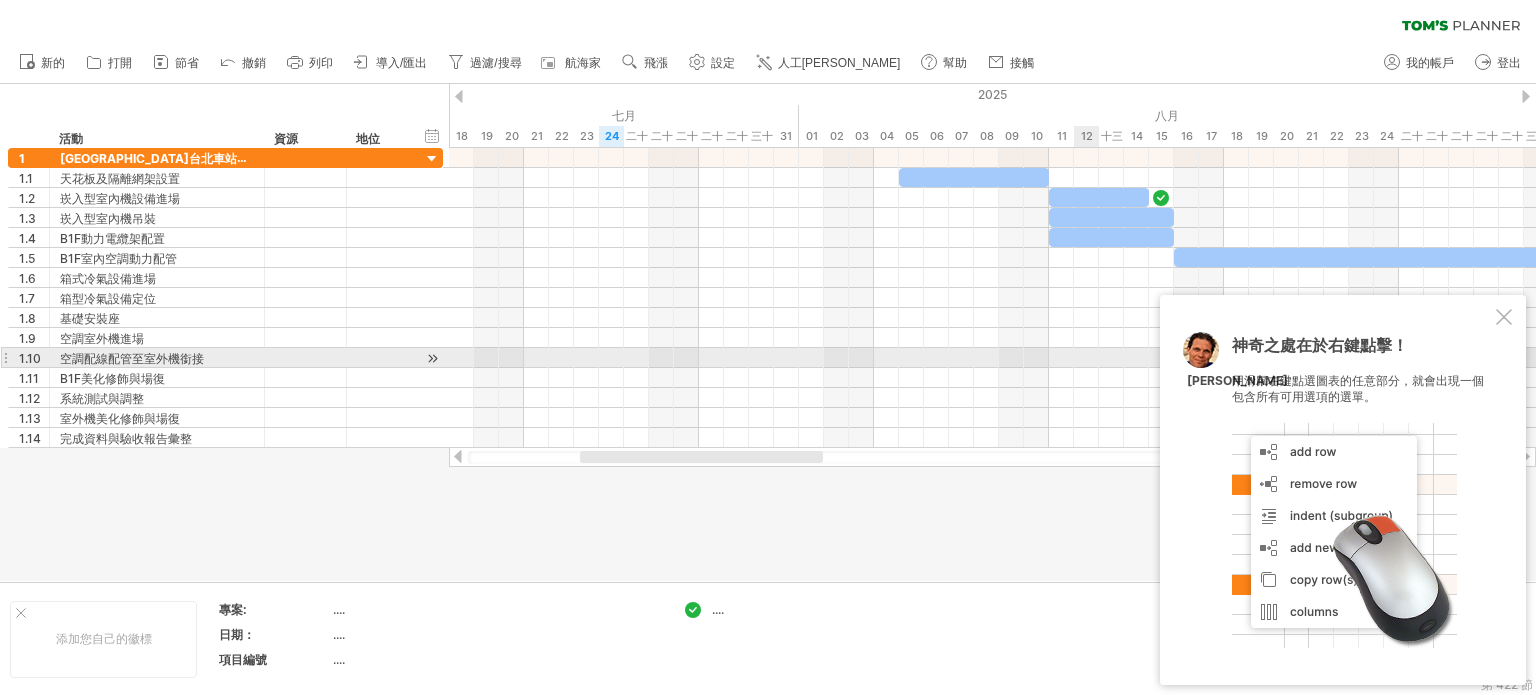 click at bounding box center (992, 358) 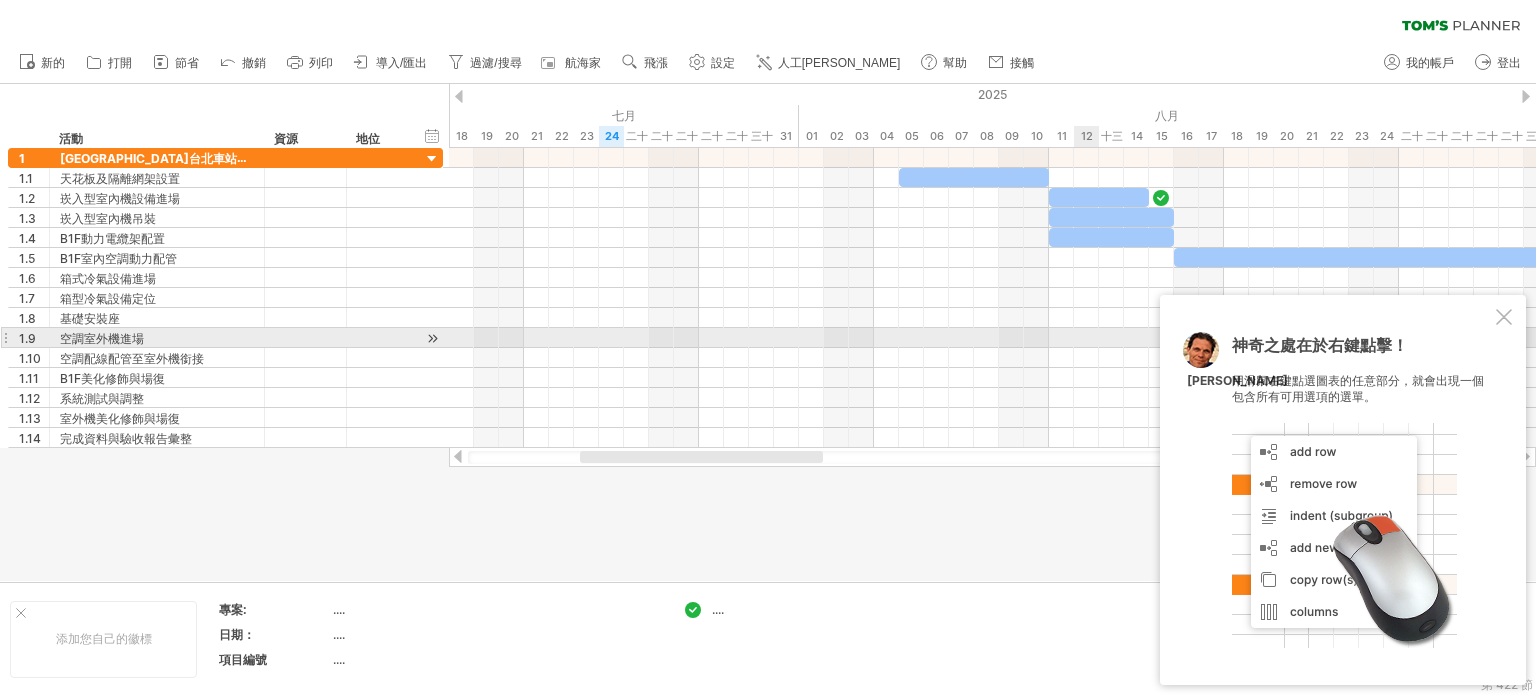 click on "神奇之處在於右鍵點擊！ 用滑鼠右鍵點選圖表的任意部分，就會出現一個包含所有可用選項的選單。   [PERSON_NAME]" at bounding box center (1343, 490) 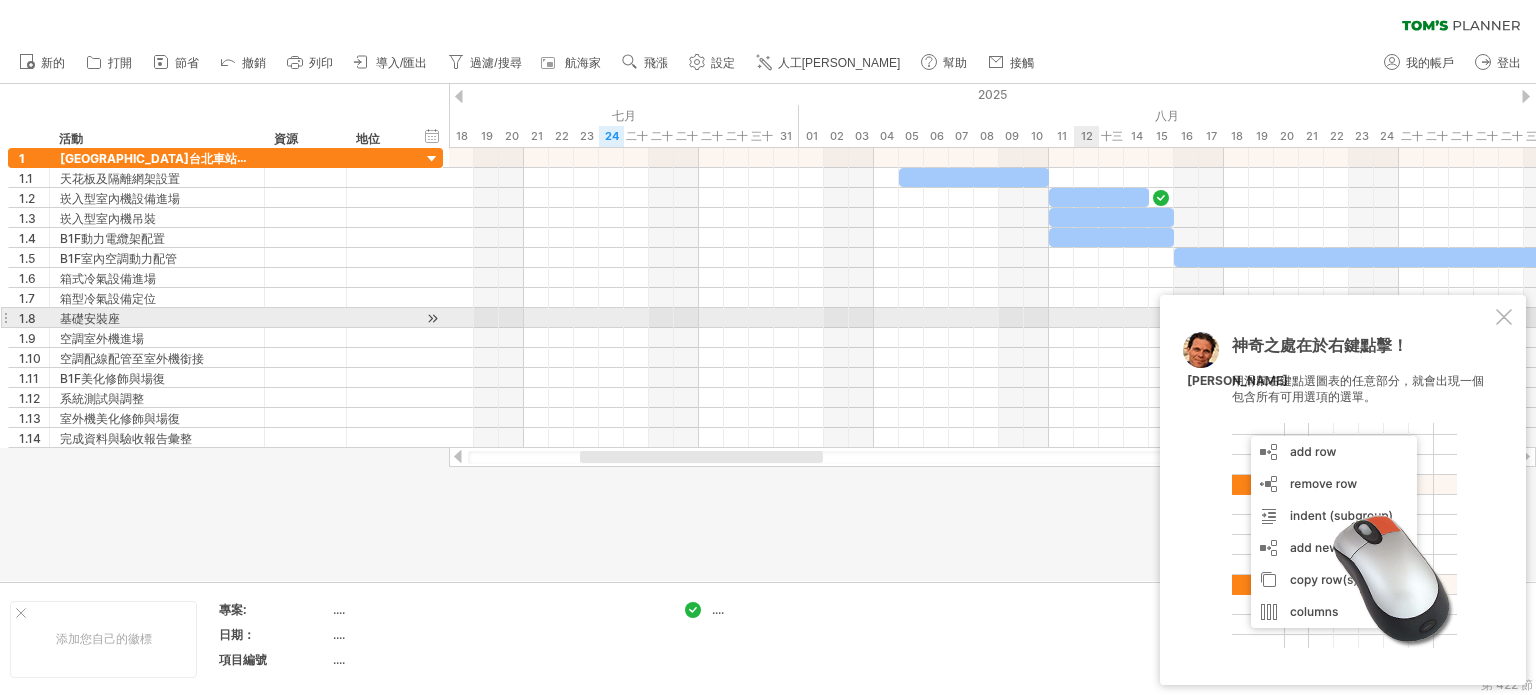click at bounding box center [1504, 317] 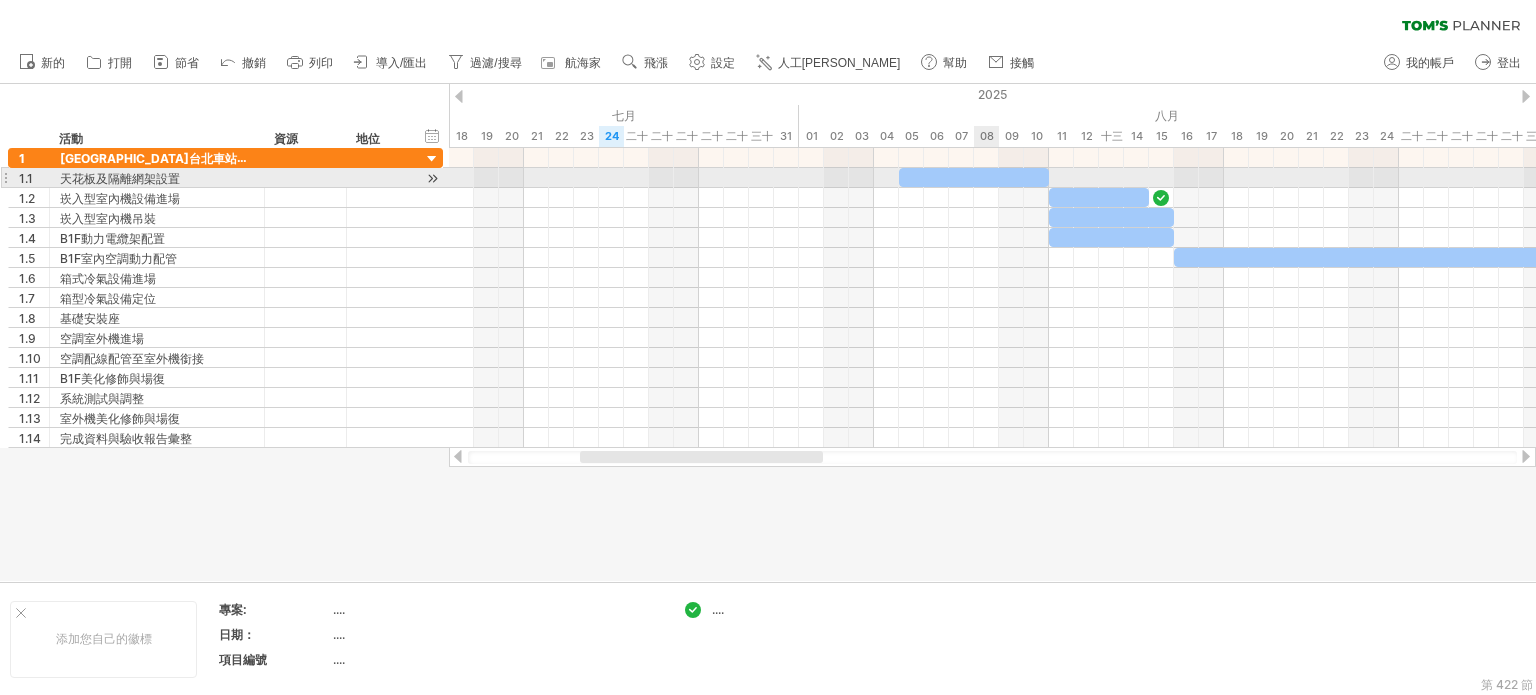 click at bounding box center (974, 177) 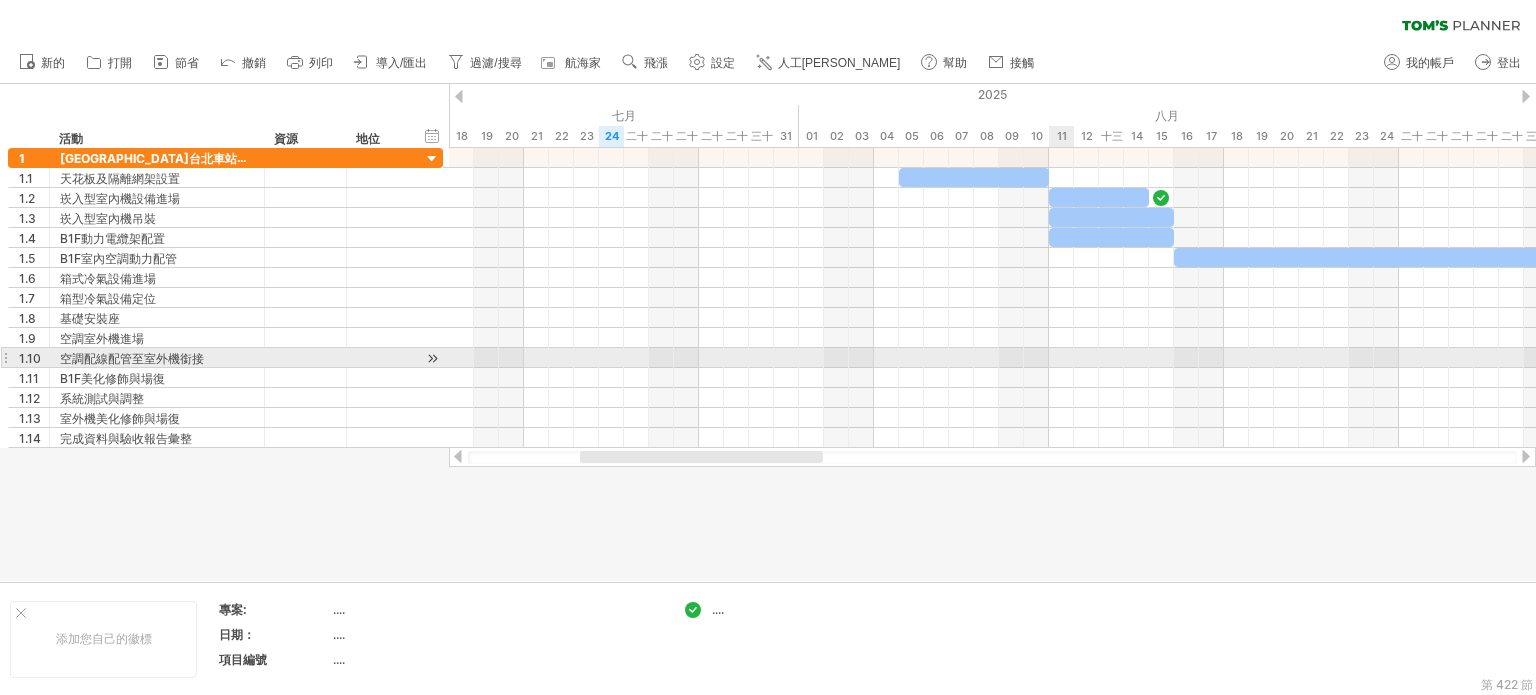 click at bounding box center (992, 358) 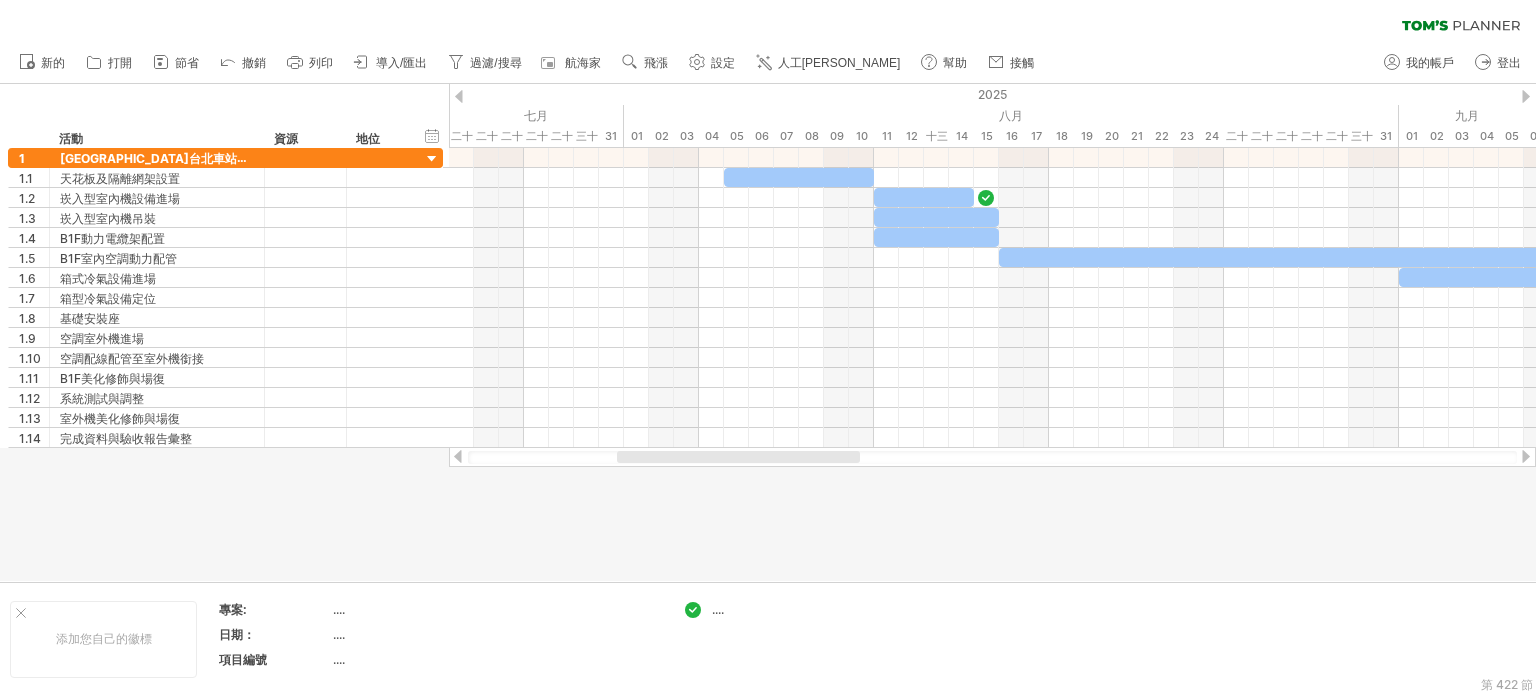 drag, startPoint x: 807, startPoint y: 462, endPoint x: 844, endPoint y: 459, distance: 37.12142 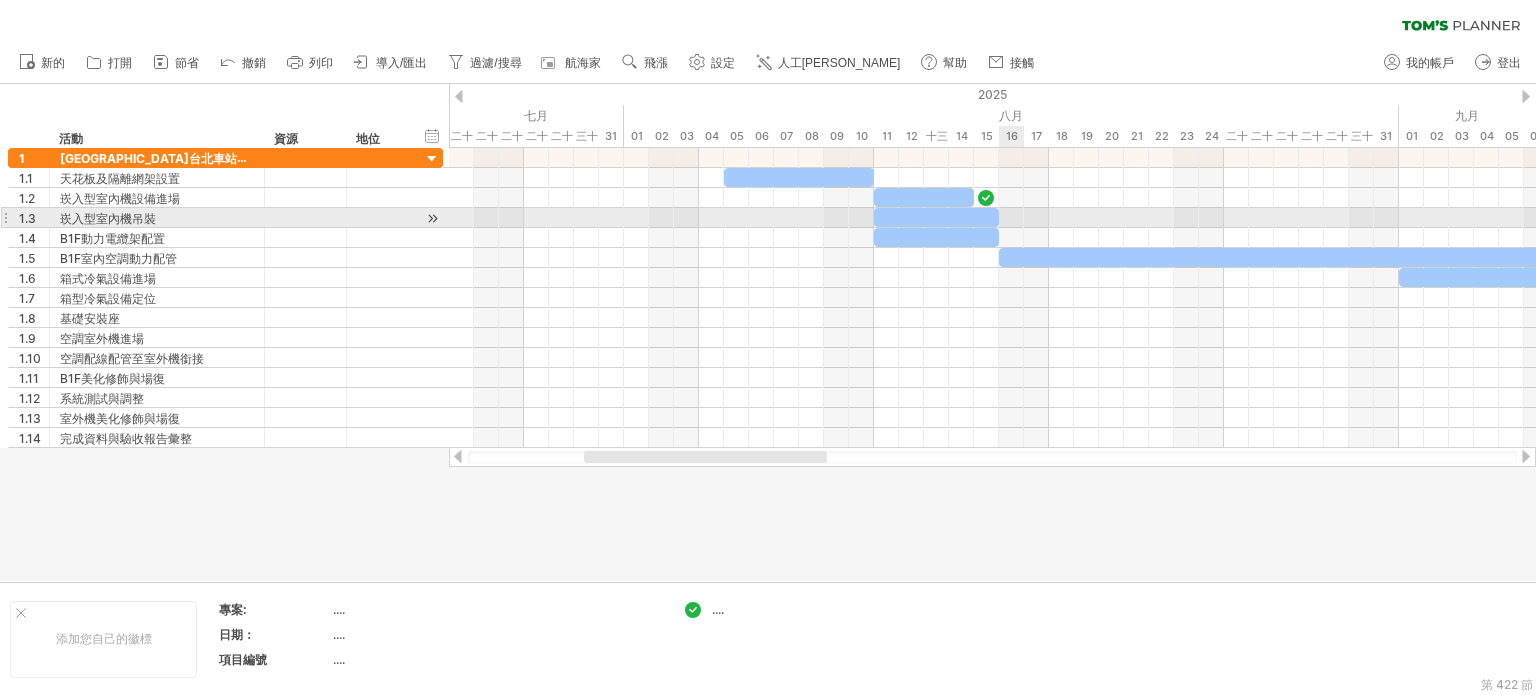 click at bounding box center (992, 218) 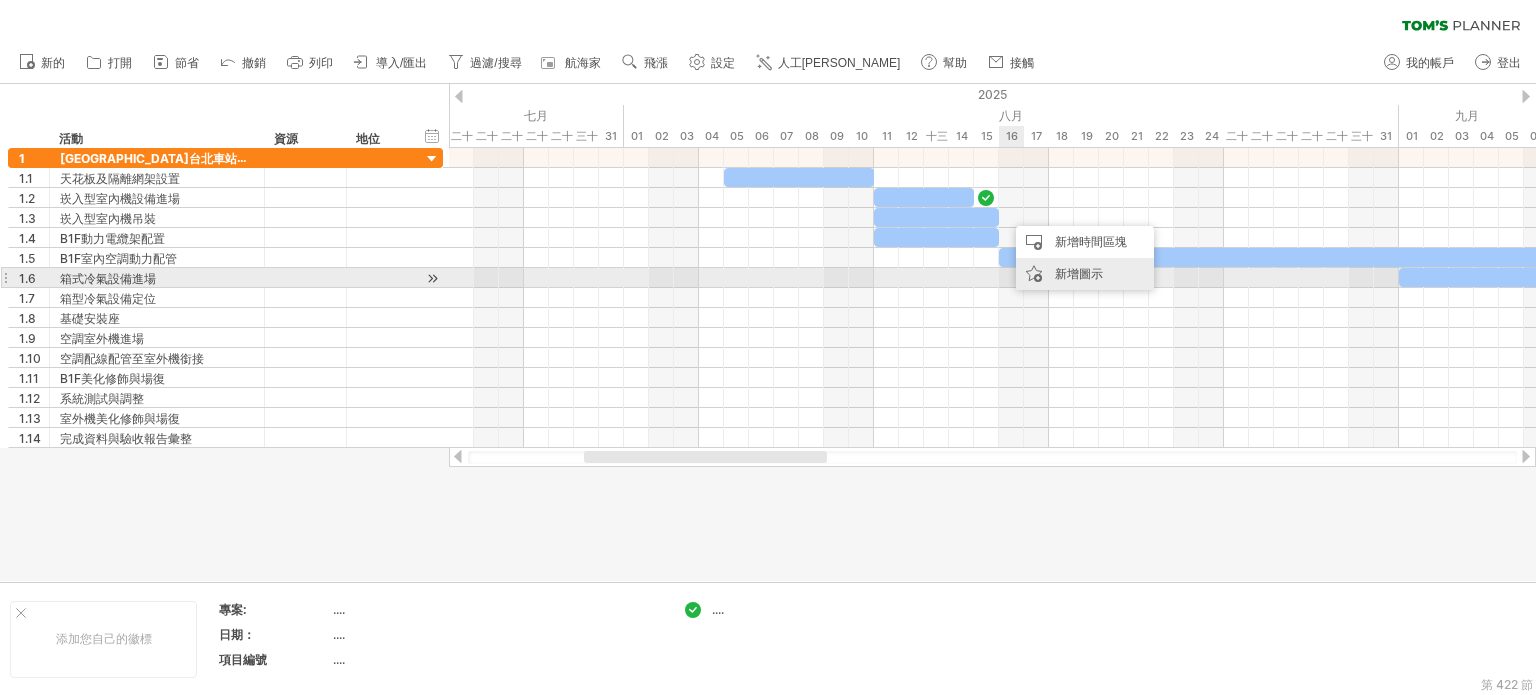 click on "新增圖示" at bounding box center [1079, 273] 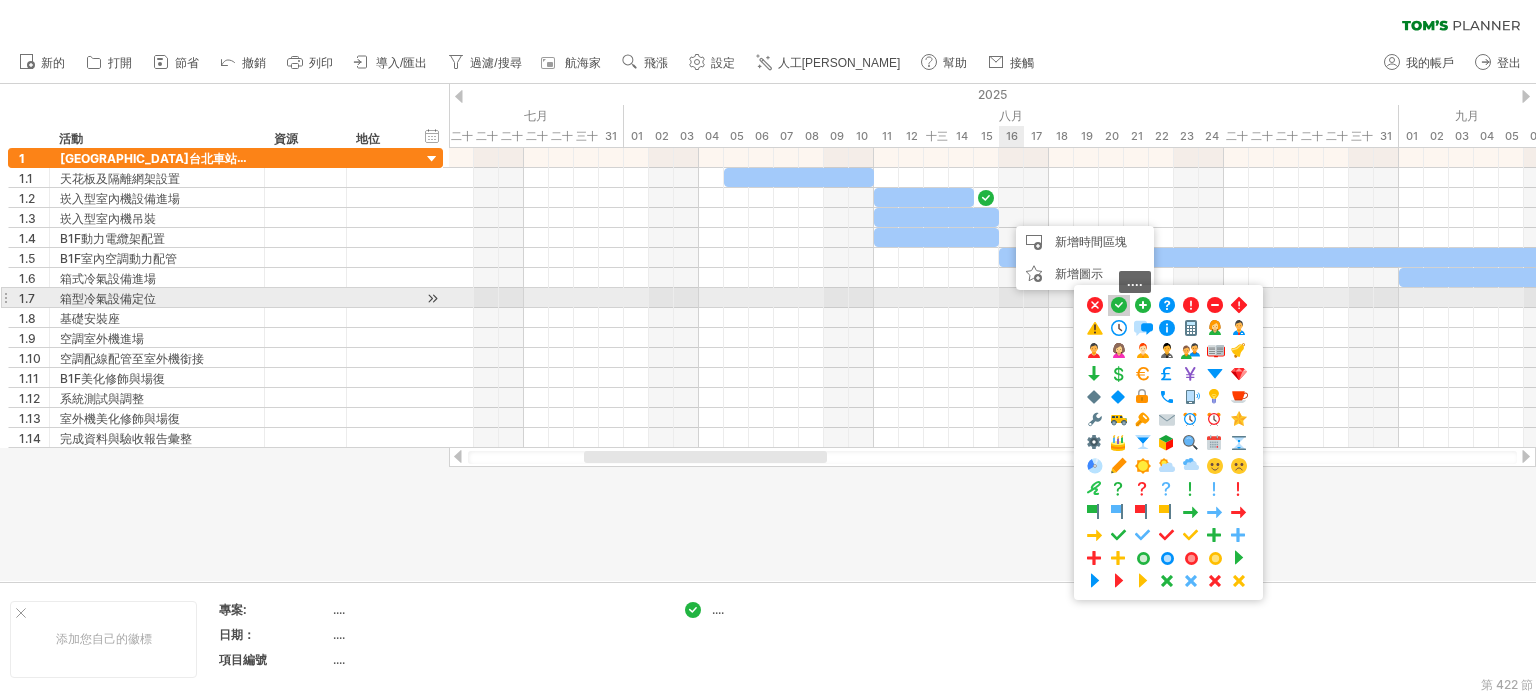 click at bounding box center (1119, 305) 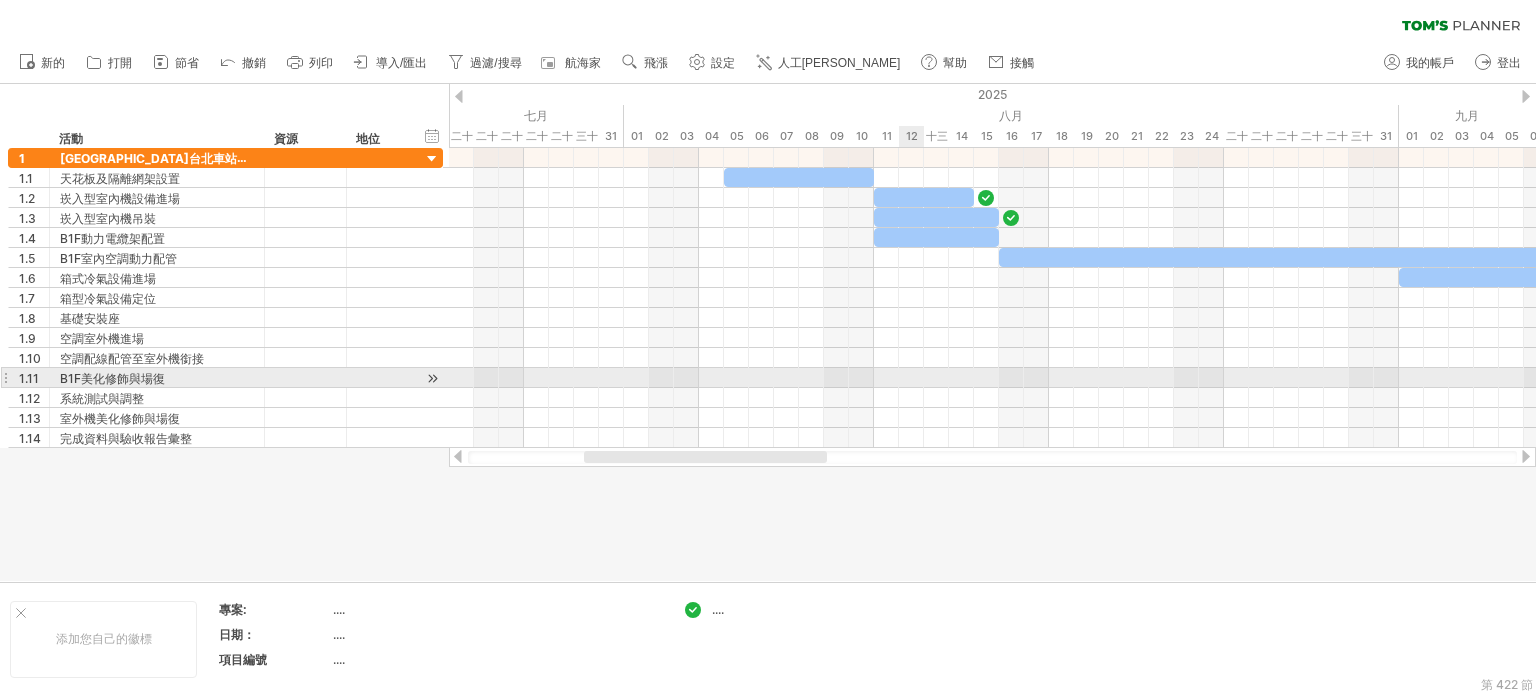 click at bounding box center (992, 378) 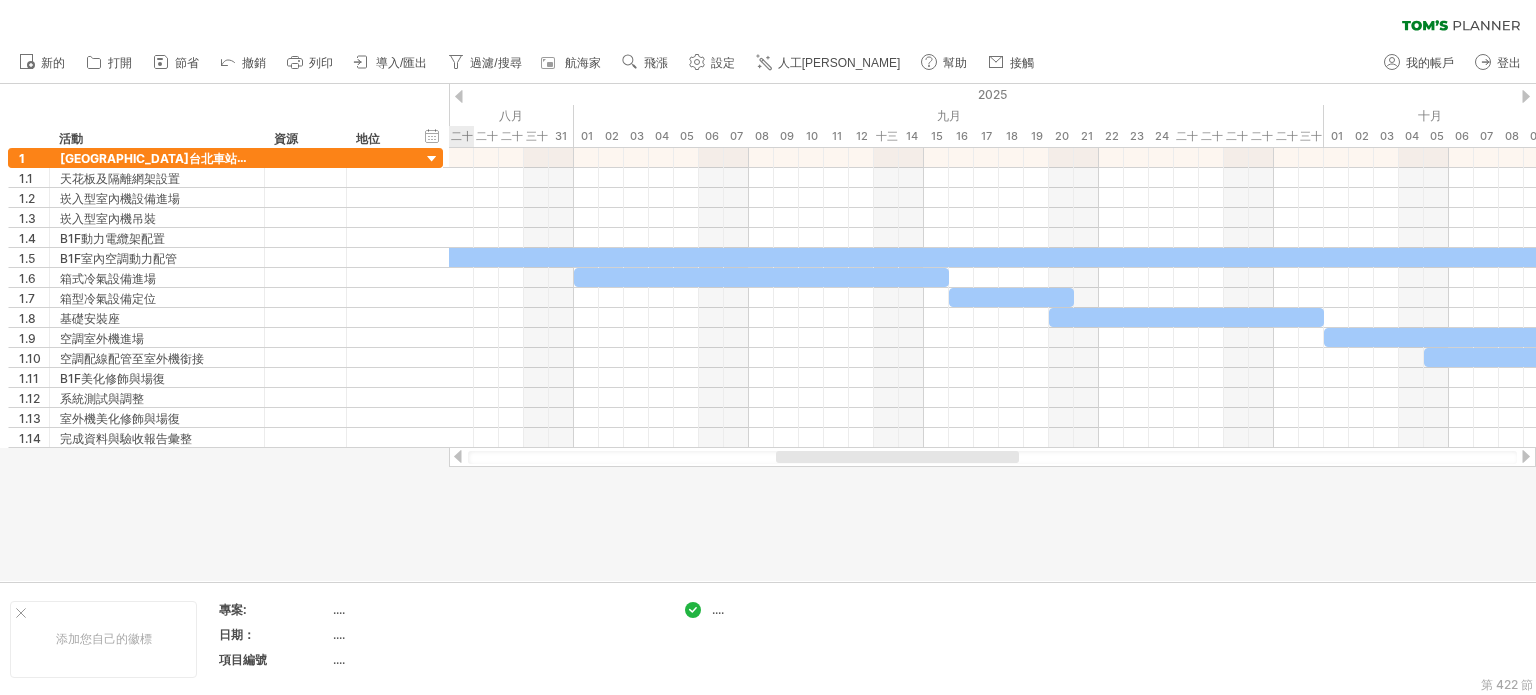 drag, startPoint x: 792, startPoint y: 461, endPoint x: 984, endPoint y: 460, distance: 192.00261 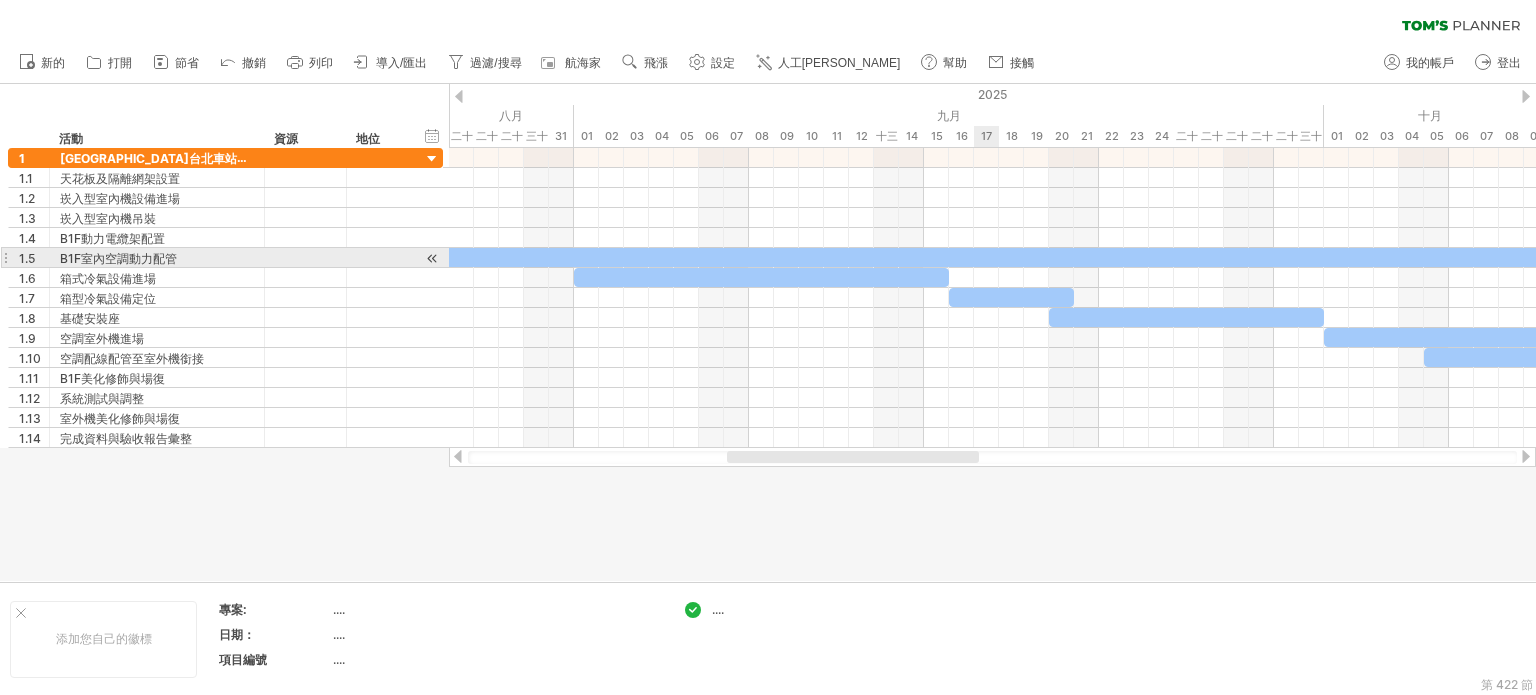 click at bounding box center (874, 257) 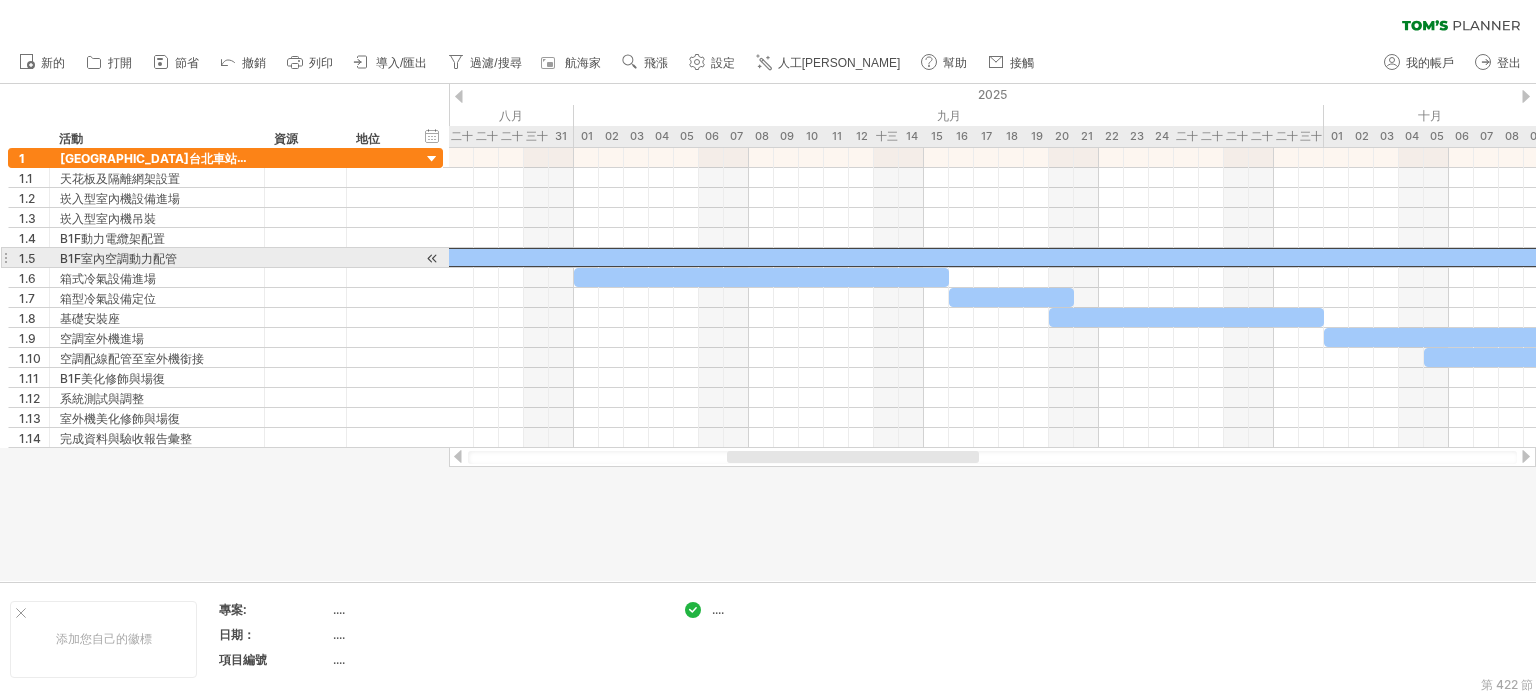 click at bounding box center [874, 257] 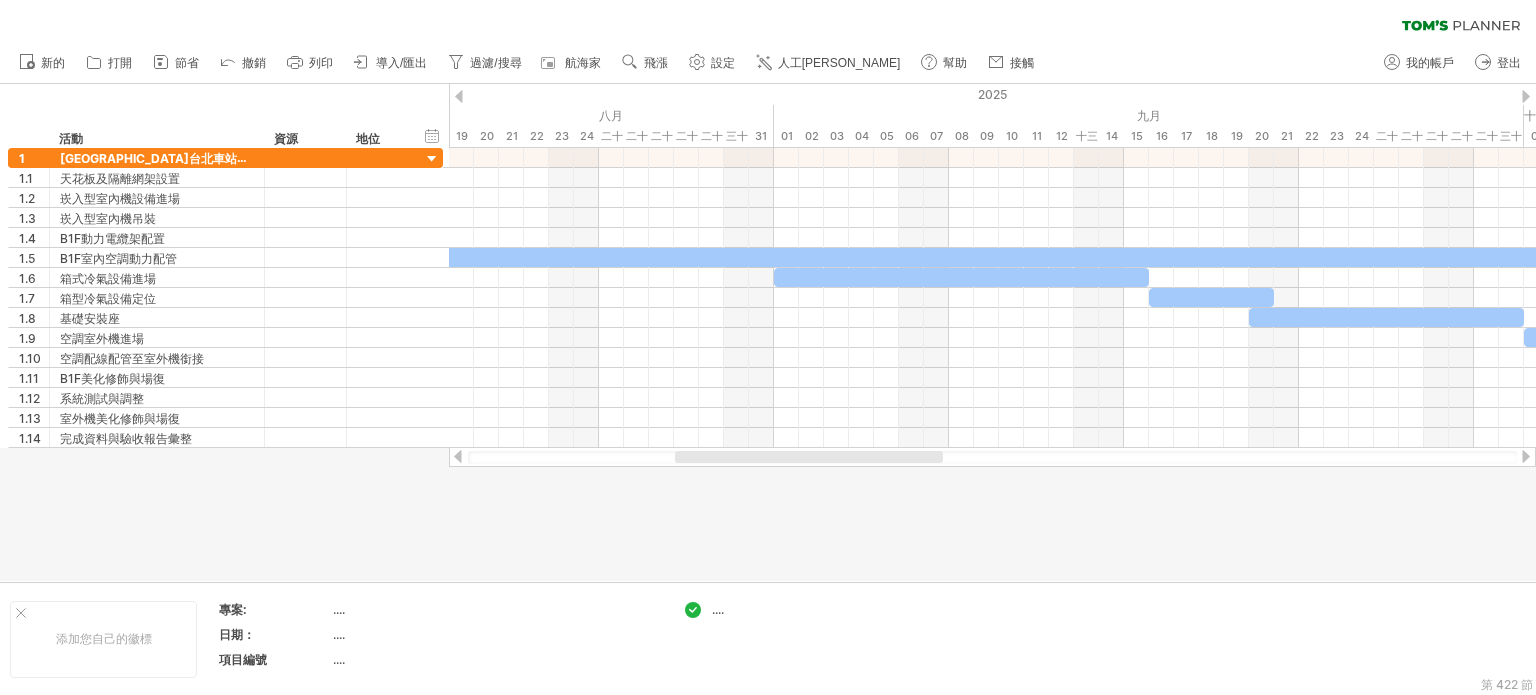 drag, startPoint x: 879, startPoint y: 458, endPoint x: 828, endPoint y: 458, distance: 51 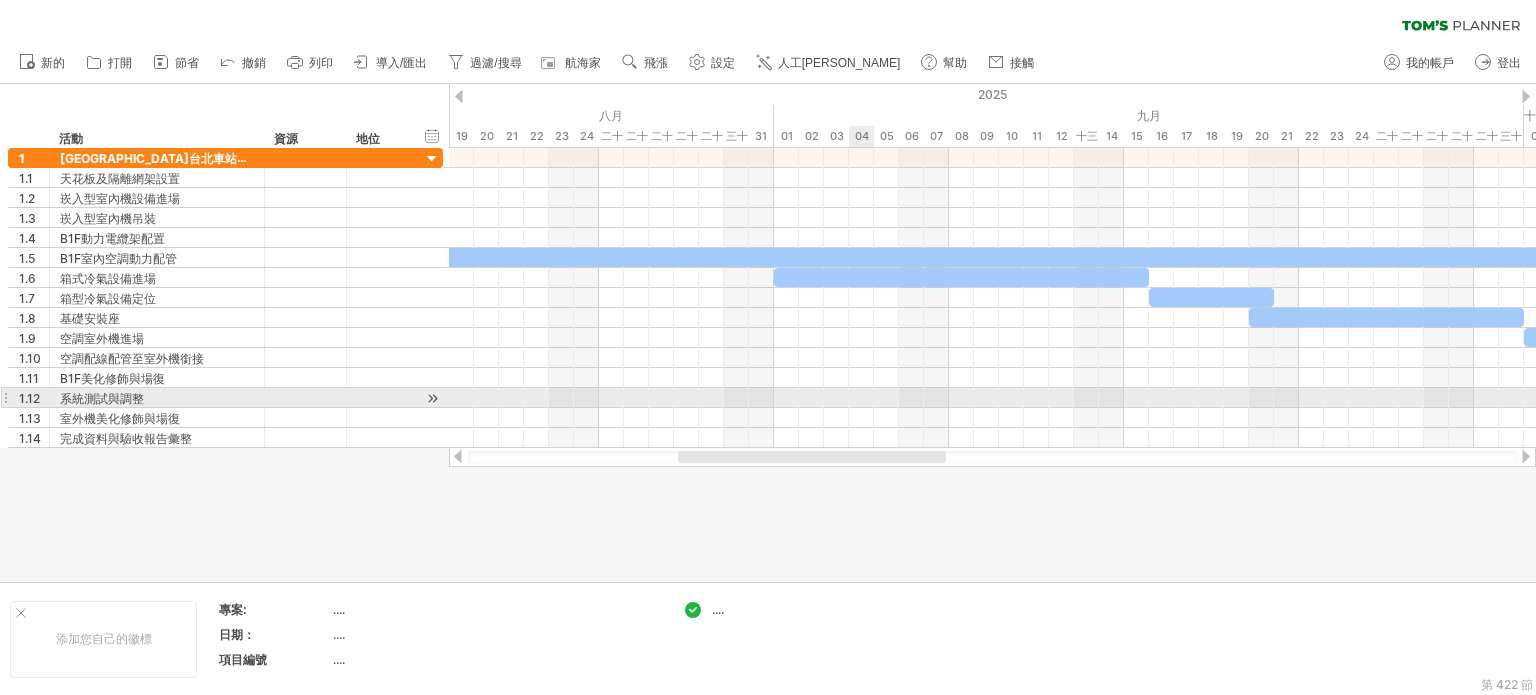 click at bounding box center (992, 398) 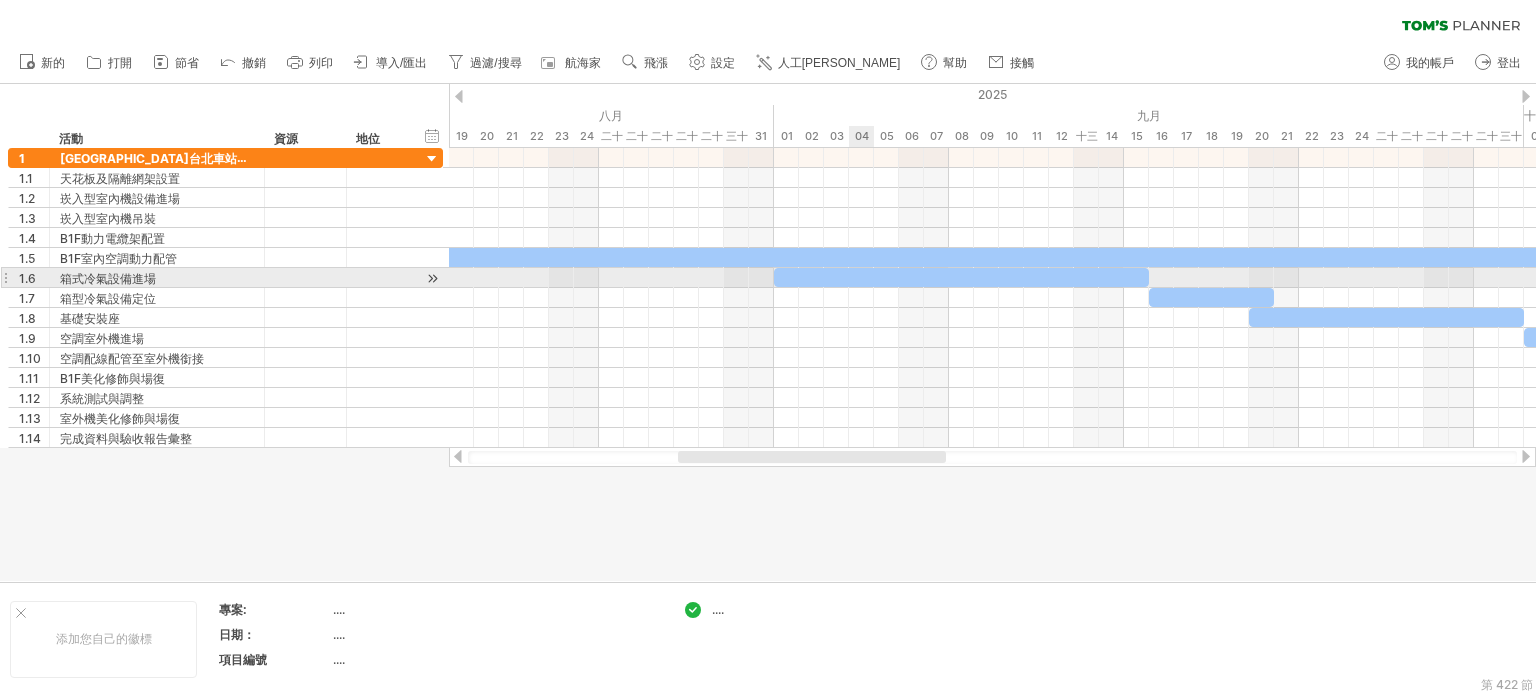 click at bounding box center (1074, 257) 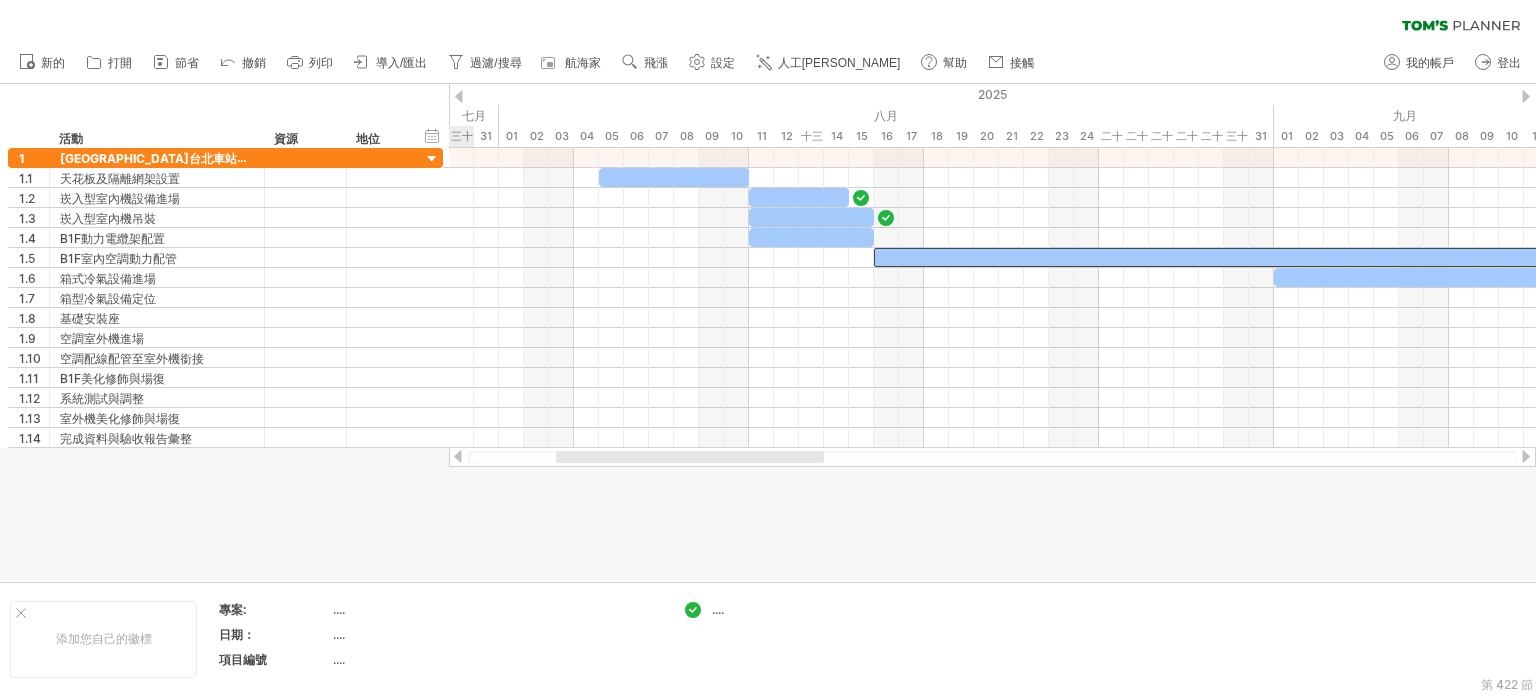drag, startPoint x: 805, startPoint y: 456, endPoint x: 748, endPoint y: 433, distance: 61.46544 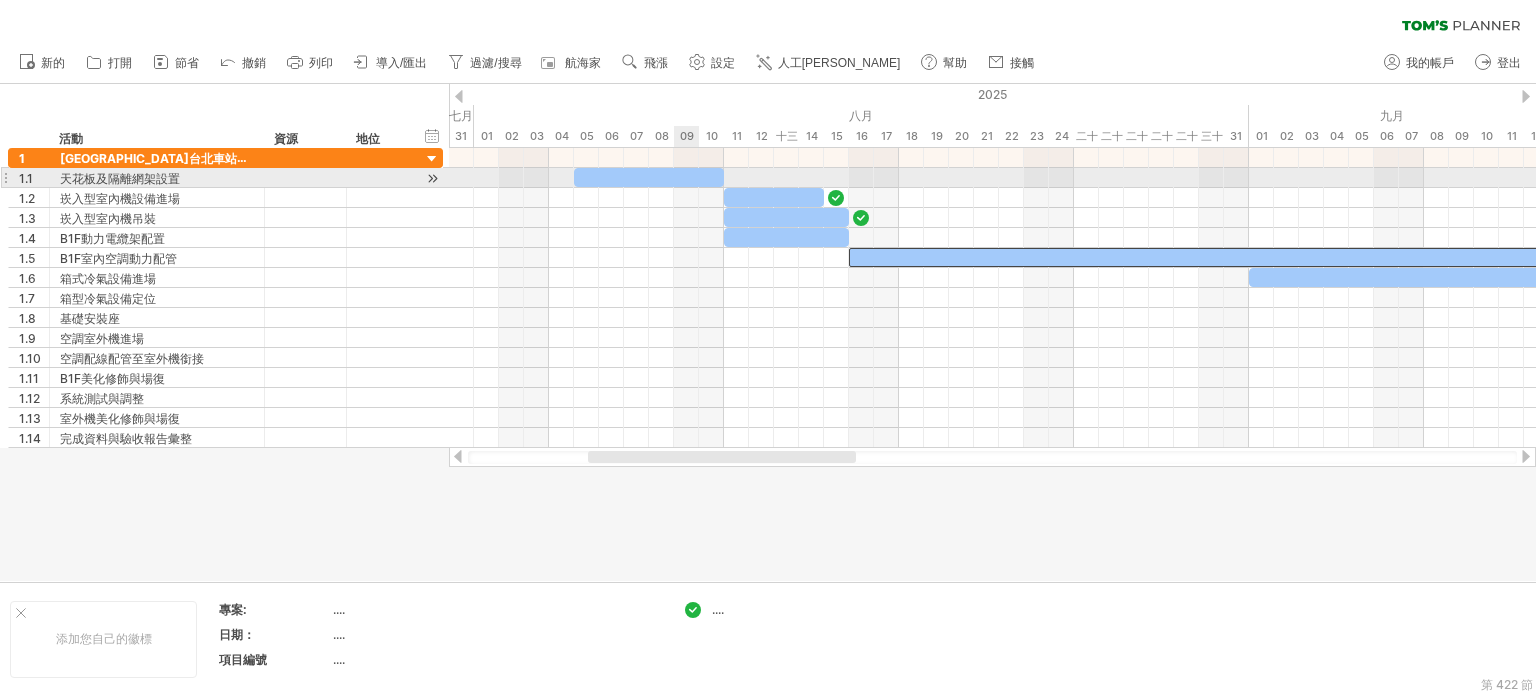 click at bounding box center (649, 177) 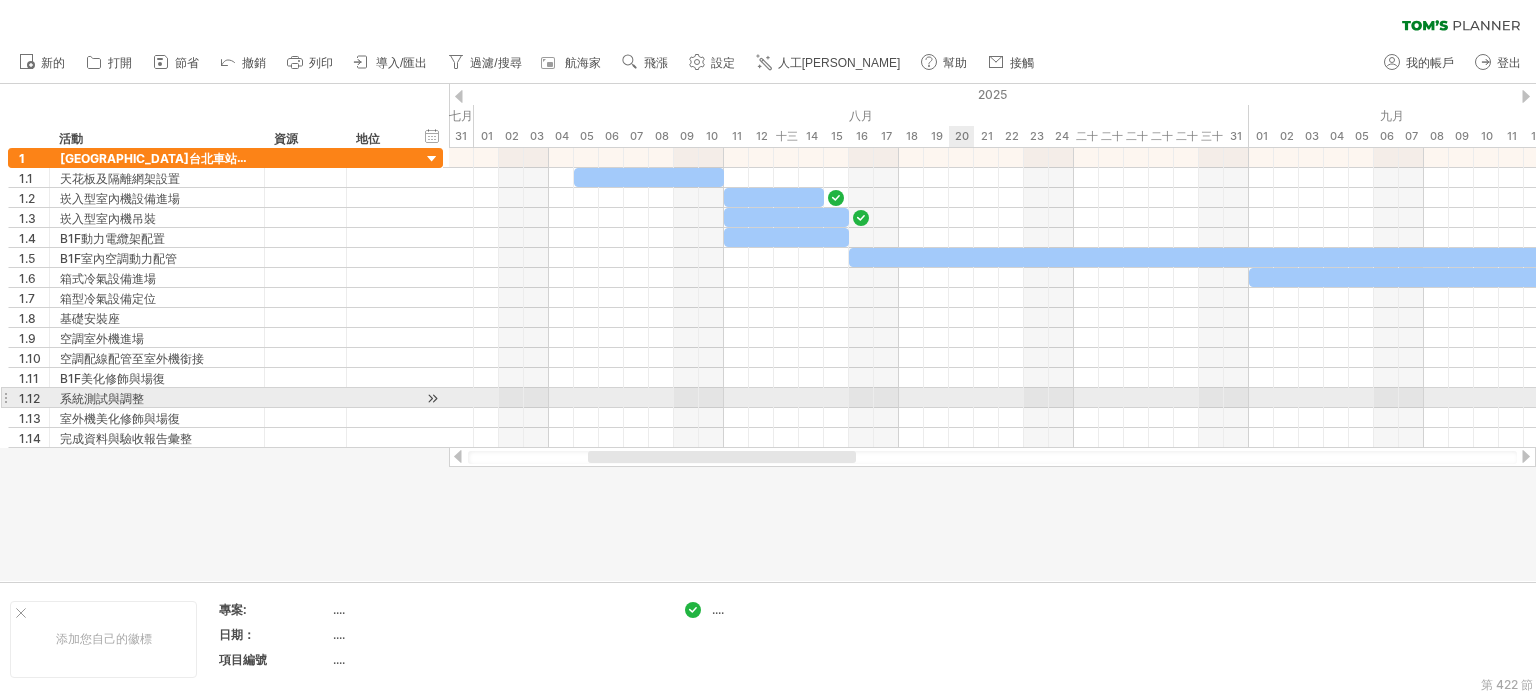 click at bounding box center (992, 418) 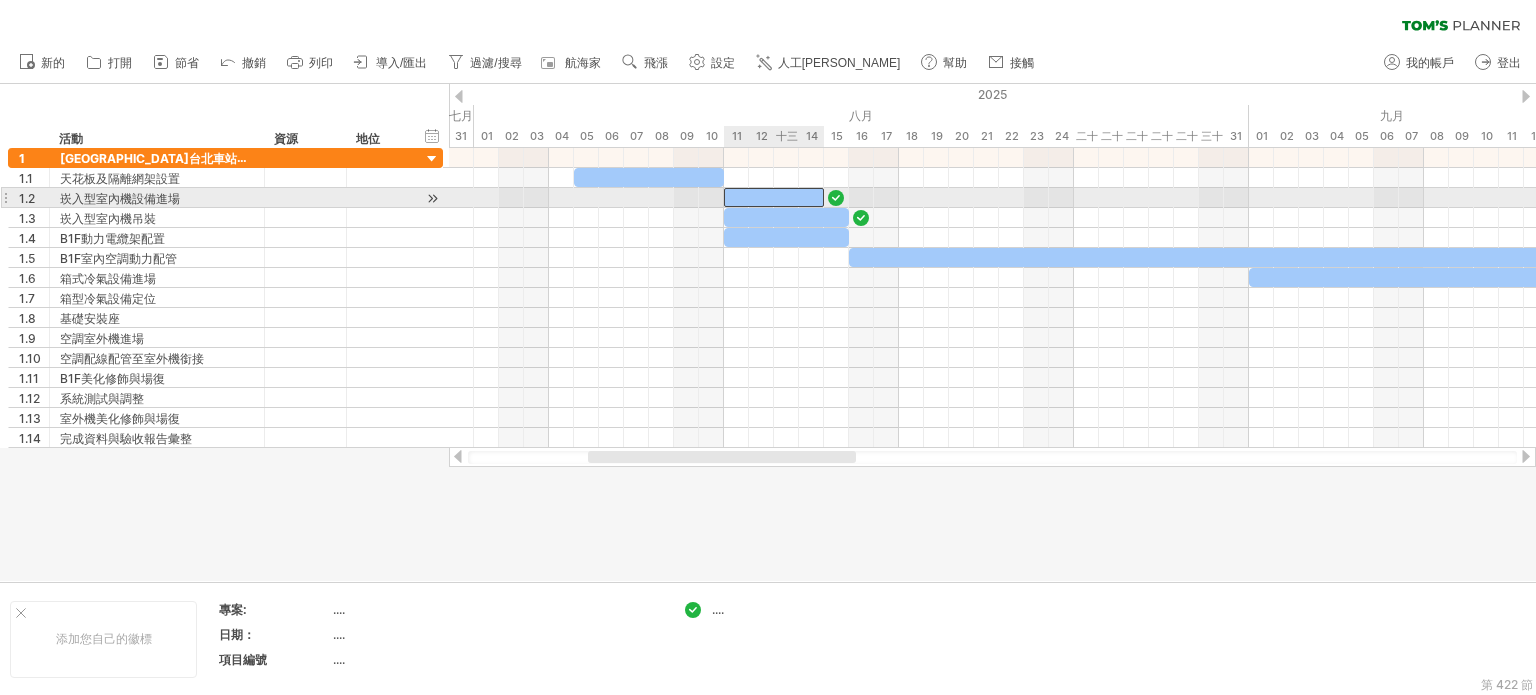 click at bounding box center (774, 197) 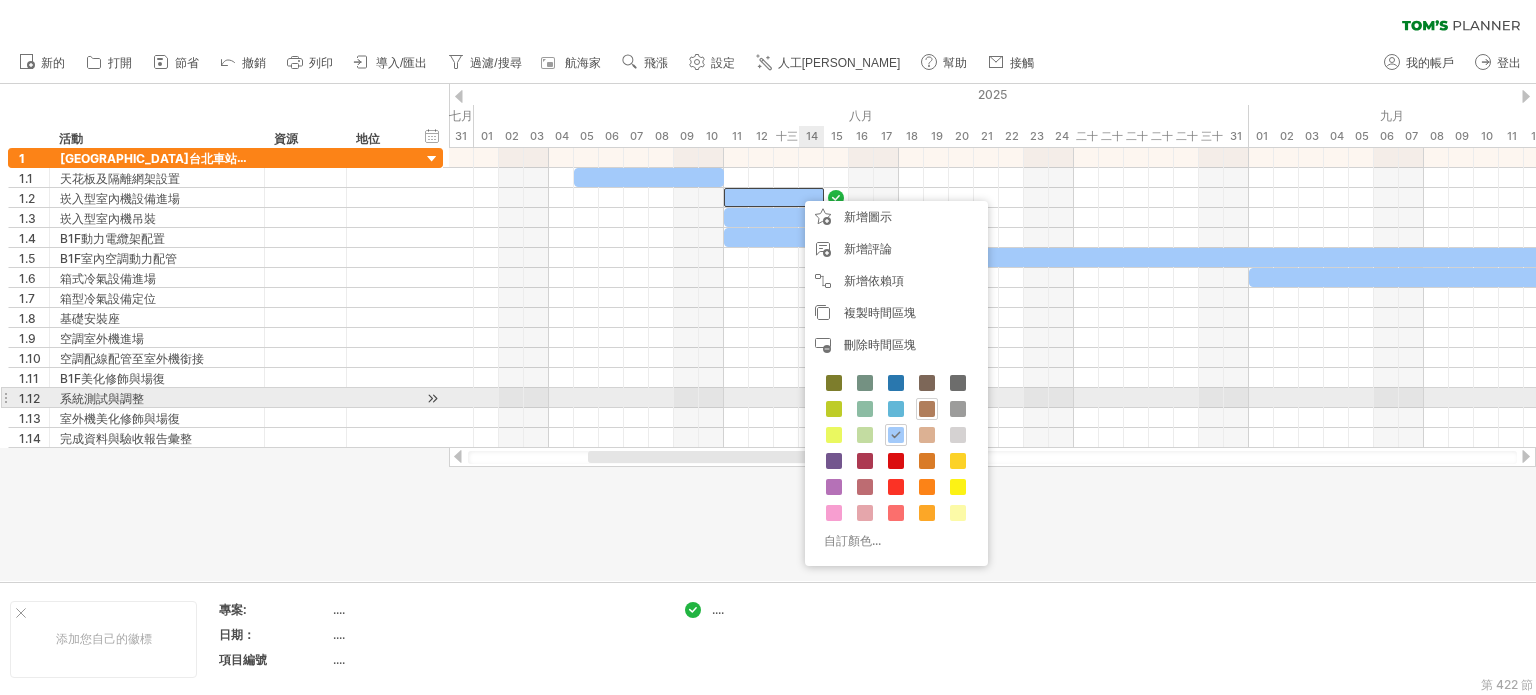 click at bounding box center (927, 409) 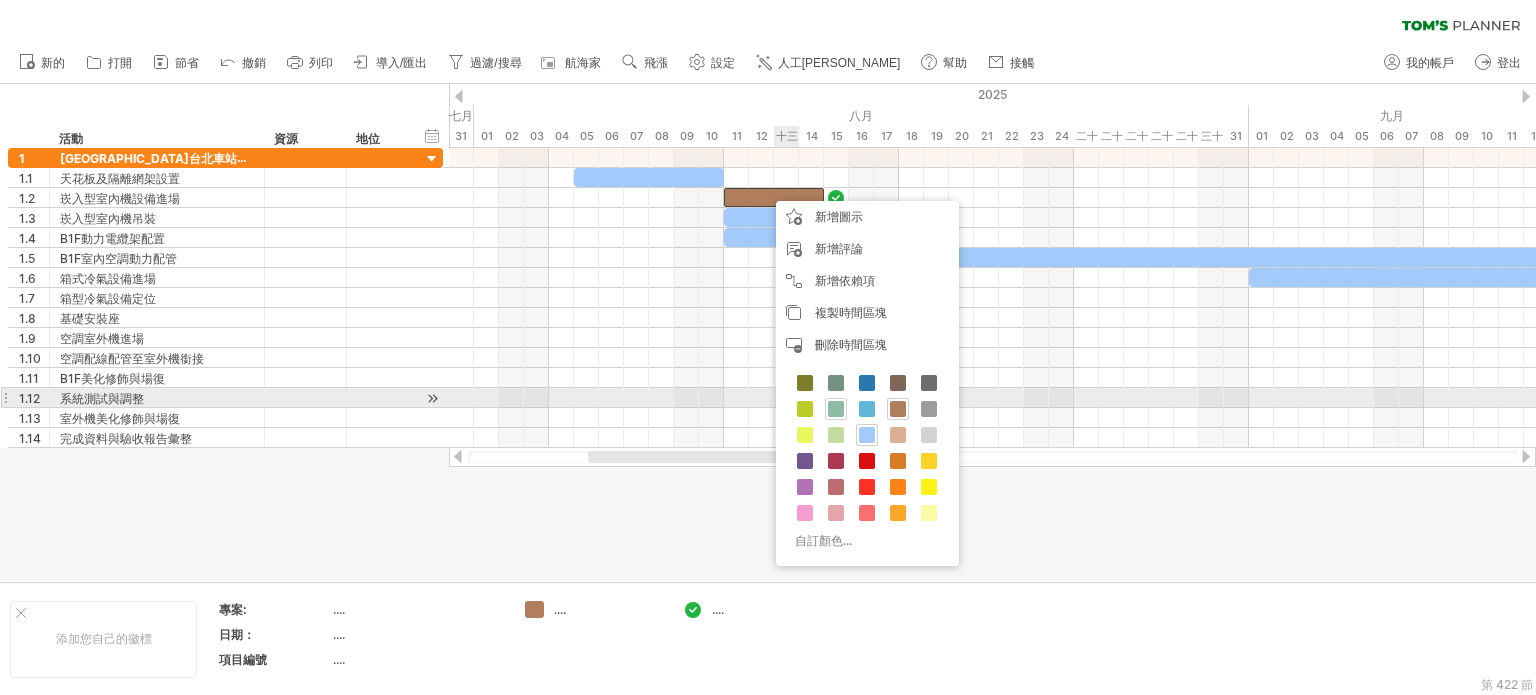 click at bounding box center (836, 409) 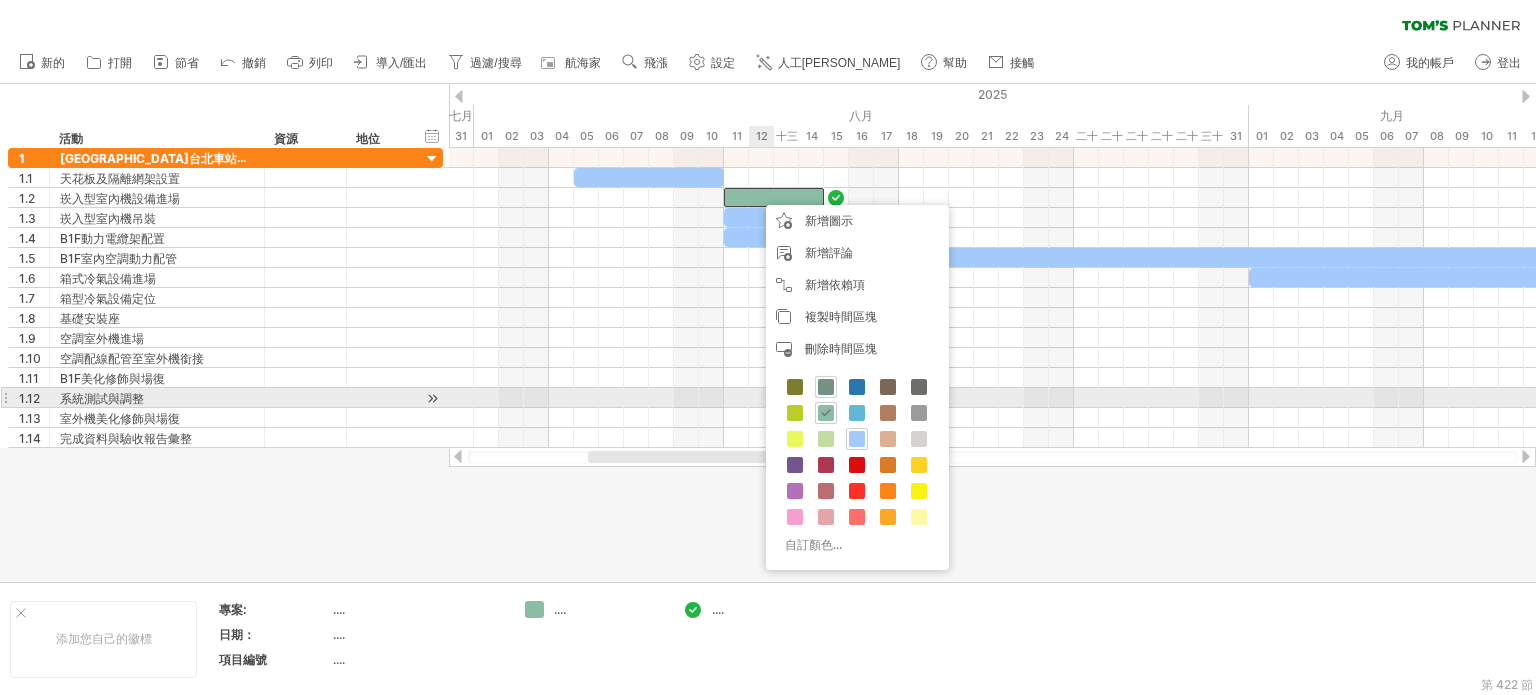 click at bounding box center [826, 387] 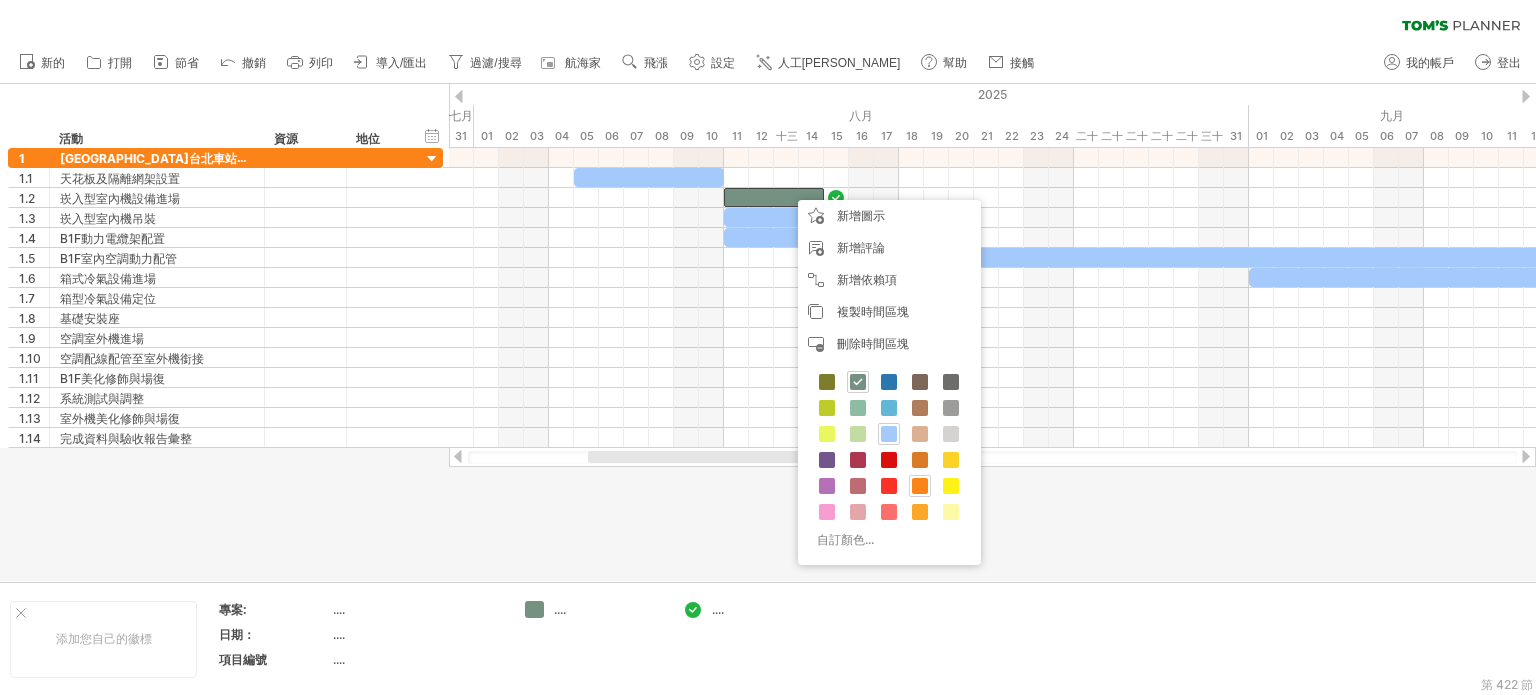 click at bounding box center [920, 486] 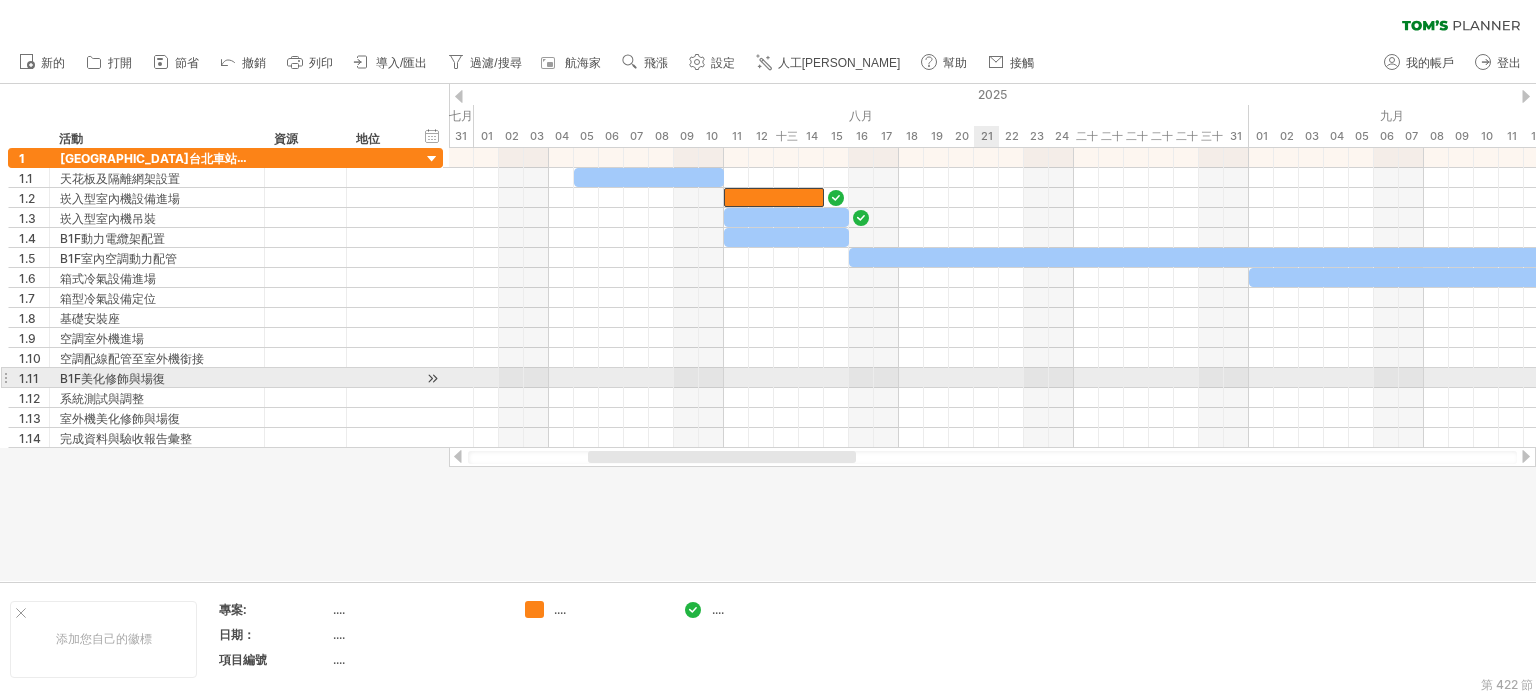 click at bounding box center [992, 378] 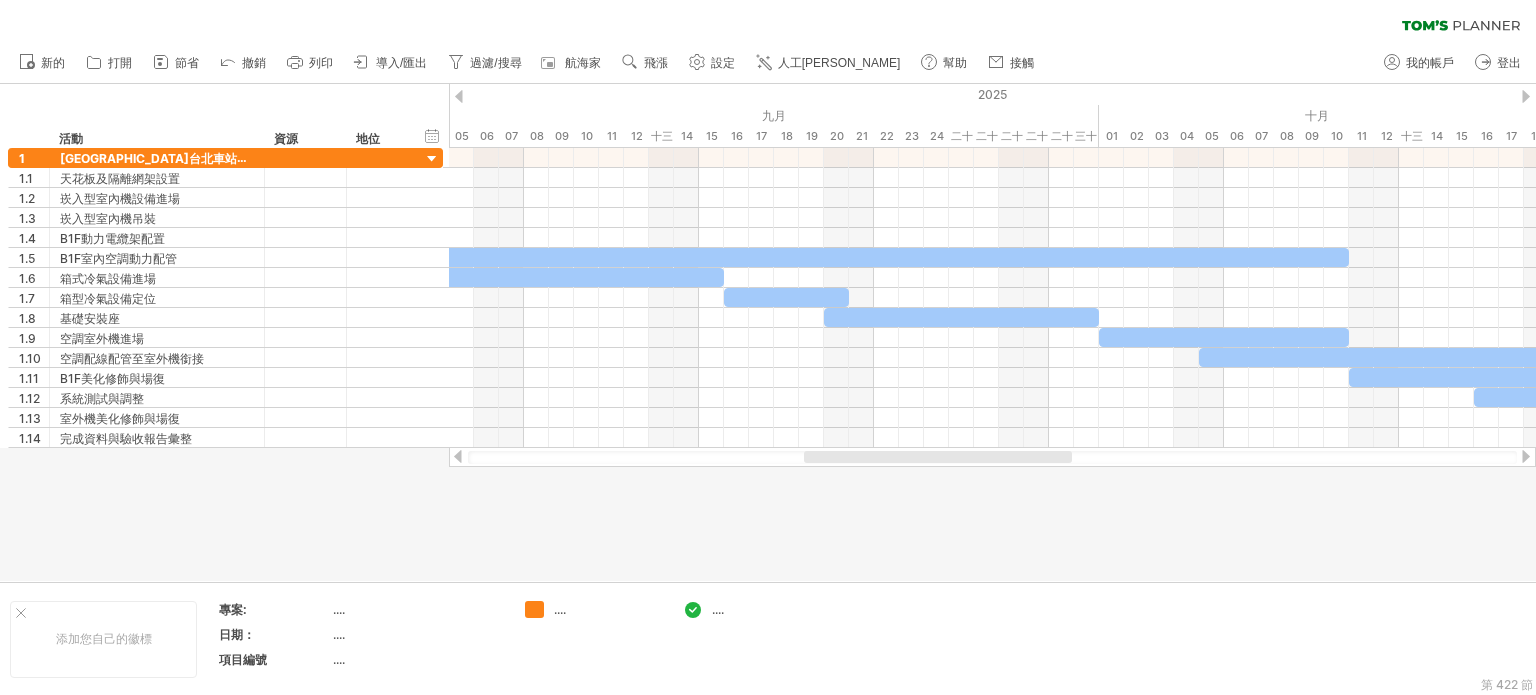 drag, startPoint x: 826, startPoint y: 457, endPoint x: 1043, endPoint y: 463, distance: 217.08293 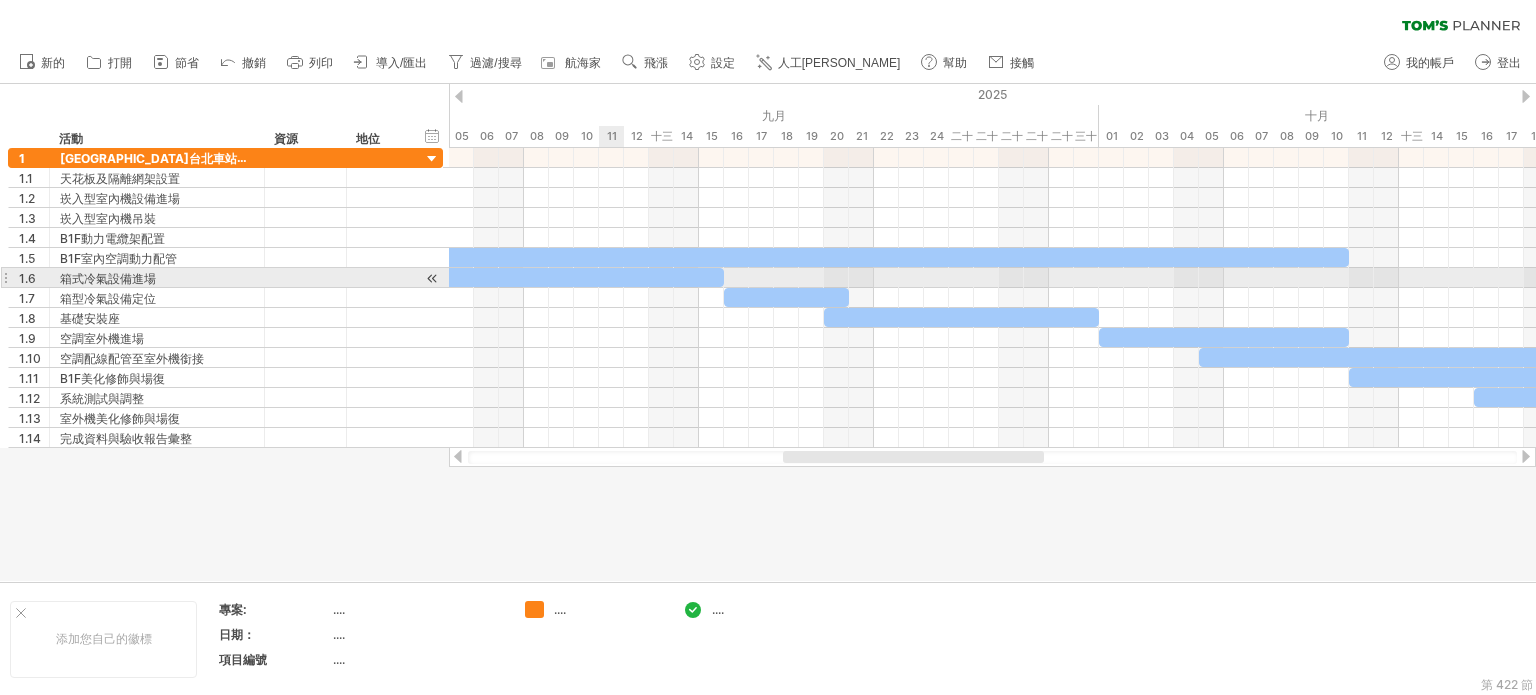 click at bounding box center [536, 277] 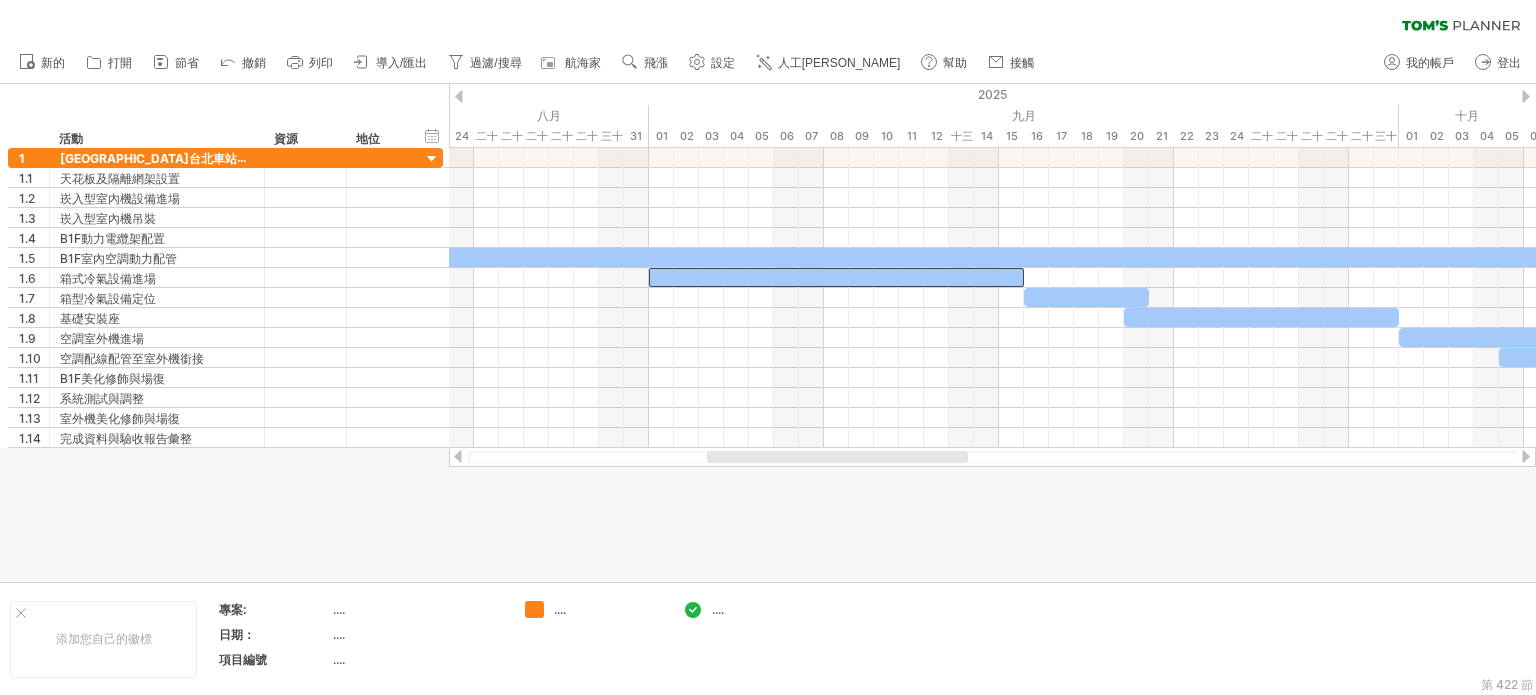 drag, startPoint x: 816, startPoint y: 456, endPoint x: 744, endPoint y: 455, distance: 72.00694 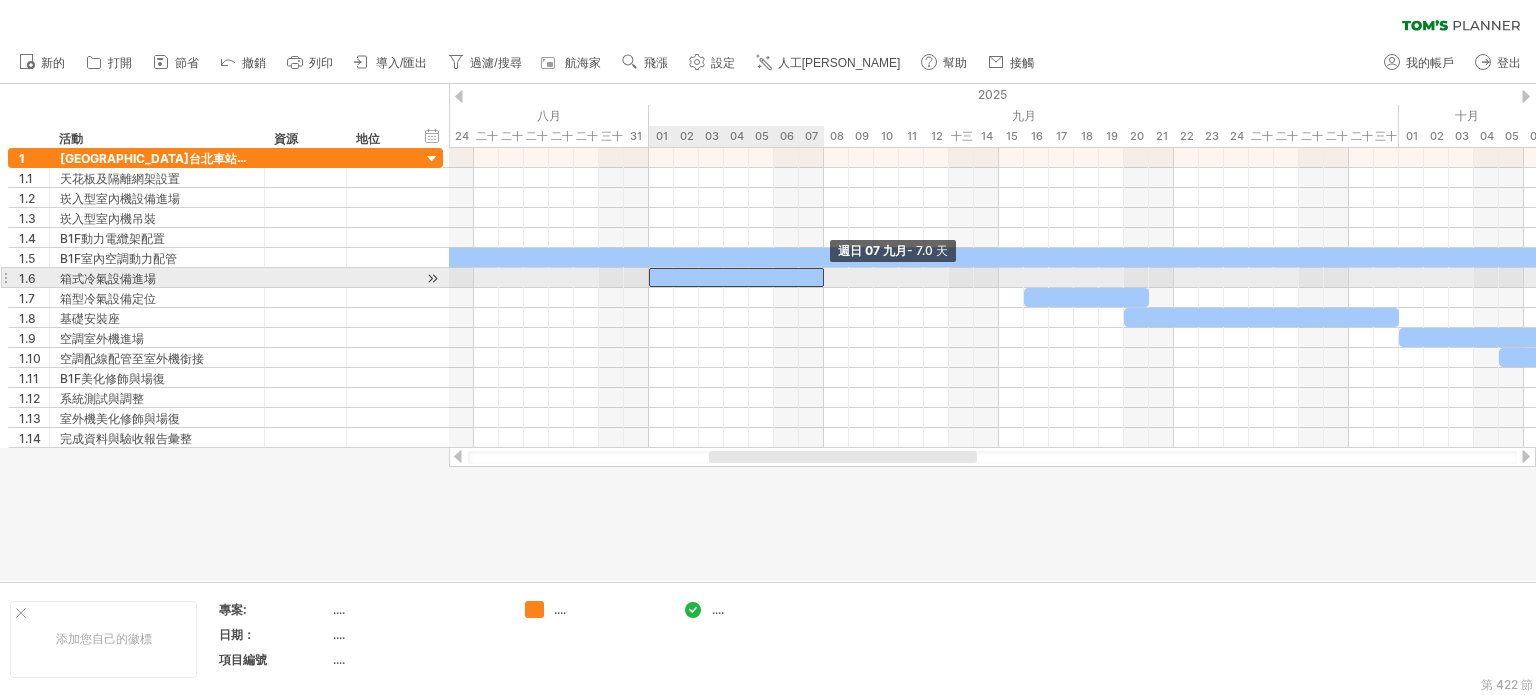 drag, startPoint x: 1021, startPoint y: 274, endPoint x: 816, endPoint y: 277, distance: 205.02196 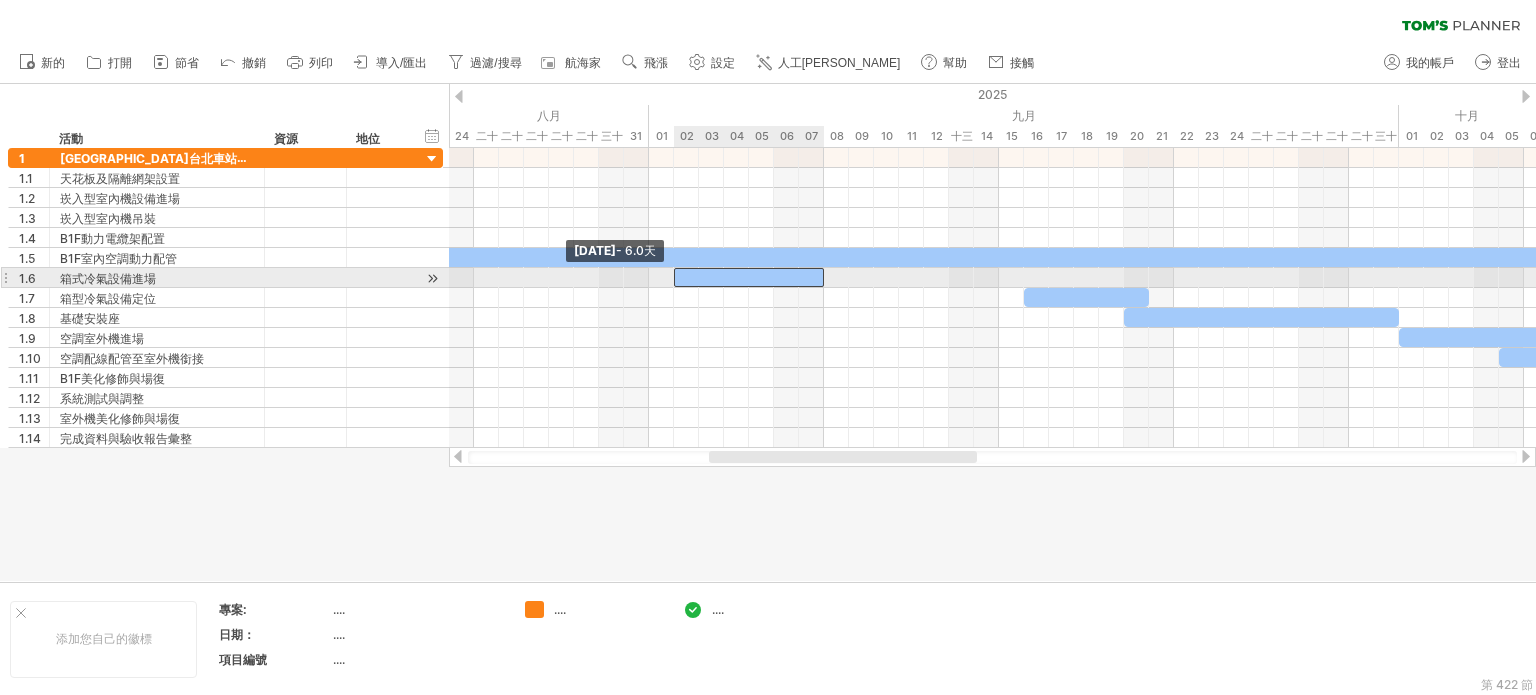 drag, startPoint x: 651, startPoint y: 272, endPoint x: 676, endPoint y: 273, distance: 25.019993 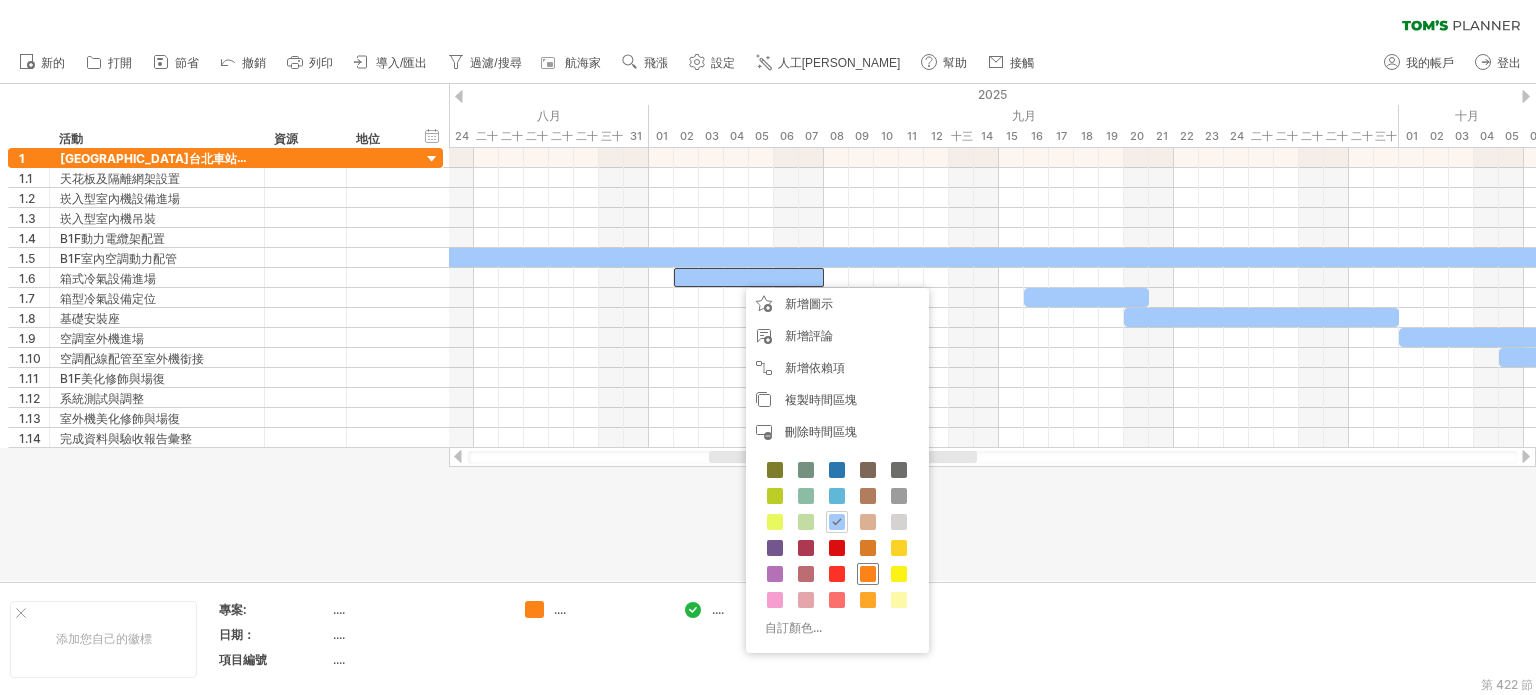 click at bounding box center [868, 574] 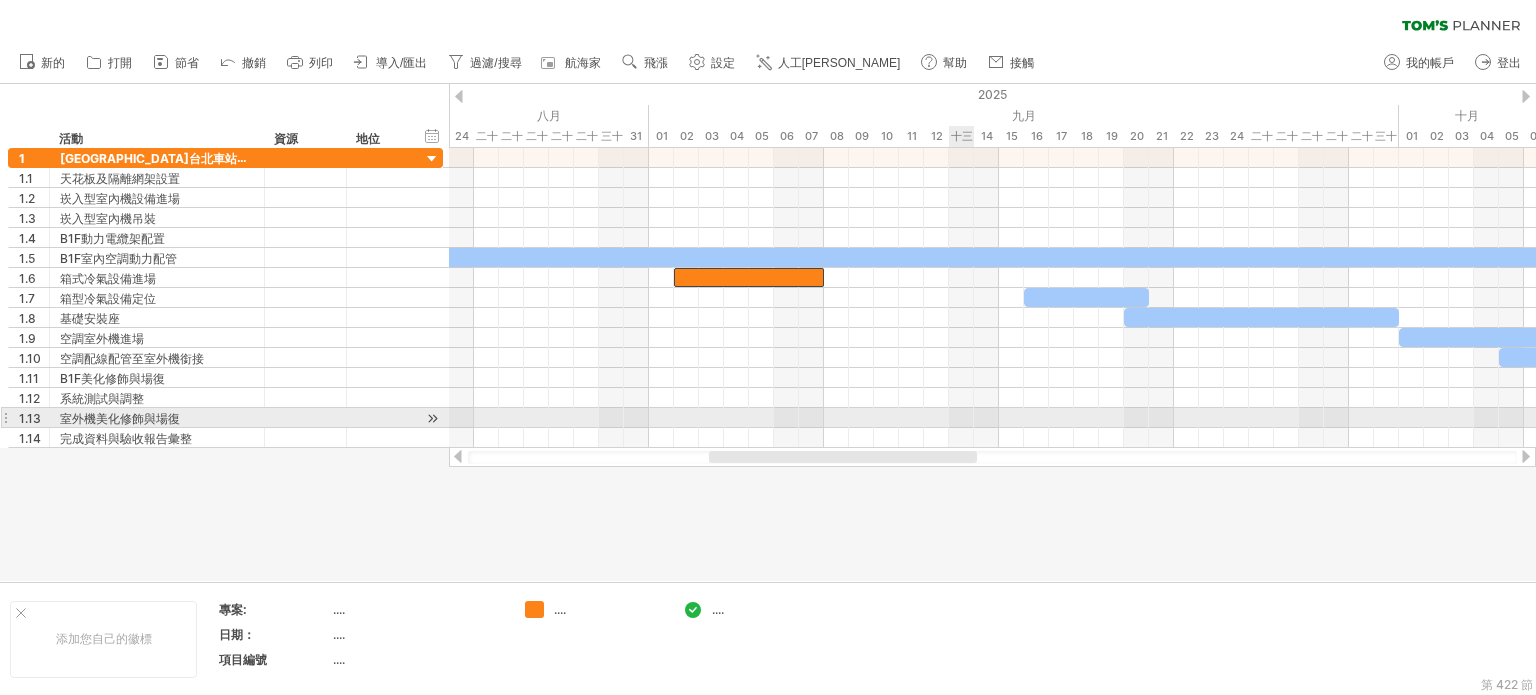 click at bounding box center (992, 418) 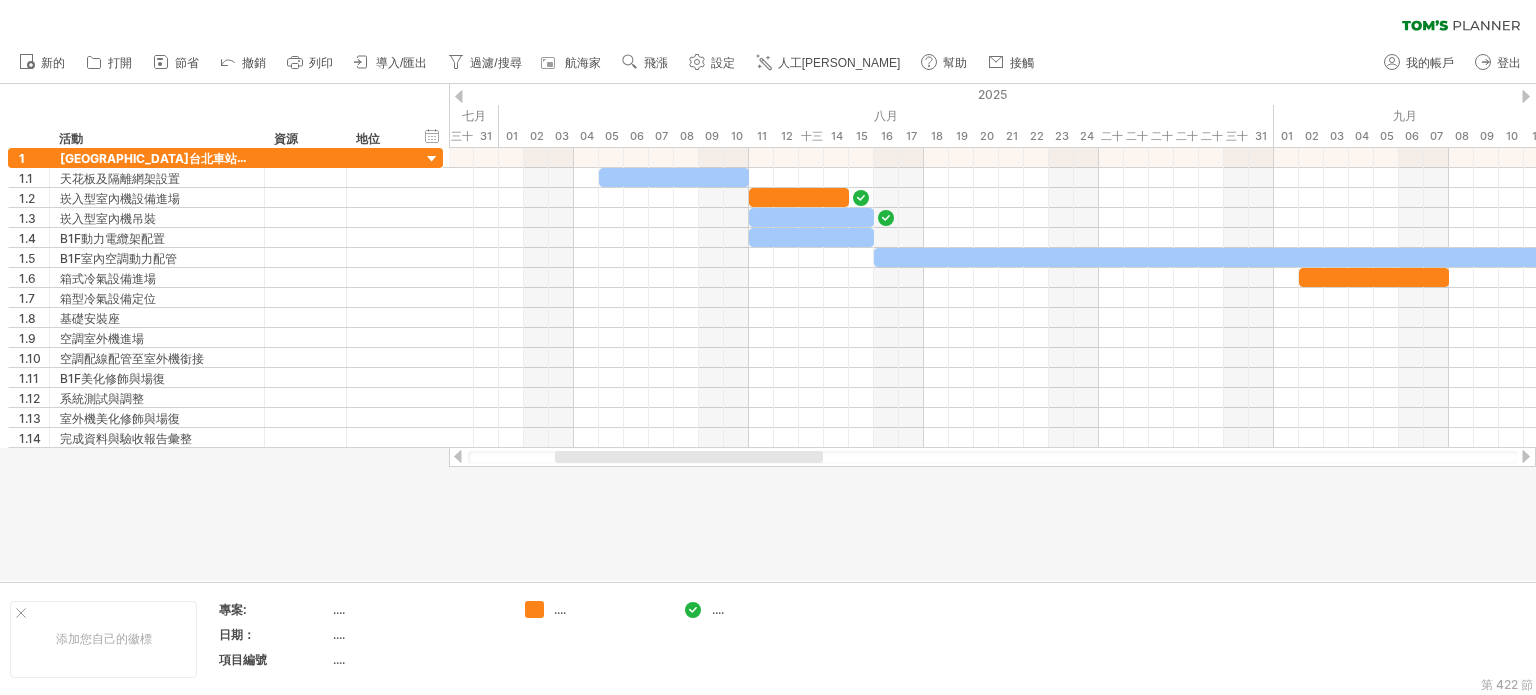 drag, startPoint x: 916, startPoint y: 462, endPoint x: 762, endPoint y: 455, distance: 154.15901 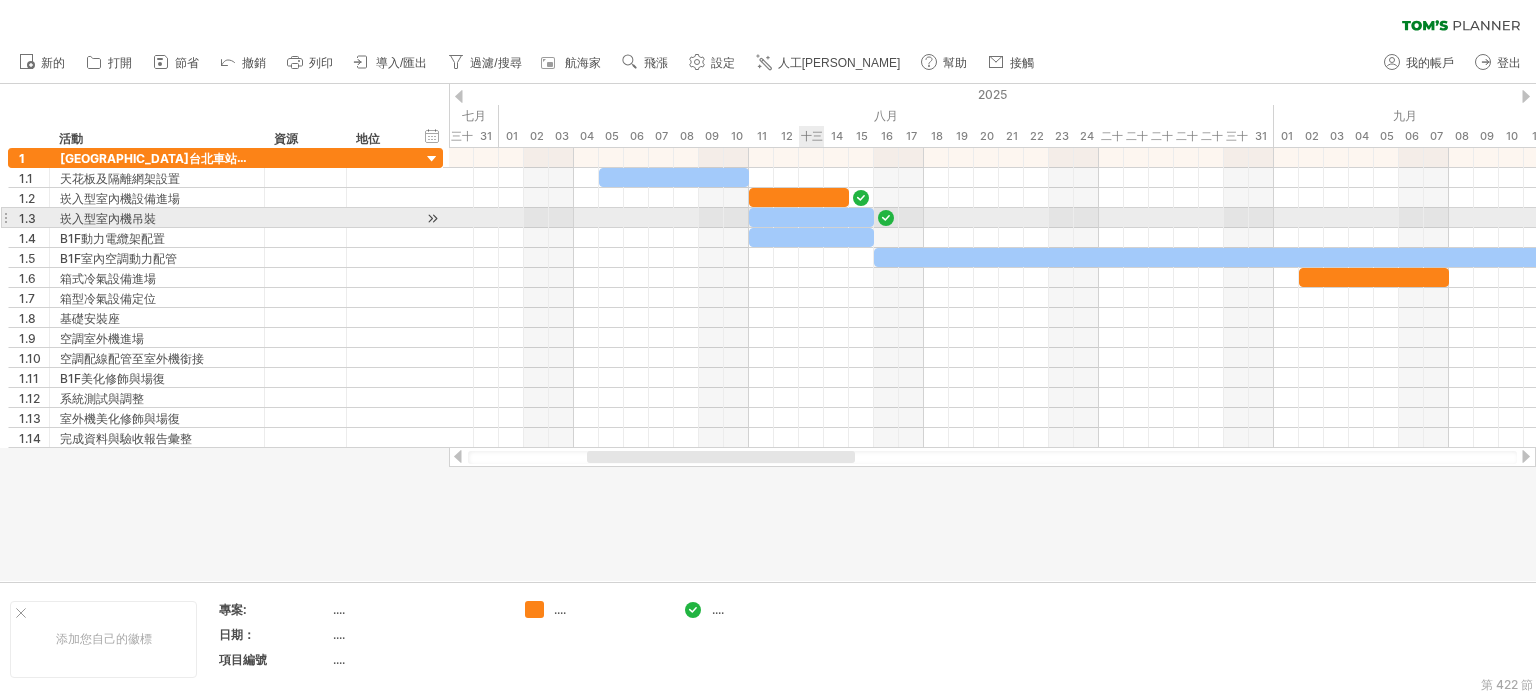 click at bounding box center [811, 217] 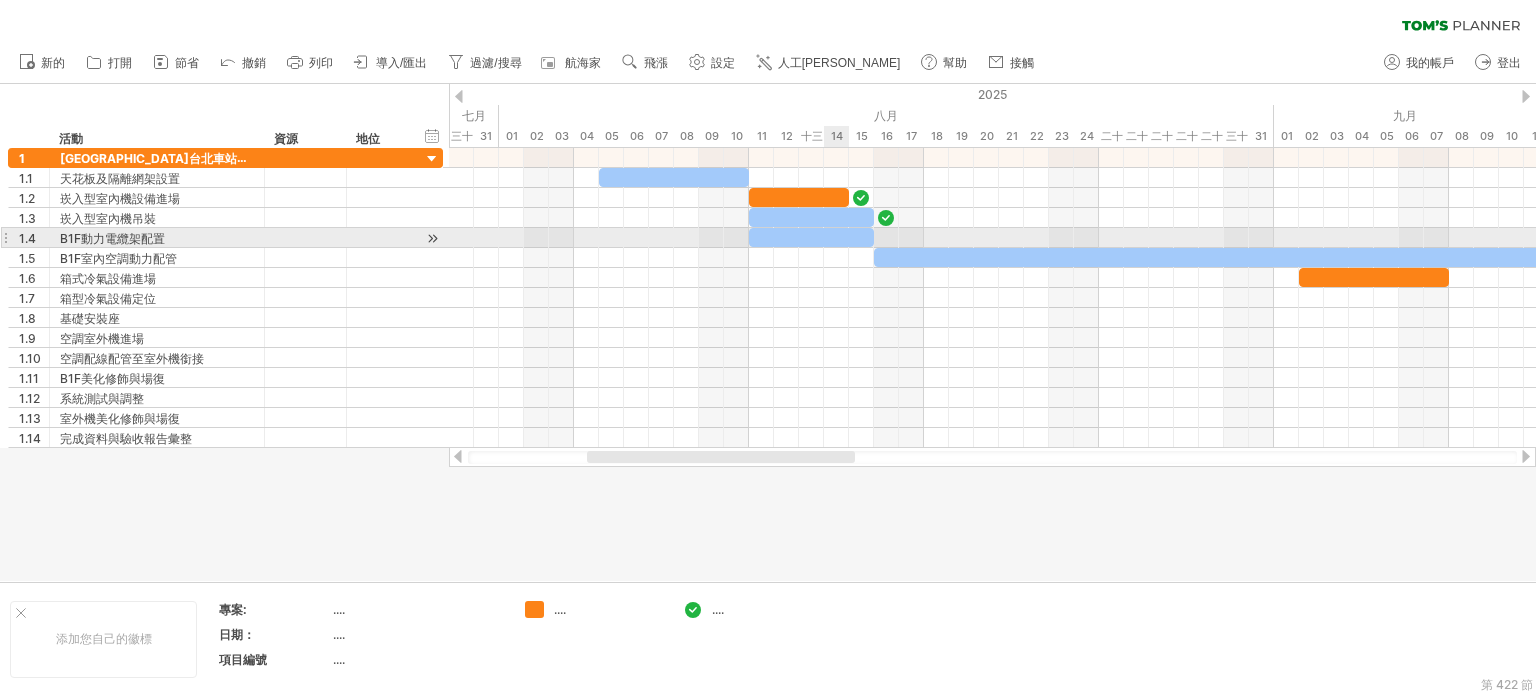 click at bounding box center (992, 258) 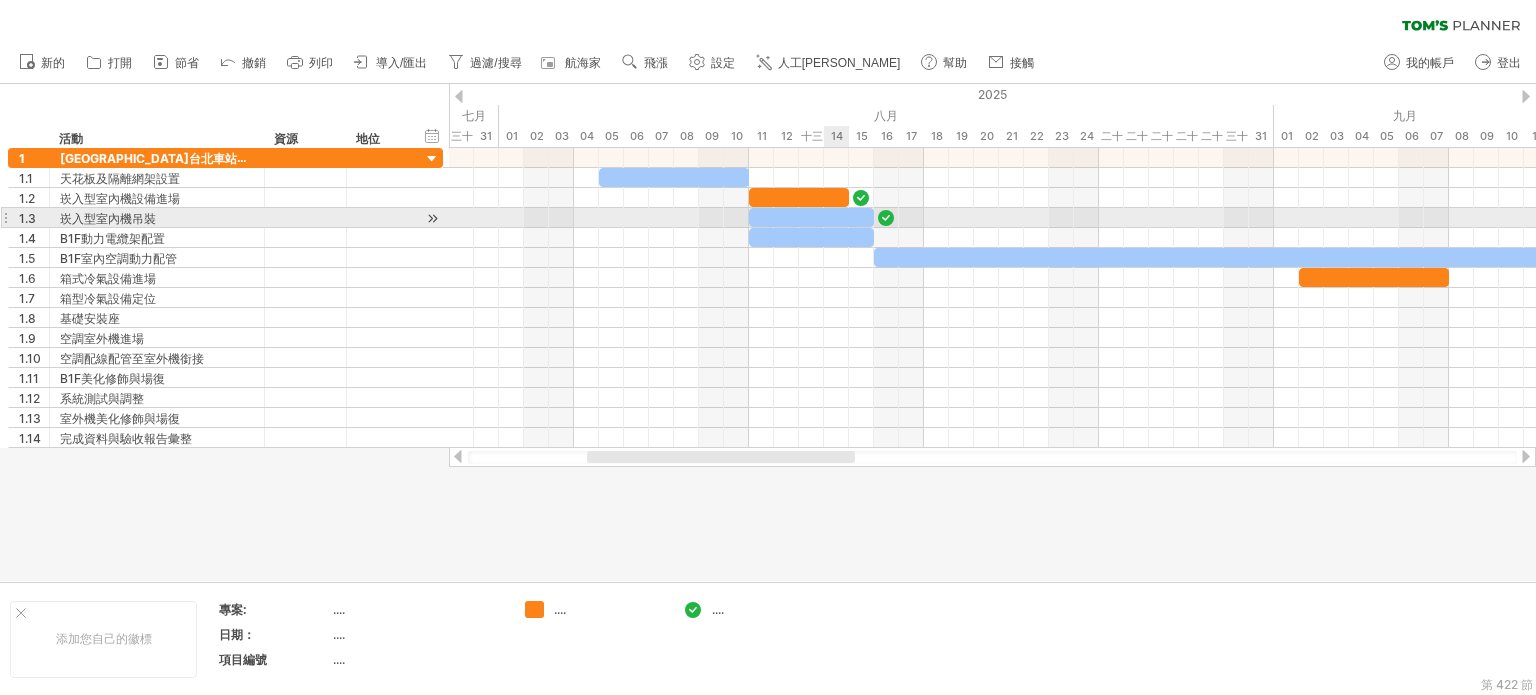 click at bounding box center [811, 217] 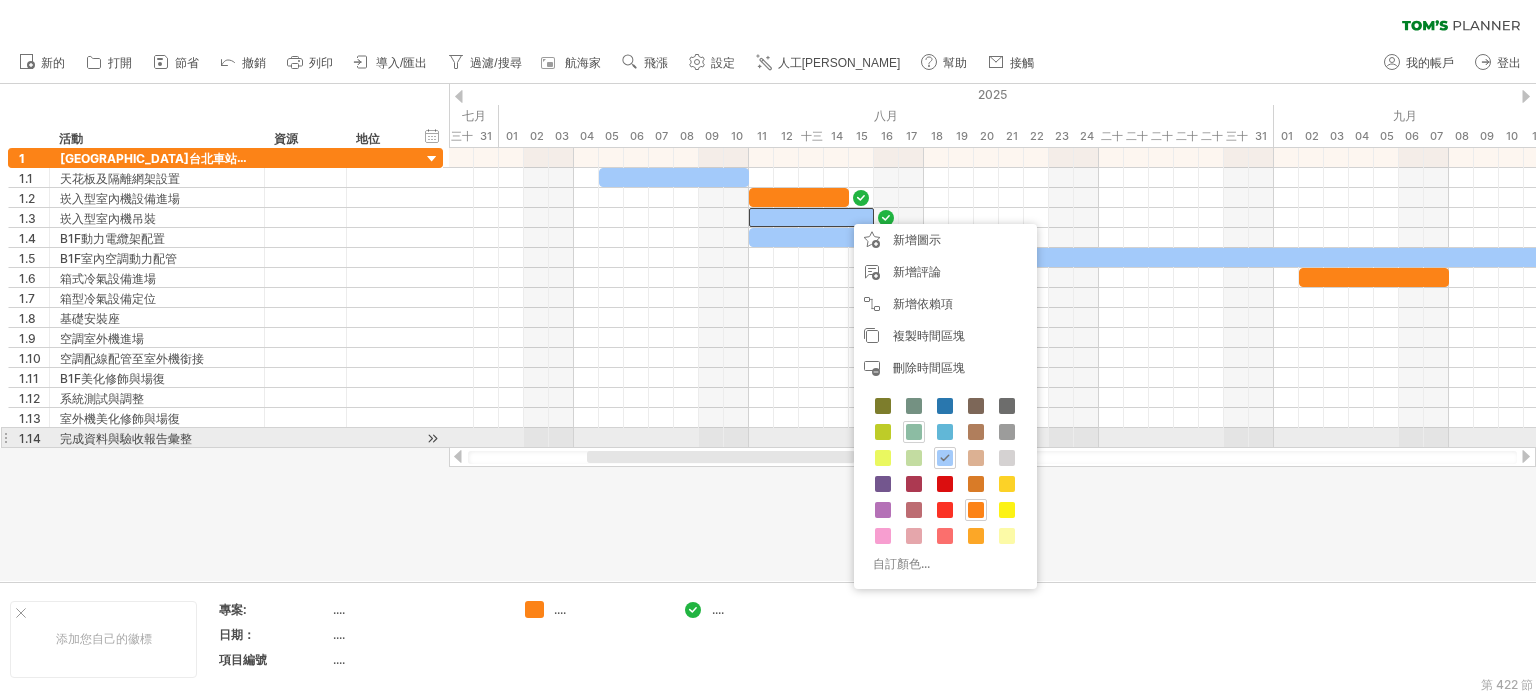 click at bounding box center (914, 432) 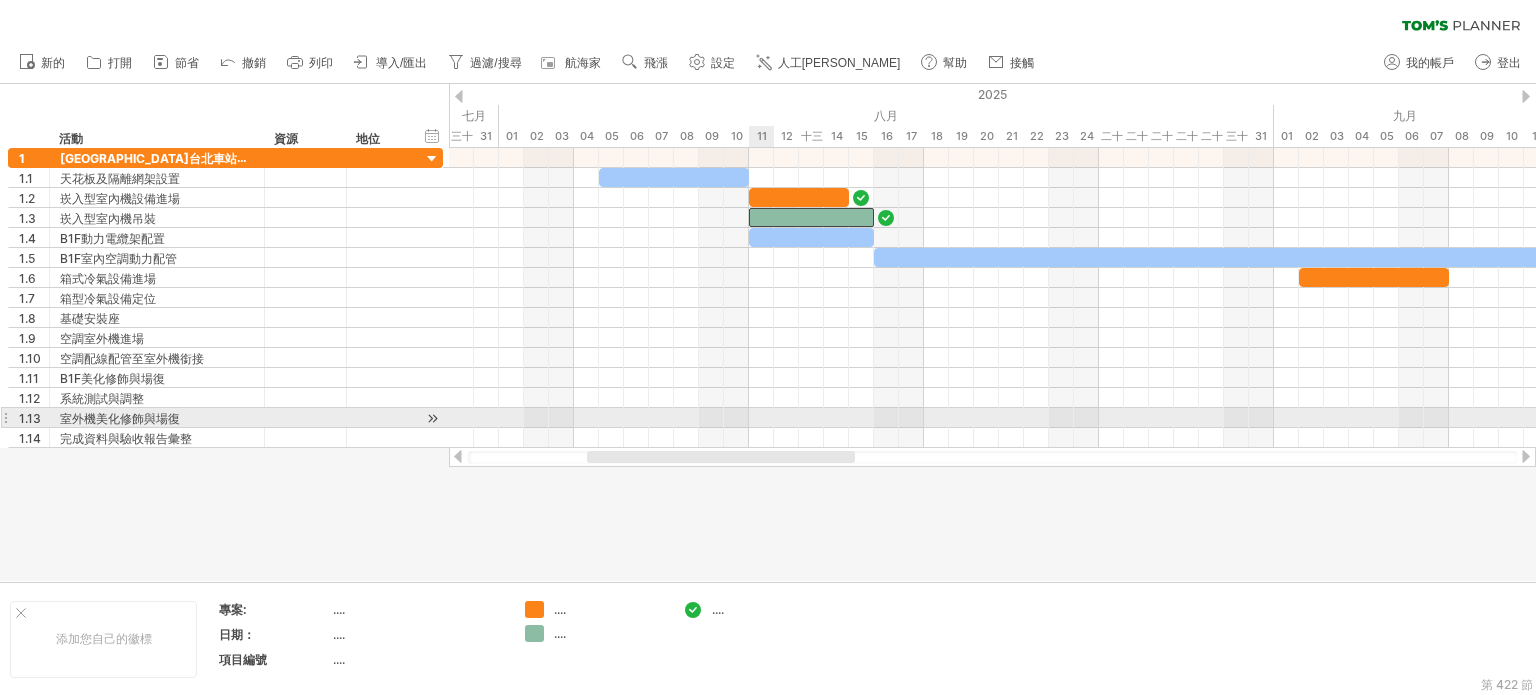 click at bounding box center [992, 438] 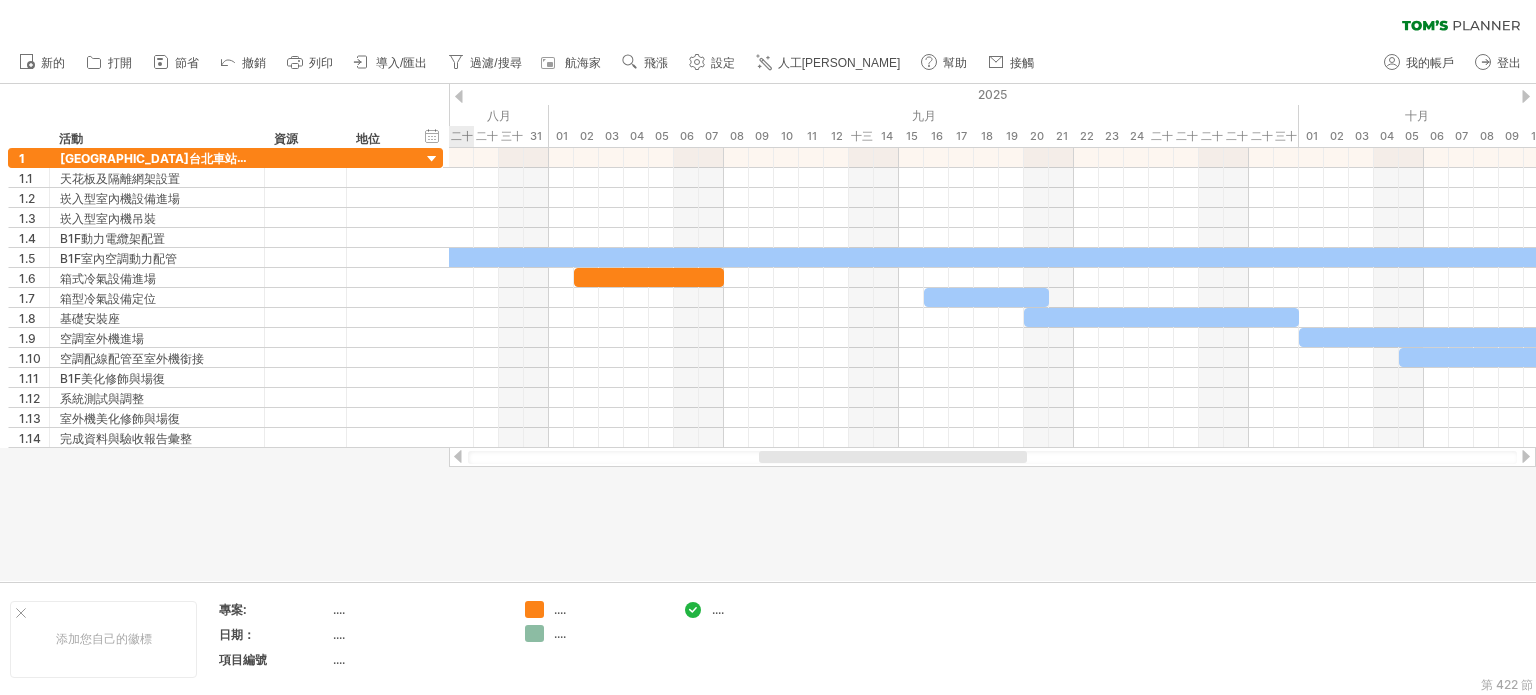 drag, startPoint x: 804, startPoint y: 458, endPoint x: 976, endPoint y: 458, distance: 172 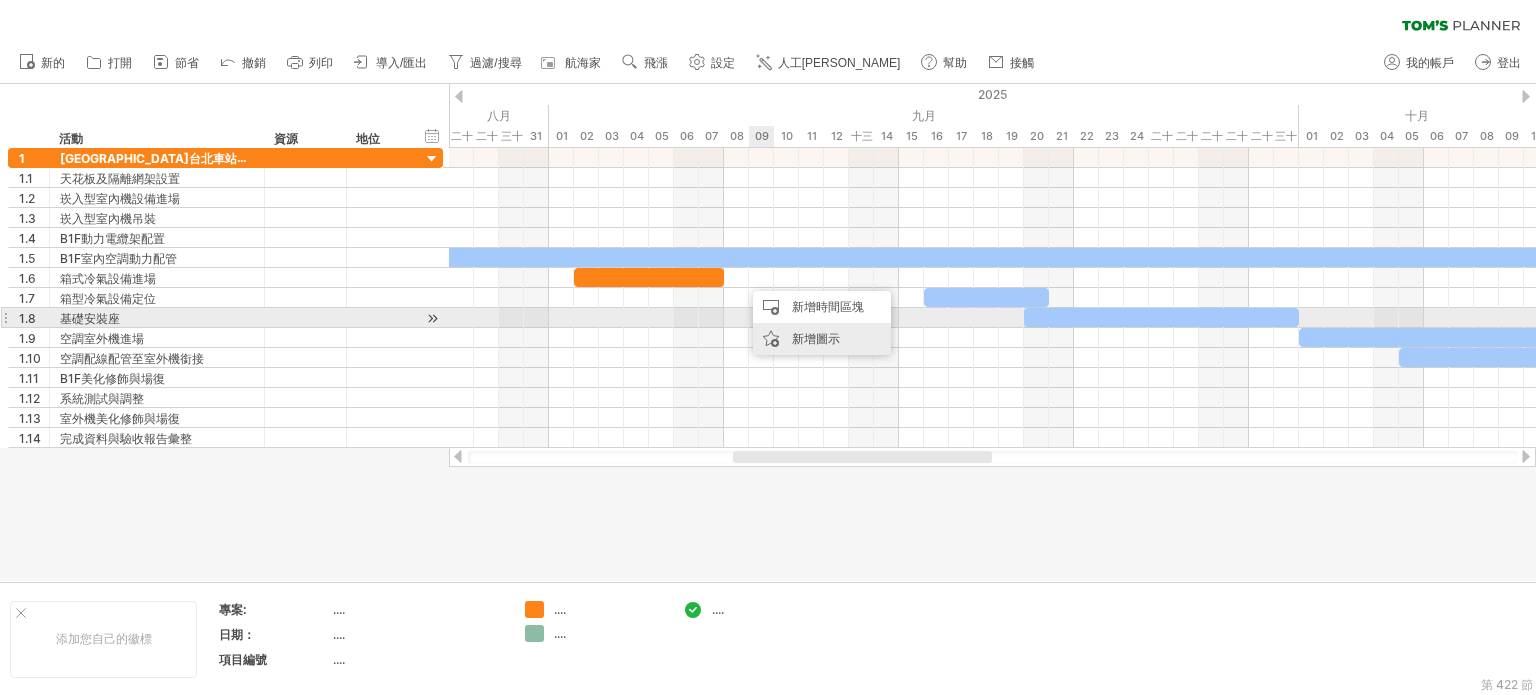 drag, startPoint x: 821, startPoint y: 337, endPoint x: 845, endPoint y: 343, distance: 24.738634 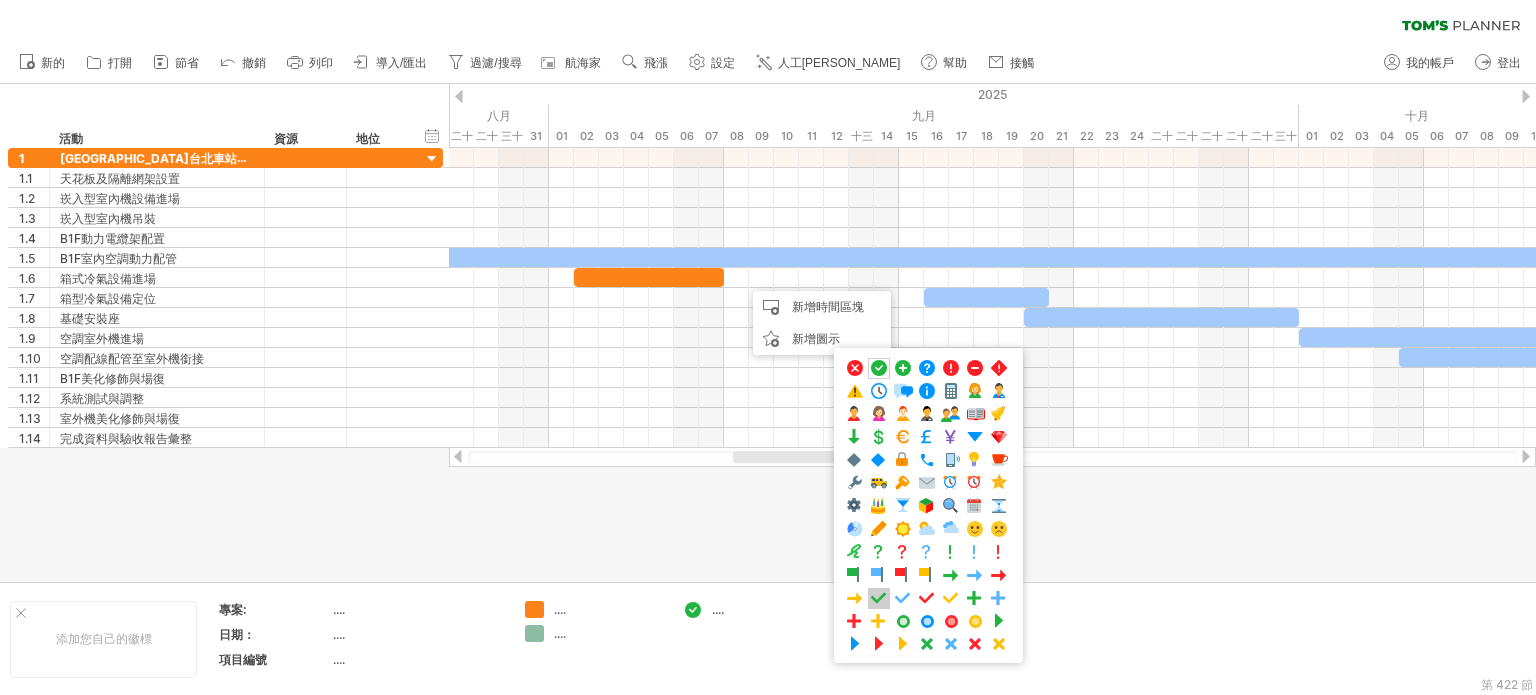 click at bounding box center [879, 598] 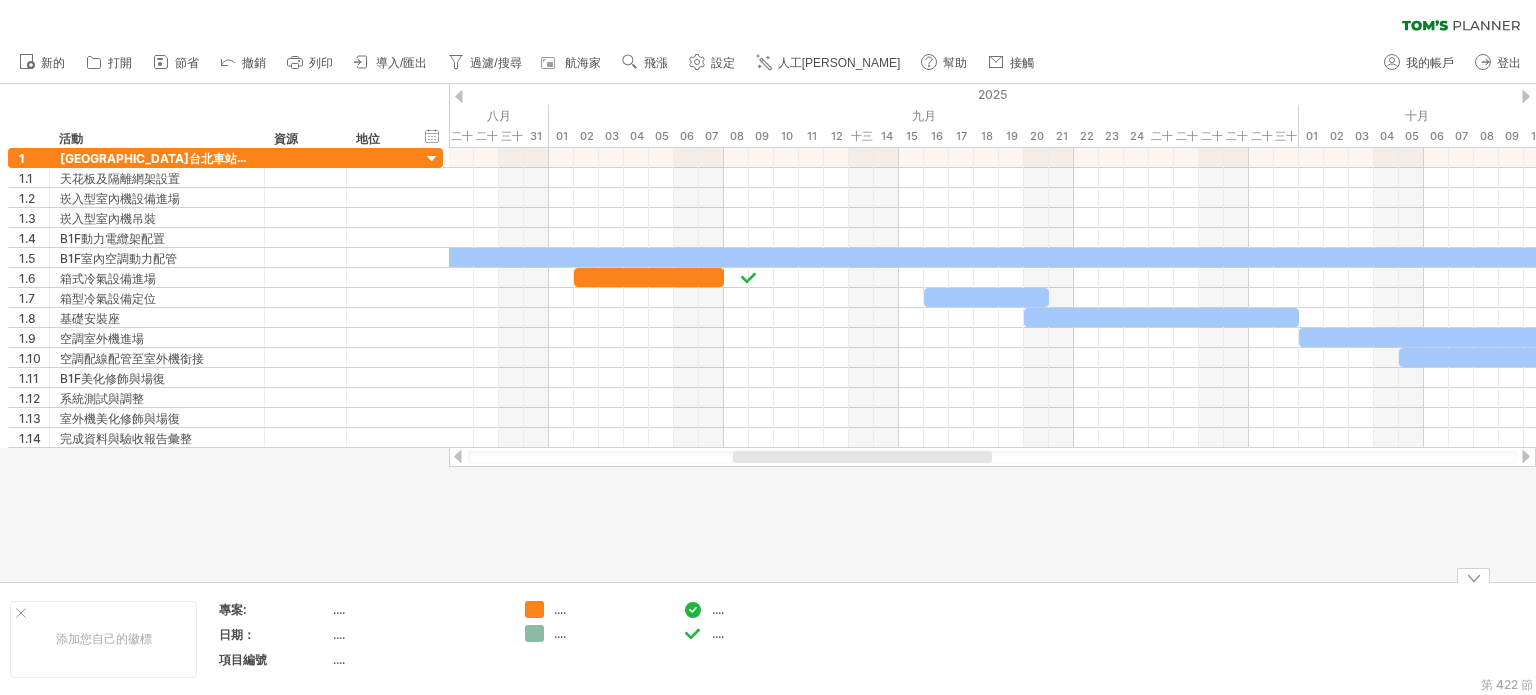click at bounding box center [768, 332] 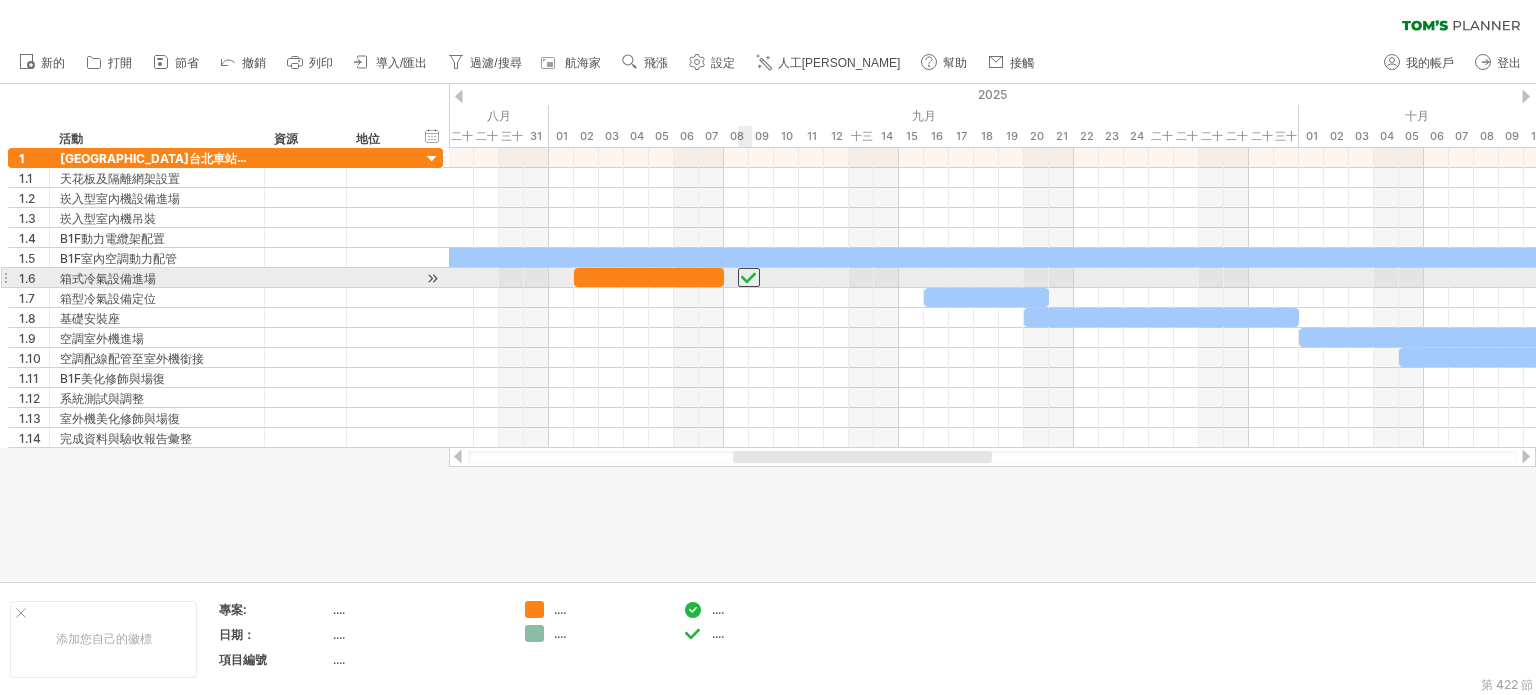 click at bounding box center [749, 277] 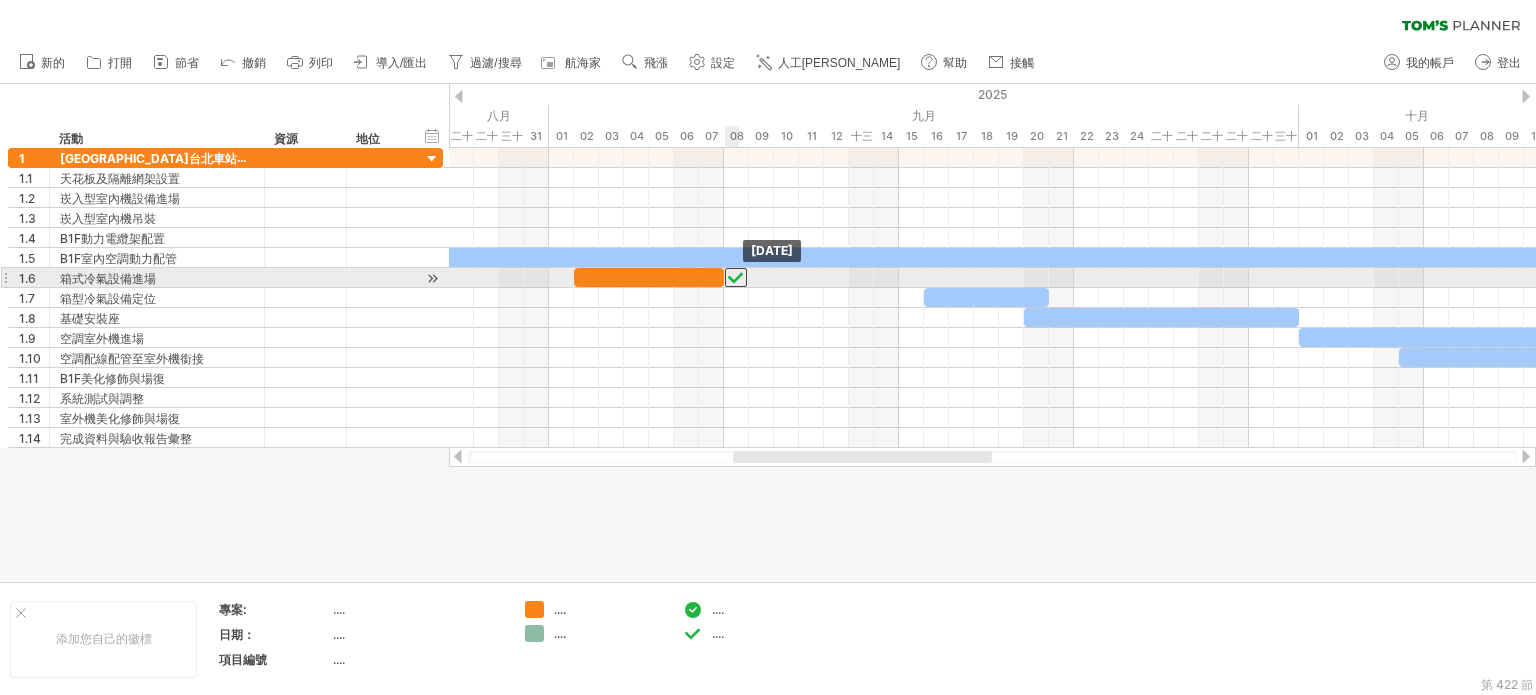 drag, startPoint x: 752, startPoint y: 278, endPoint x: 739, endPoint y: 278, distance: 13 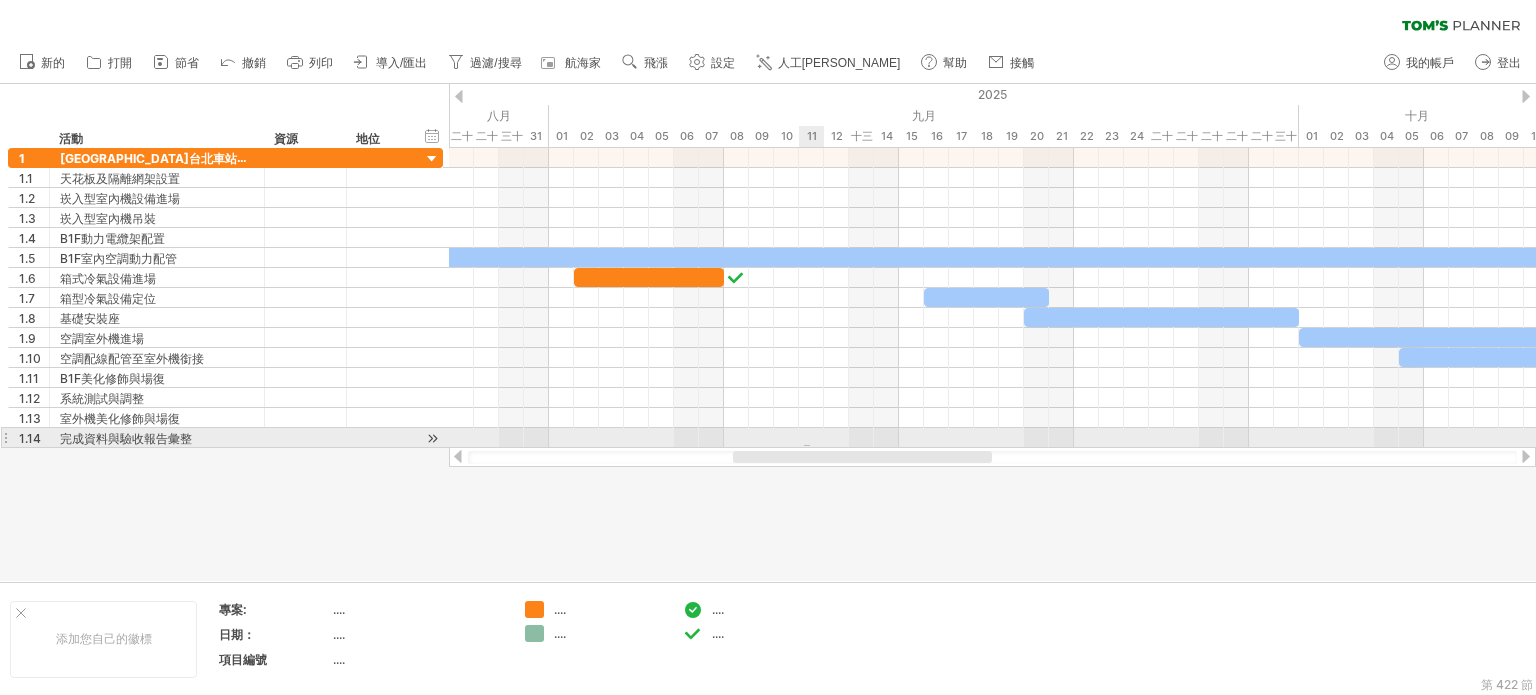 drag, startPoint x: 807, startPoint y: 445, endPoint x: 789, endPoint y: 460, distance: 23.43075 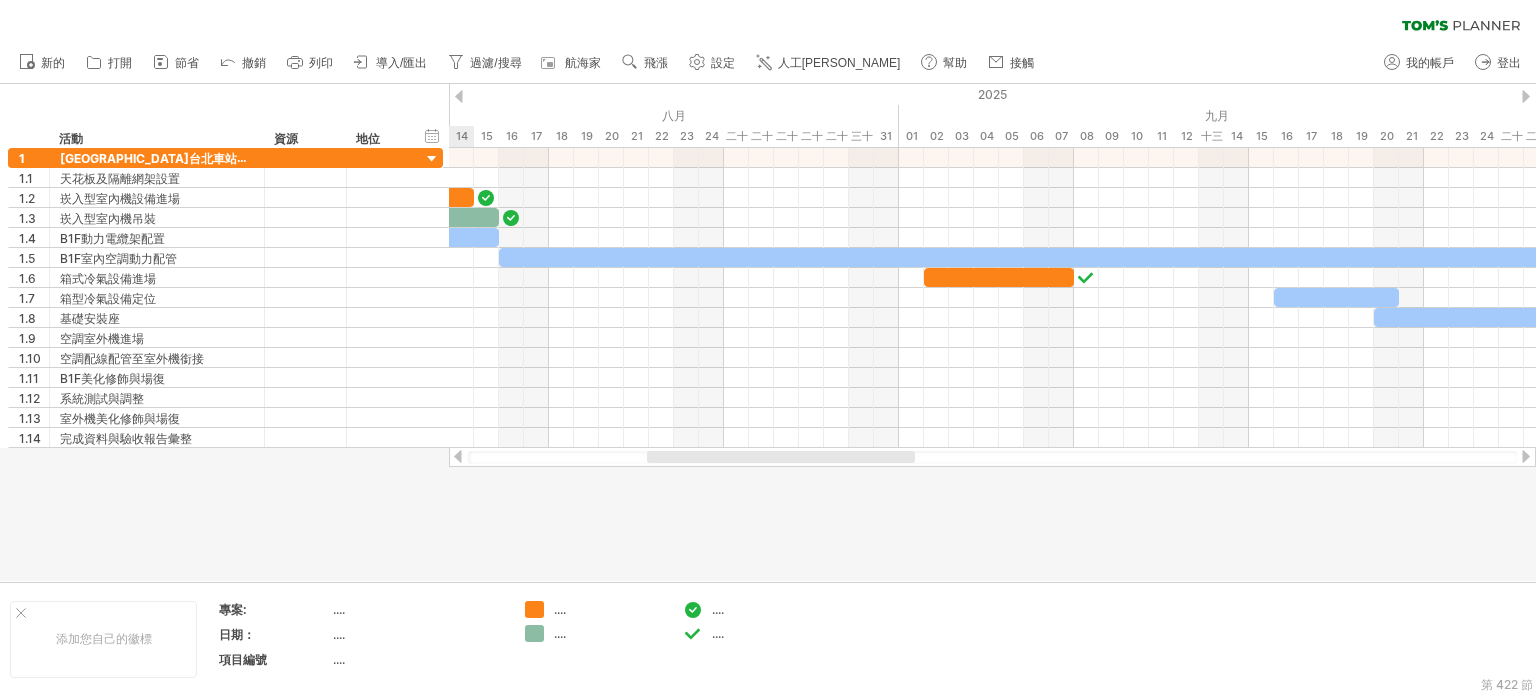 drag, startPoint x: 789, startPoint y: 460, endPoint x: 649, endPoint y: 458, distance: 140.01428 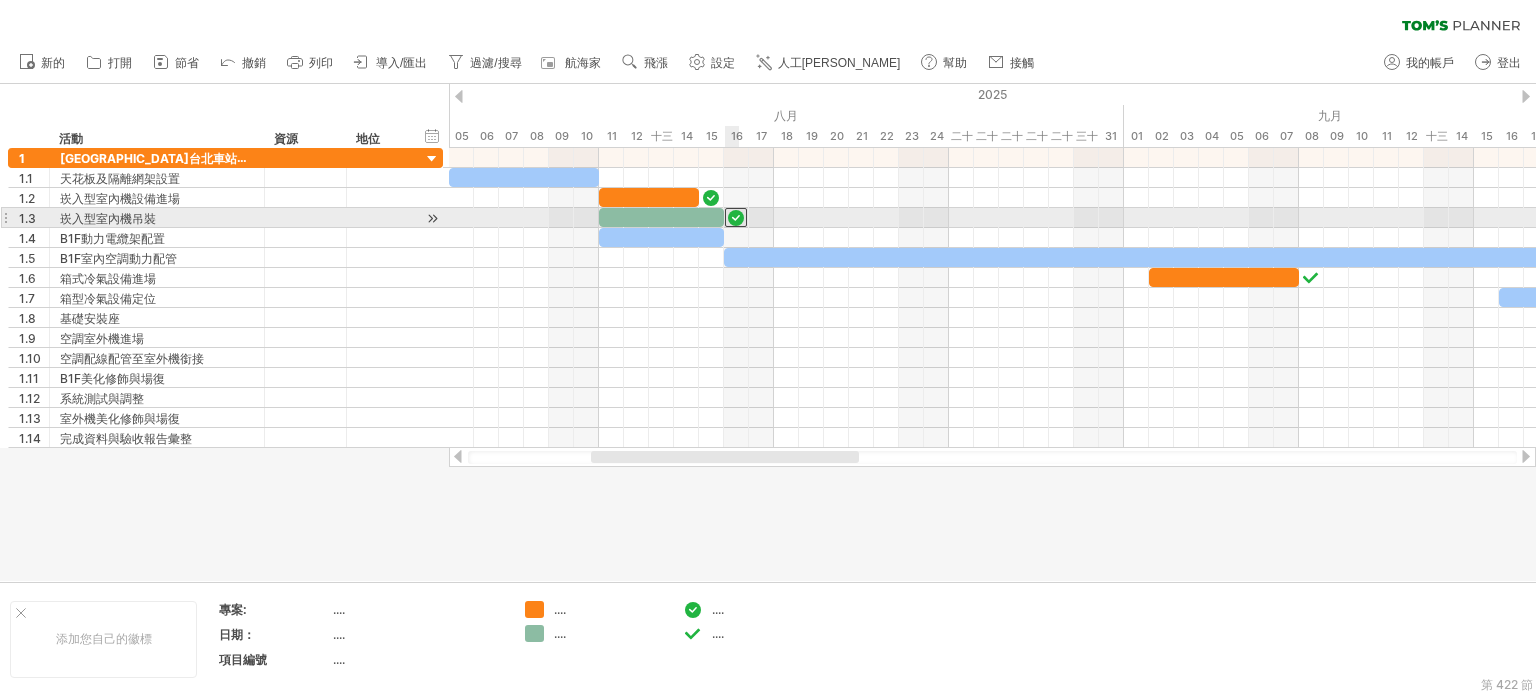 click at bounding box center [736, 217] 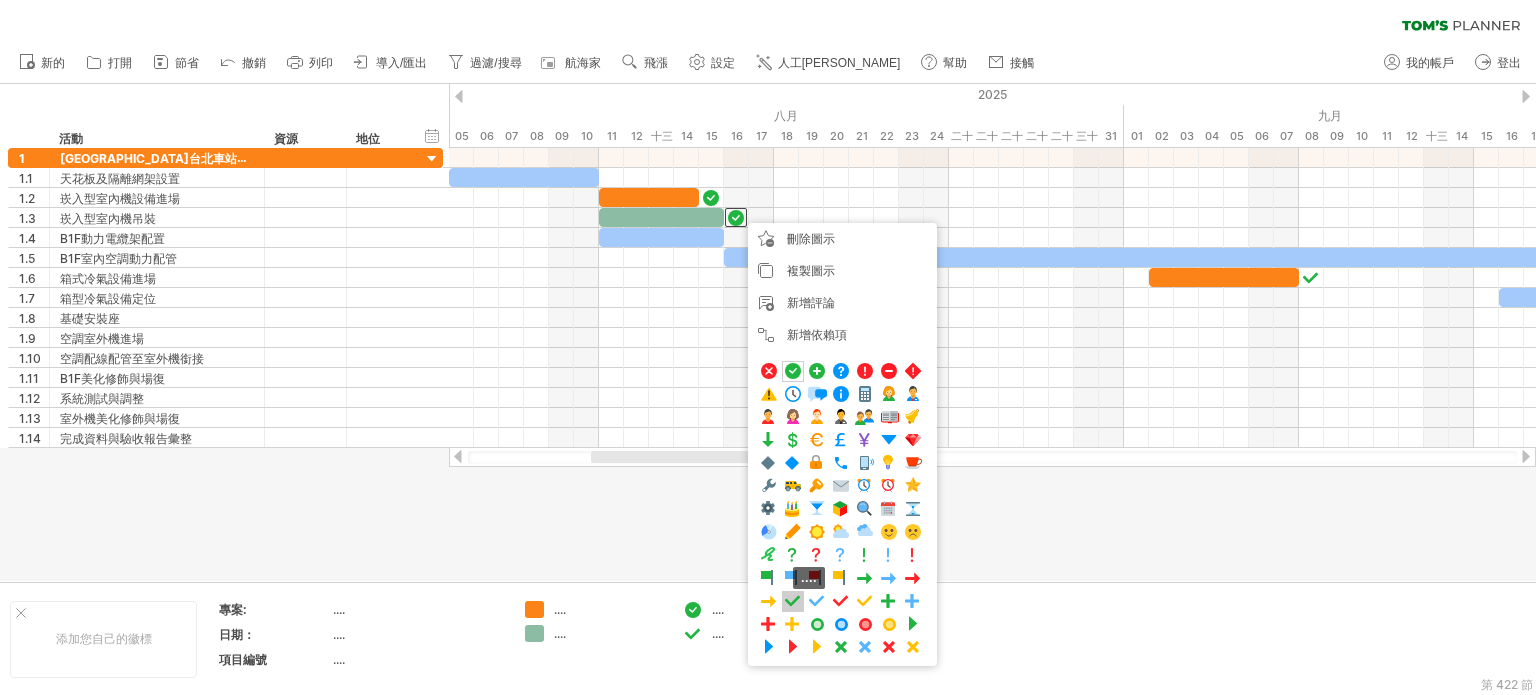 click at bounding box center (793, 601) 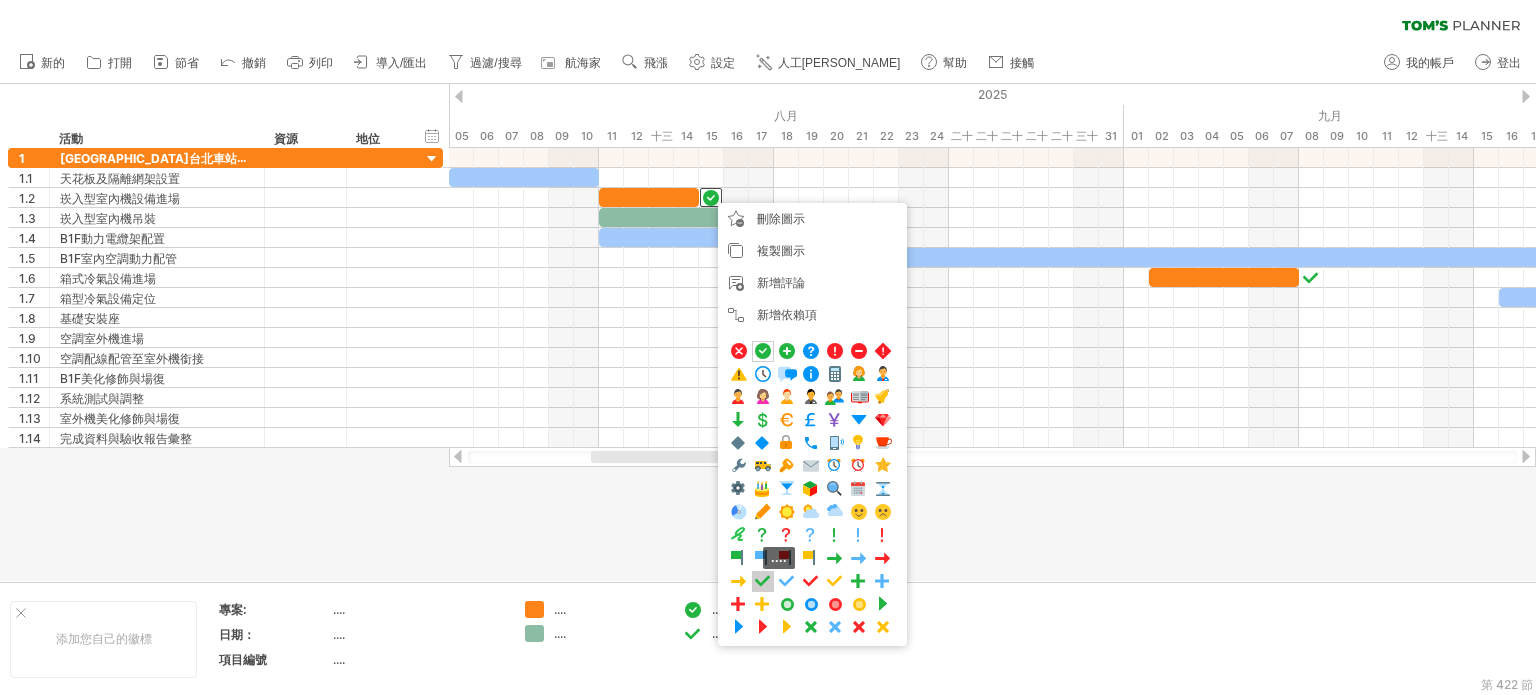 click at bounding box center [763, 581] 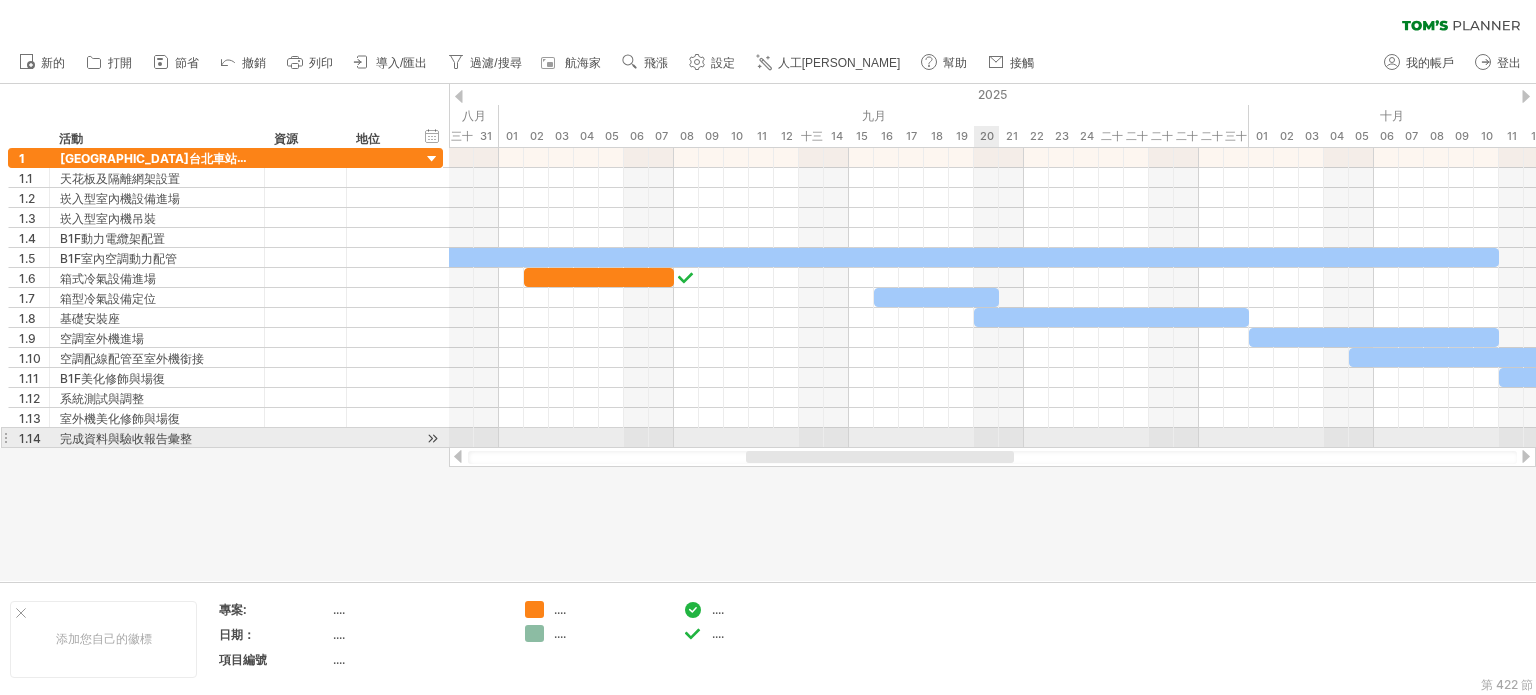 drag, startPoint x: 830, startPoint y: 454, endPoint x: 985, endPoint y: 445, distance: 155.26108 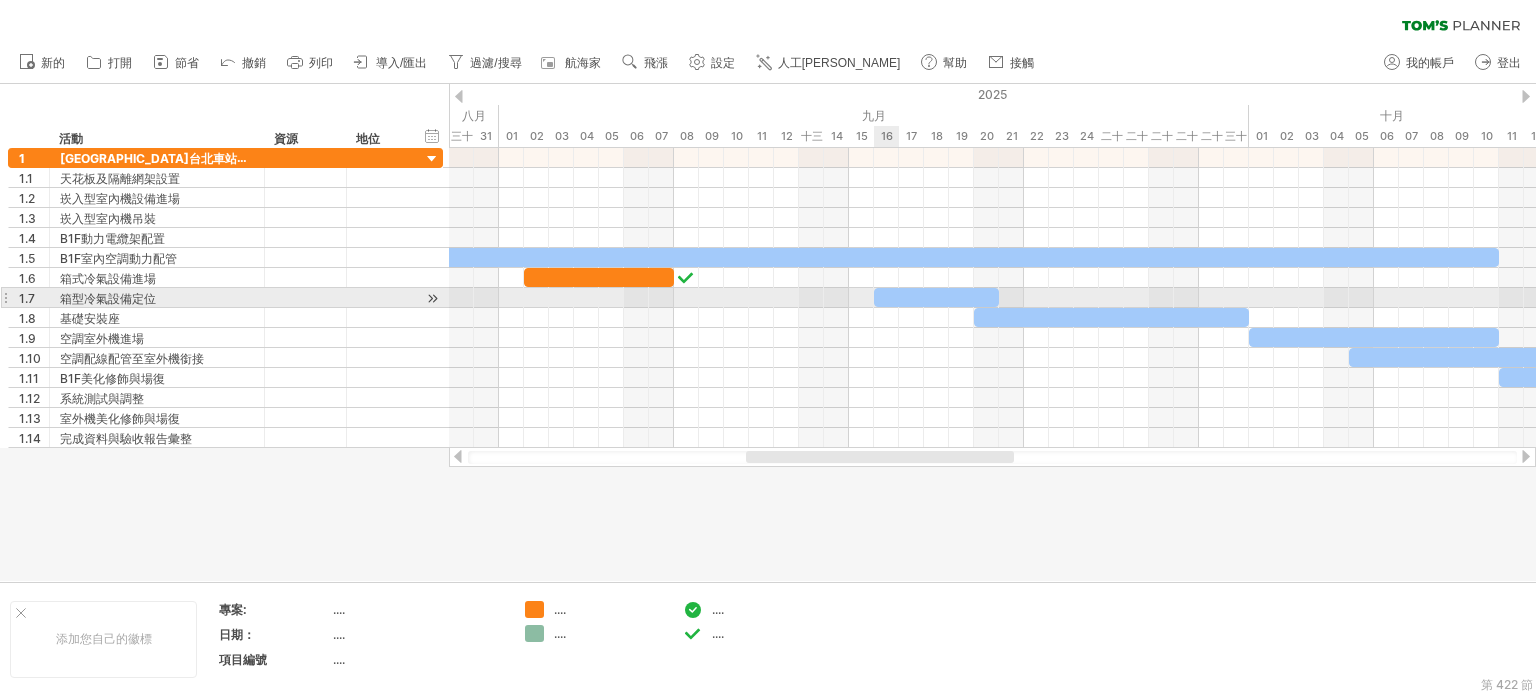 click at bounding box center [936, 297] 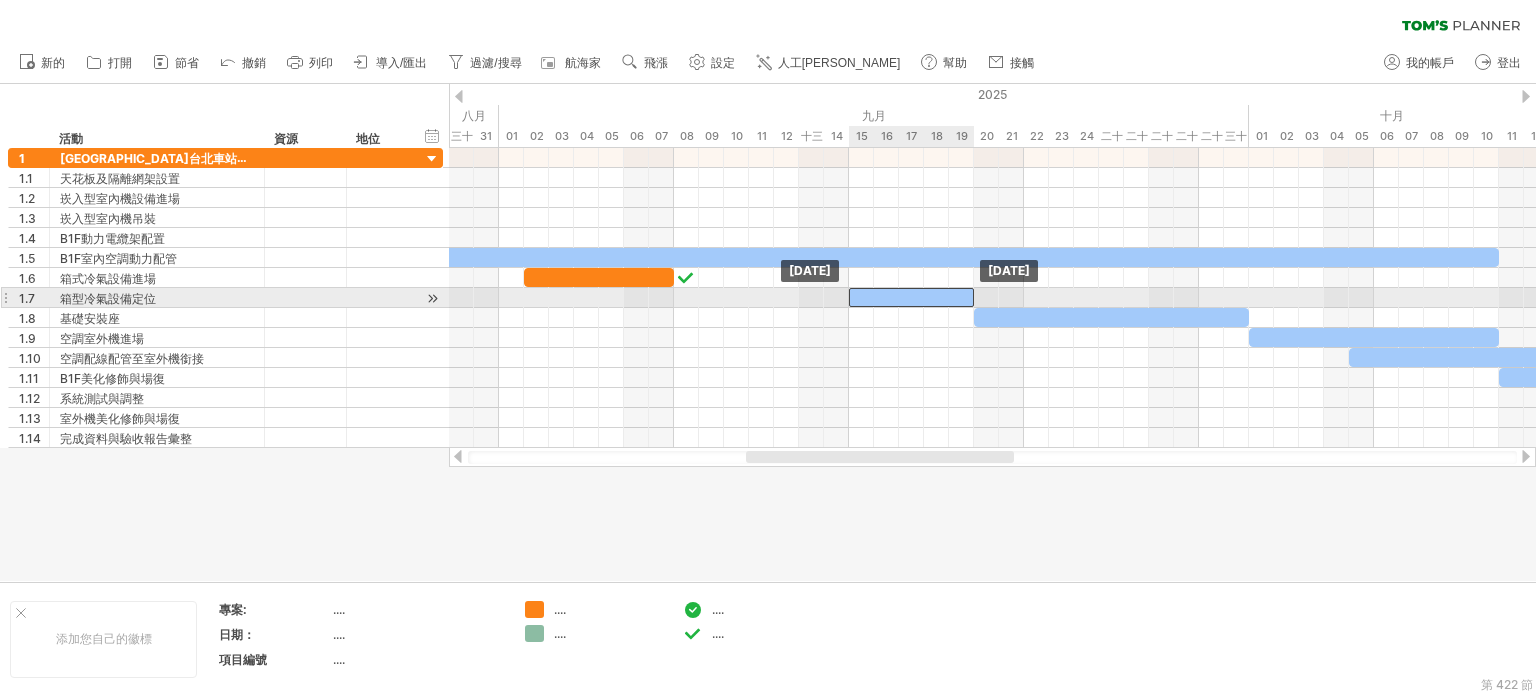 drag, startPoint x: 905, startPoint y: 291, endPoint x: 884, endPoint y: 293, distance: 21.095022 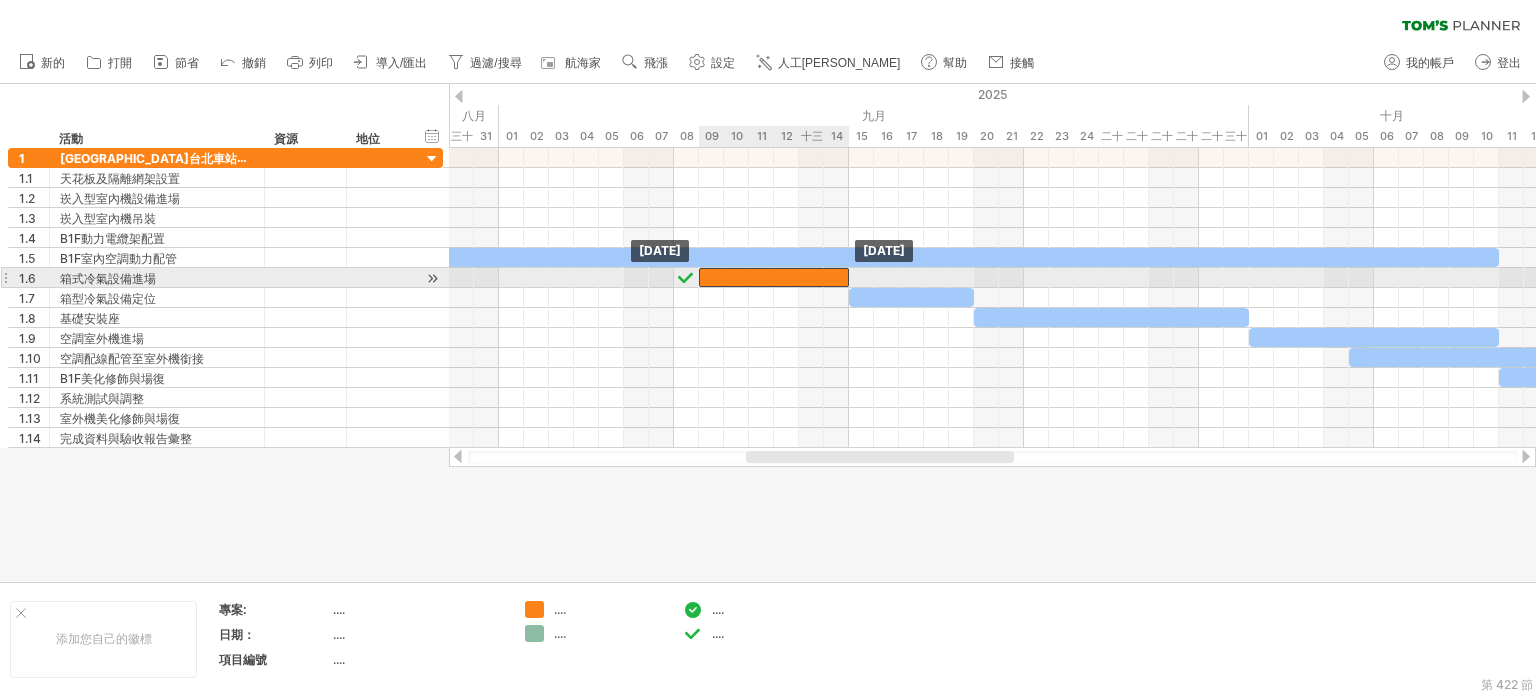 drag, startPoint x: 618, startPoint y: 270, endPoint x: 796, endPoint y: 275, distance: 178.0702 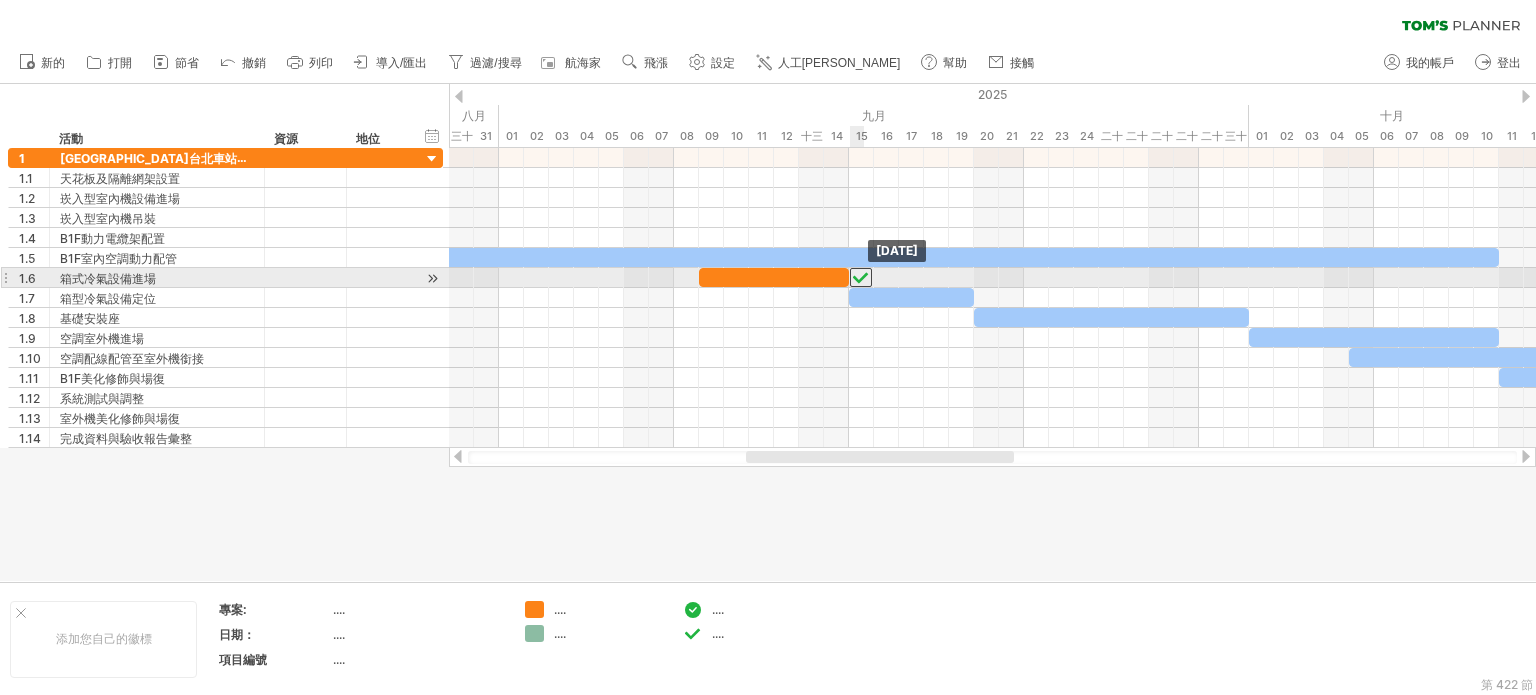 drag, startPoint x: 688, startPoint y: 273, endPoint x: 860, endPoint y: 278, distance: 172.07266 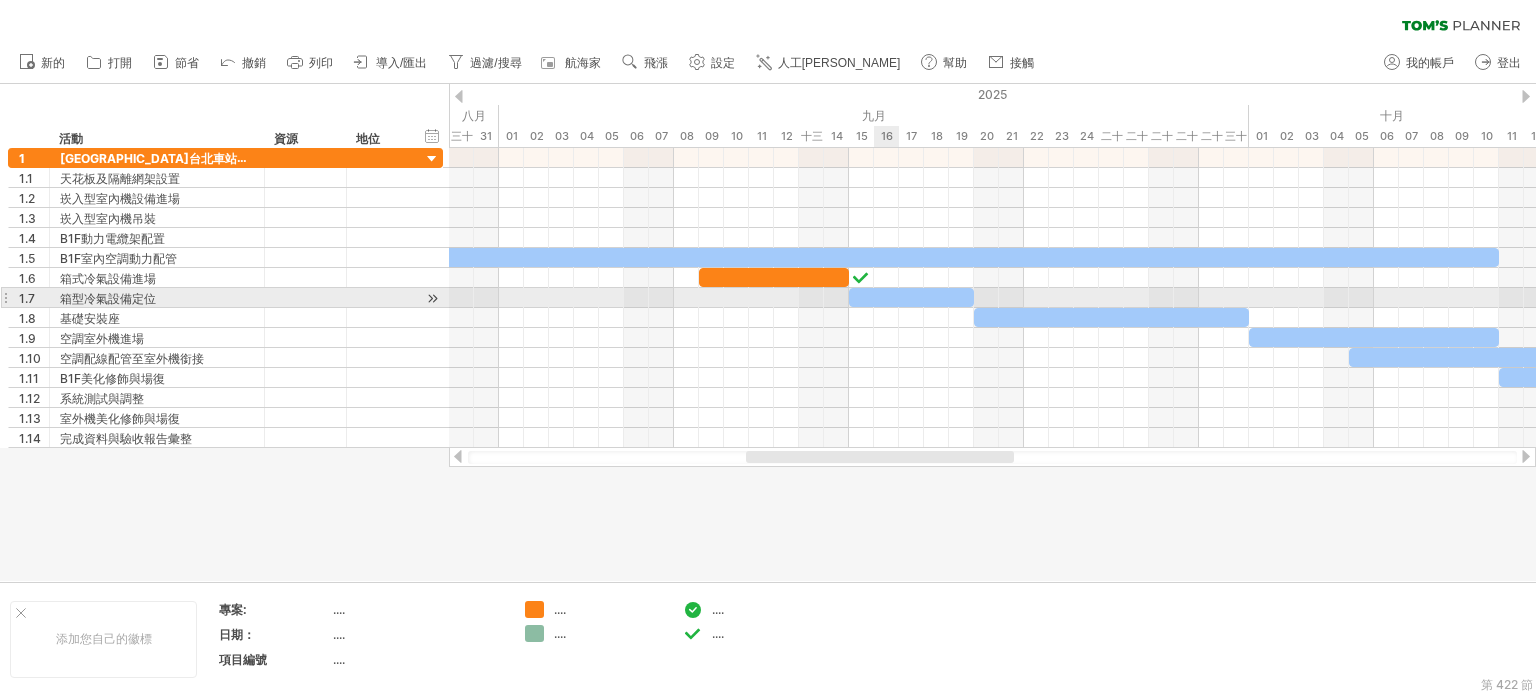 click at bounding box center [911, 297] 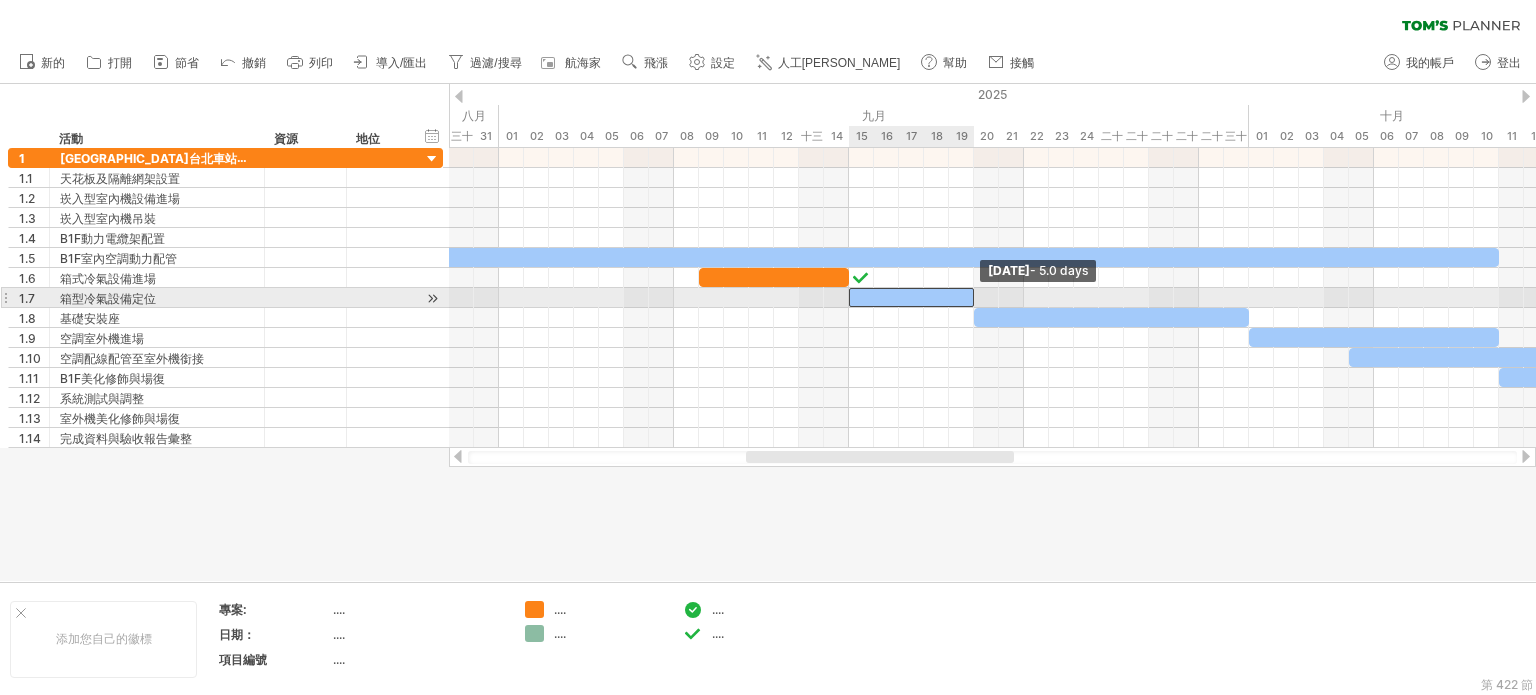 click at bounding box center [974, 297] 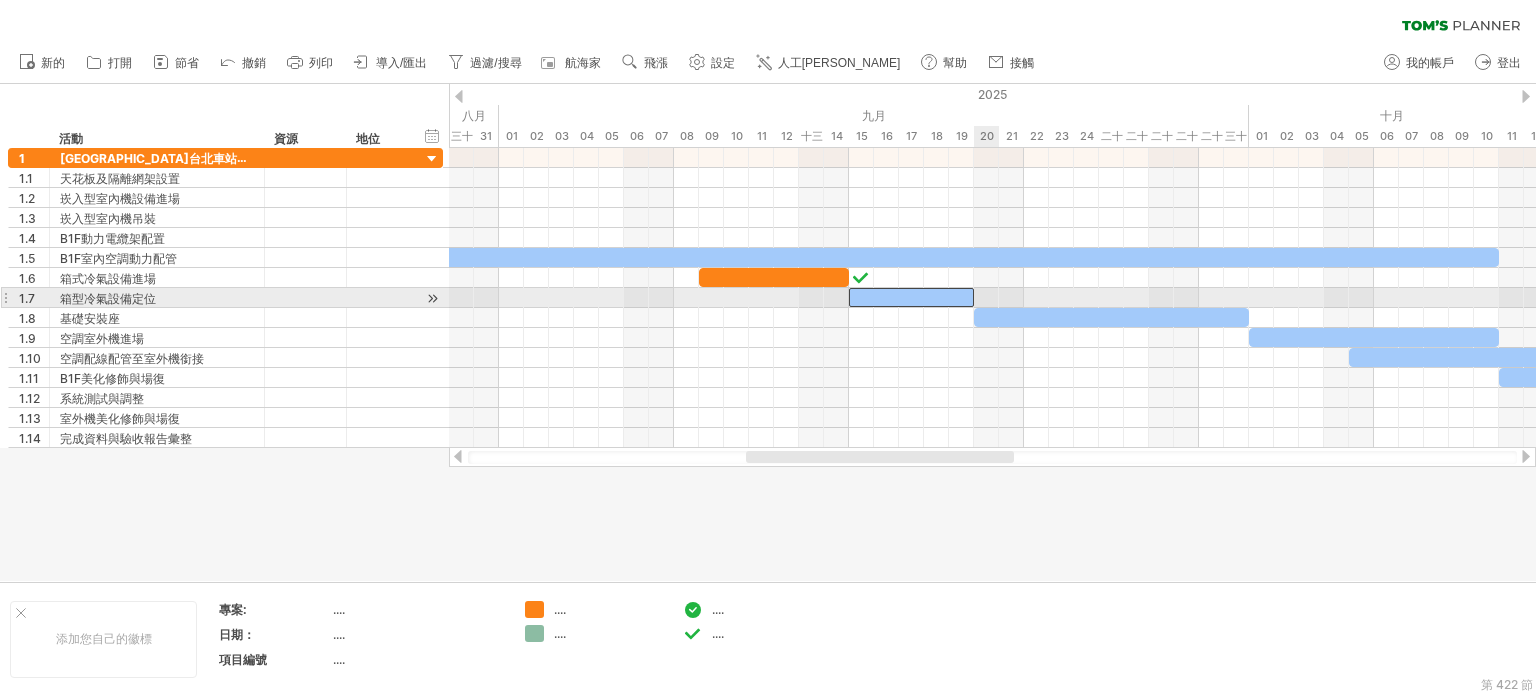 click at bounding box center (992, 298) 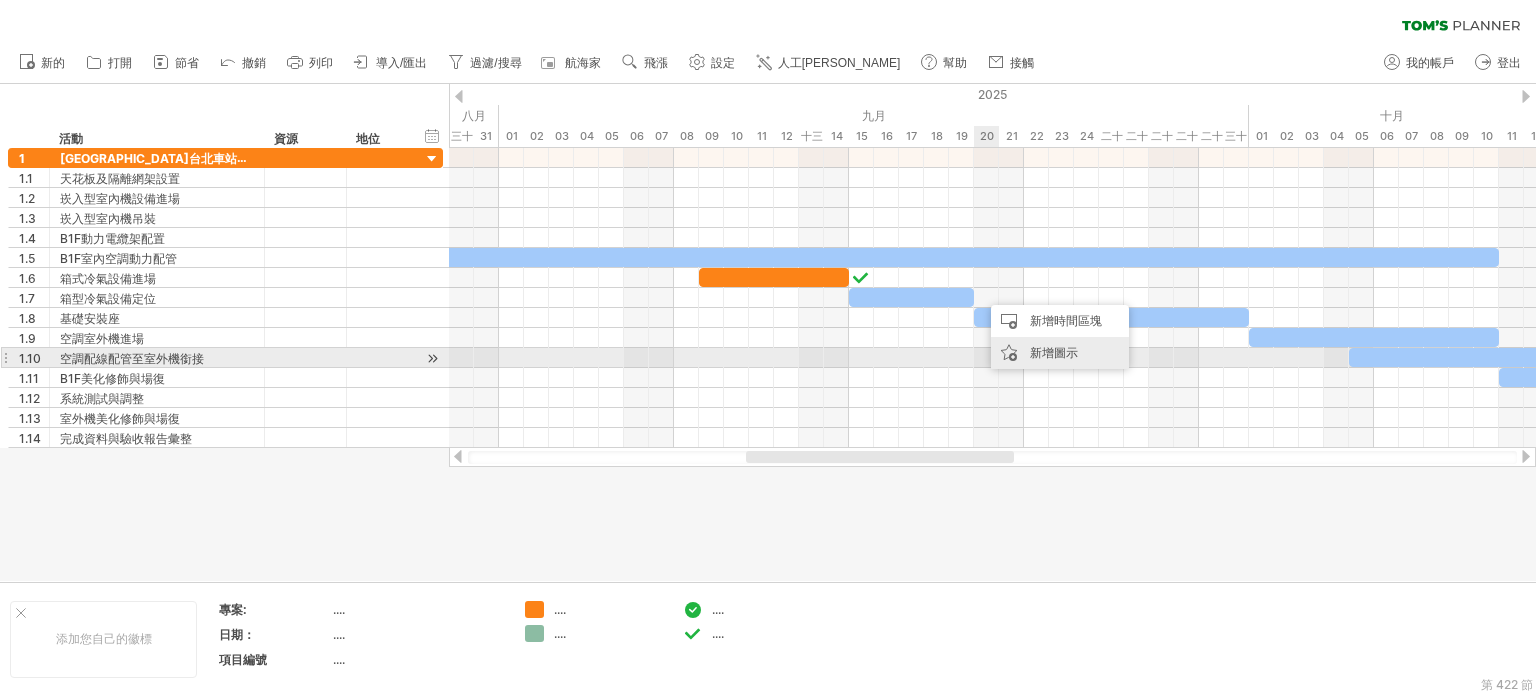 click on "新增圖示" at bounding box center [1060, 353] 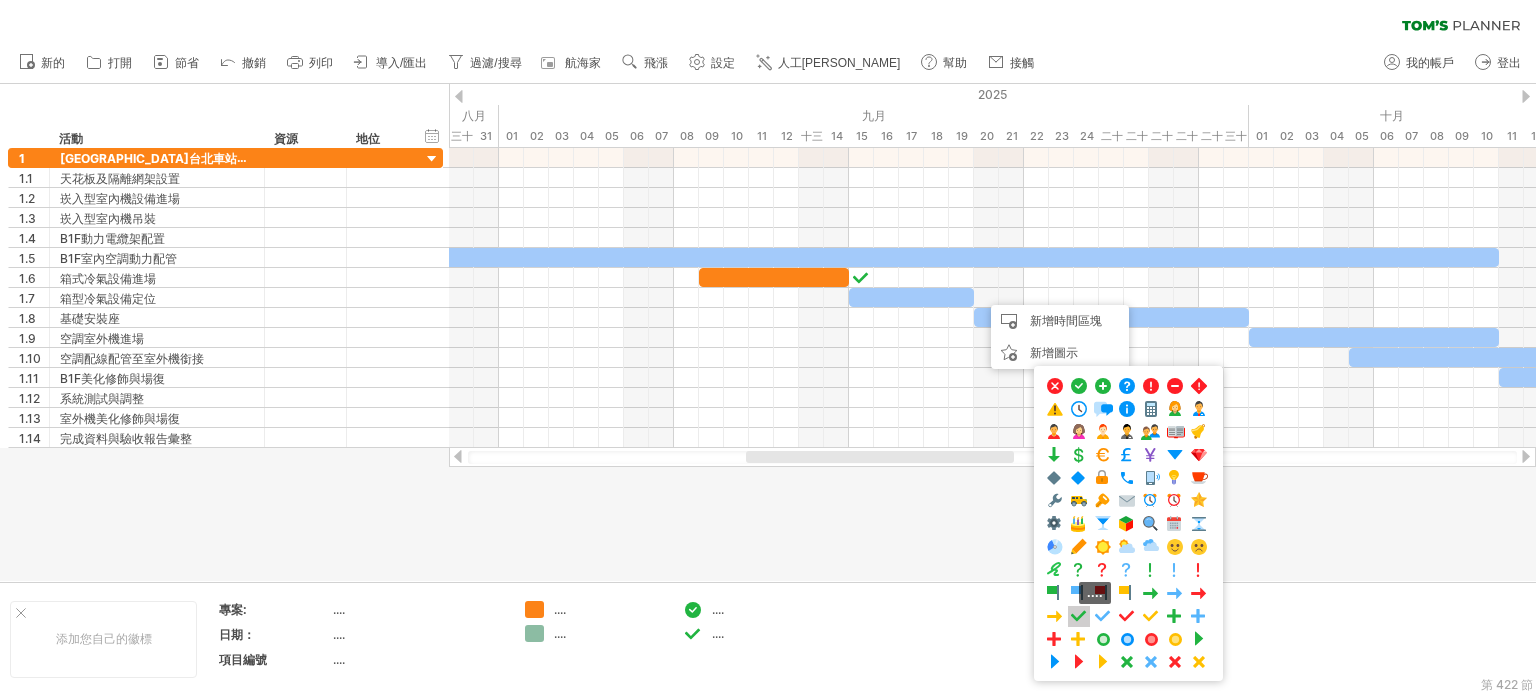 click at bounding box center [1079, 616] 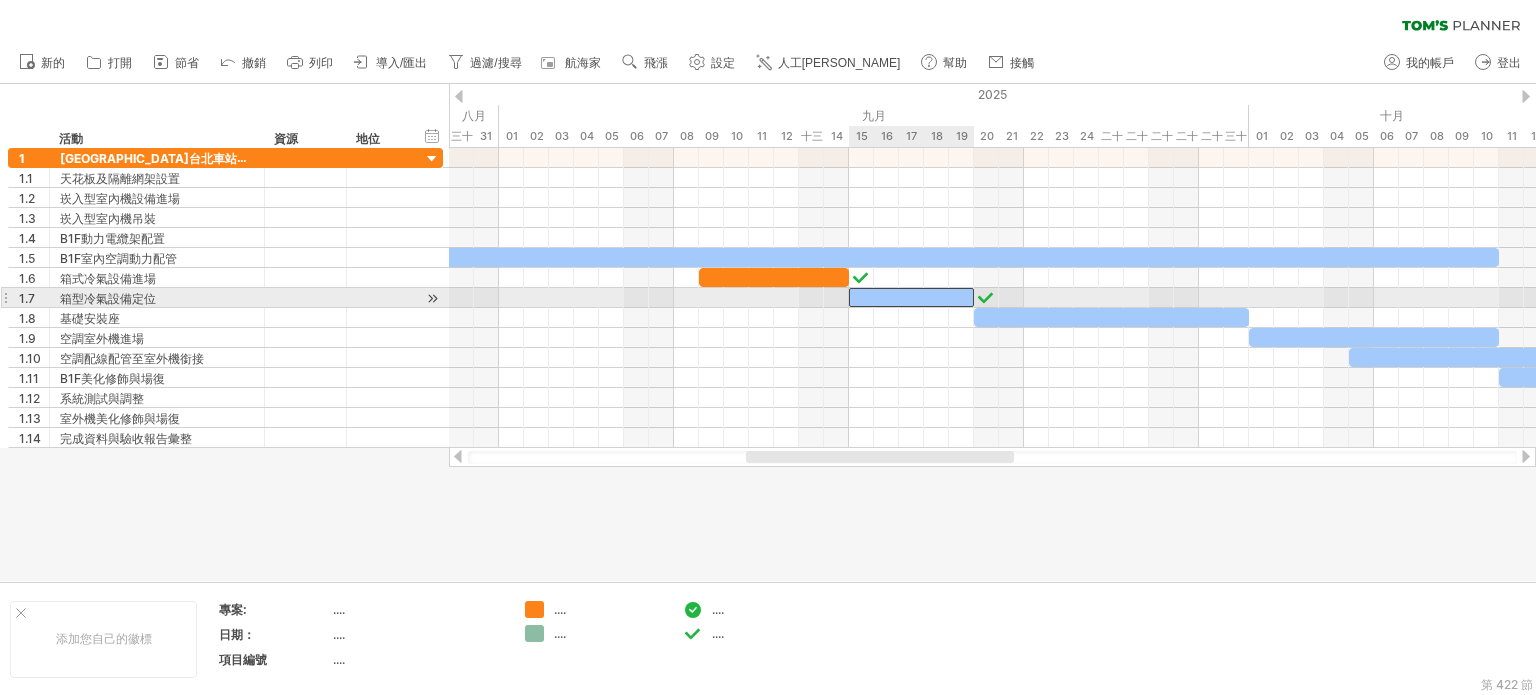 click at bounding box center (911, 297) 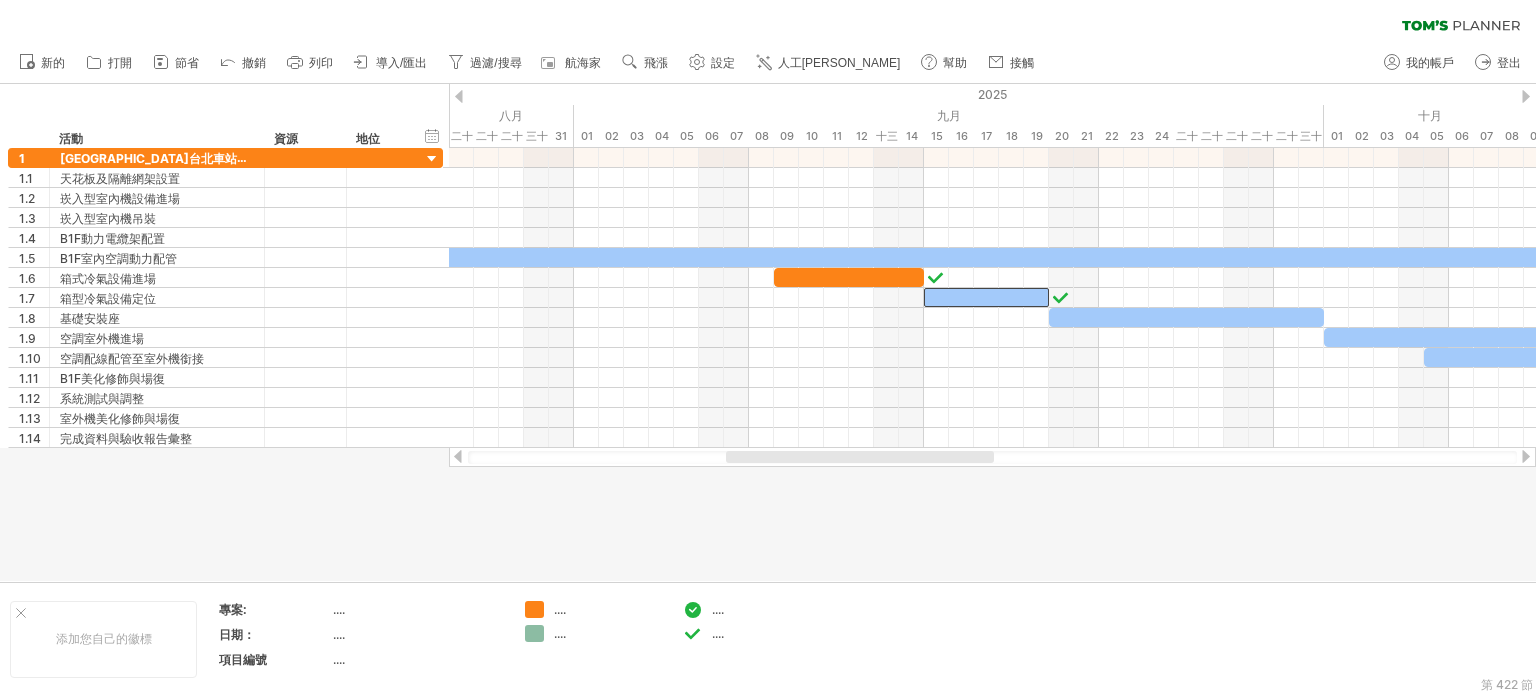 drag, startPoint x: 900, startPoint y: 458, endPoint x: 880, endPoint y: 464, distance: 20.880613 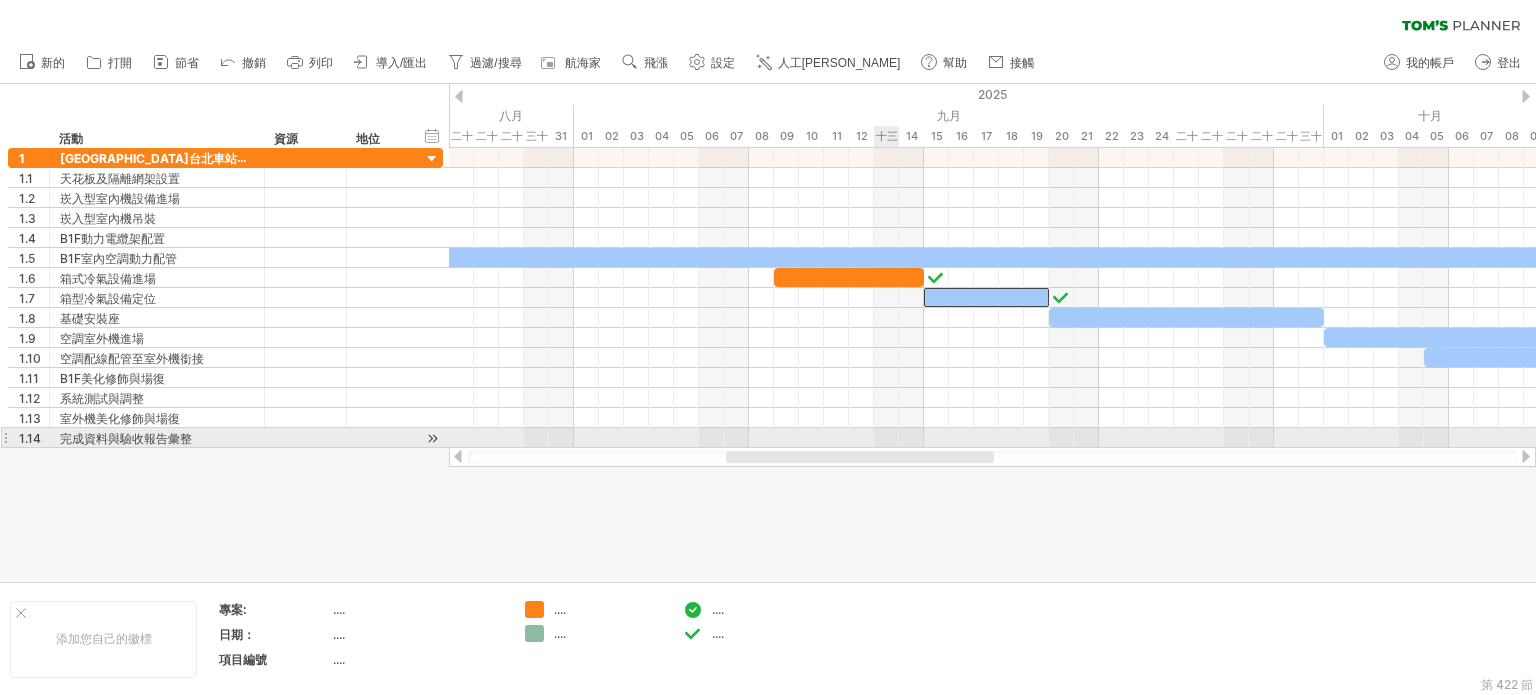 click at bounding box center [992, 378] 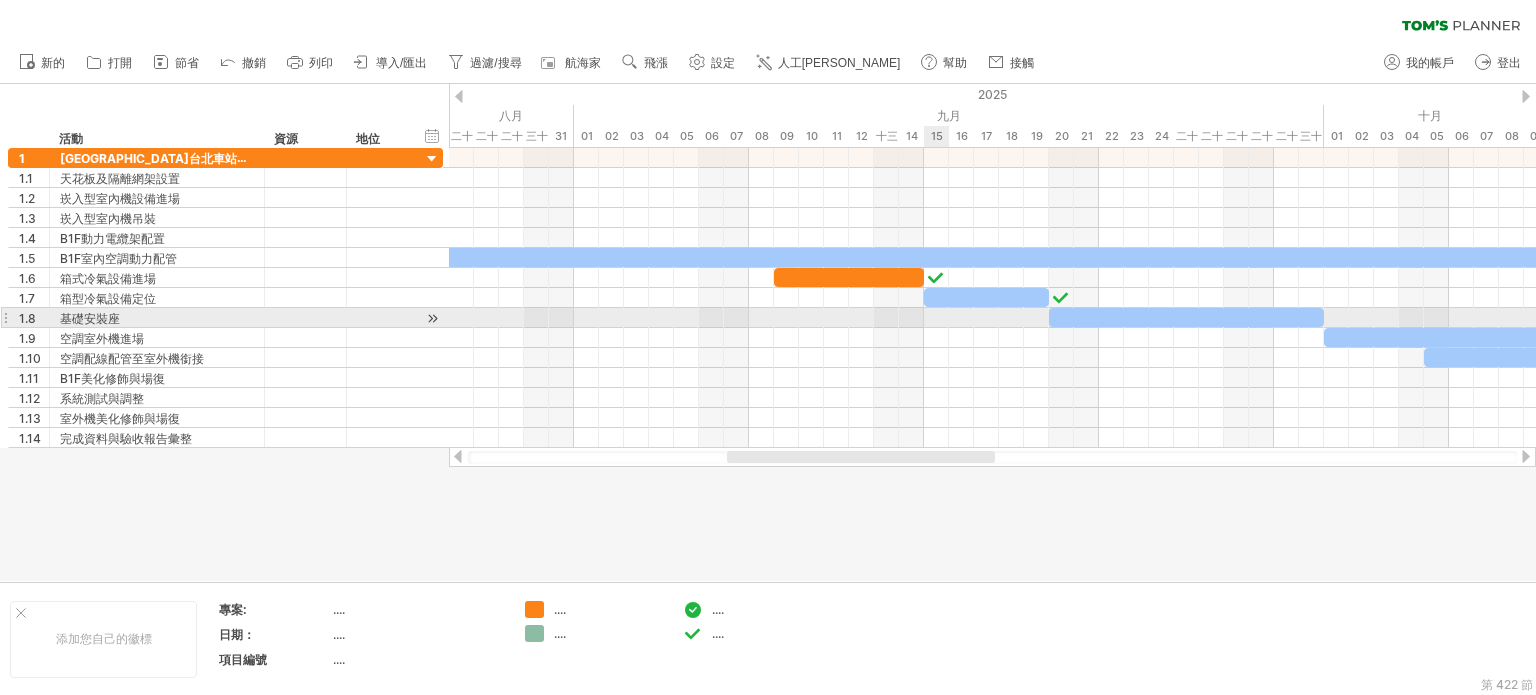 click at bounding box center [992, 318] 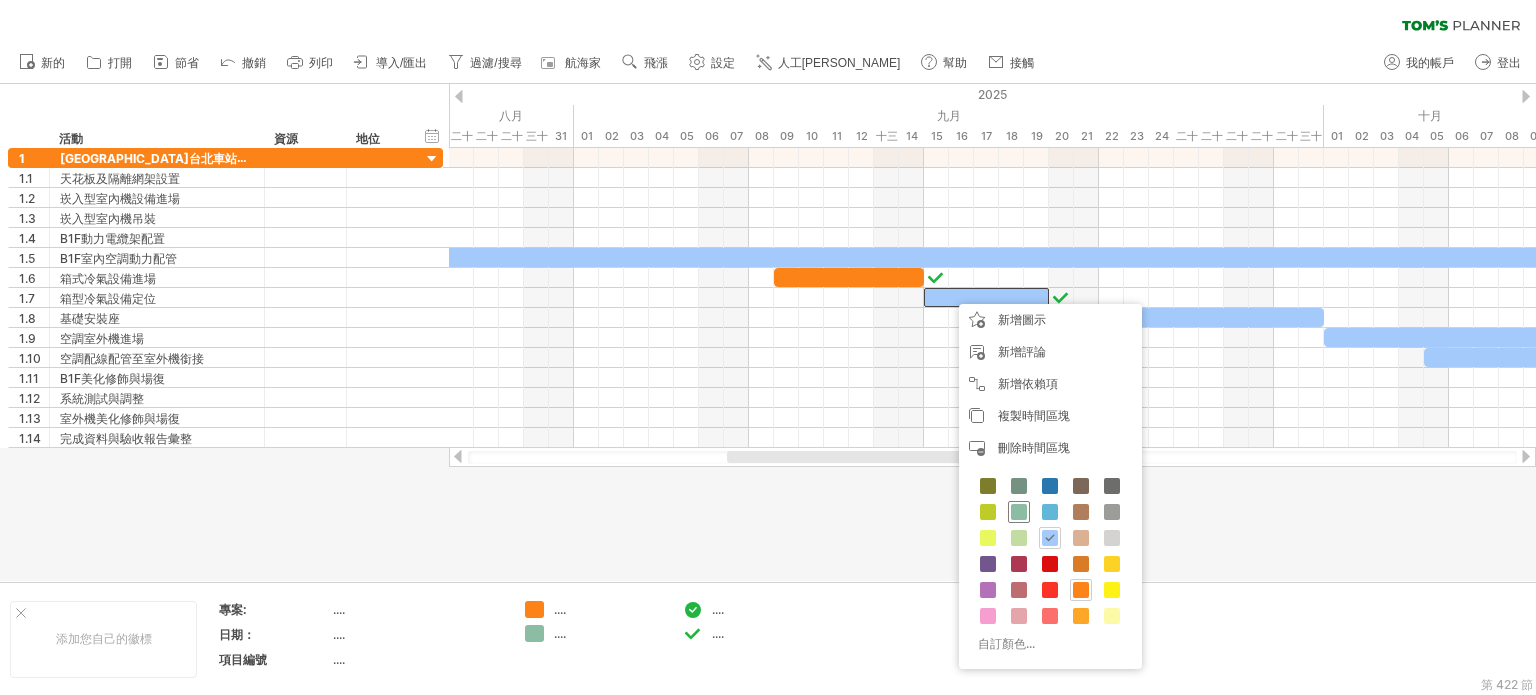click at bounding box center [1019, 512] 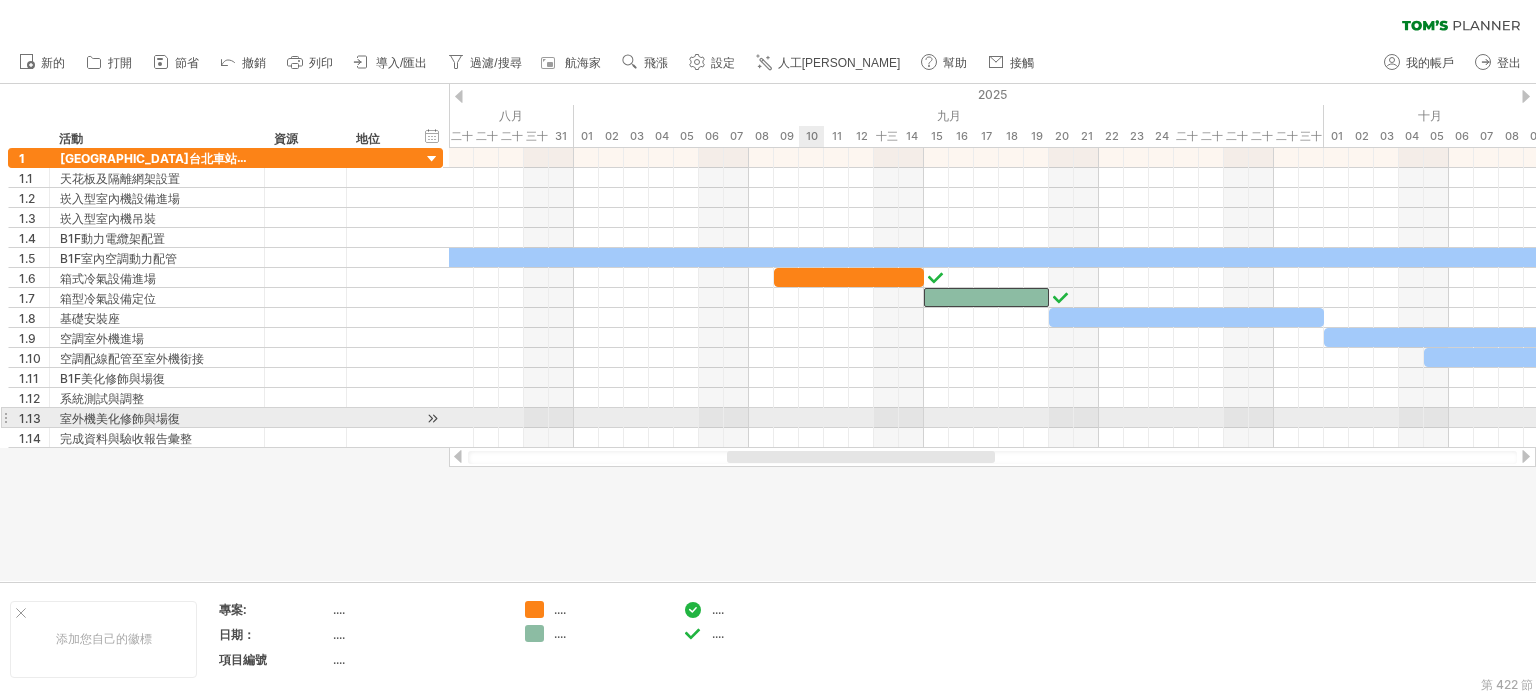 drag, startPoint x: 815, startPoint y: 421, endPoint x: 907, endPoint y: 446, distance: 95.33625 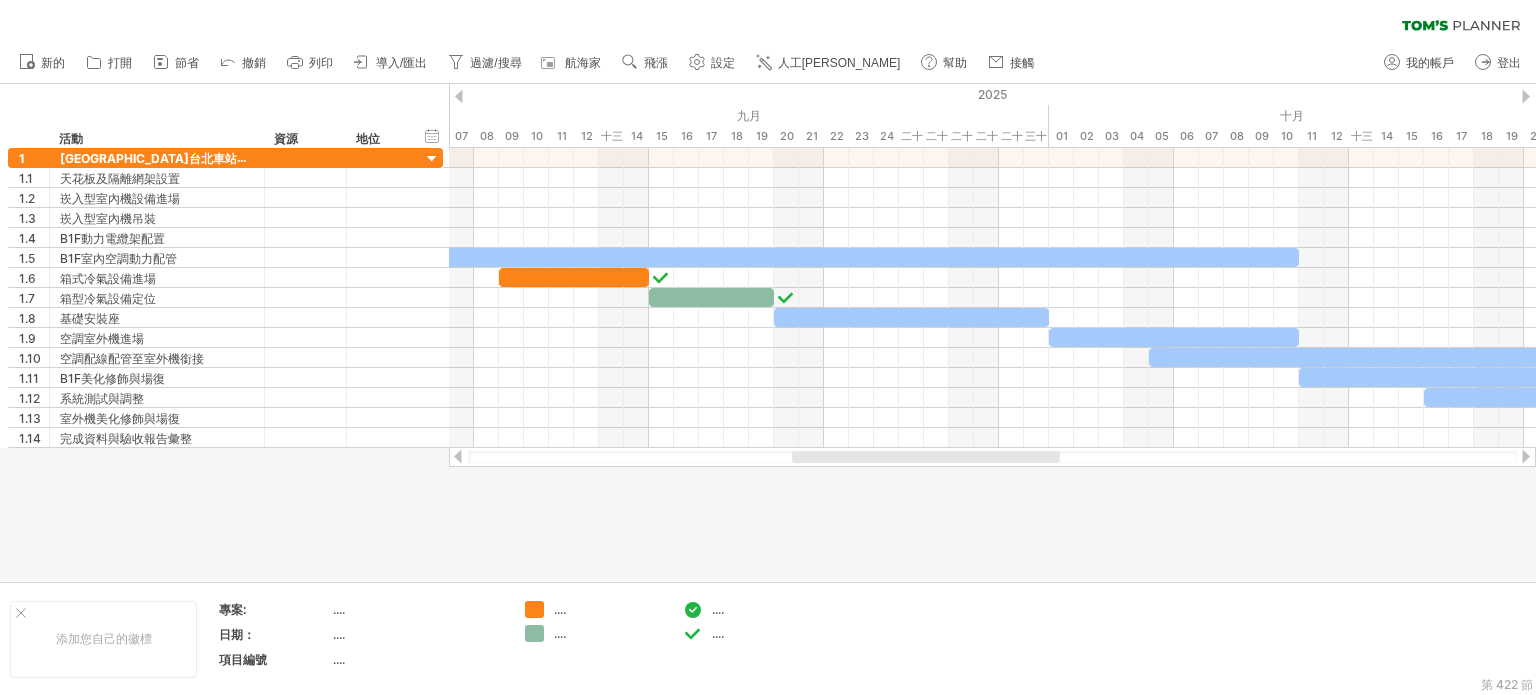 drag, startPoint x: 906, startPoint y: 456, endPoint x: 971, endPoint y: 458, distance: 65.03076 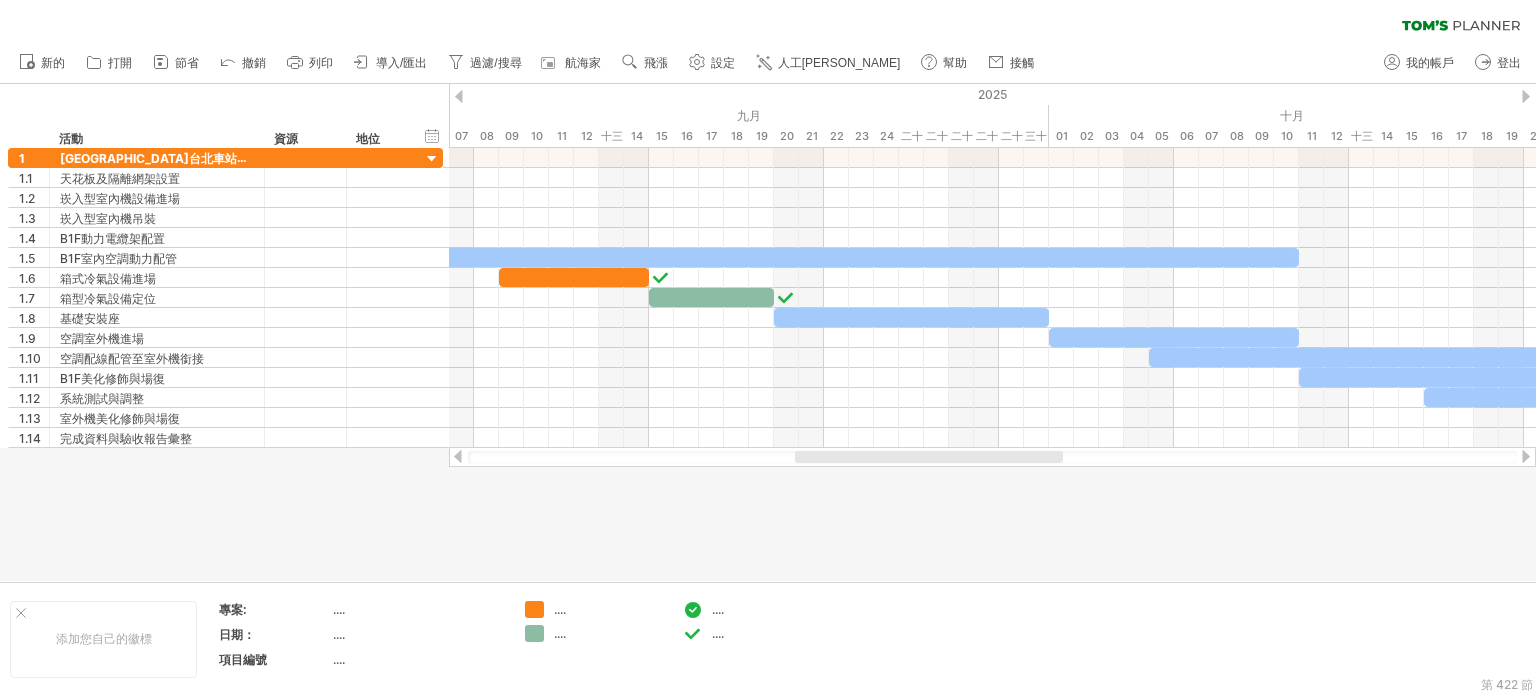 drag, startPoint x: 950, startPoint y: 463, endPoint x: 966, endPoint y: 462, distance: 16.03122 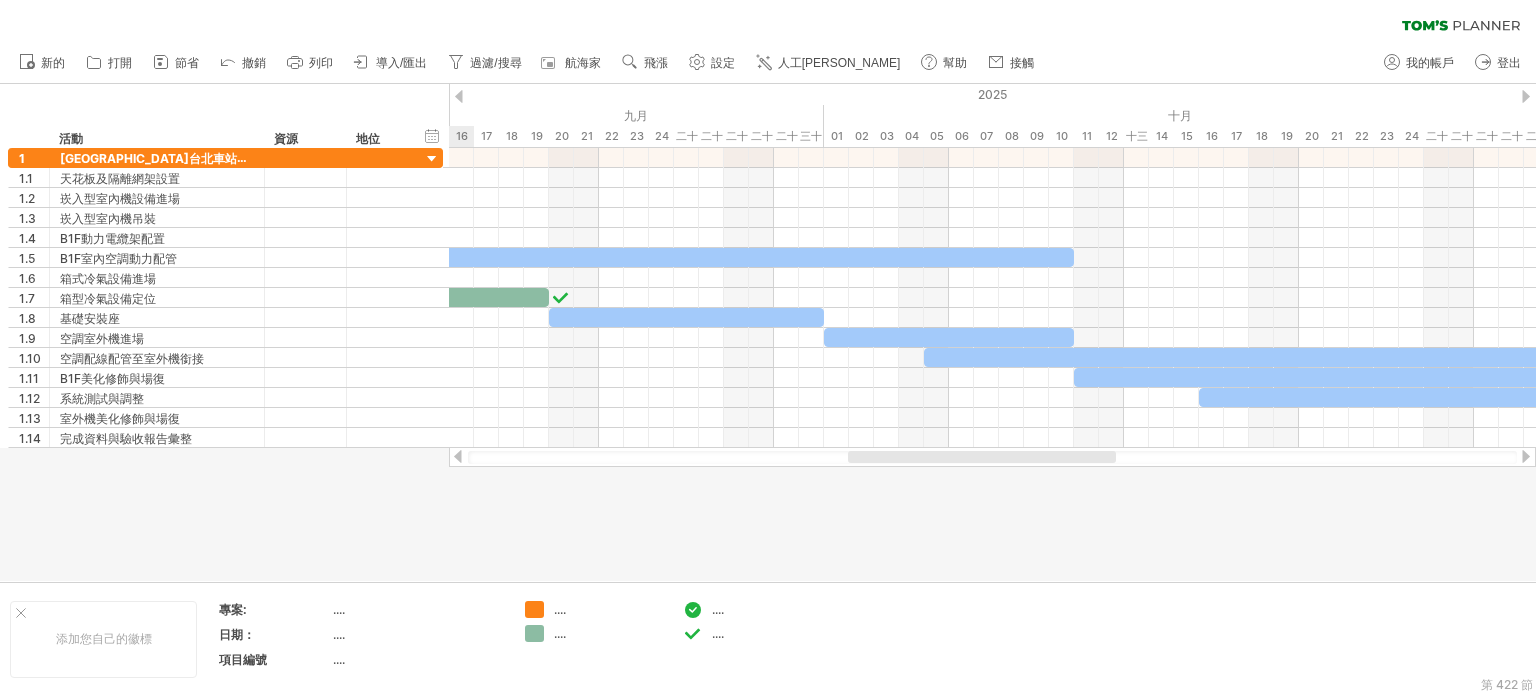 drag, startPoint x: 932, startPoint y: 457, endPoint x: 999, endPoint y: 457, distance: 67 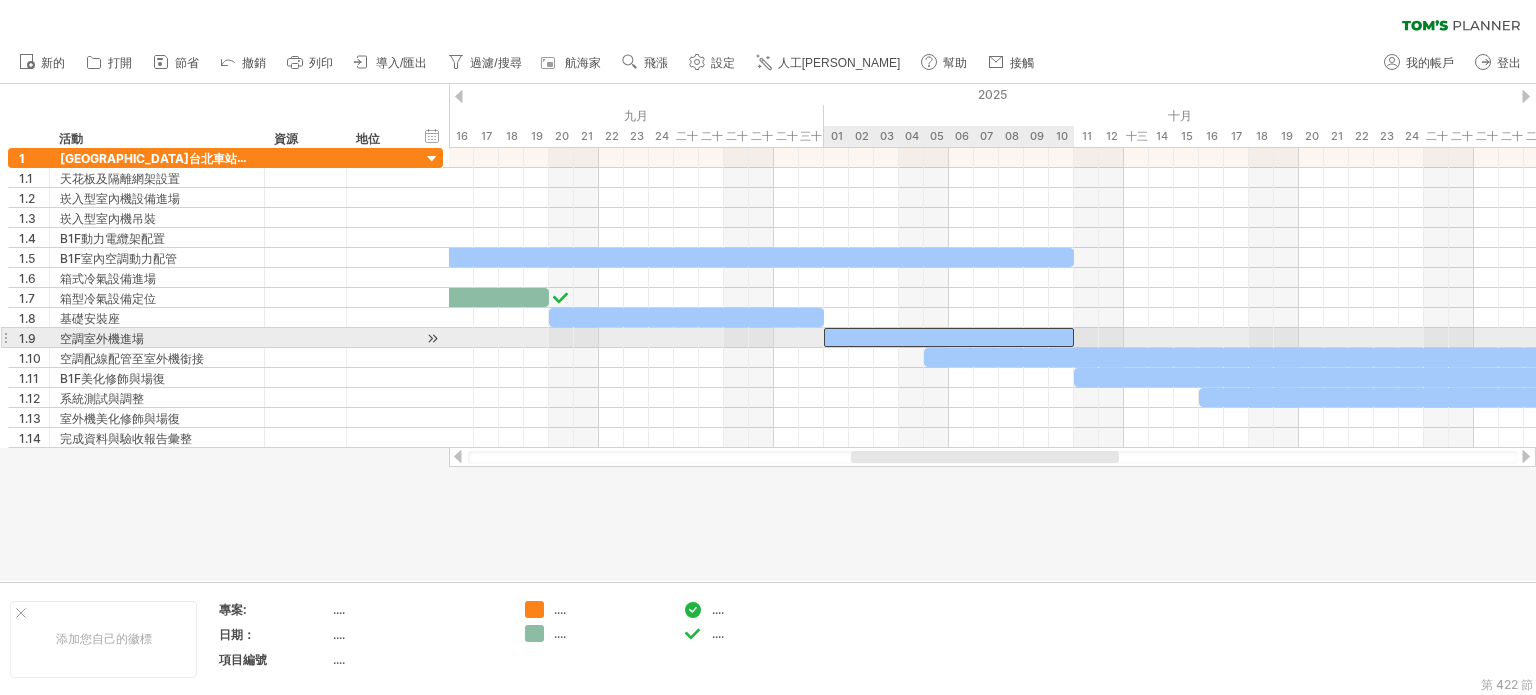 click at bounding box center [949, 337] 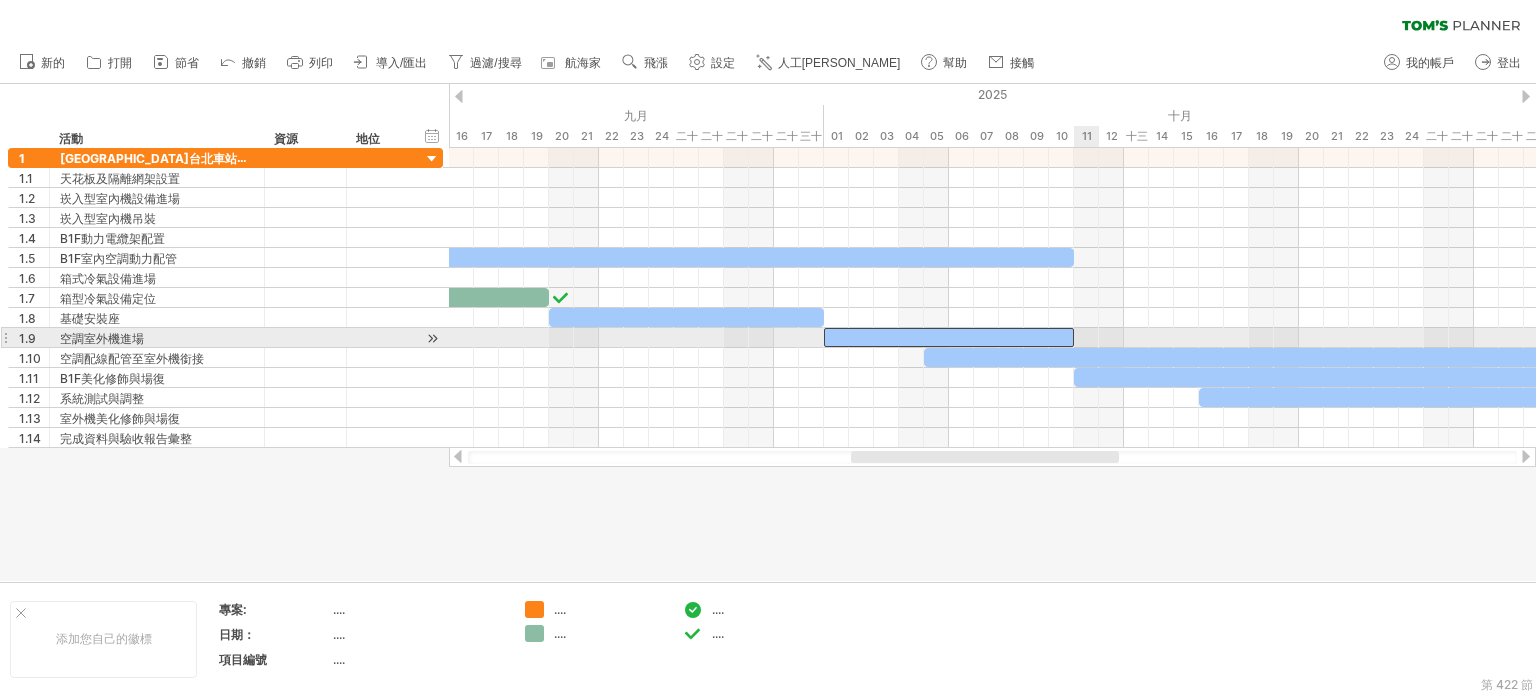 click at bounding box center (992, 338) 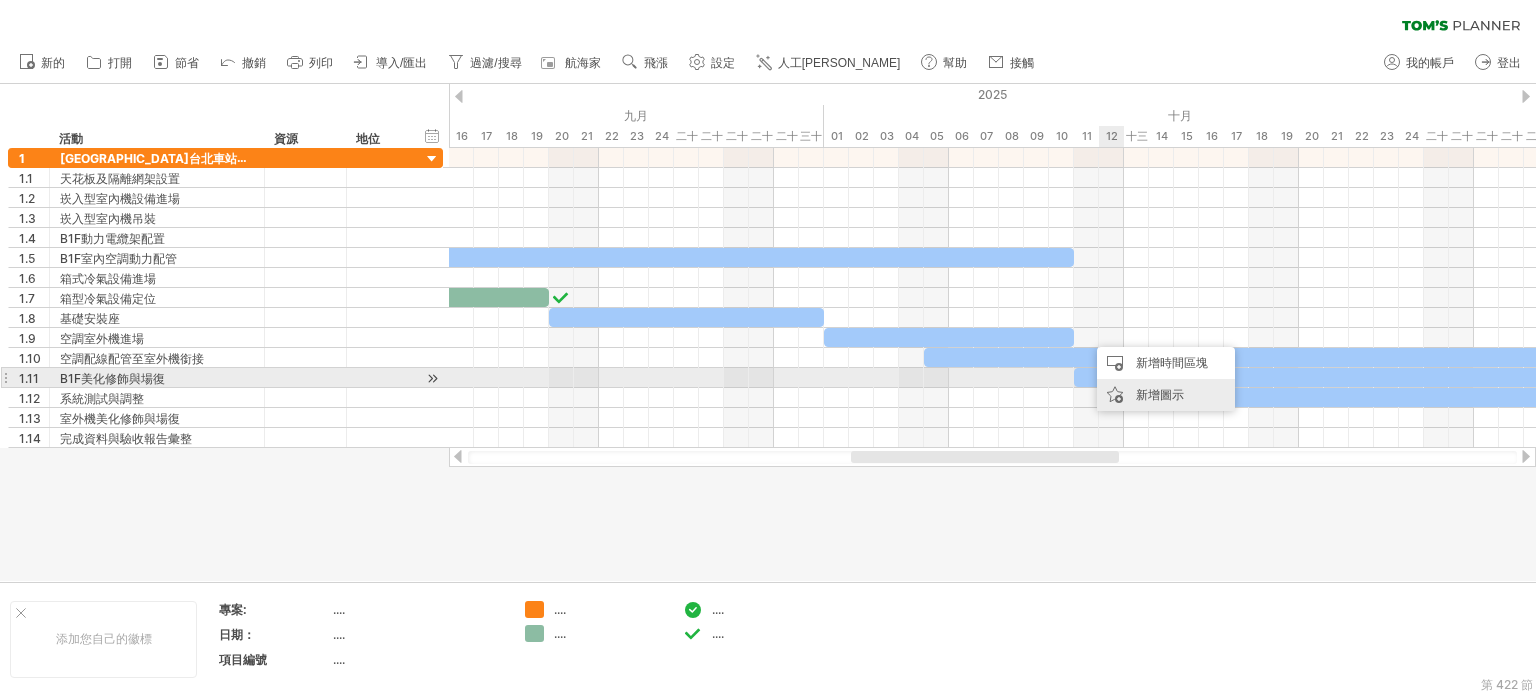 click on "新增圖示" at bounding box center (1160, 394) 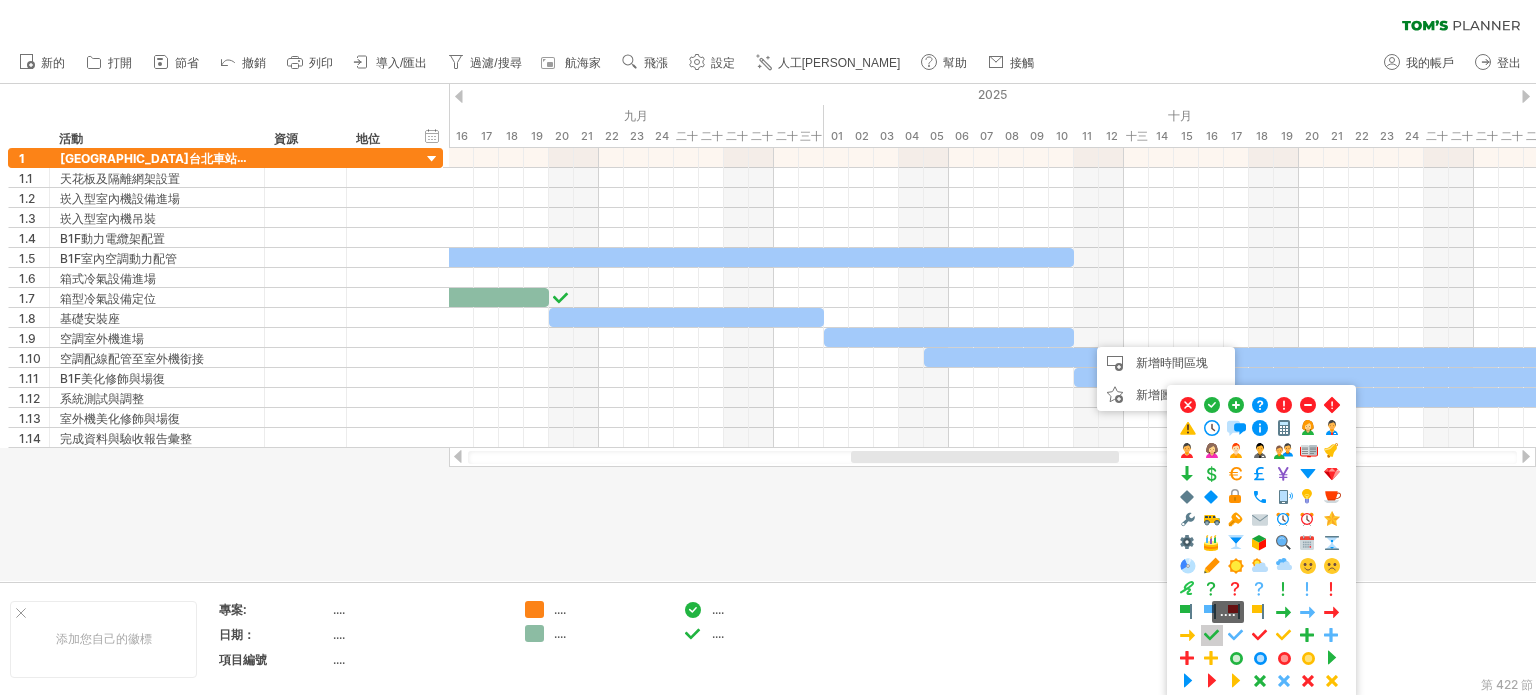 click at bounding box center (1212, 635) 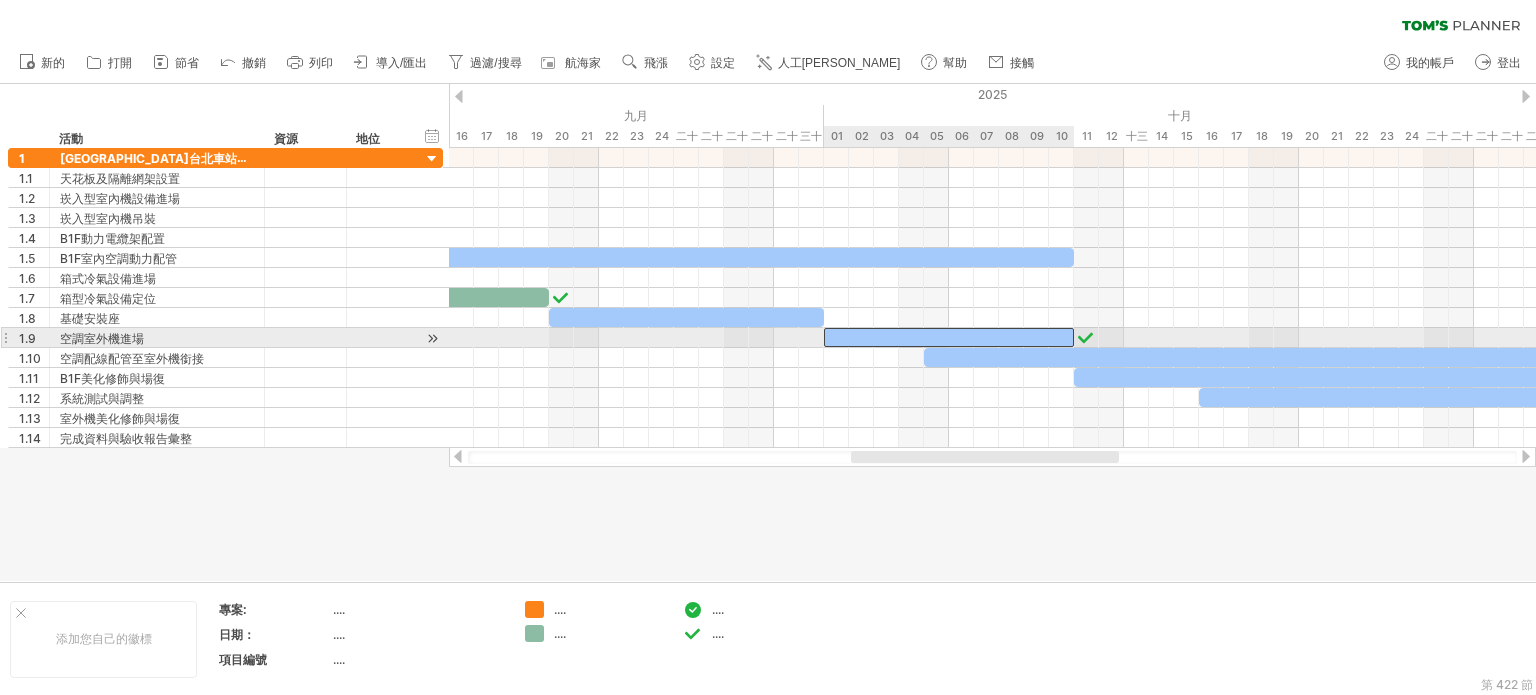 click at bounding box center [949, 337] 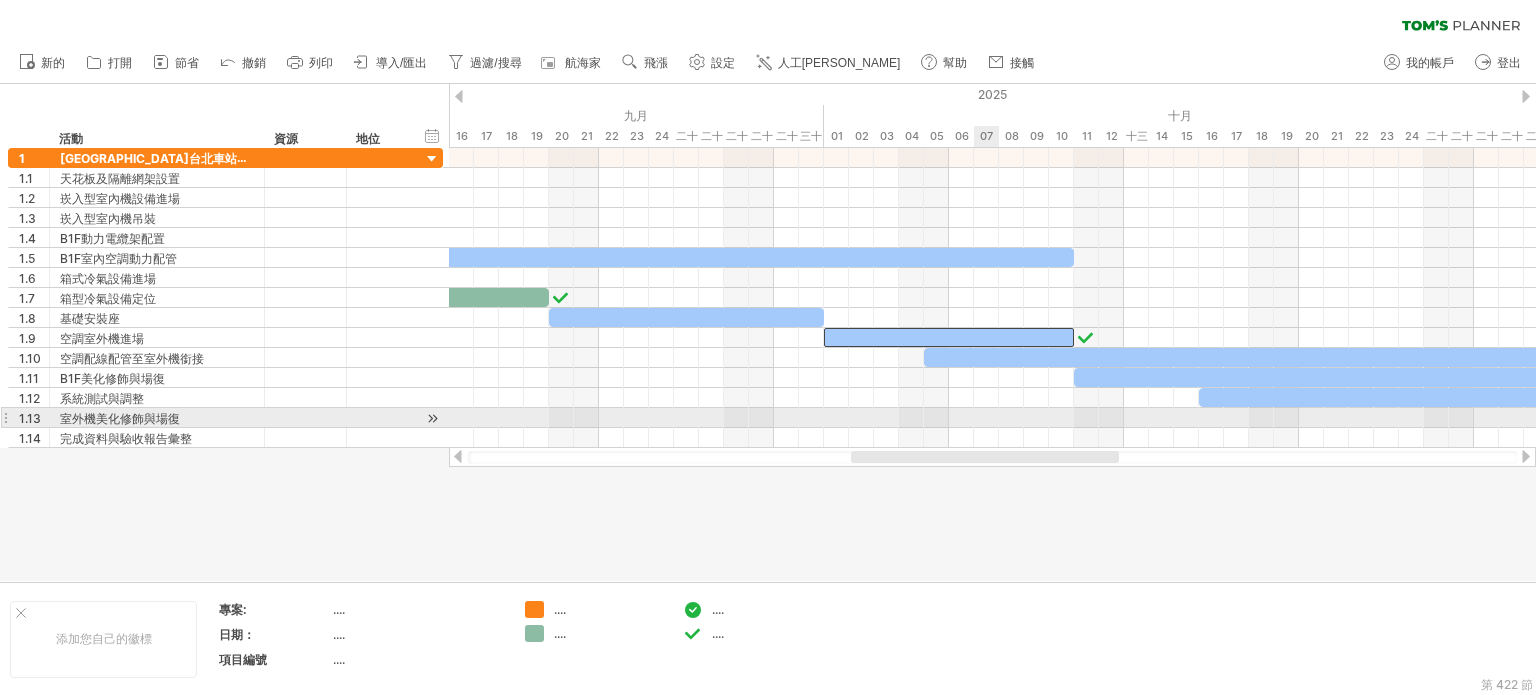 click at bounding box center (992, 438) 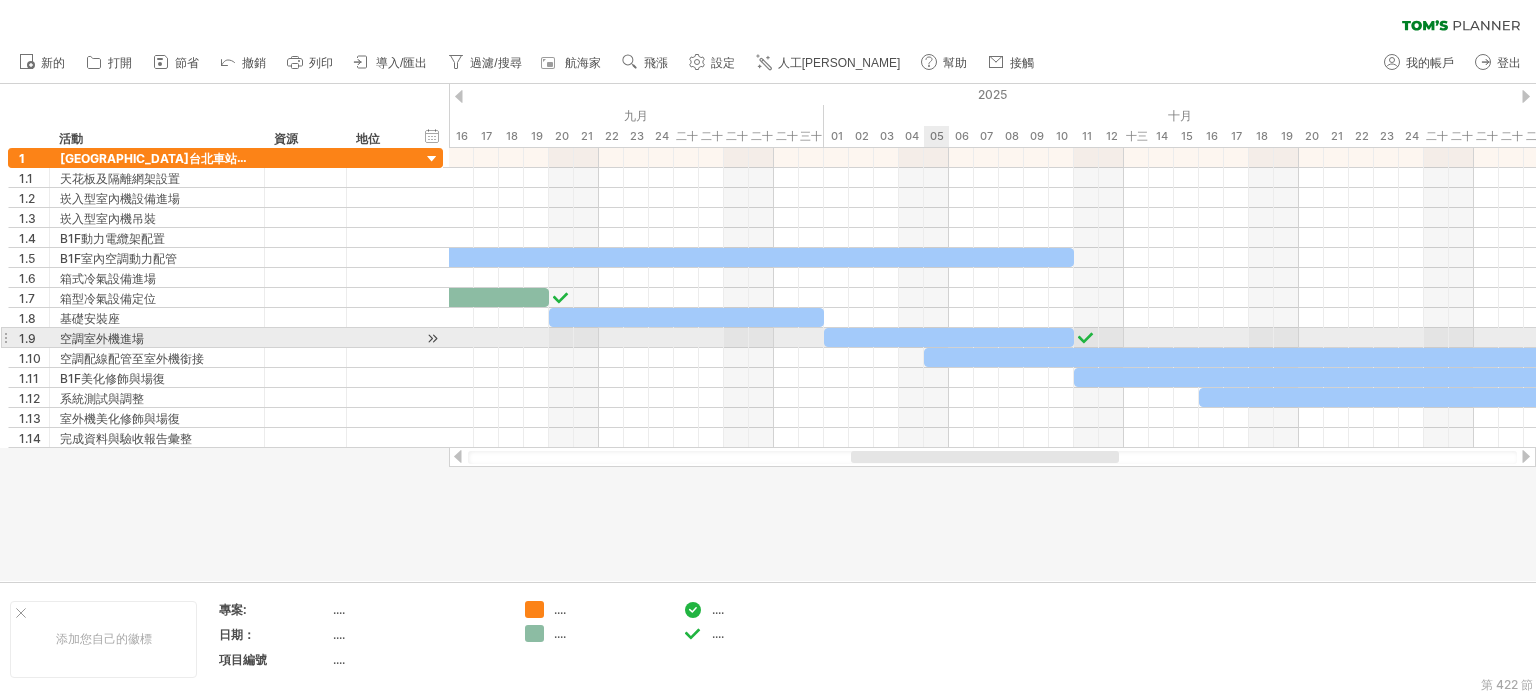 click at bounding box center (949, 337) 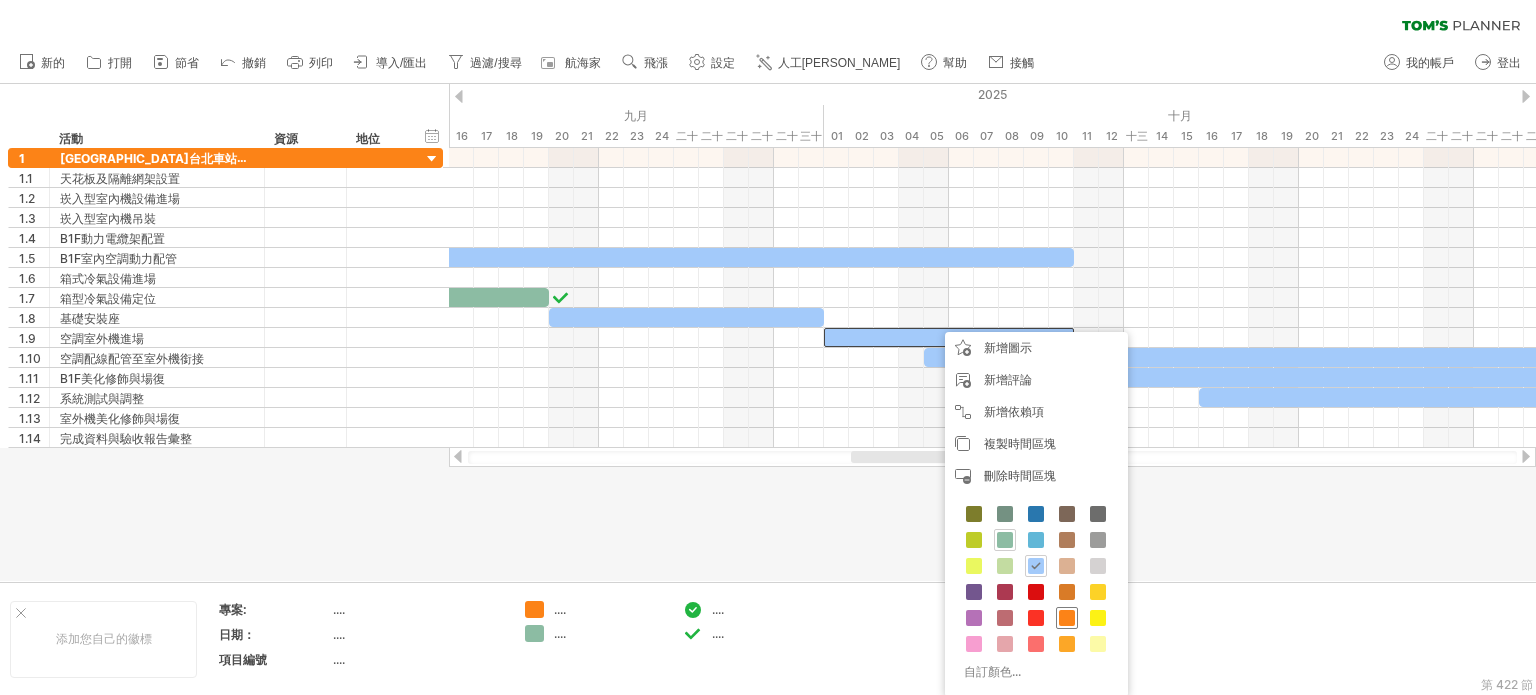 click at bounding box center (1067, 618) 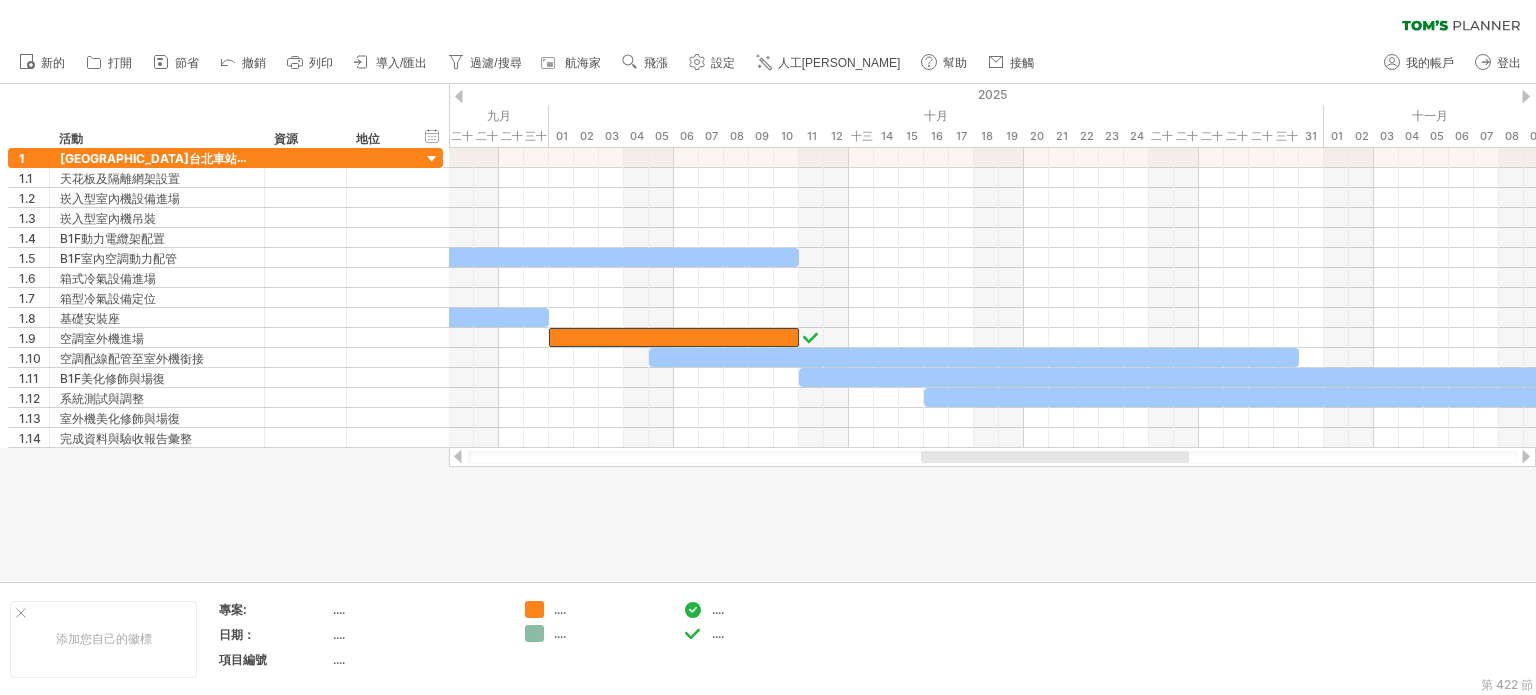 drag, startPoint x: 862, startPoint y: 455, endPoint x: 932, endPoint y: 460, distance: 70.178345 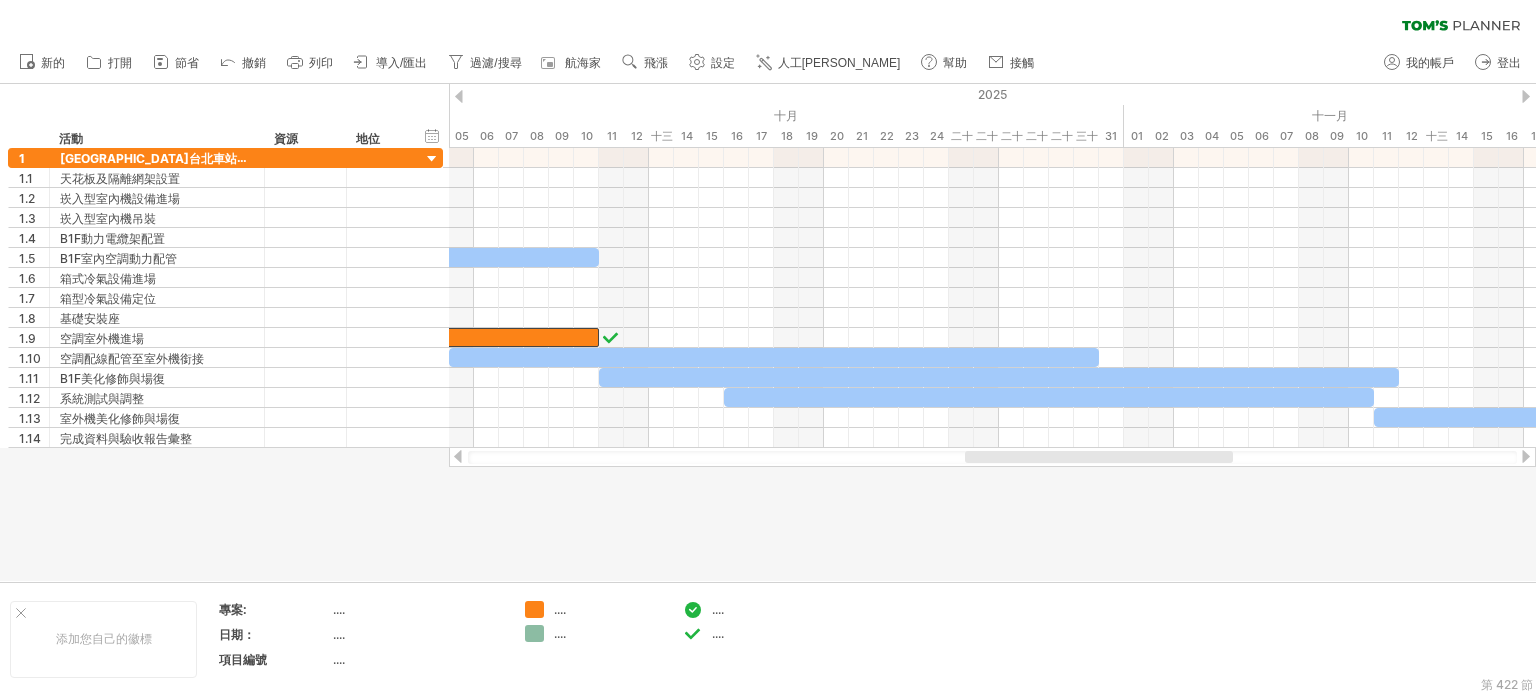 drag, startPoint x: 1004, startPoint y: 460, endPoint x: 1051, endPoint y: 461, distance: 47.010635 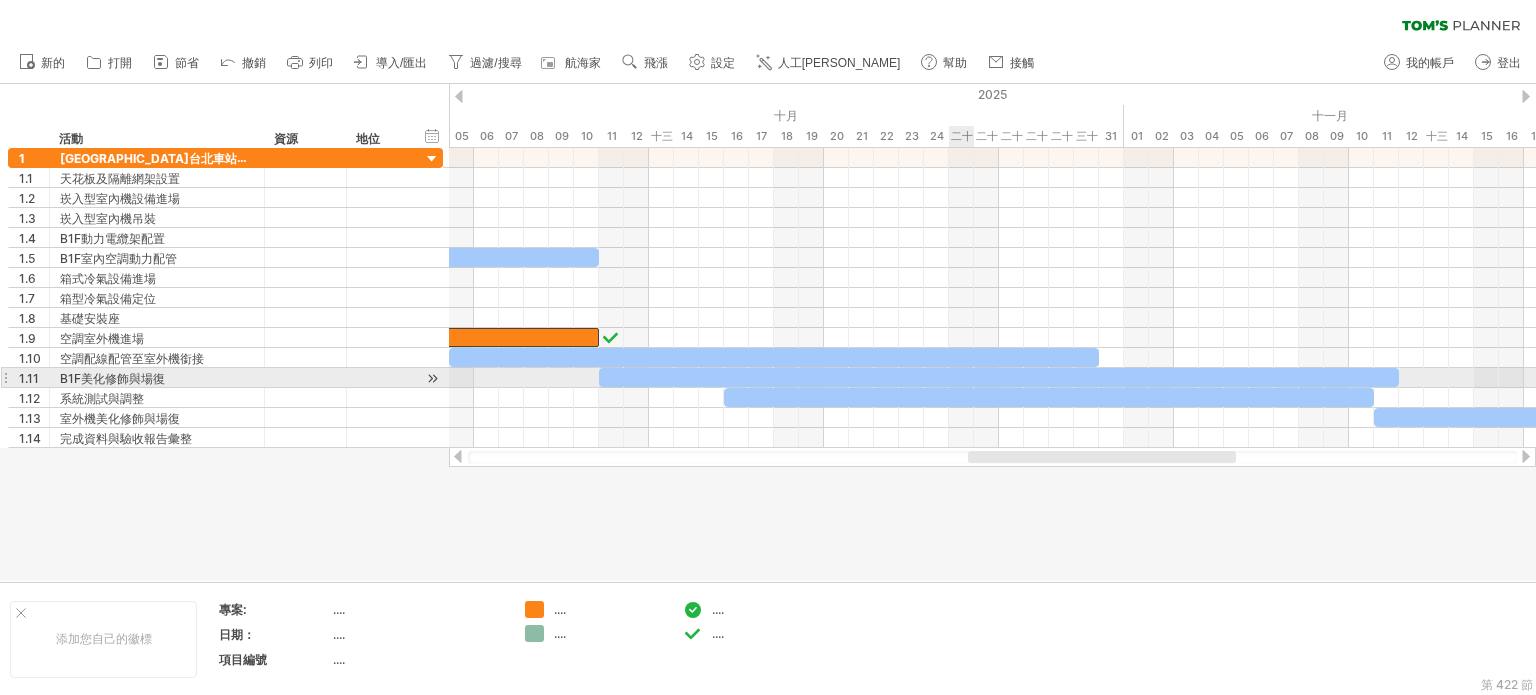 click at bounding box center [999, 377] 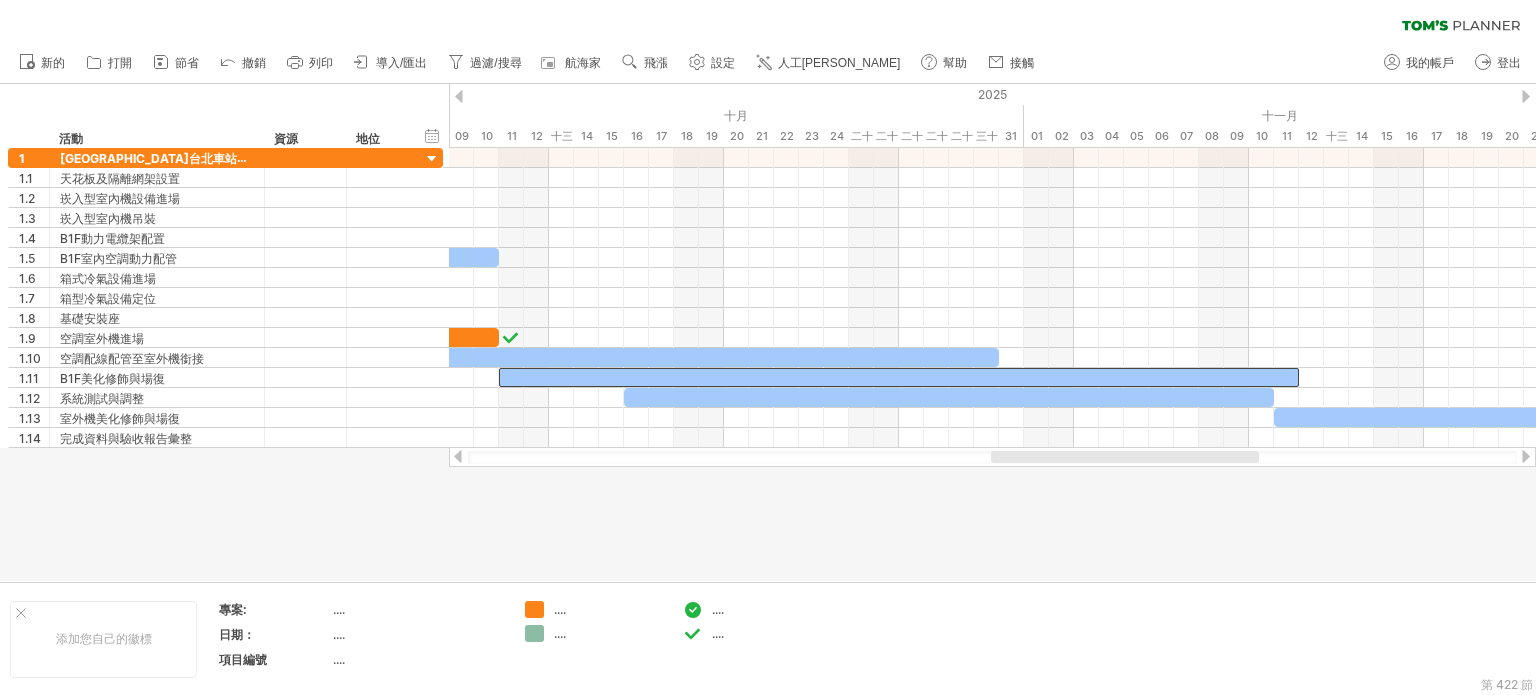drag, startPoint x: 1088, startPoint y: 458, endPoint x: 1111, endPoint y: 457, distance: 23.021729 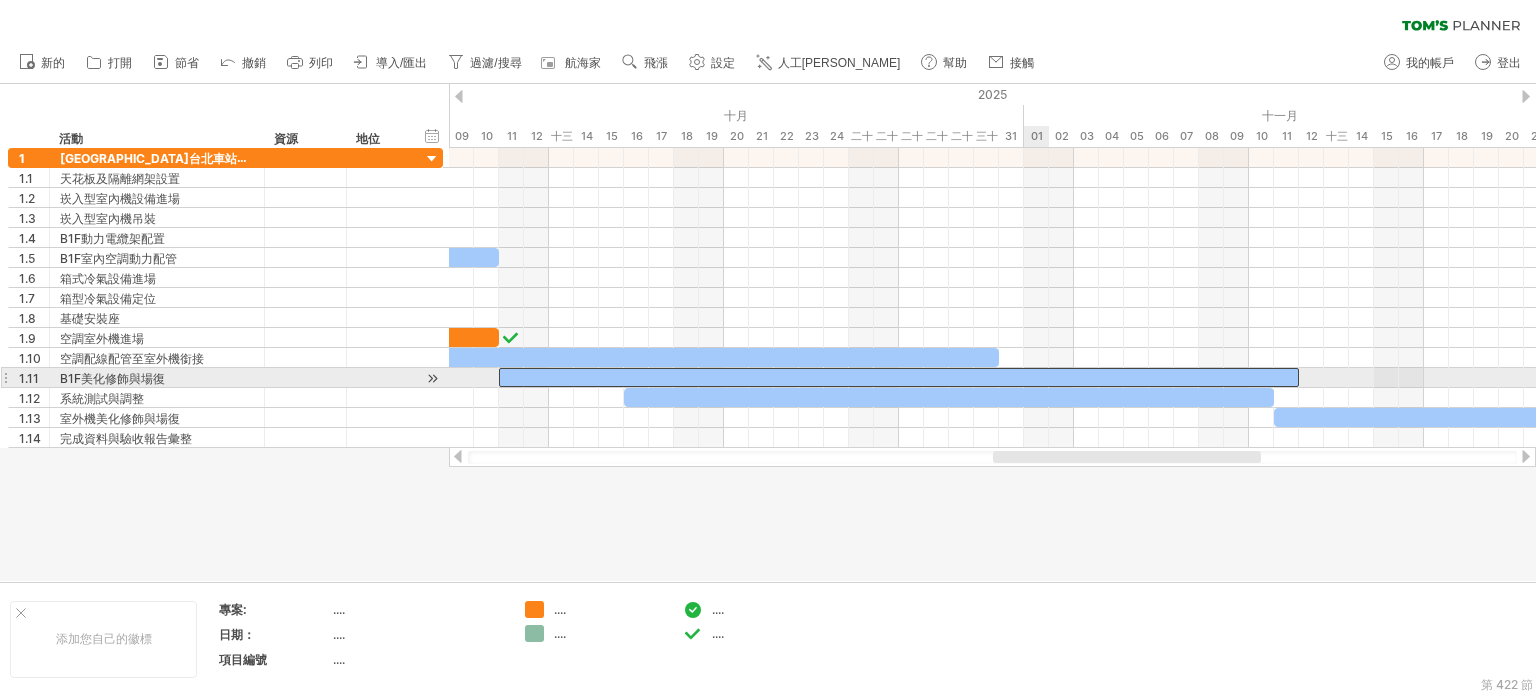 click at bounding box center [949, 397] 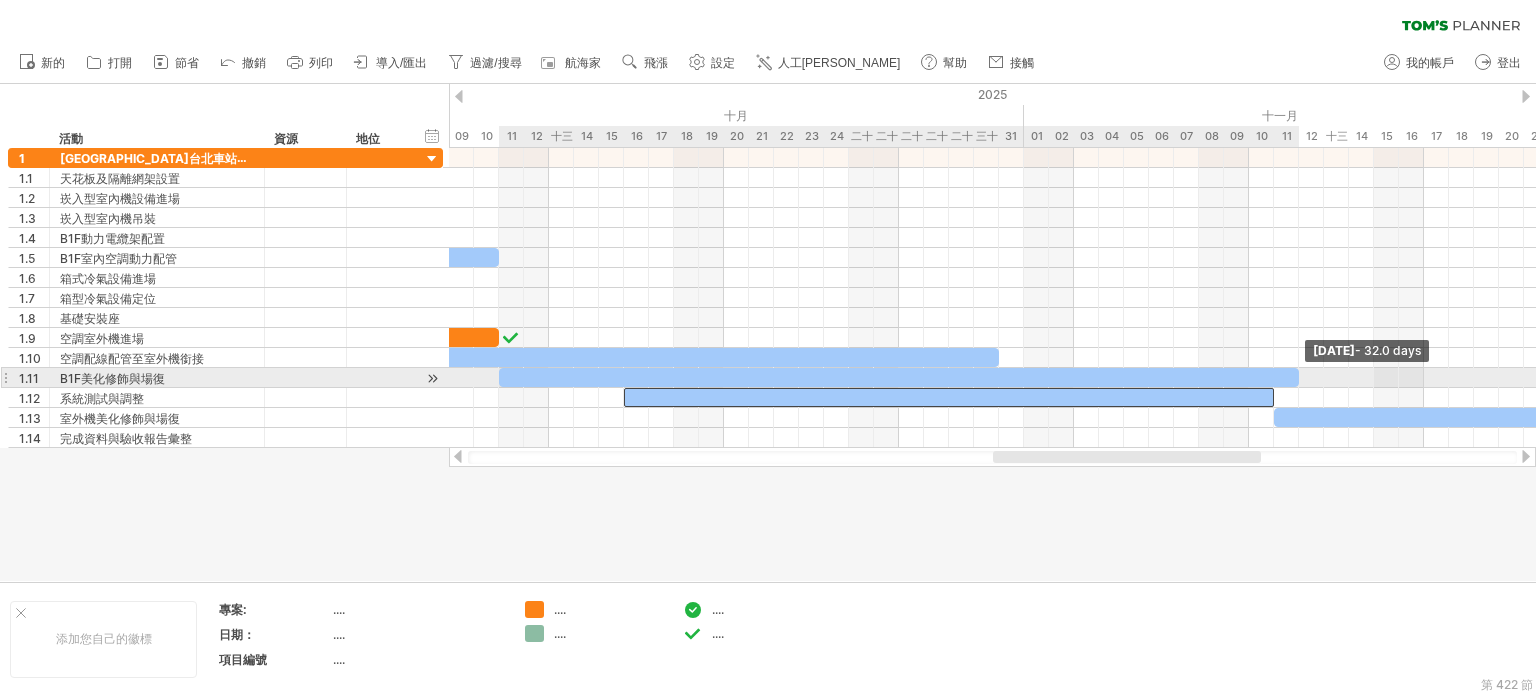 click at bounding box center (1299, 377) 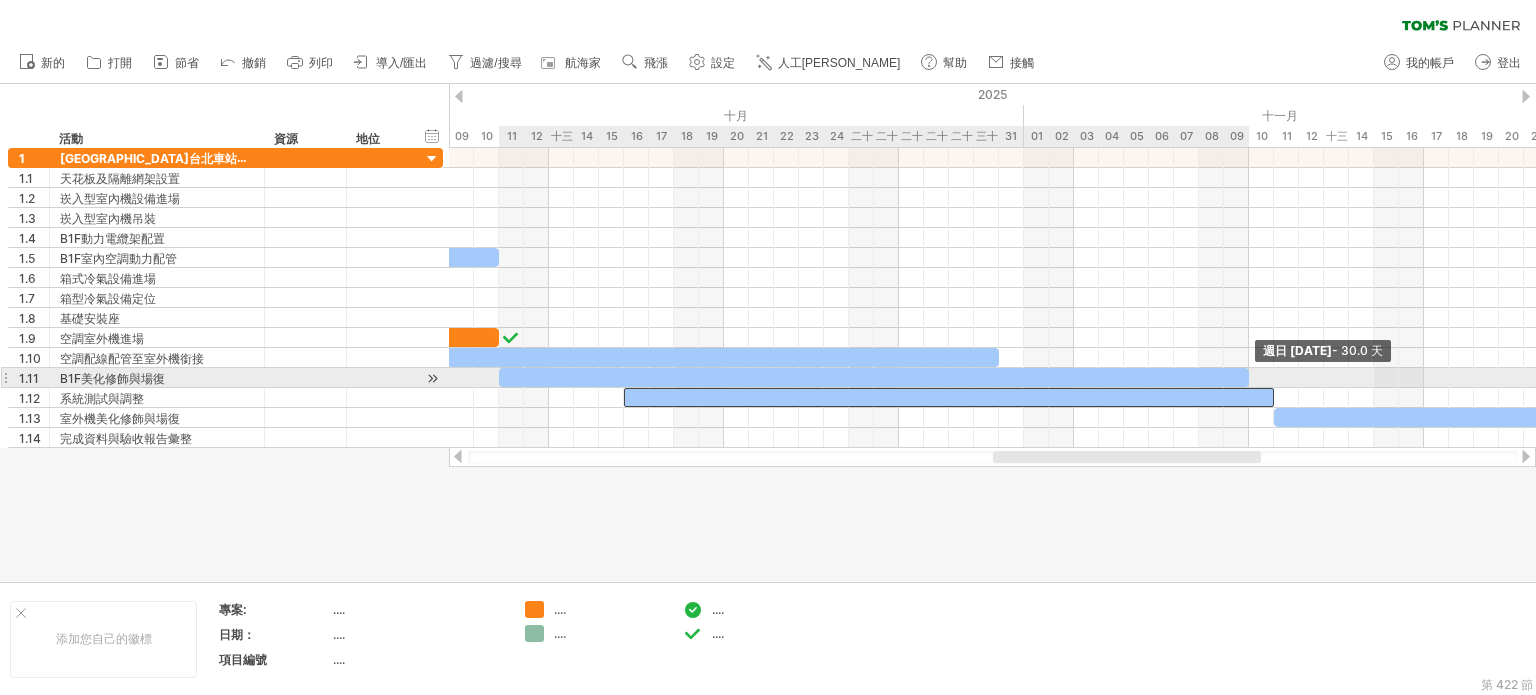 drag, startPoint x: 1297, startPoint y: 373, endPoint x: 1246, endPoint y: 375, distance: 51.0392 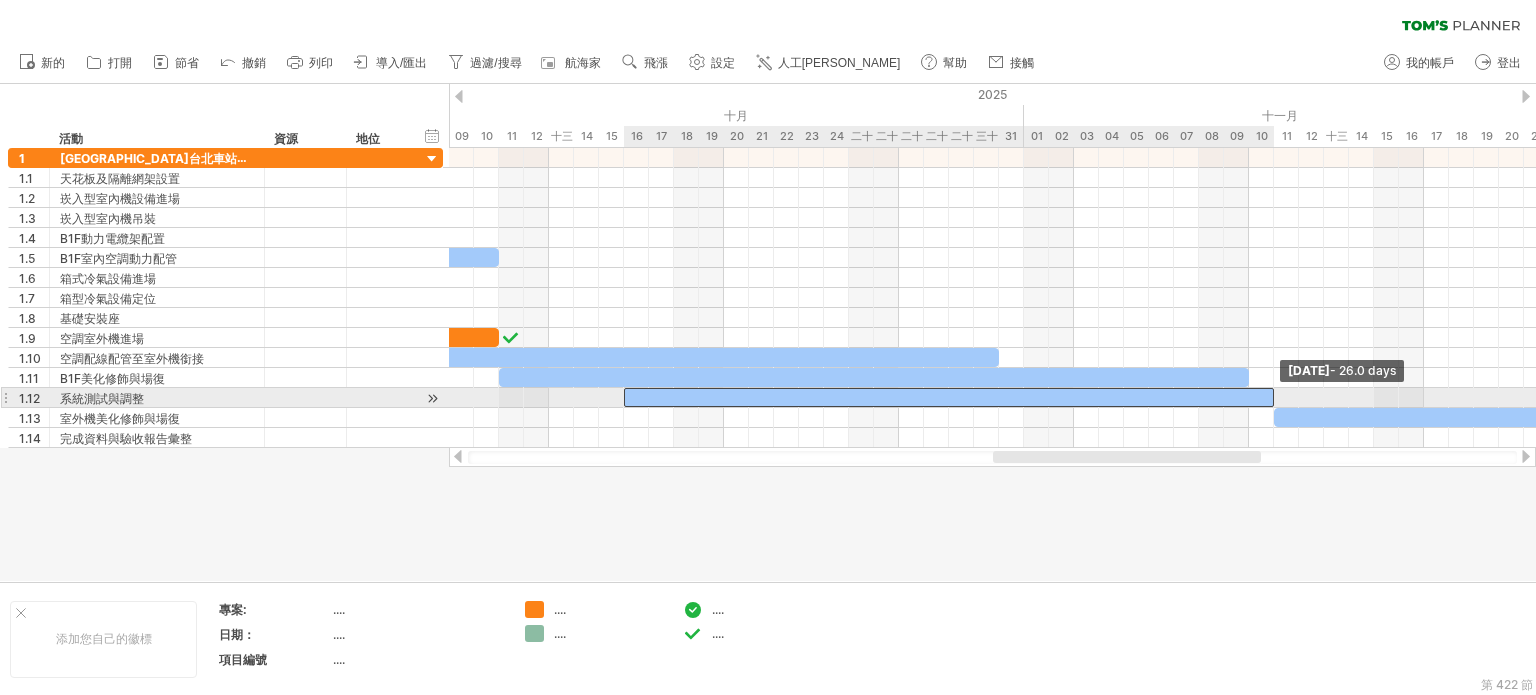 click at bounding box center [1274, 397] 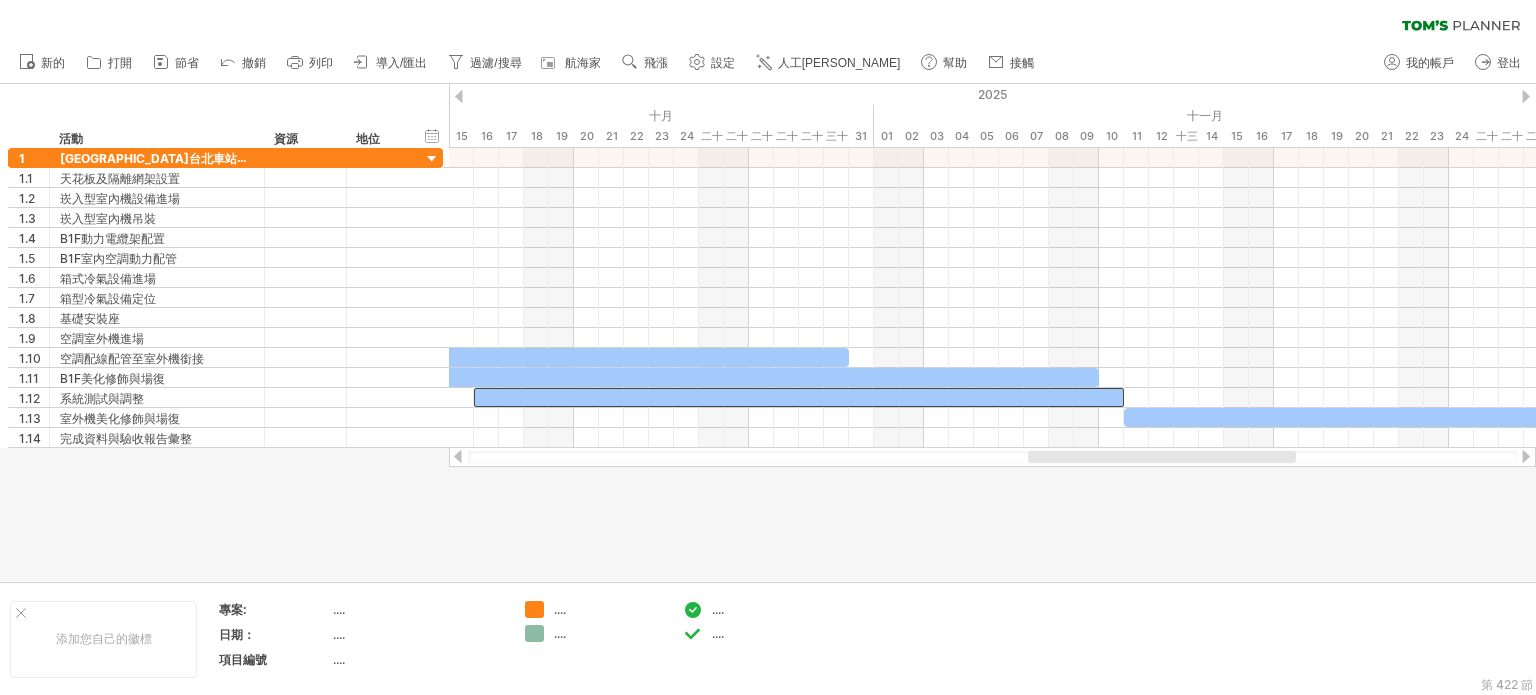 drag, startPoint x: 1229, startPoint y: 455, endPoint x: 1264, endPoint y: 457, distance: 35.057095 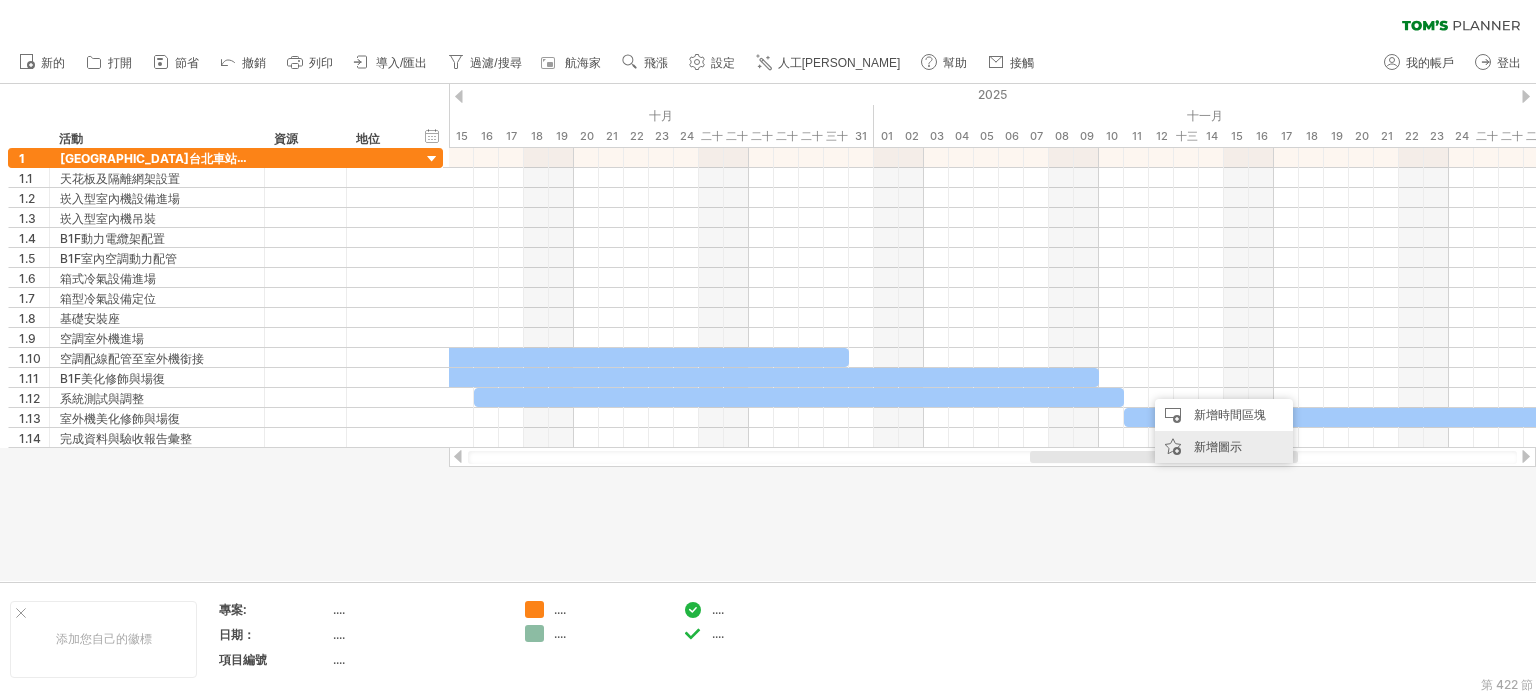 click on "新增圖示" at bounding box center (1218, 446) 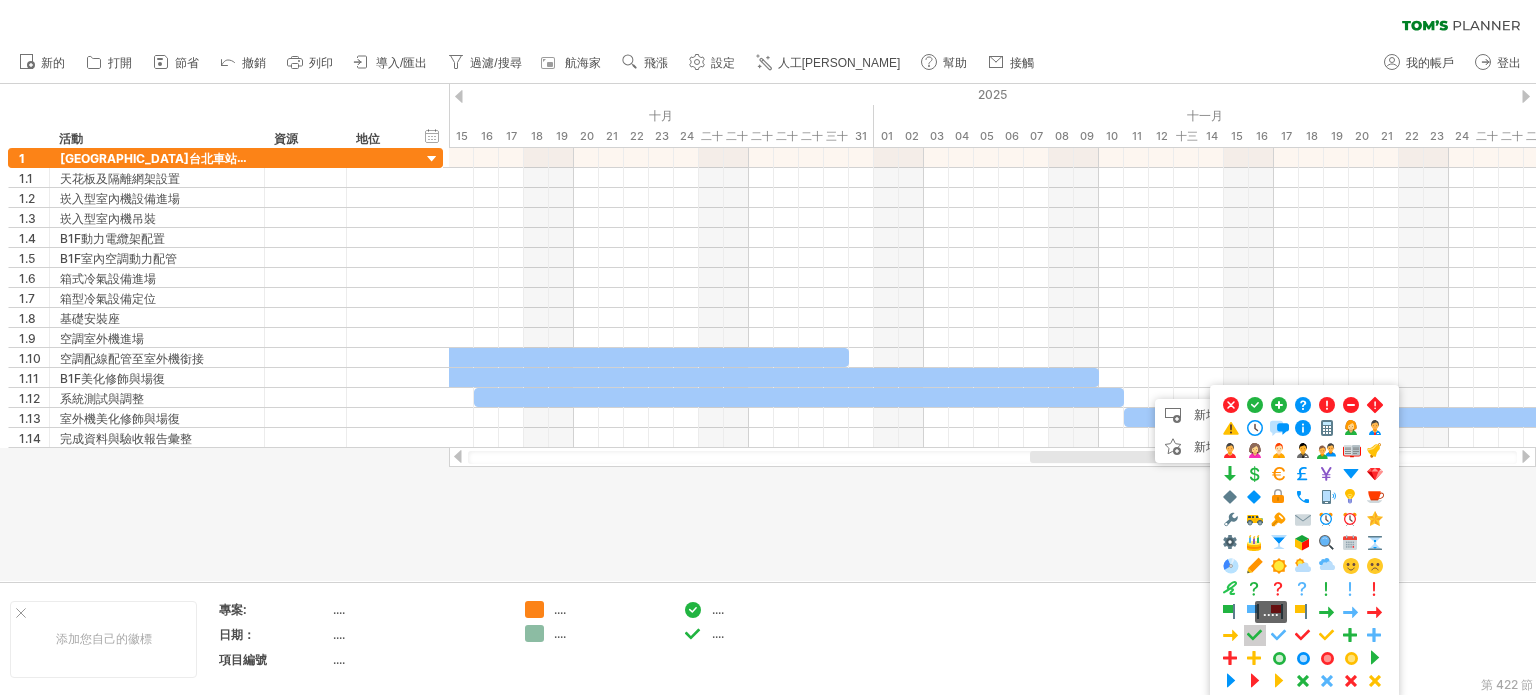 click at bounding box center (1255, 635) 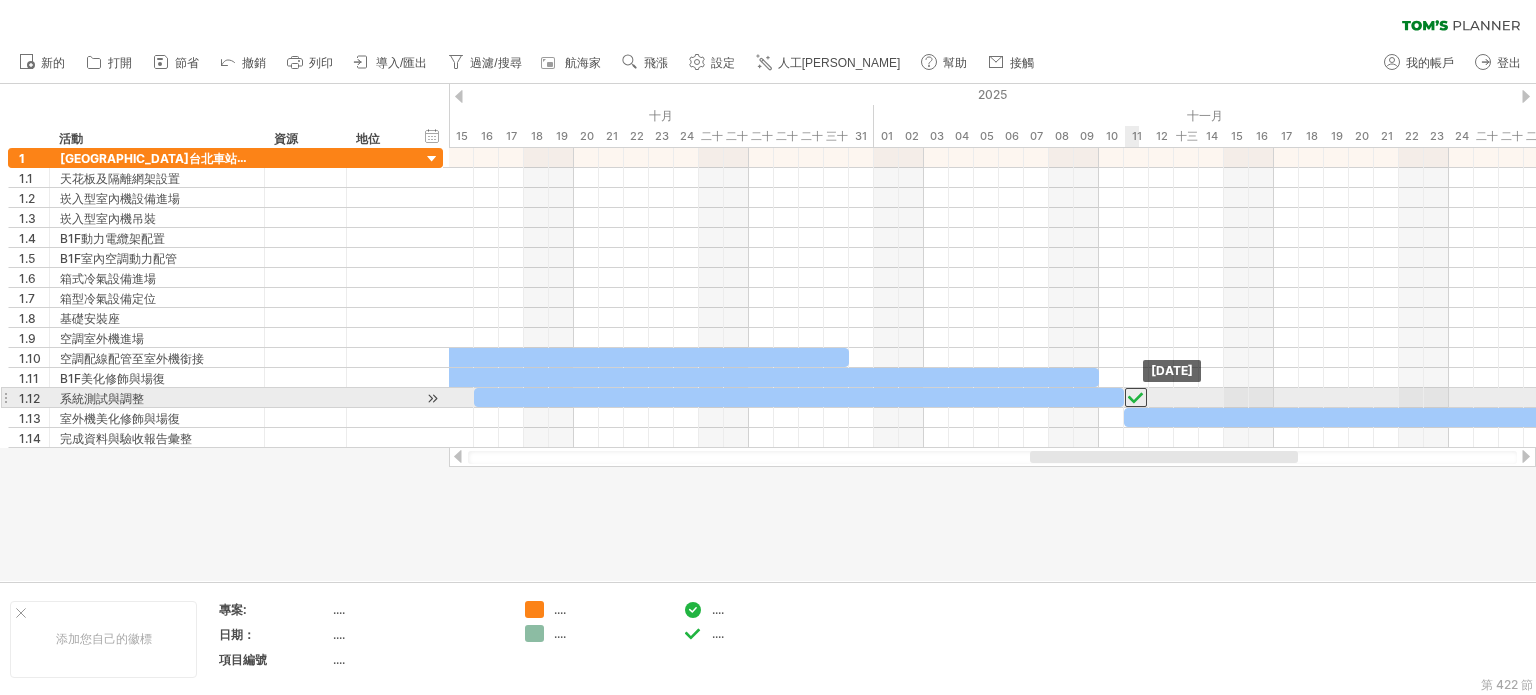 drag, startPoint x: 1153, startPoint y: 395, endPoint x: 1142, endPoint y: 398, distance: 11.401754 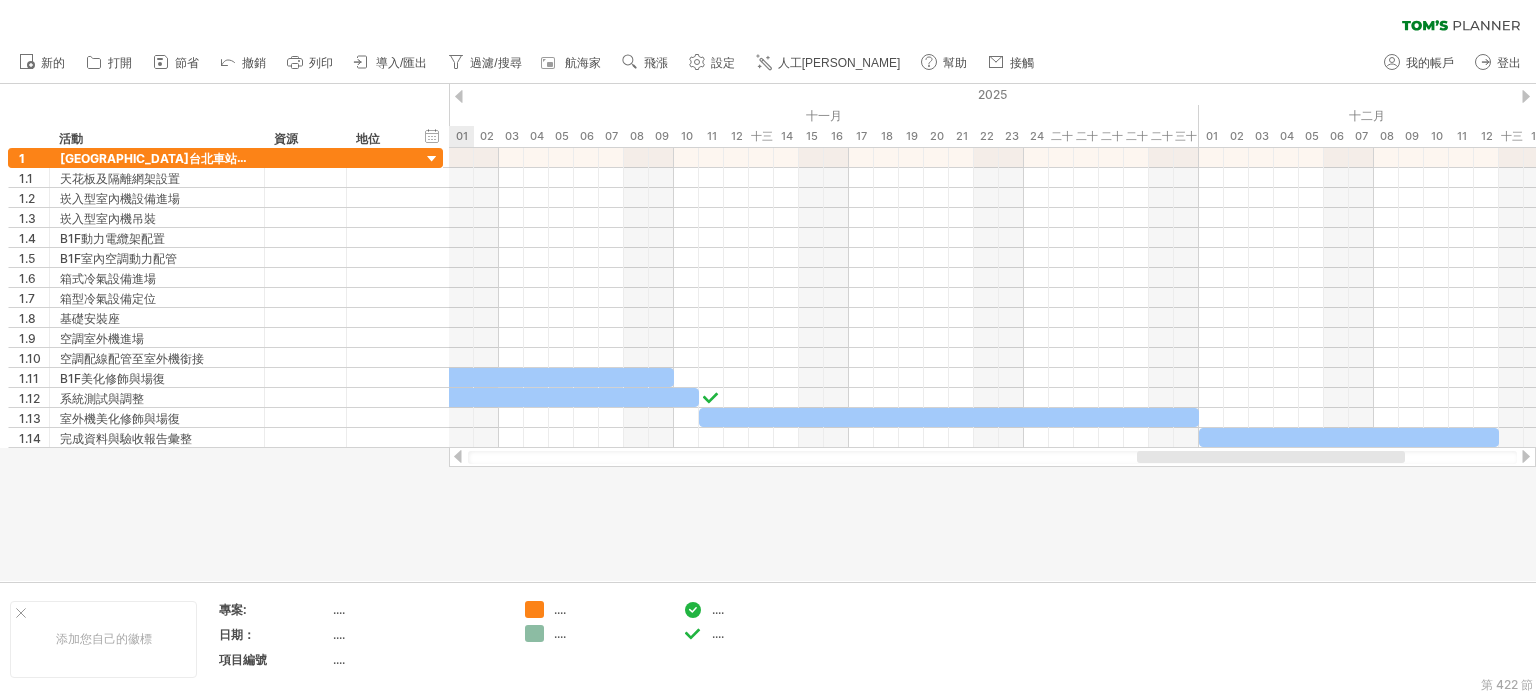 drag, startPoint x: 1084, startPoint y: 453, endPoint x: 1044, endPoint y: 408, distance: 60.207973 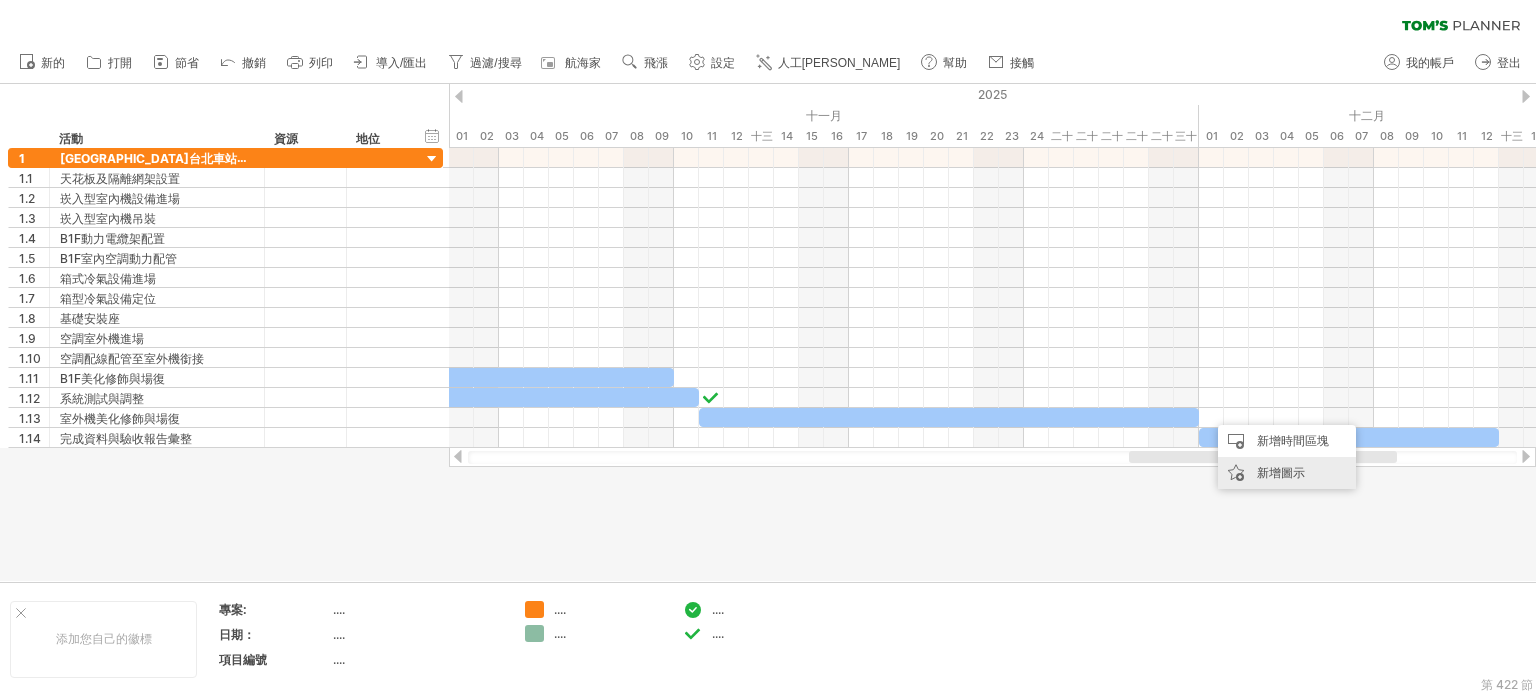 click on "新增圖示" at bounding box center (1281, 472) 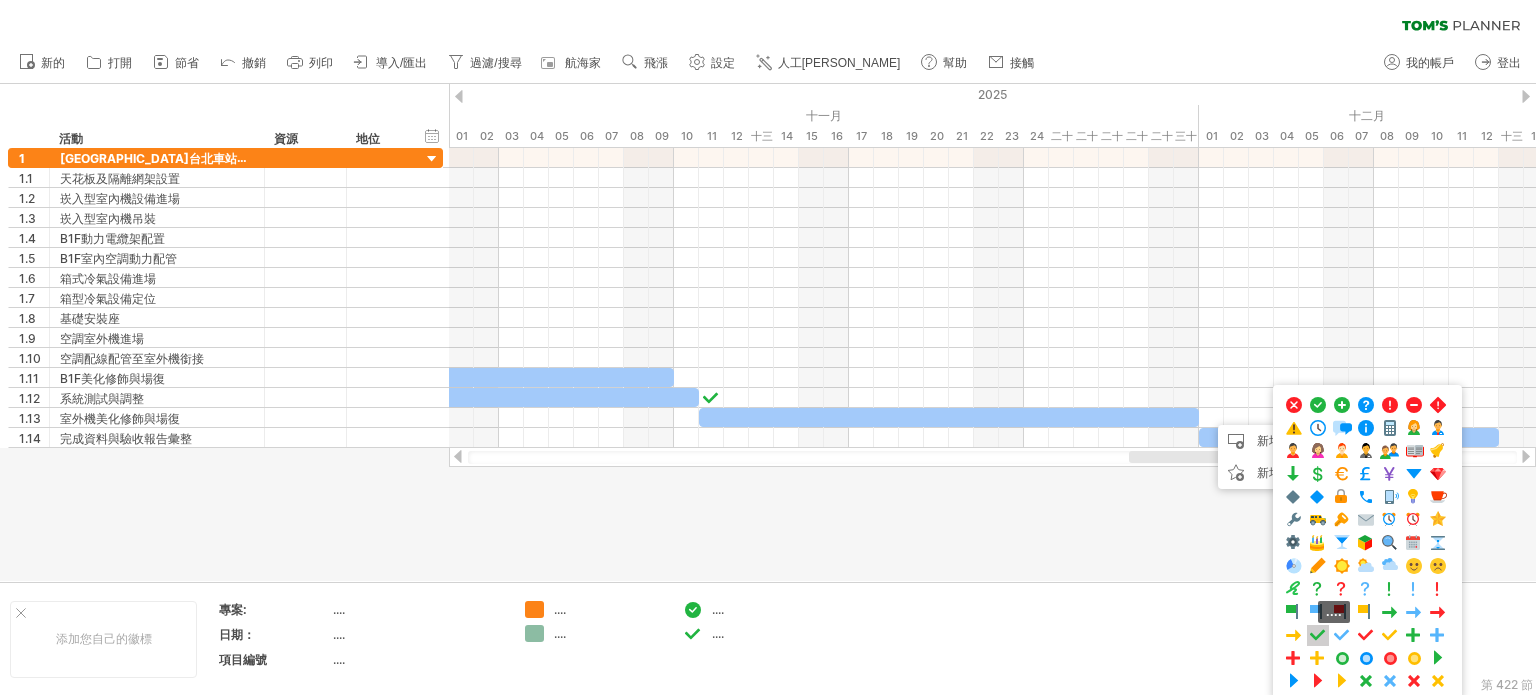 click at bounding box center (1318, 635) 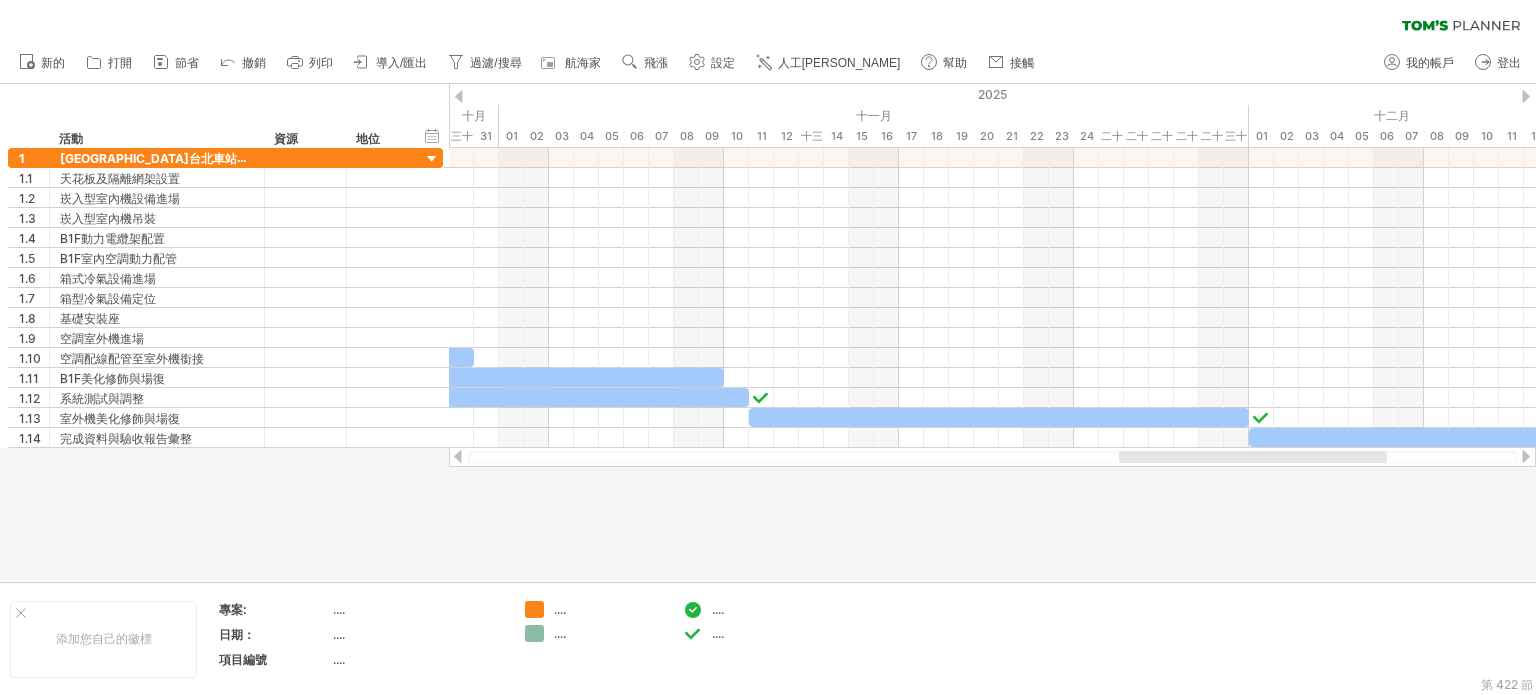 drag, startPoint x: 1152, startPoint y: 455, endPoint x: 1141, endPoint y: 473, distance: 21.095022 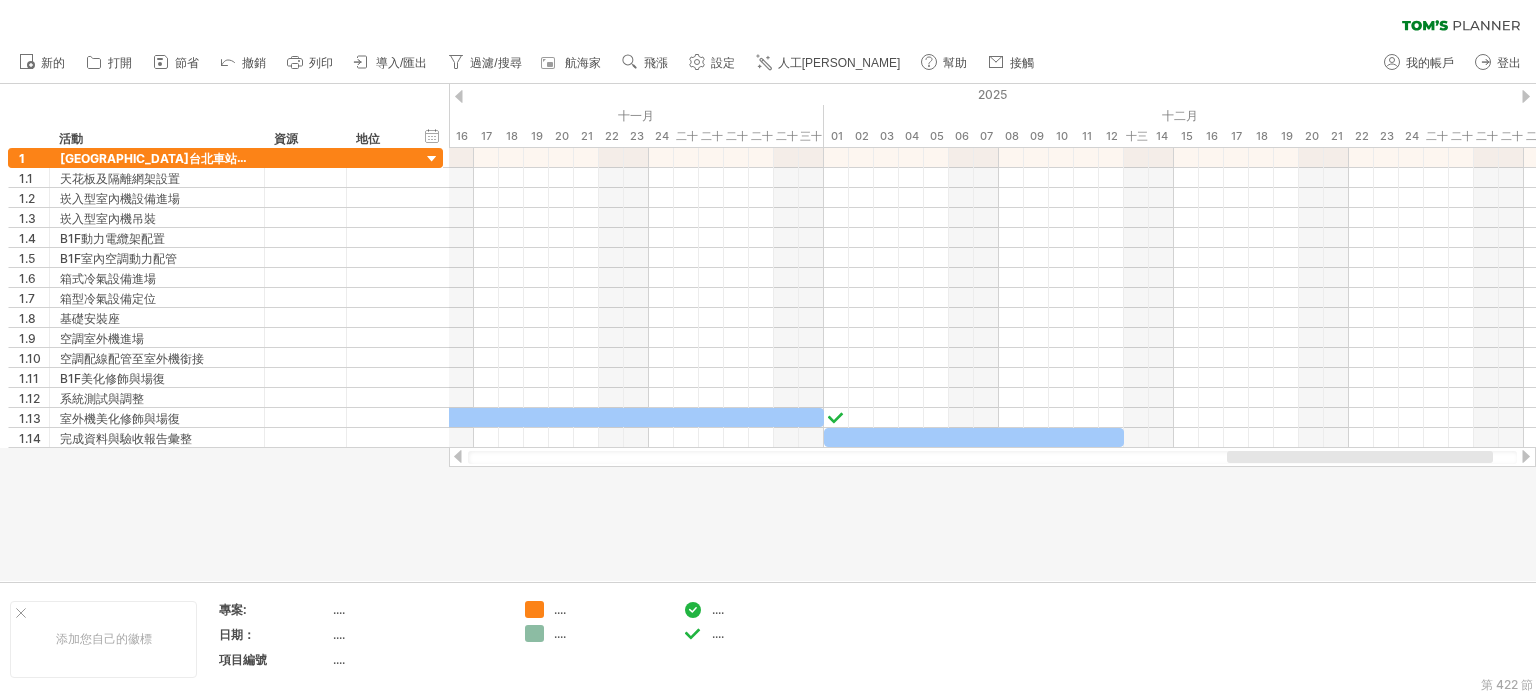 drag, startPoint x: 1236, startPoint y: 460, endPoint x: 1341, endPoint y: 472, distance: 105.68349 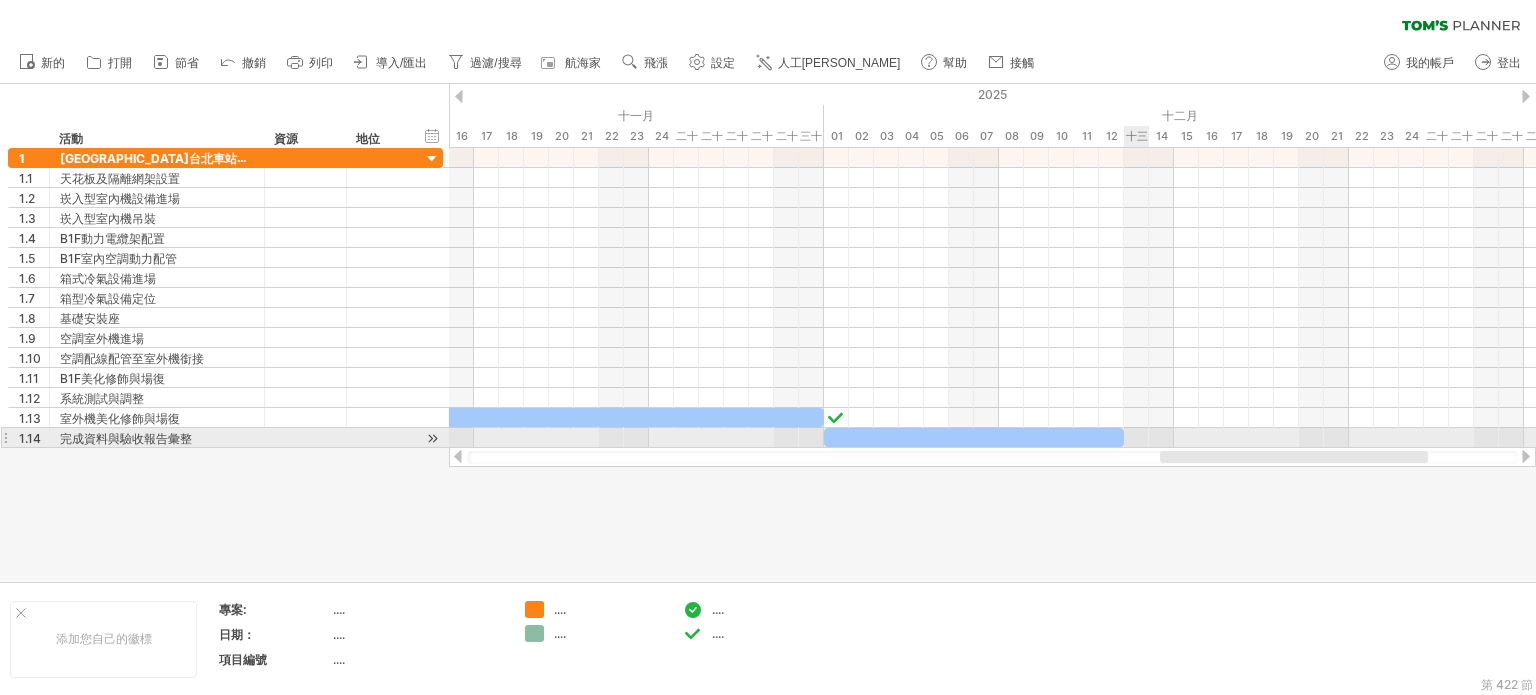 click at bounding box center (992, 438) 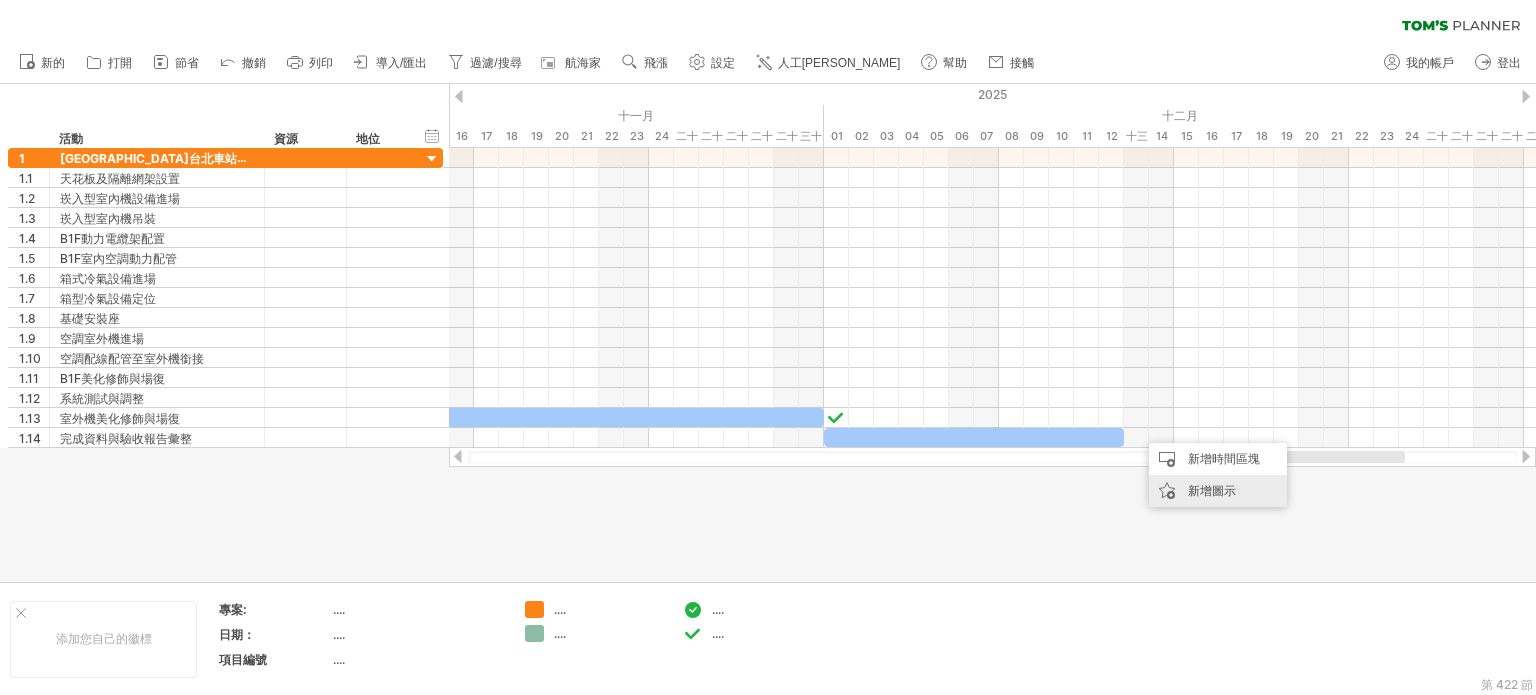 click on "新增圖示" at bounding box center (1212, 490) 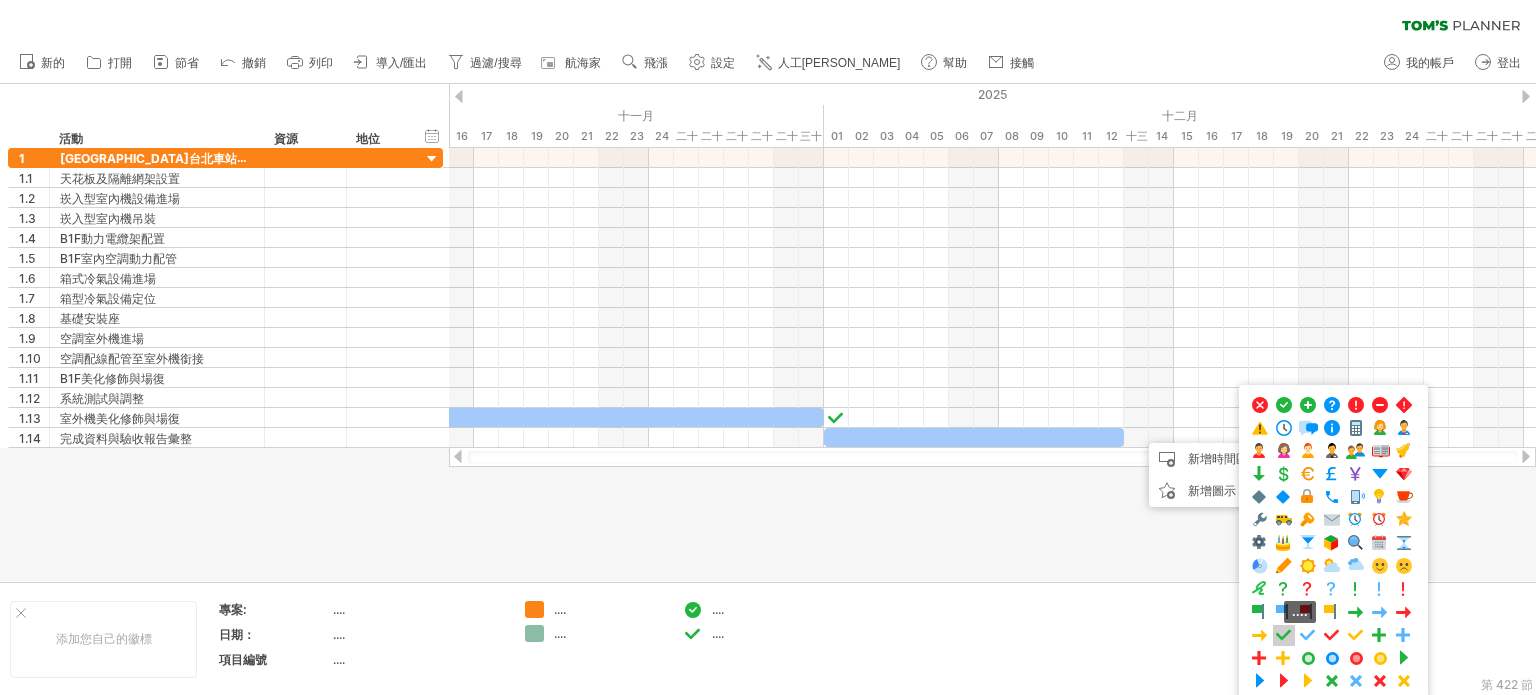click at bounding box center (1284, 635) 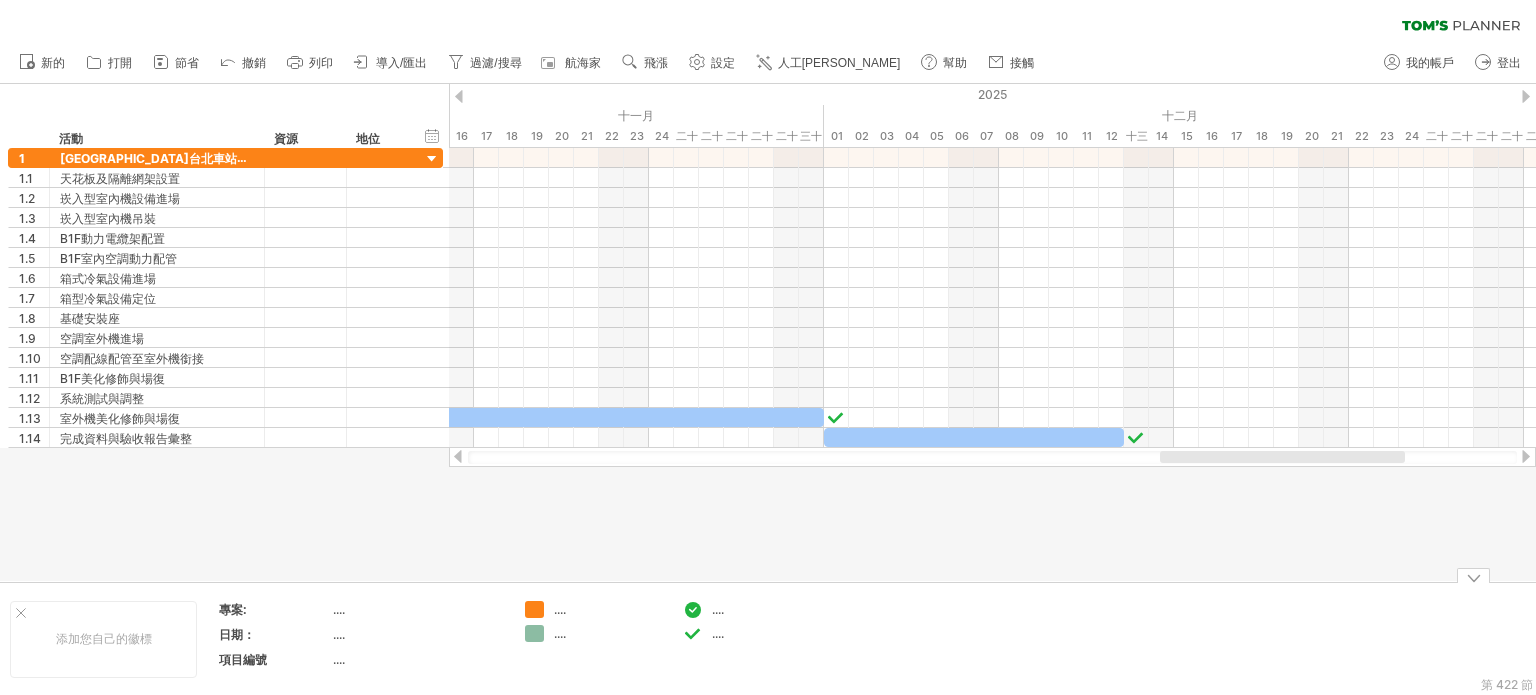 click at bounding box center (768, 332) 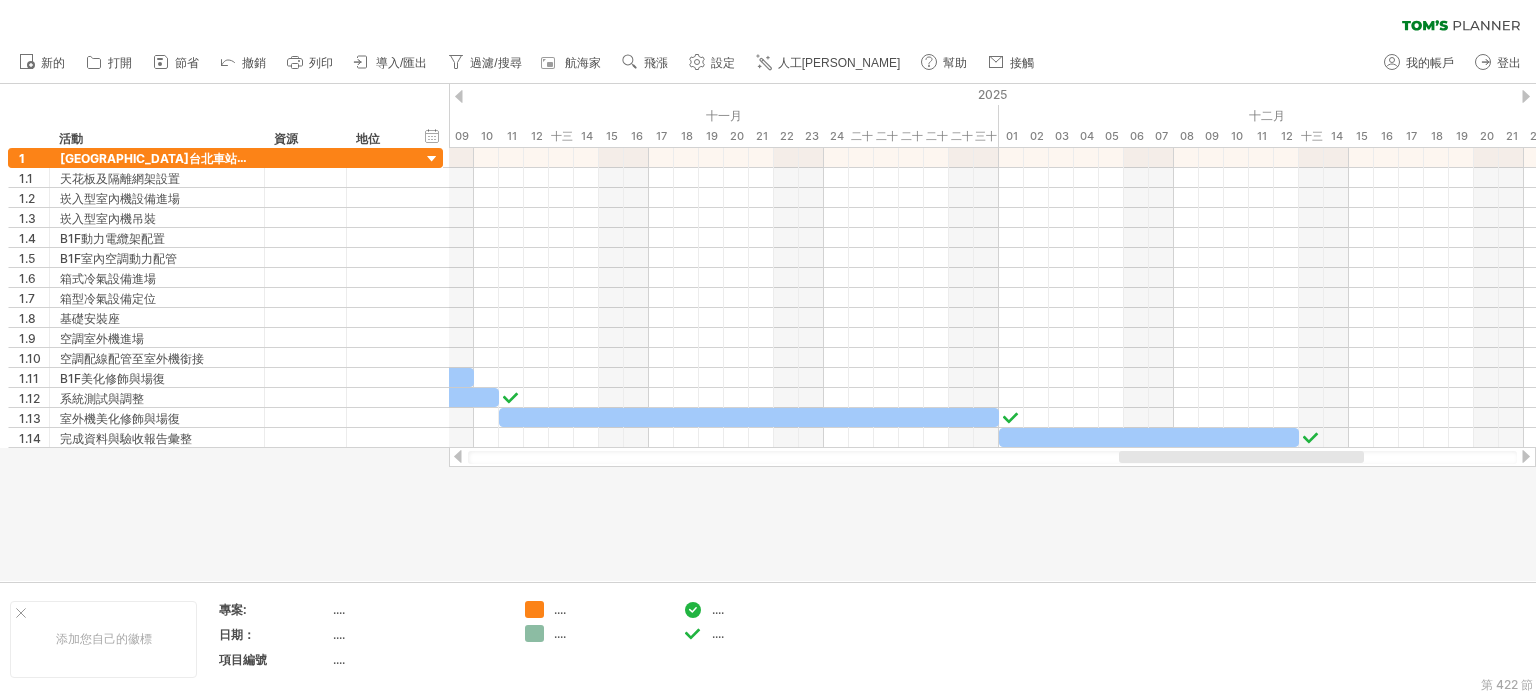 drag, startPoint x: 1203, startPoint y: 456, endPoint x: 1180, endPoint y: 452, distance: 23.345236 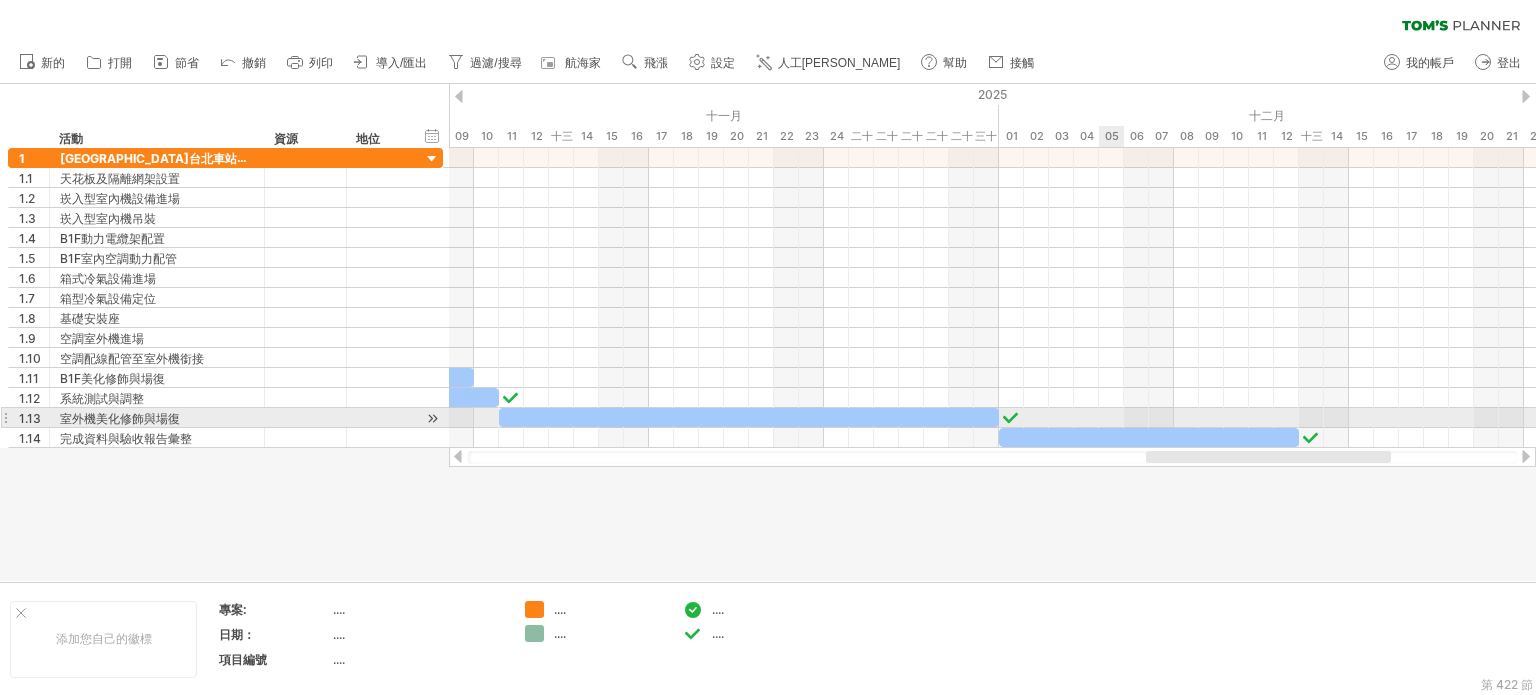 click at bounding box center (1149, 437) 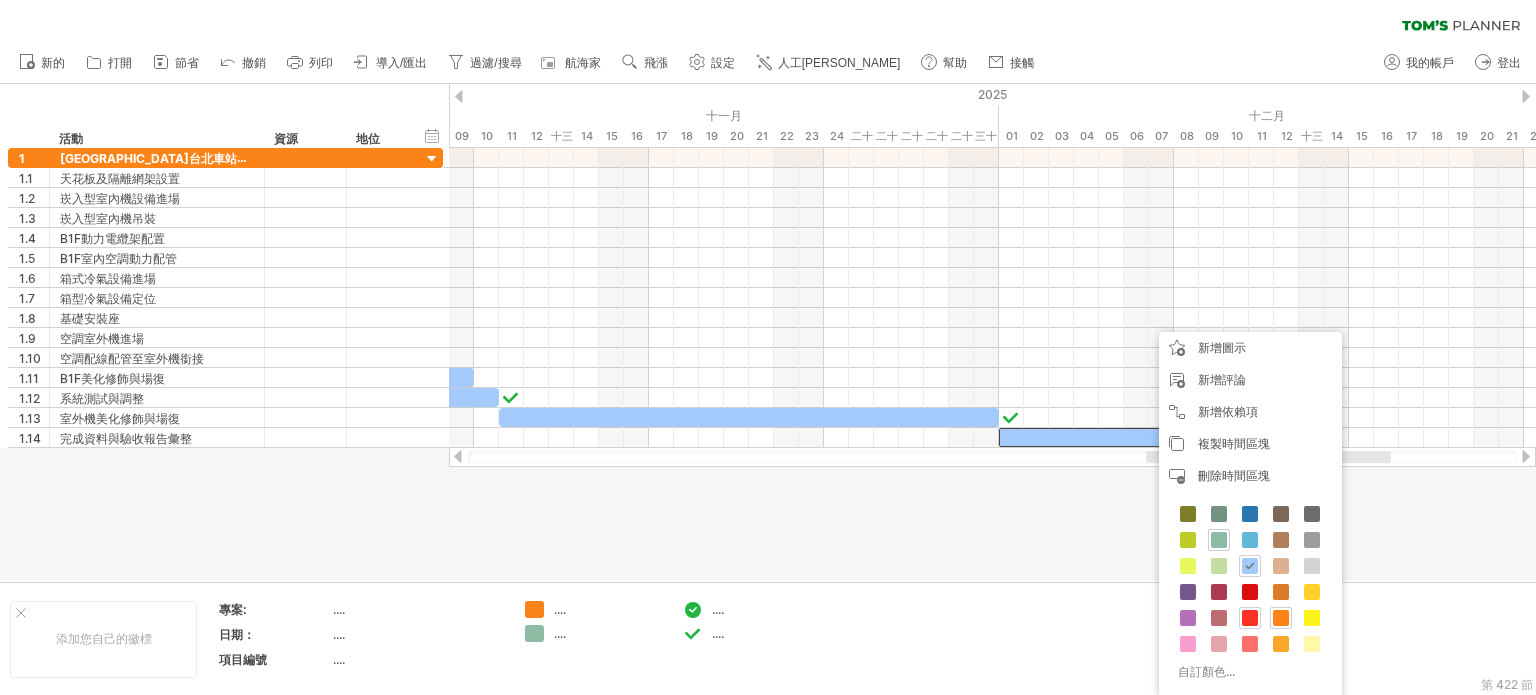 click at bounding box center [1250, 618] 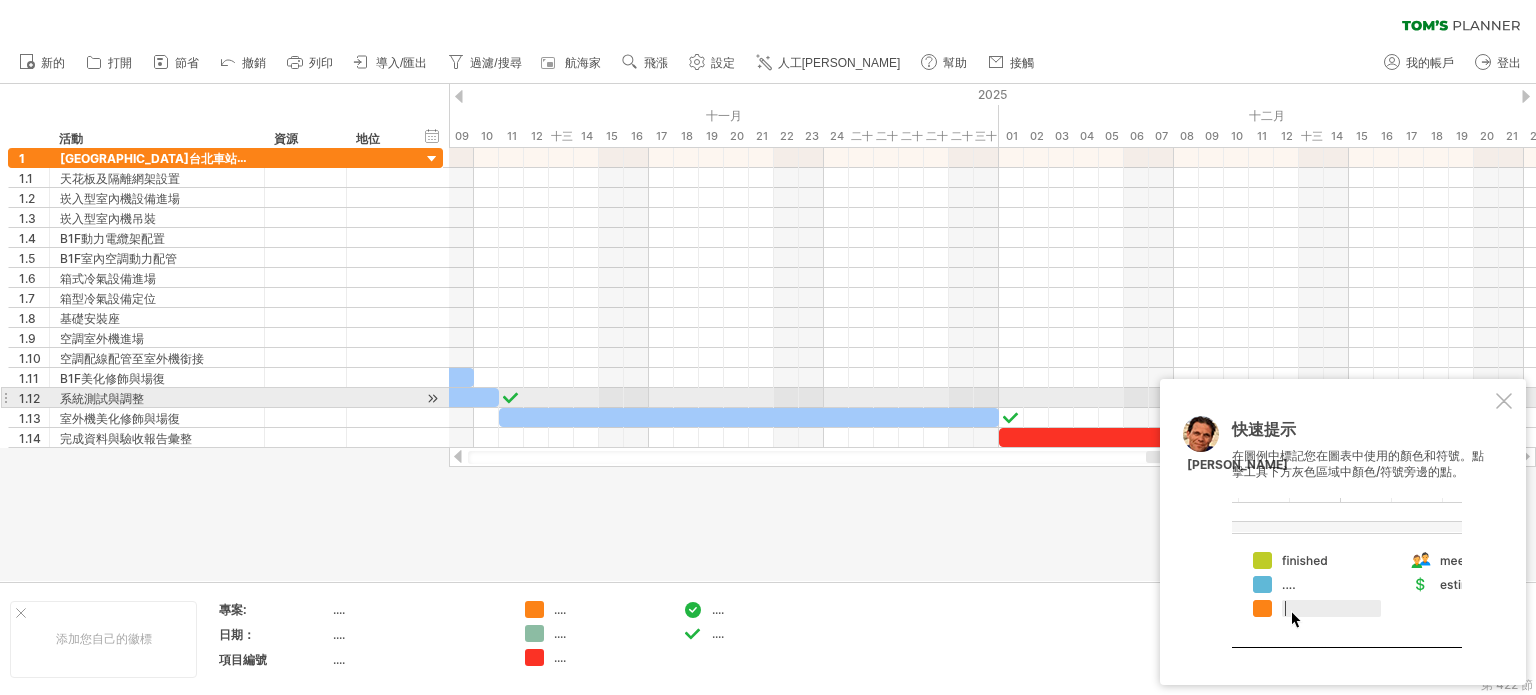 click at bounding box center (1504, 401) 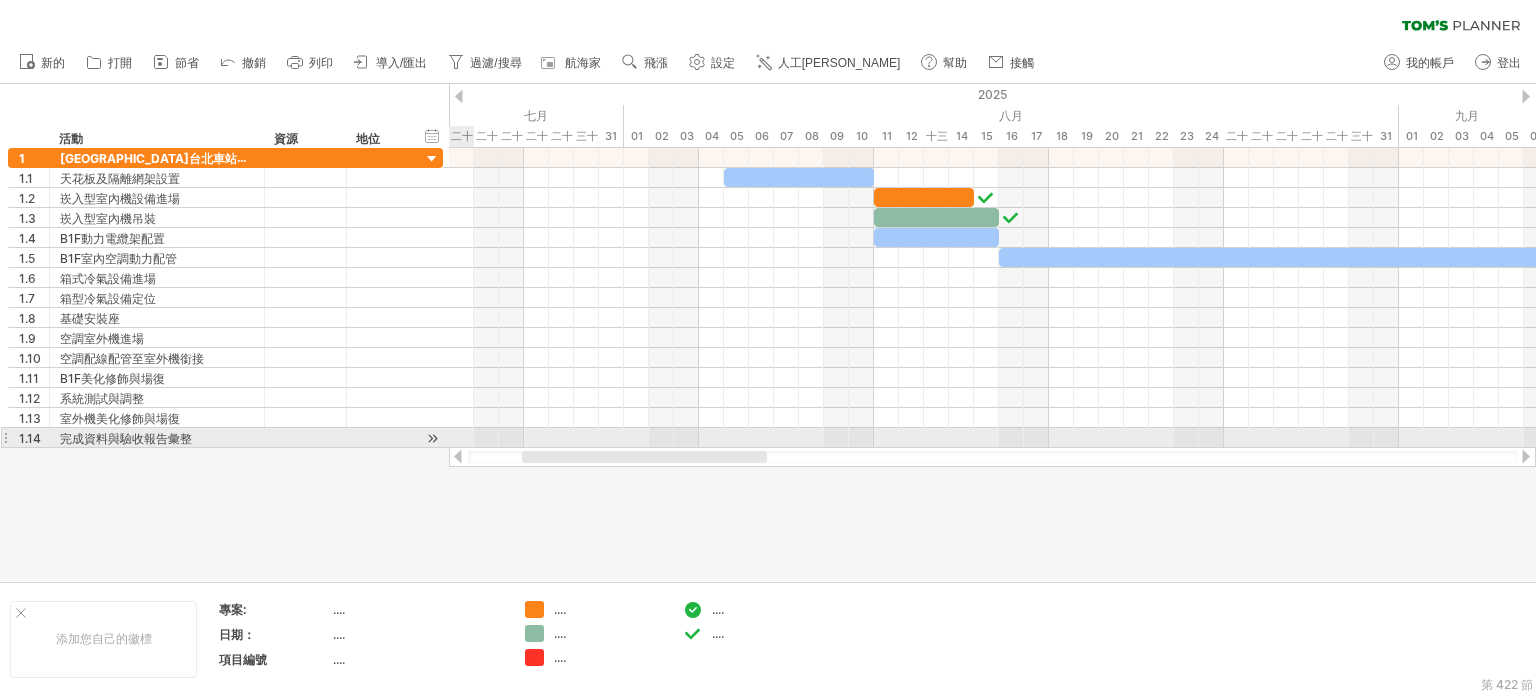 drag, startPoint x: 1181, startPoint y: 459, endPoint x: 704, endPoint y: 446, distance: 477.17712 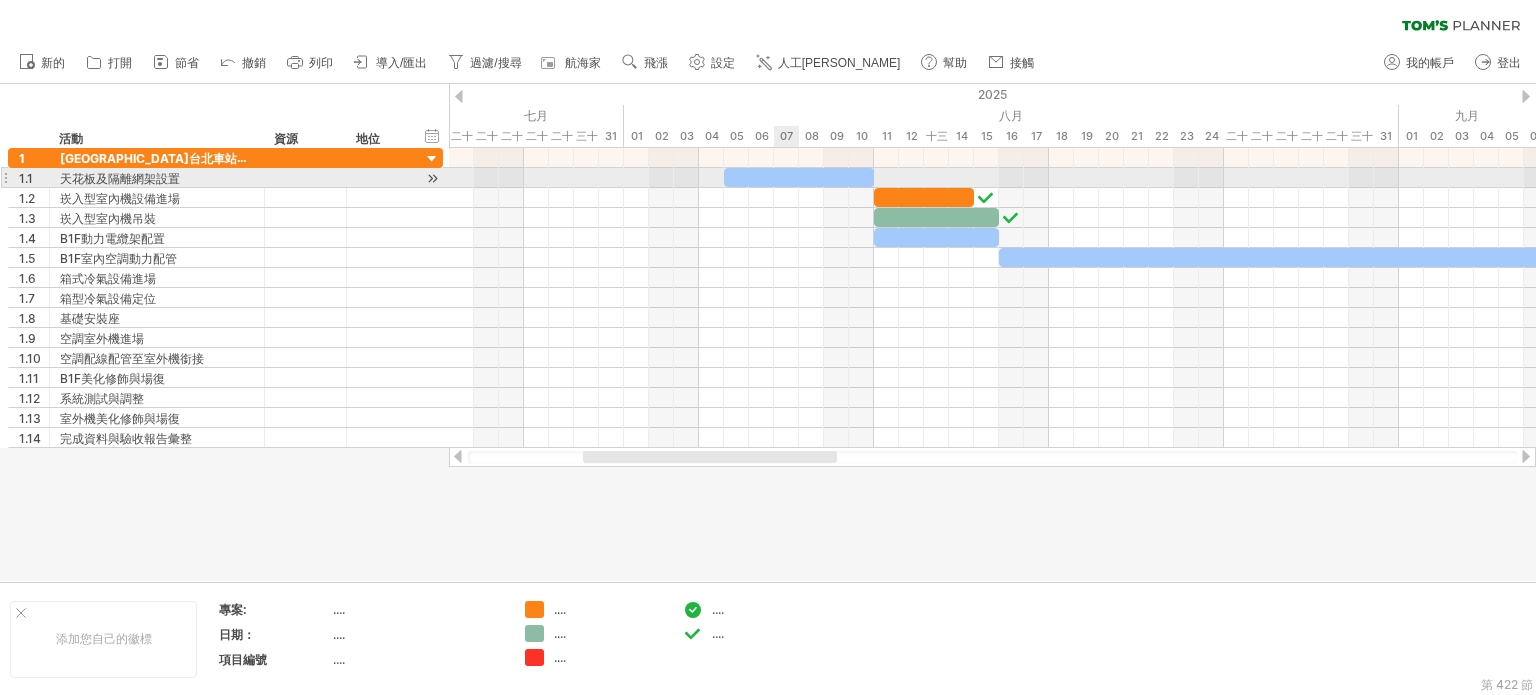 click at bounding box center (799, 177) 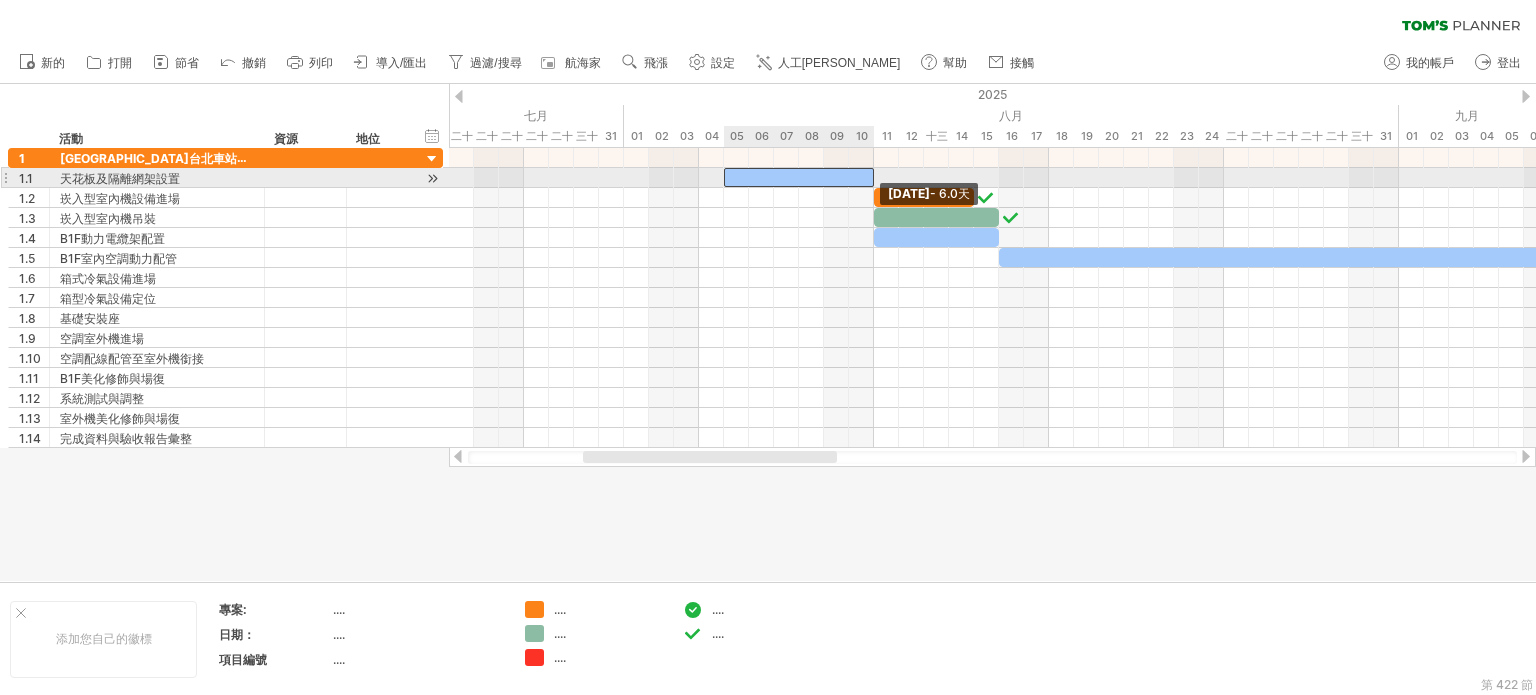 click at bounding box center [874, 177] 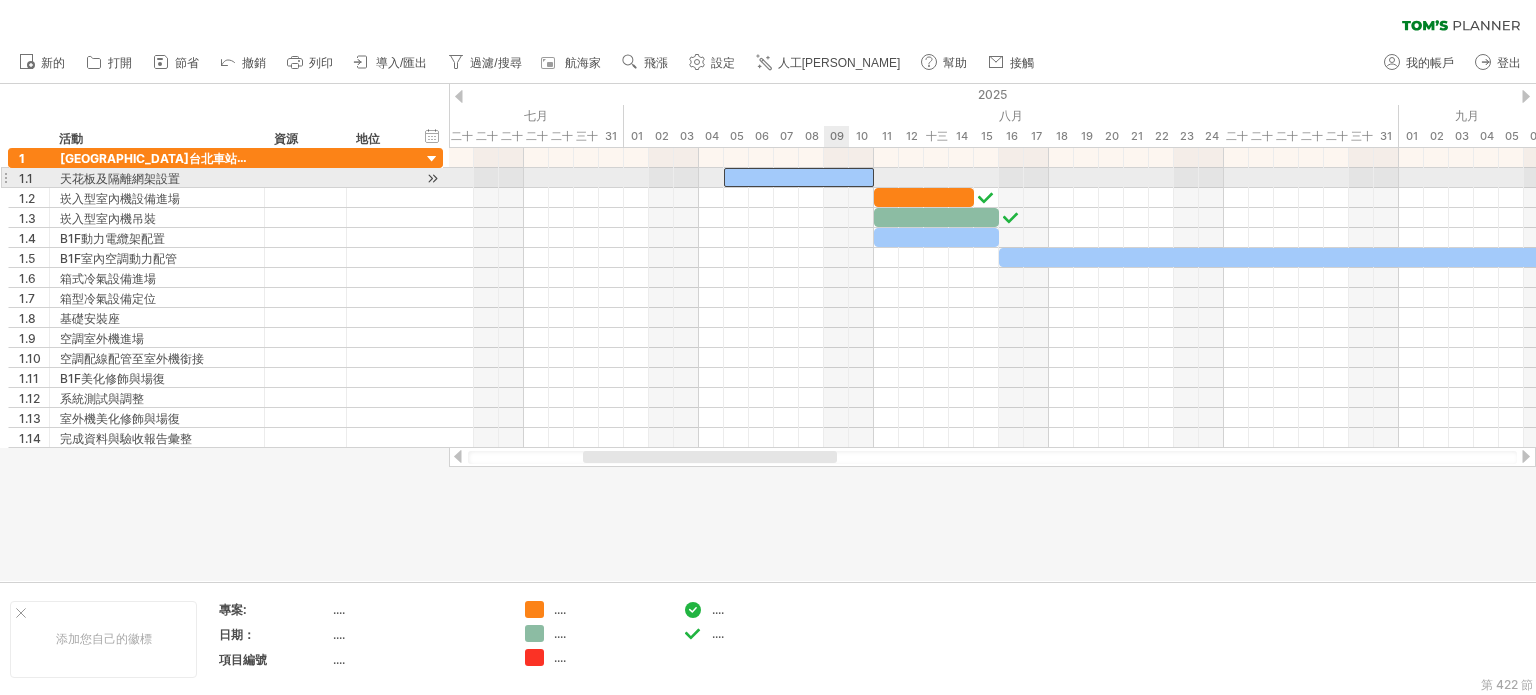 click at bounding box center (799, 177) 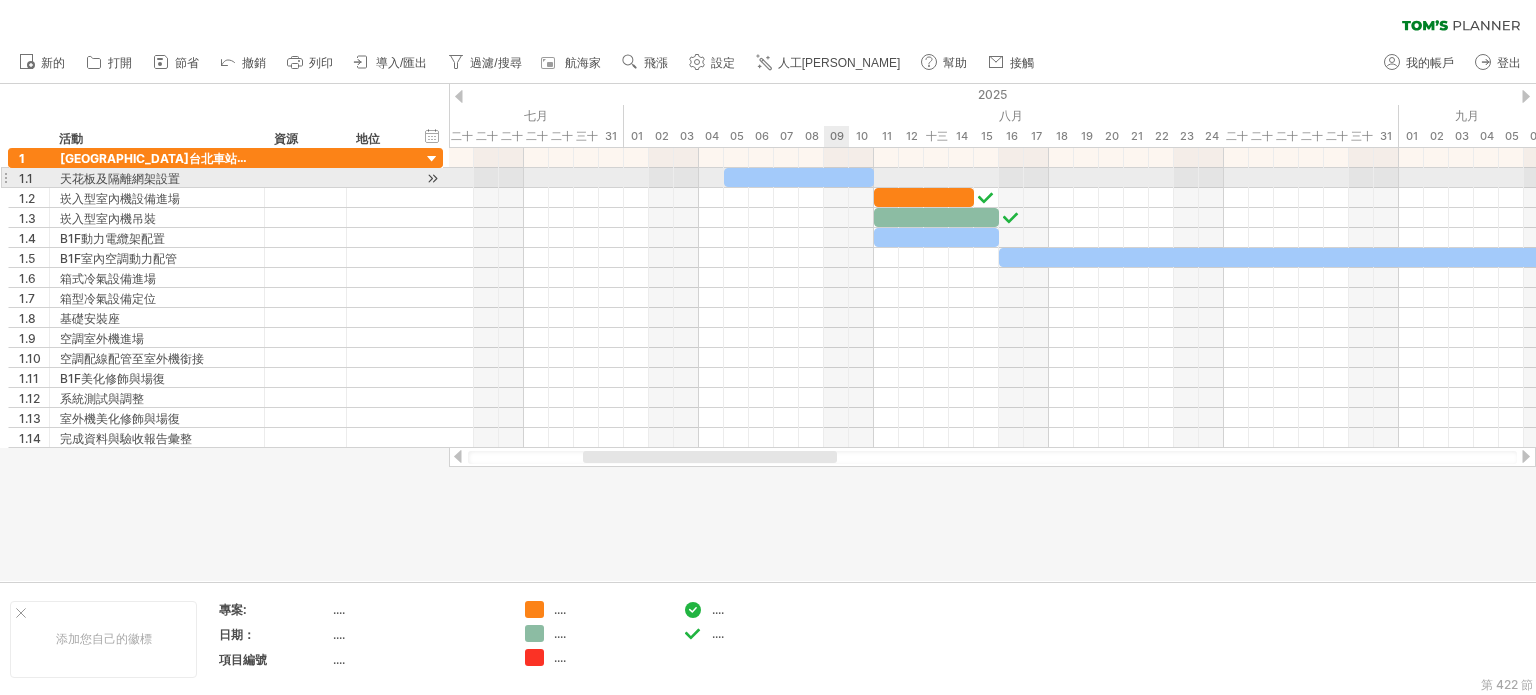 click at bounding box center [799, 177] 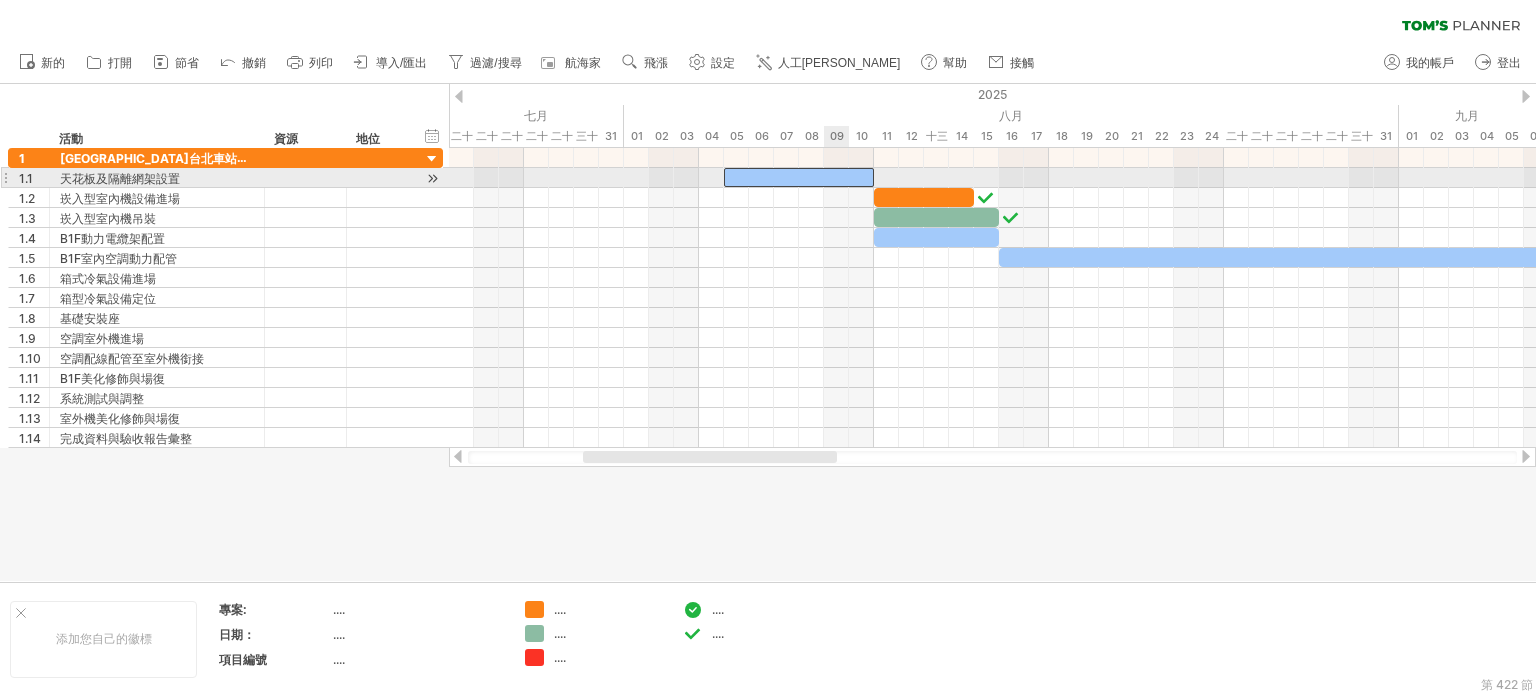 type 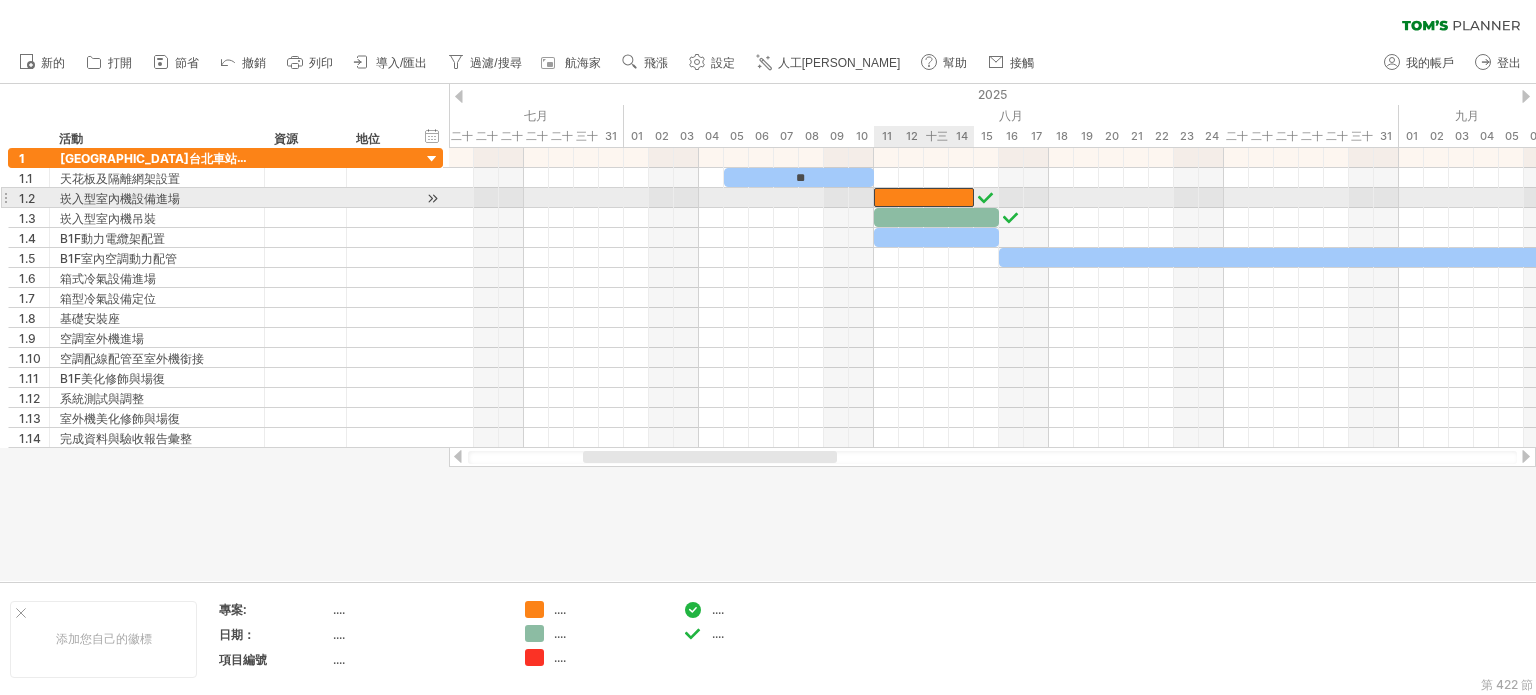 click at bounding box center [924, 197] 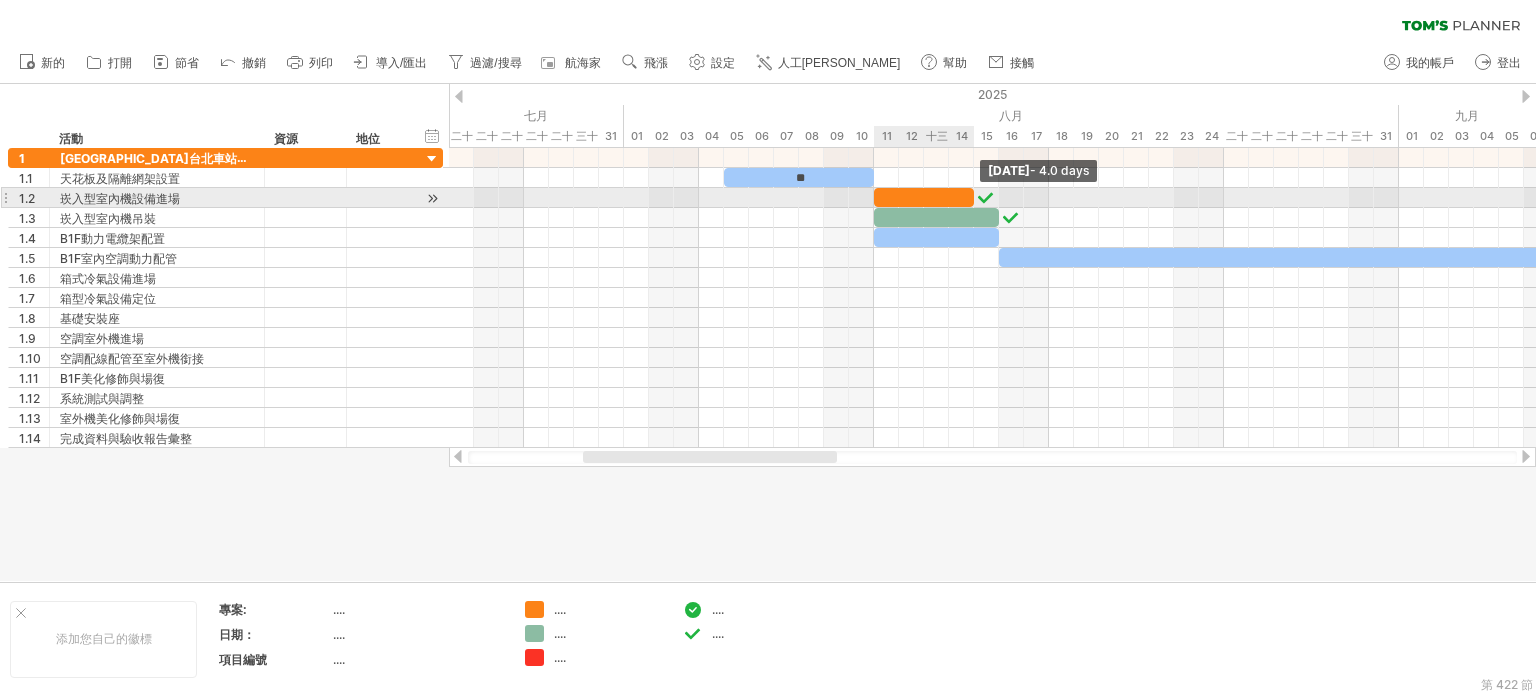 click at bounding box center (974, 197) 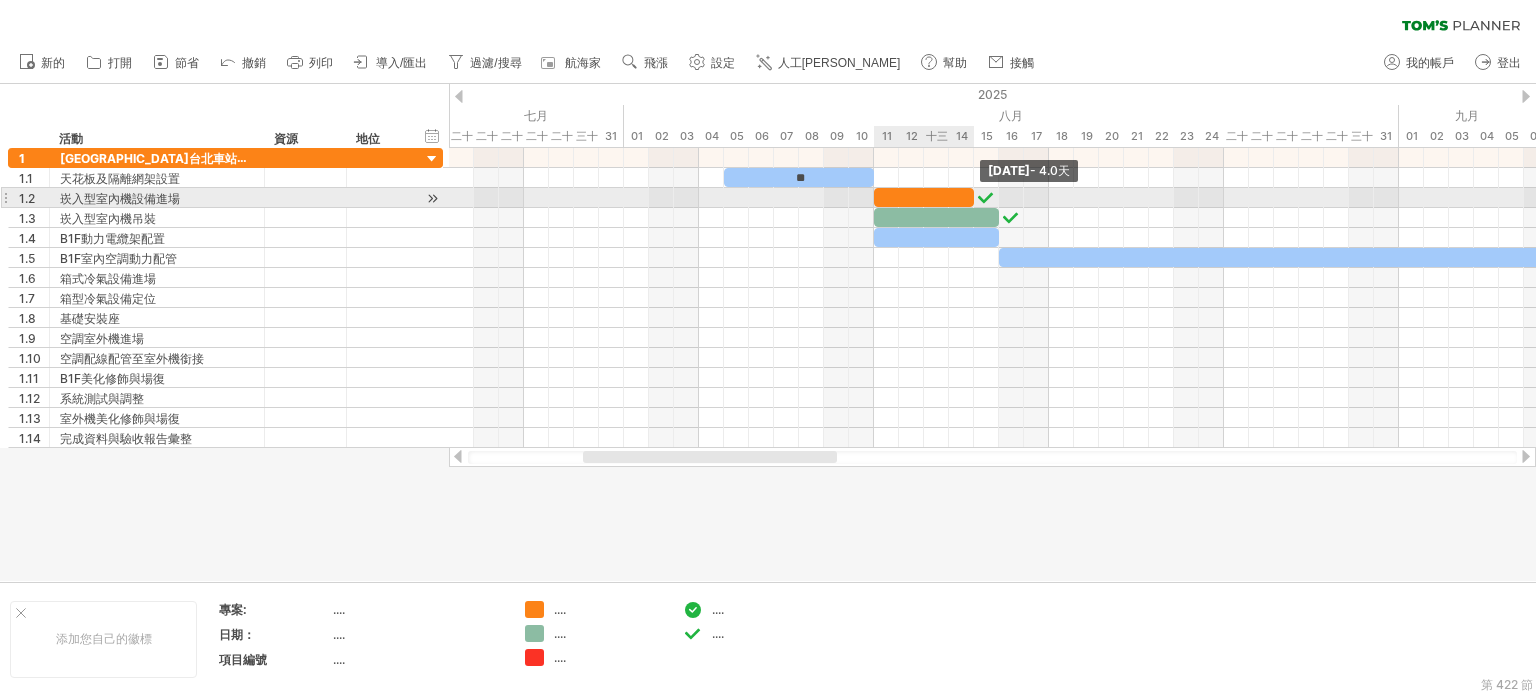 click at bounding box center [974, 197] 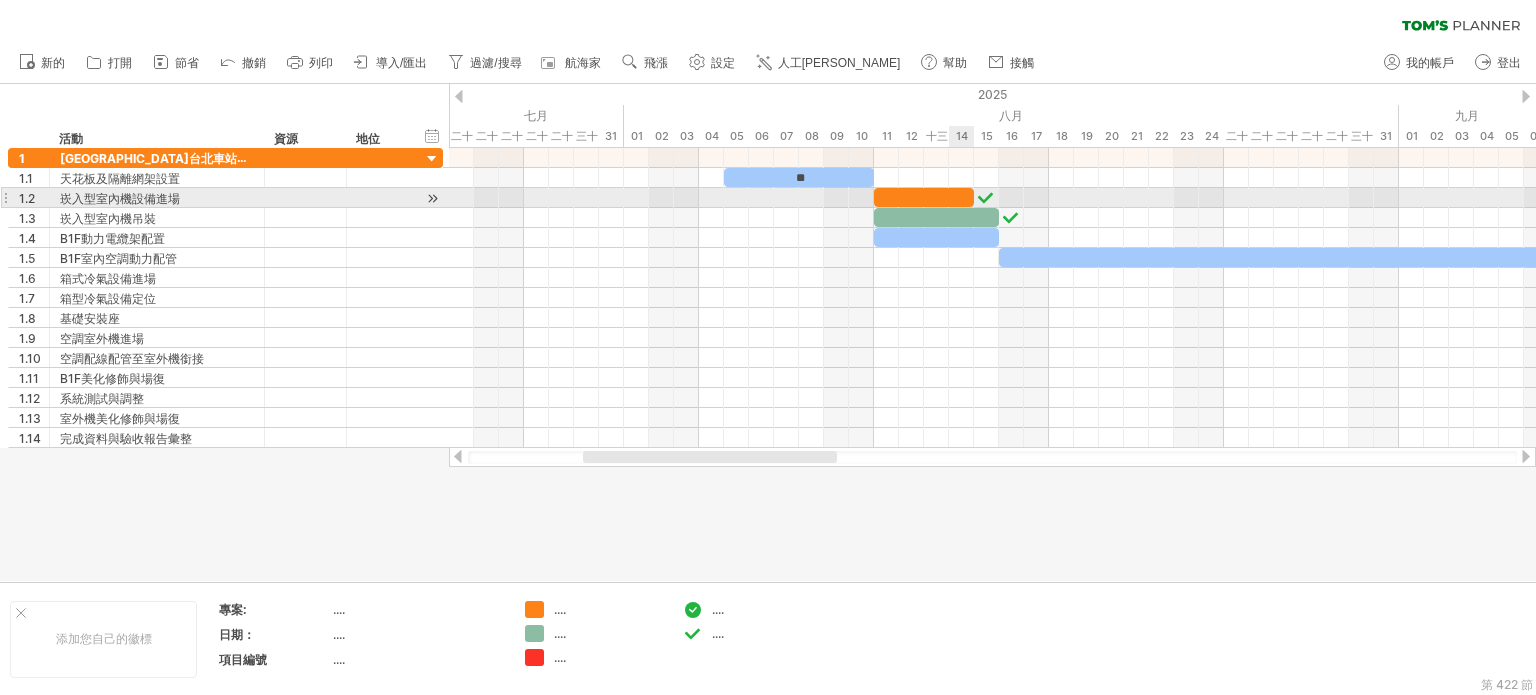click at bounding box center (924, 197) 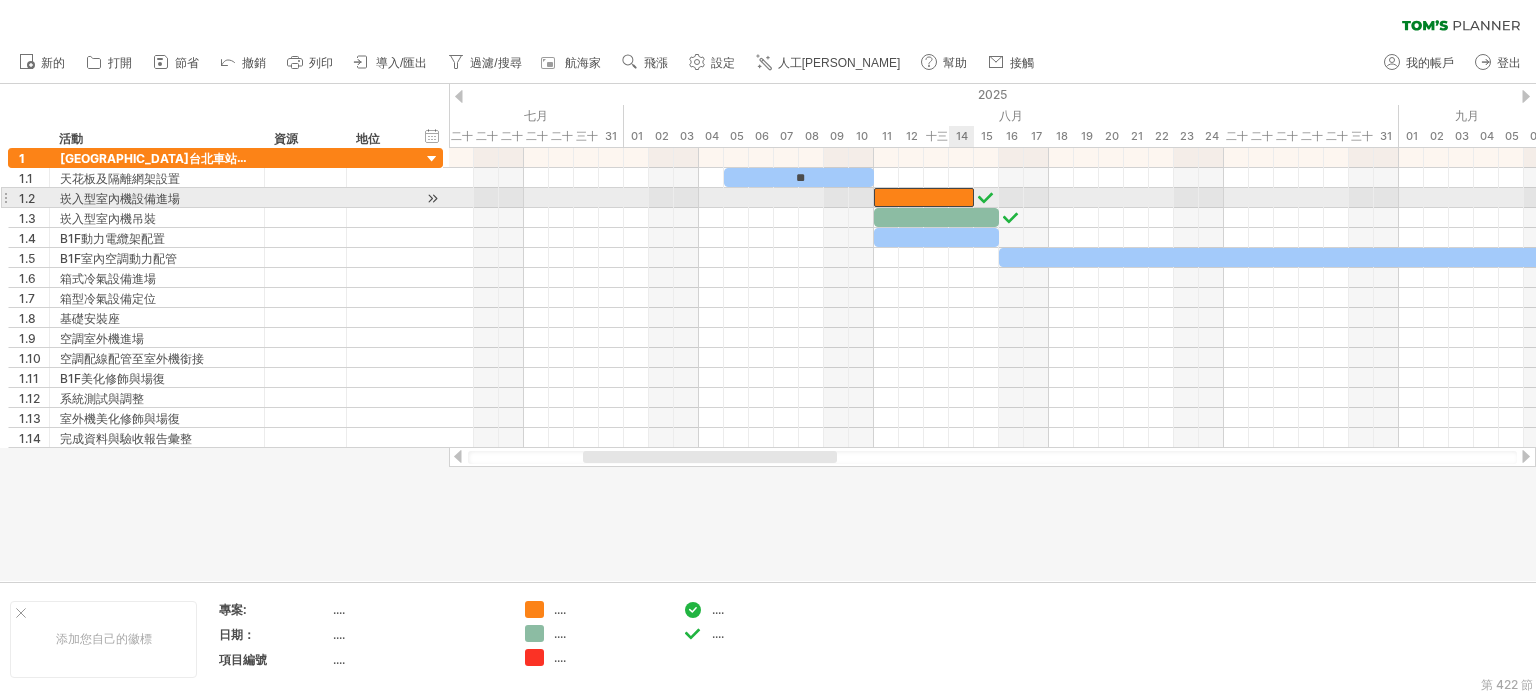 click at bounding box center [924, 197] 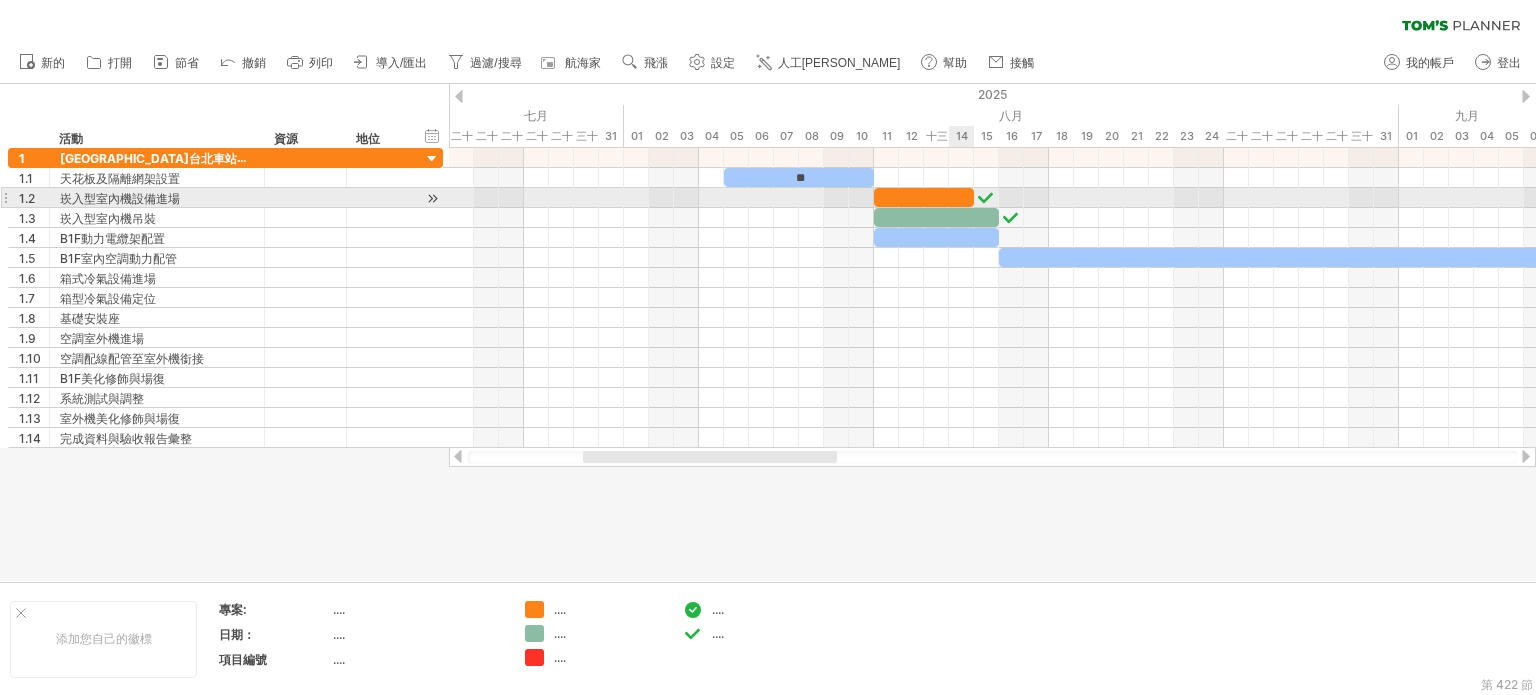type 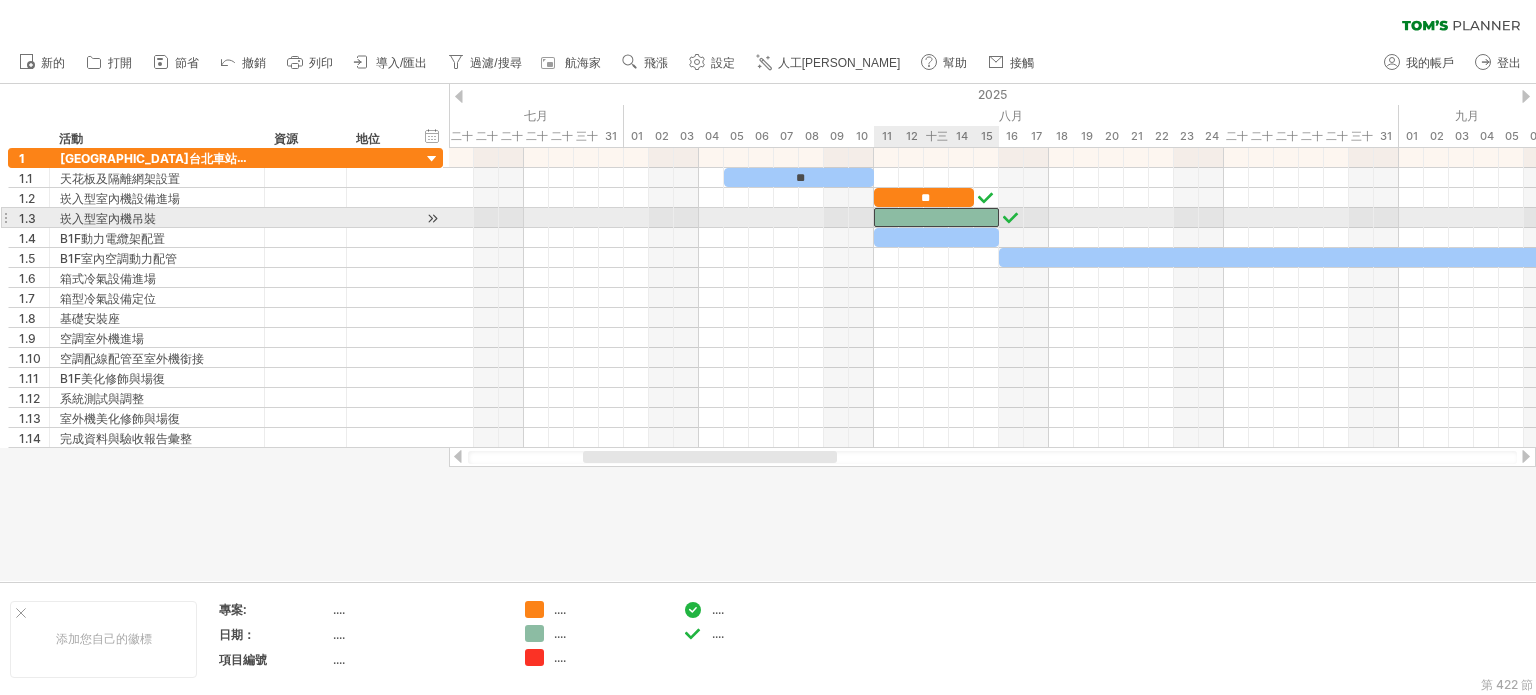 click at bounding box center [936, 217] 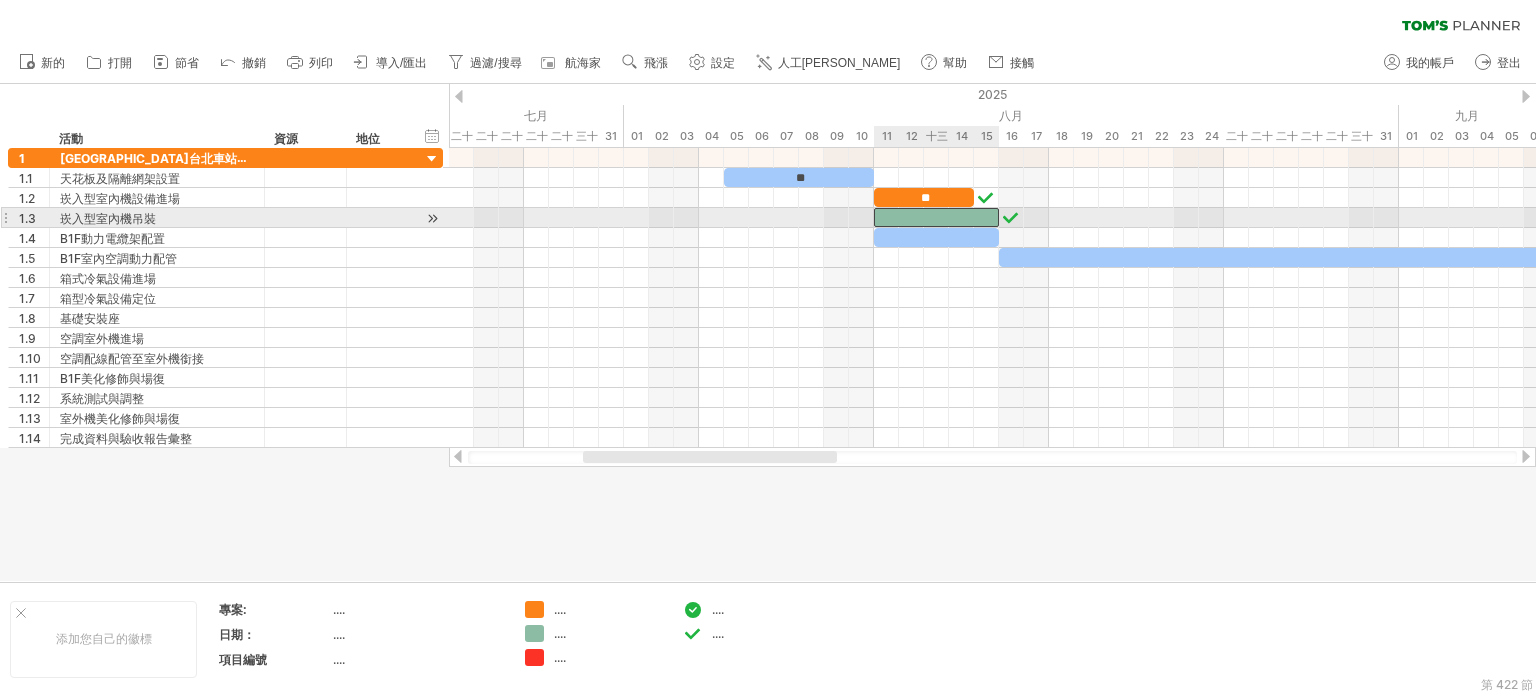 click at bounding box center [936, 217] 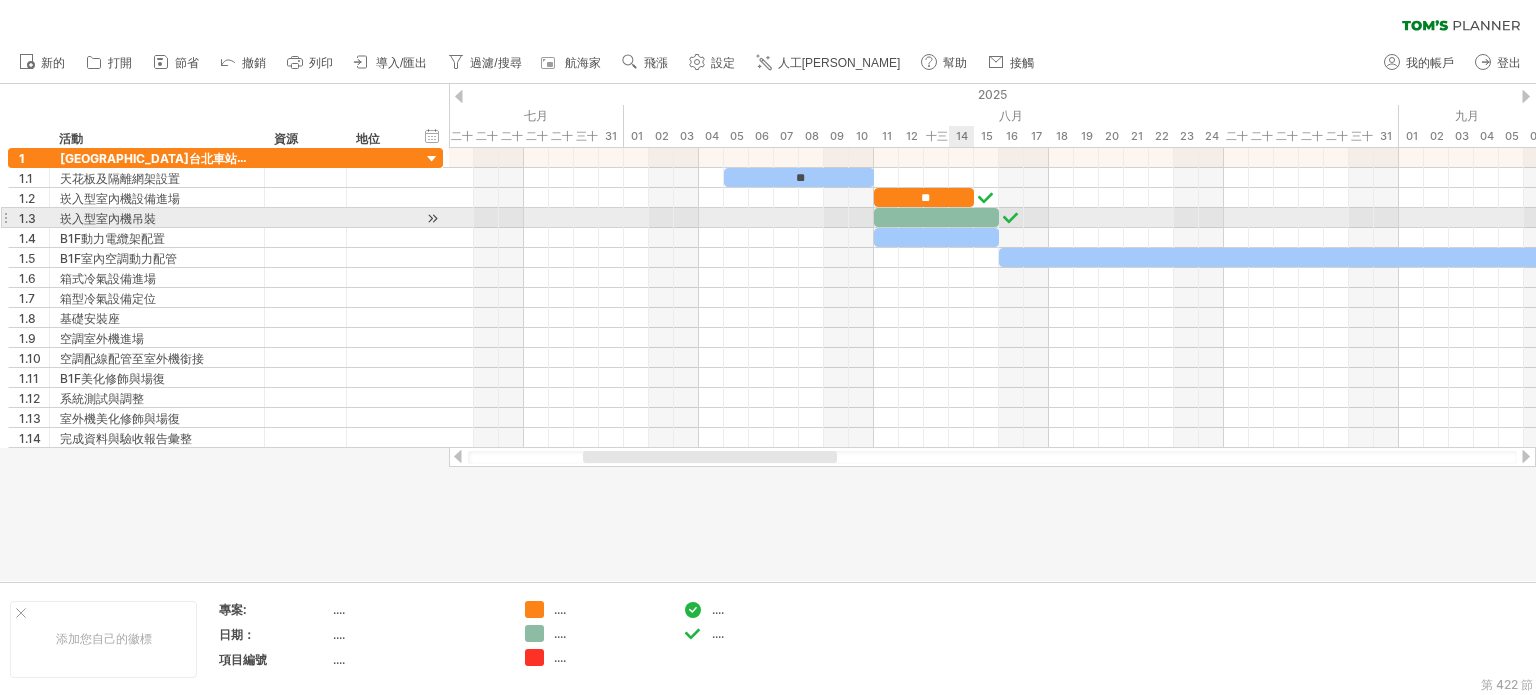 type 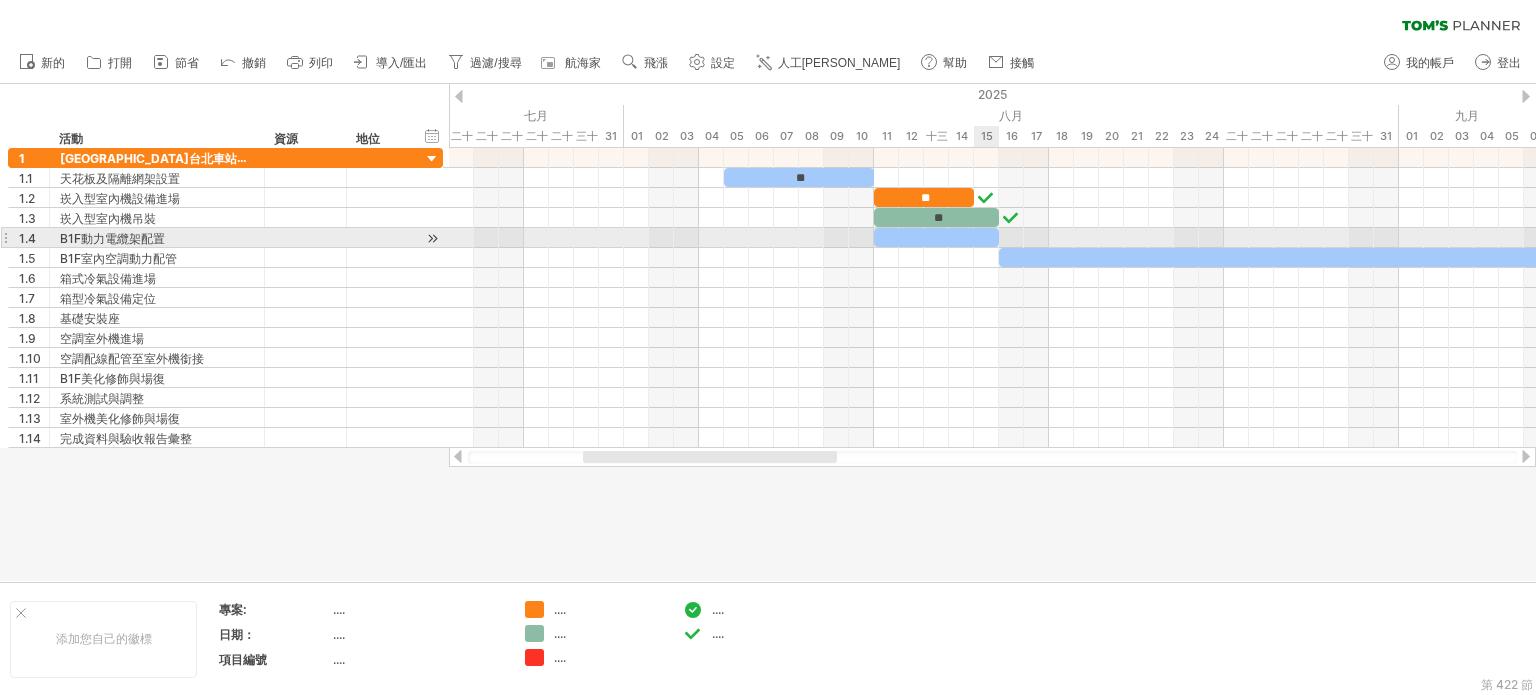 click at bounding box center (936, 237) 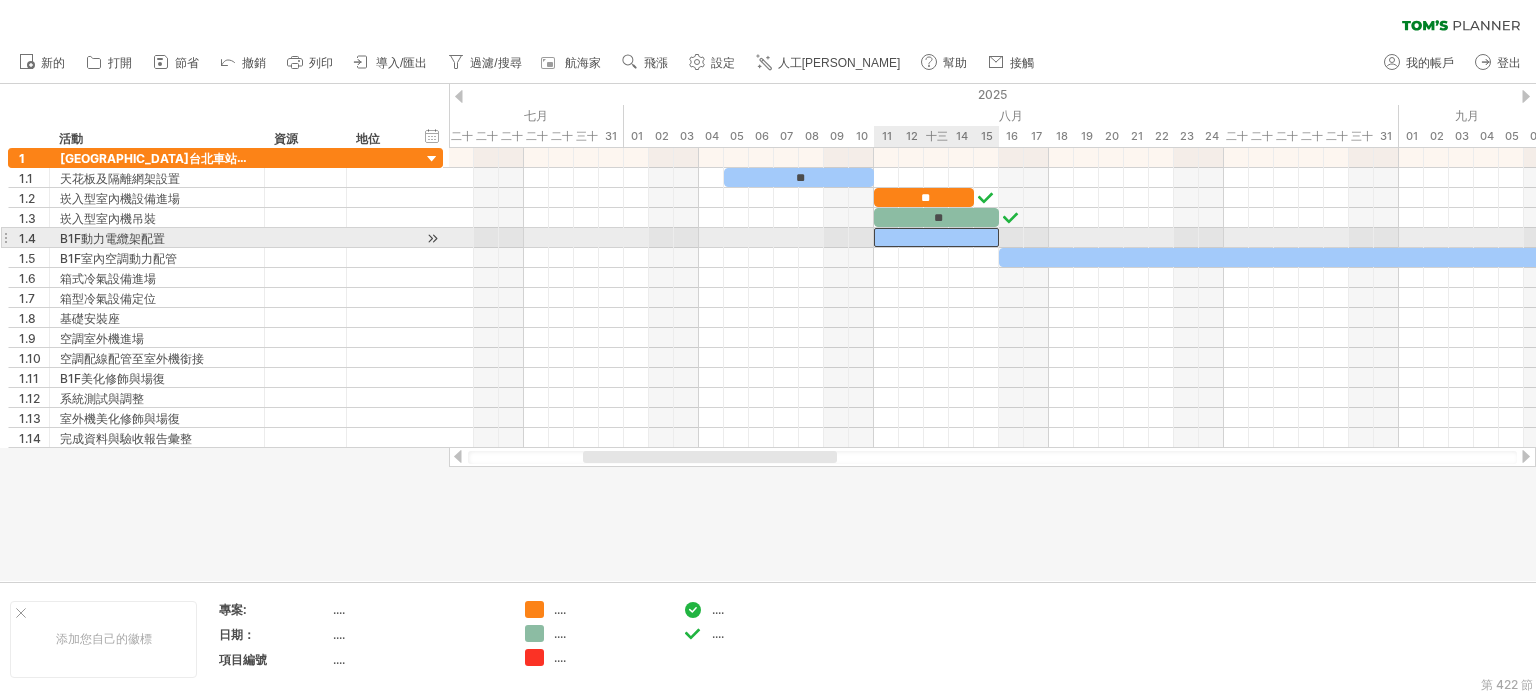 click at bounding box center [936, 237] 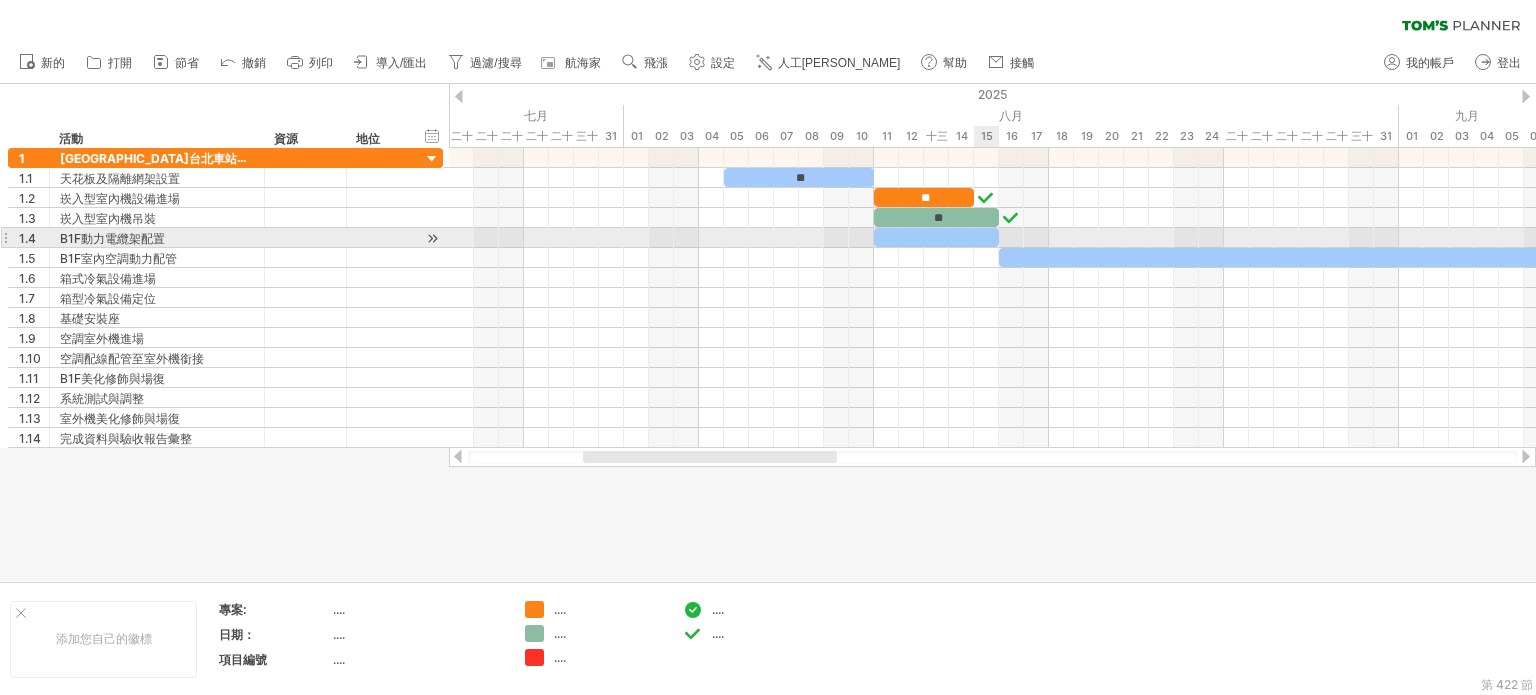 type 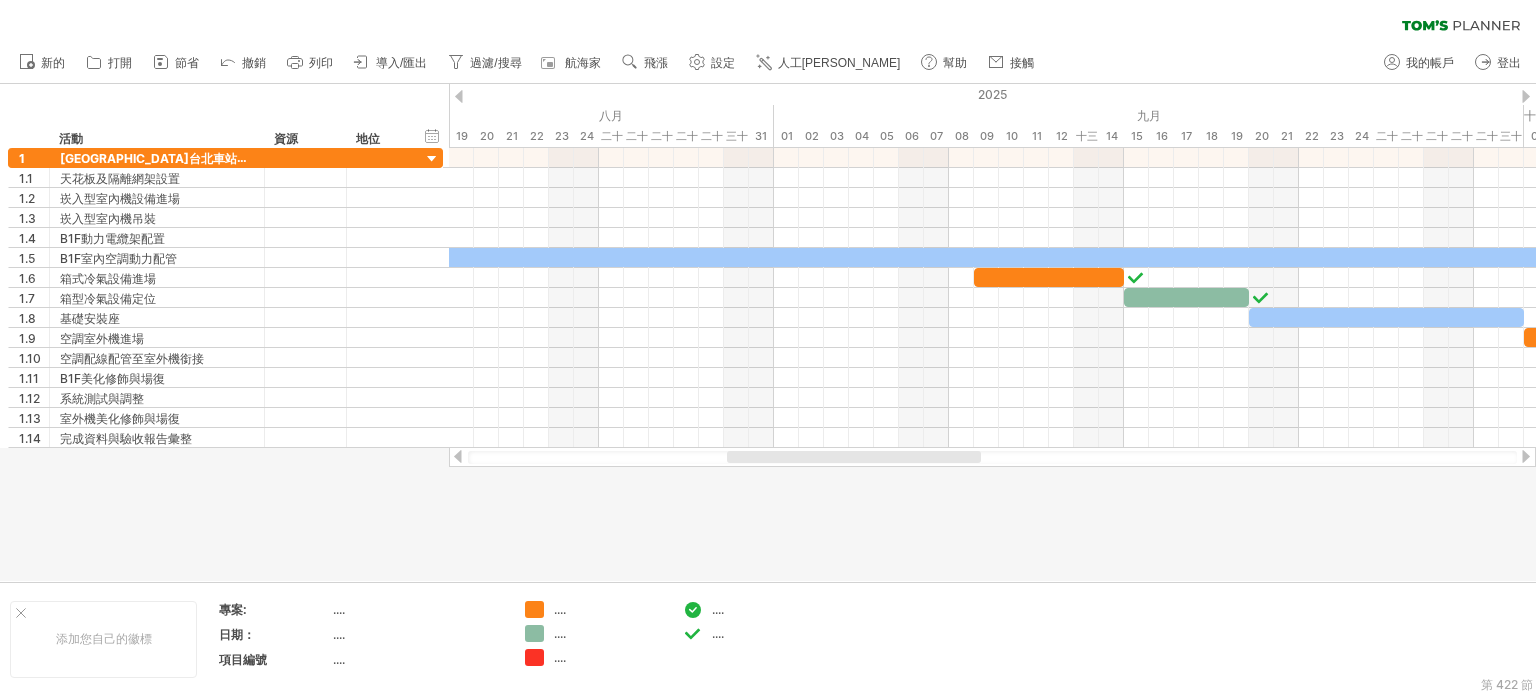drag, startPoint x: 815, startPoint y: 459, endPoint x: 957, endPoint y: 466, distance: 142.17242 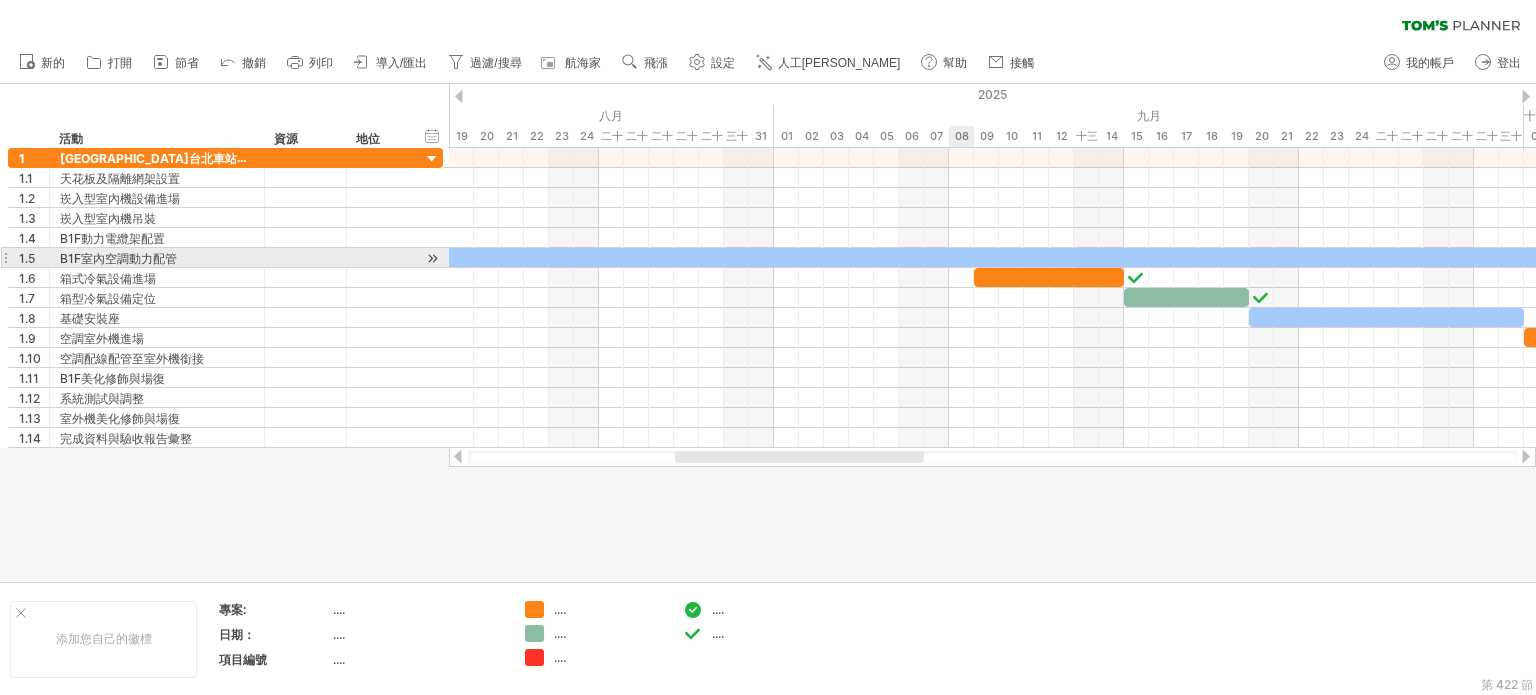 click at bounding box center [1074, 257] 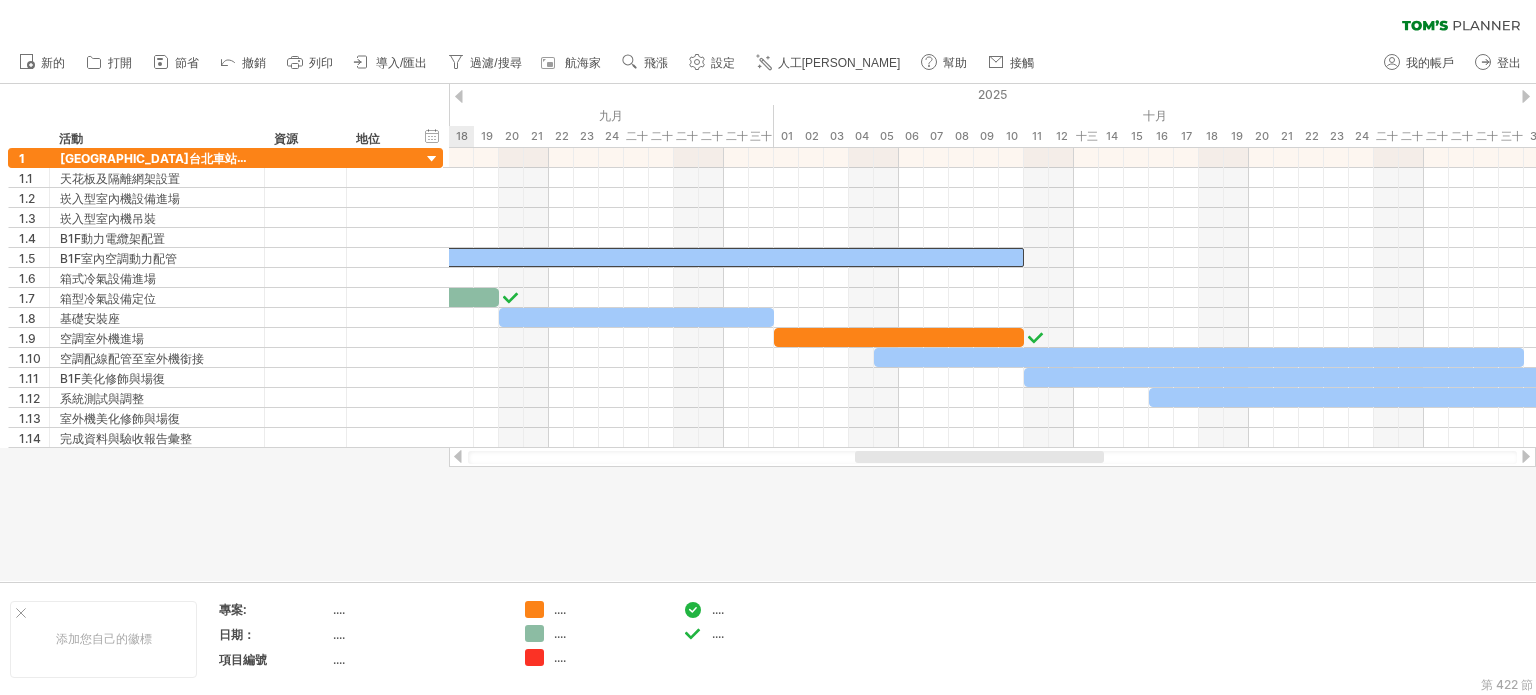 drag, startPoint x: 893, startPoint y: 458, endPoint x: 1073, endPoint y: 467, distance: 180.22485 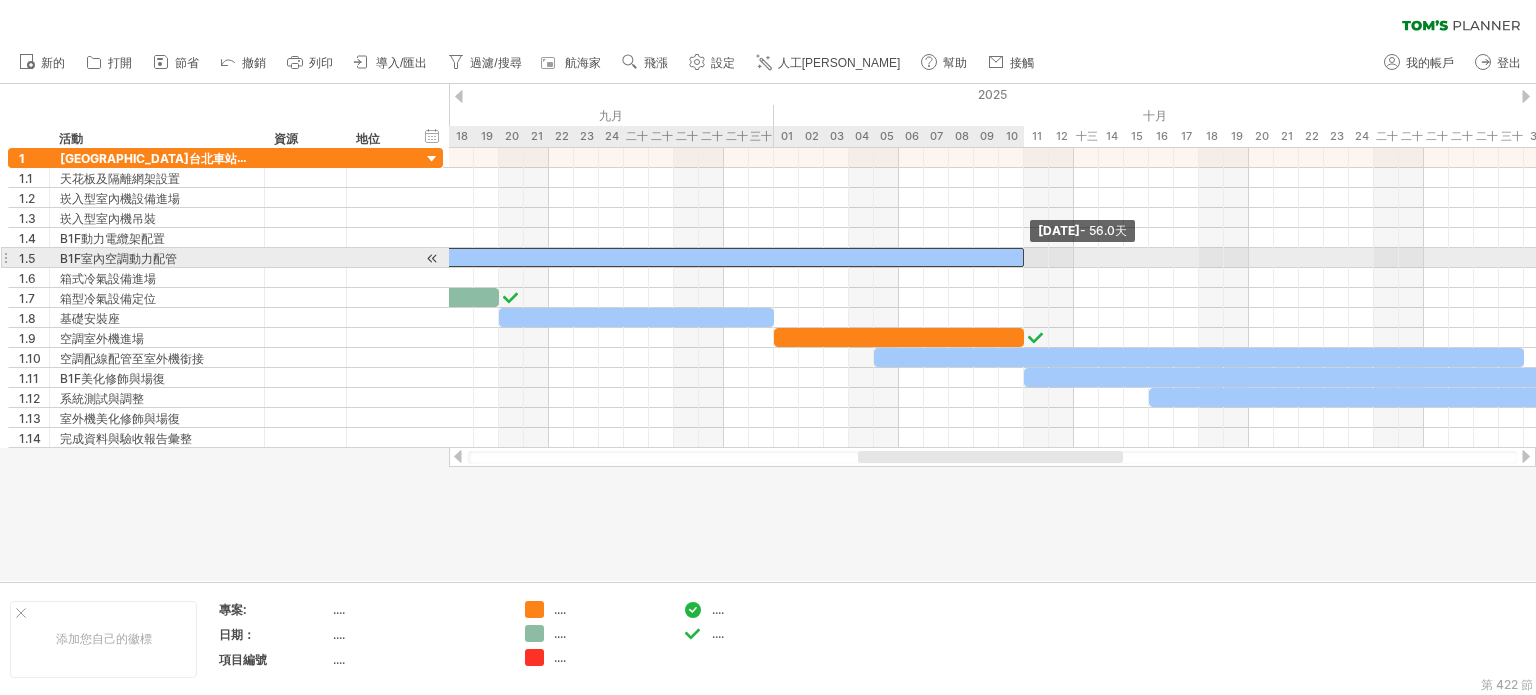 click at bounding box center (1024, 257) 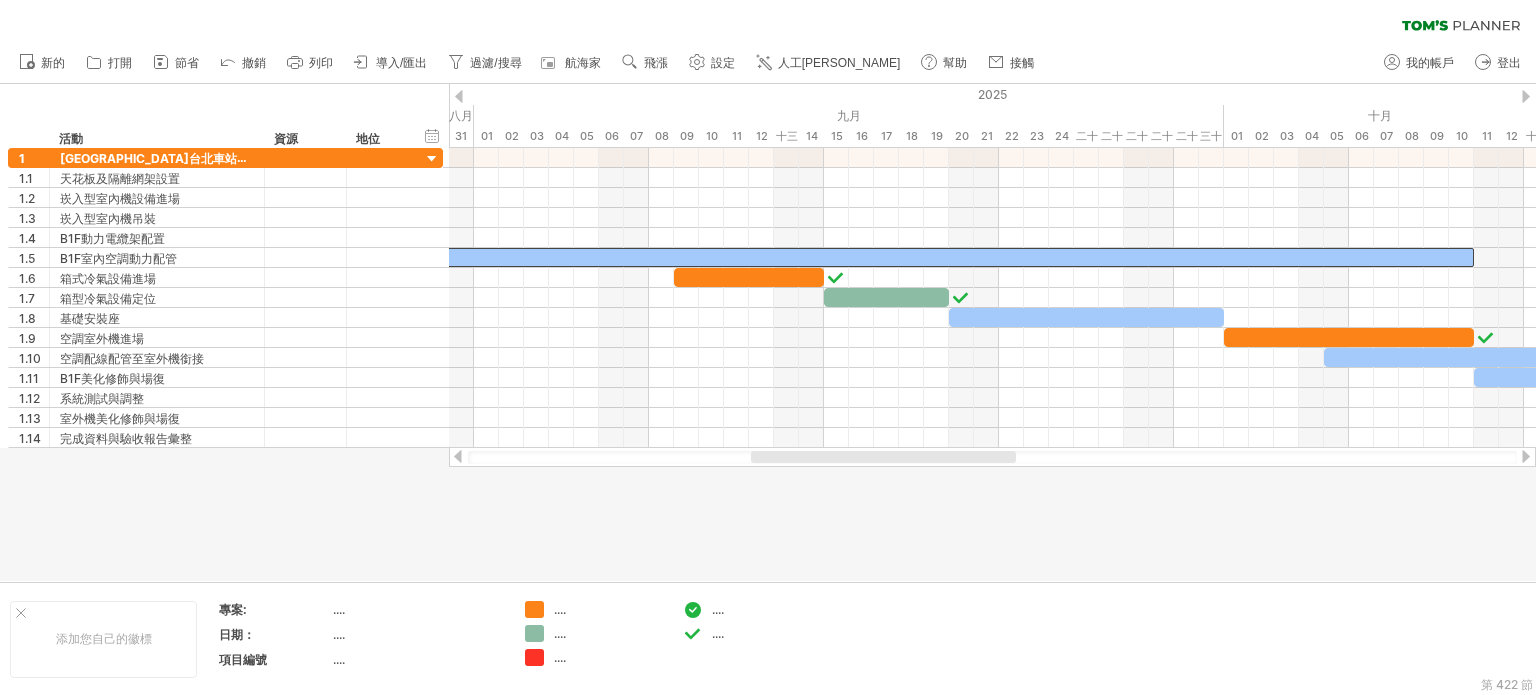 drag, startPoint x: 1011, startPoint y: 461, endPoint x: 902, endPoint y: 457, distance: 109.07337 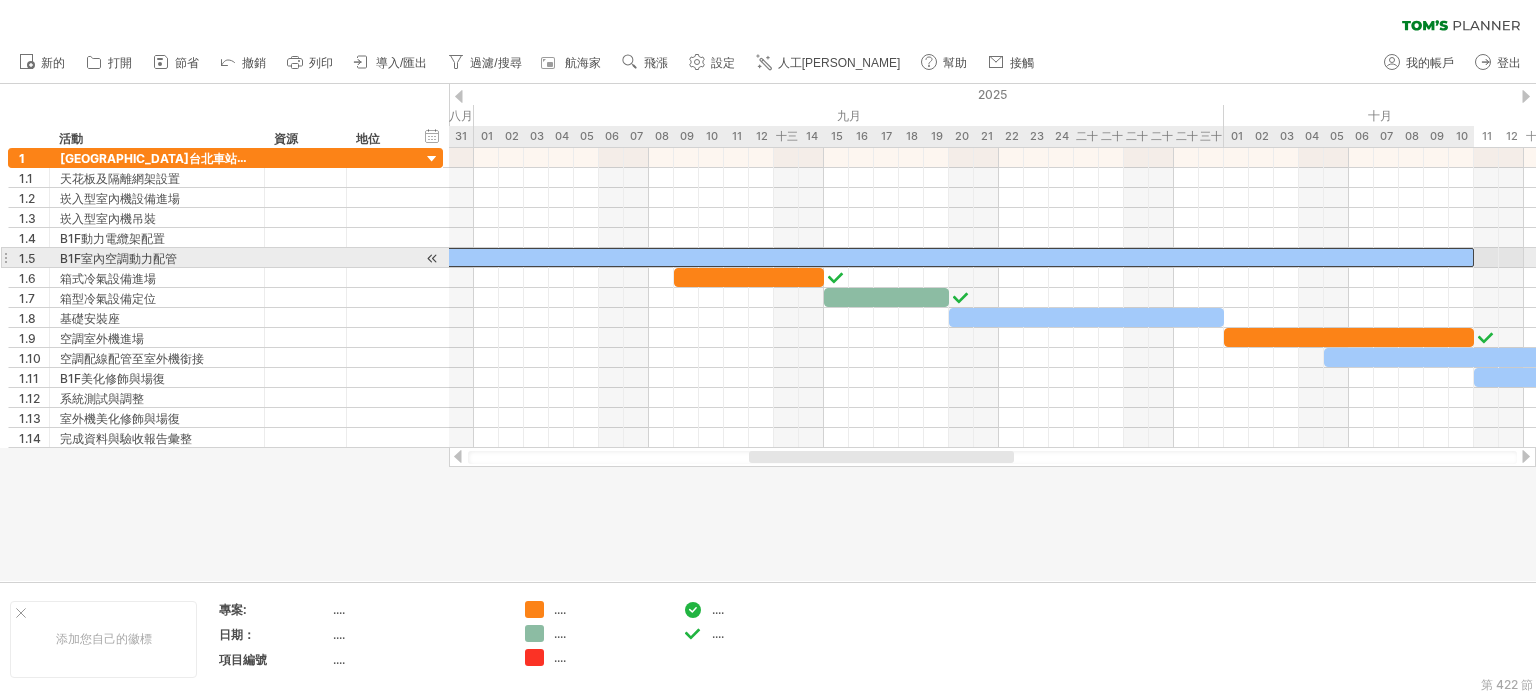 click at bounding box center [774, 257] 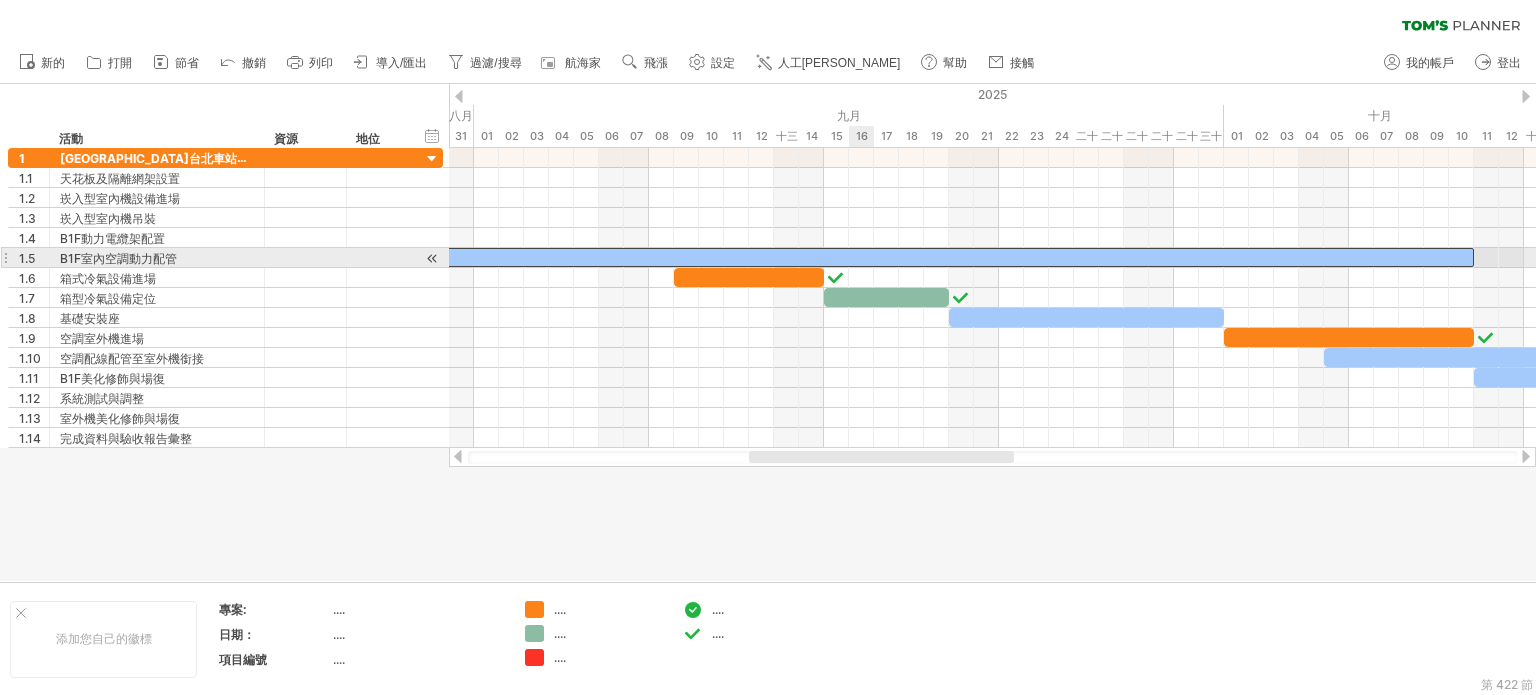 type 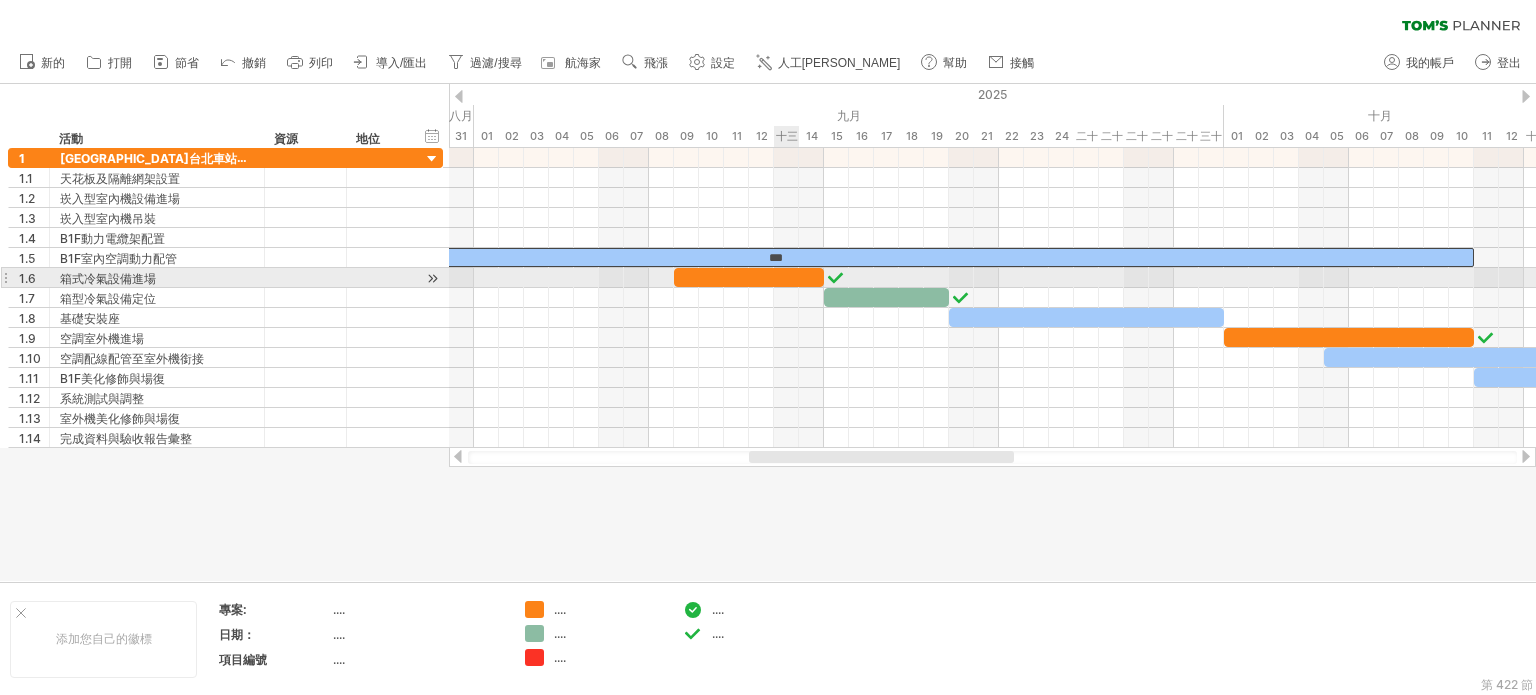 click at bounding box center (749, 277) 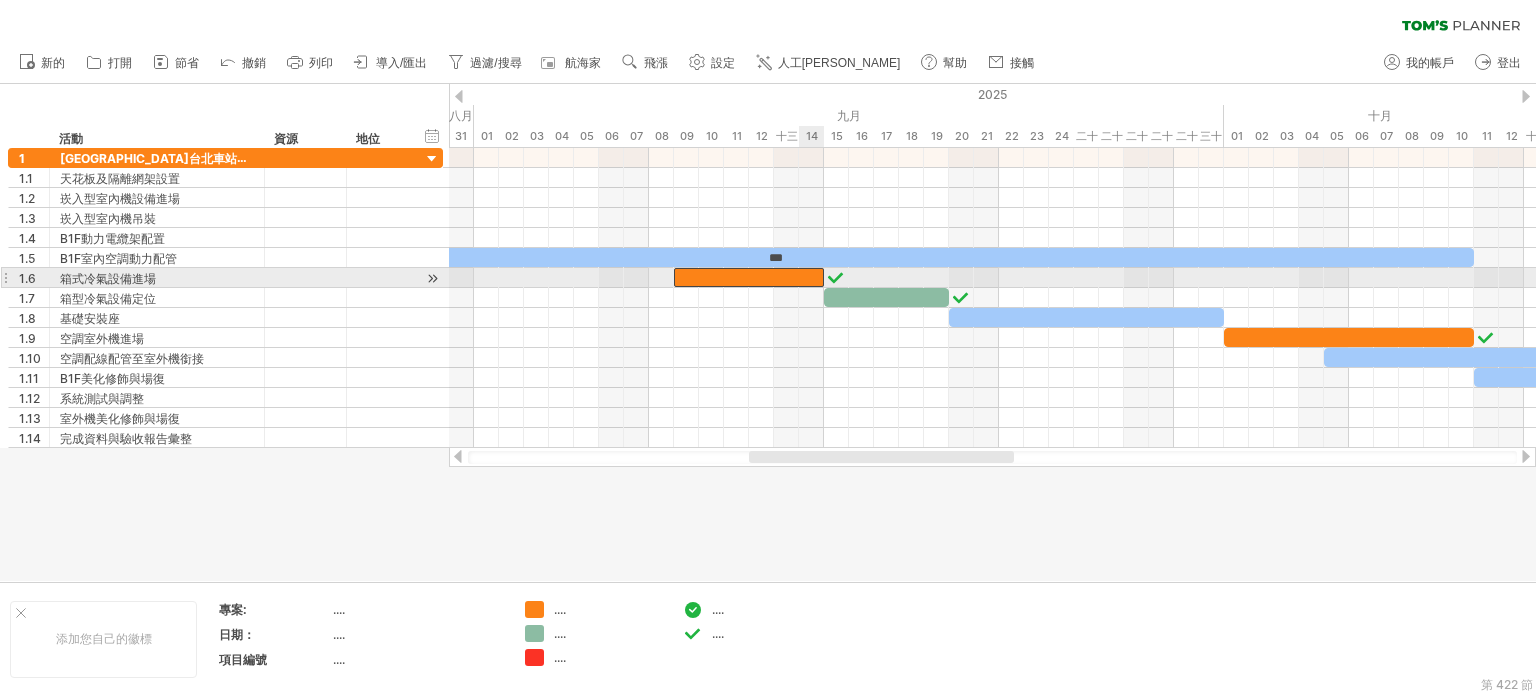 click at bounding box center (824, 277) 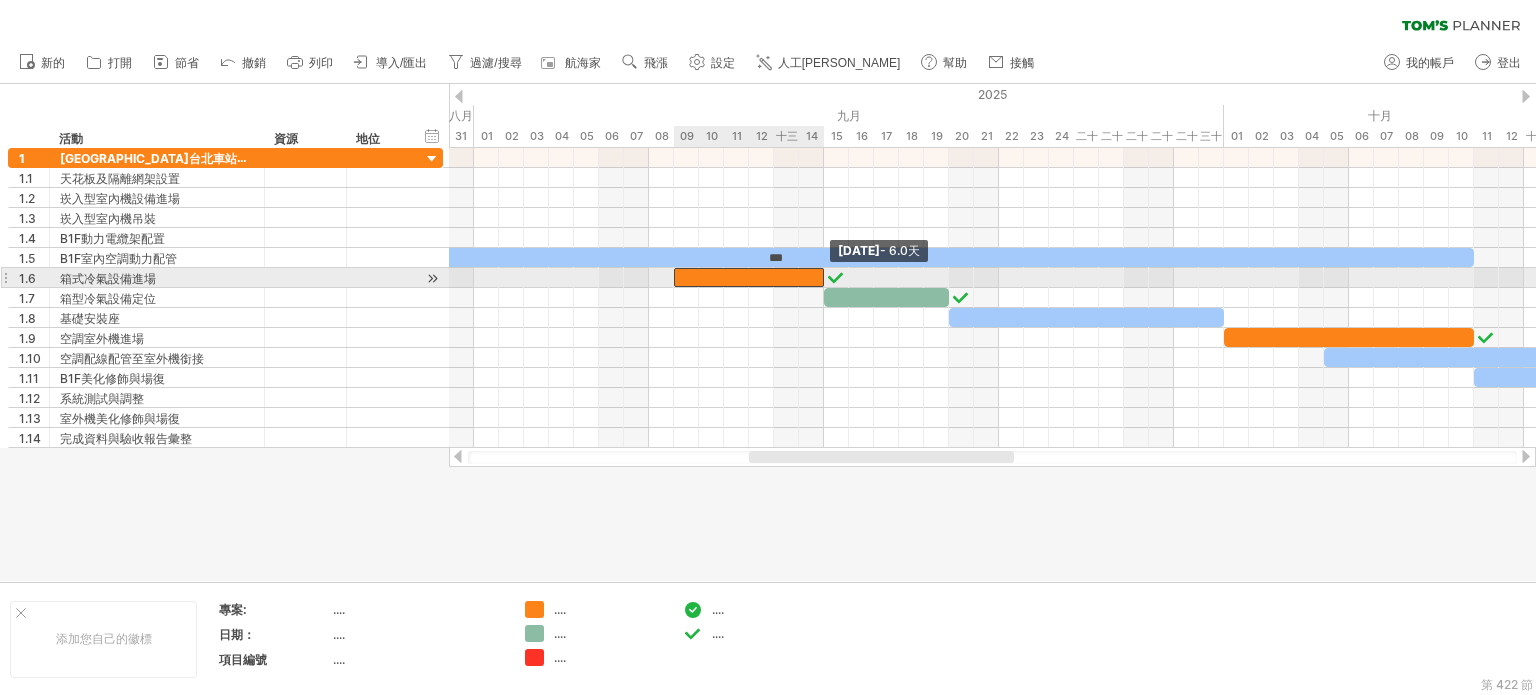 click at bounding box center (824, 277) 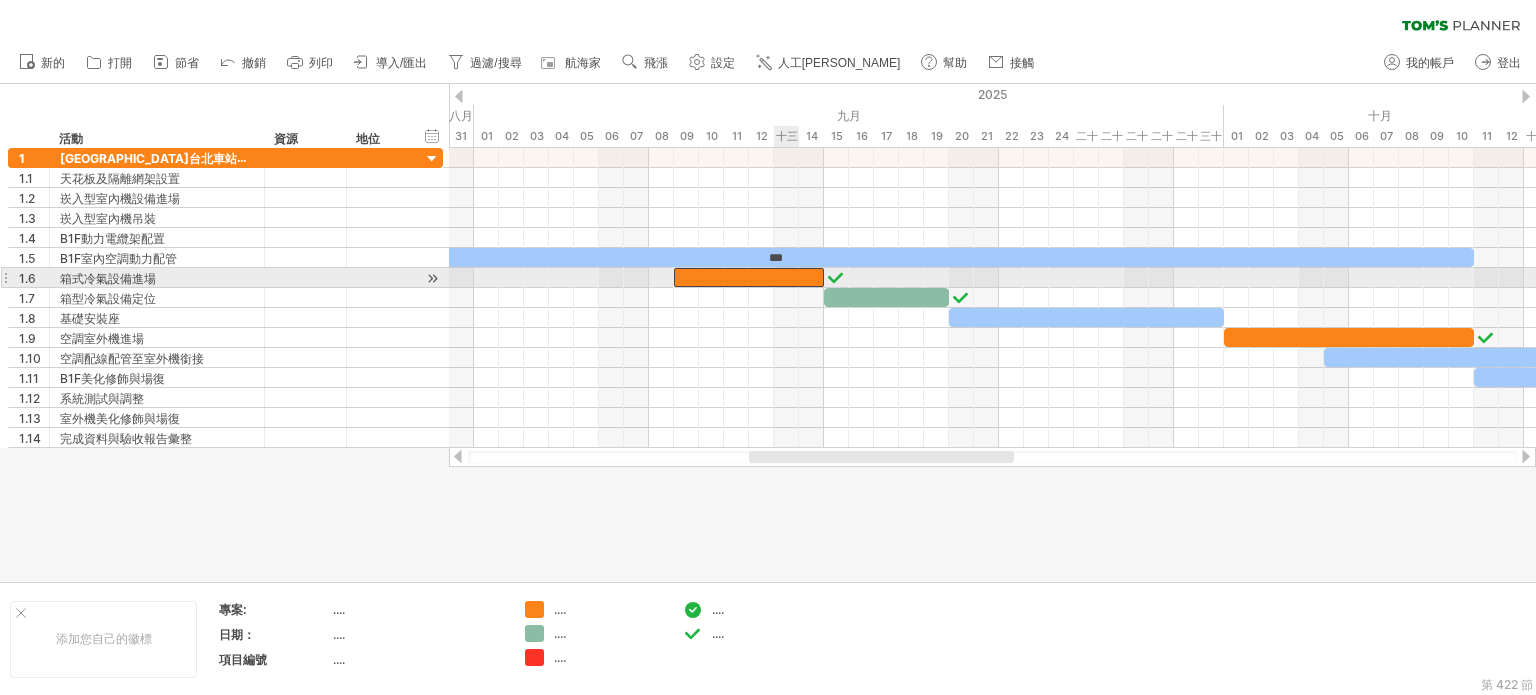 click at bounding box center [749, 277] 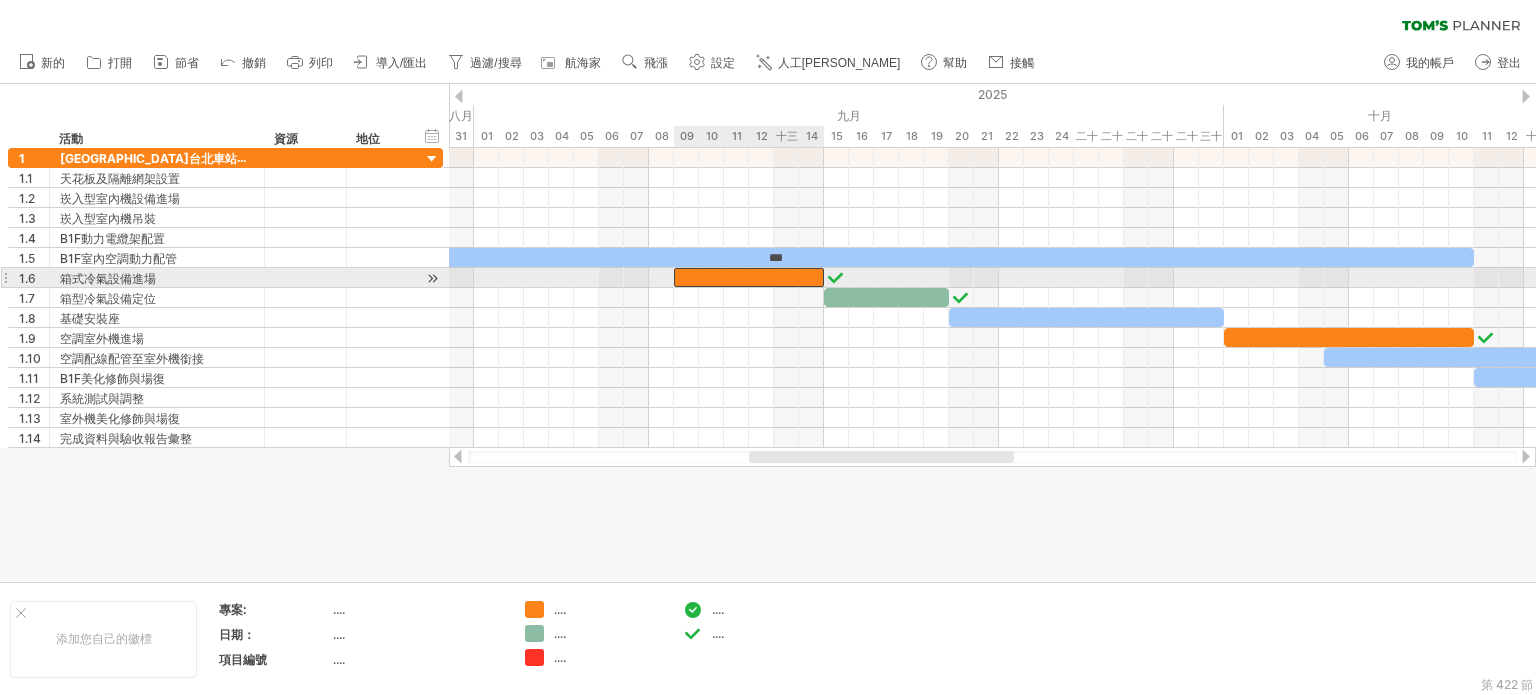 click at bounding box center (749, 277) 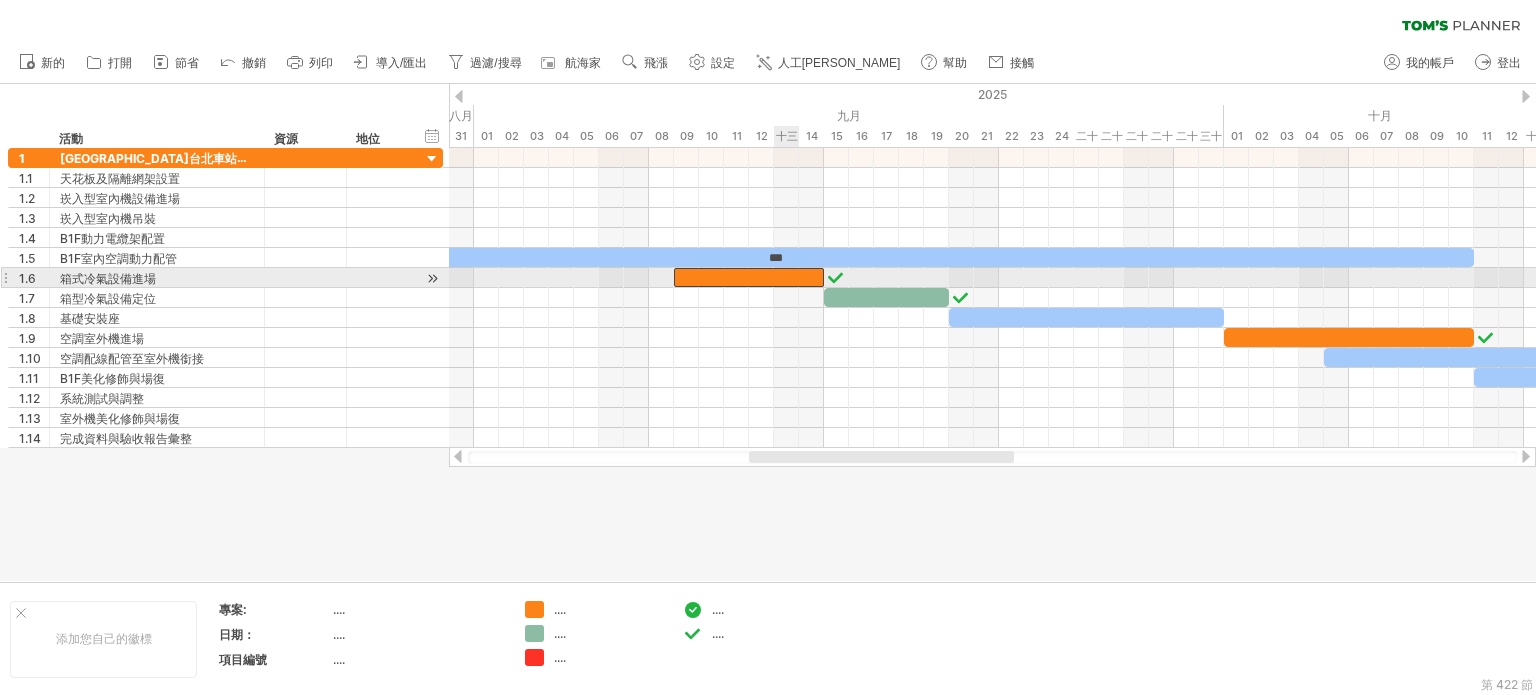 type 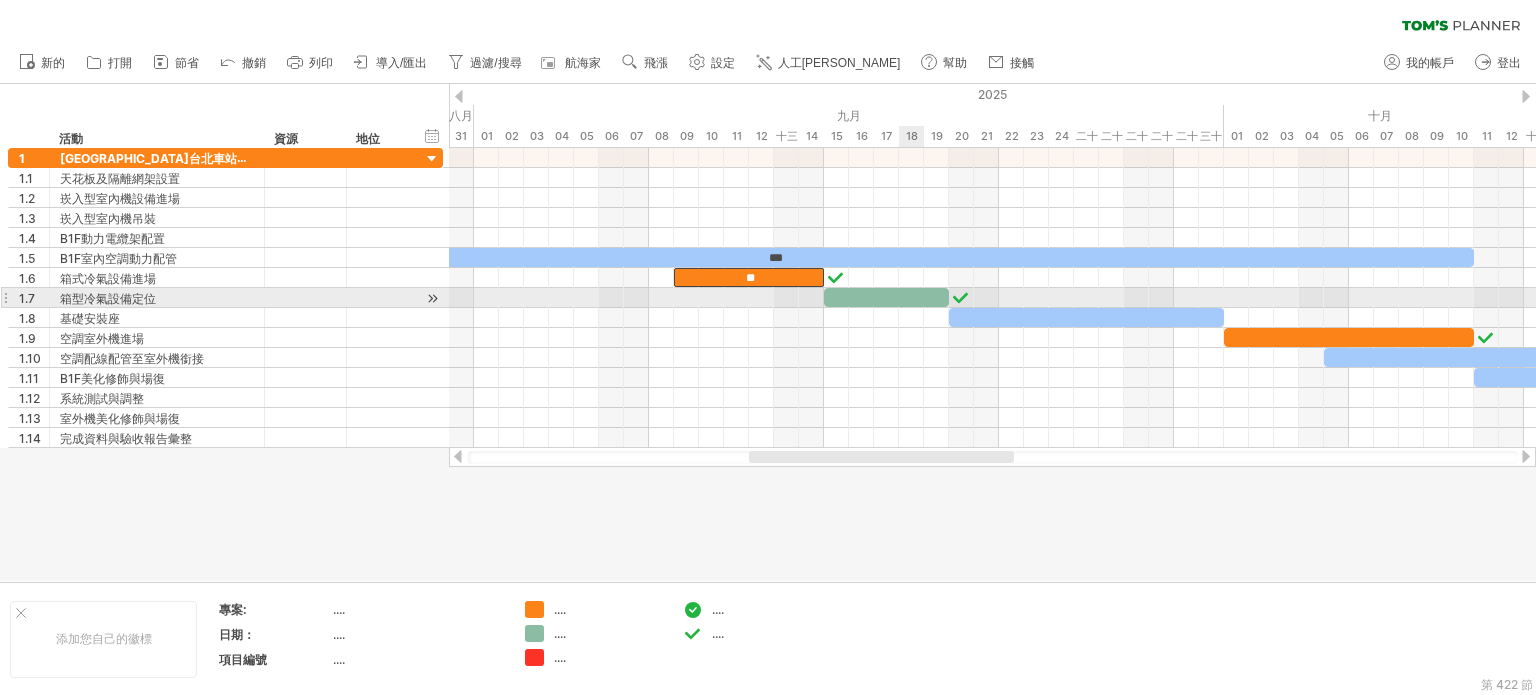 click at bounding box center (886, 297) 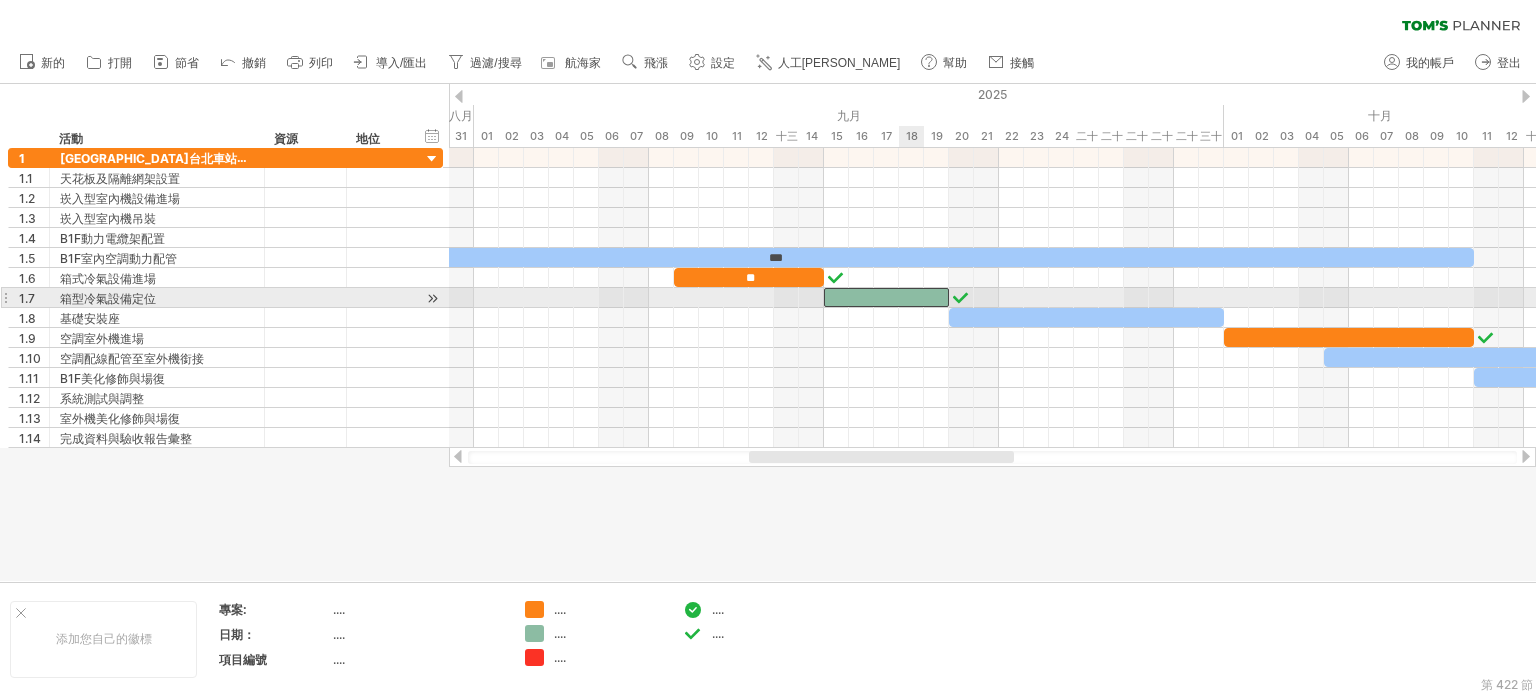 click at bounding box center (886, 297) 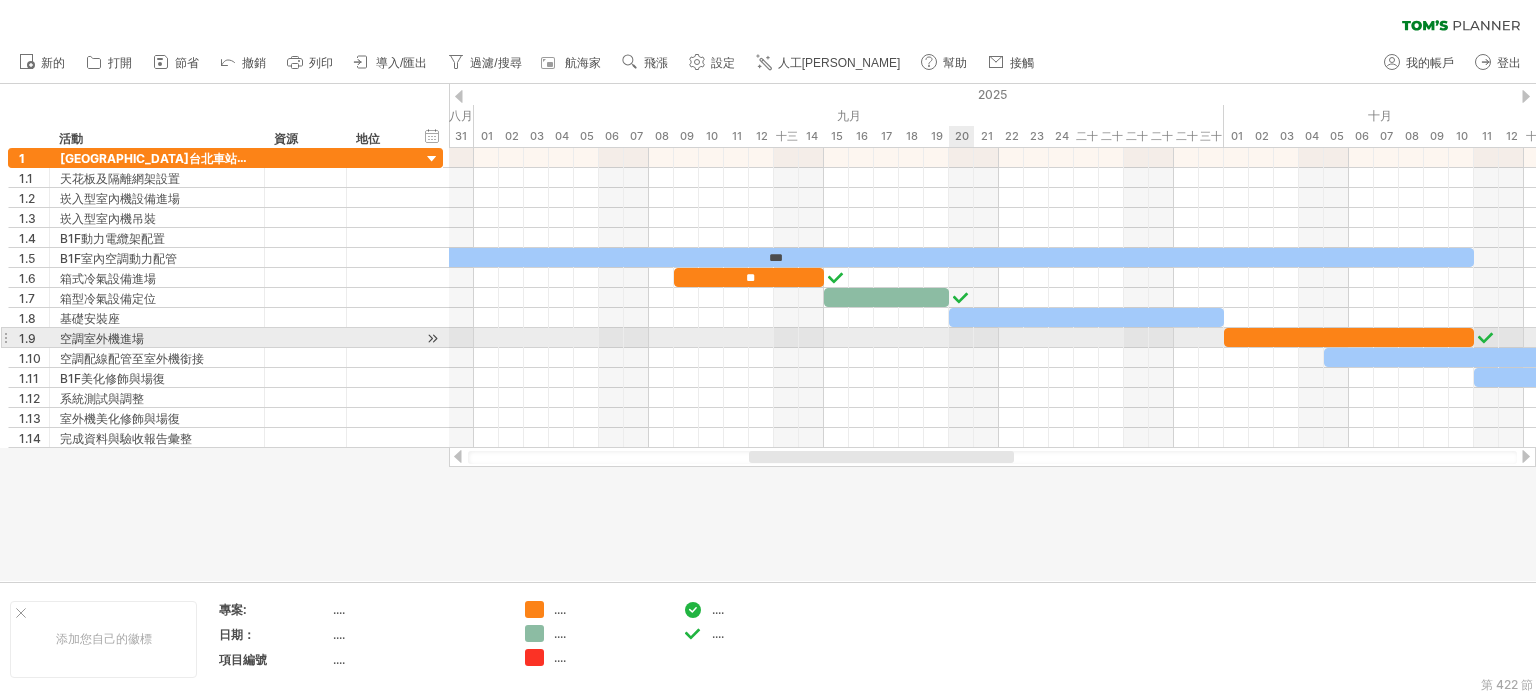 type 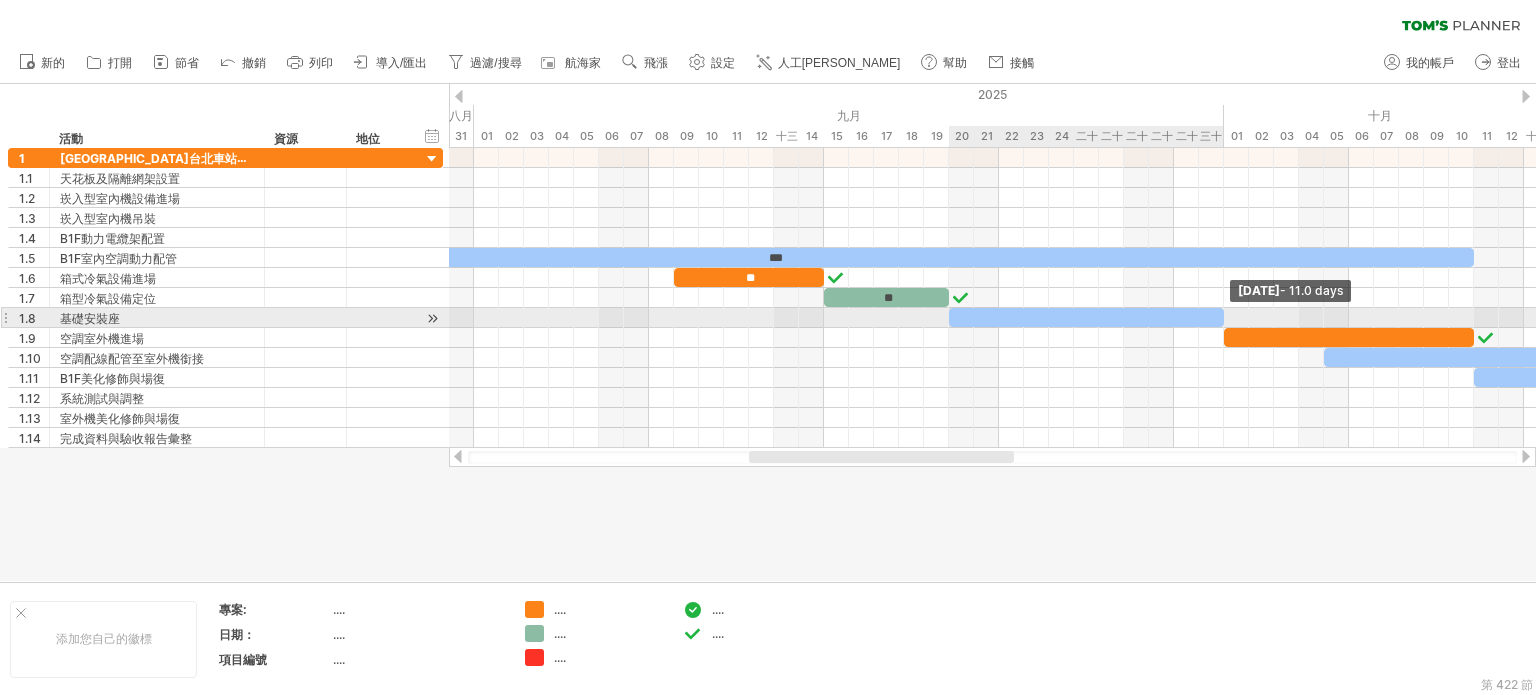 click at bounding box center [1224, 317] 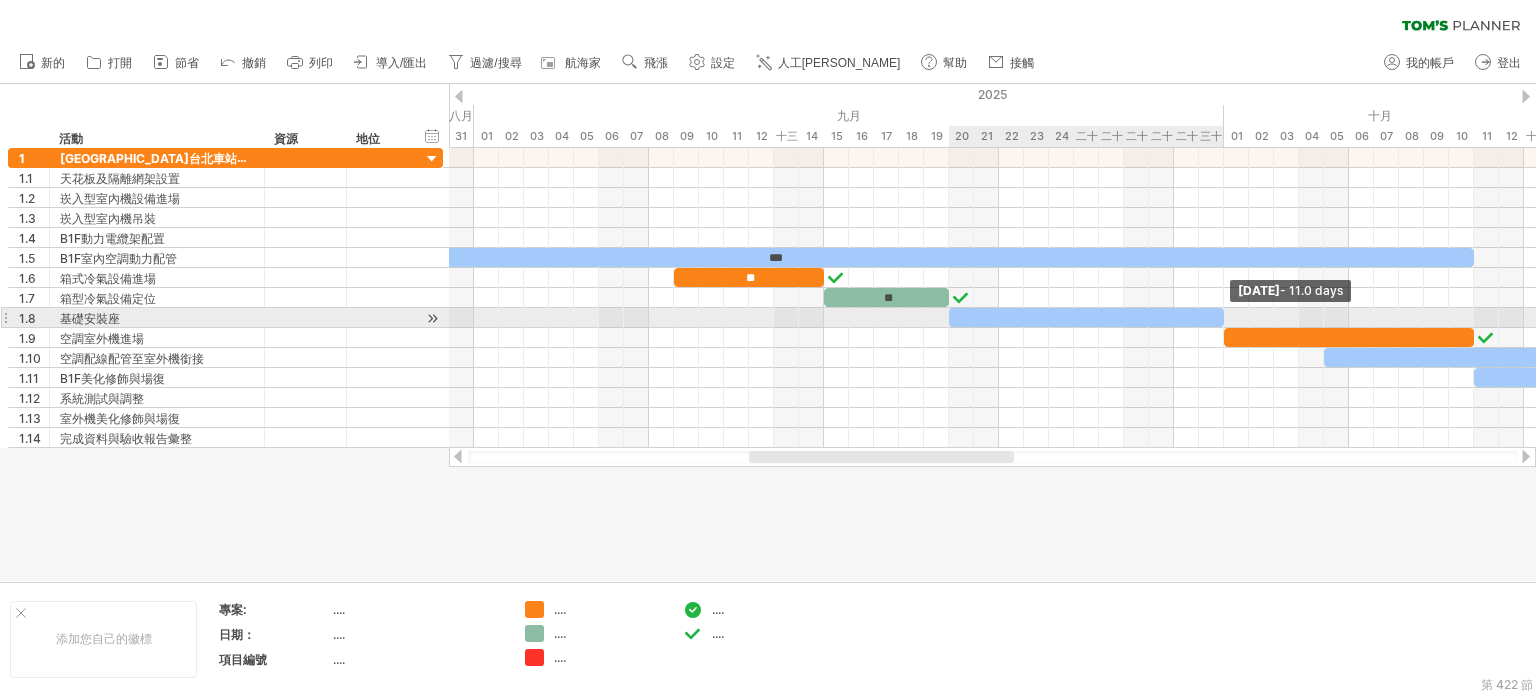 click at bounding box center (1224, 317) 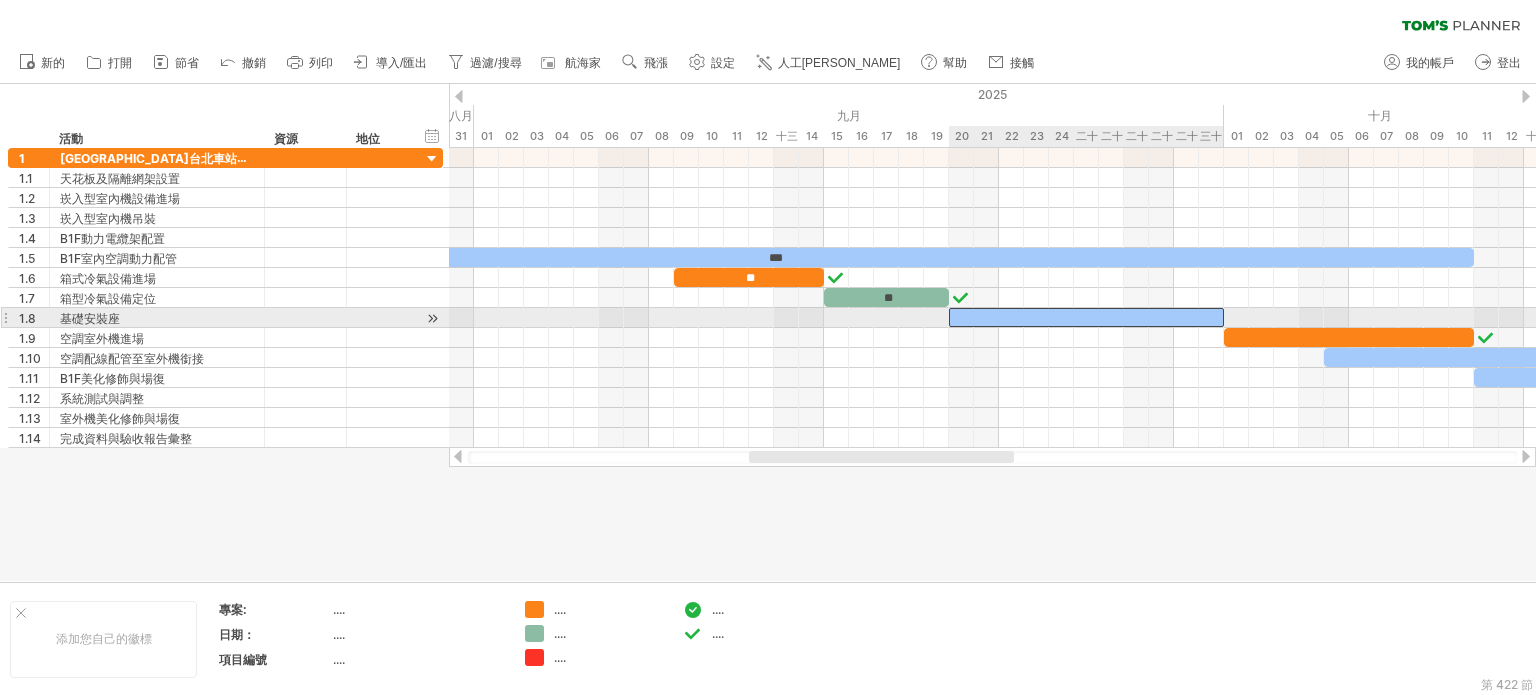 click at bounding box center [1086, 317] 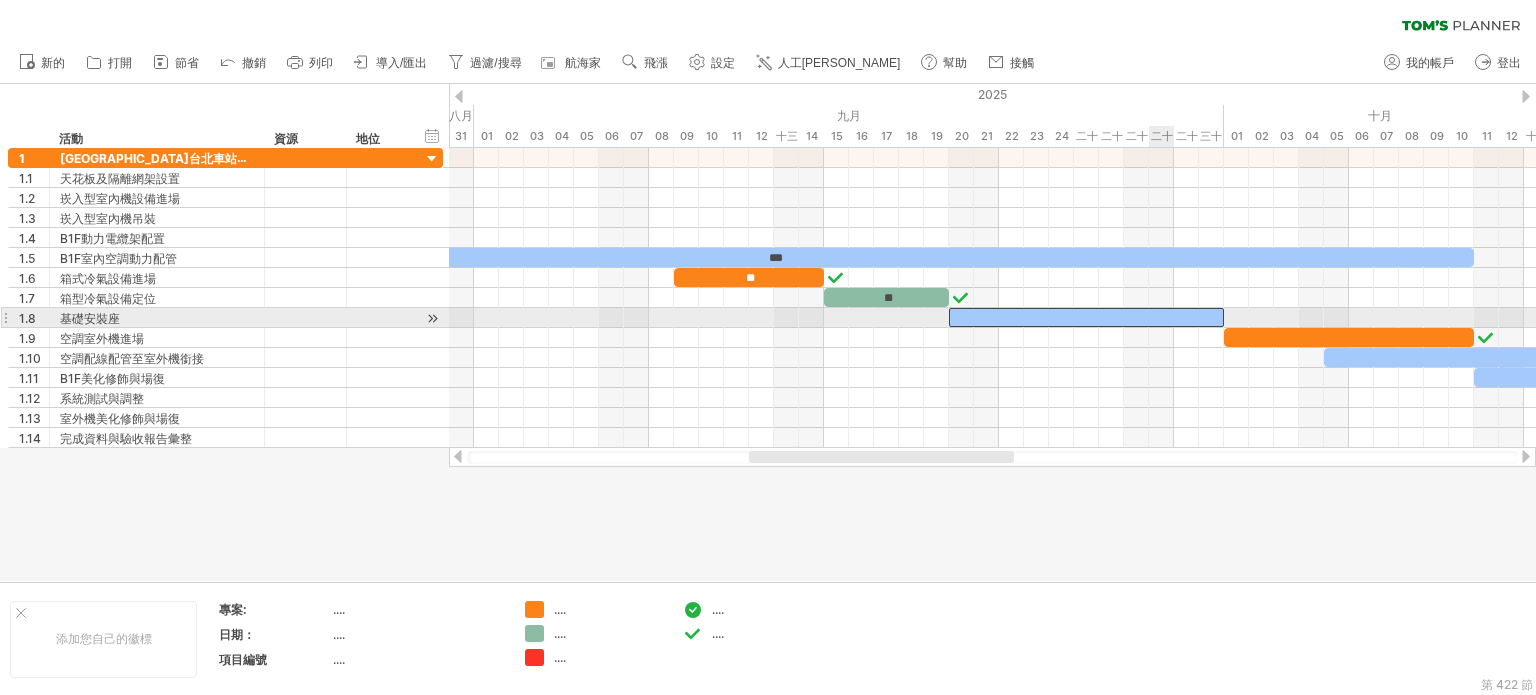 click at bounding box center [1086, 317] 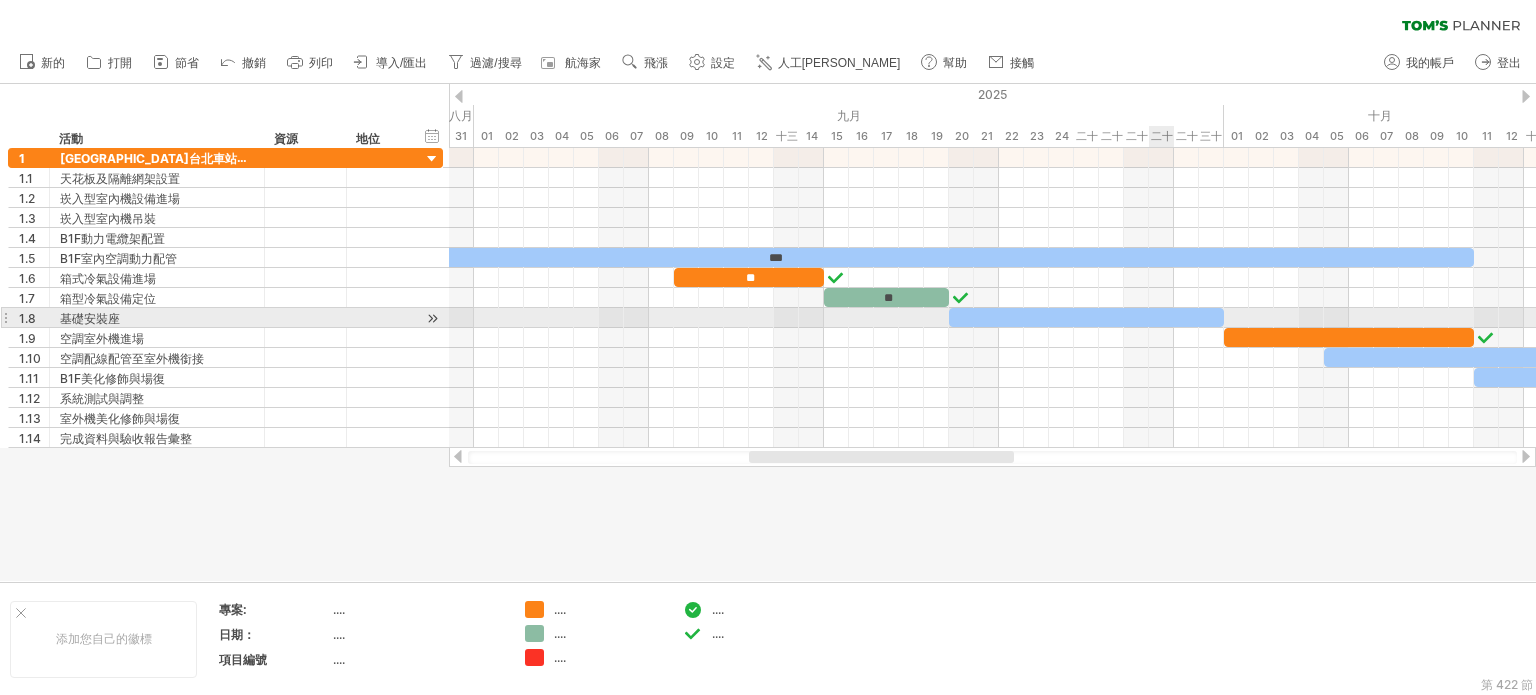 type 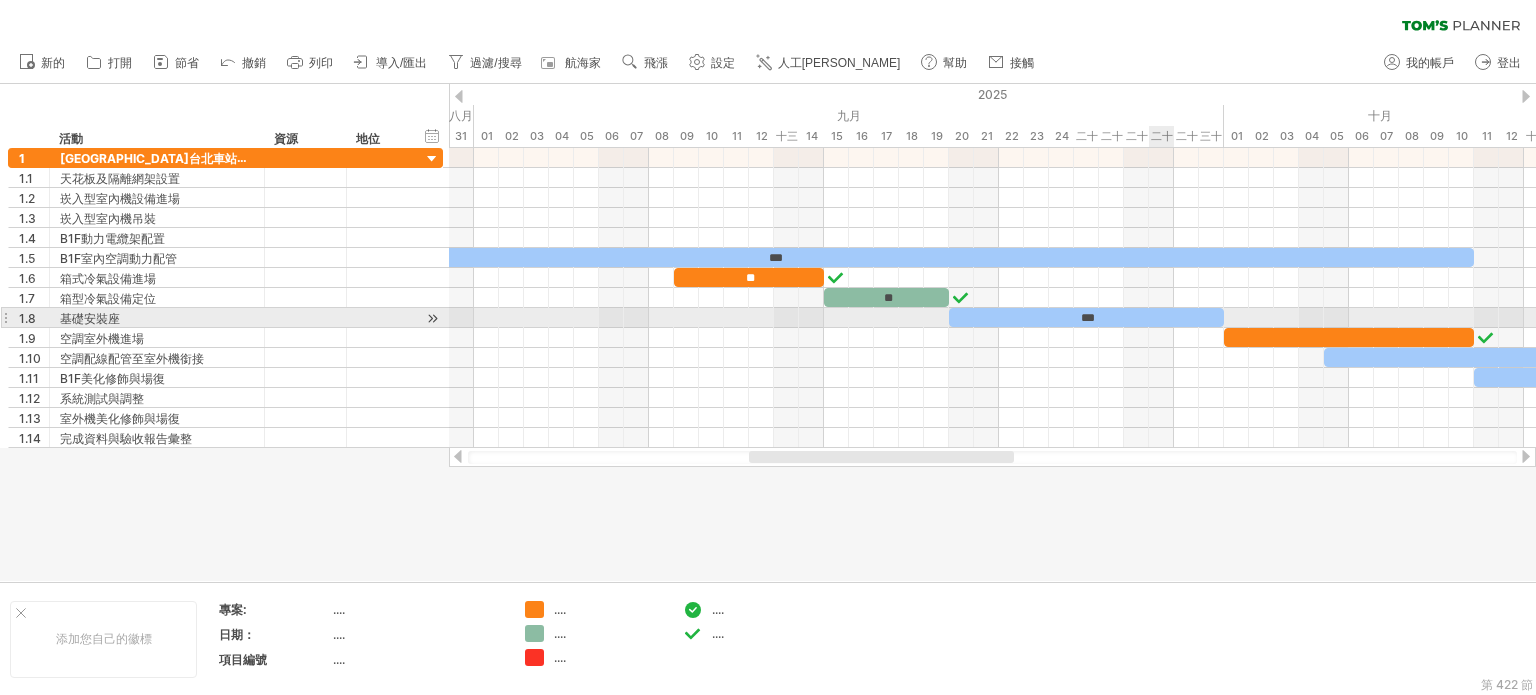 drag, startPoint x: 1148, startPoint y: 368, endPoint x: 1080, endPoint y: 389, distance: 71.168816 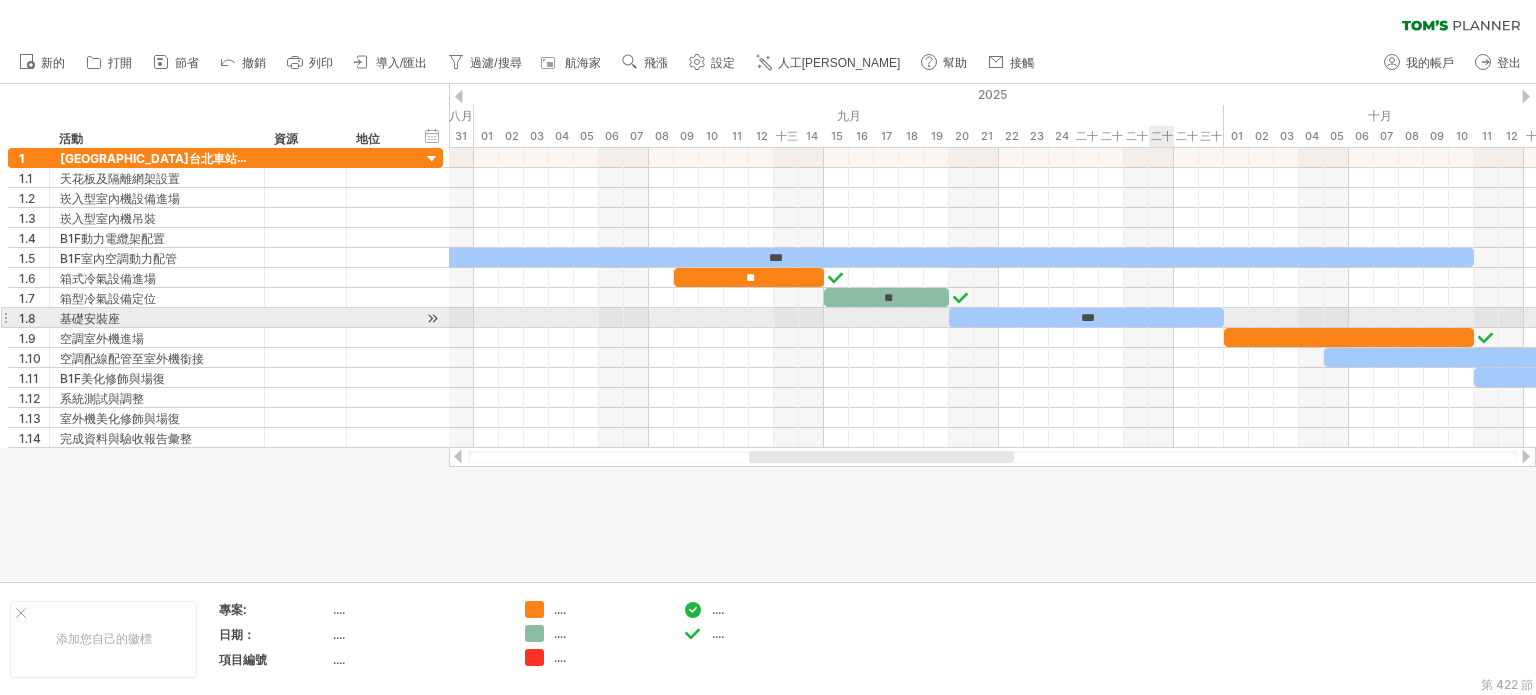 click at bounding box center [992, 378] 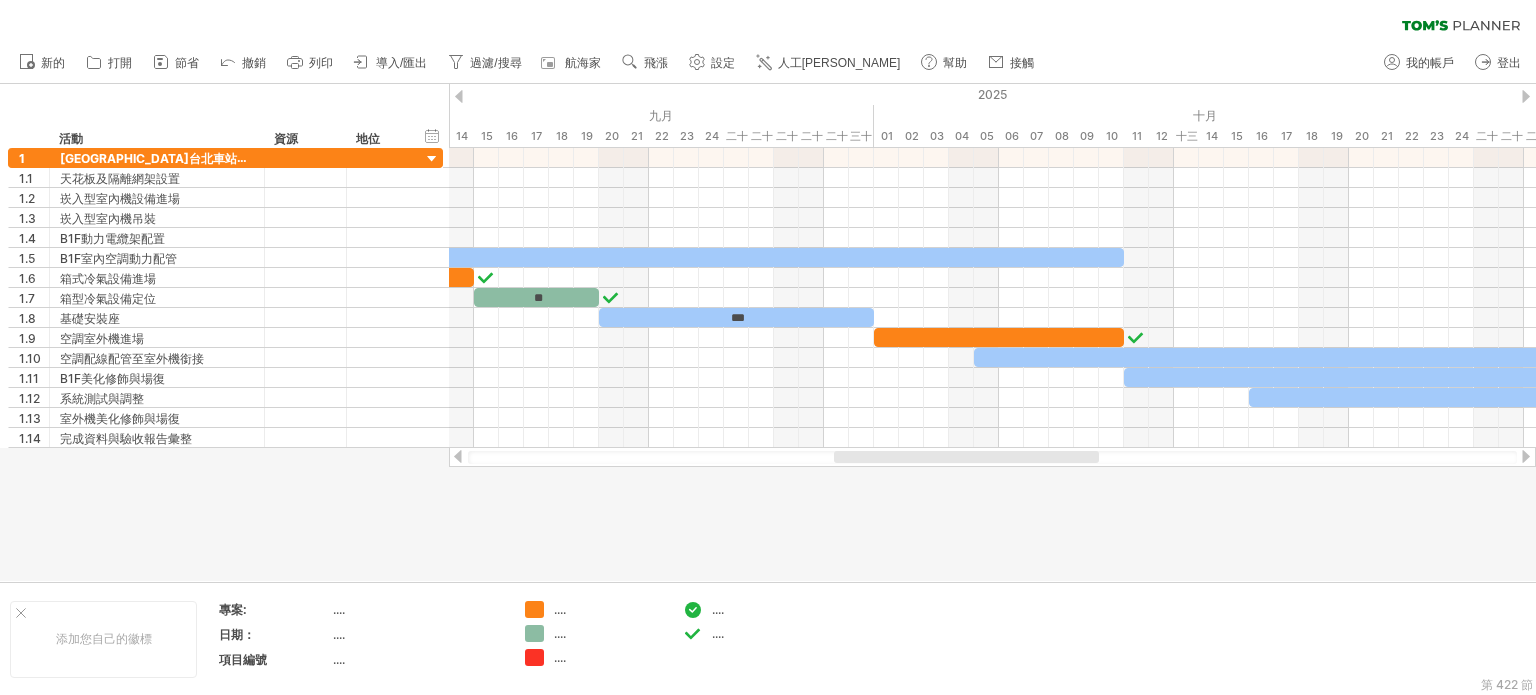 drag, startPoint x: 1017, startPoint y: 465, endPoint x: 1056, endPoint y: 467, distance: 39.051247 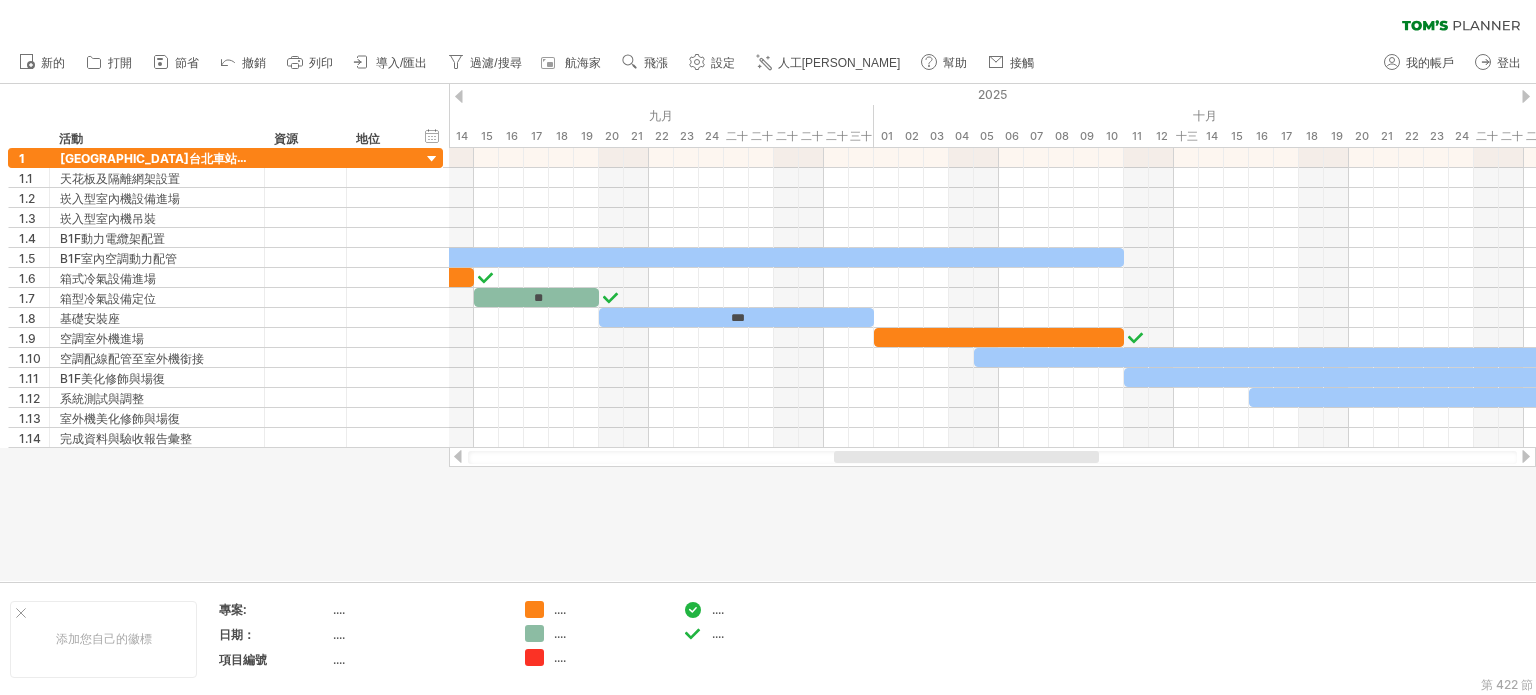 click on "嘗試造訪 [DOMAIN_NAME]
再次連接...
0%
清除過濾器
新的" at bounding box center [768, 347] 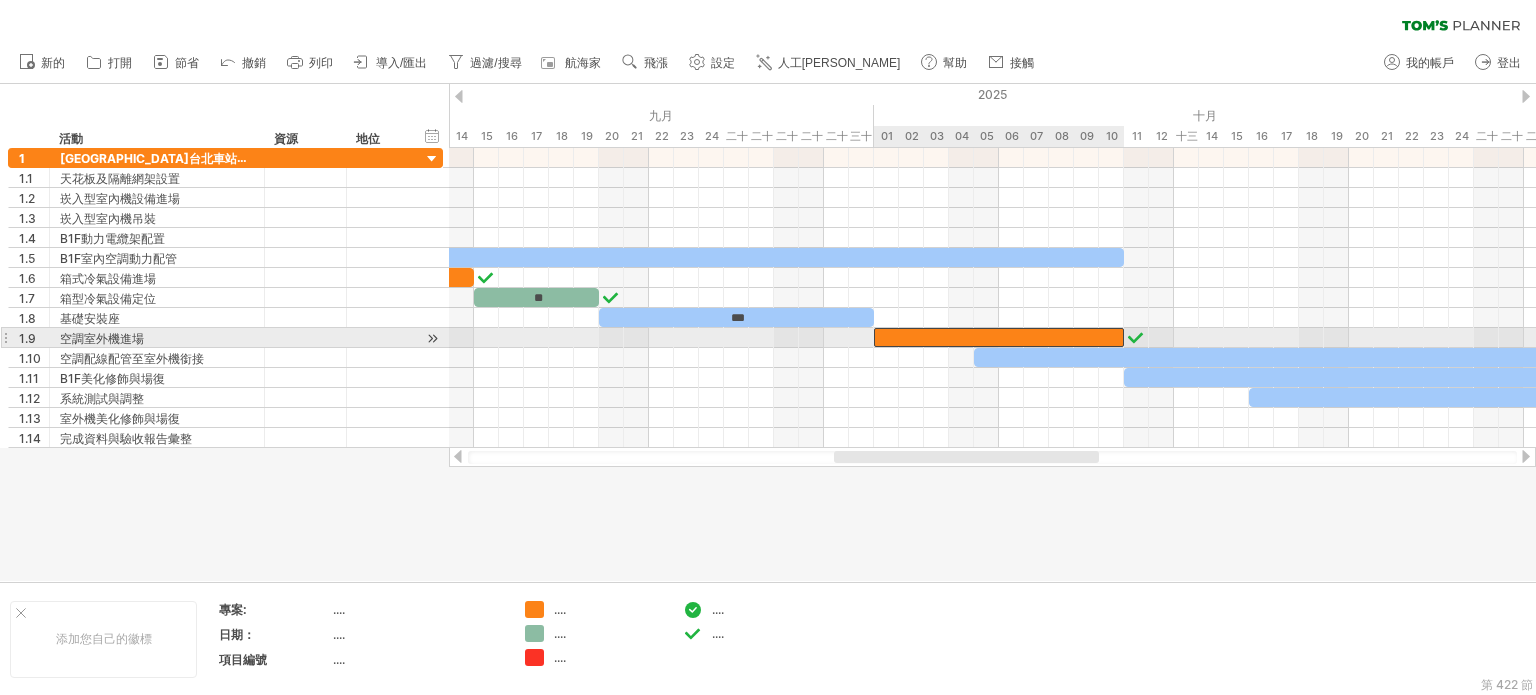 click at bounding box center (999, 337) 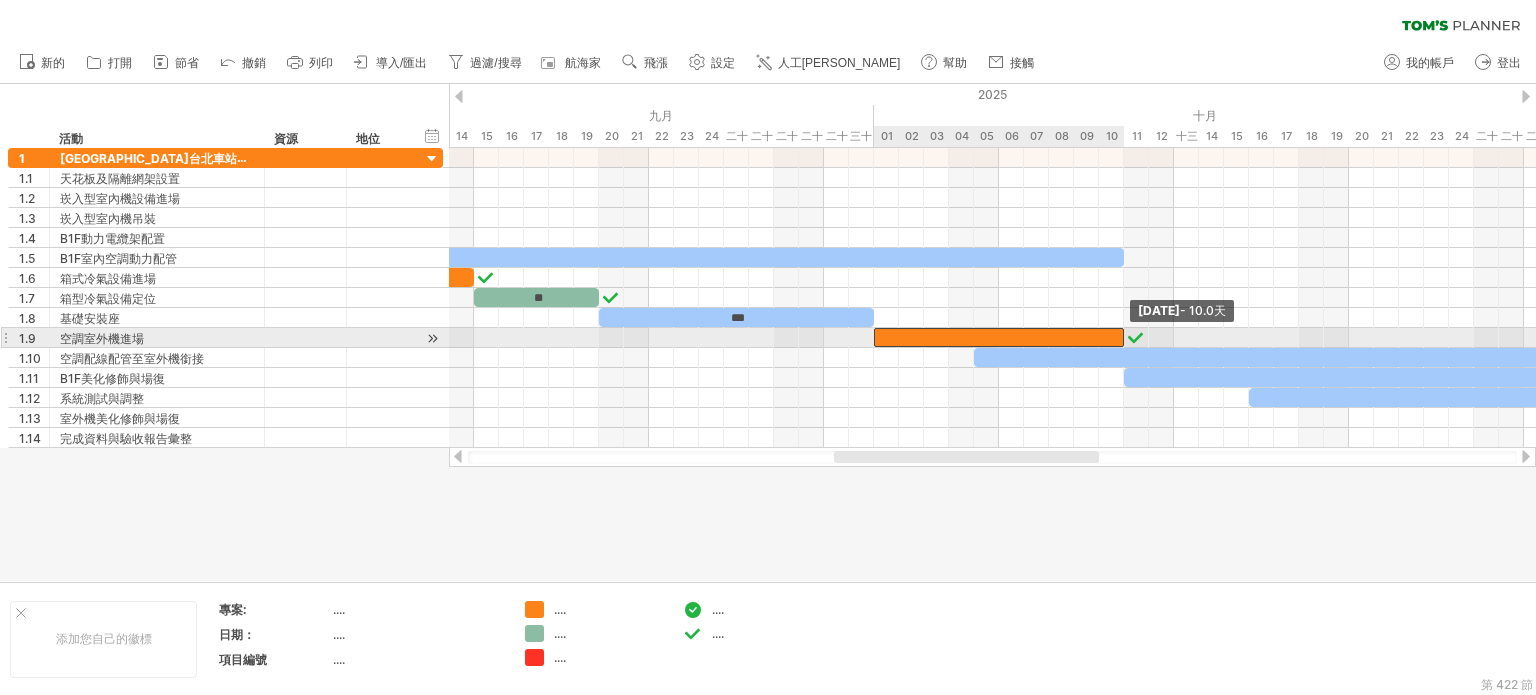 click at bounding box center [1124, 337] 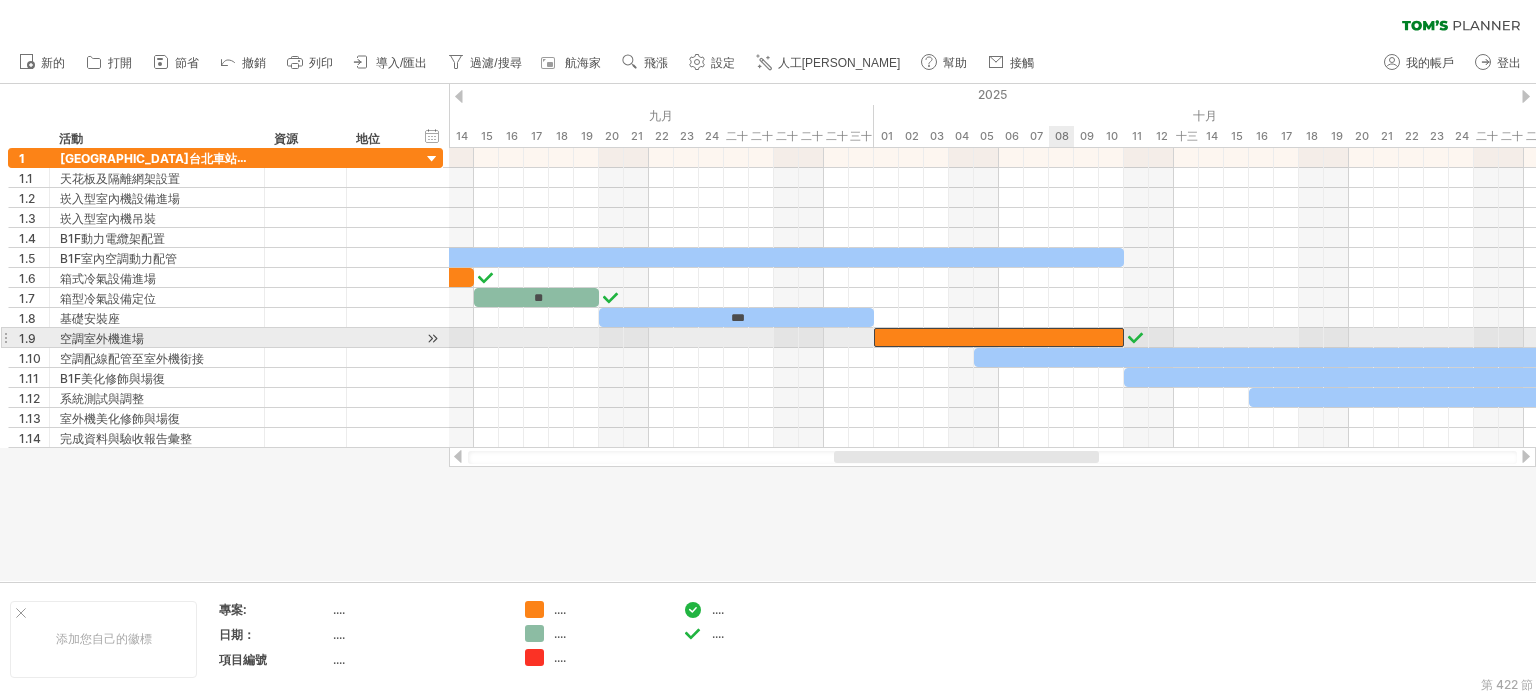 click at bounding box center (999, 337) 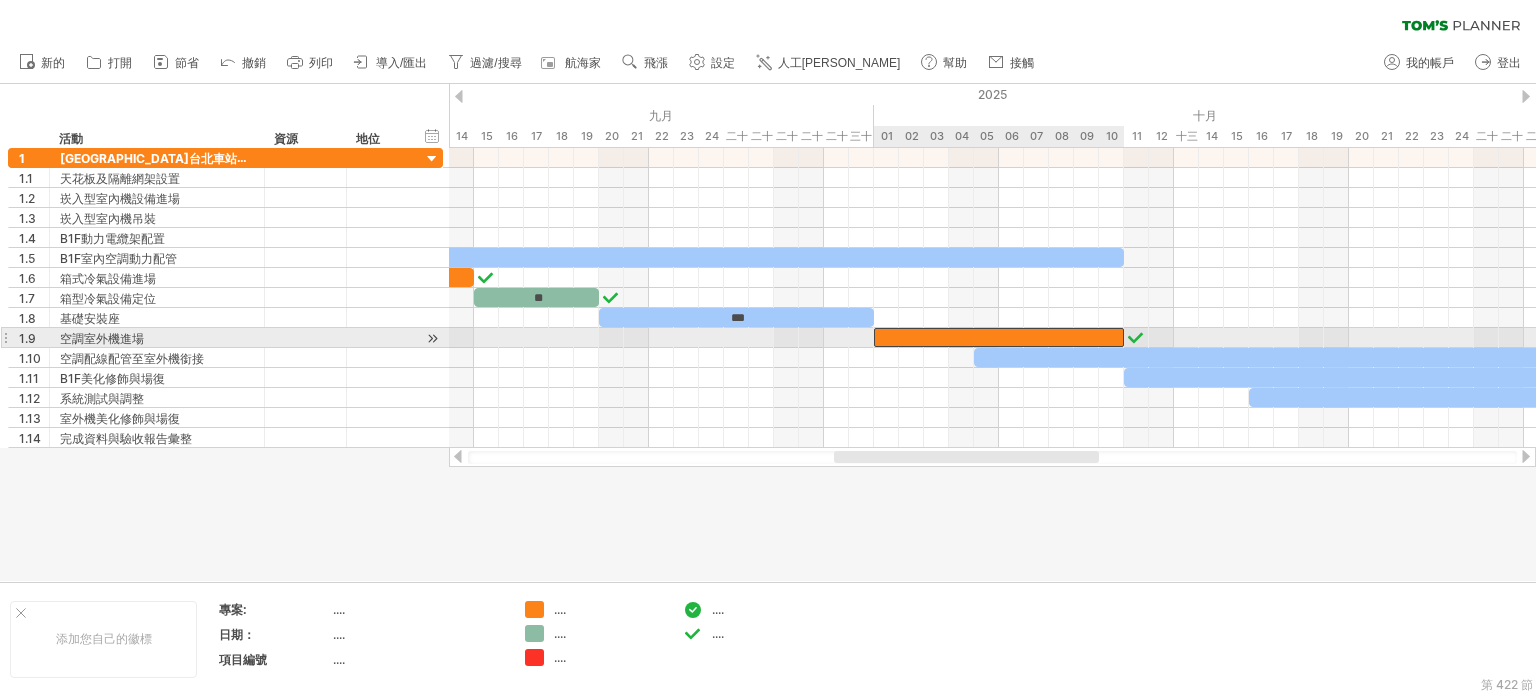 click at bounding box center [999, 337] 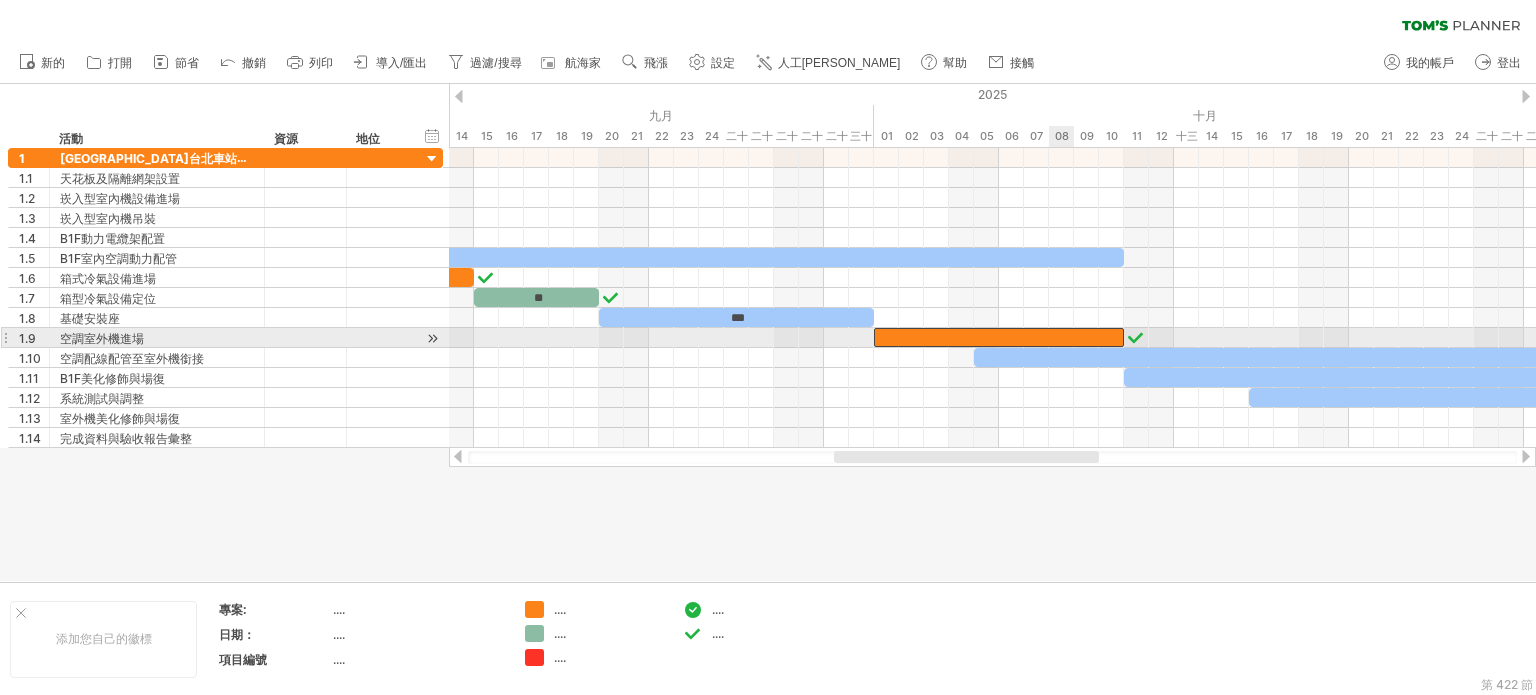 type 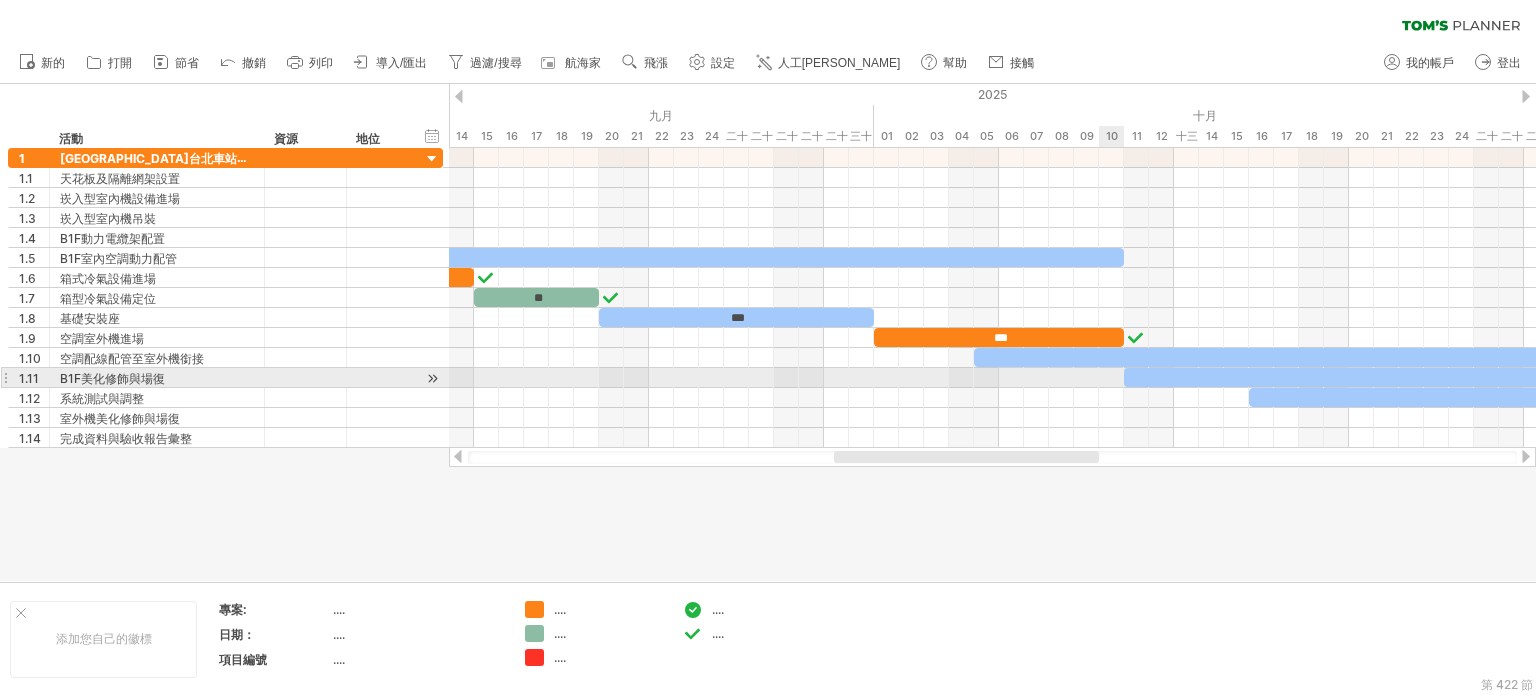 click at bounding box center [992, 378] 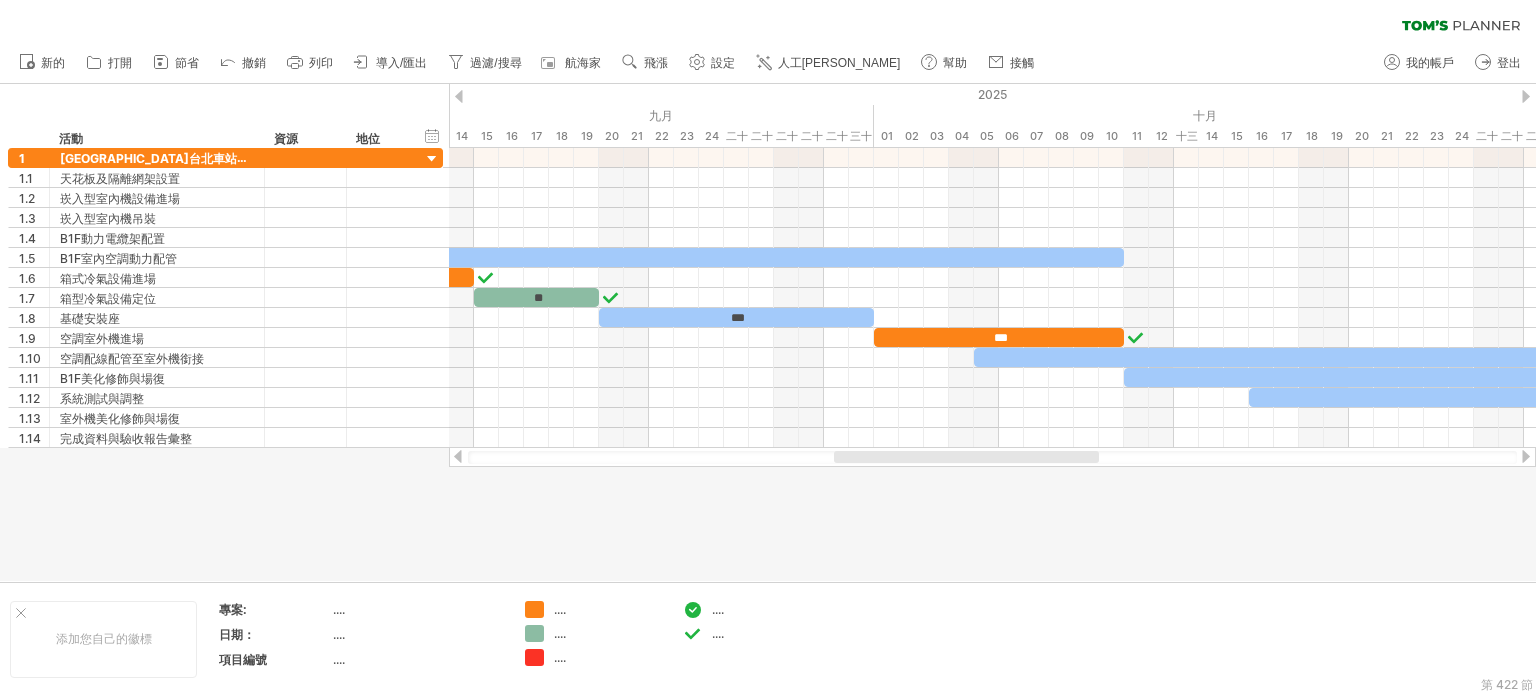drag, startPoint x: 1061, startPoint y: 463, endPoint x: 1084, endPoint y: 458, distance: 23.537205 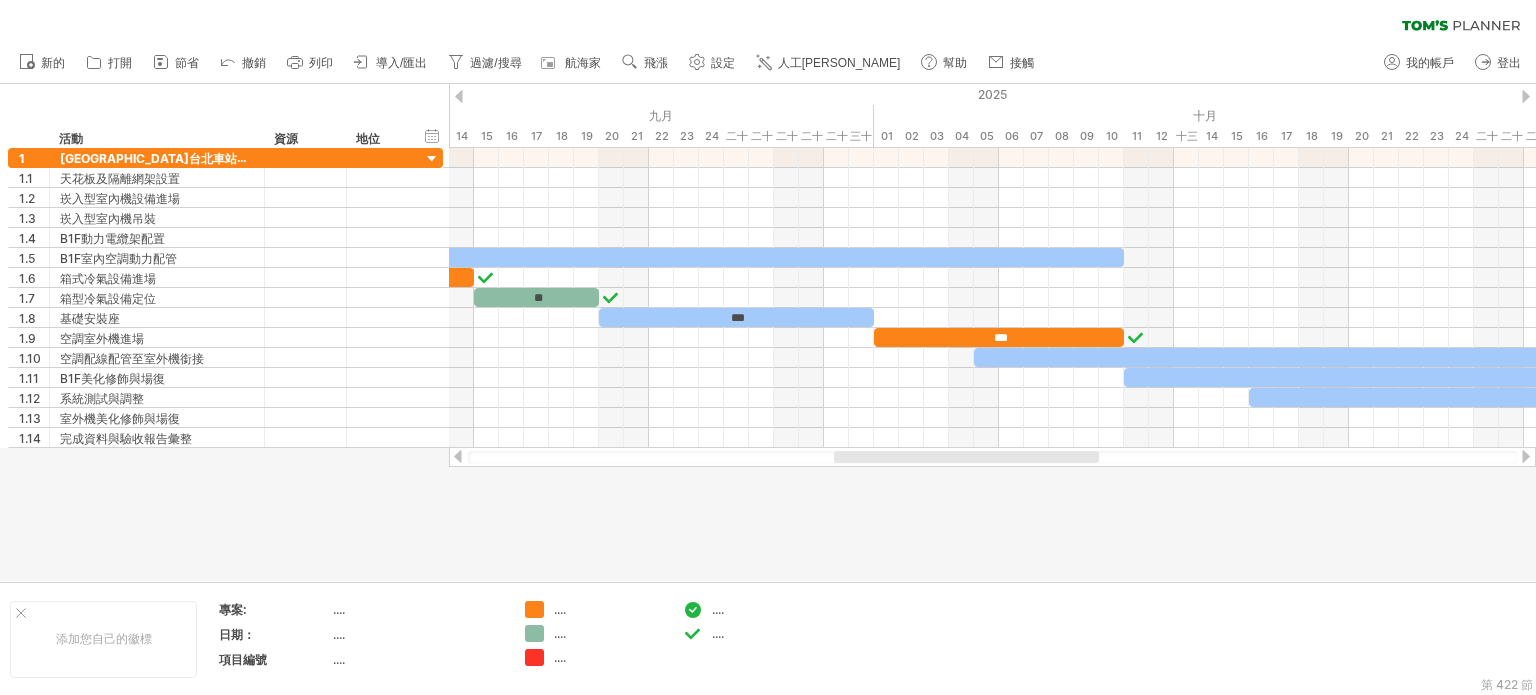 click at bounding box center (992, 457) 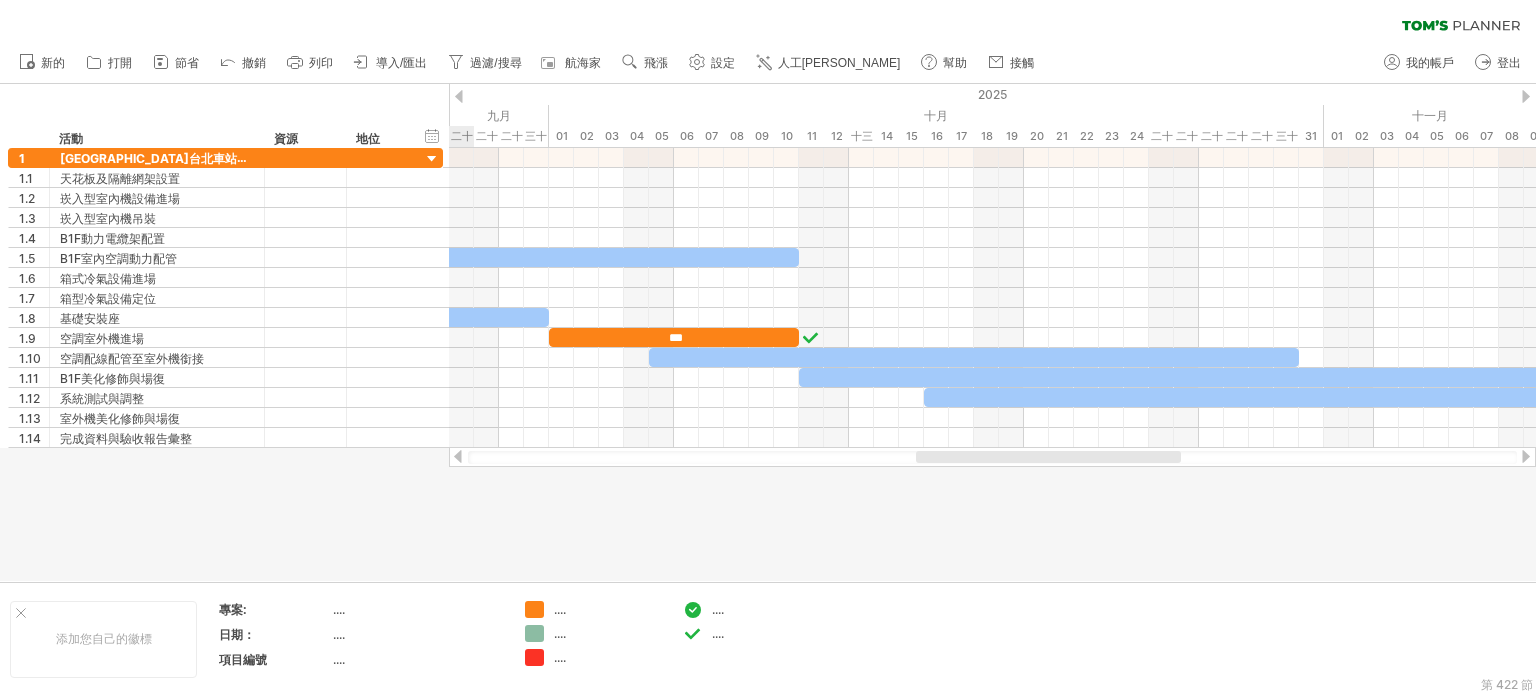drag, startPoint x: 1074, startPoint y: 454, endPoint x: 1156, endPoint y: 467, distance: 83.02409 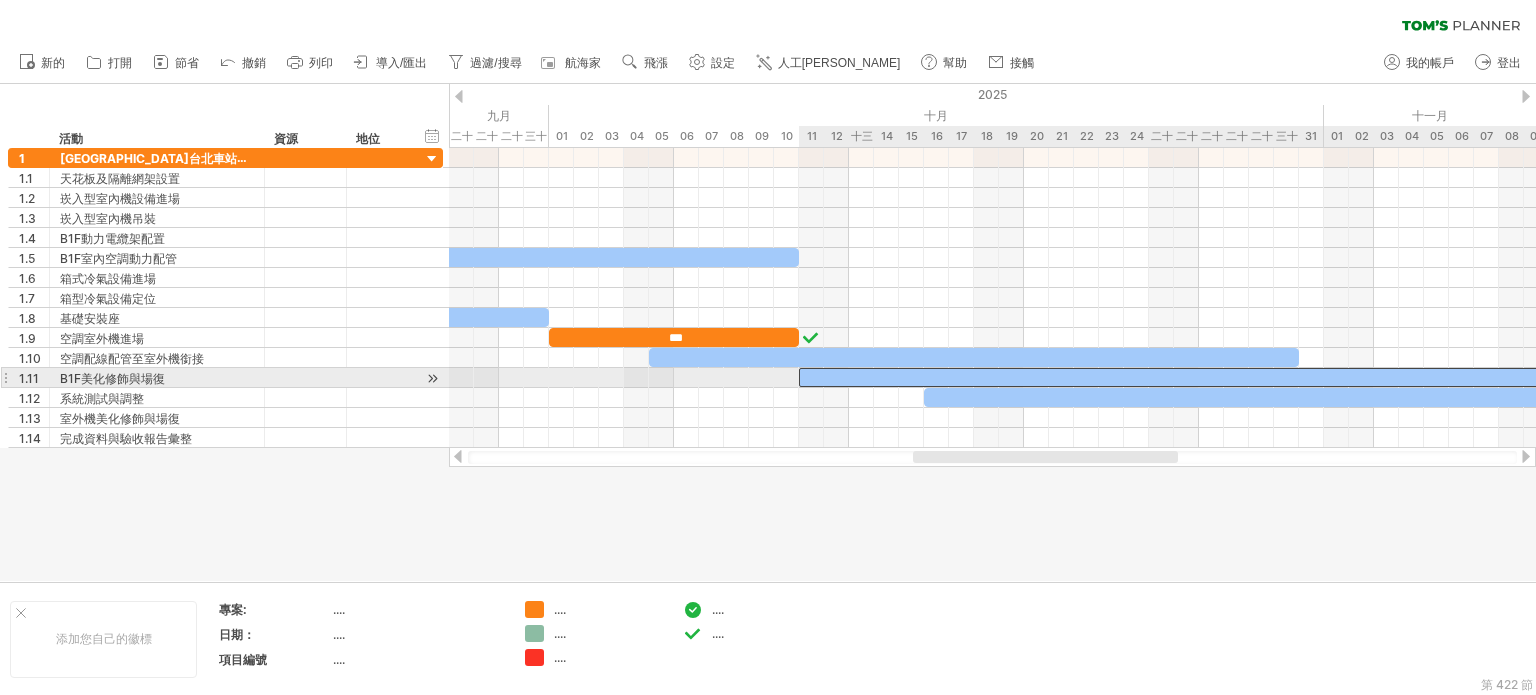 click at bounding box center (1174, 377) 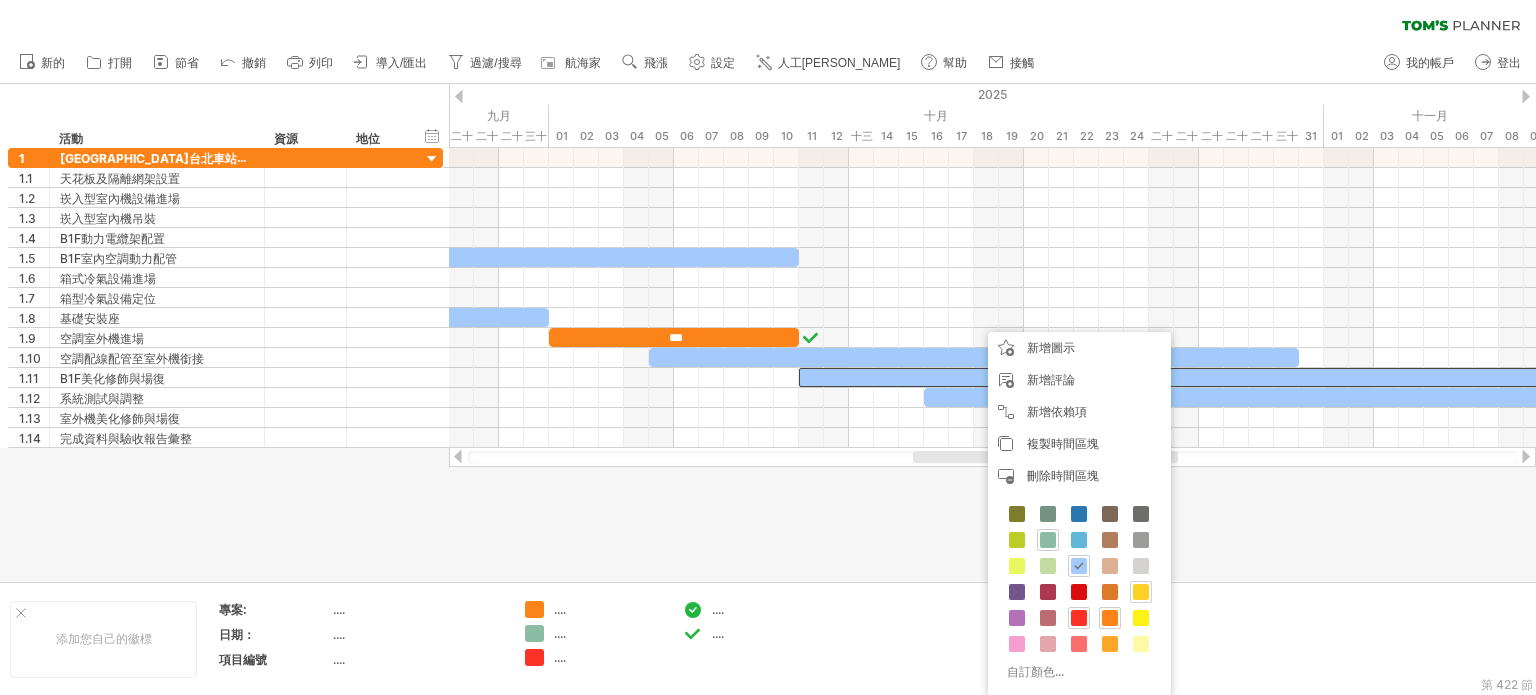 click at bounding box center [1141, 592] 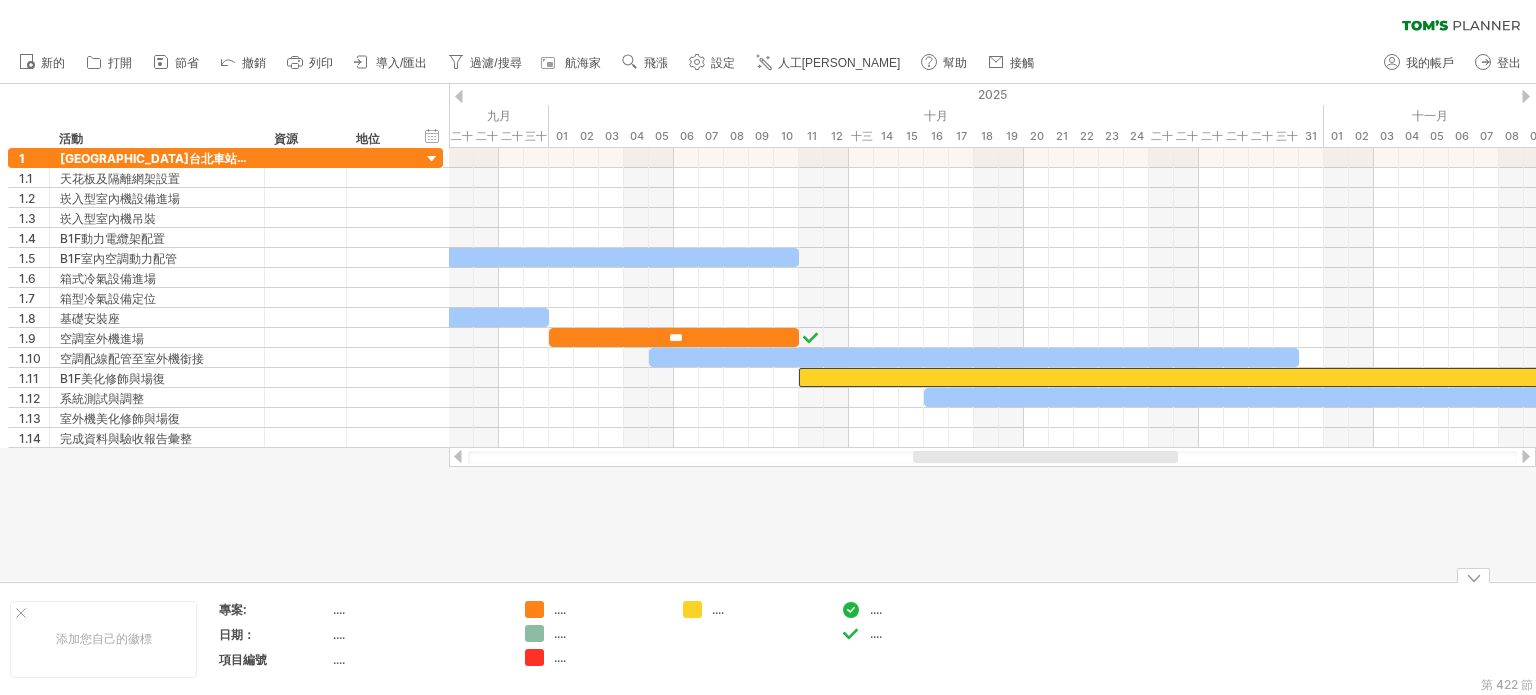 click at bounding box center [992, 457] 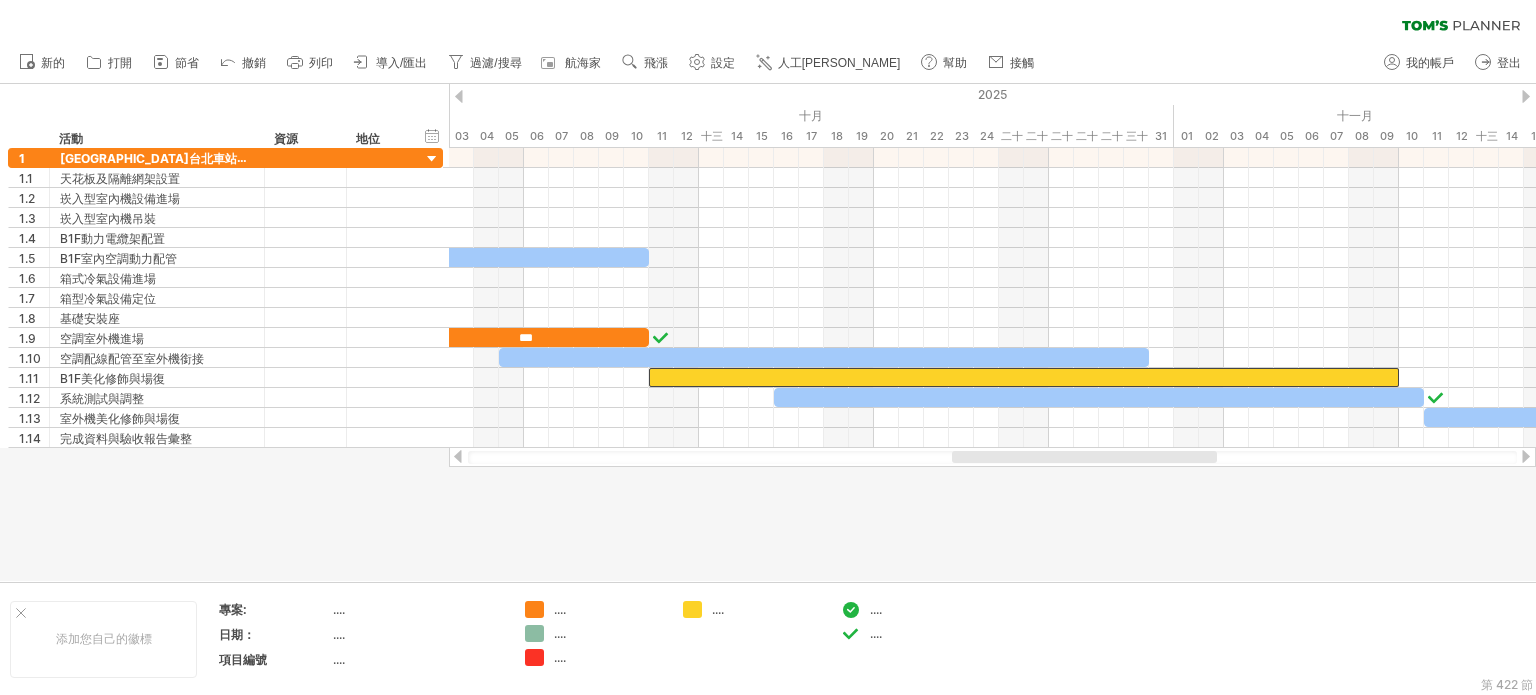 drag, startPoint x: 1124, startPoint y: 456, endPoint x: 1163, endPoint y: 456, distance: 39 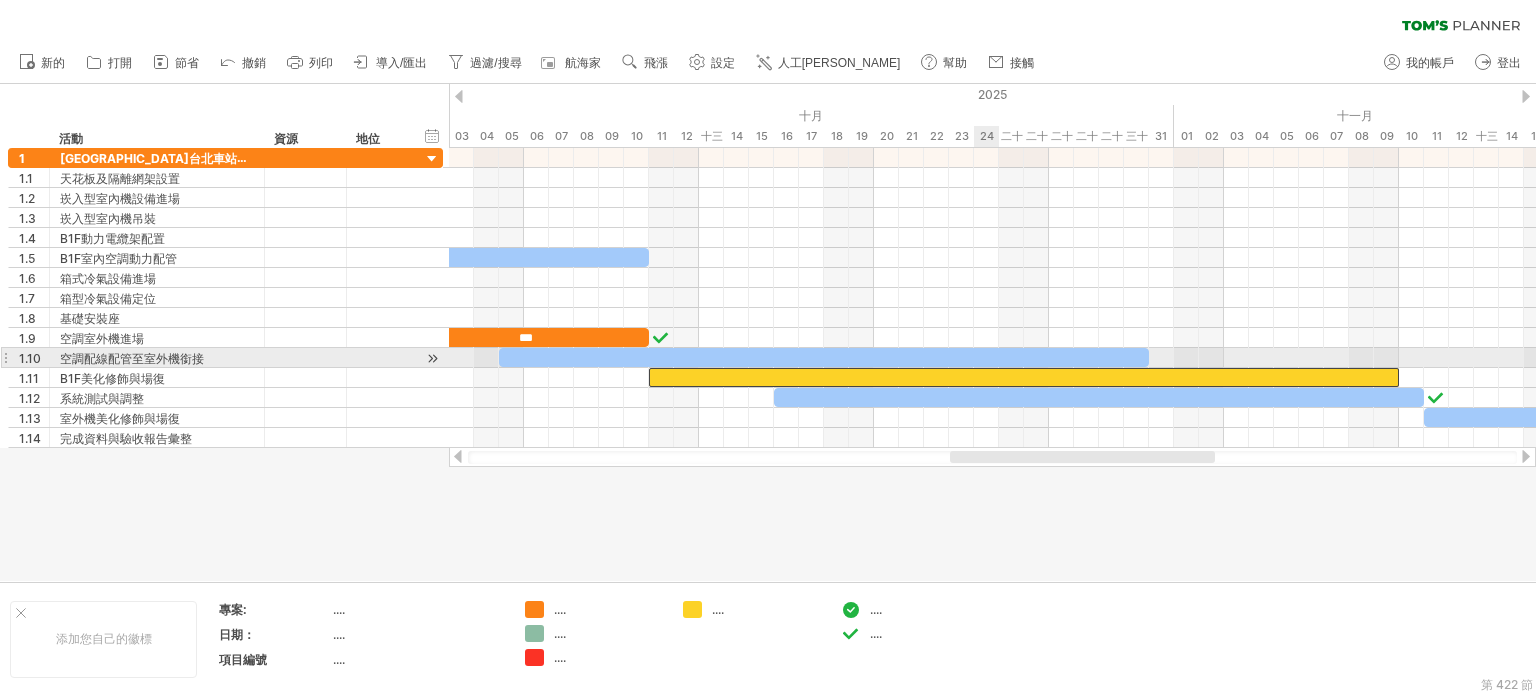 click at bounding box center [824, 357] 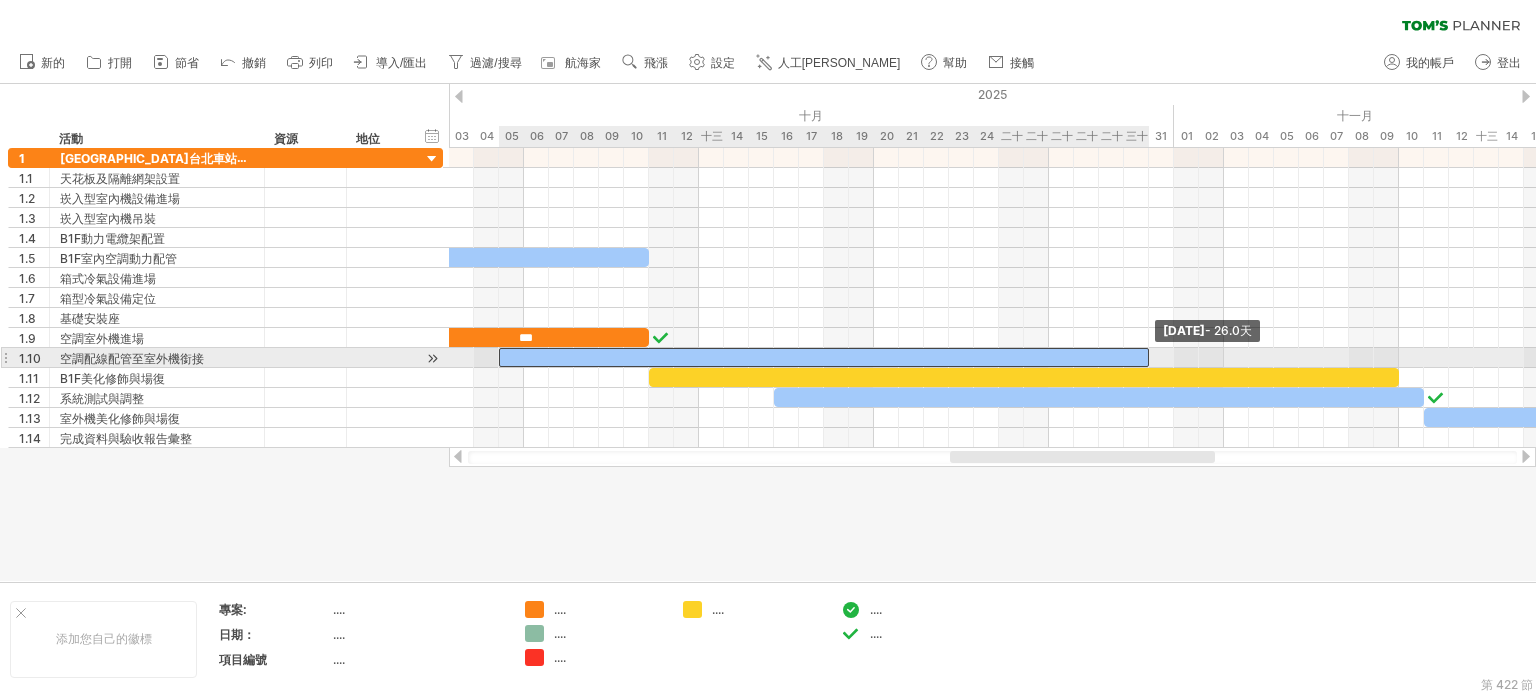 click at bounding box center [1149, 357] 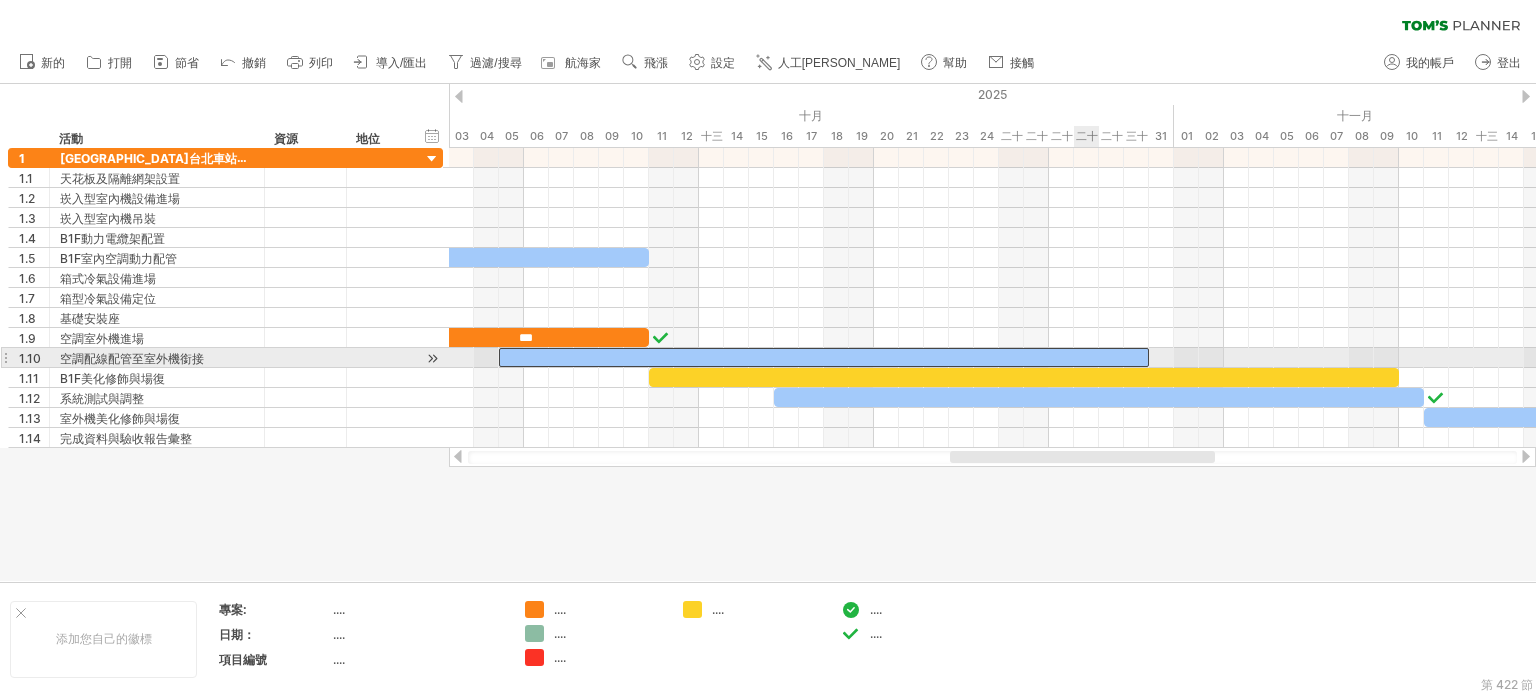 click at bounding box center [824, 357] 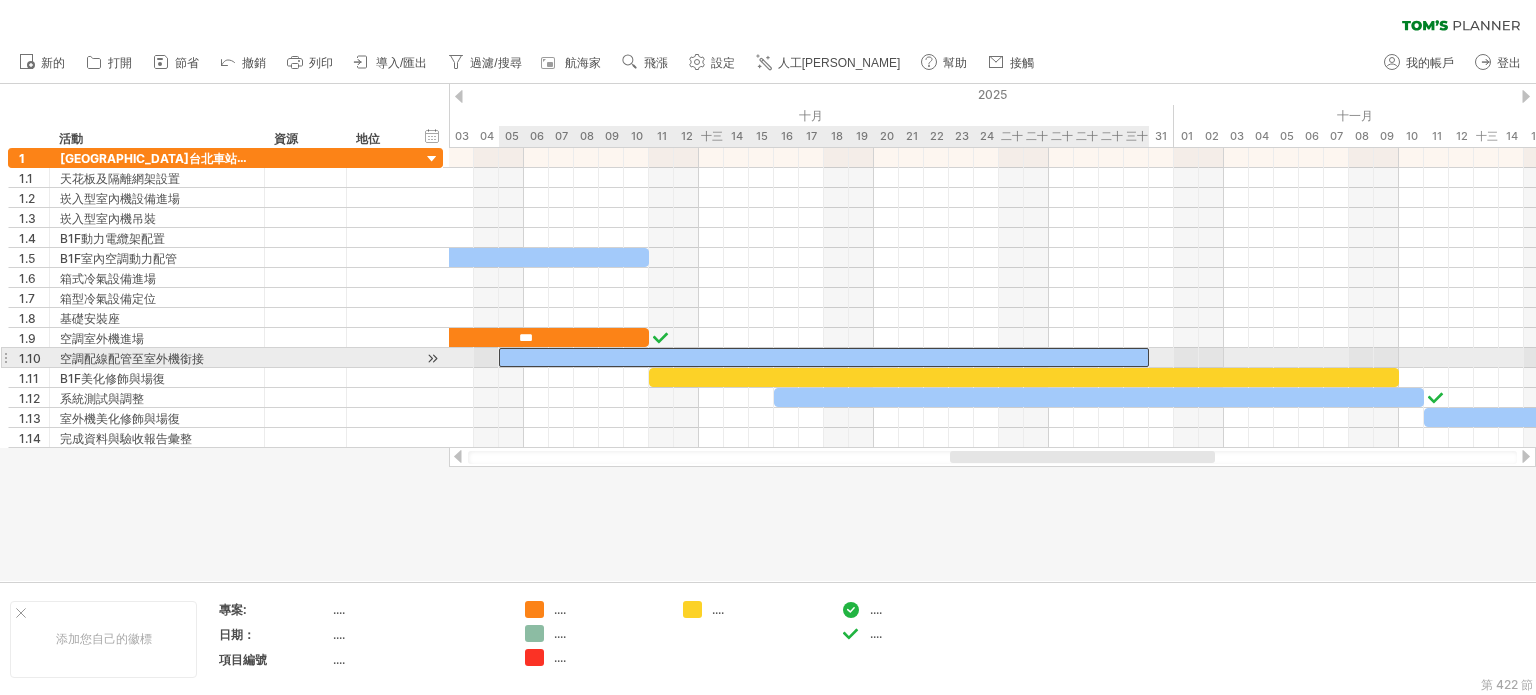 click at bounding box center (824, 357) 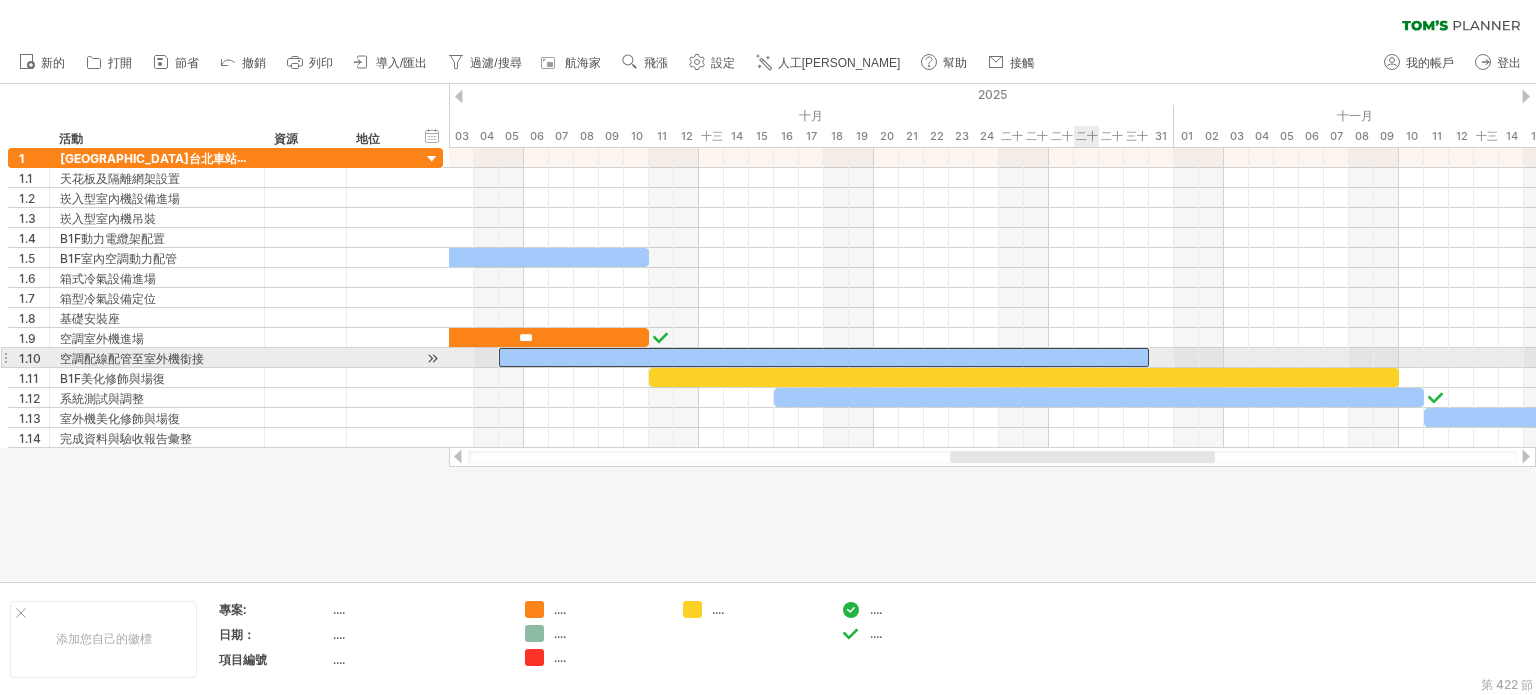 type 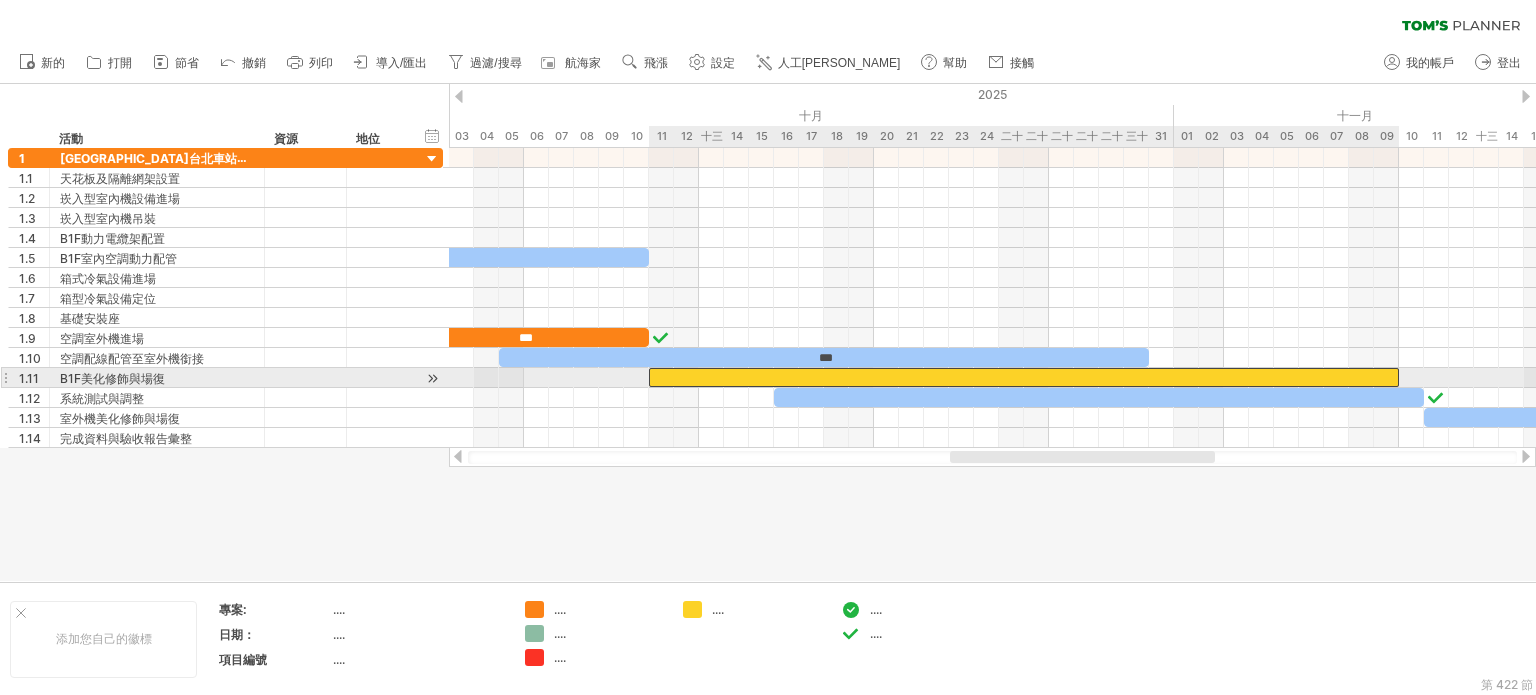 click at bounding box center [1024, 377] 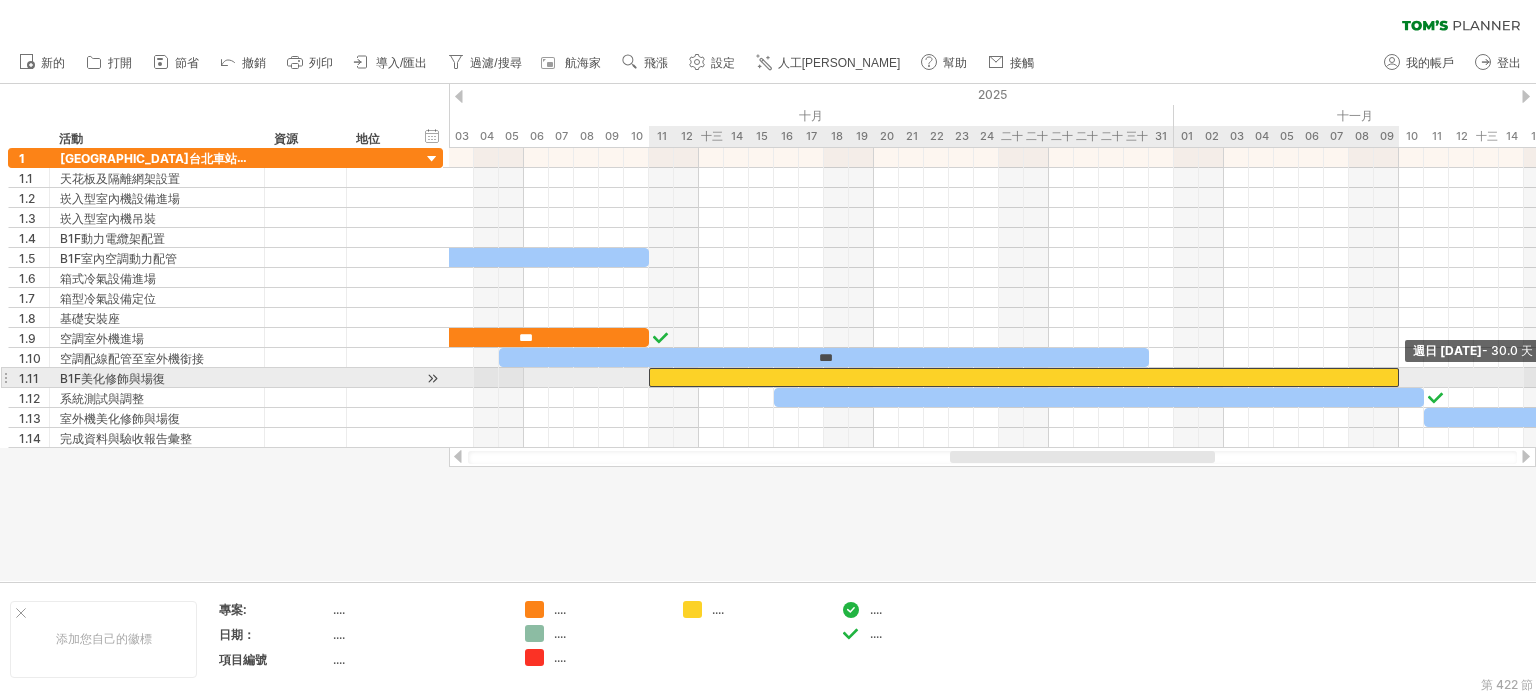 click at bounding box center [1399, 377] 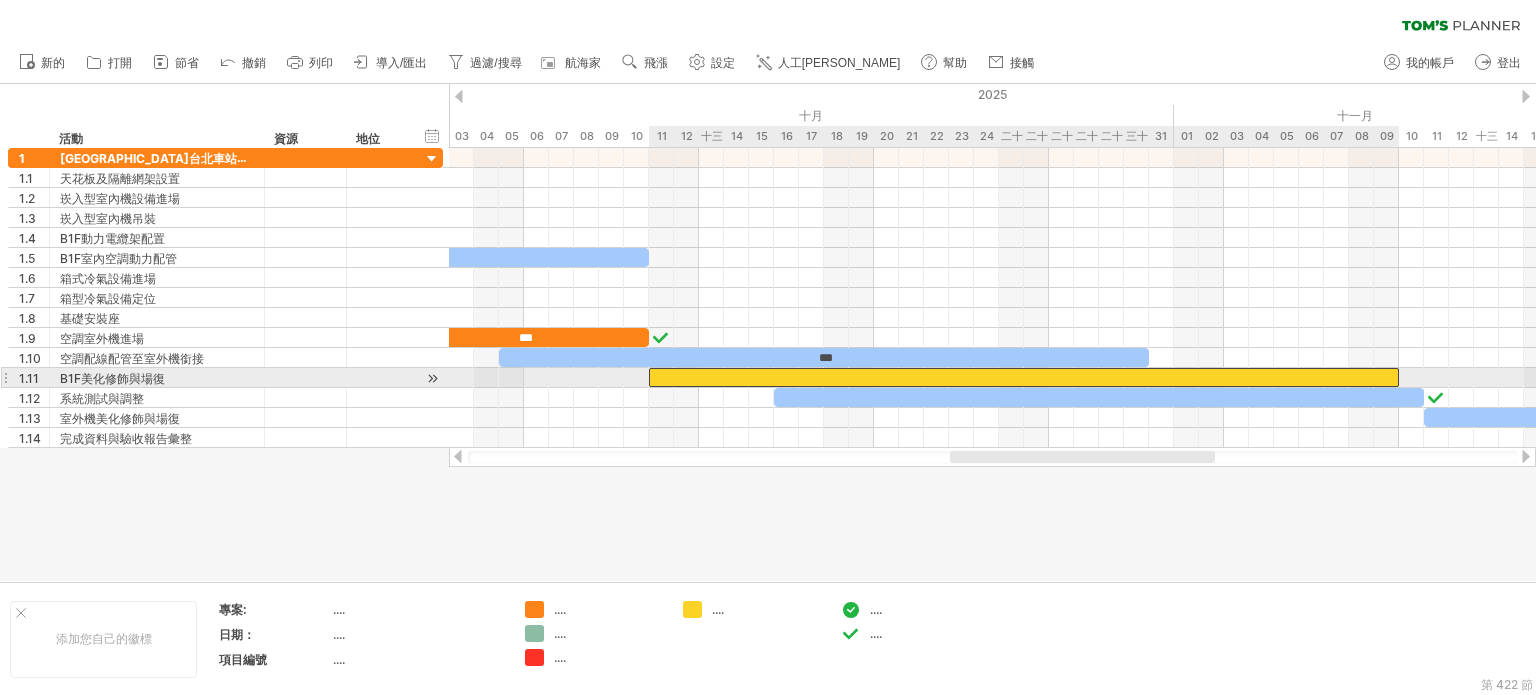 click at bounding box center (1024, 377) 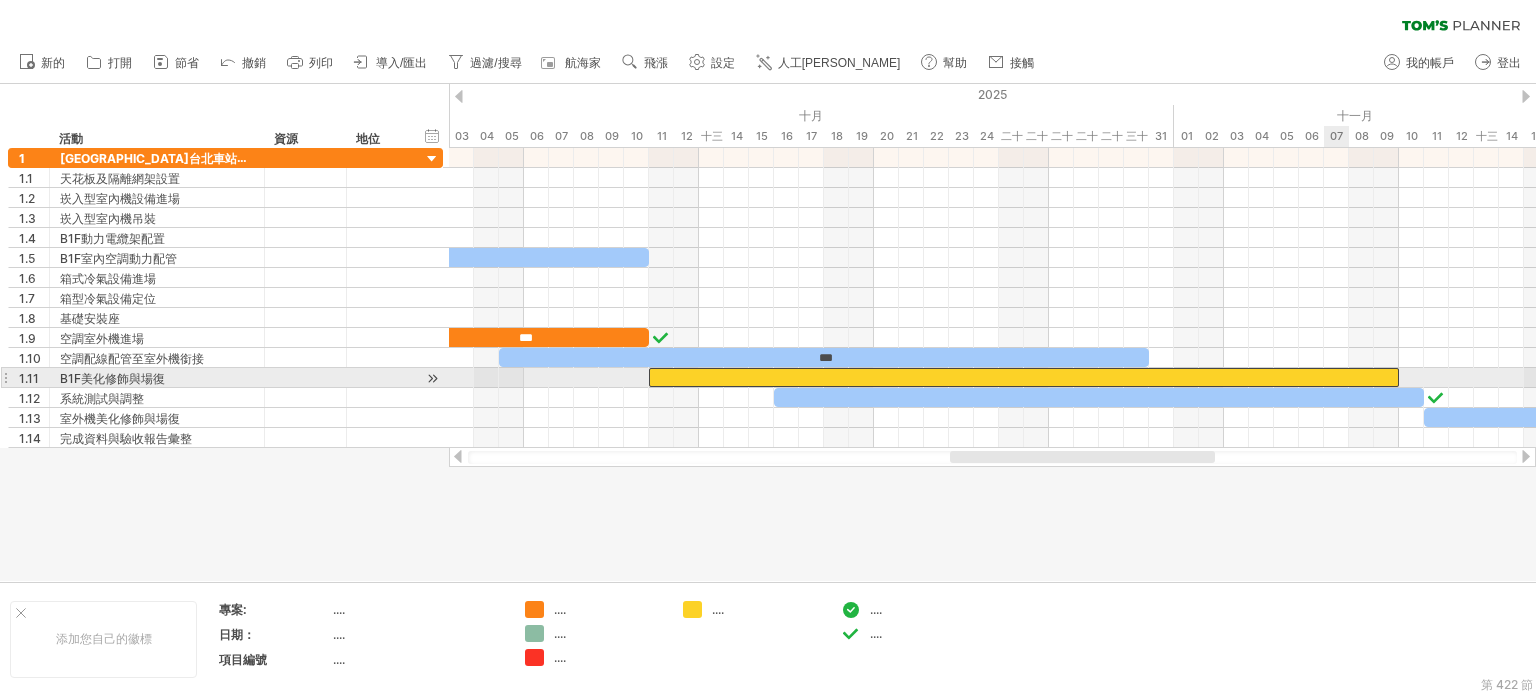 type 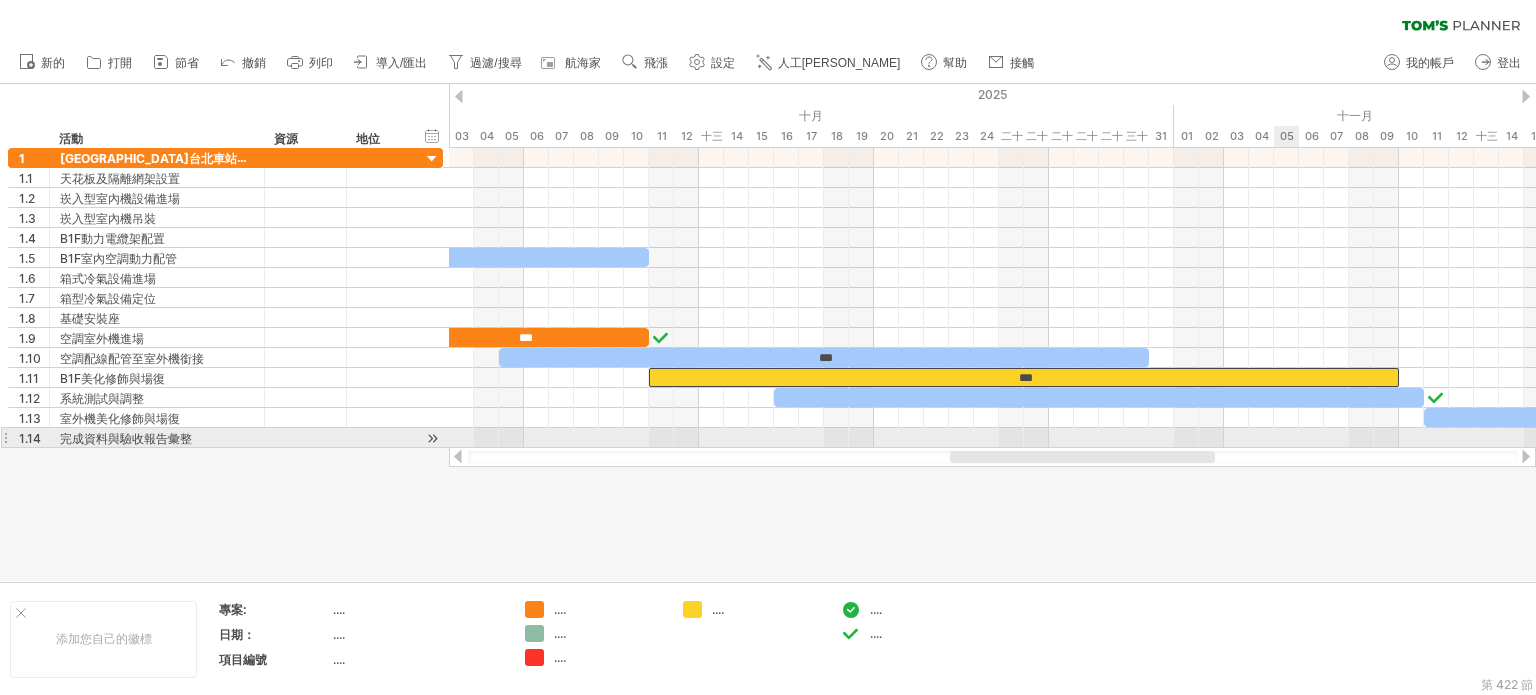 click on "** ** ** ** *** ** ** *** *** *** ***
[DATE]
[DATE]" at bounding box center (992, 298) 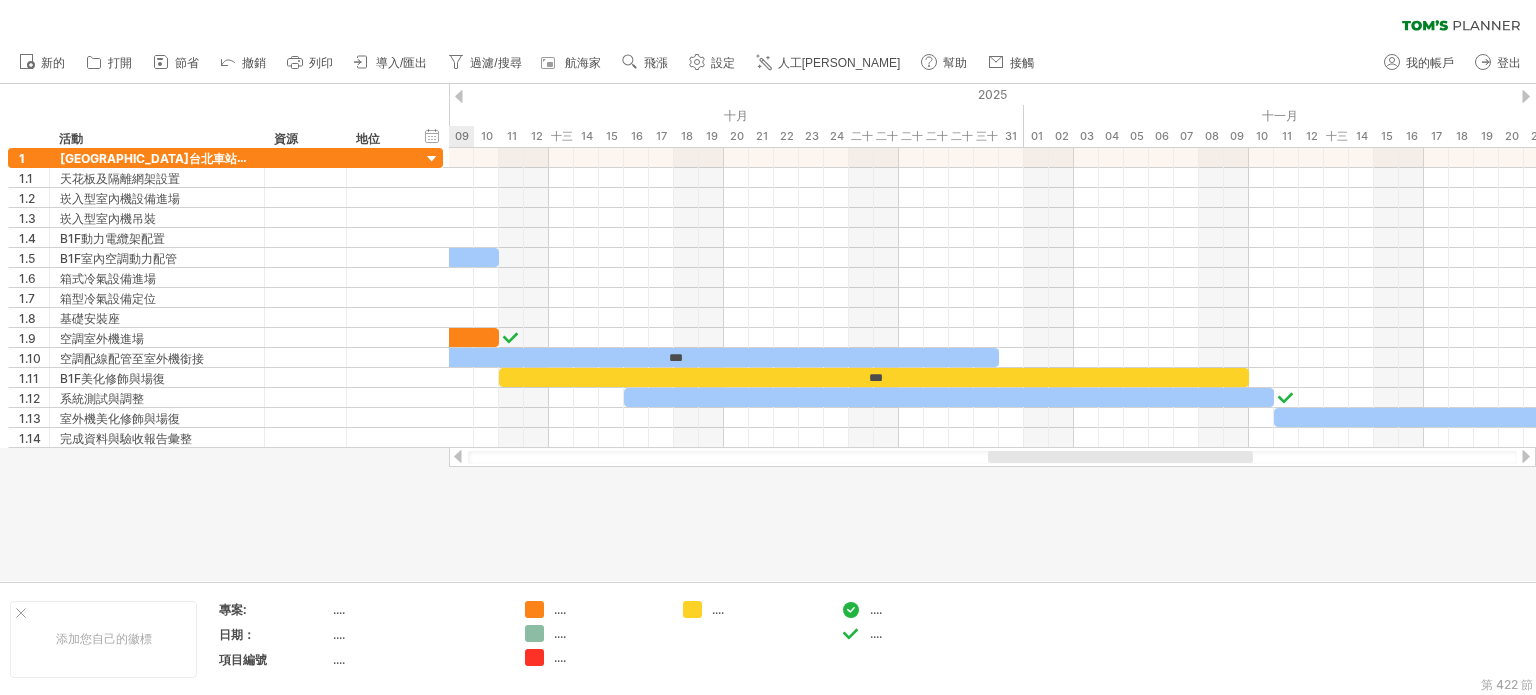 drag, startPoint x: 1177, startPoint y: 457, endPoint x: 1215, endPoint y: 459, distance: 38.052597 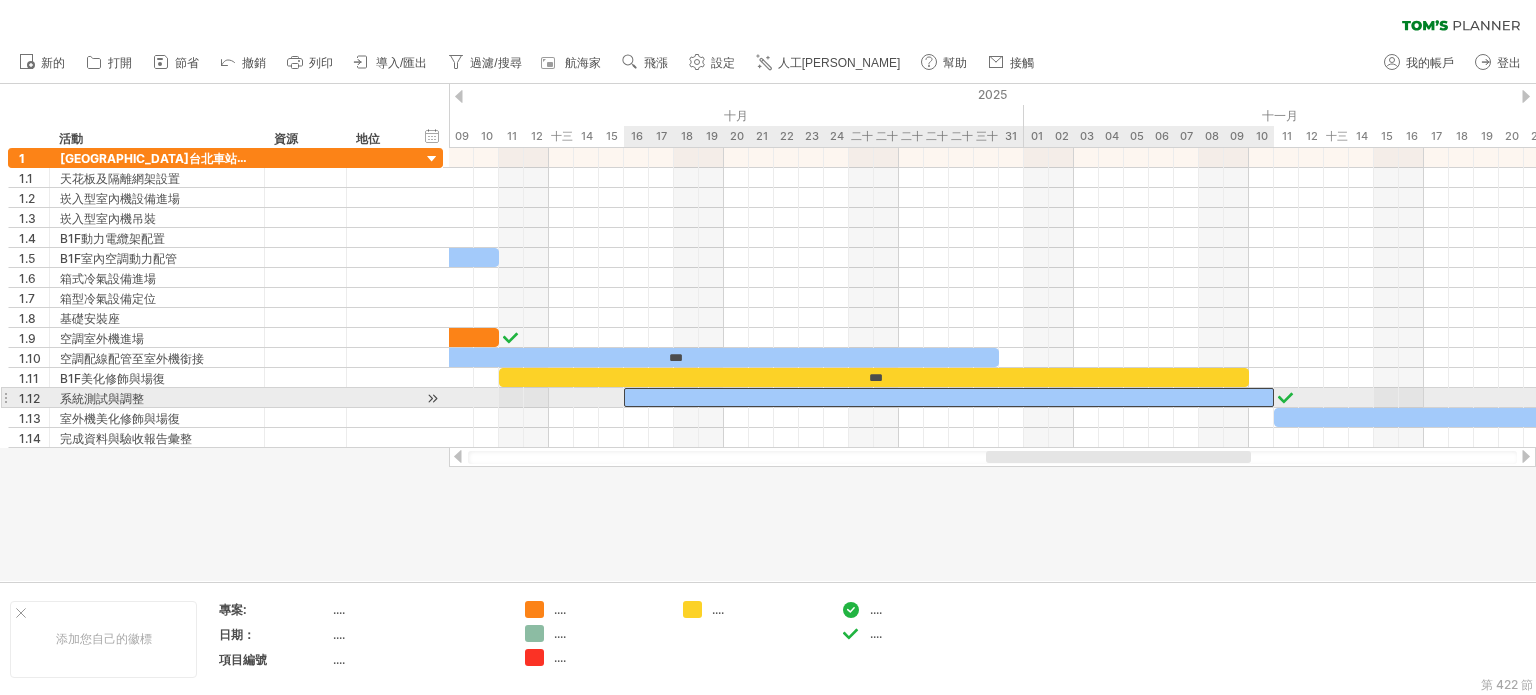 click at bounding box center [949, 397] 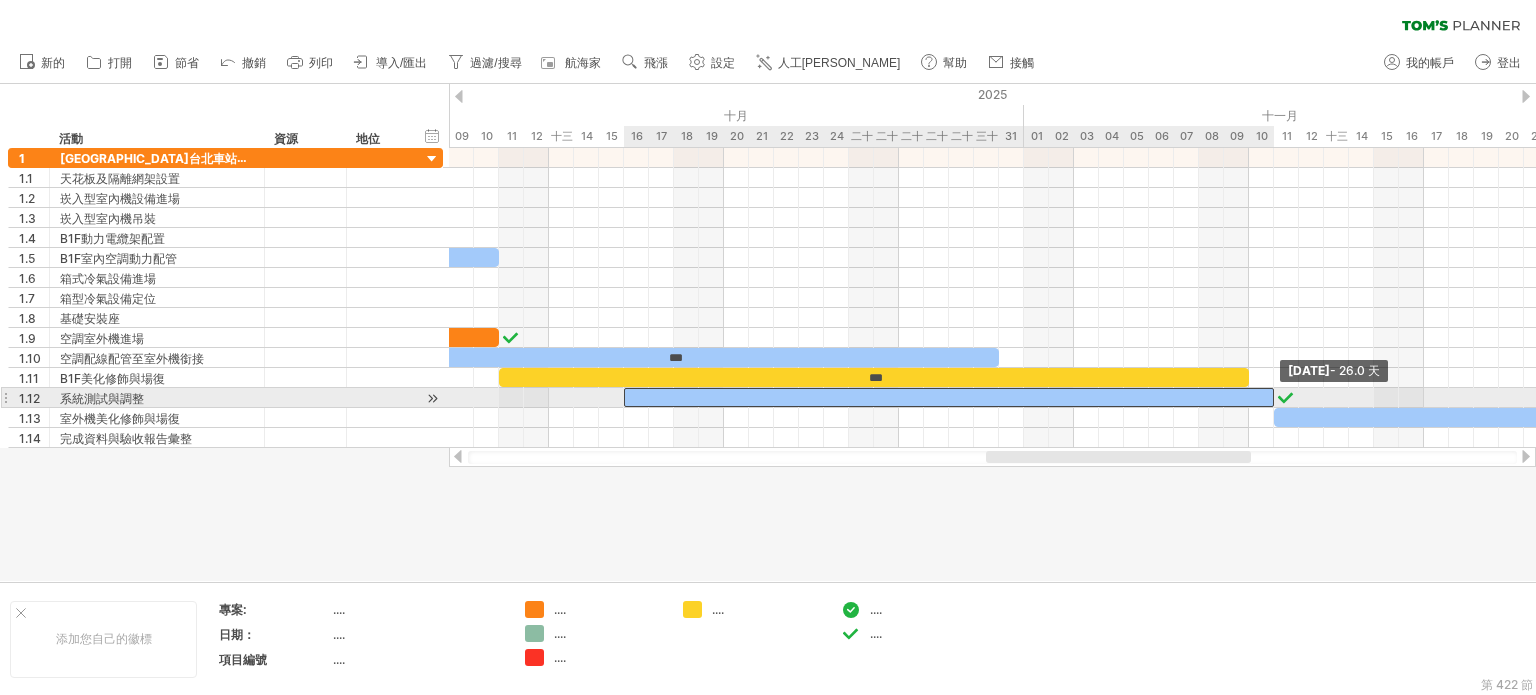 click at bounding box center [1274, 397] 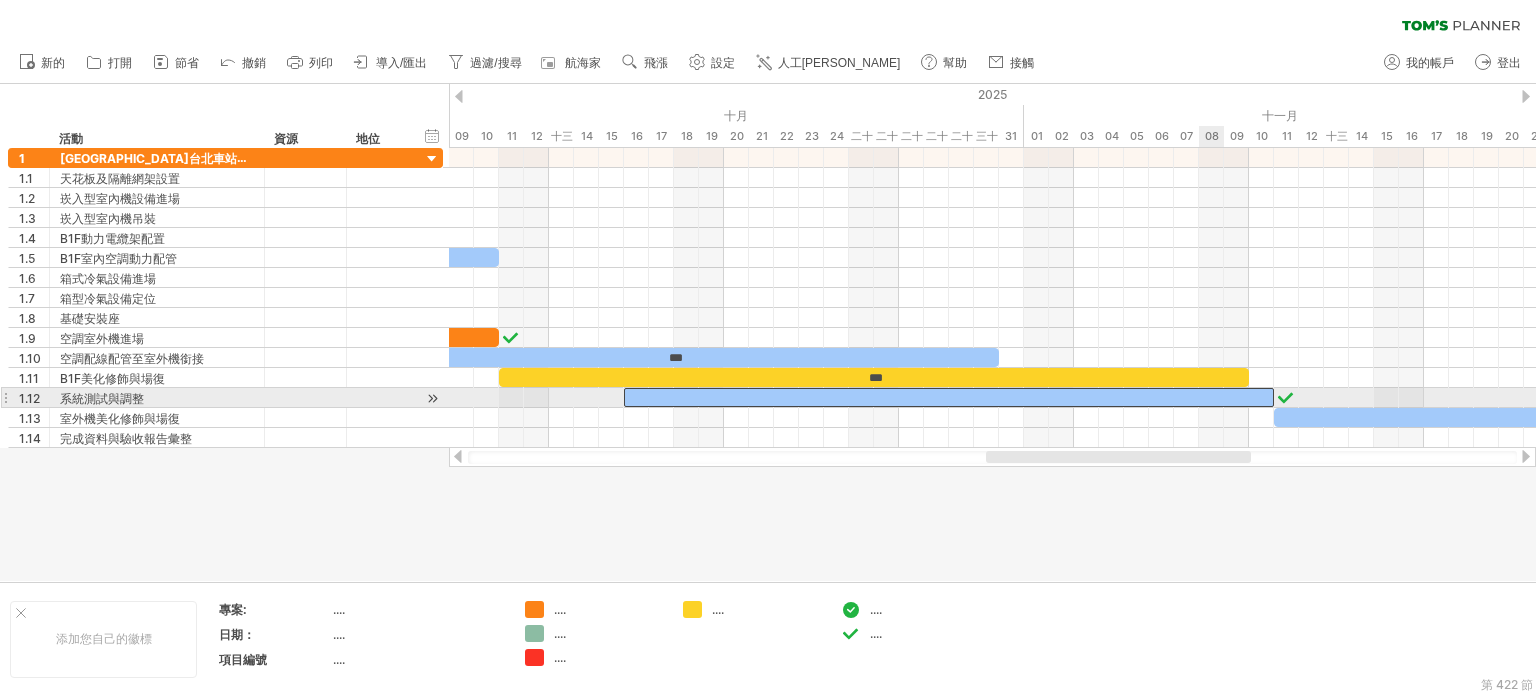 click at bounding box center [949, 397] 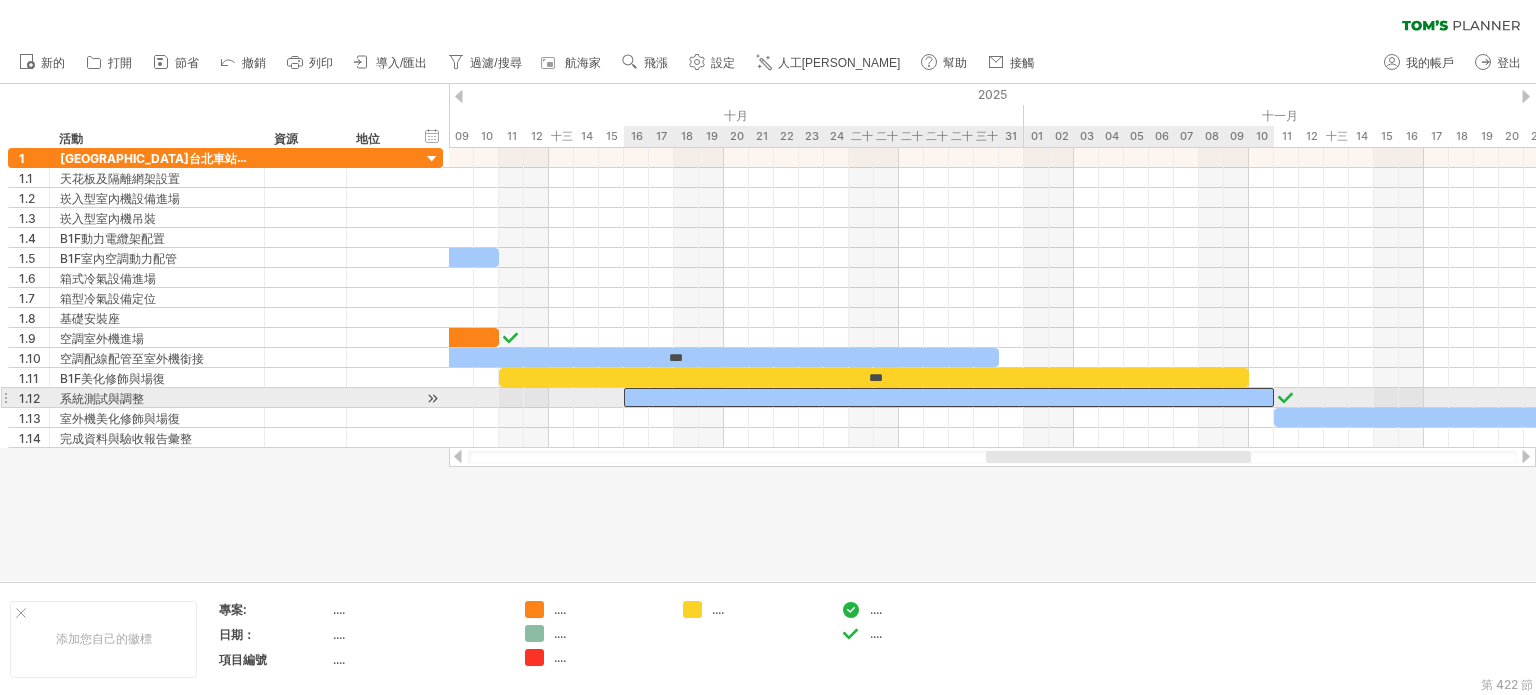 click at bounding box center (949, 397) 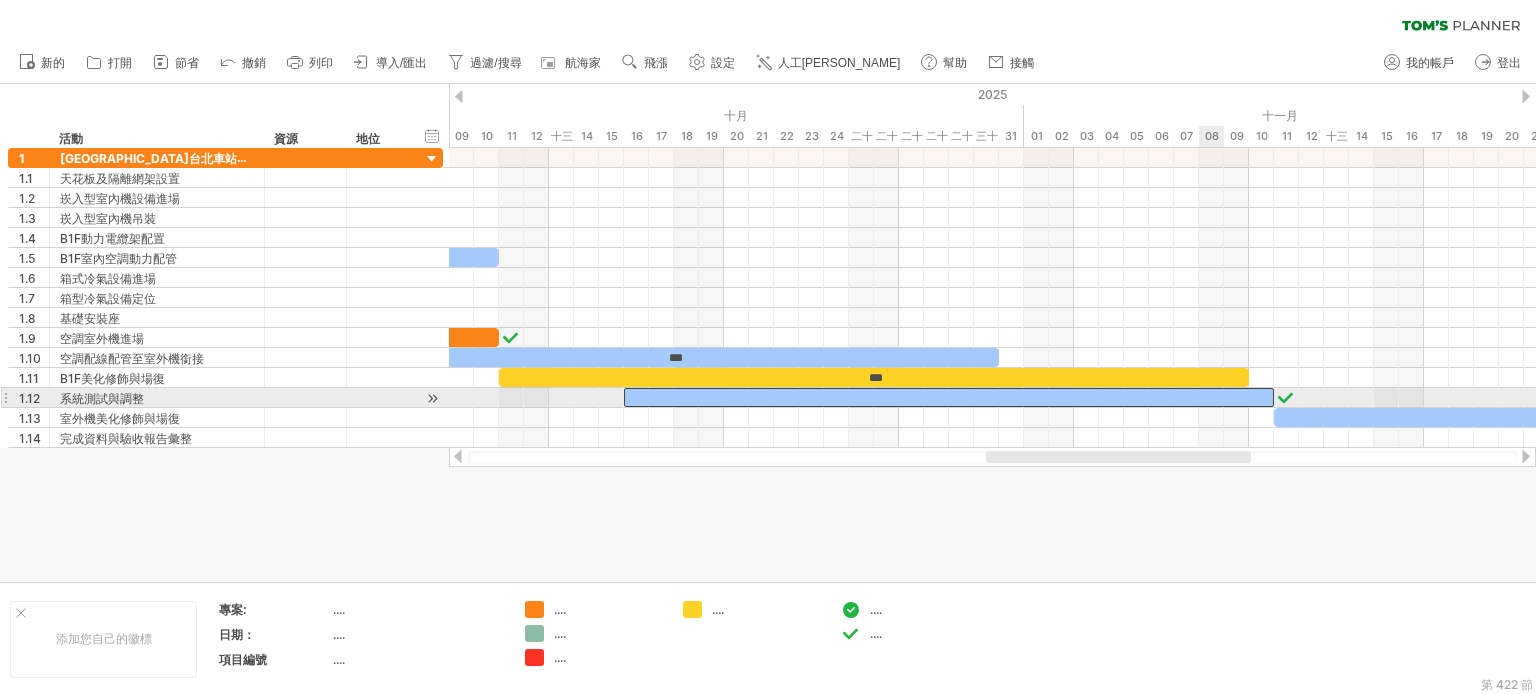 type 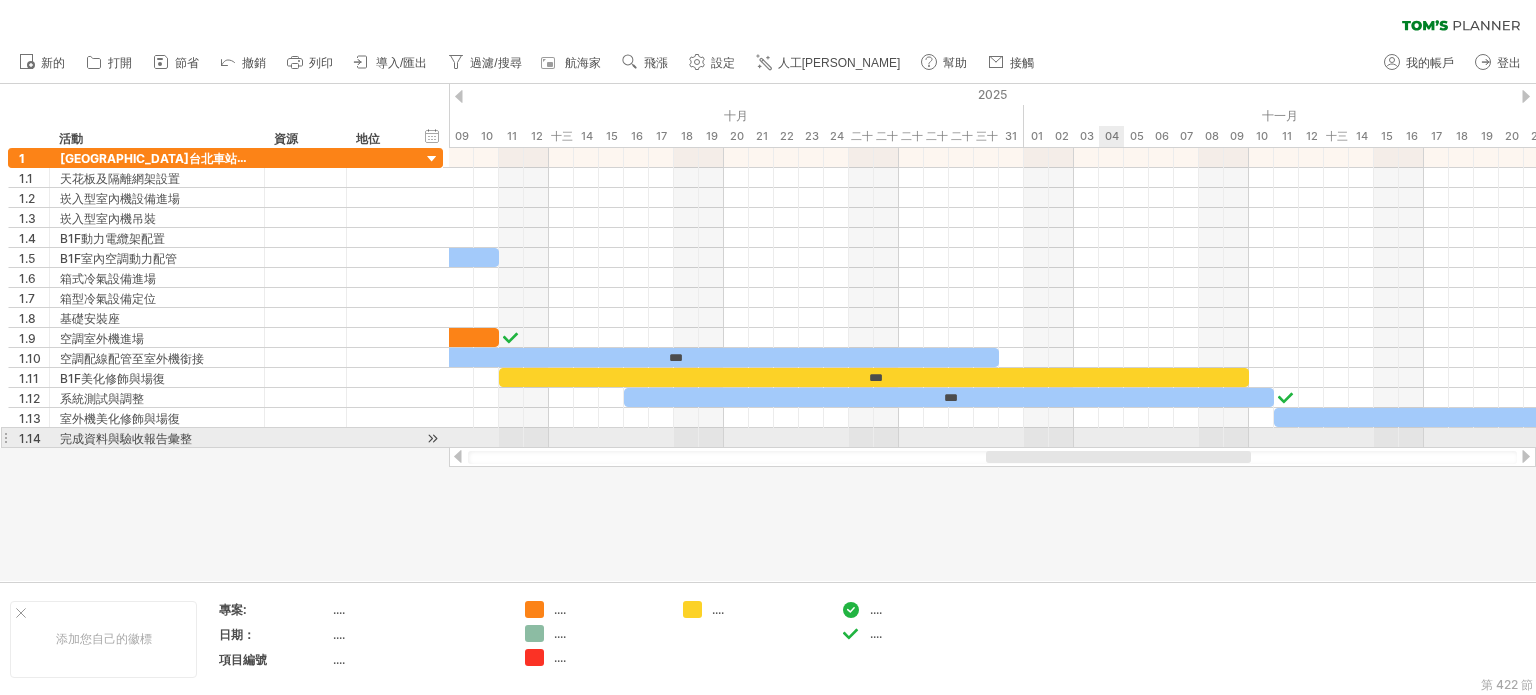 click at bounding box center (992, 438) 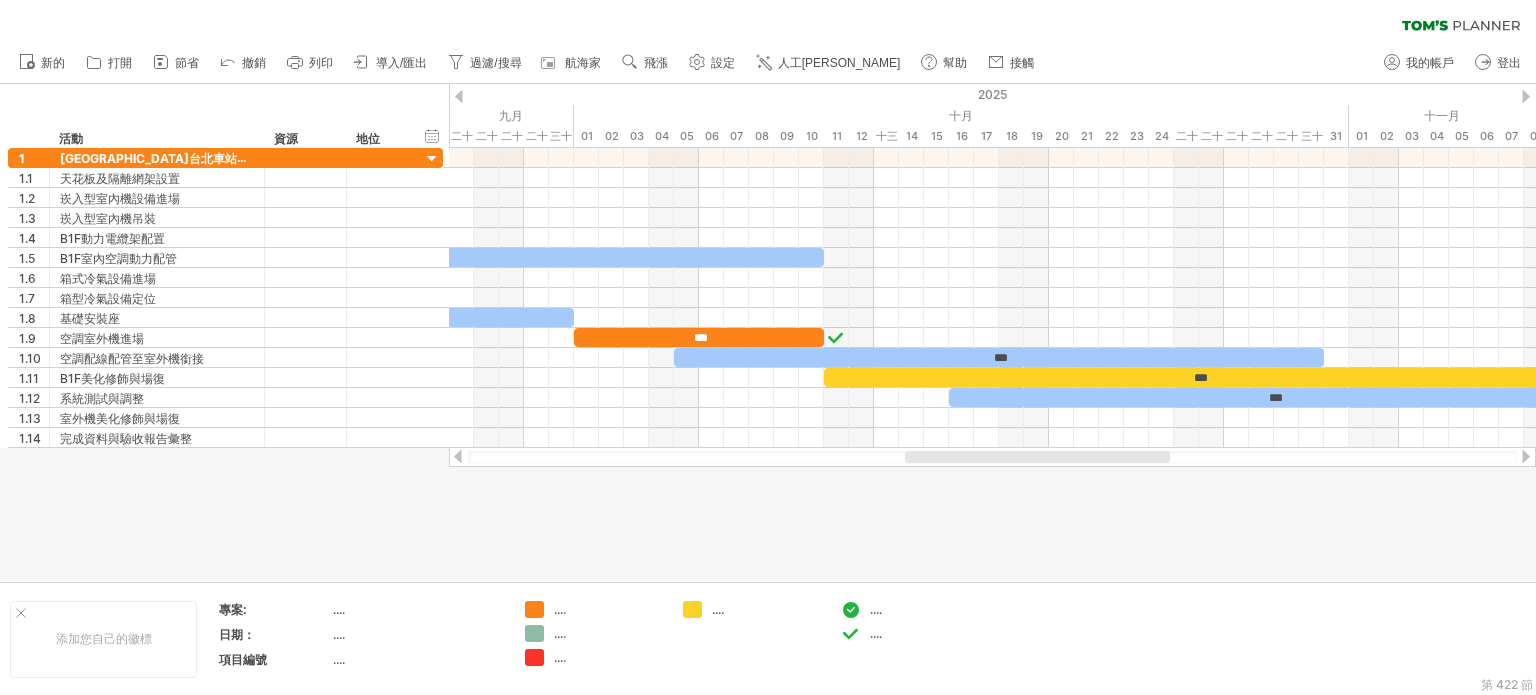 drag, startPoint x: 1085, startPoint y: 456, endPoint x: 1004, endPoint y: 456, distance: 81 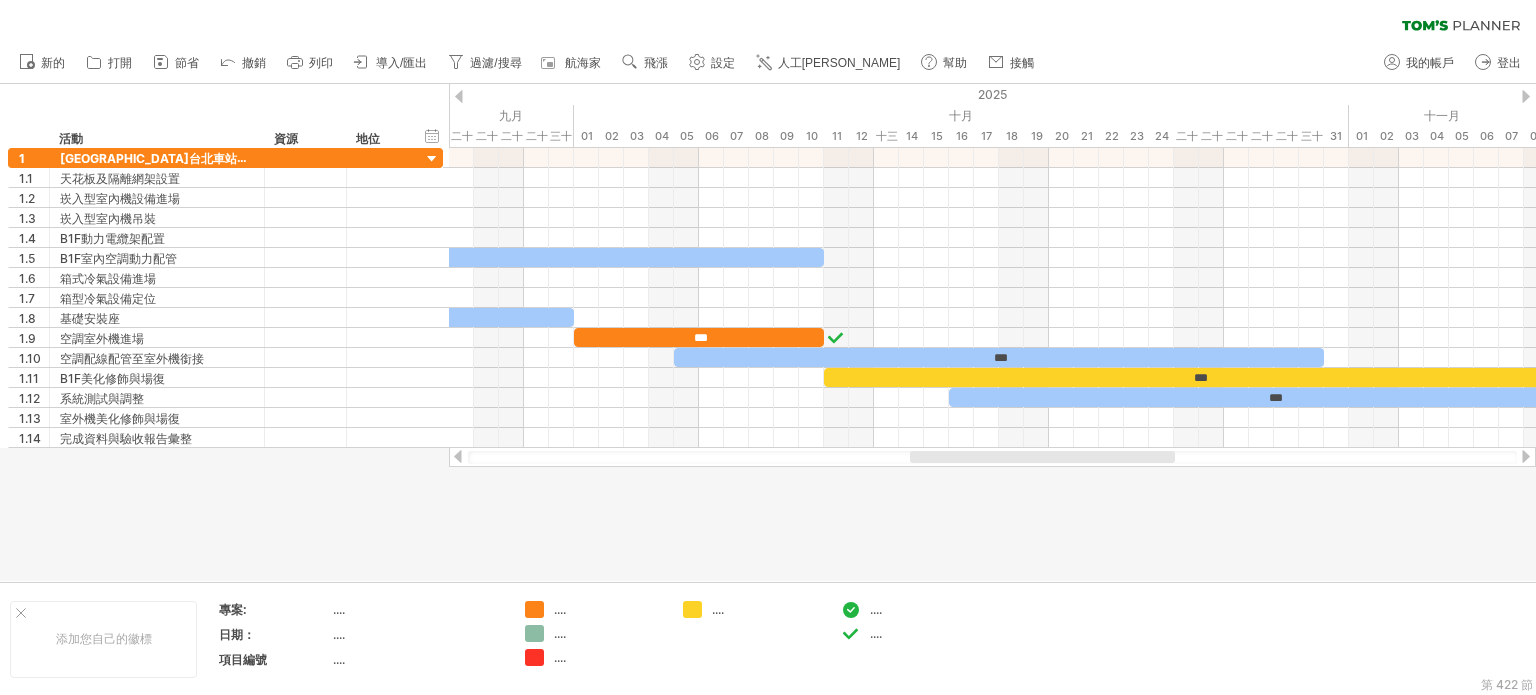 click at bounding box center [992, 457] 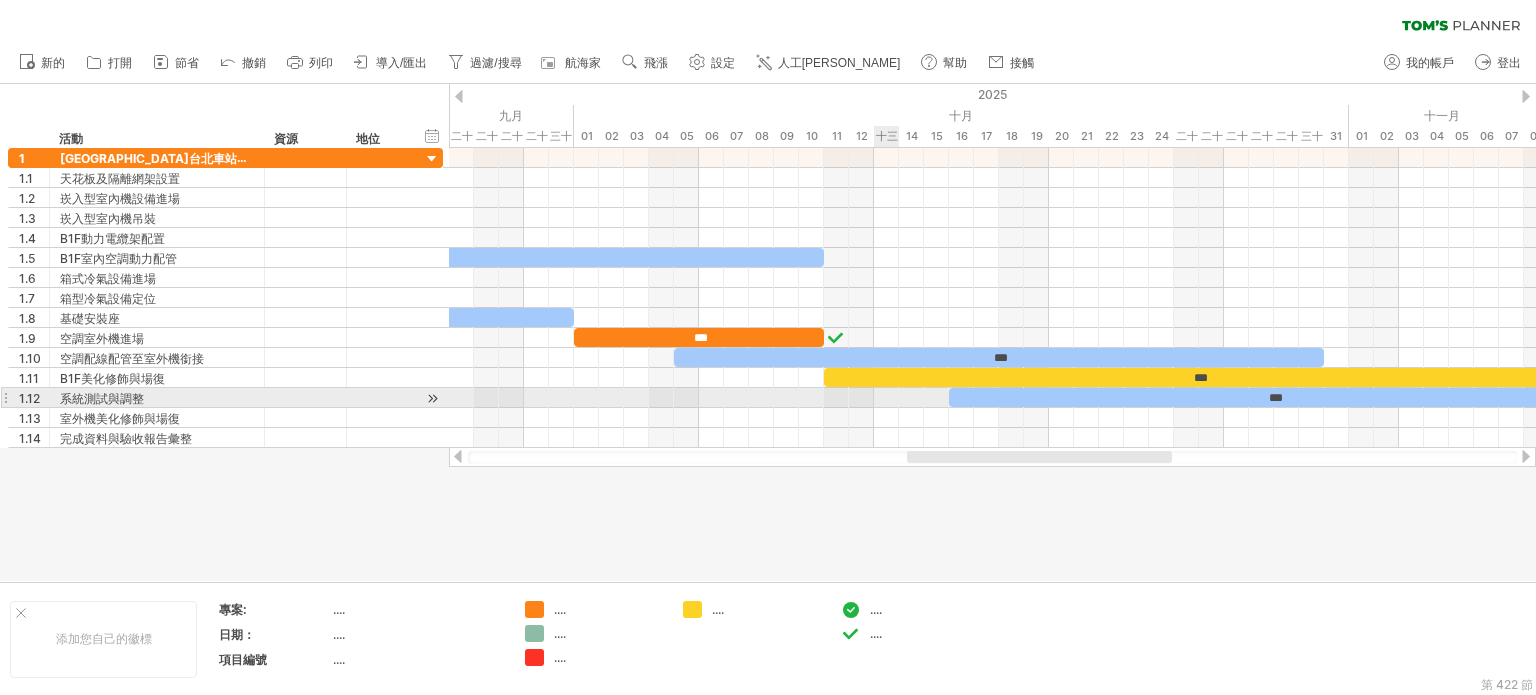 click at bounding box center [992, 398] 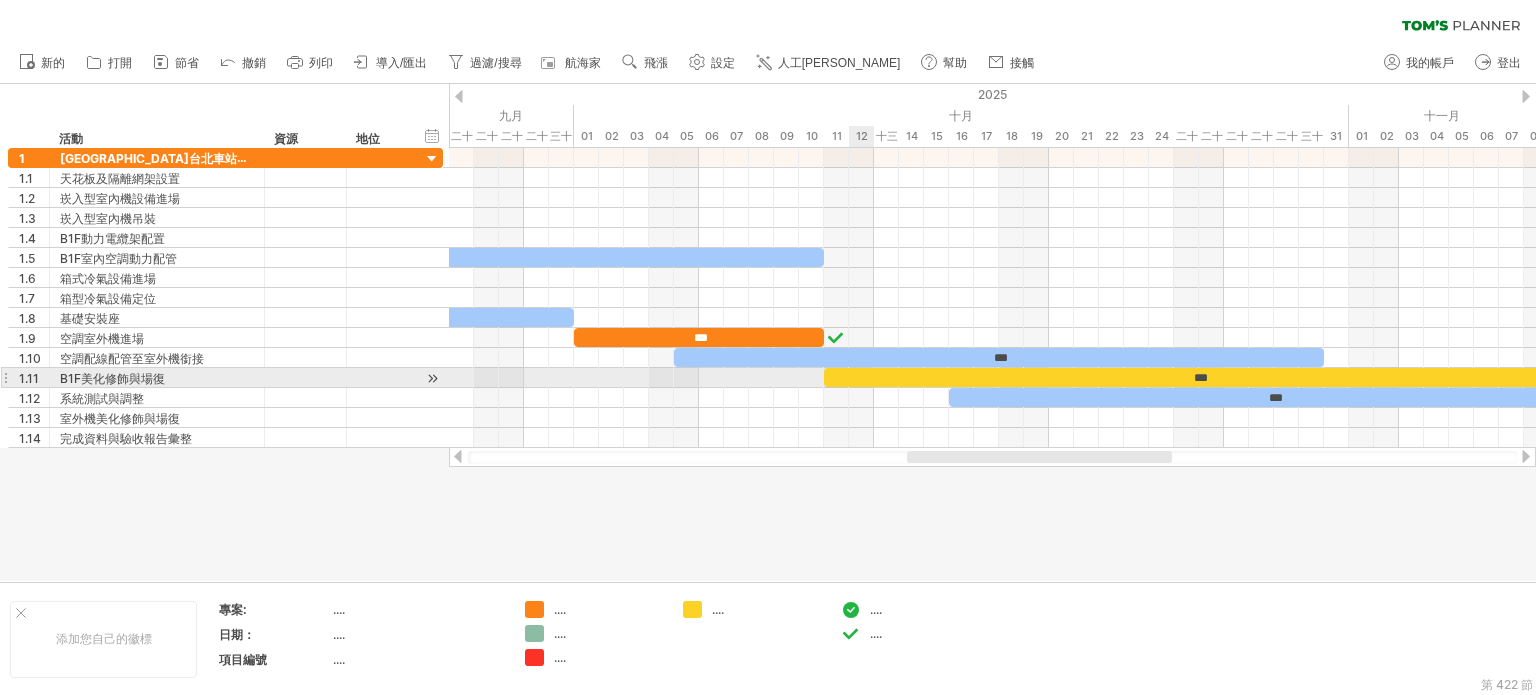click on "***" at bounding box center [1199, 377] 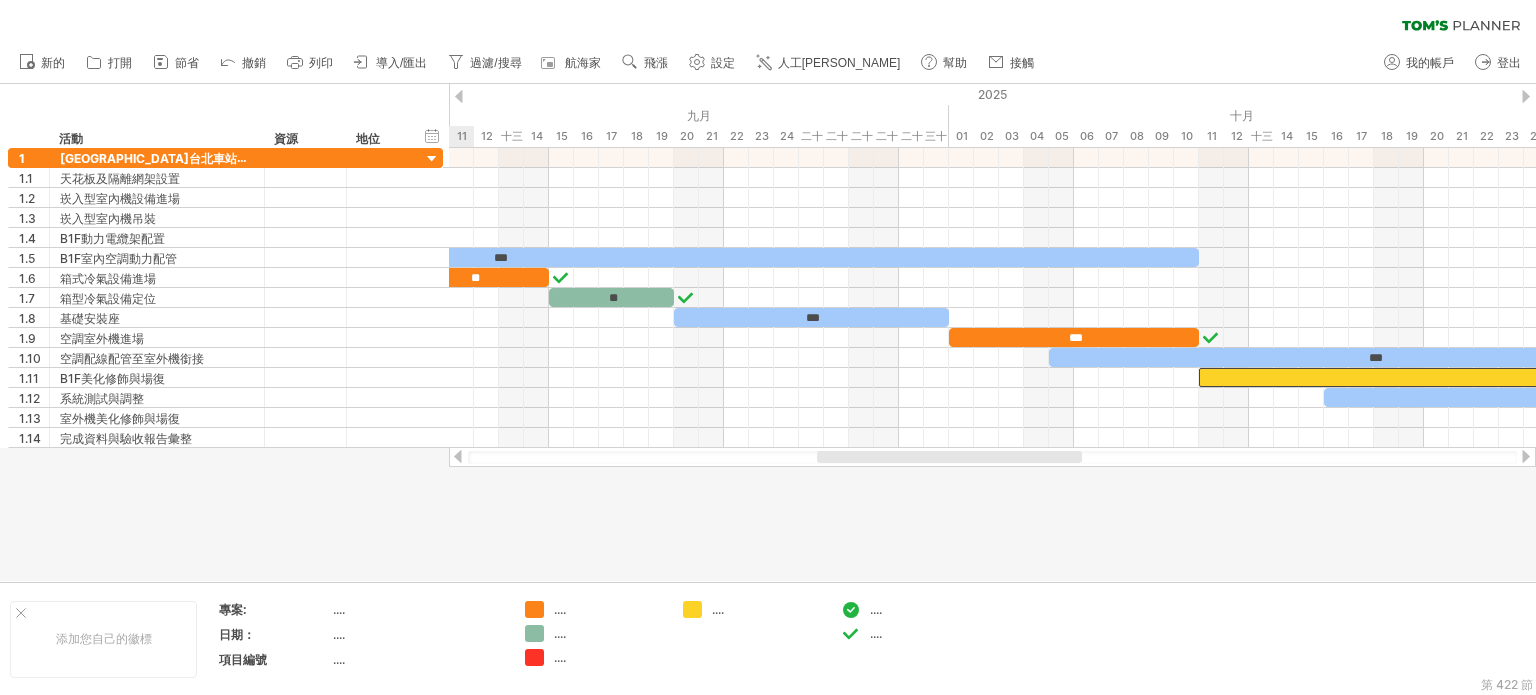drag, startPoint x: 916, startPoint y: 459, endPoint x: 826, endPoint y: 464, distance: 90.13878 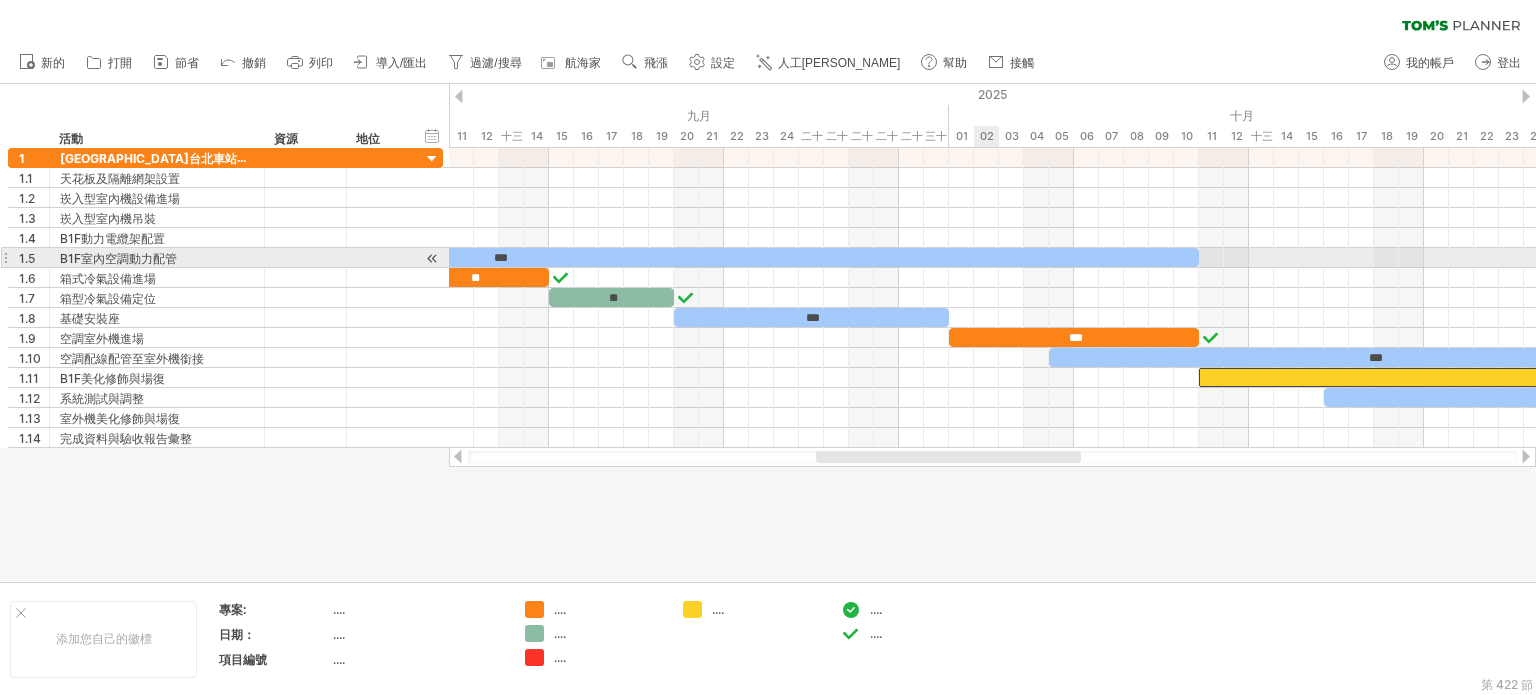 click on "***" at bounding box center (499, 257) 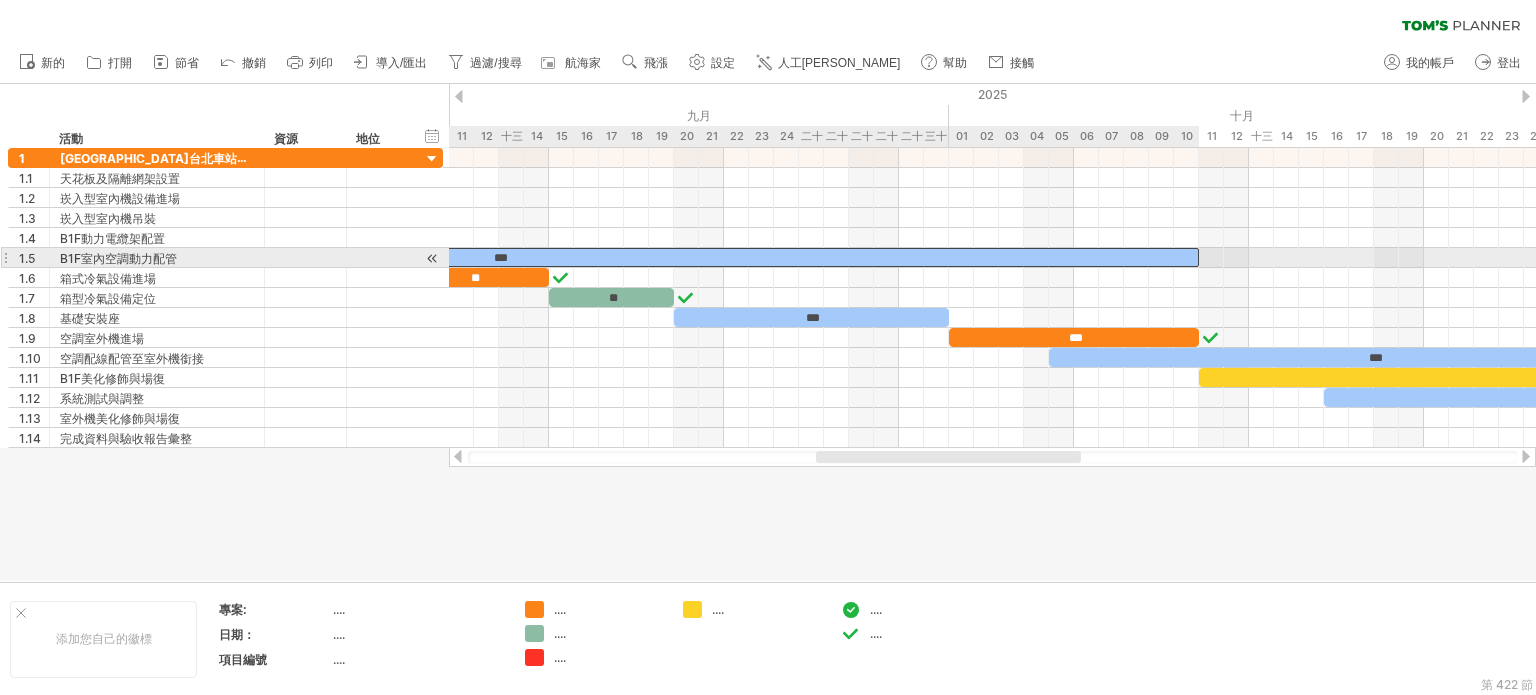 click on "***" at bounding box center [499, 257] 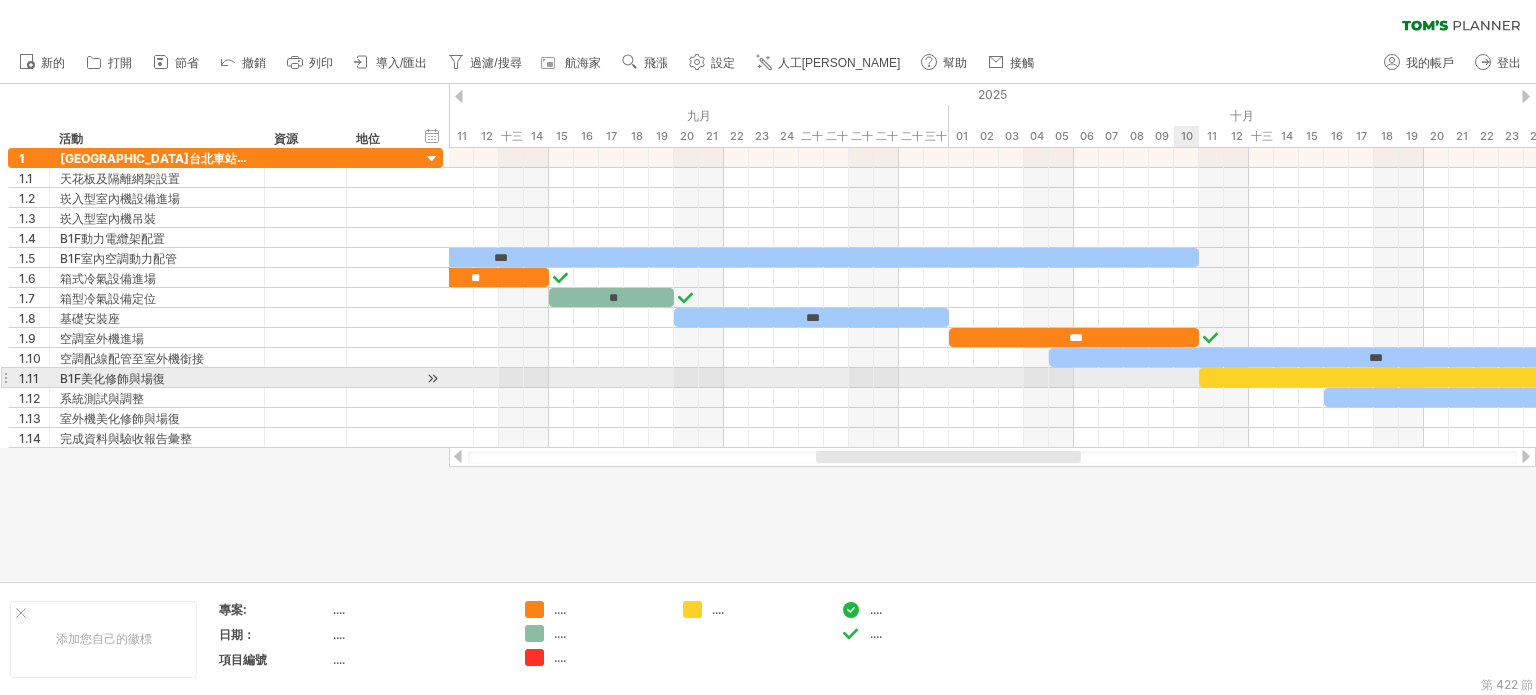 click on "***" at bounding box center [1574, 377] 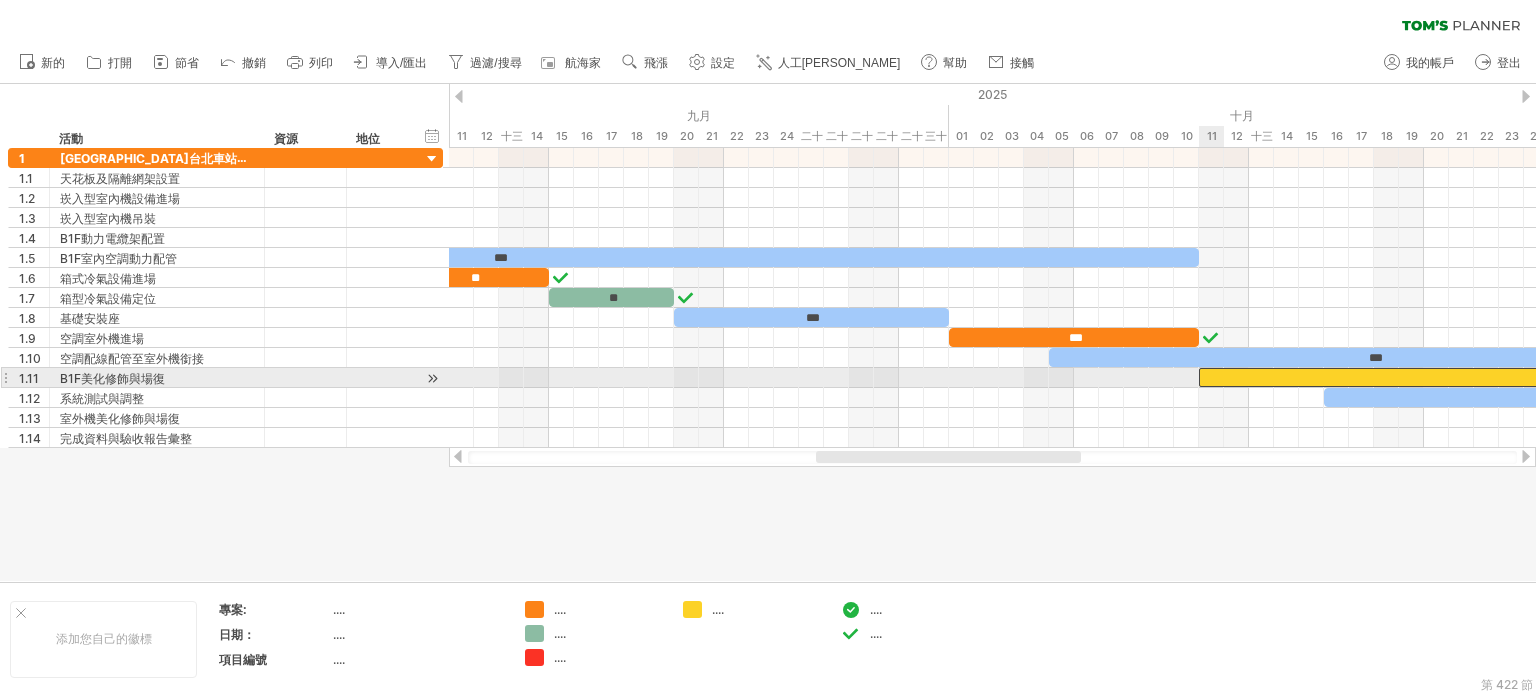 scroll, scrollTop: 0, scrollLeft: 0, axis: both 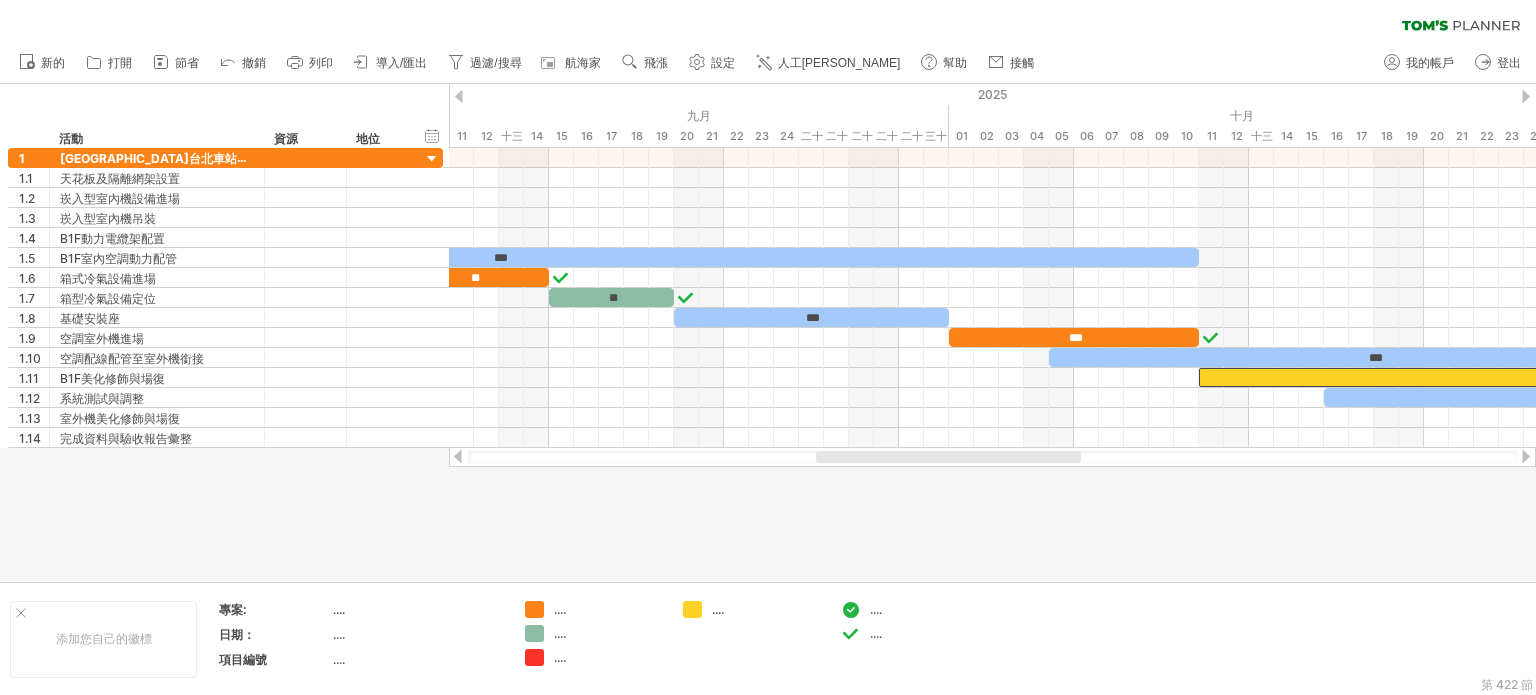 drag, startPoint x: 1044, startPoint y: 464, endPoint x: 1093, endPoint y: 461, distance: 49.09175 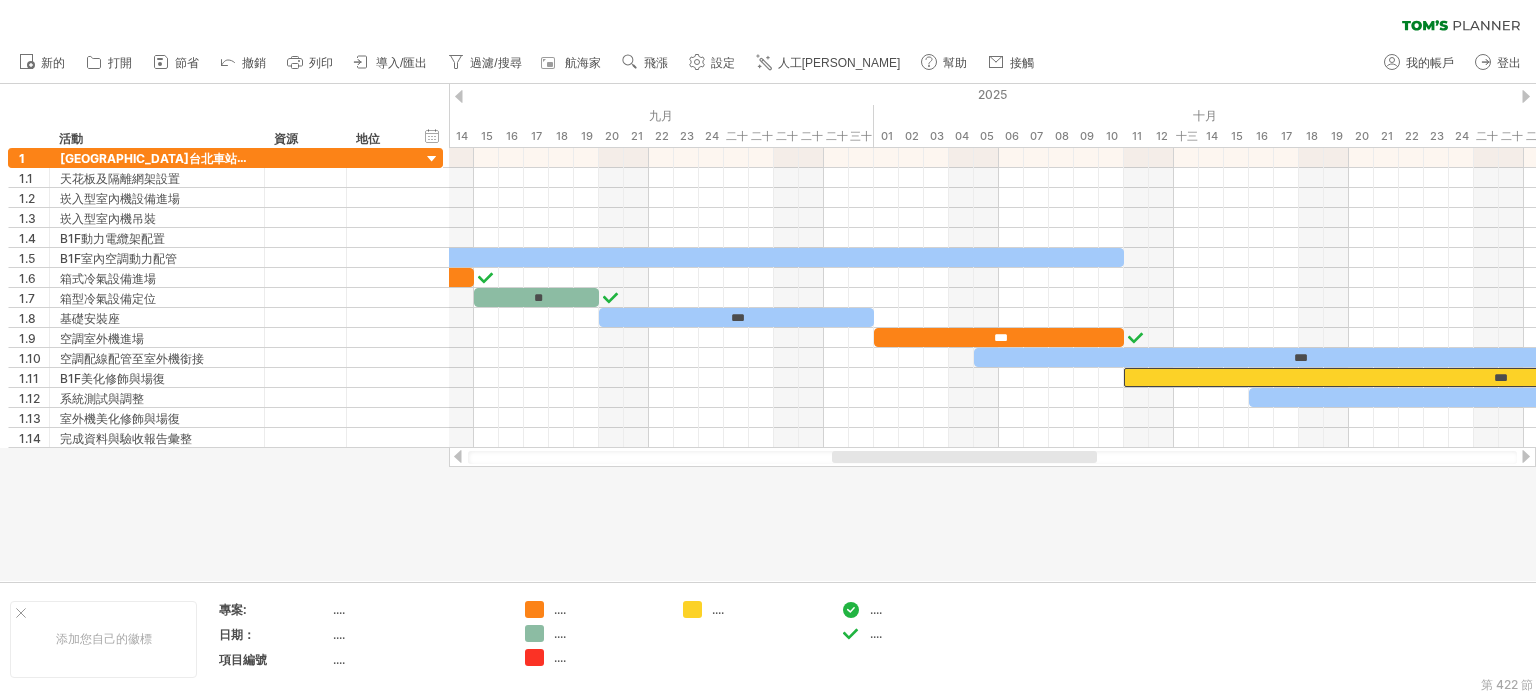 drag, startPoint x: 1040, startPoint y: 451, endPoint x: 1044, endPoint y: 413, distance: 38.209946 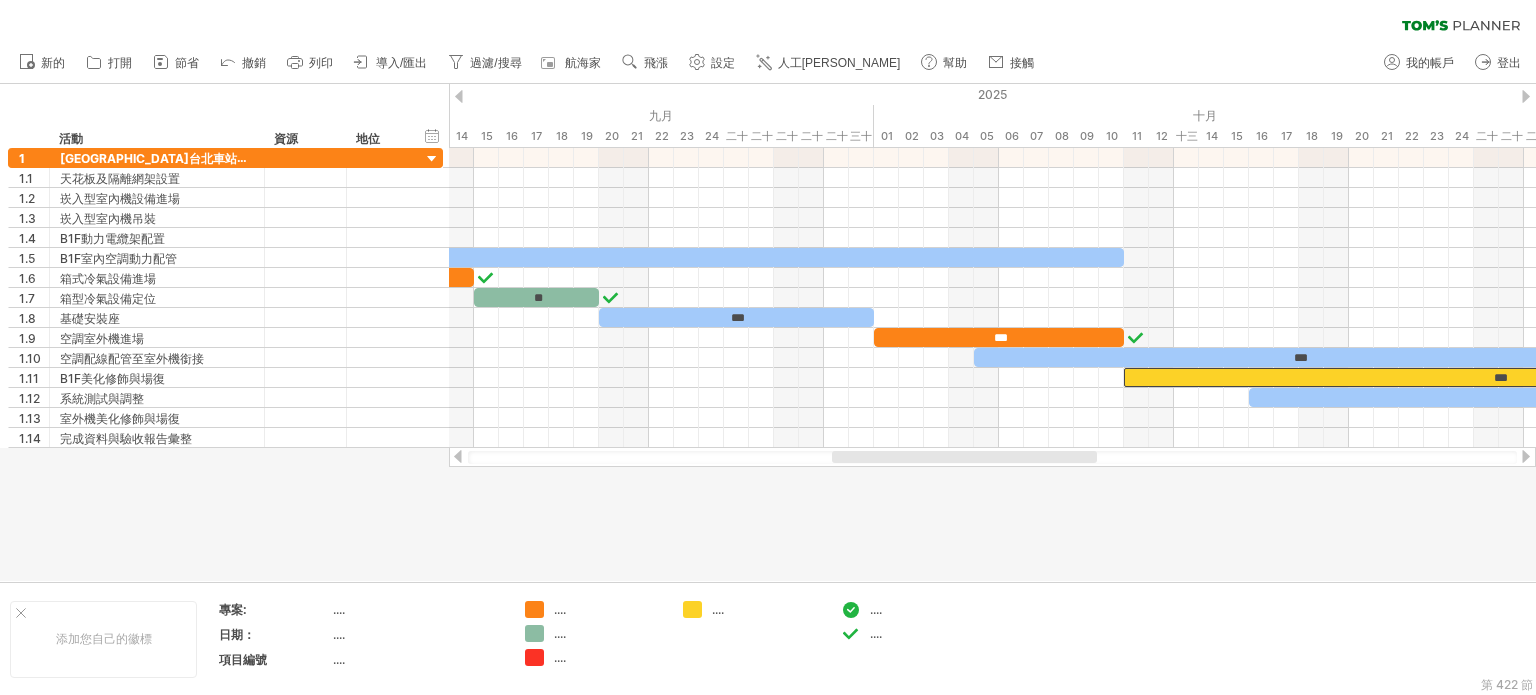 click at bounding box center (964, 457) 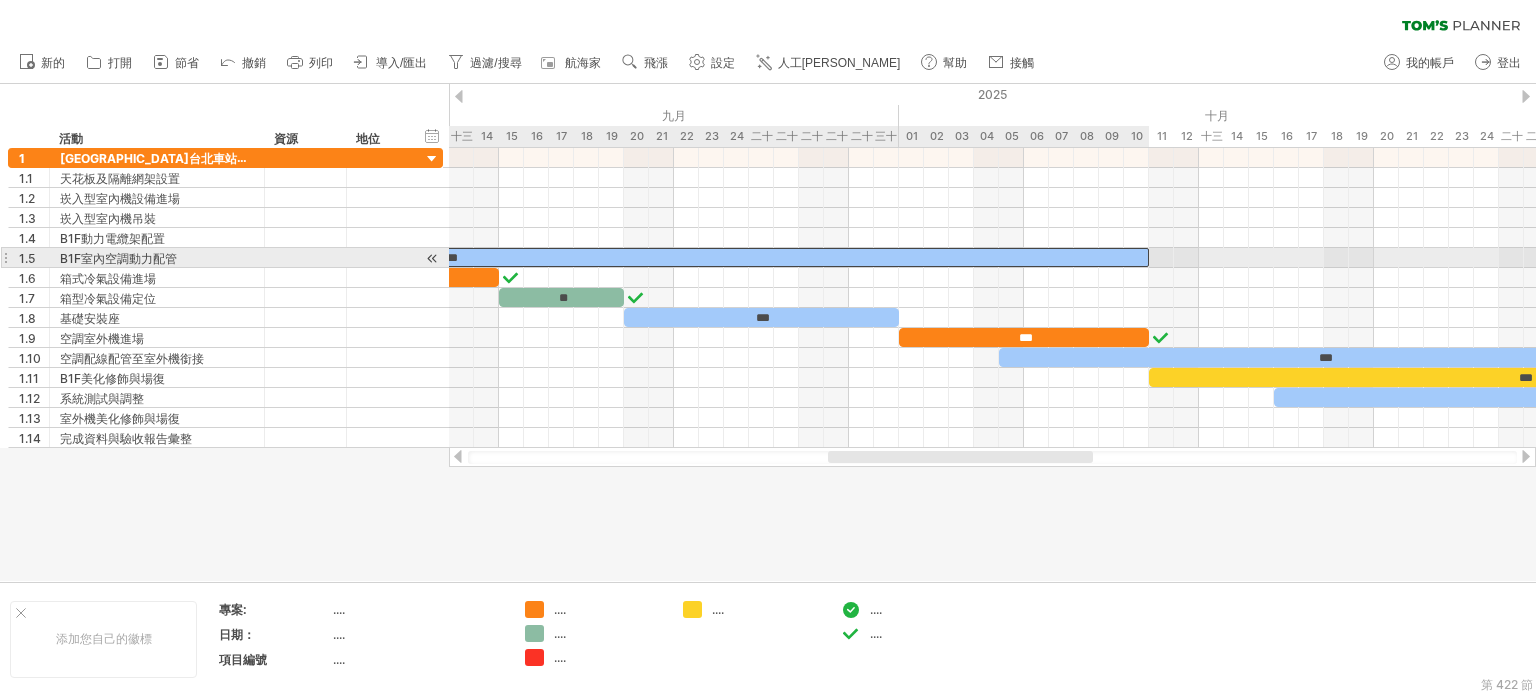 click on "***" at bounding box center (449, 257) 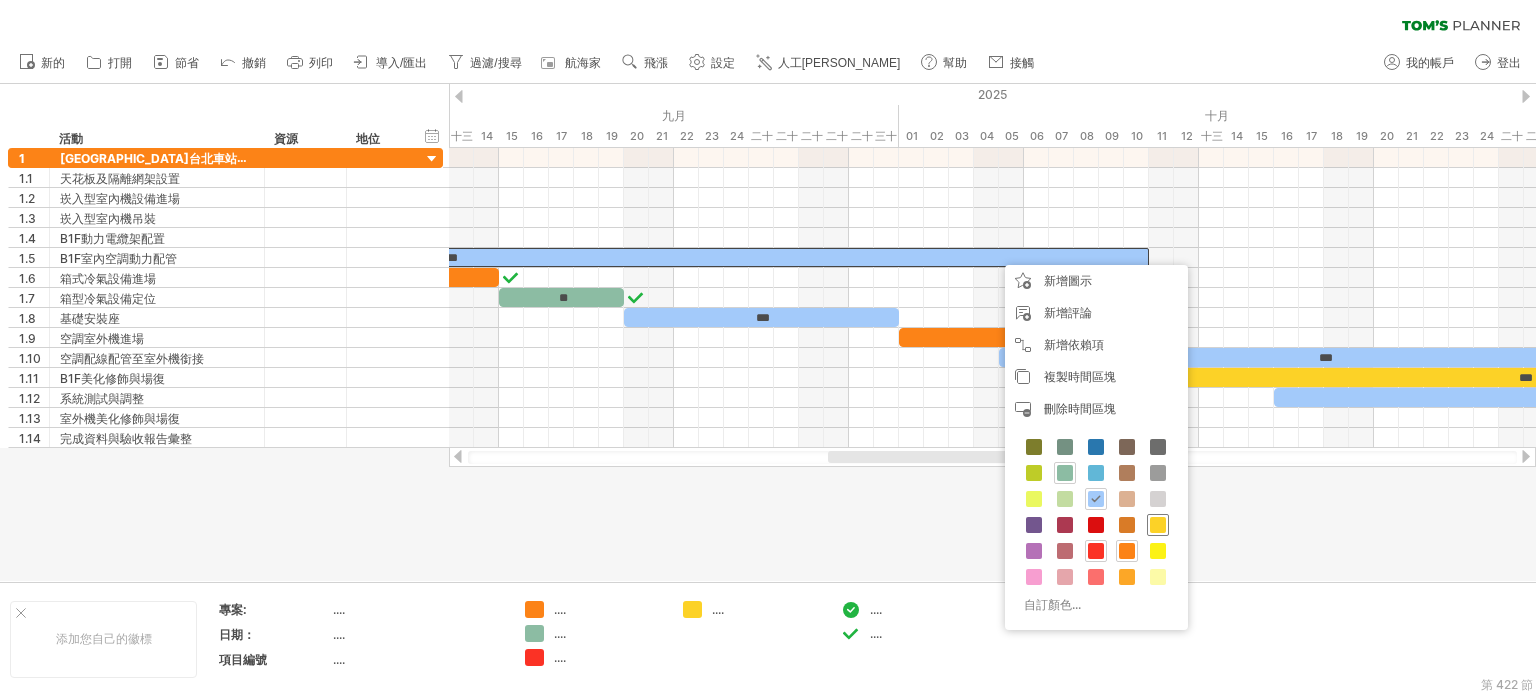 click at bounding box center (1158, 525) 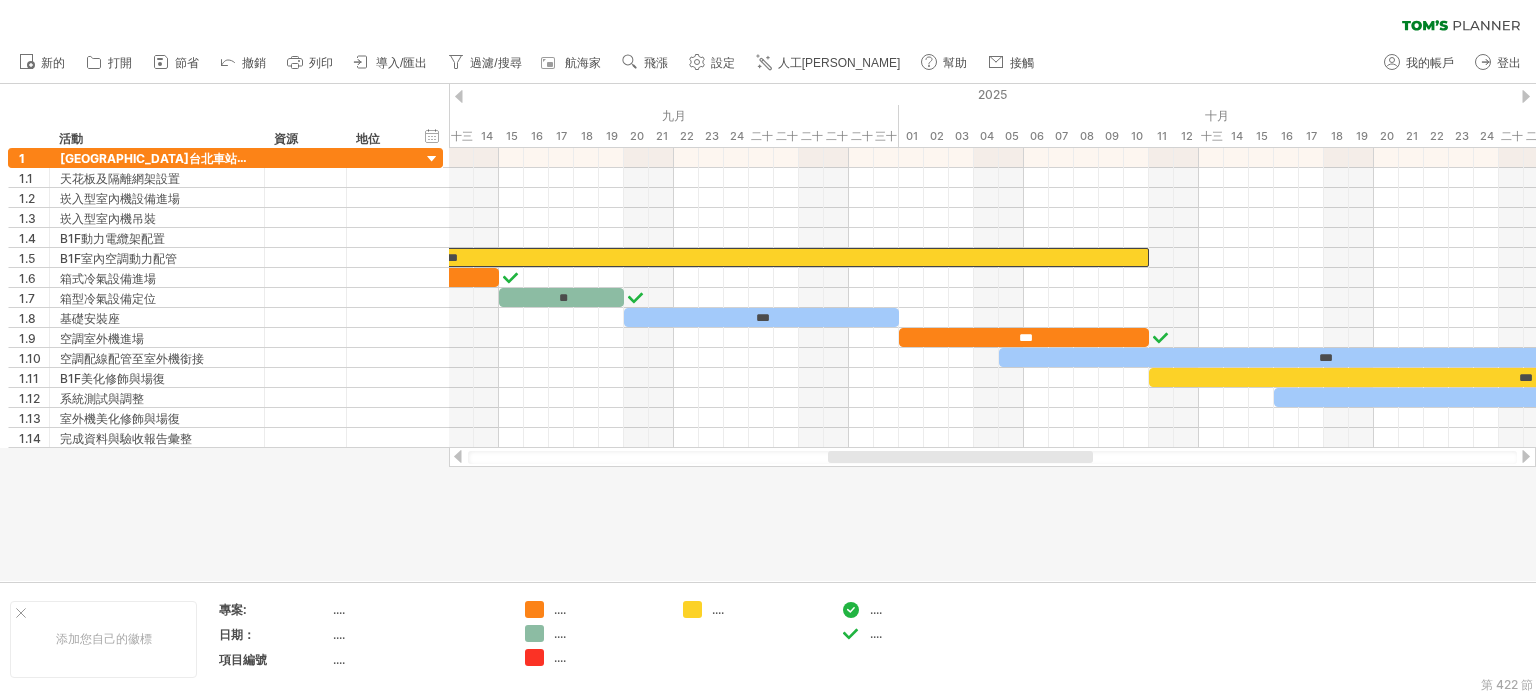 click at bounding box center (768, 332) 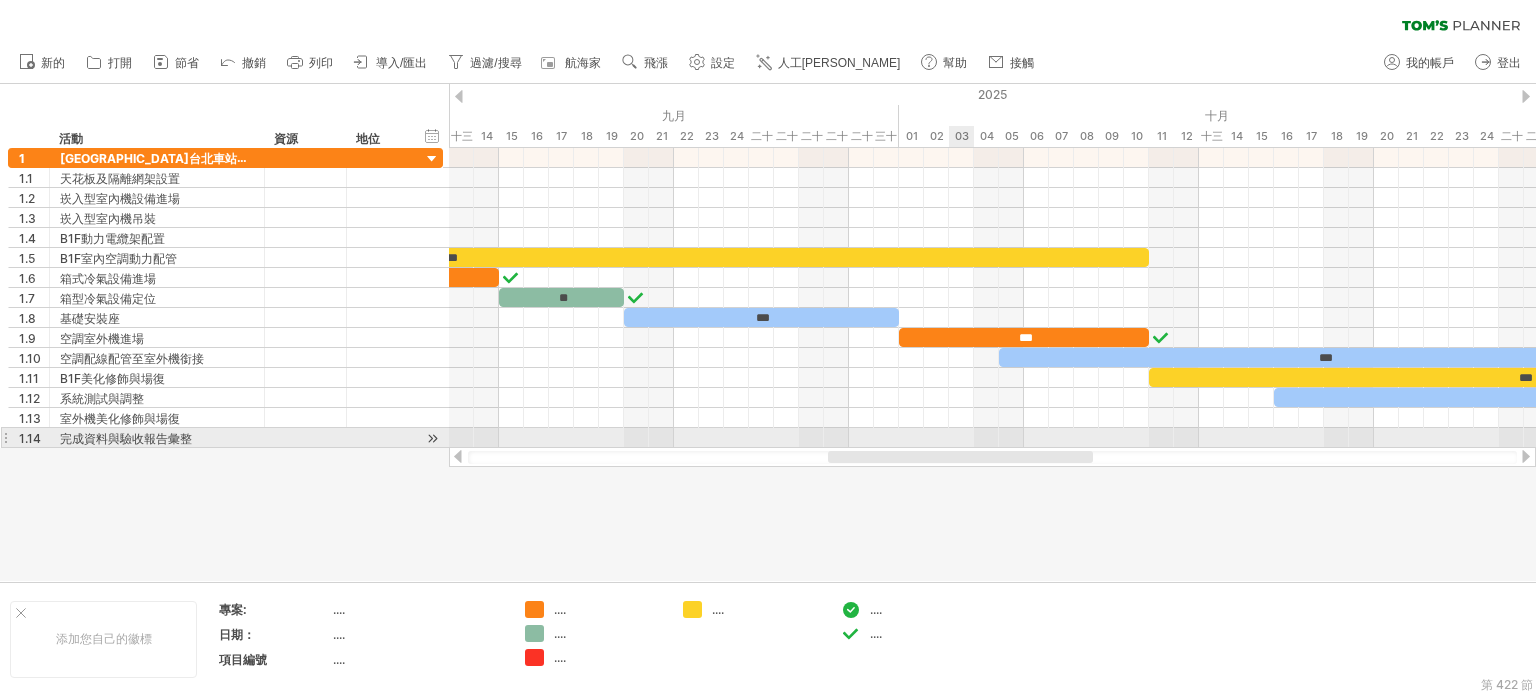 click on "** ** ** ** *** ** ** *** *** *** *** ***
[DATE]
[DATE]" at bounding box center (992, 298) 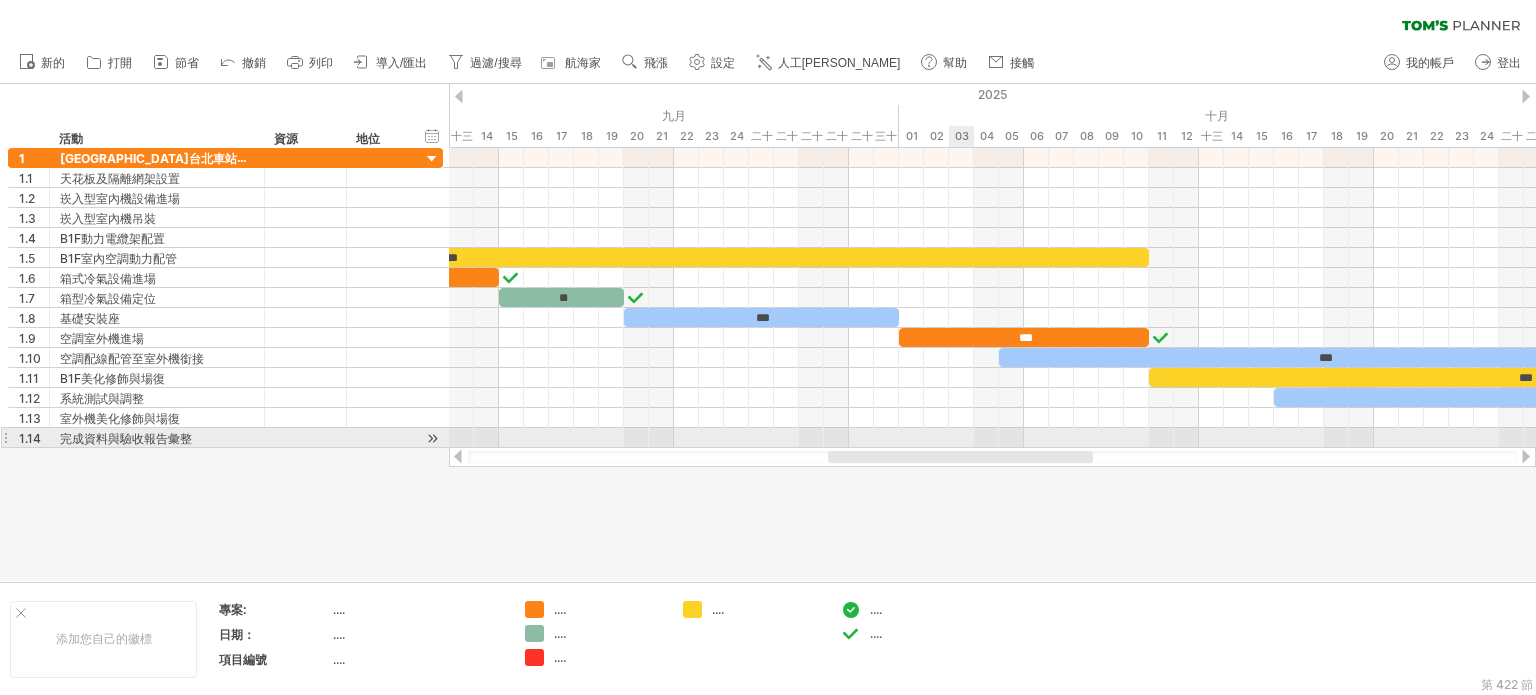 drag, startPoint x: 960, startPoint y: 446, endPoint x: 952, endPoint y: 455, distance: 12.0415945 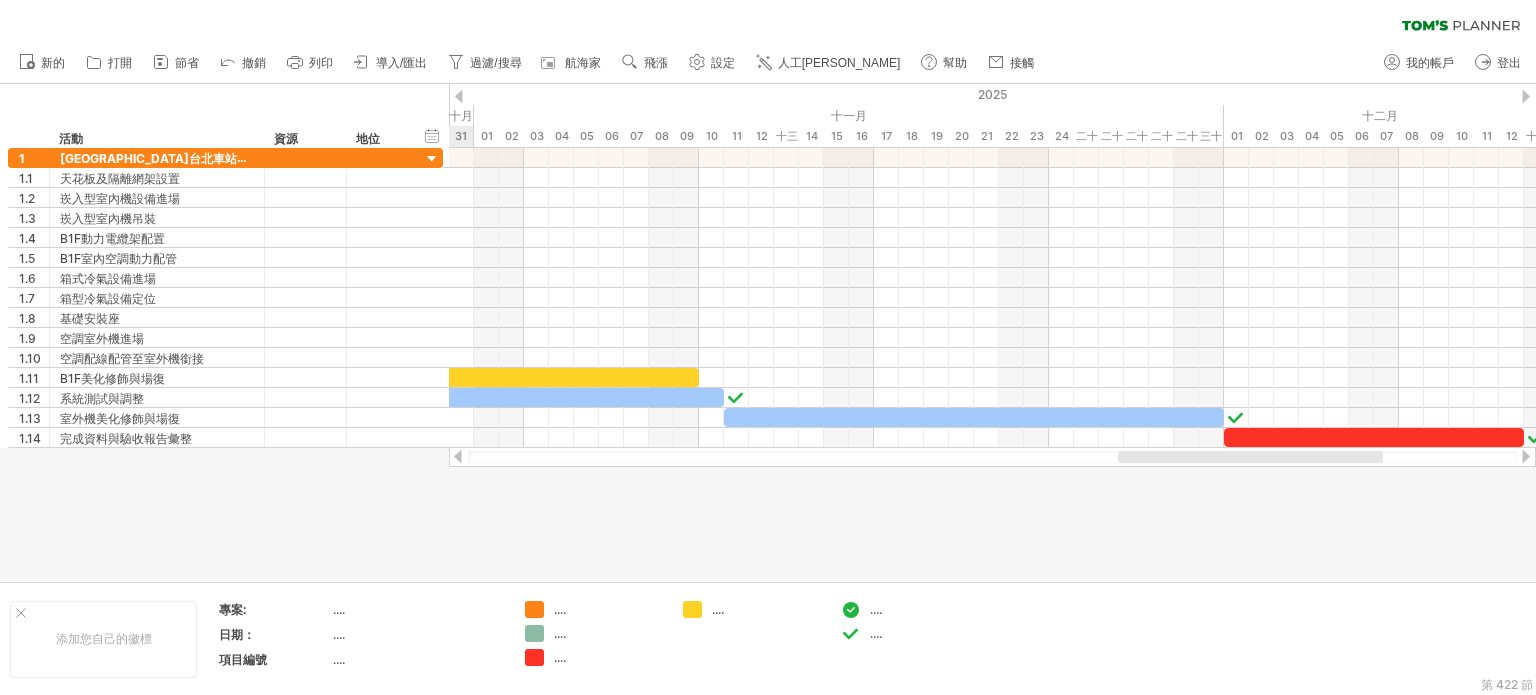 drag, startPoint x: 952, startPoint y: 455, endPoint x: 1242, endPoint y: 486, distance: 291.6522 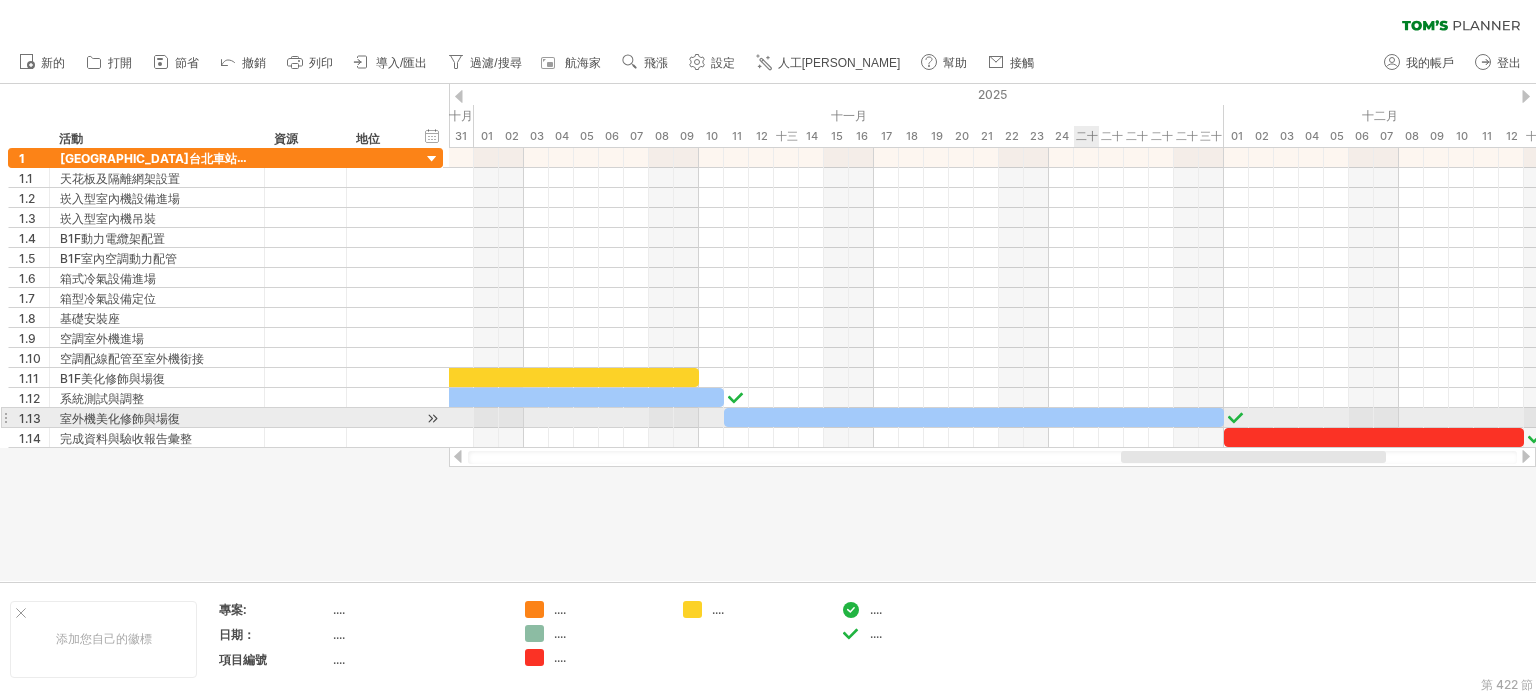 click at bounding box center [974, 417] 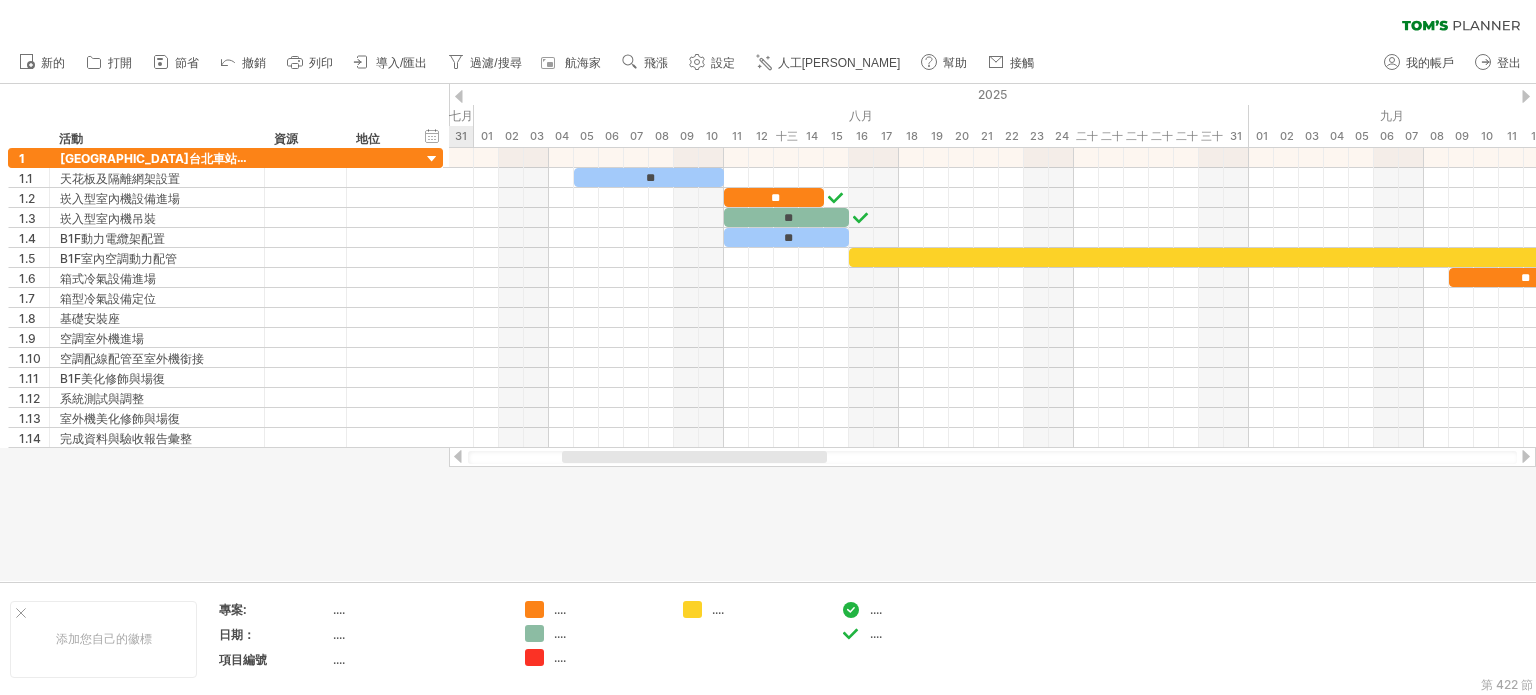 drag, startPoint x: 1107, startPoint y: 460, endPoint x: 581, endPoint y: 472, distance: 526.13684 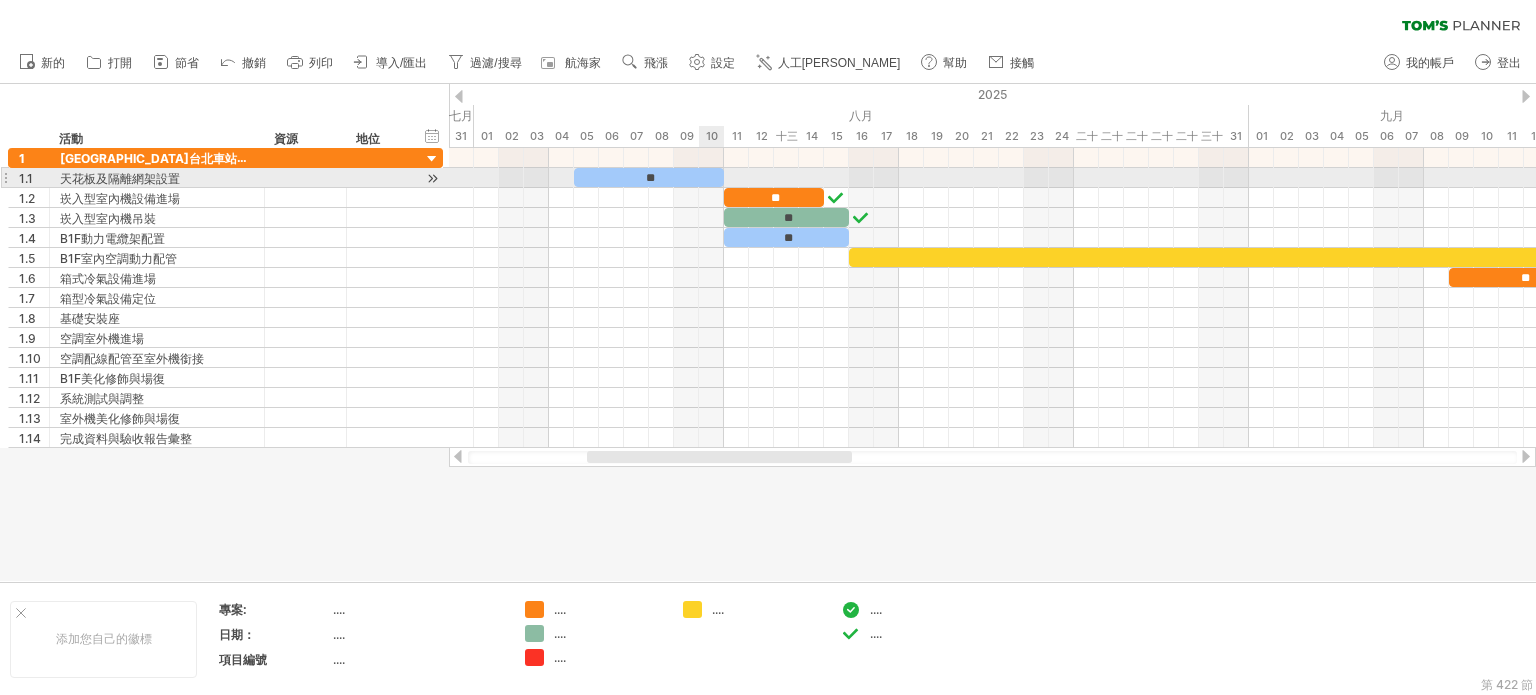 click on "**" at bounding box center [649, 177] 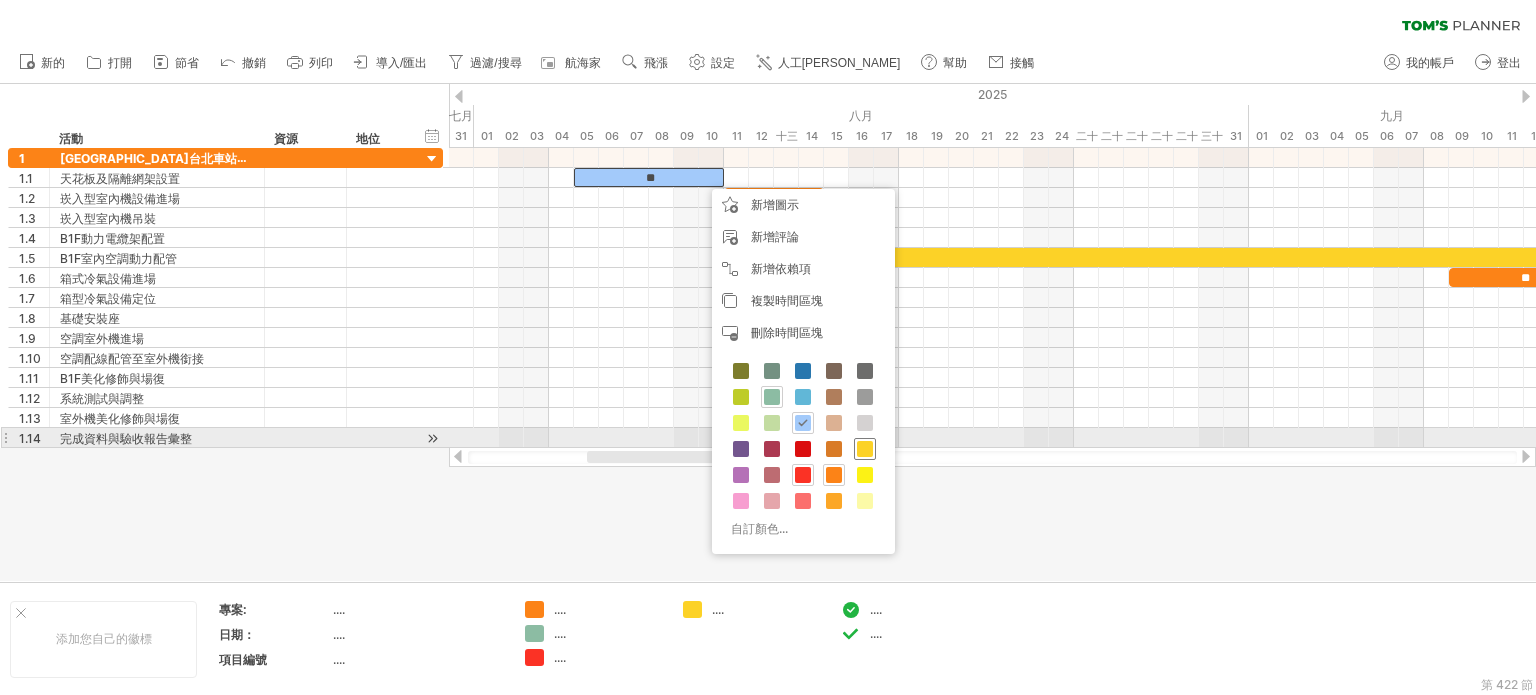 click at bounding box center [865, 449] 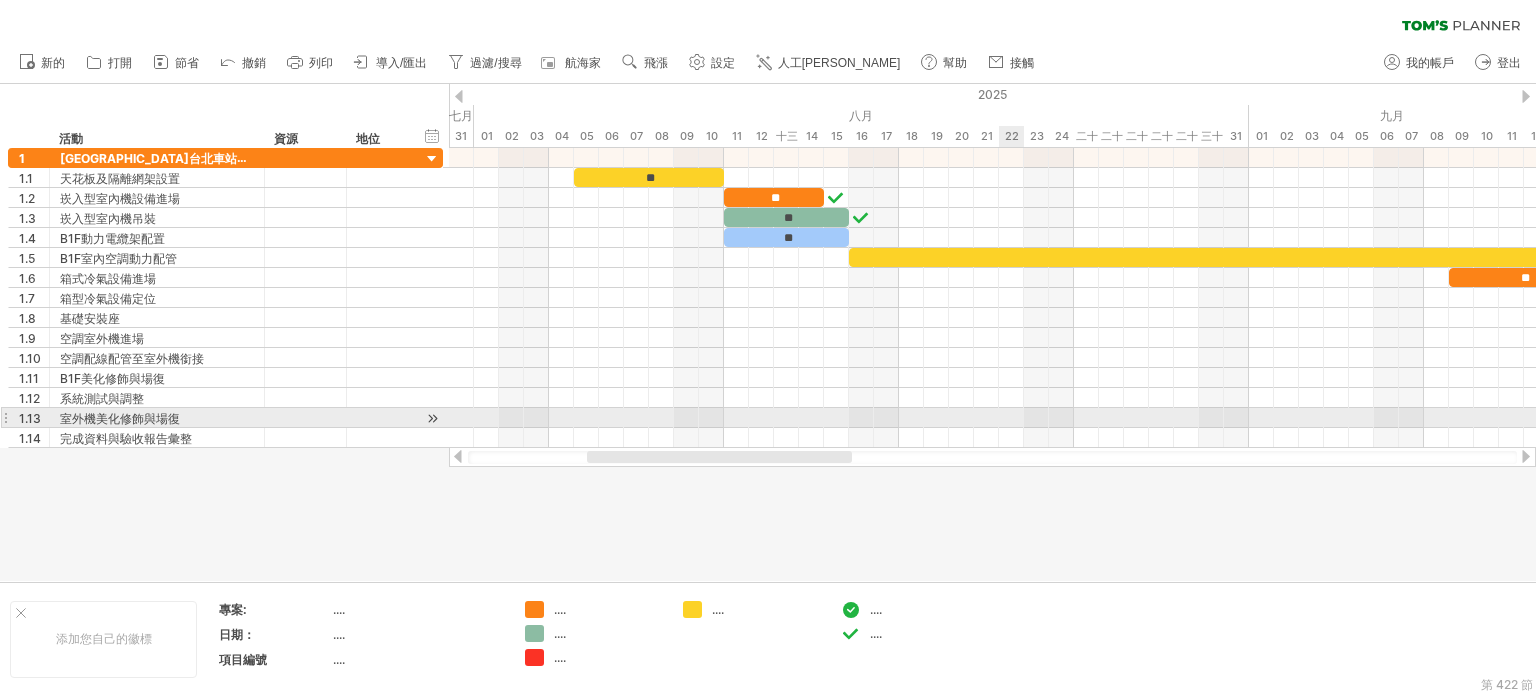 click at bounding box center [992, 438] 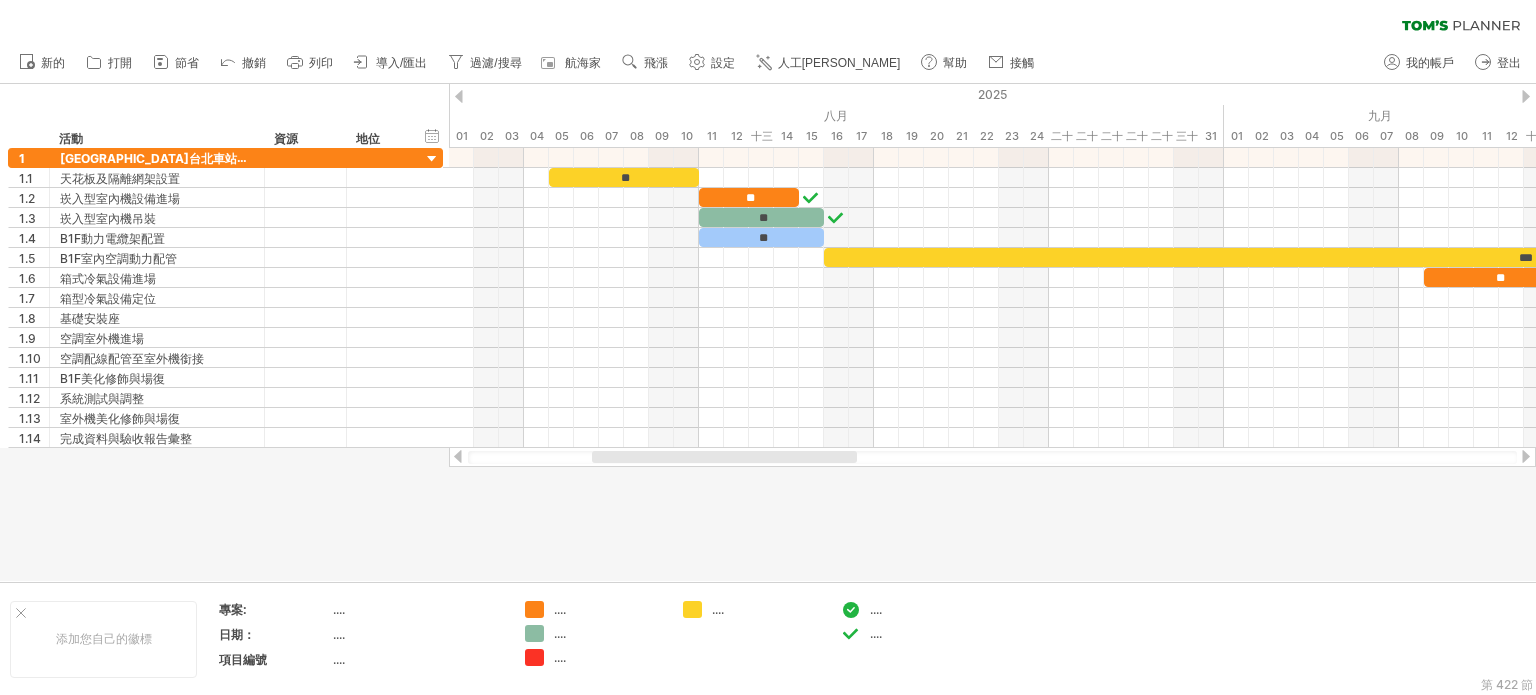 click at bounding box center (724, 457) 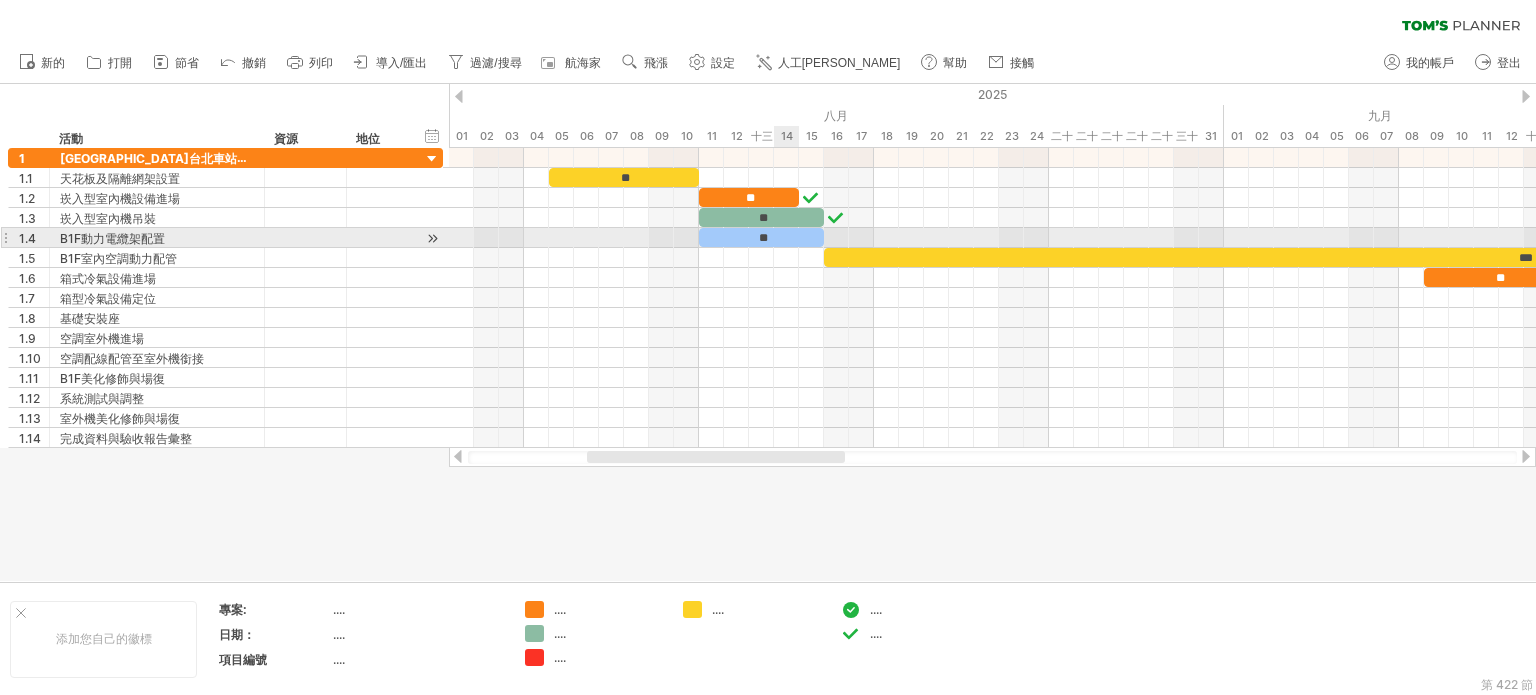 click on "**" at bounding box center (761, 237) 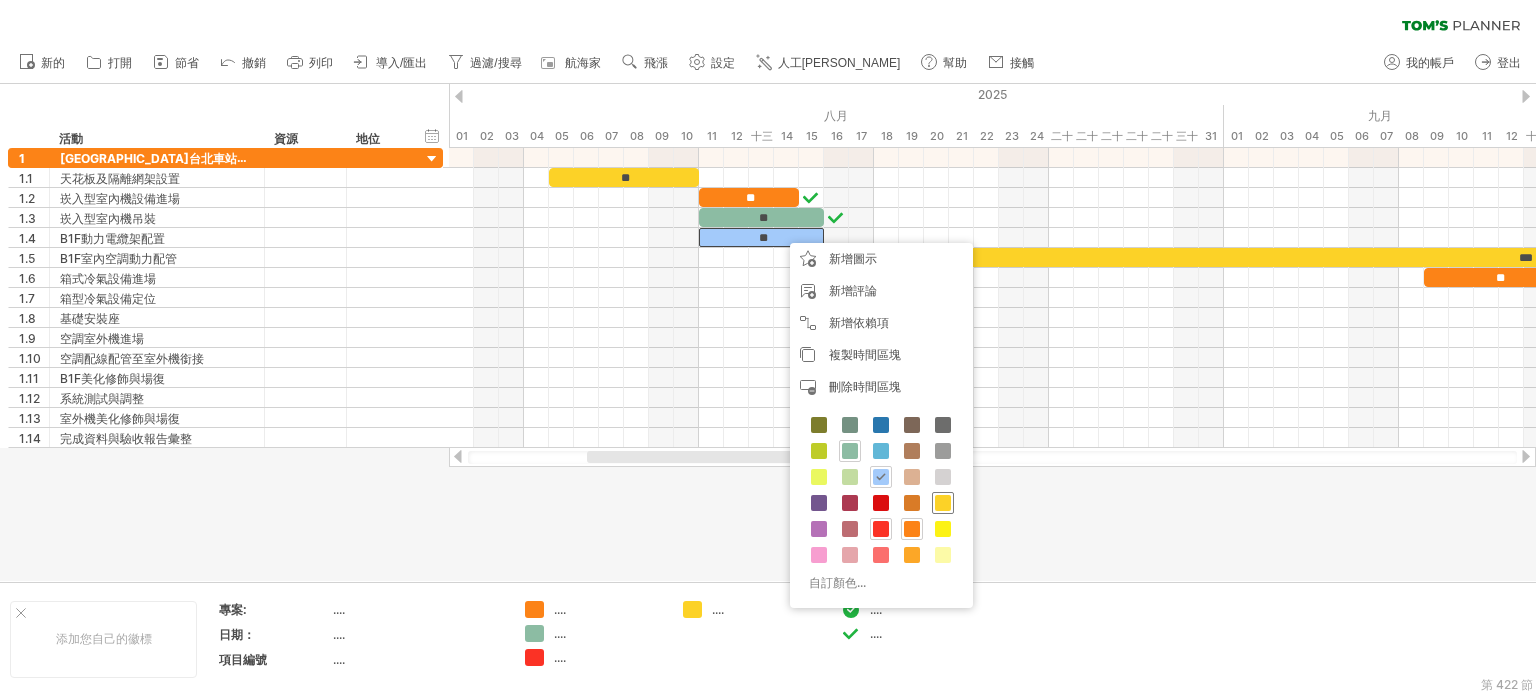 click at bounding box center (943, 503) 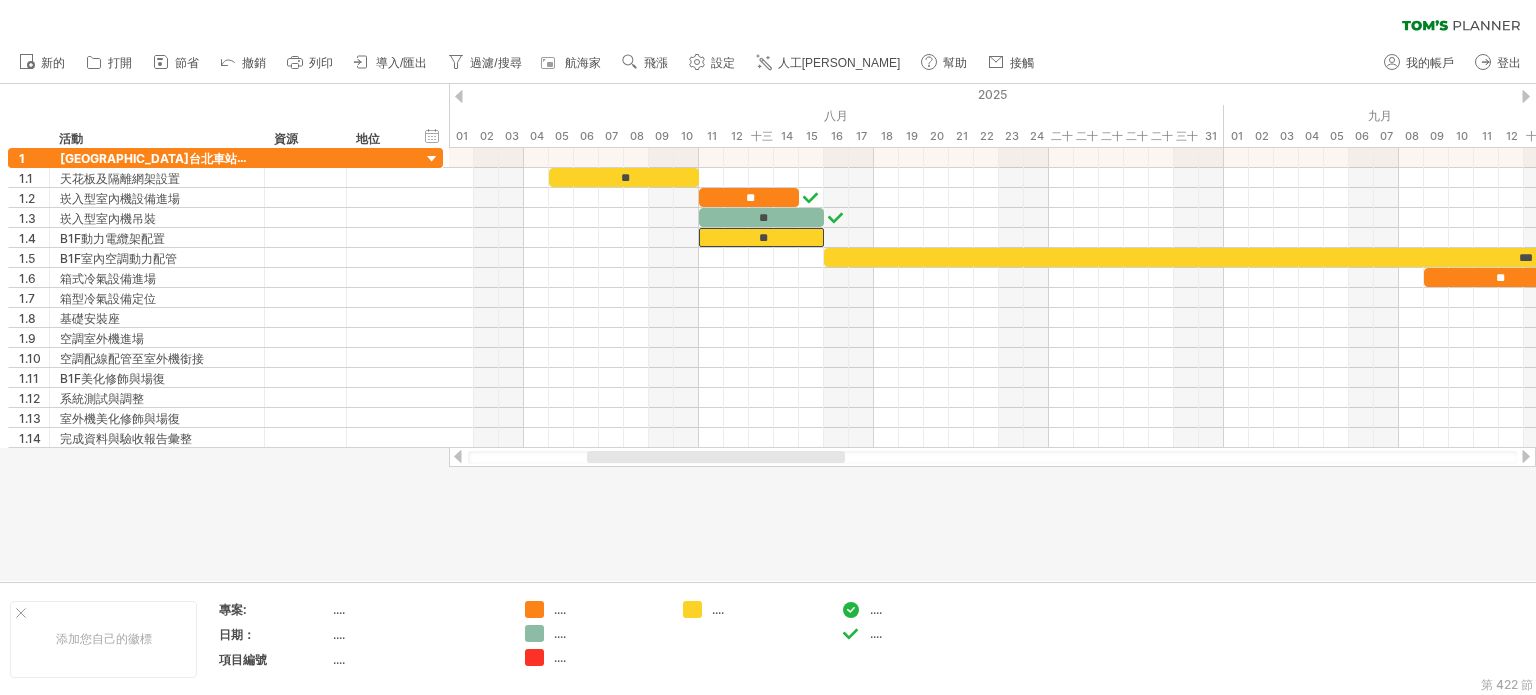 click at bounding box center [992, 457] 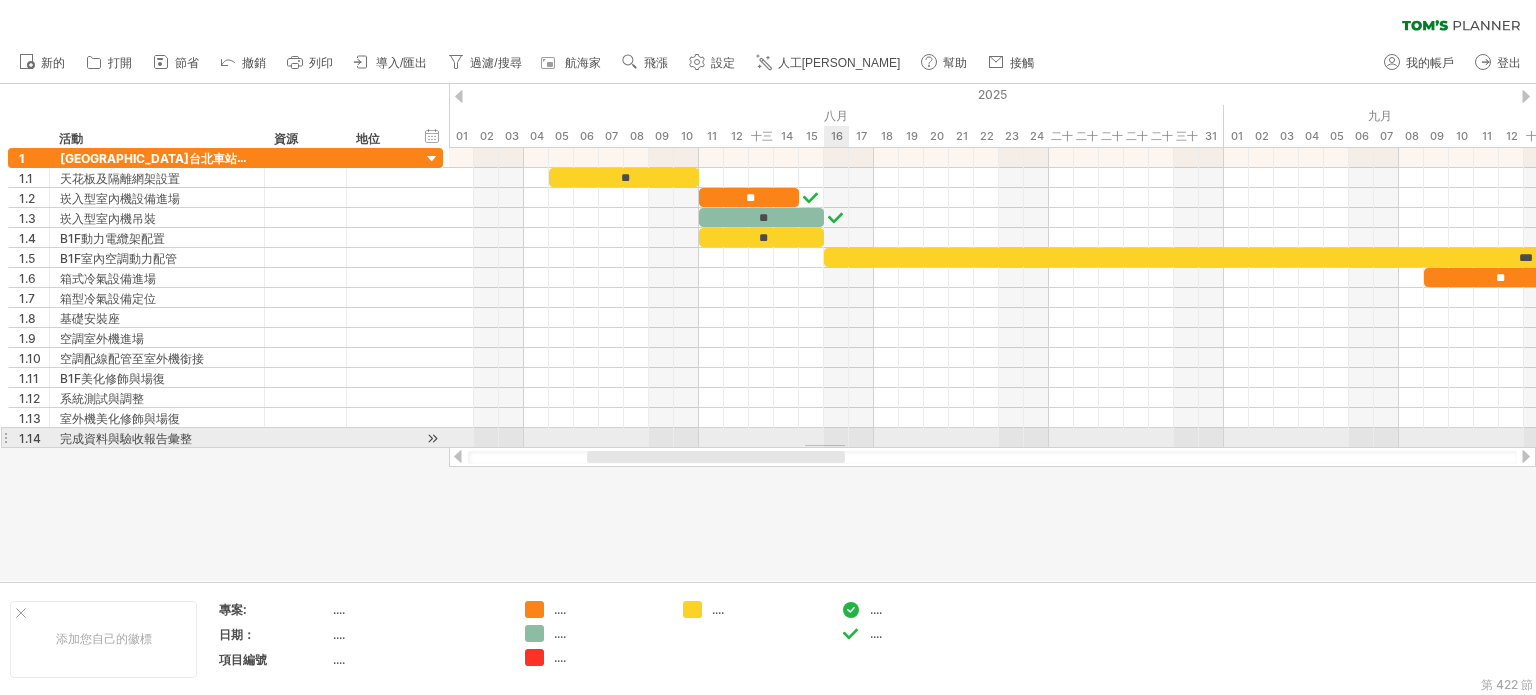 drag, startPoint x: 805, startPoint y: 446, endPoint x: 846, endPoint y: 445, distance: 41.01219 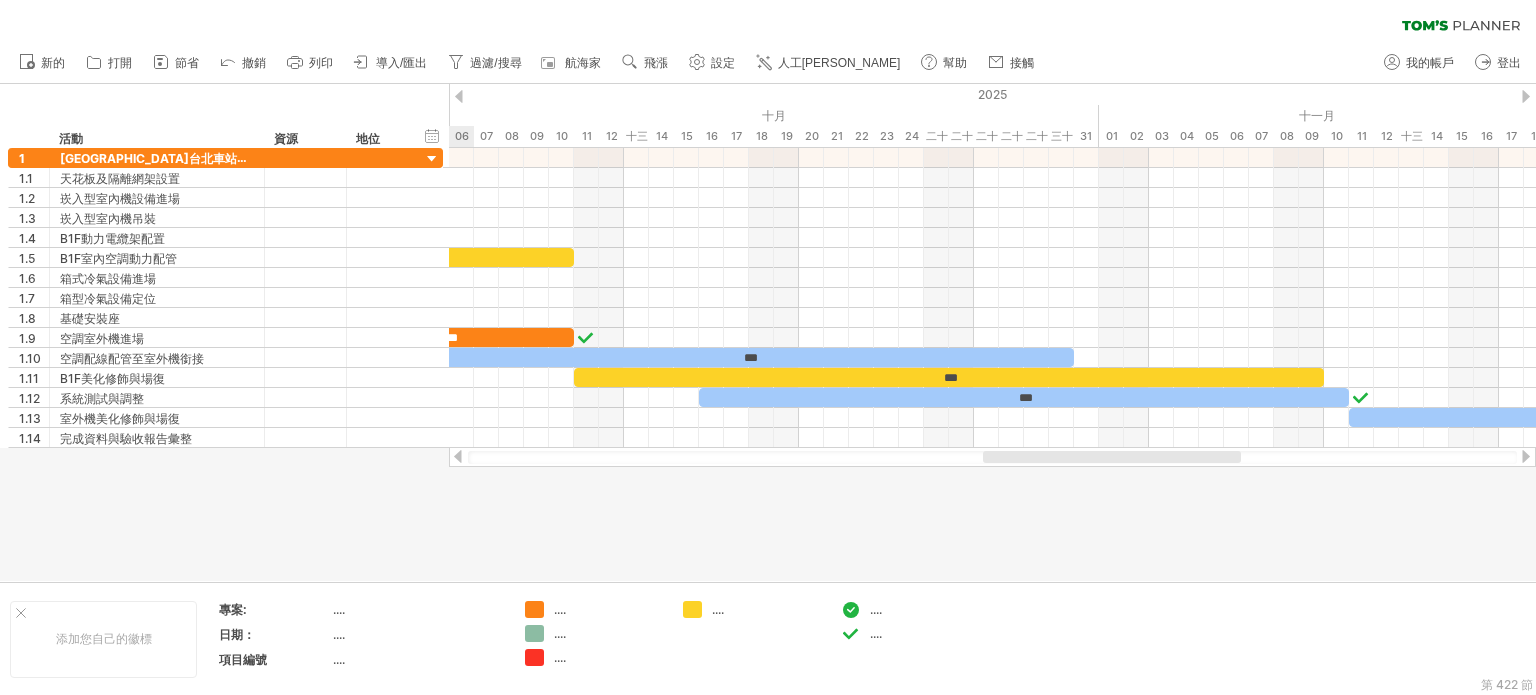 drag, startPoint x: 822, startPoint y: 460, endPoint x: 1085, endPoint y: 430, distance: 264.7055 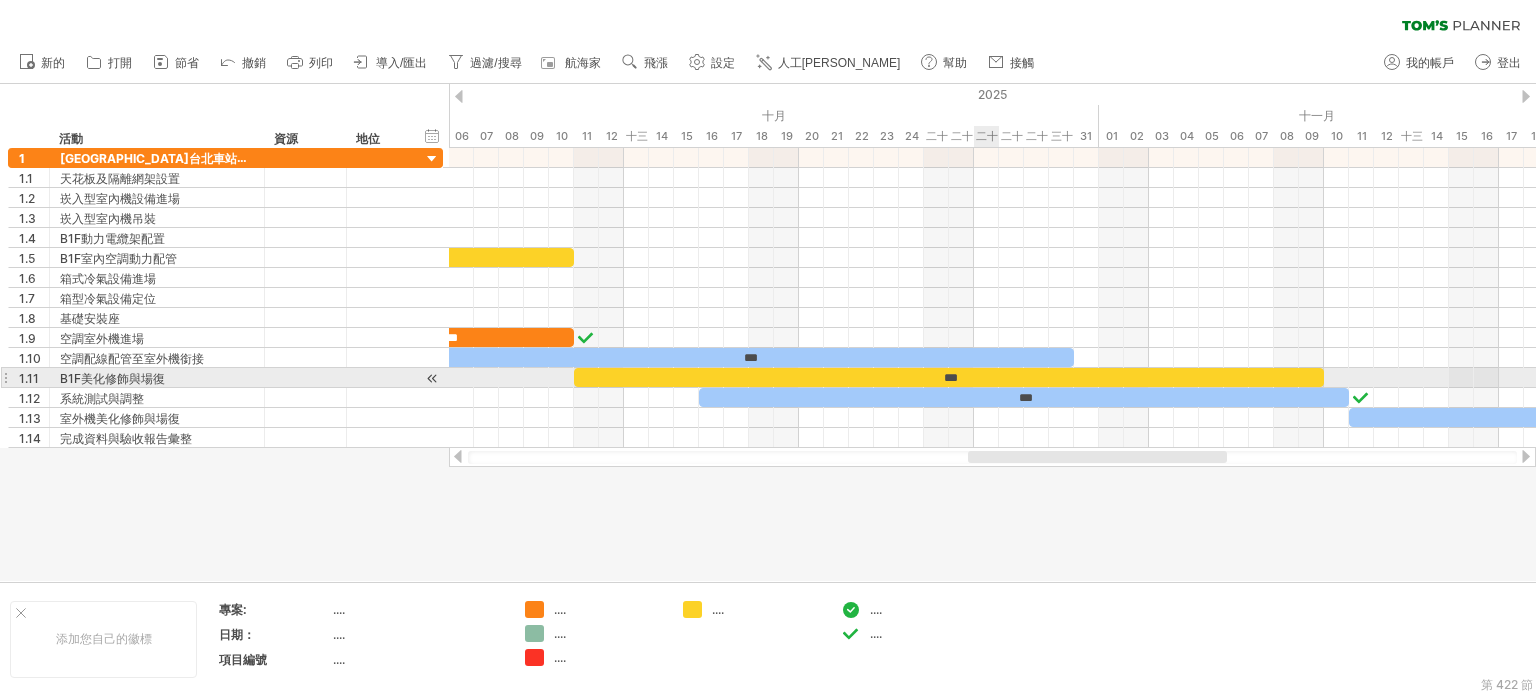 click on "***" at bounding box center (949, 377) 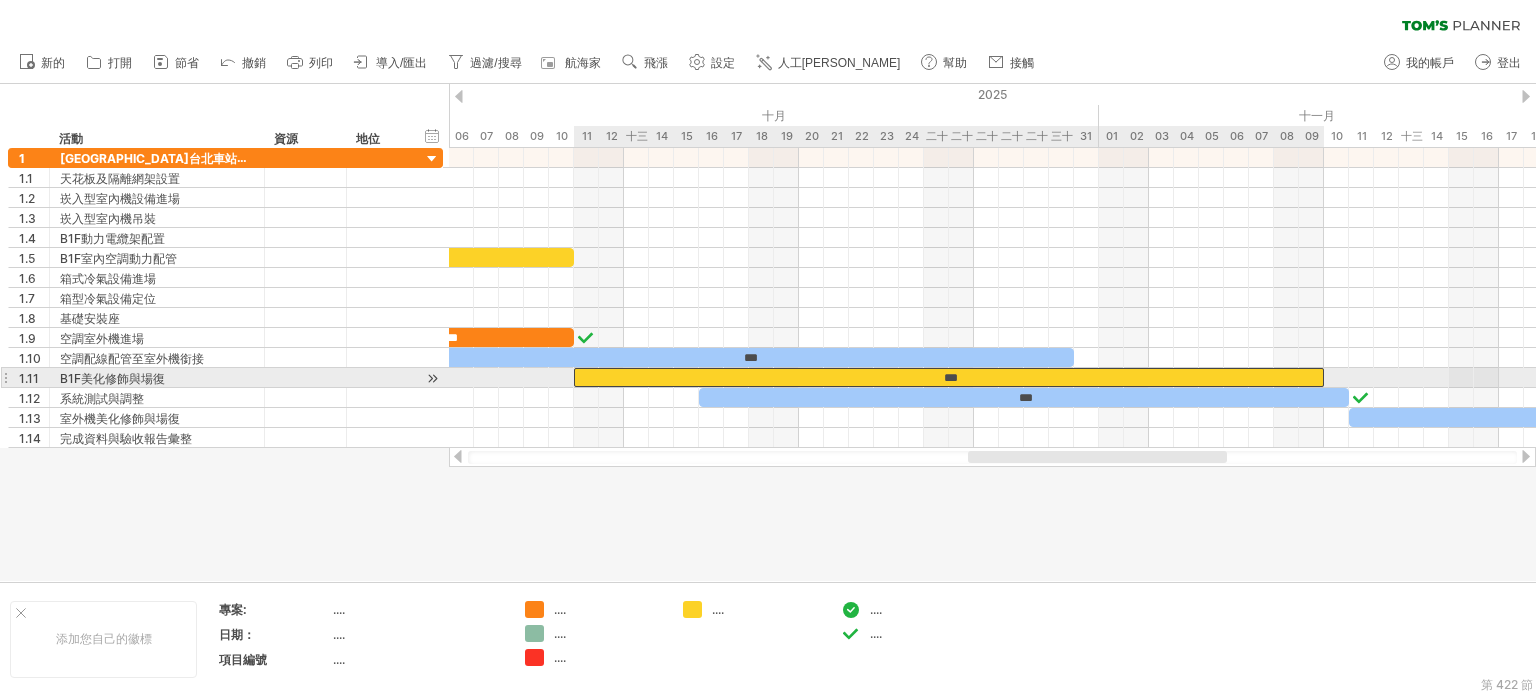 click on "***" at bounding box center [949, 377] 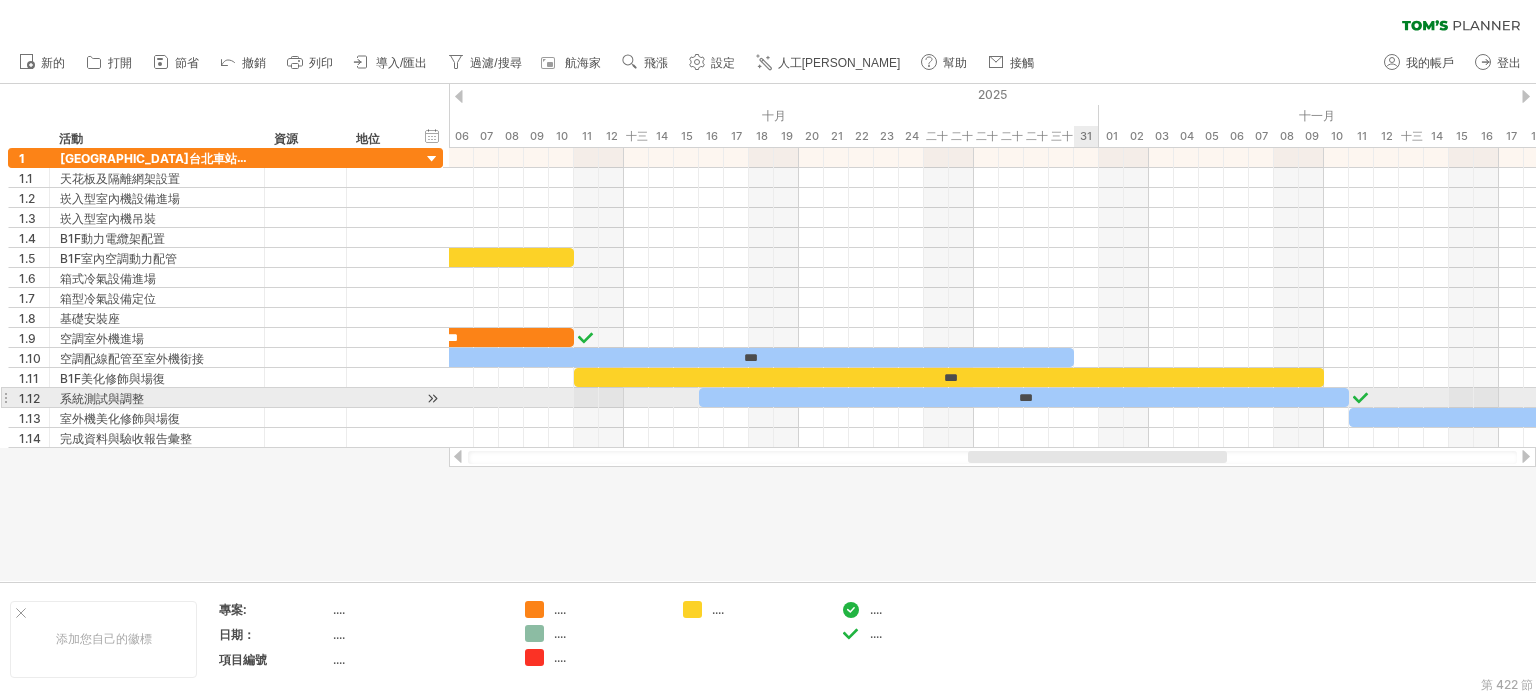 click at bounding box center [992, 418] 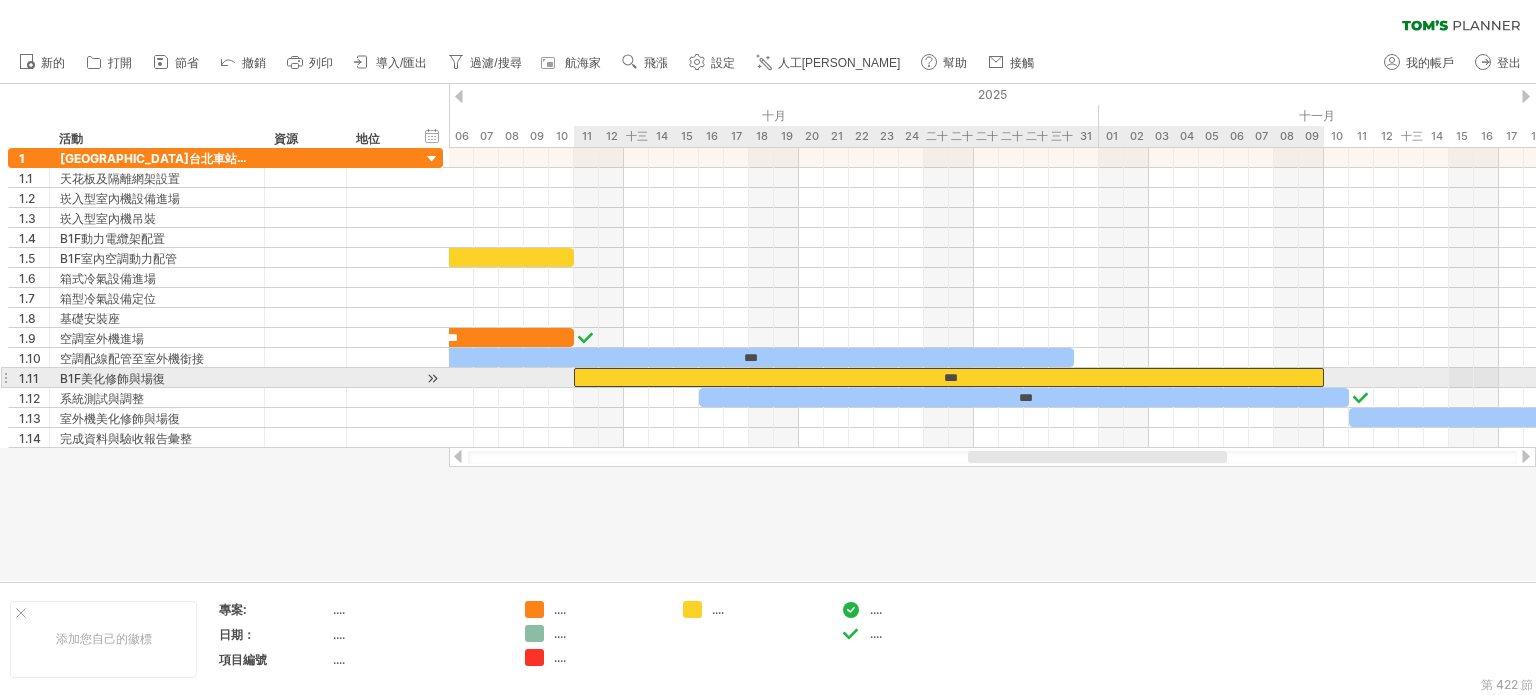 click on "***" at bounding box center [949, 377] 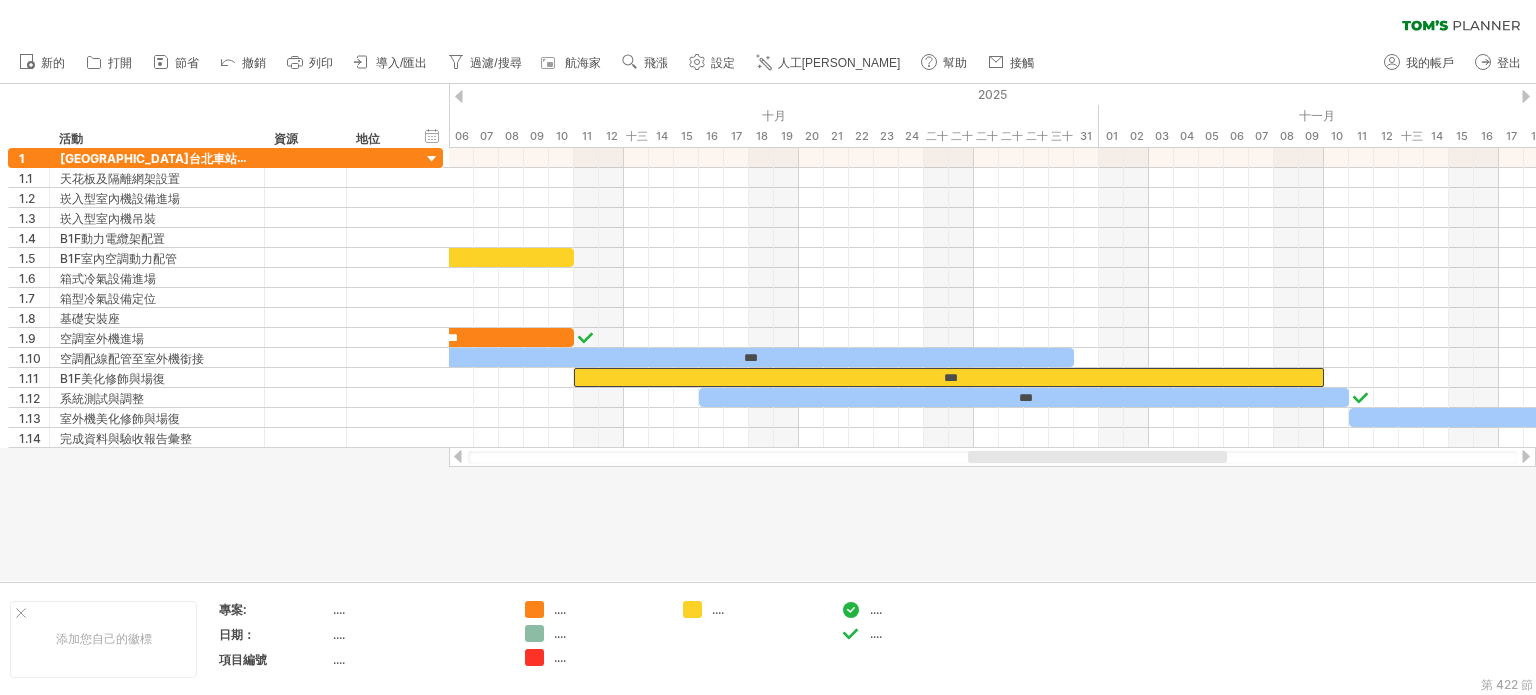 click at bounding box center (1097, 457) 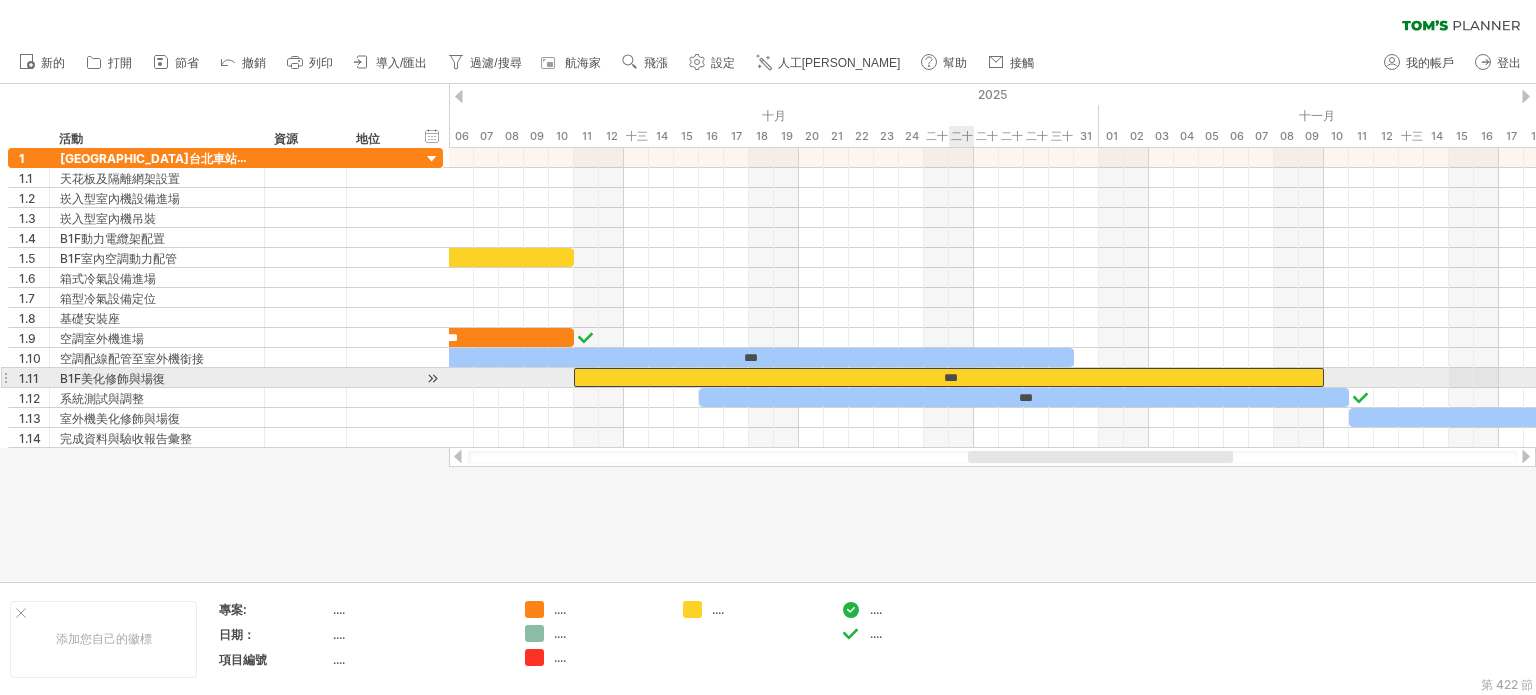 click on "***" at bounding box center [949, 377] 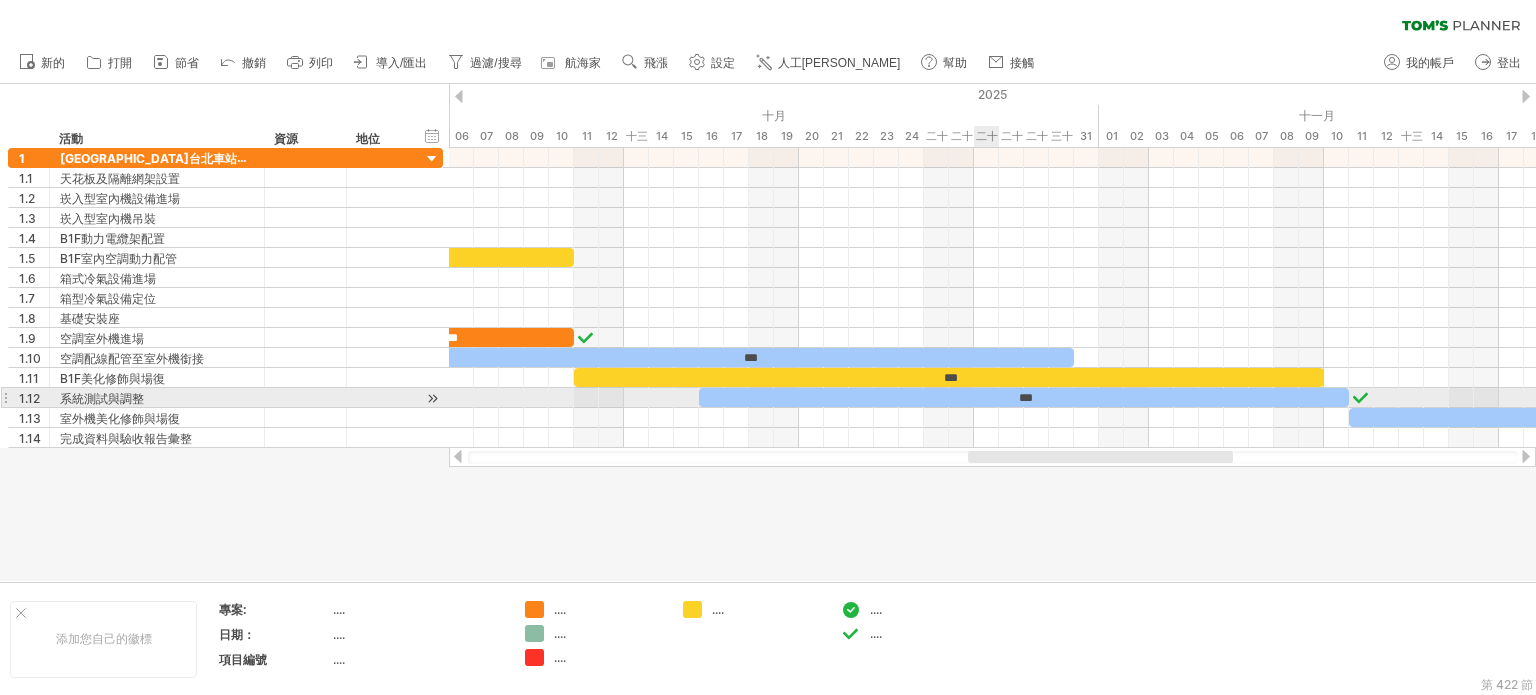click at bounding box center [992, 418] 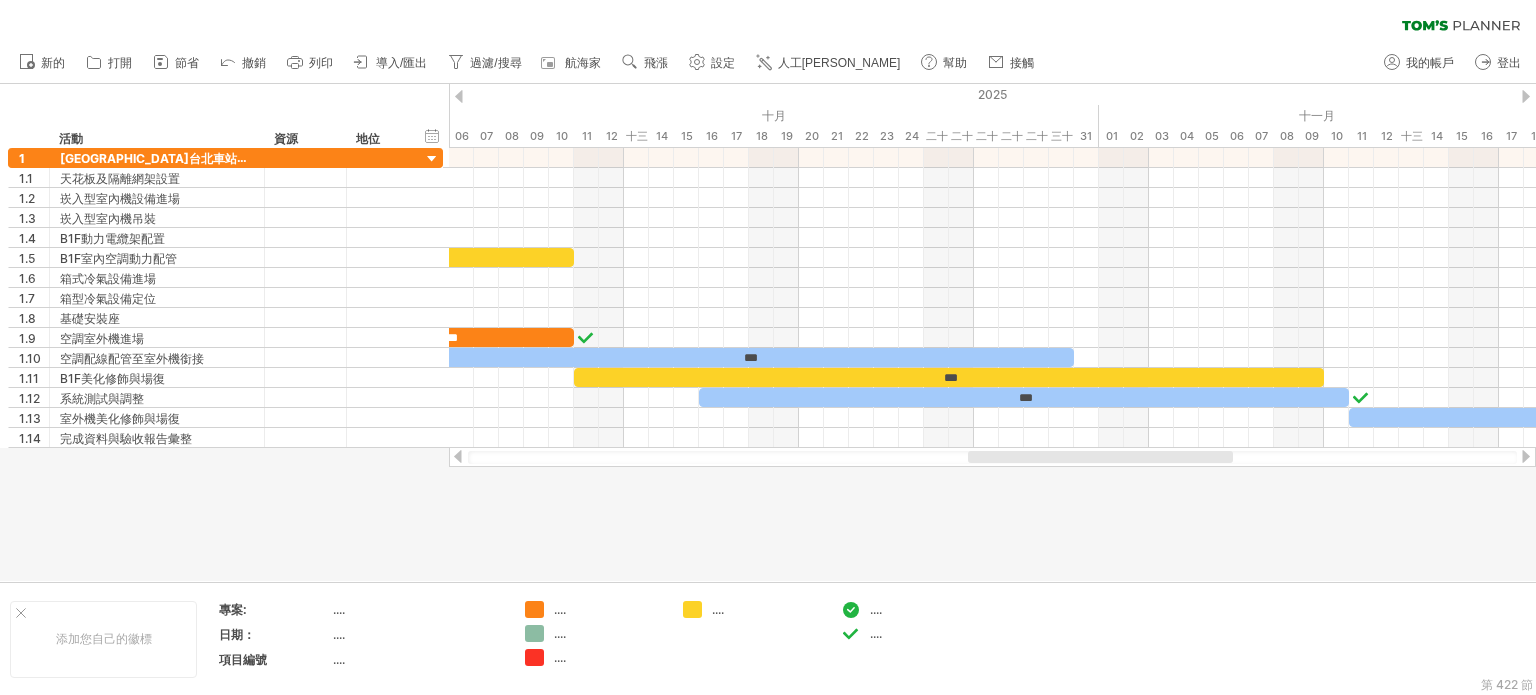 drag, startPoint x: 1151, startPoint y: 466, endPoint x: 1192, endPoint y: 462, distance: 41.19466 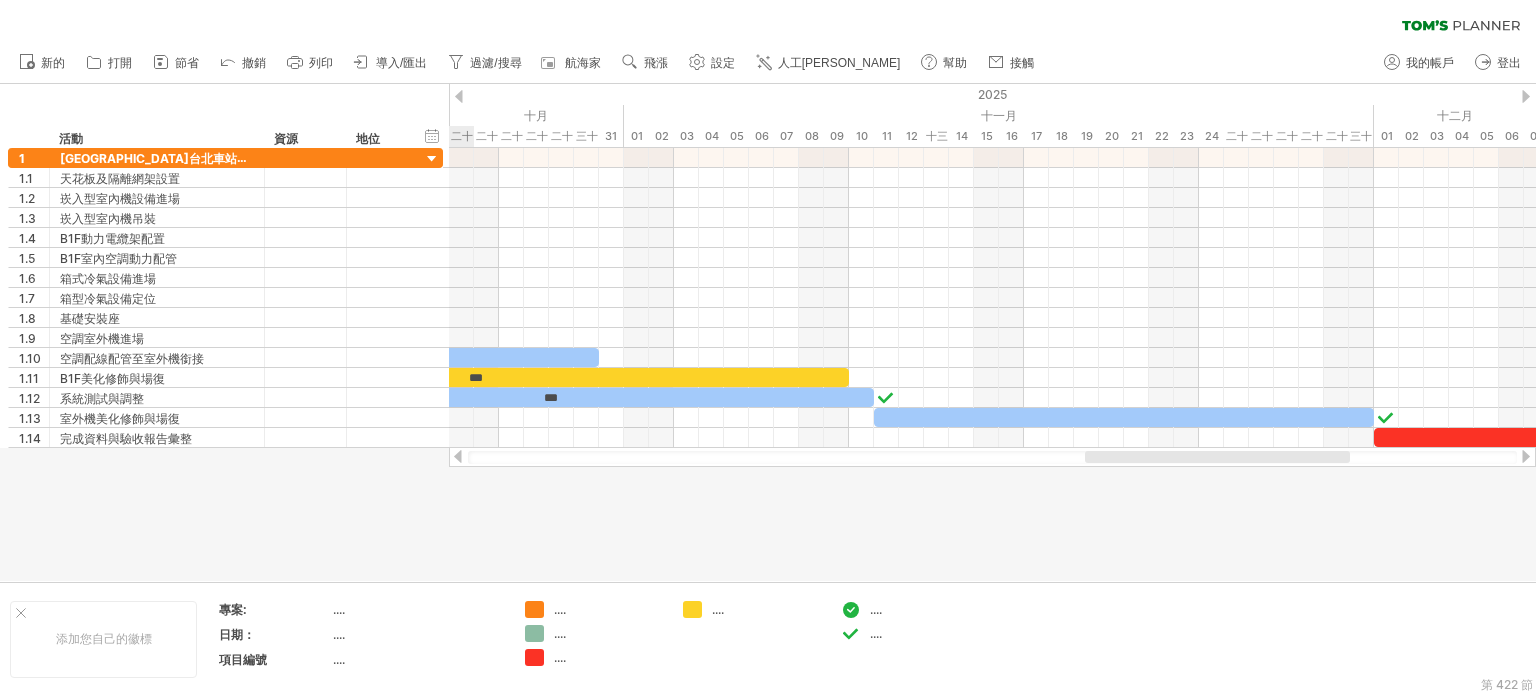 drag, startPoint x: 1156, startPoint y: 455, endPoint x: 1240, endPoint y: 427, distance: 88.54378 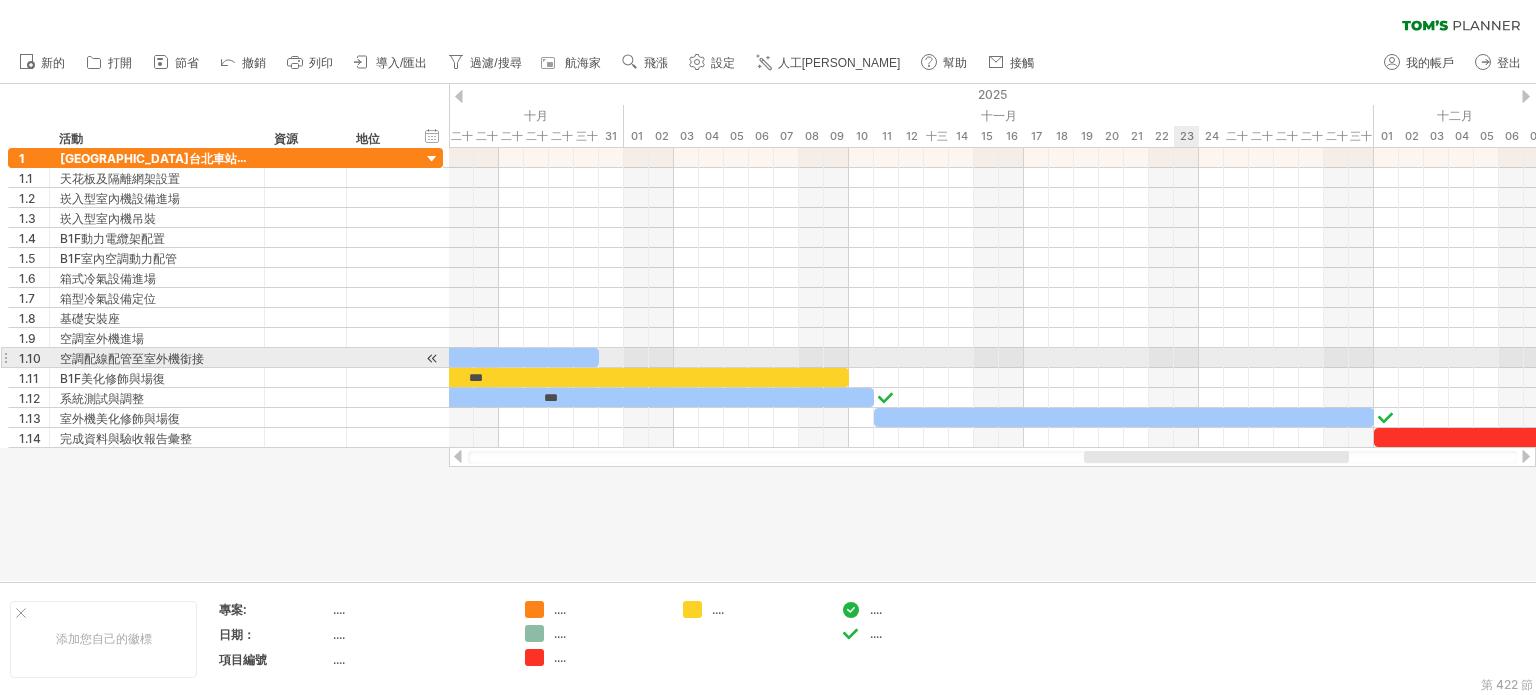 click at bounding box center [992, 358] 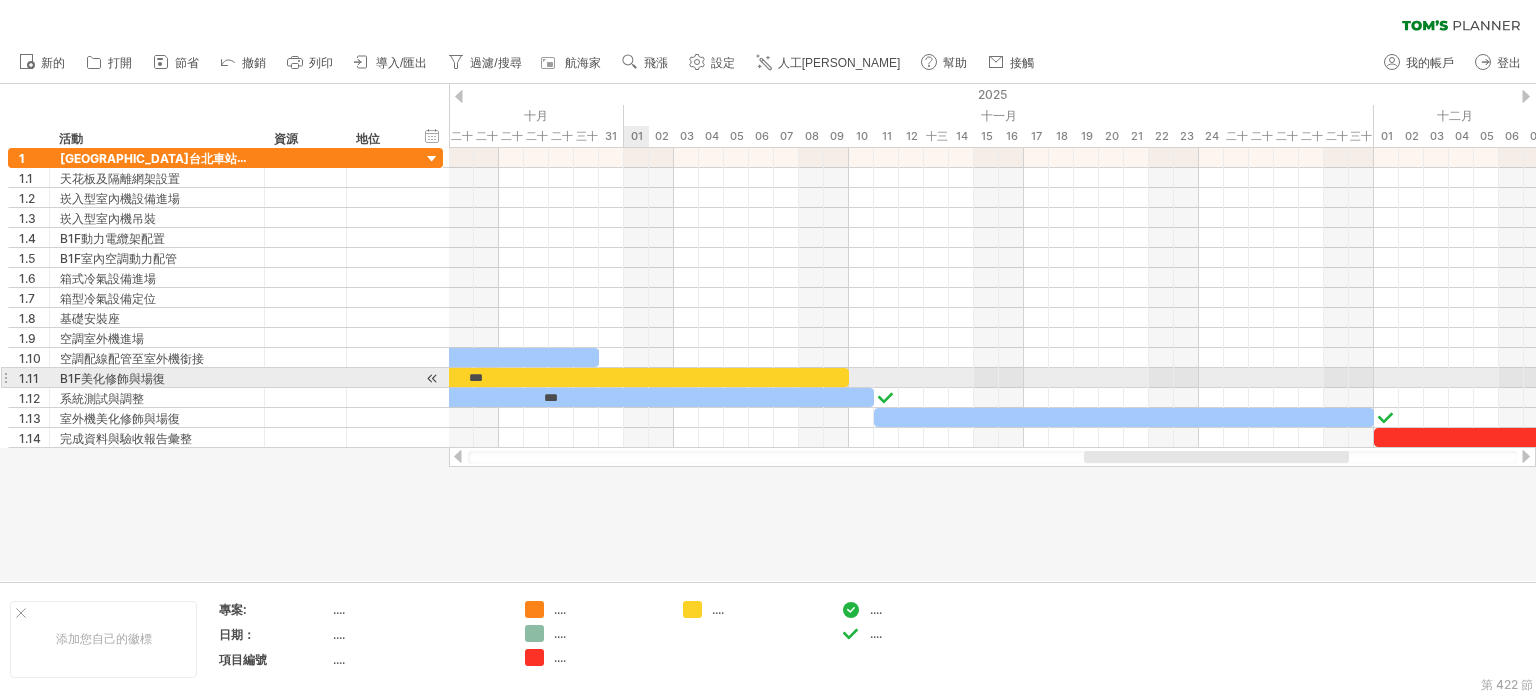 click on "***" at bounding box center [474, 377] 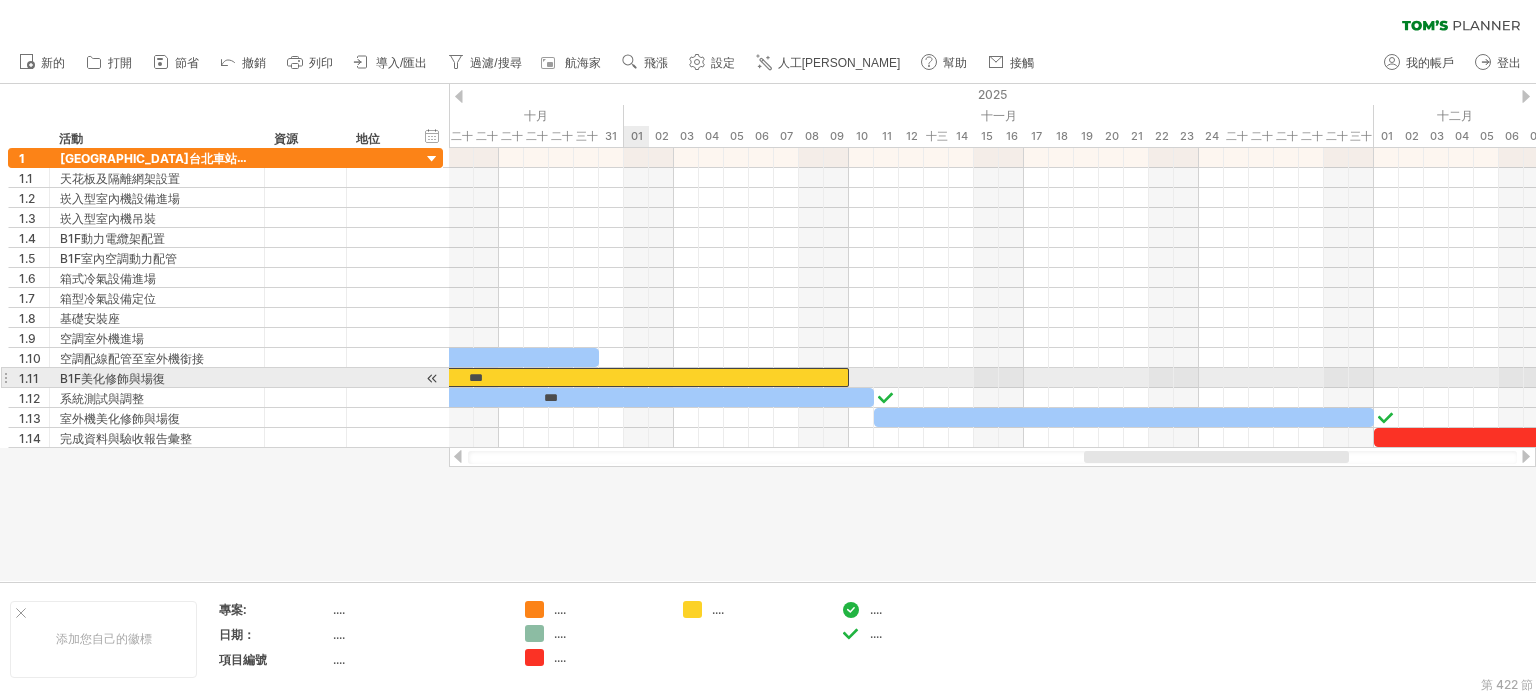 click on "***" at bounding box center [474, 377] 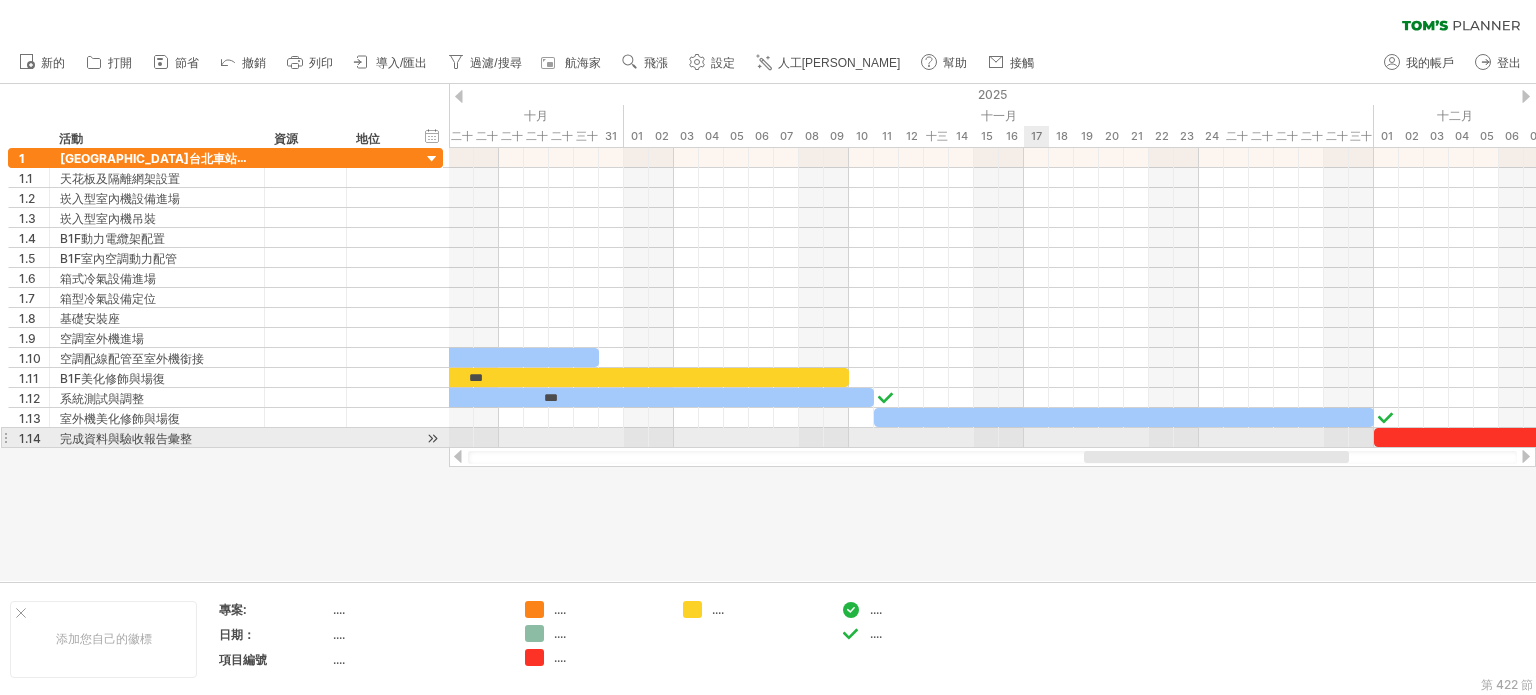 click at bounding box center (1124, 417) 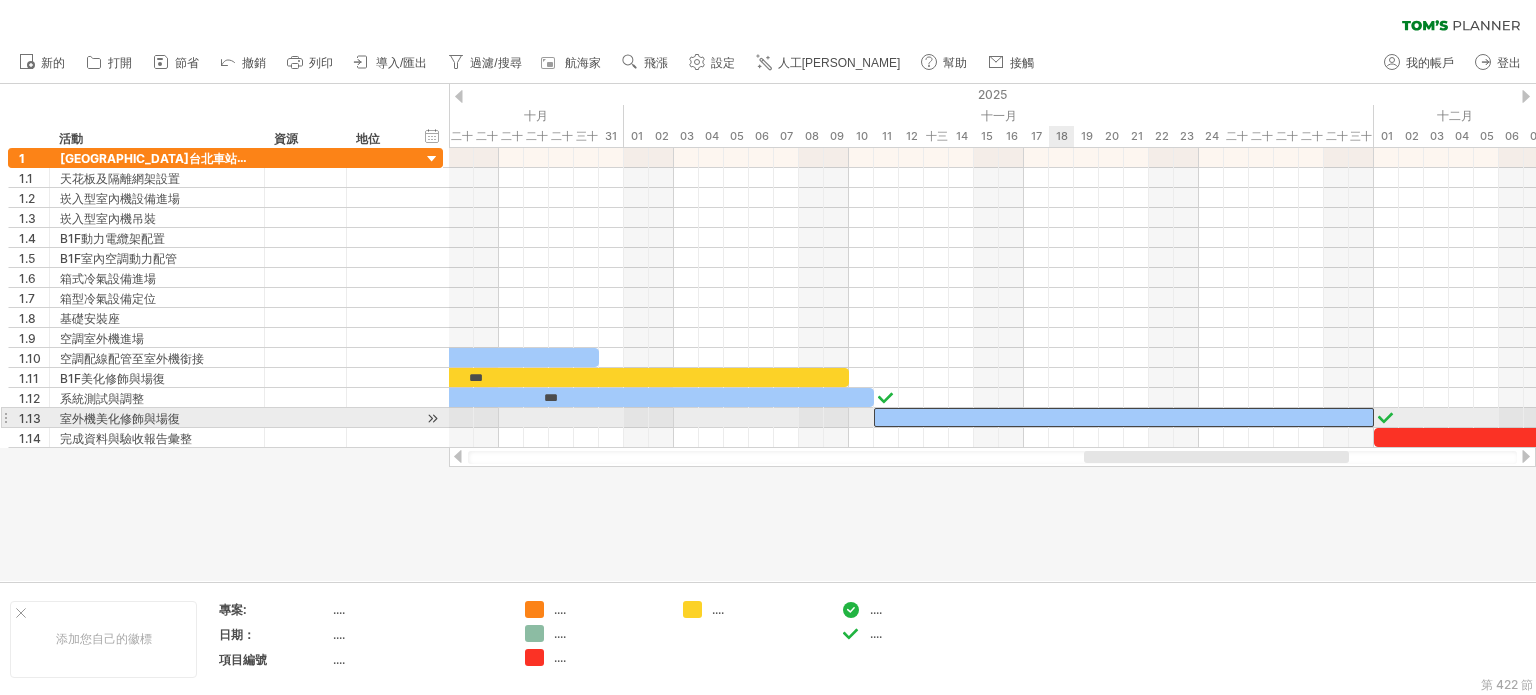 click at bounding box center (1124, 417) 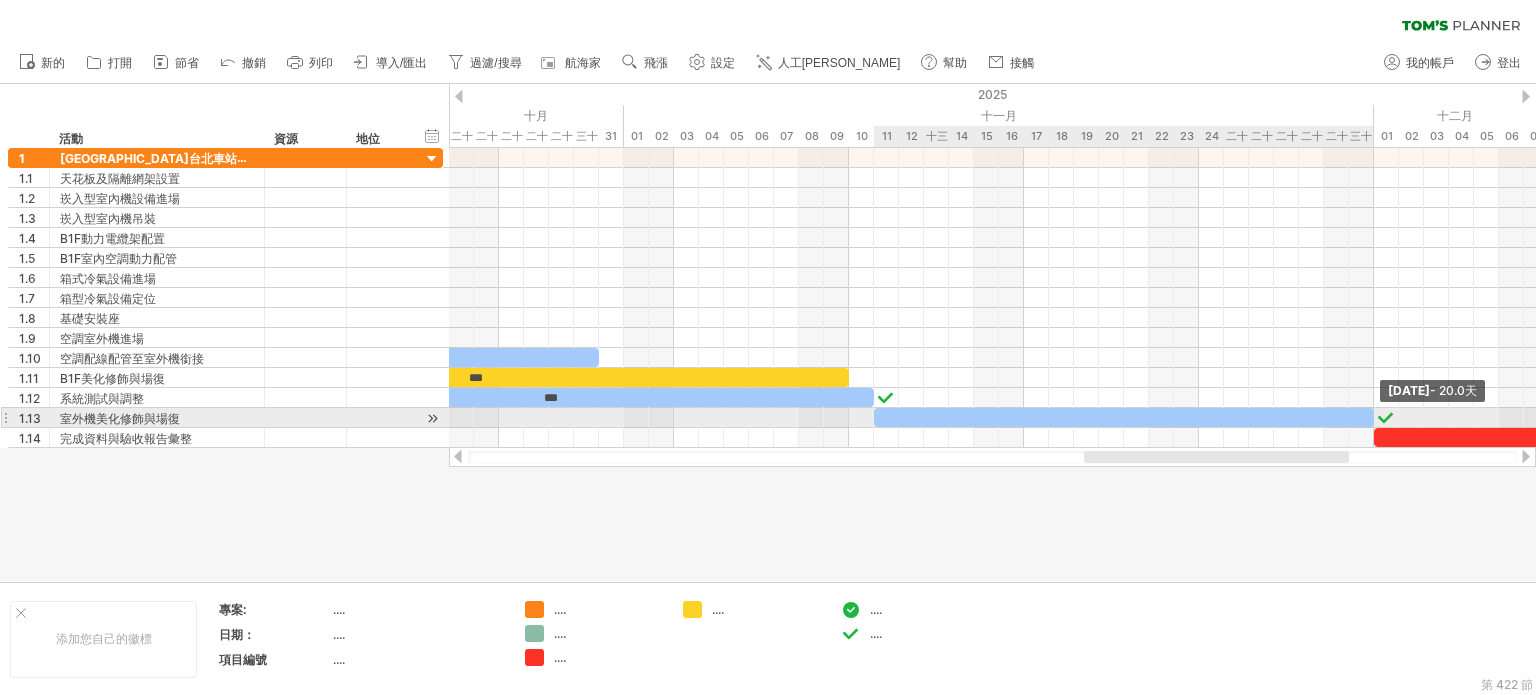 click at bounding box center [1374, 417] 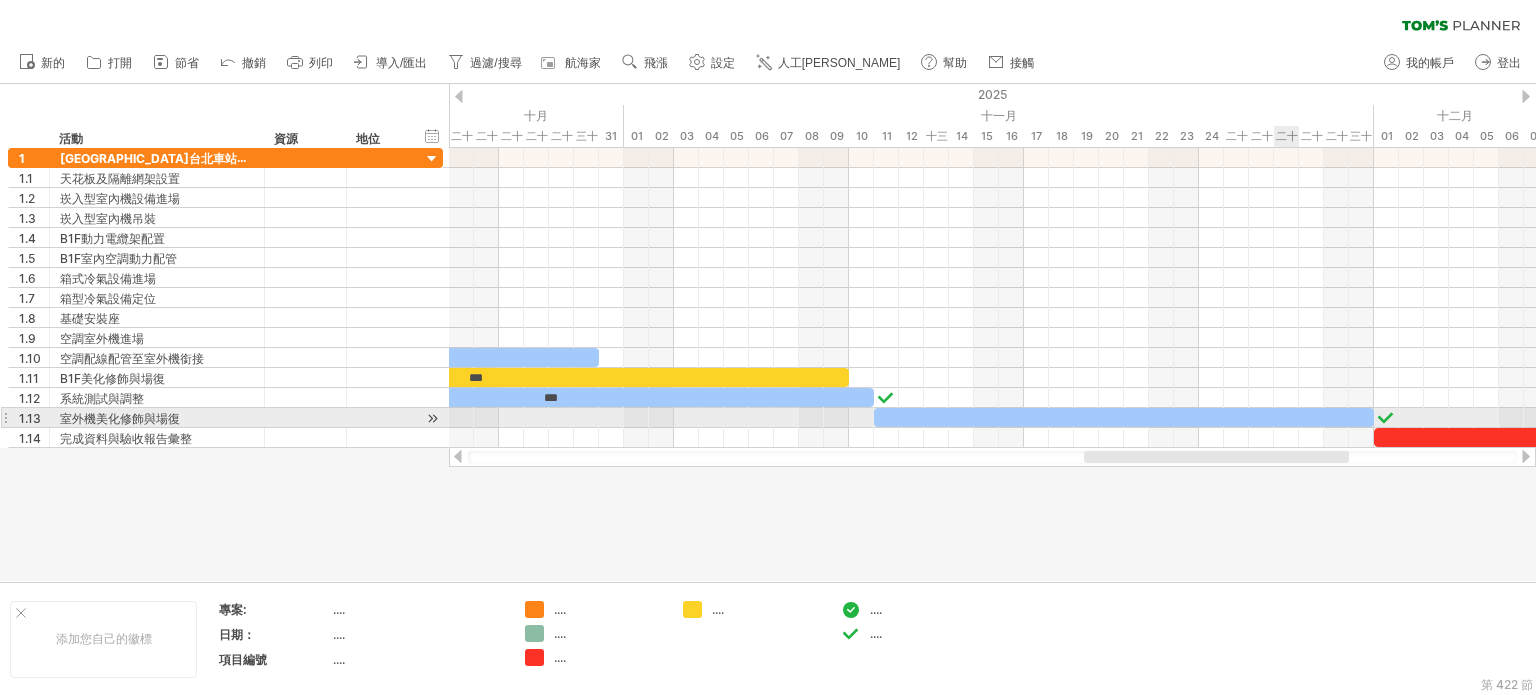 click at bounding box center [1124, 417] 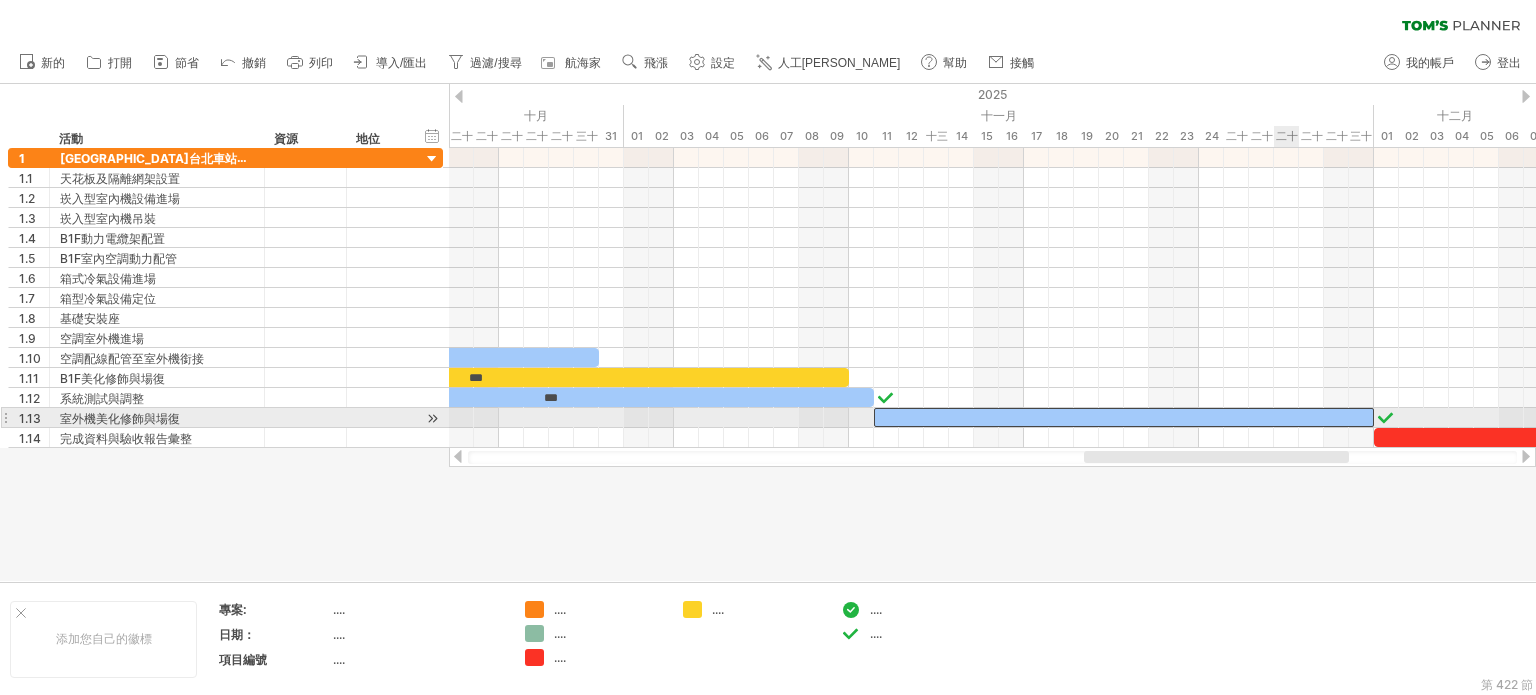 type 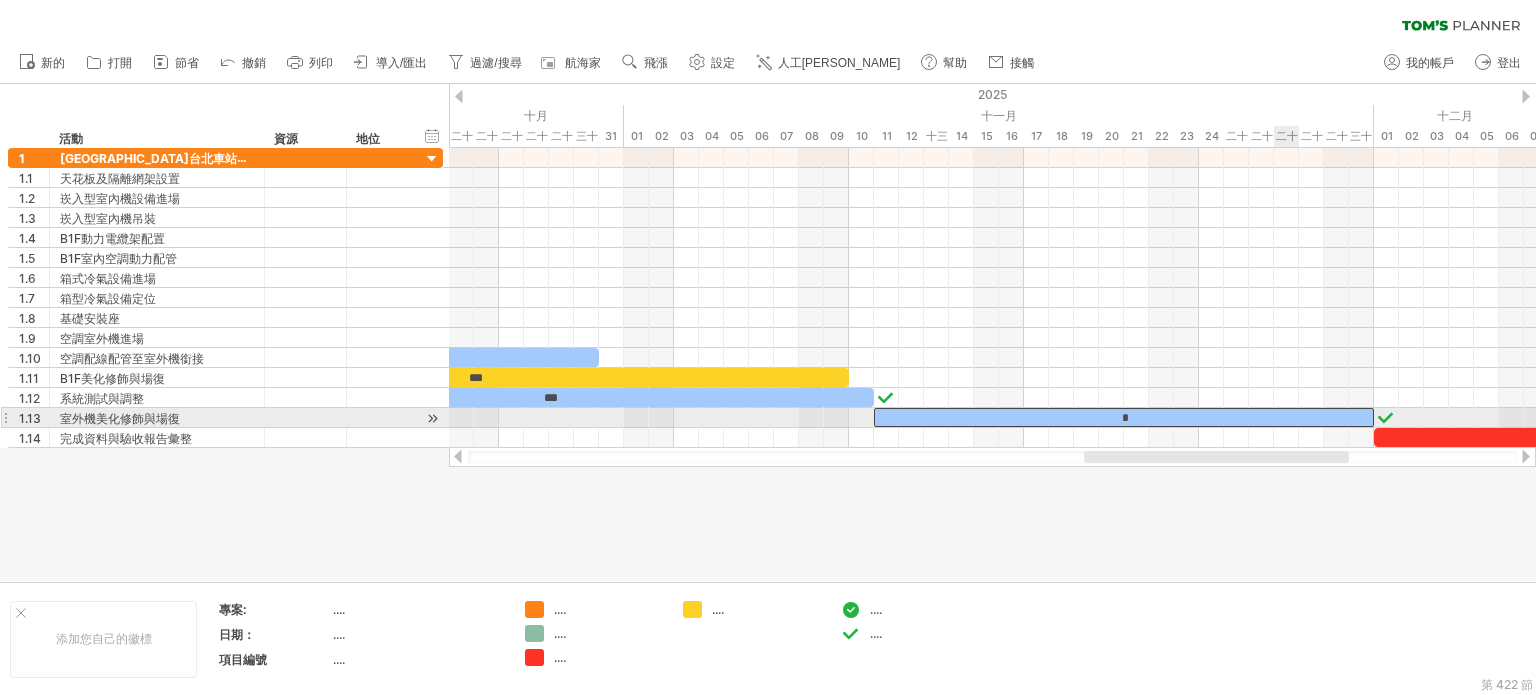 click on "*" at bounding box center (1124, 417) 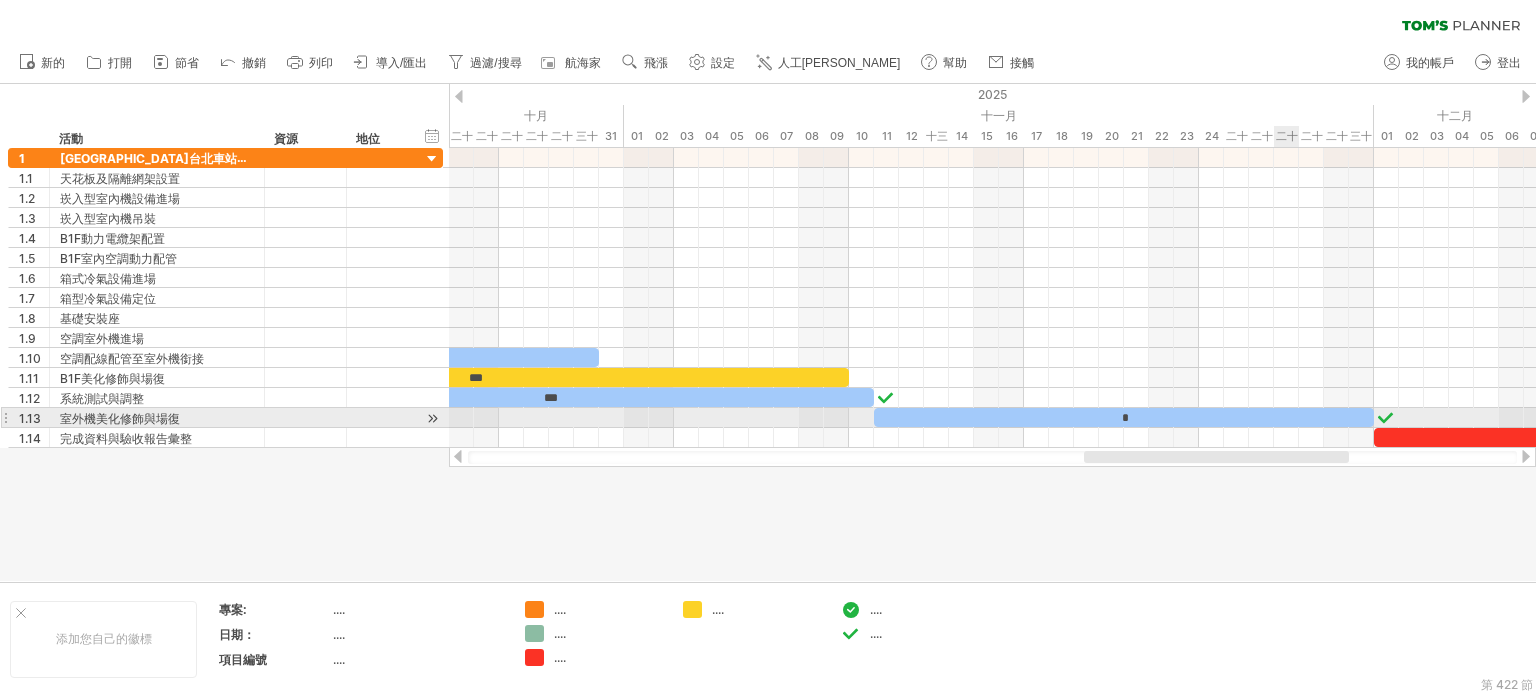 click on "*" at bounding box center [1124, 417] 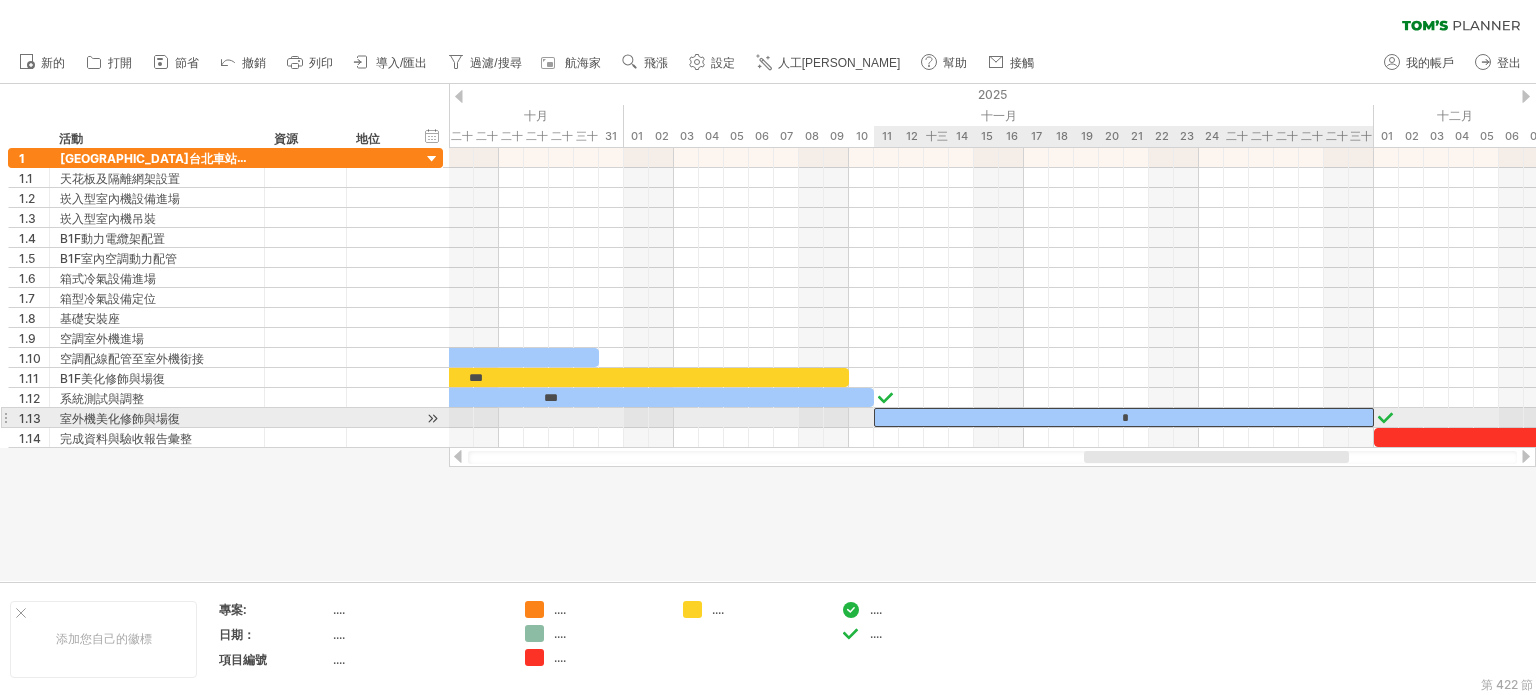 click on "*" at bounding box center [1124, 417] 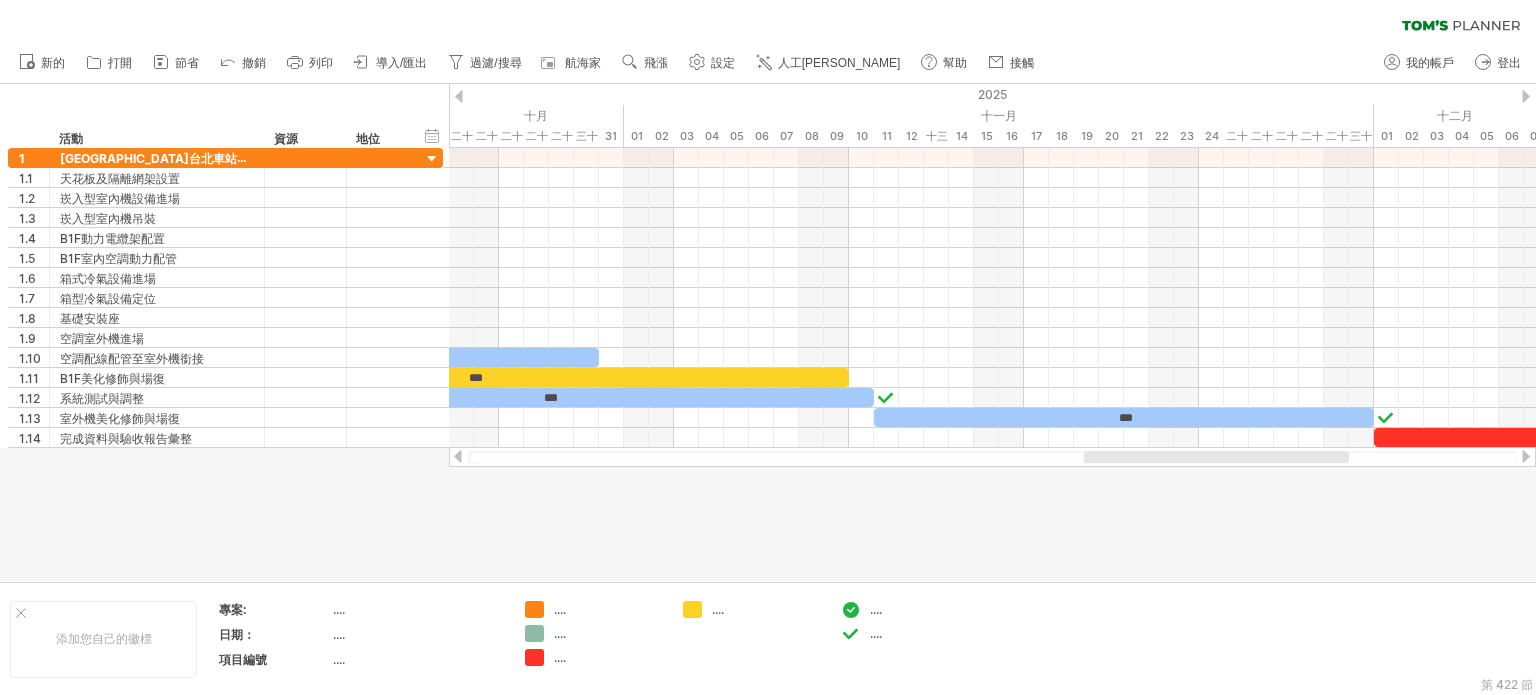 click at bounding box center (992, 457) 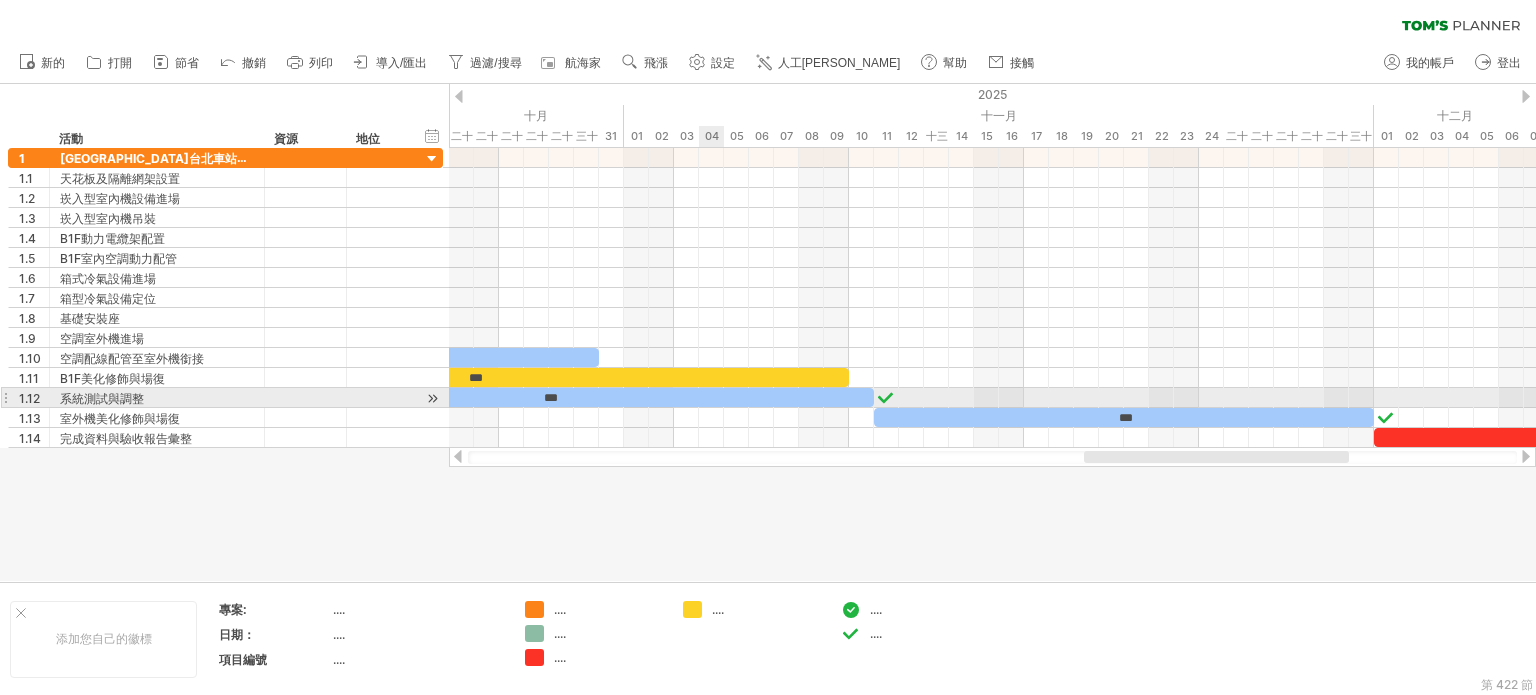 click on "***" at bounding box center (549, 397) 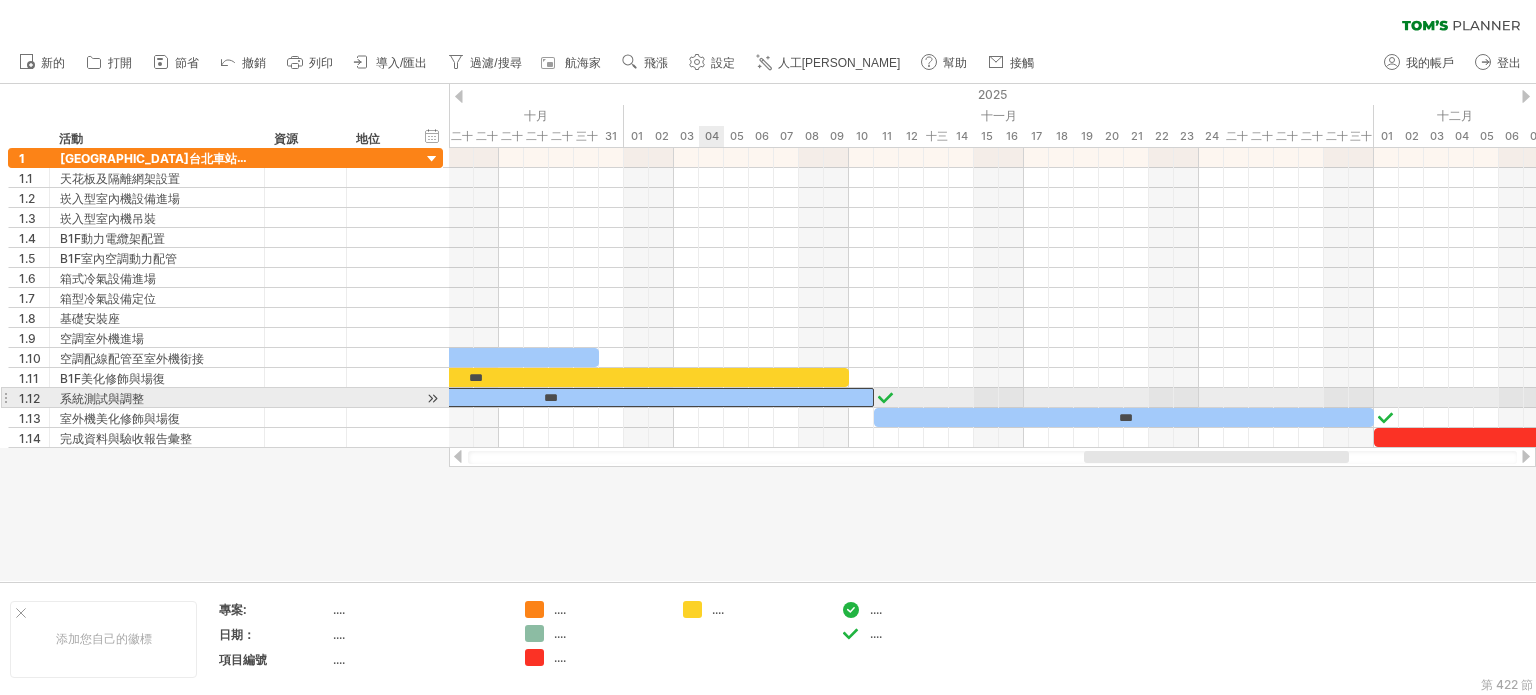 click on "***" at bounding box center [549, 397] 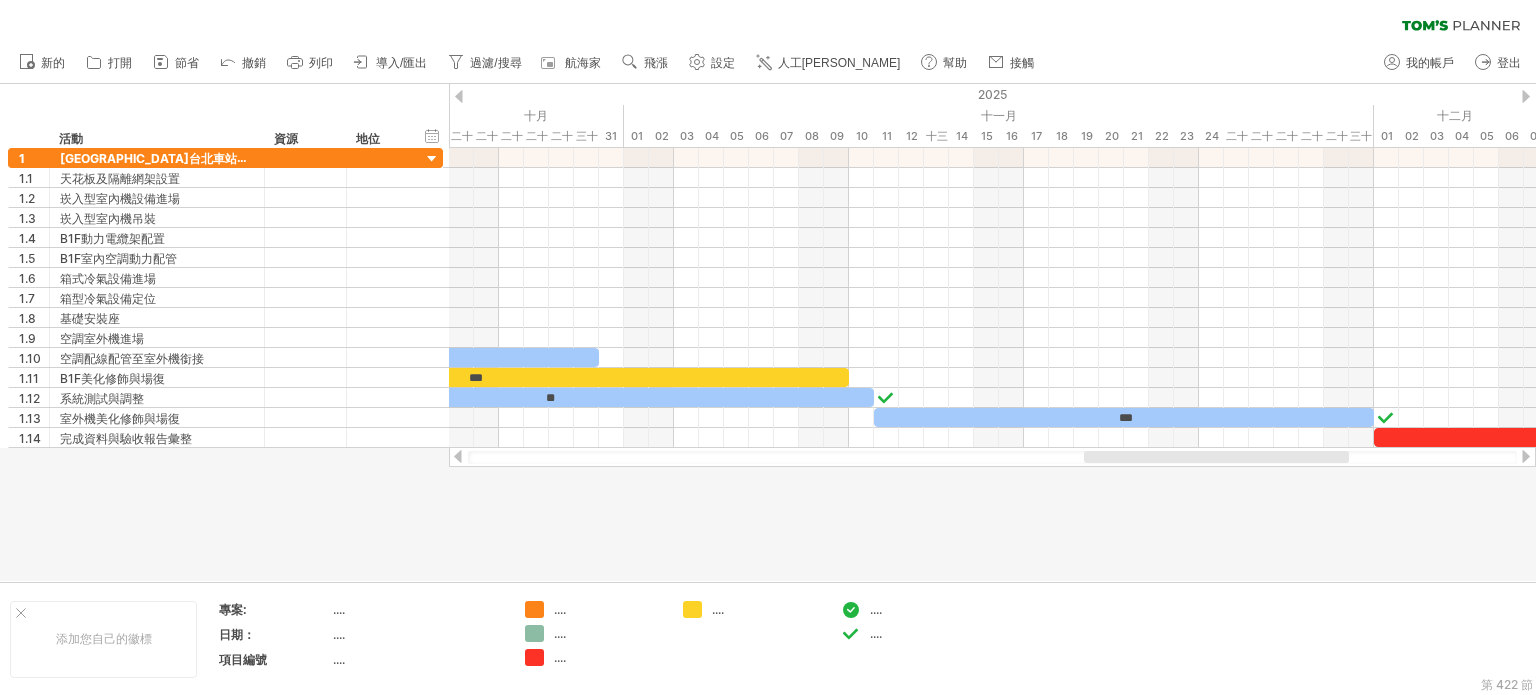 click at bounding box center [768, 332] 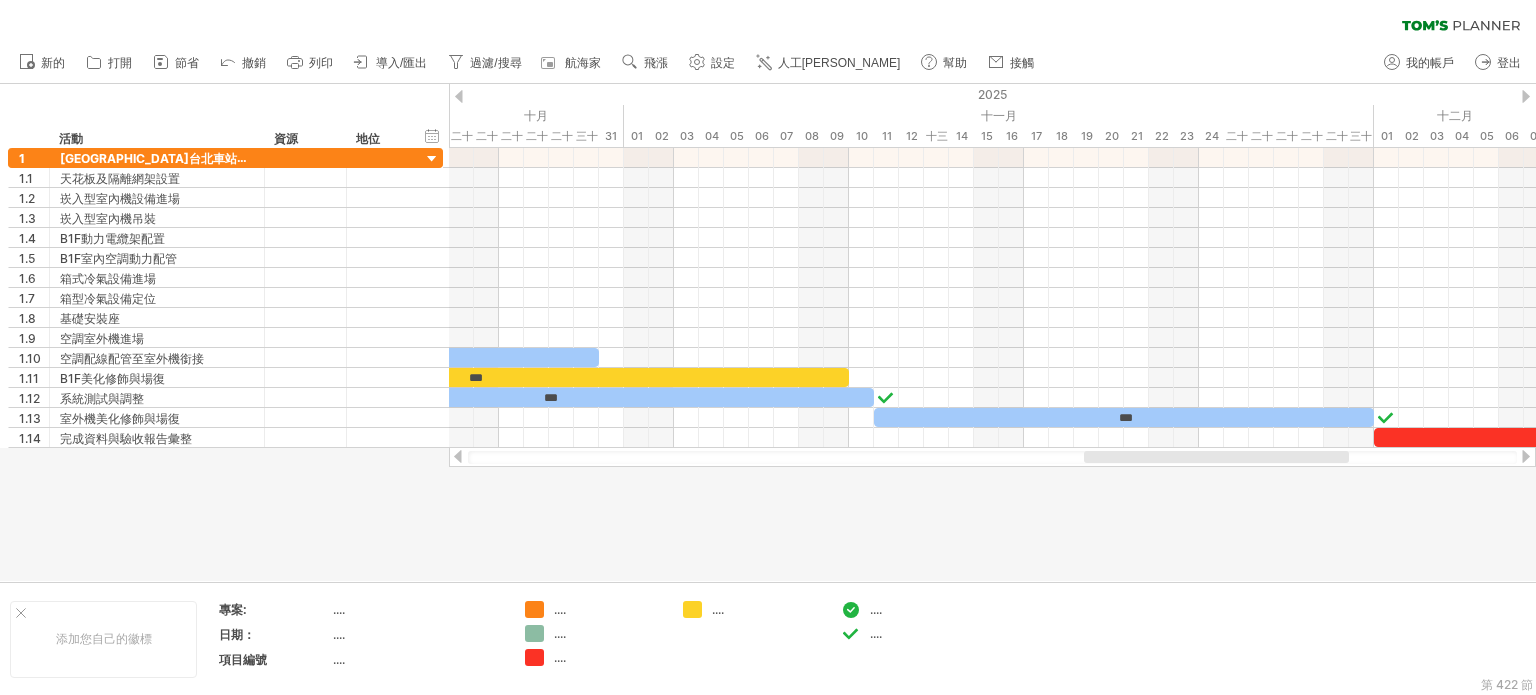 drag, startPoint x: 1163, startPoint y: 467, endPoint x: 1152, endPoint y: 468, distance: 11.045361 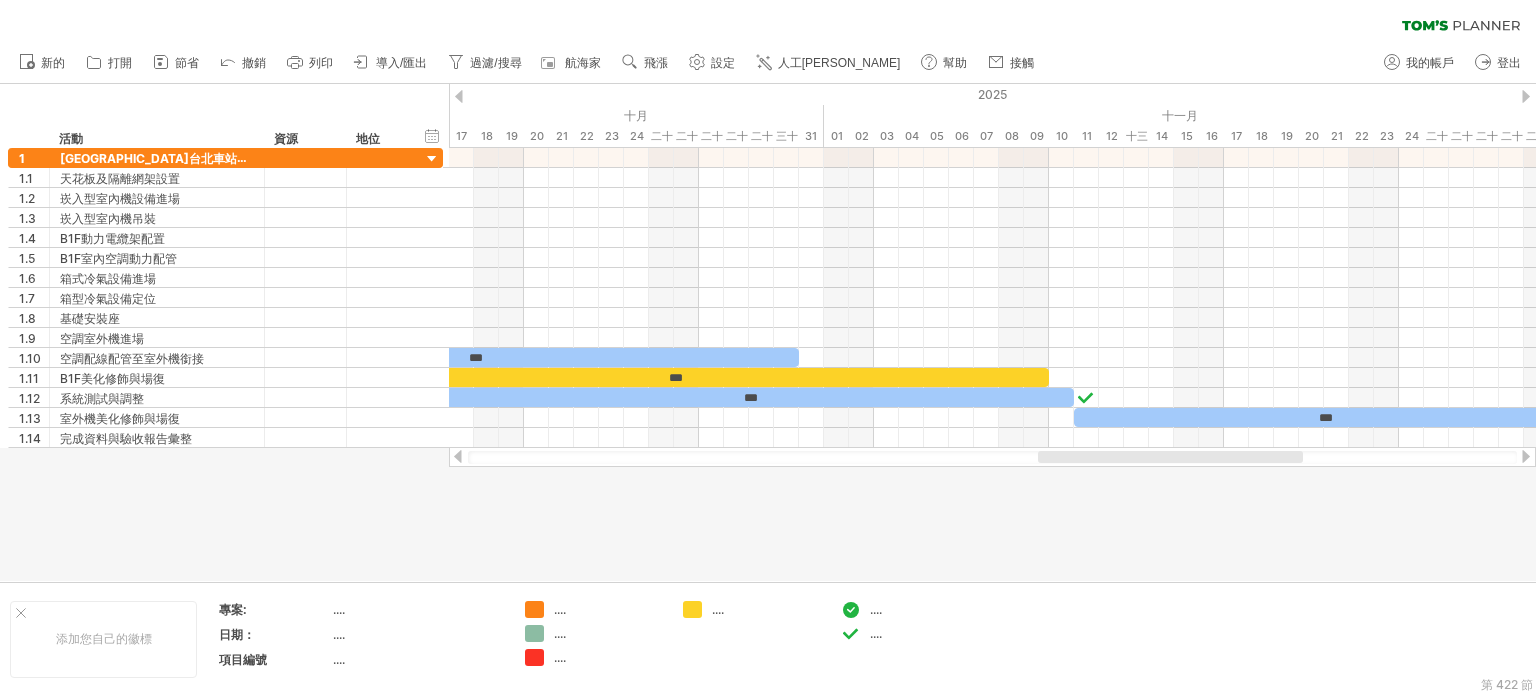 drag, startPoint x: 1141, startPoint y: 463, endPoint x: 1007, endPoint y: 447, distance: 134.95184 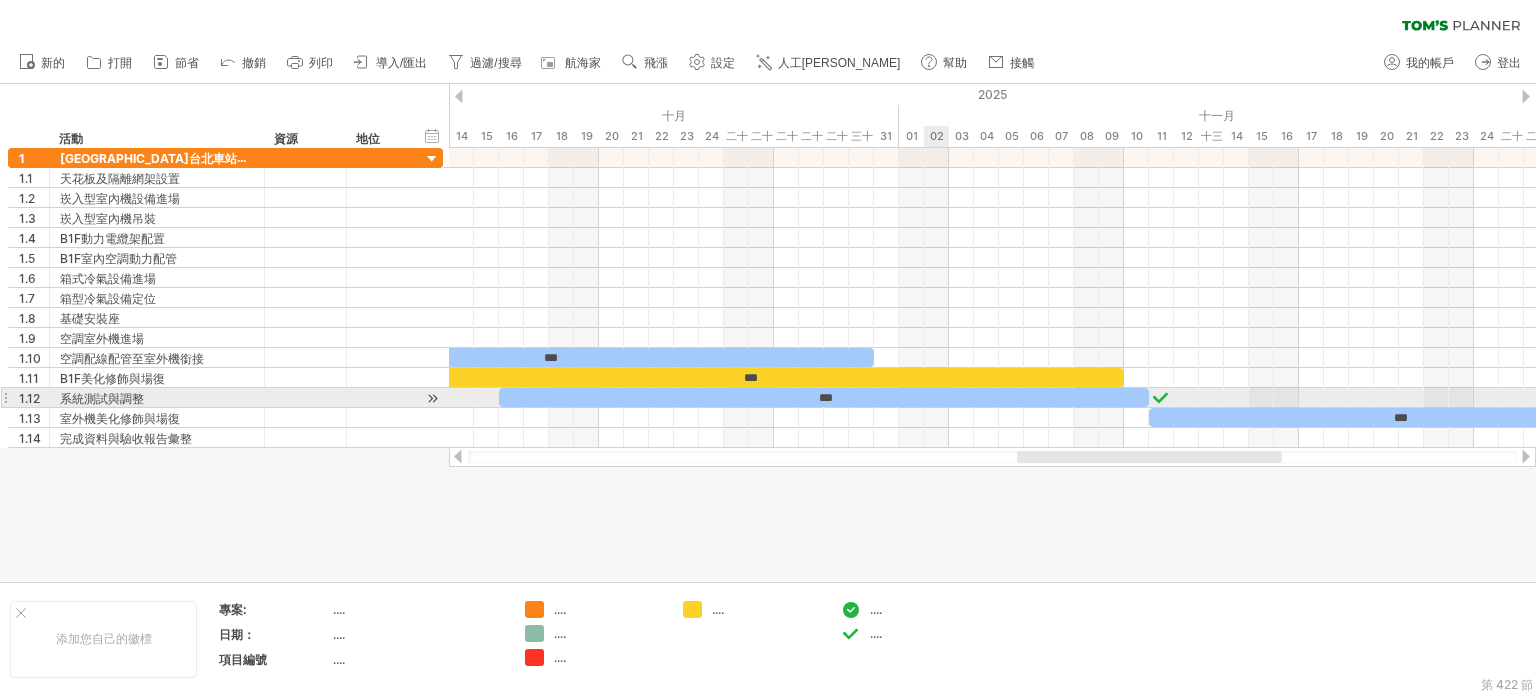 click on "***" at bounding box center [824, 397] 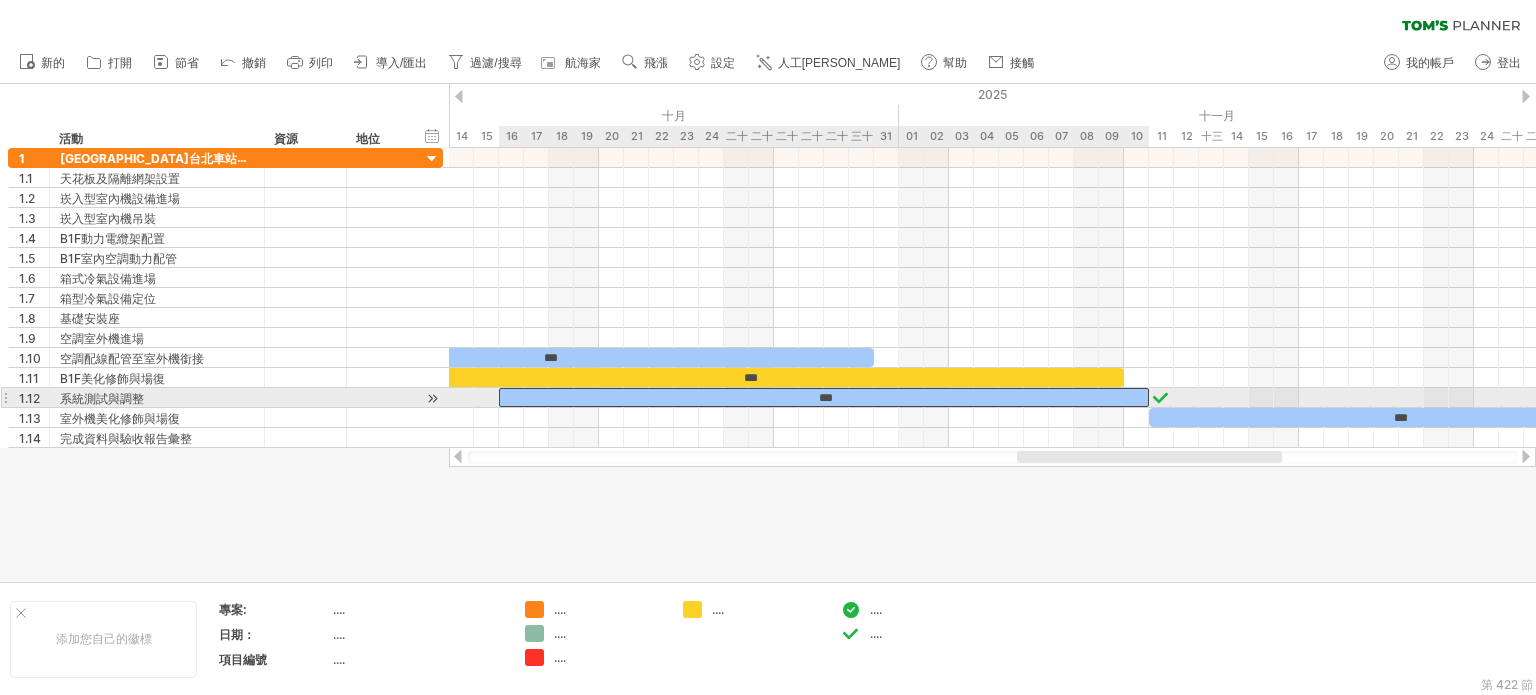 click on "***" at bounding box center [824, 397] 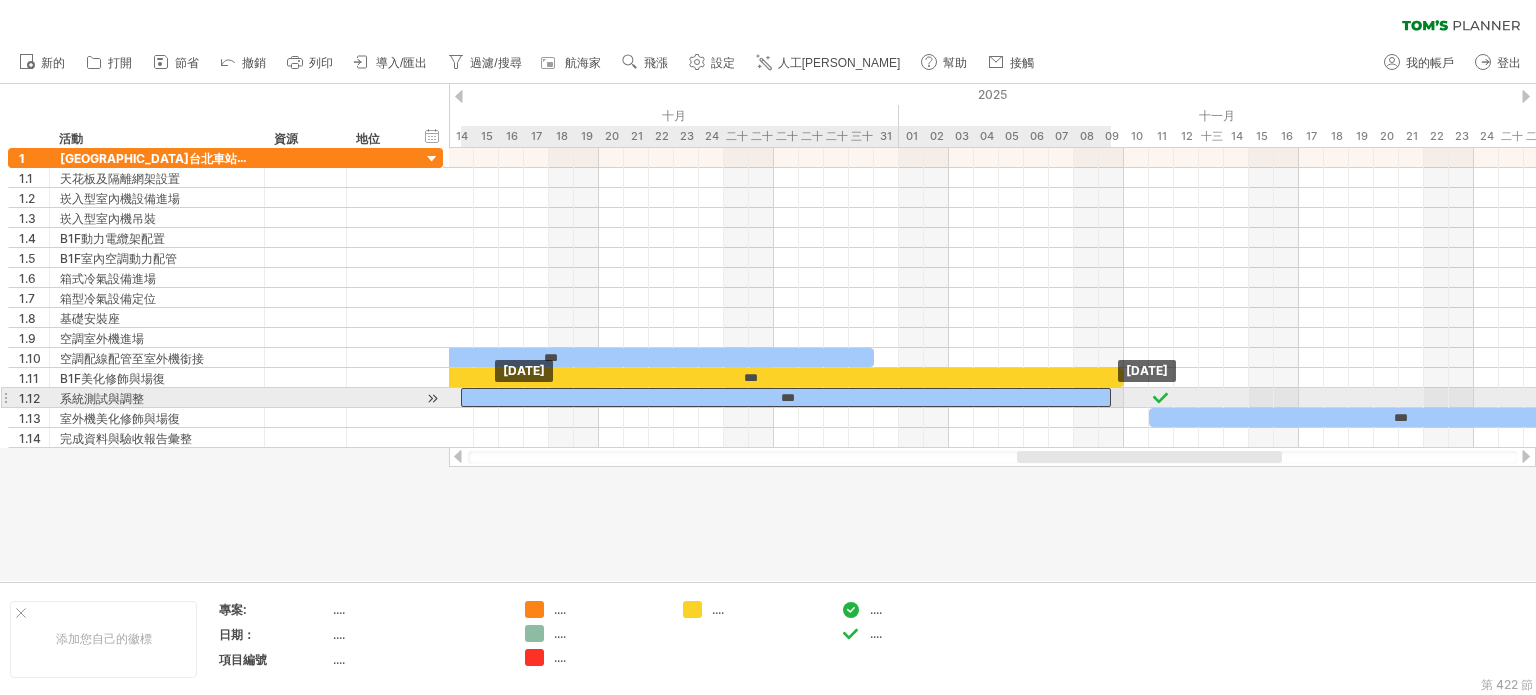 click on "***" at bounding box center (786, 397) 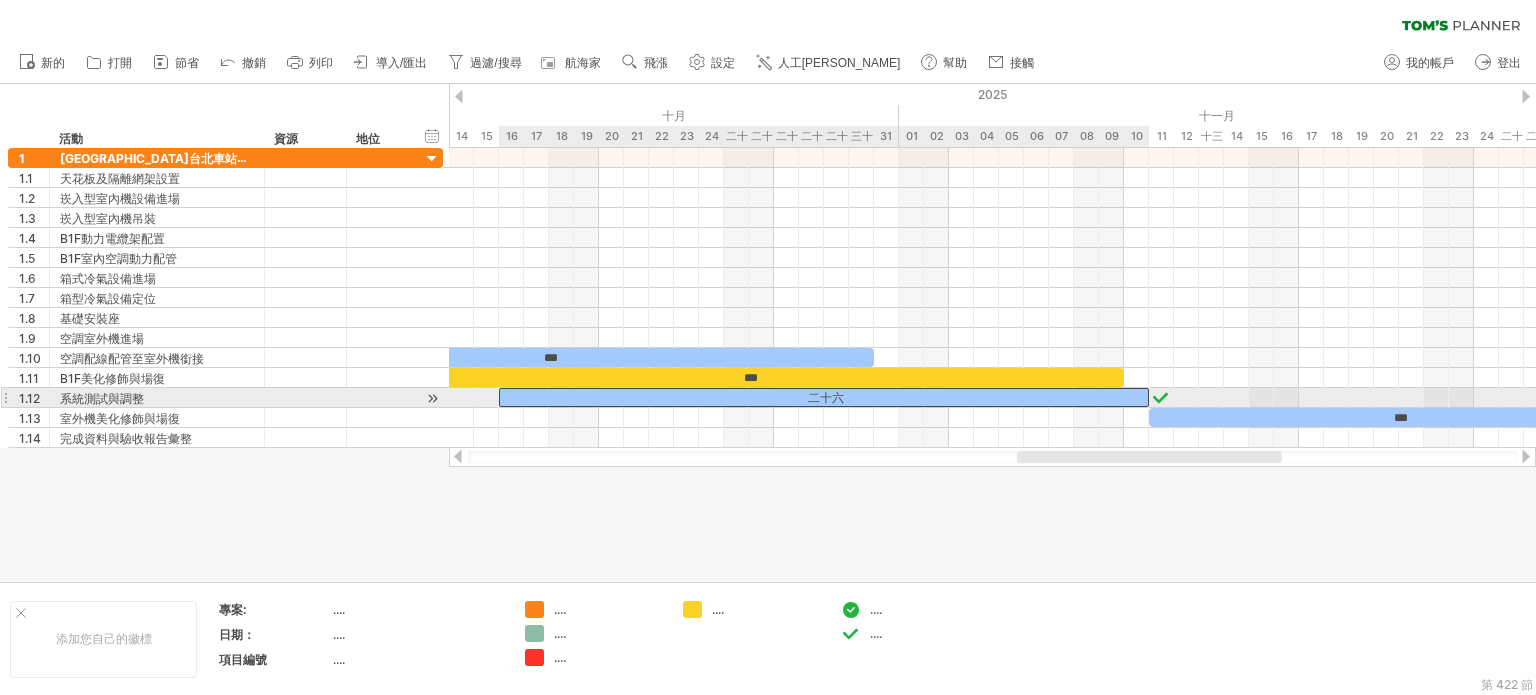 click on "二十六" at bounding box center (824, 397) 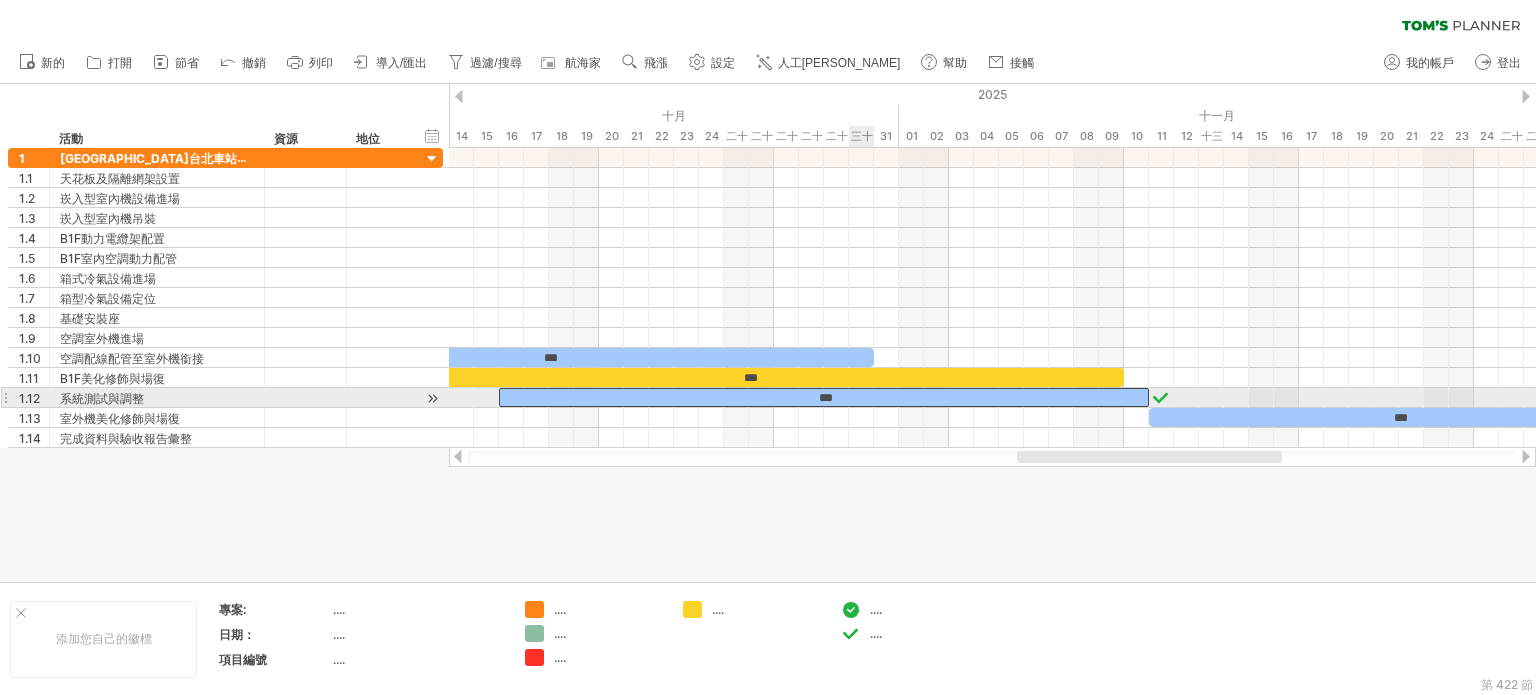 click on "***" at bounding box center (824, 397) 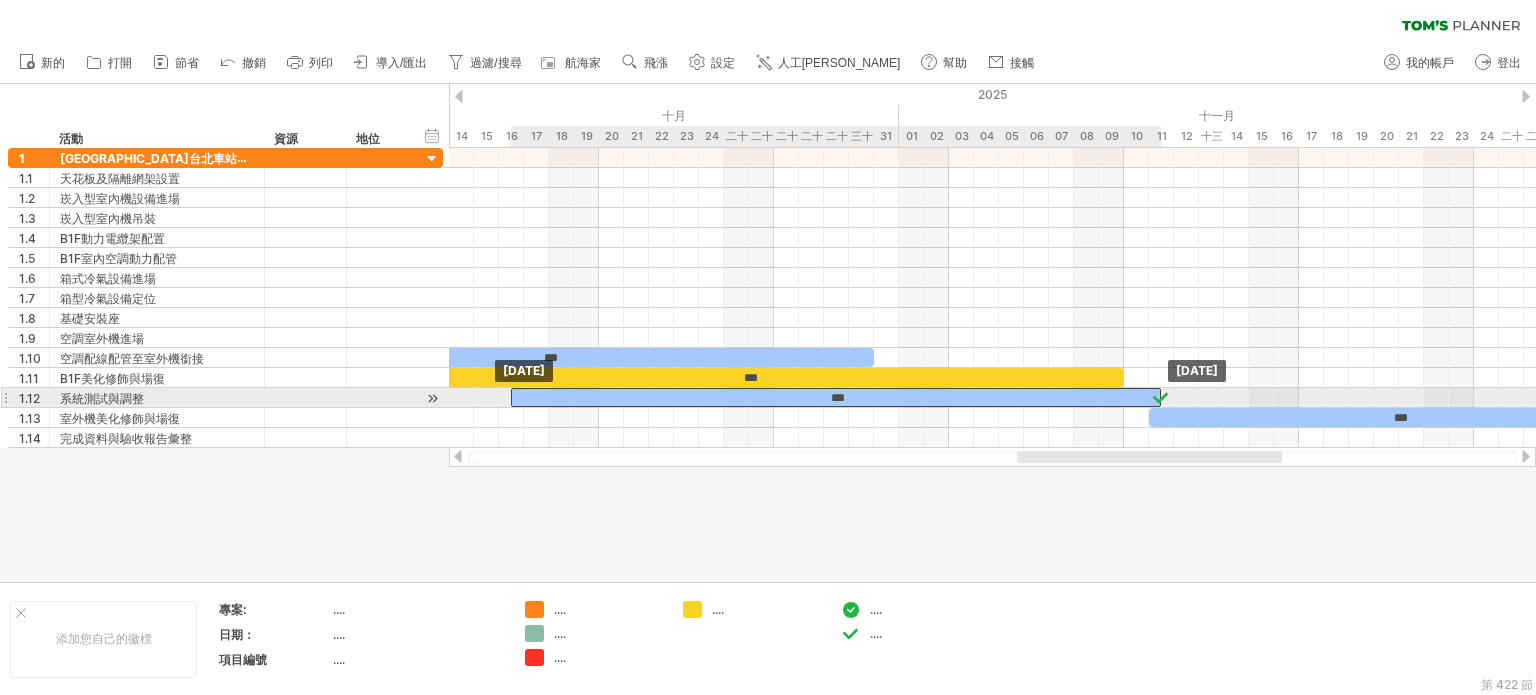 drag, startPoint x: 863, startPoint y: 394, endPoint x: 880, endPoint y: 399, distance: 17.720045 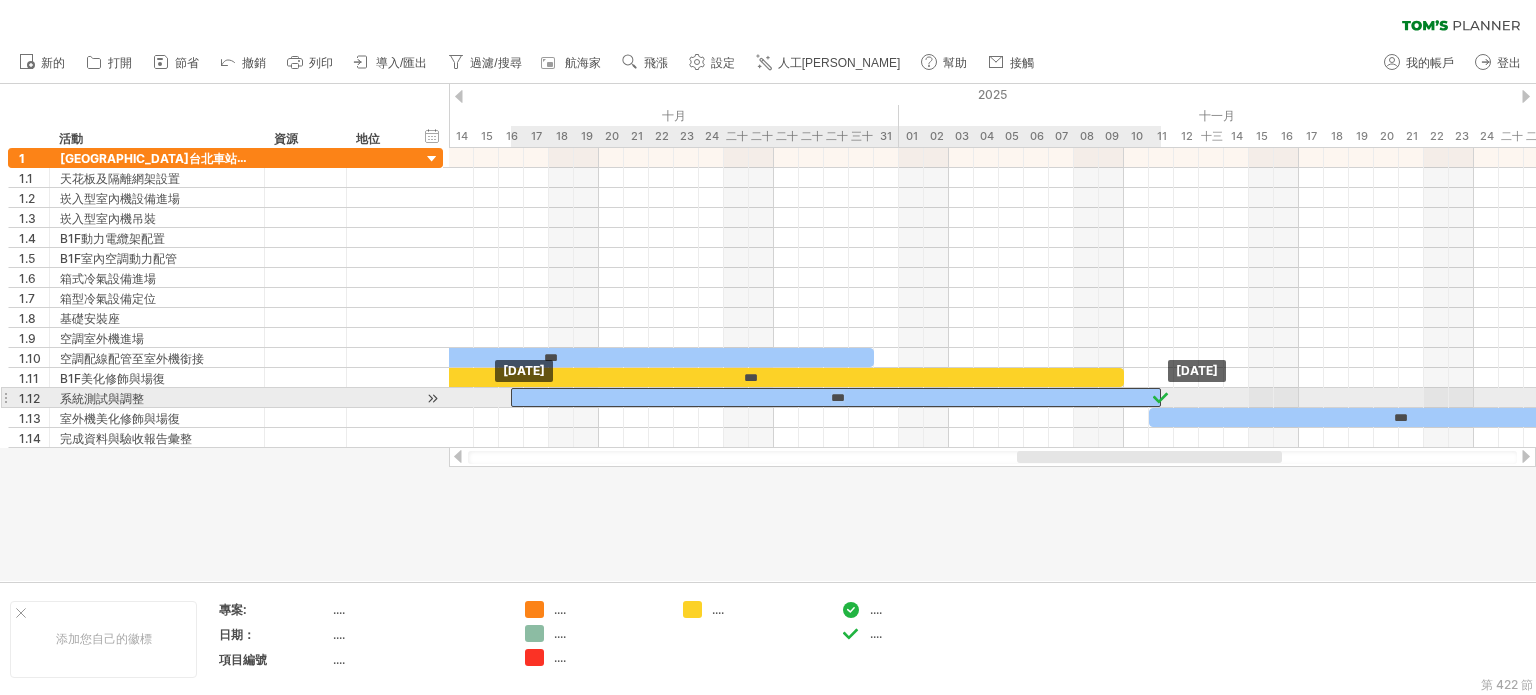click on "***" at bounding box center (836, 397) 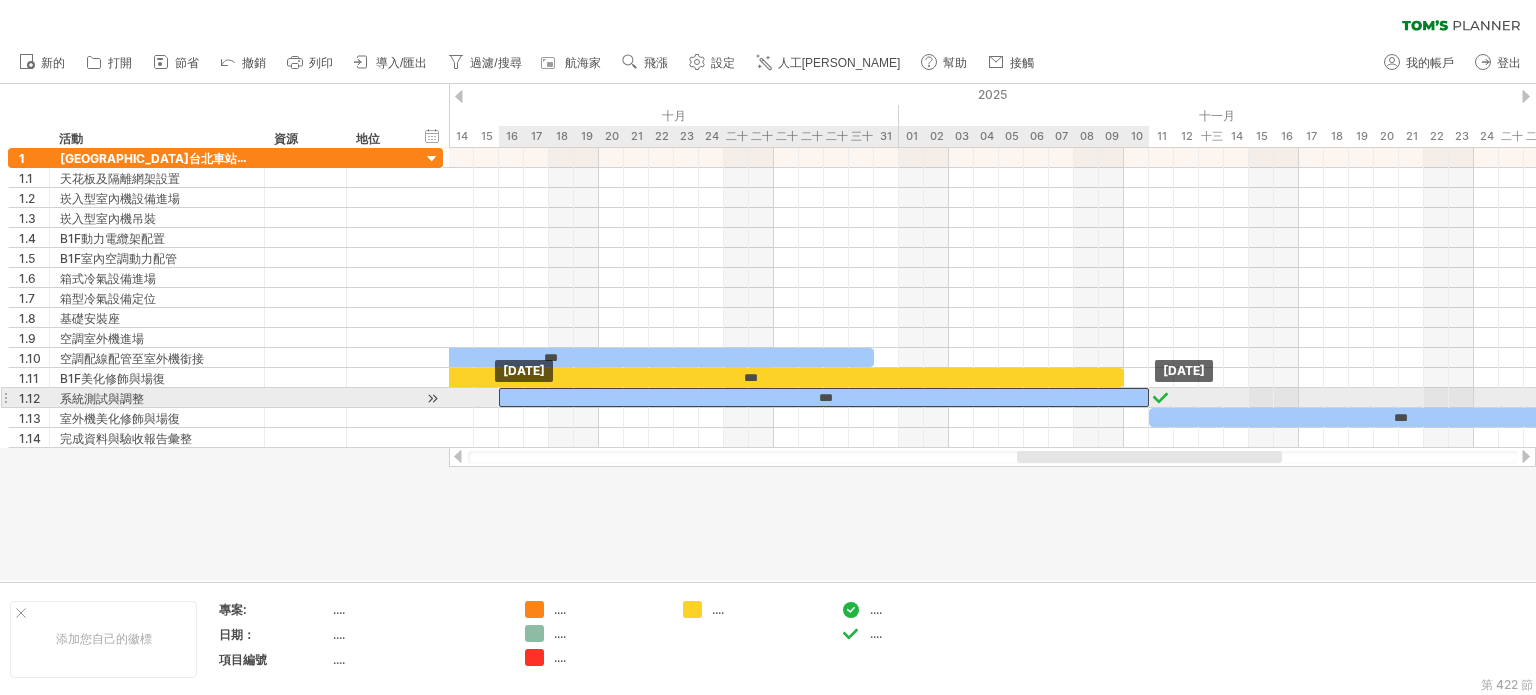 click on "***" at bounding box center (824, 397) 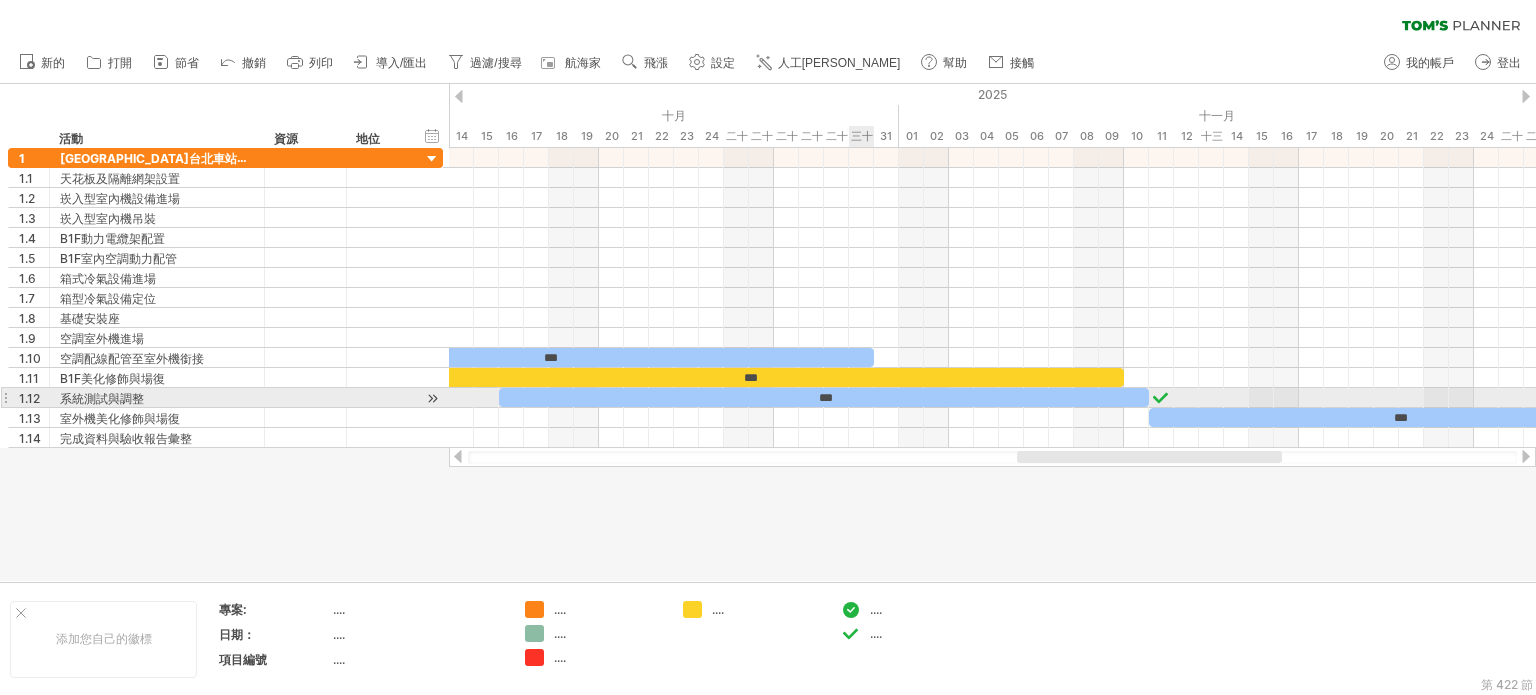 click on "***" at bounding box center (824, 397) 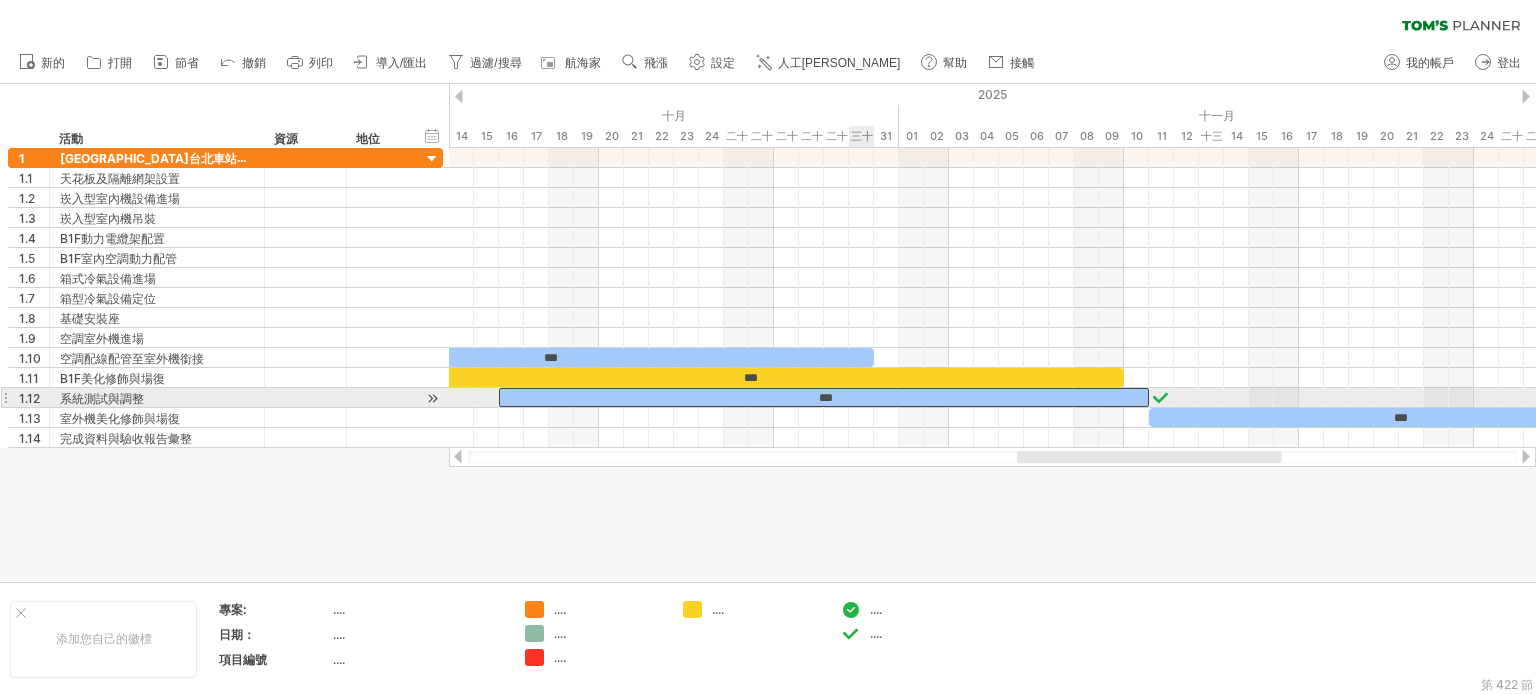 click on "***" at bounding box center (824, 397) 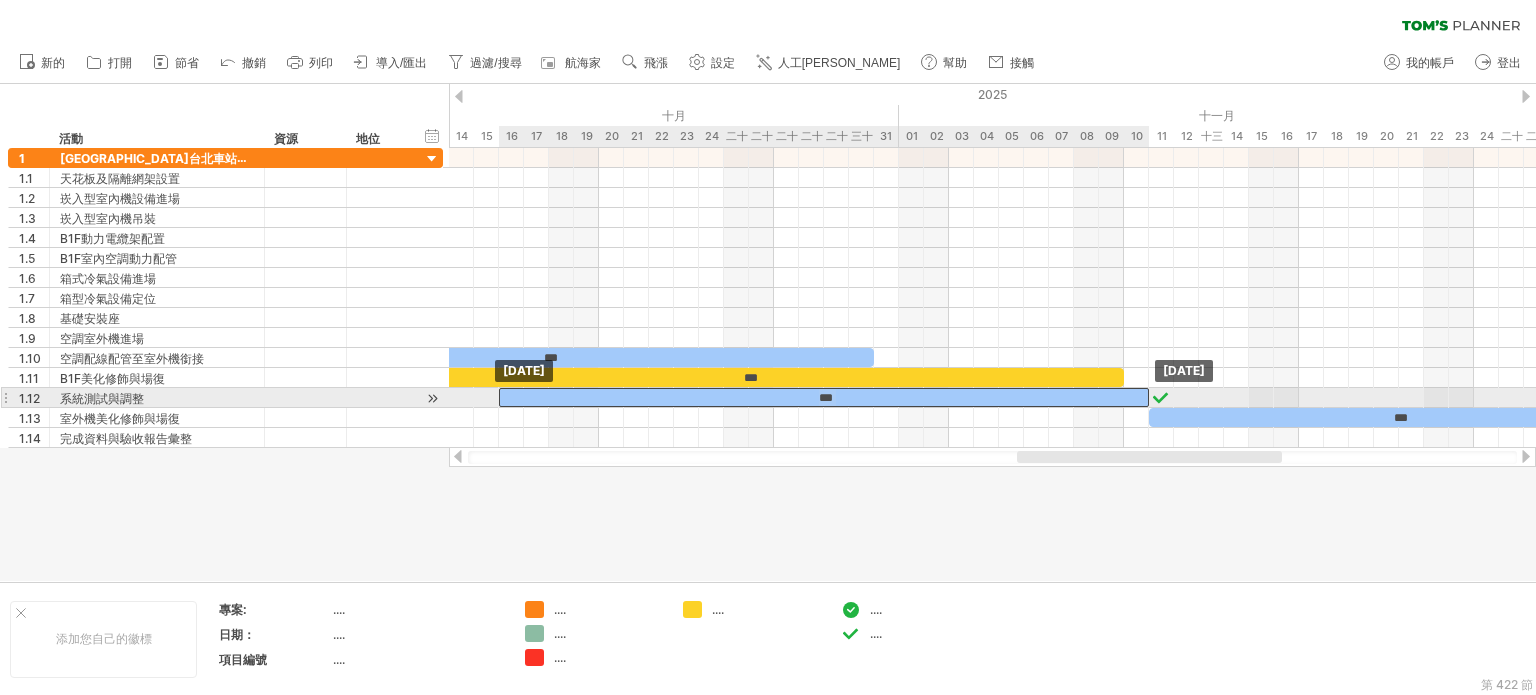 click on "***" at bounding box center (824, 397) 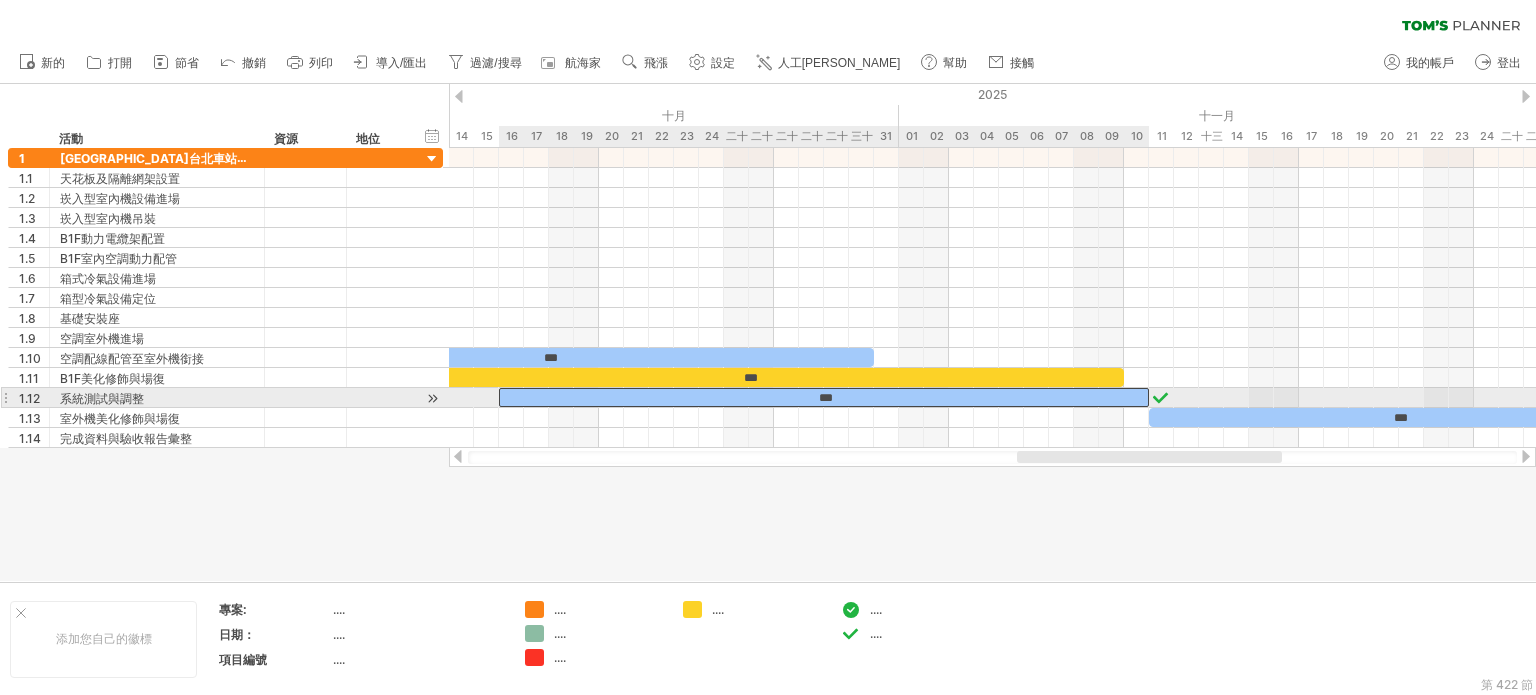 click on "***" at bounding box center [824, 397] 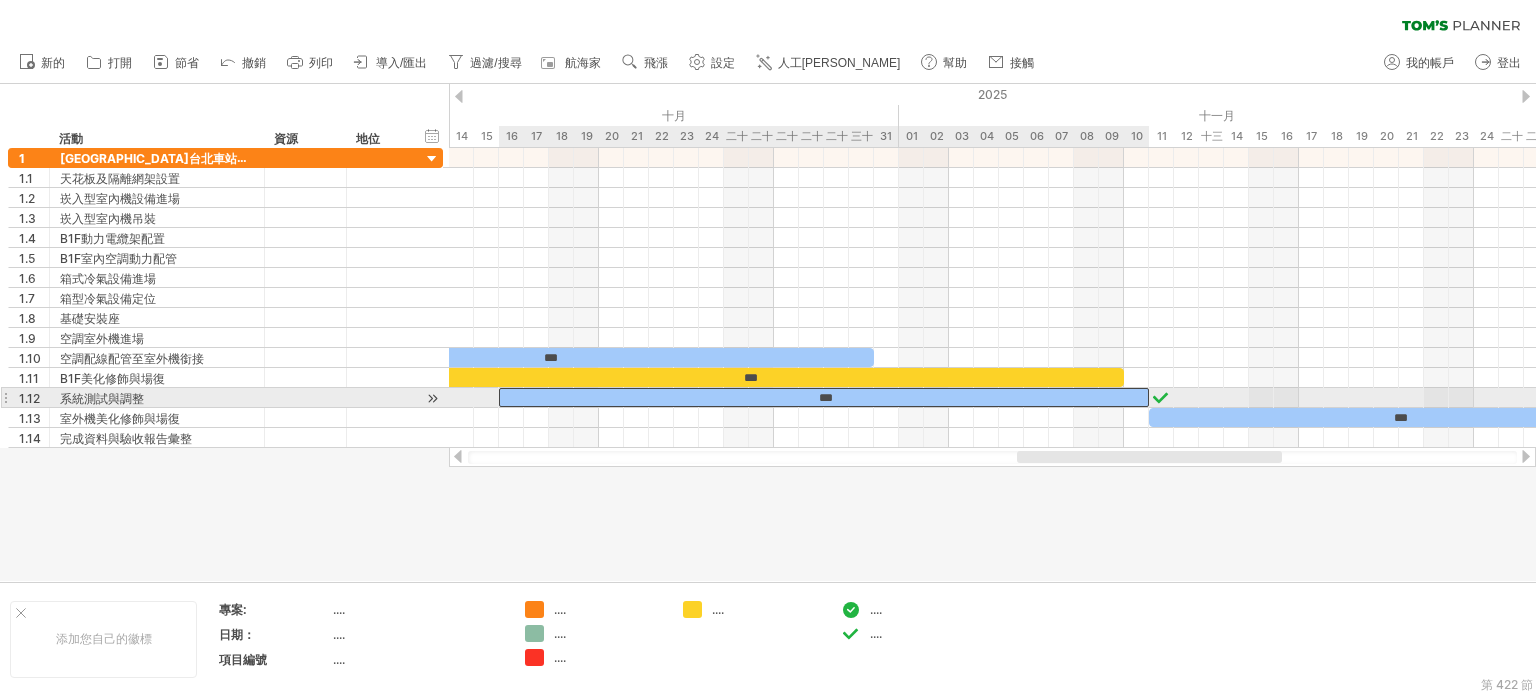 click on "***" at bounding box center [826, 398] 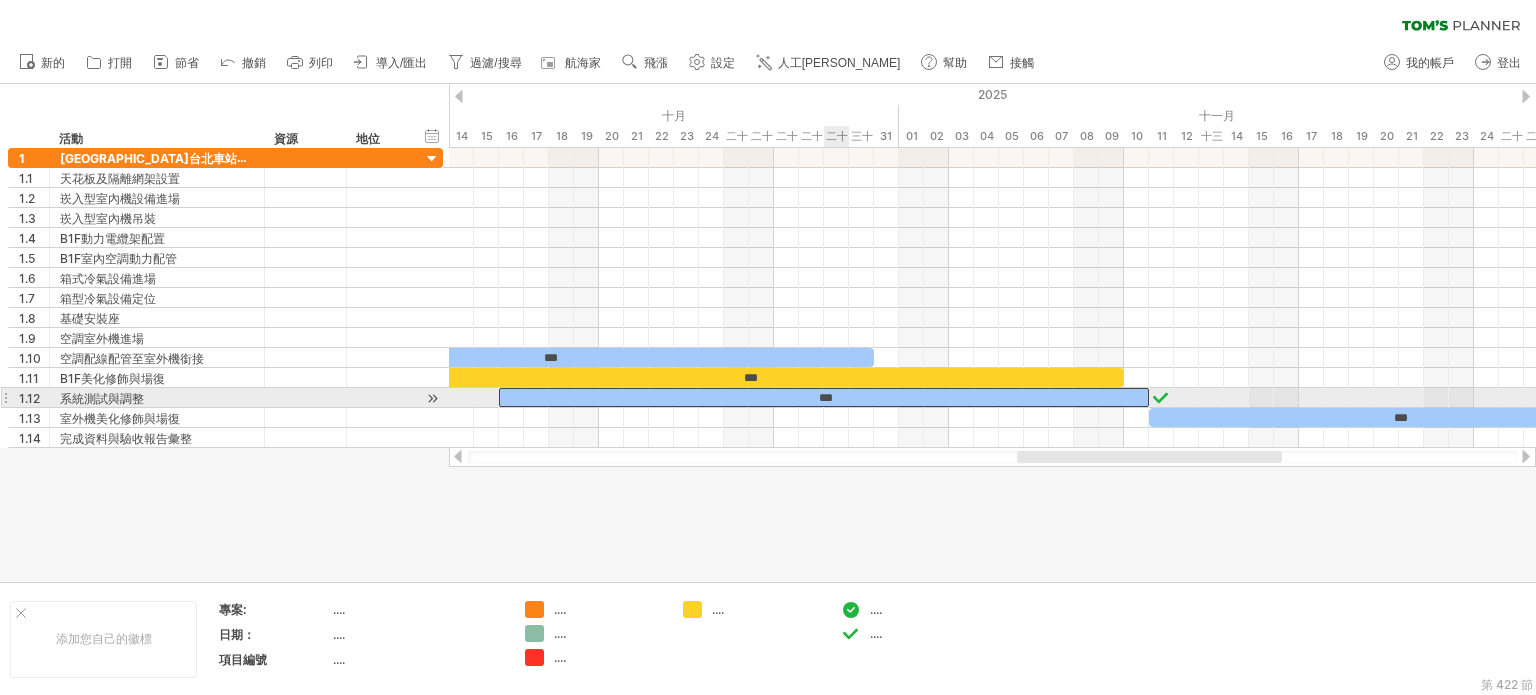 click on "***" at bounding box center [826, 398] 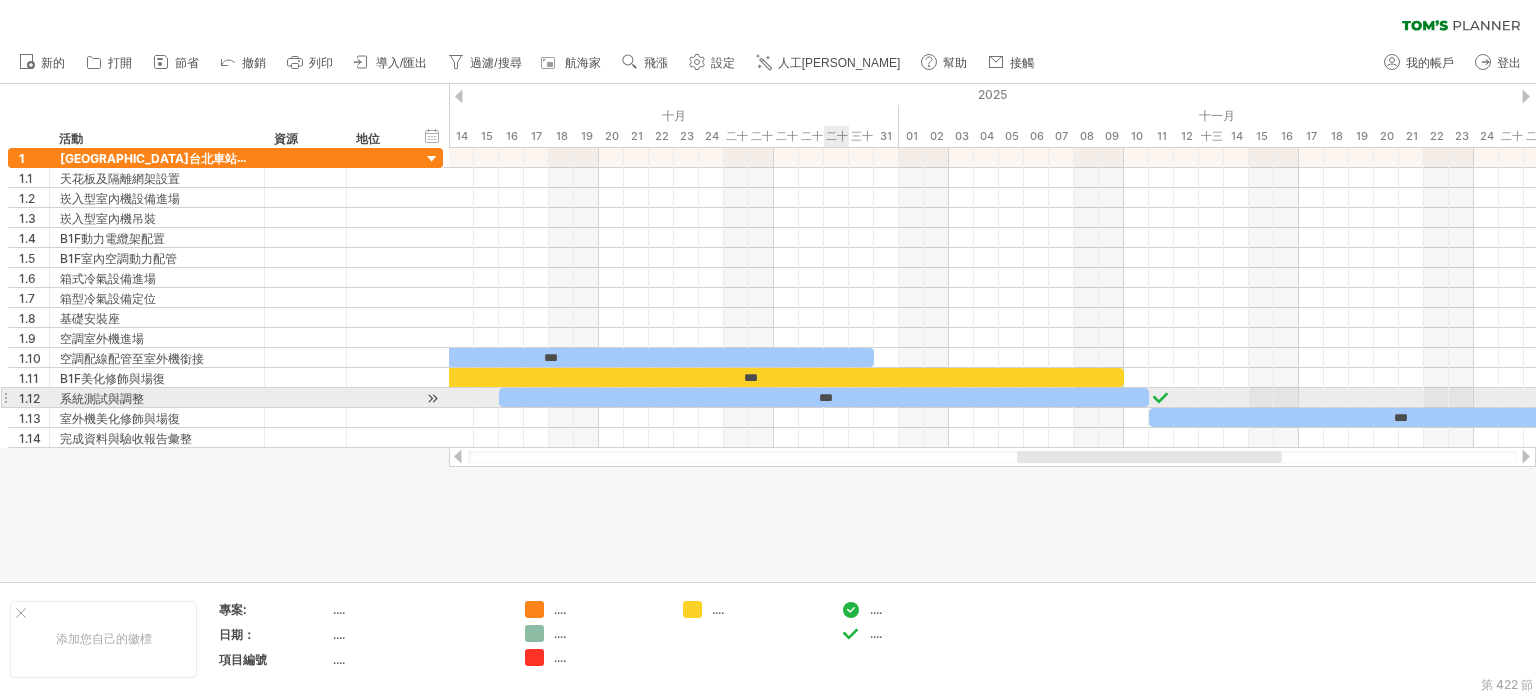 click on "***" at bounding box center (826, 398) 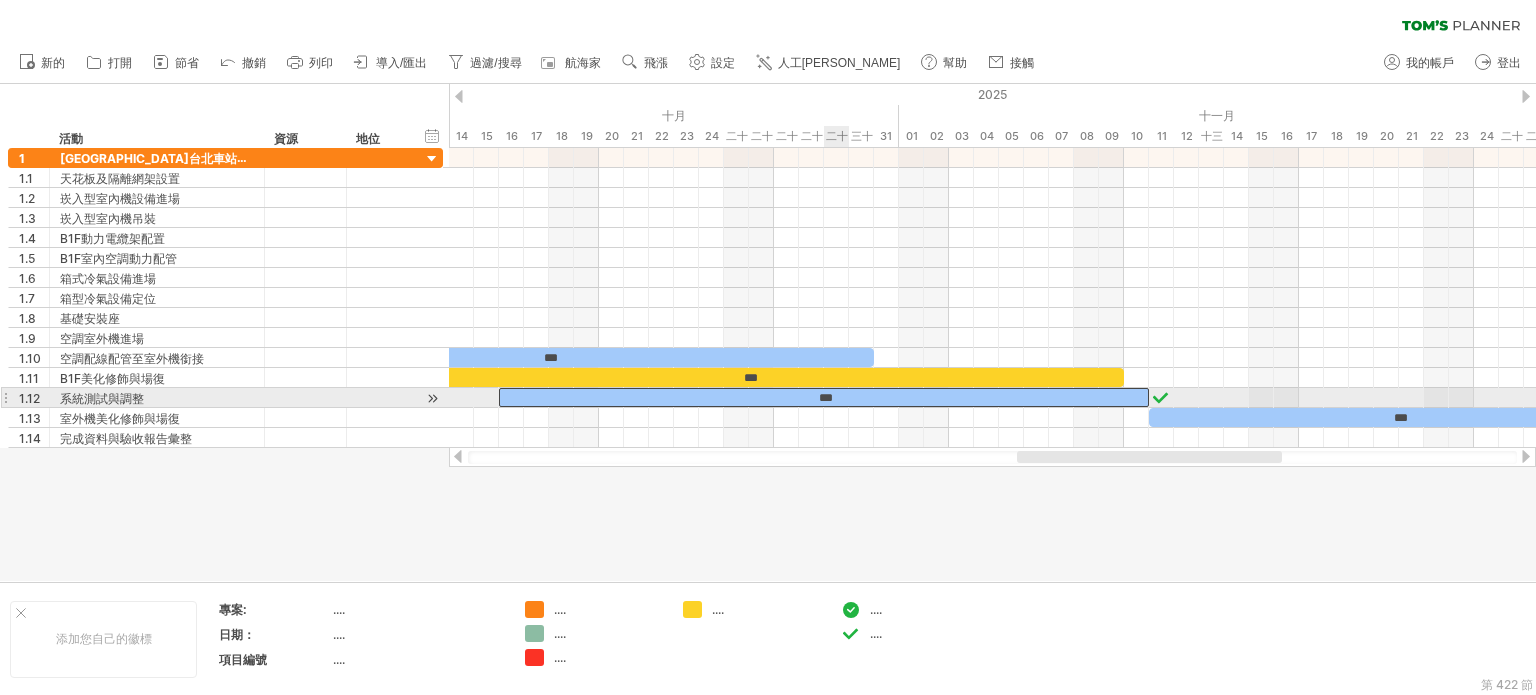 click on "***" at bounding box center [826, 398] 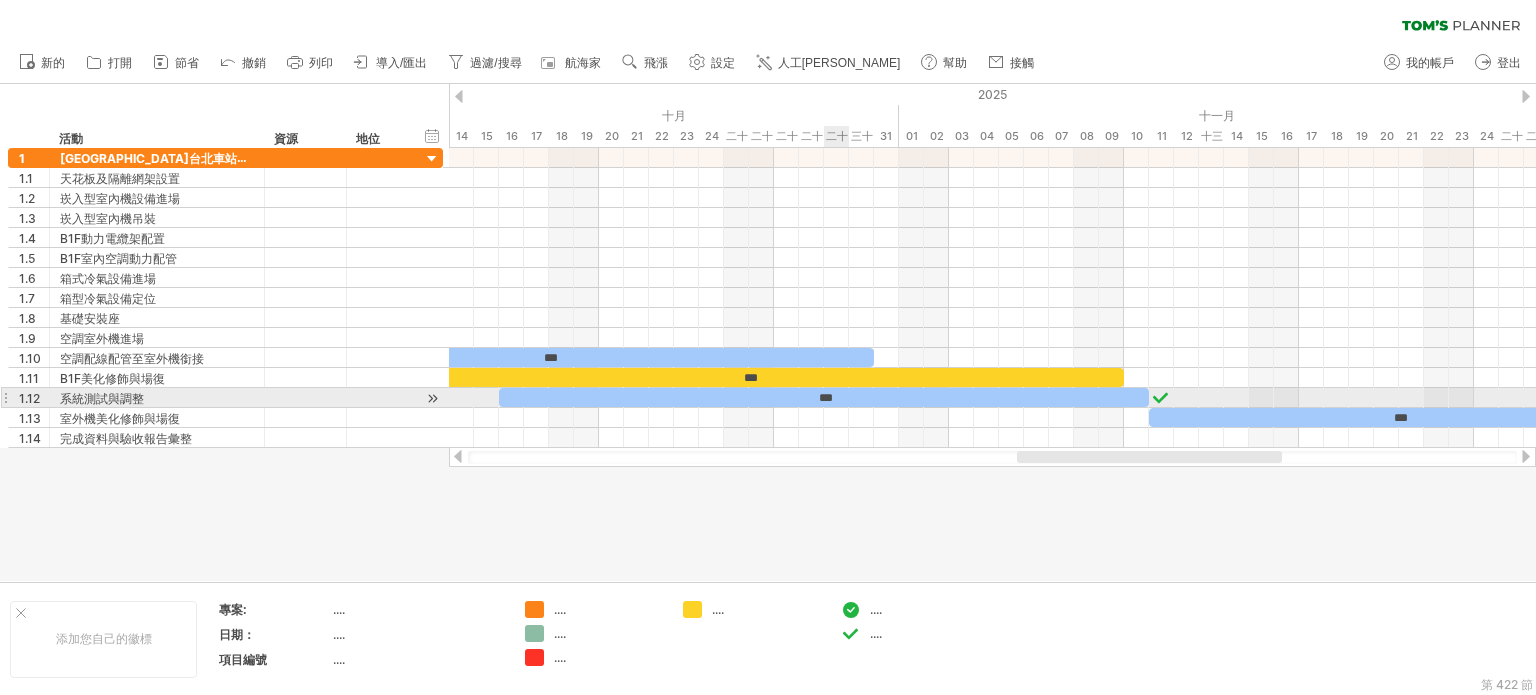 click on "***" at bounding box center [826, 398] 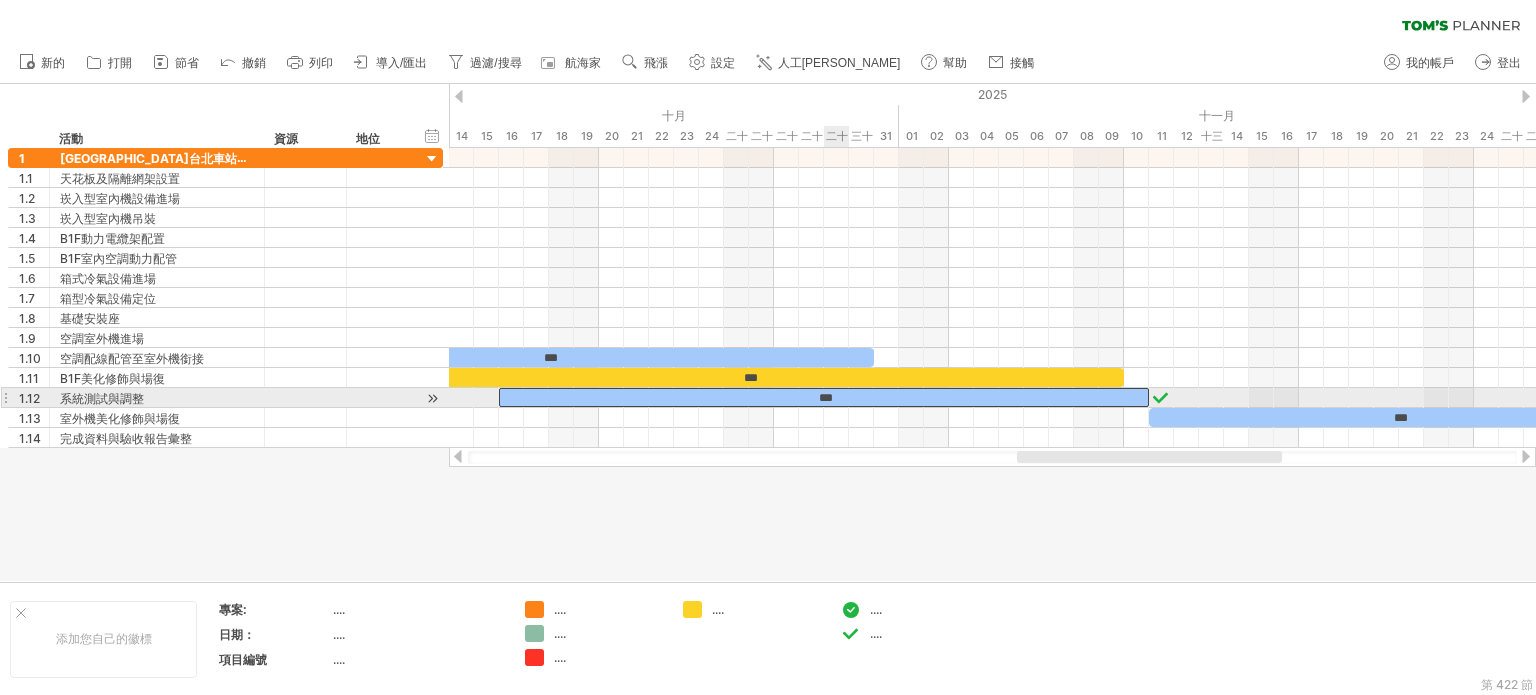 click on "***" at bounding box center (826, 398) 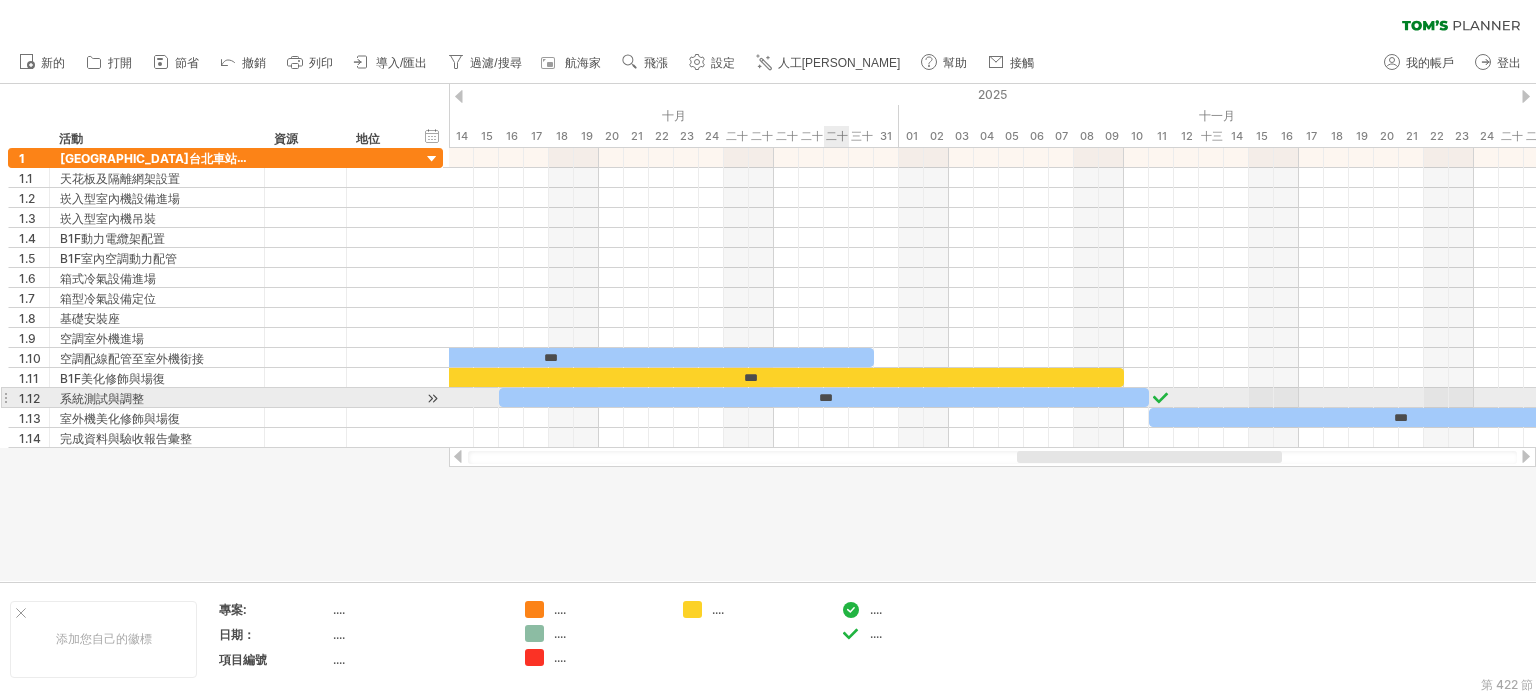 click on "***" at bounding box center (826, 398) 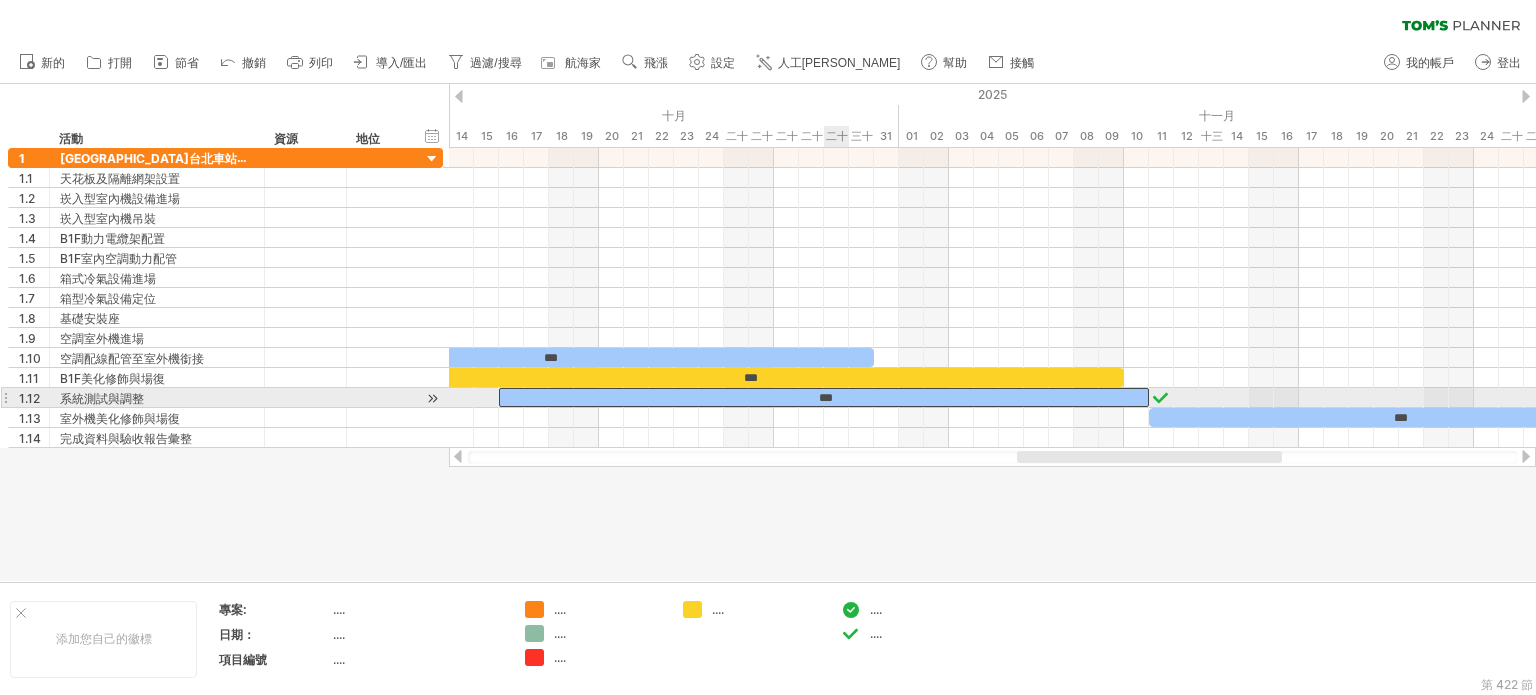 click on "***" at bounding box center [826, 398] 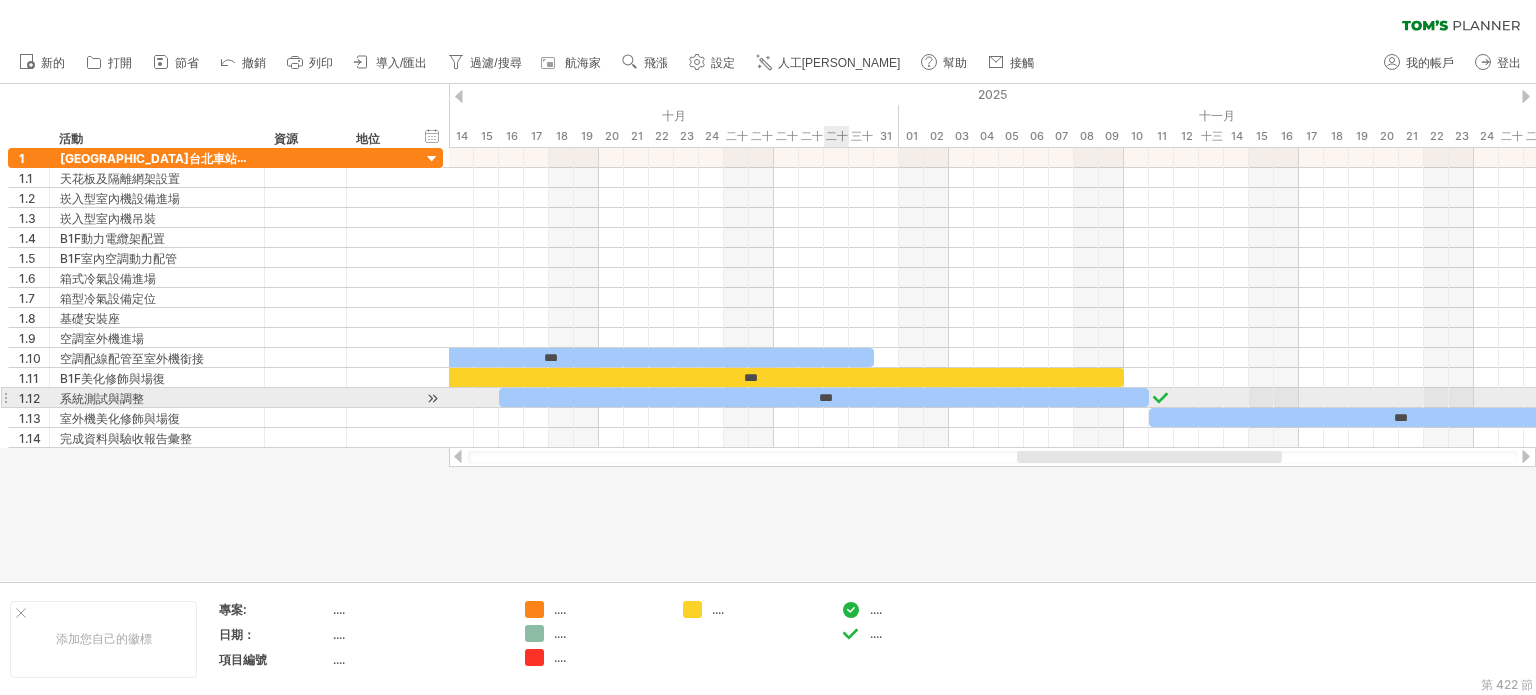 click on "***" at bounding box center [824, 397] 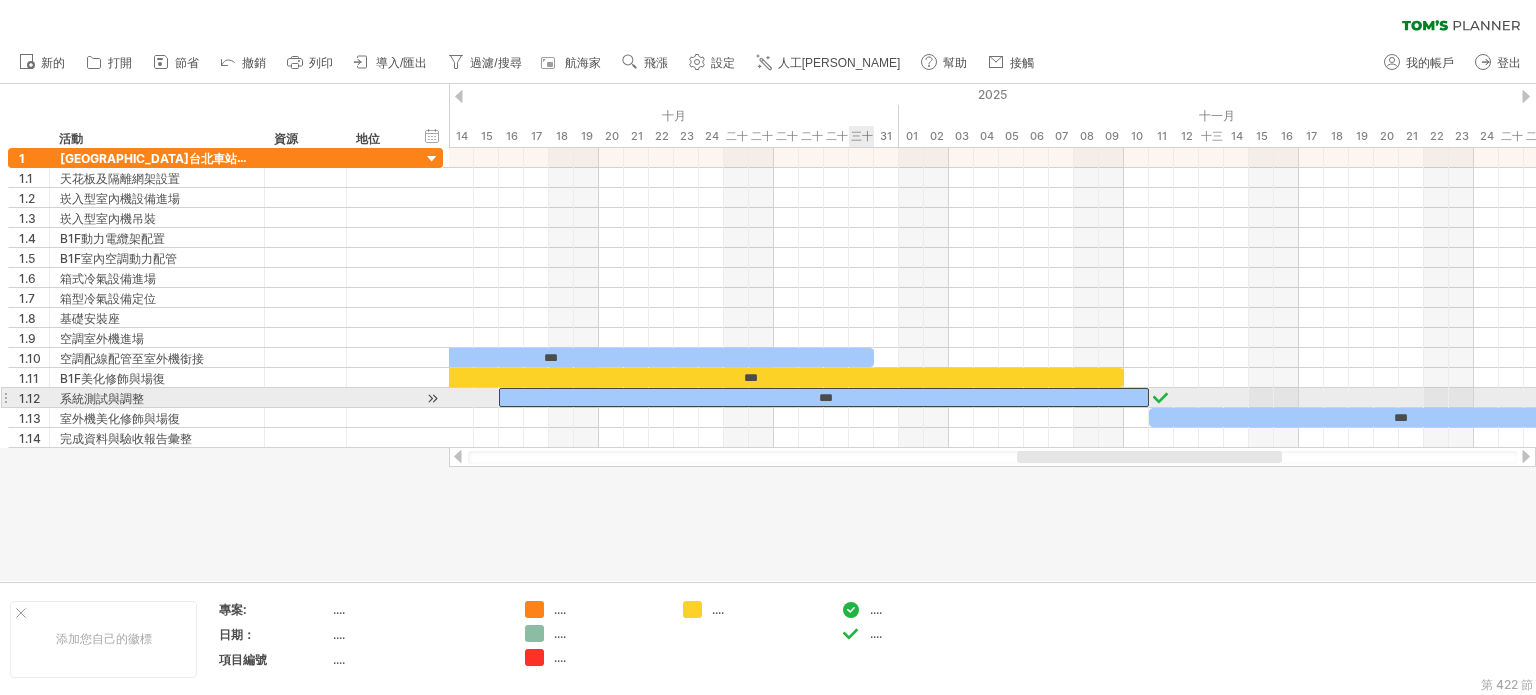 click on "***" at bounding box center [824, 397] 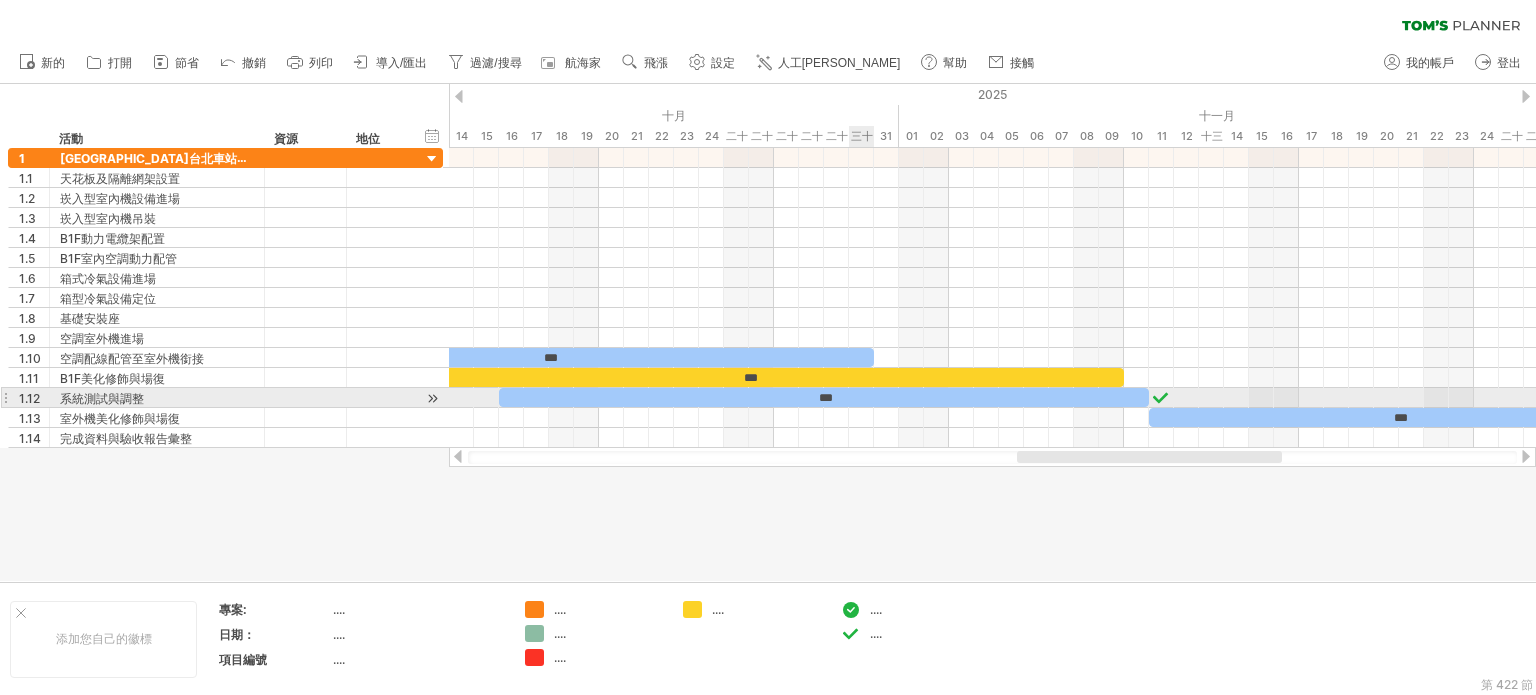 type 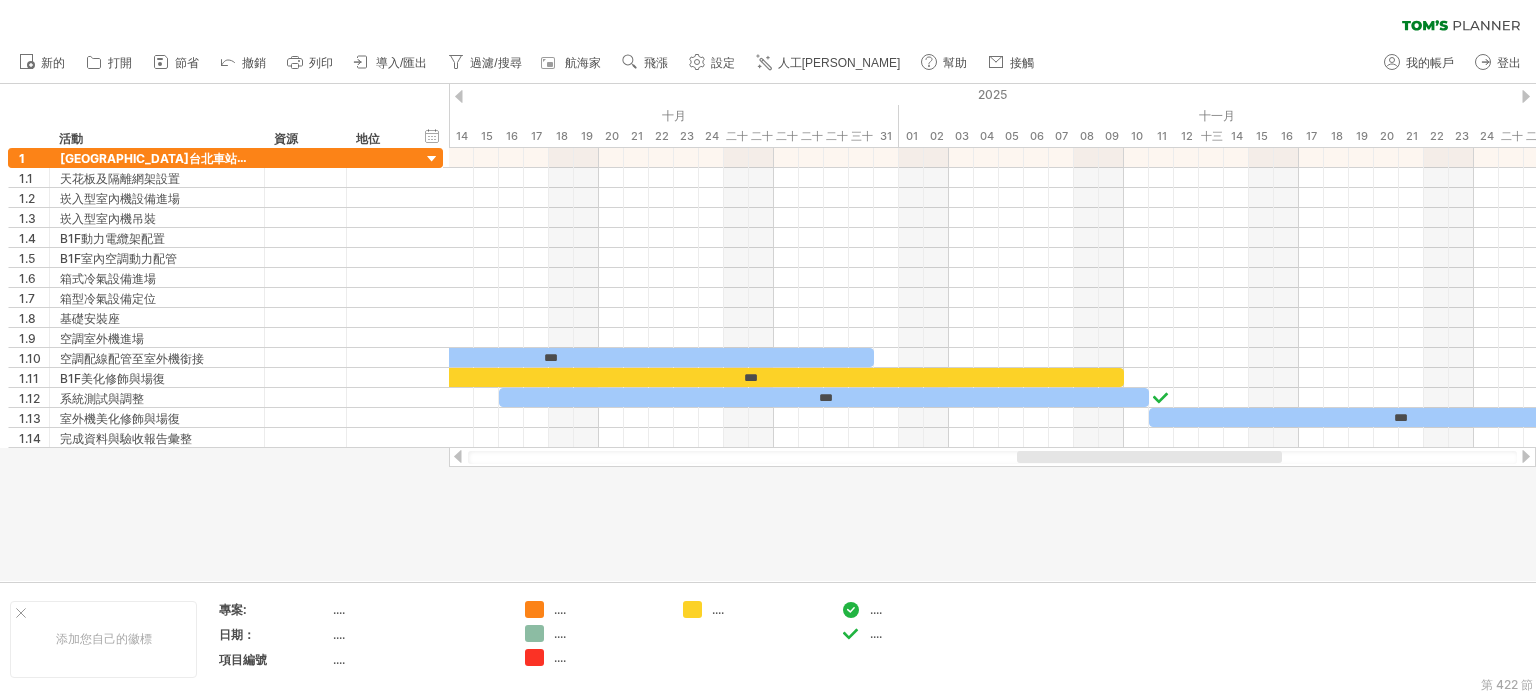 click at bounding box center (768, 332) 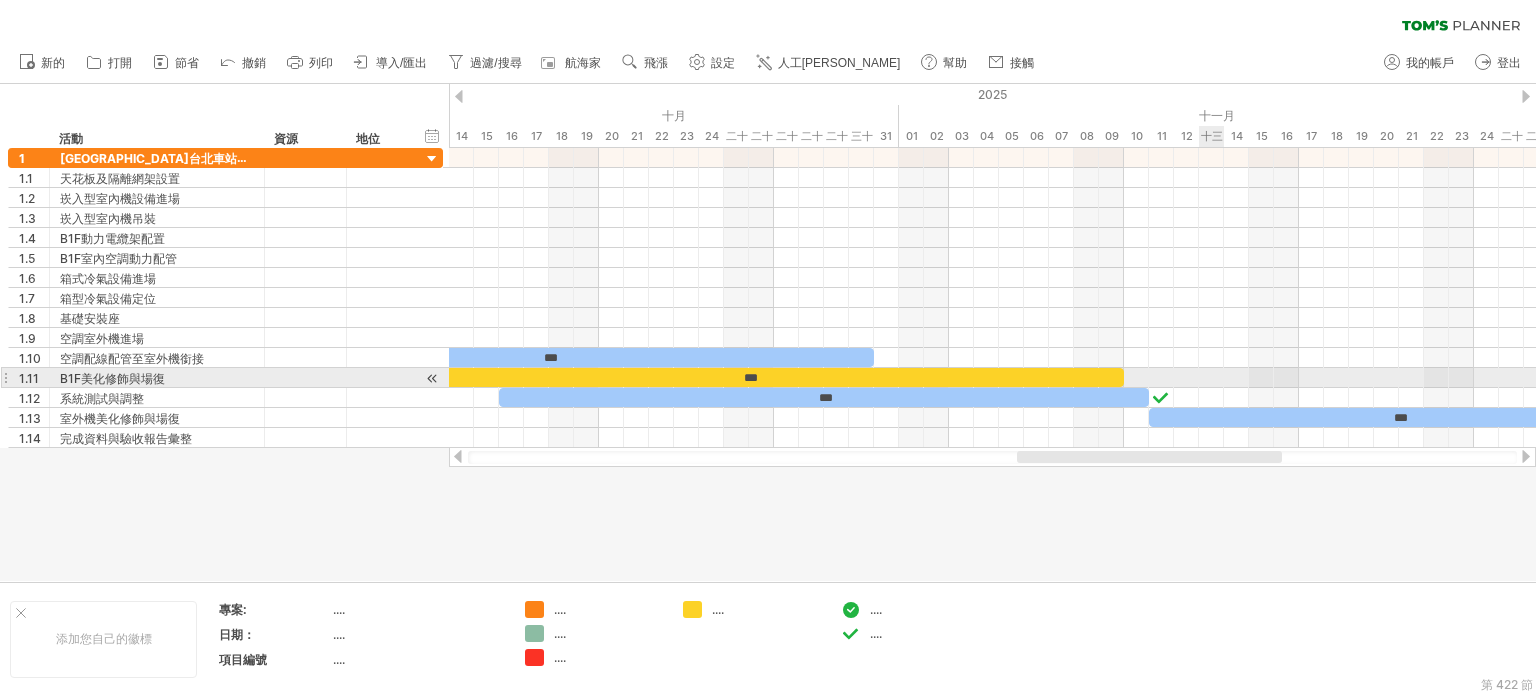 click at bounding box center [992, 378] 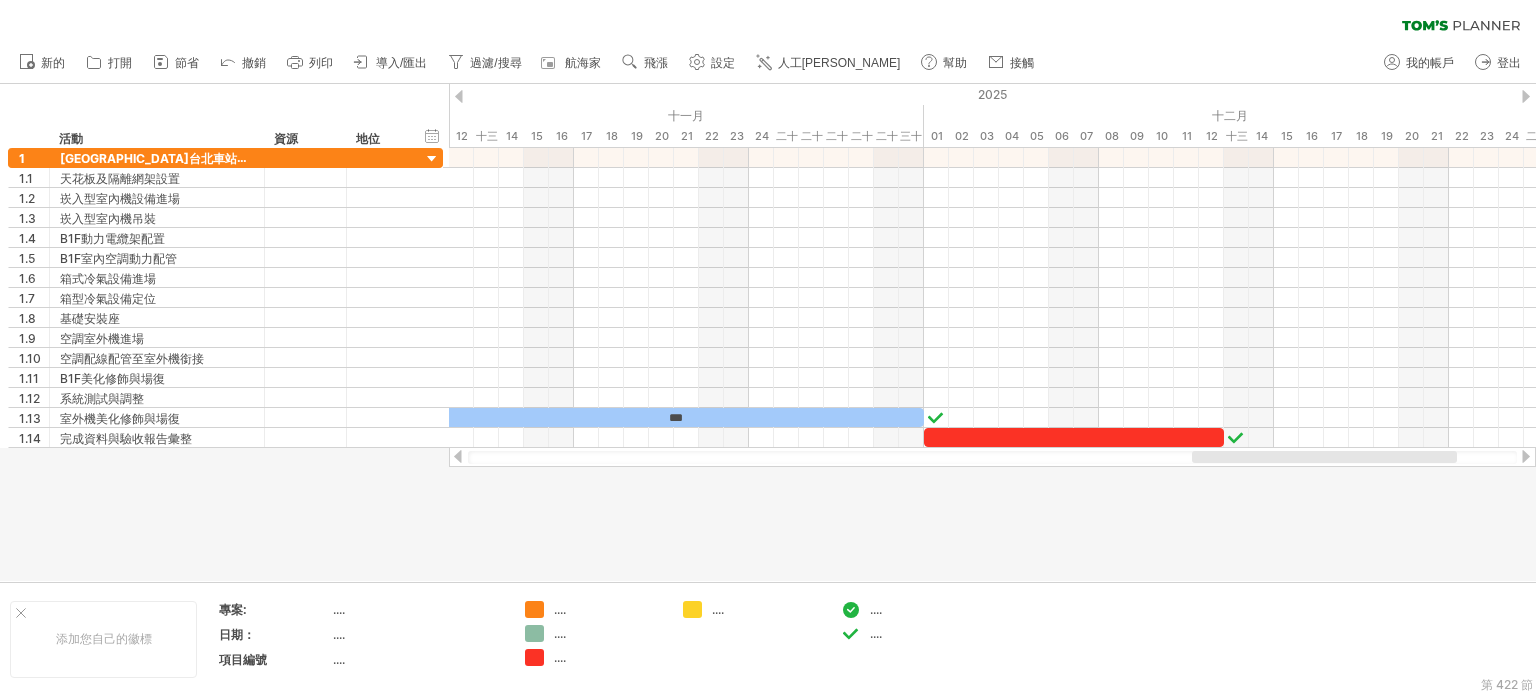 drag, startPoint x: 1223, startPoint y: 455, endPoint x: 1383, endPoint y: 461, distance: 160.11246 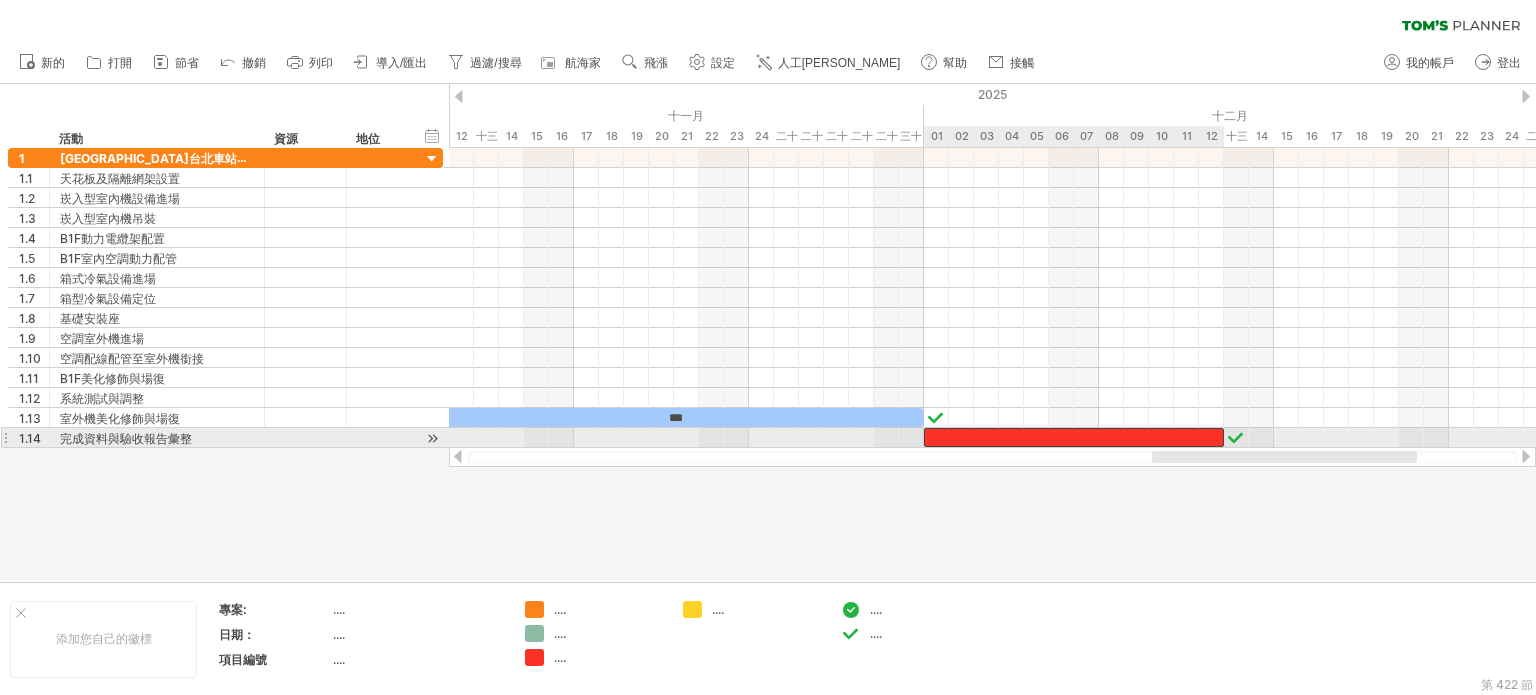 click at bounding box center (1074, 437) 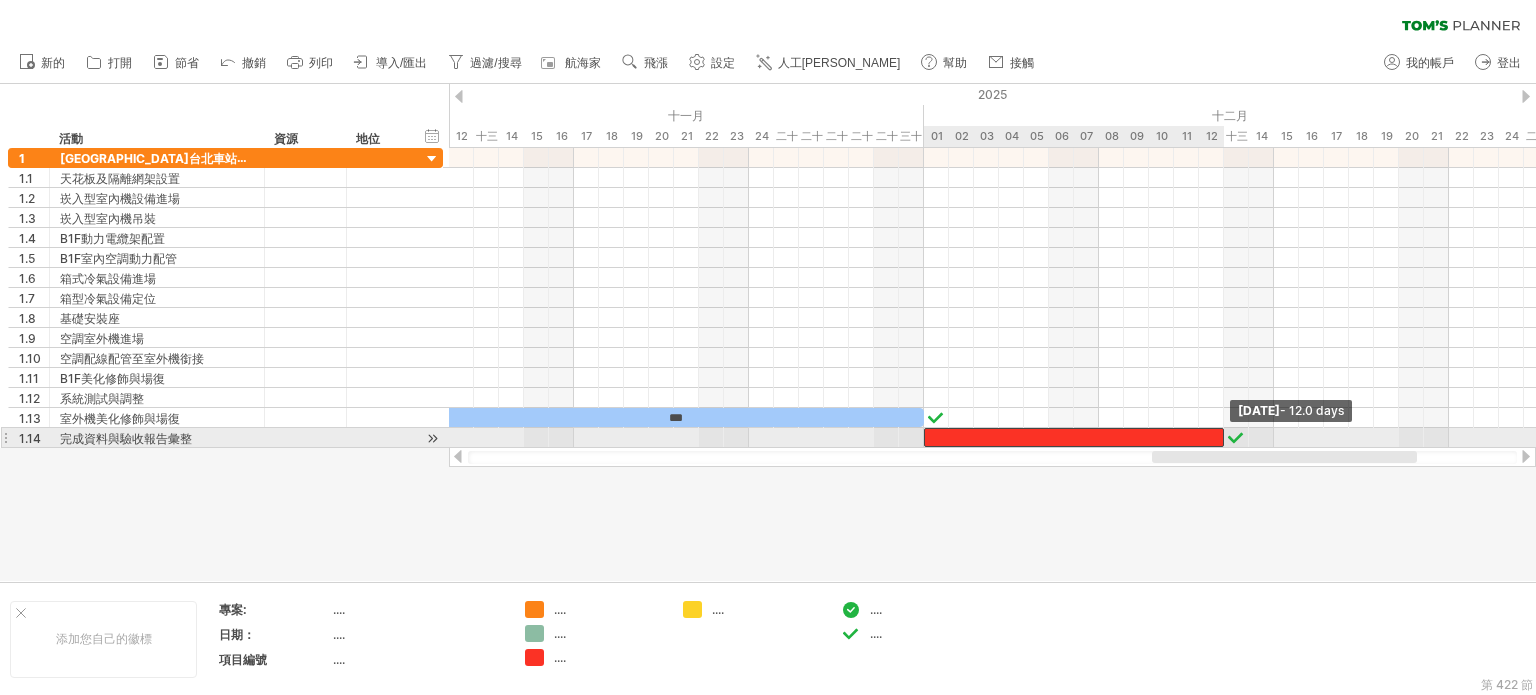 click at bounding box center (1224, 437) 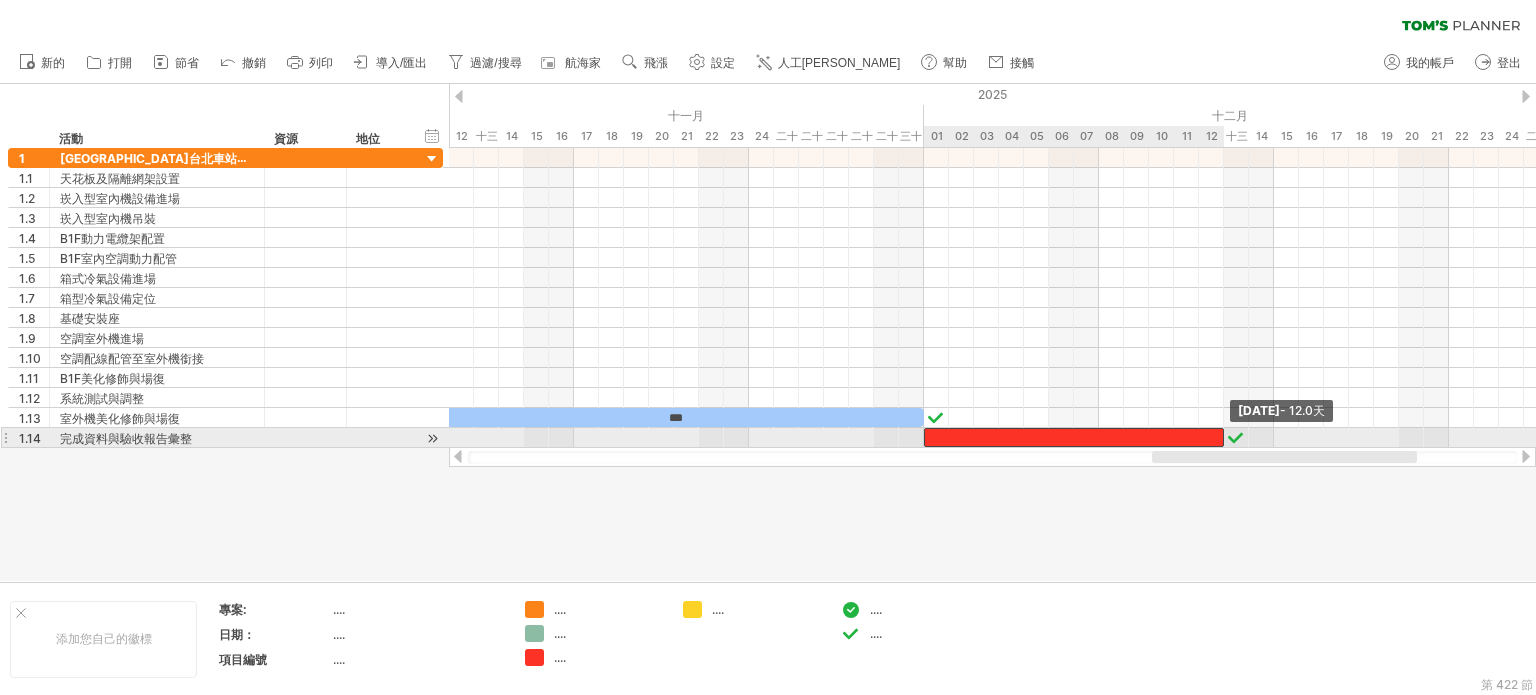 click at bounding box center (1224, 437) 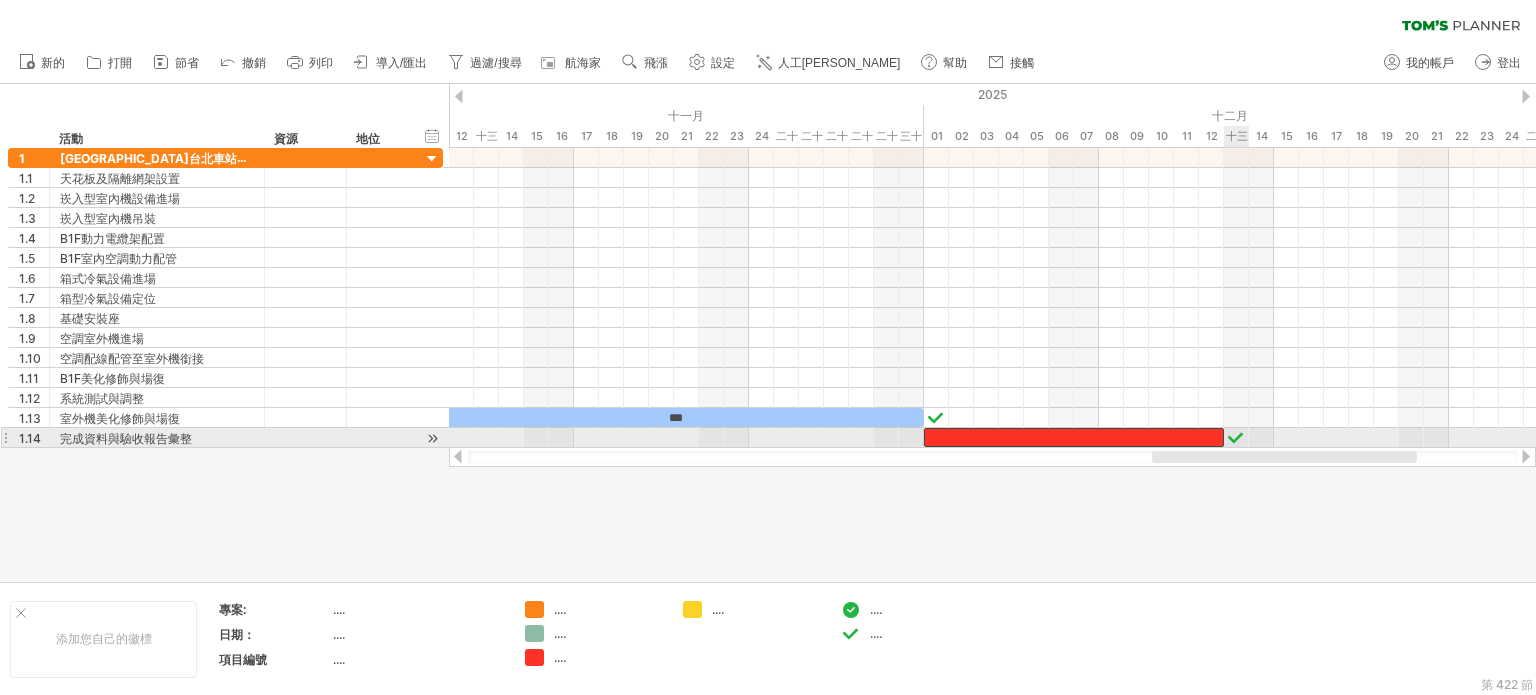 click at bounding box center (1074, 437) 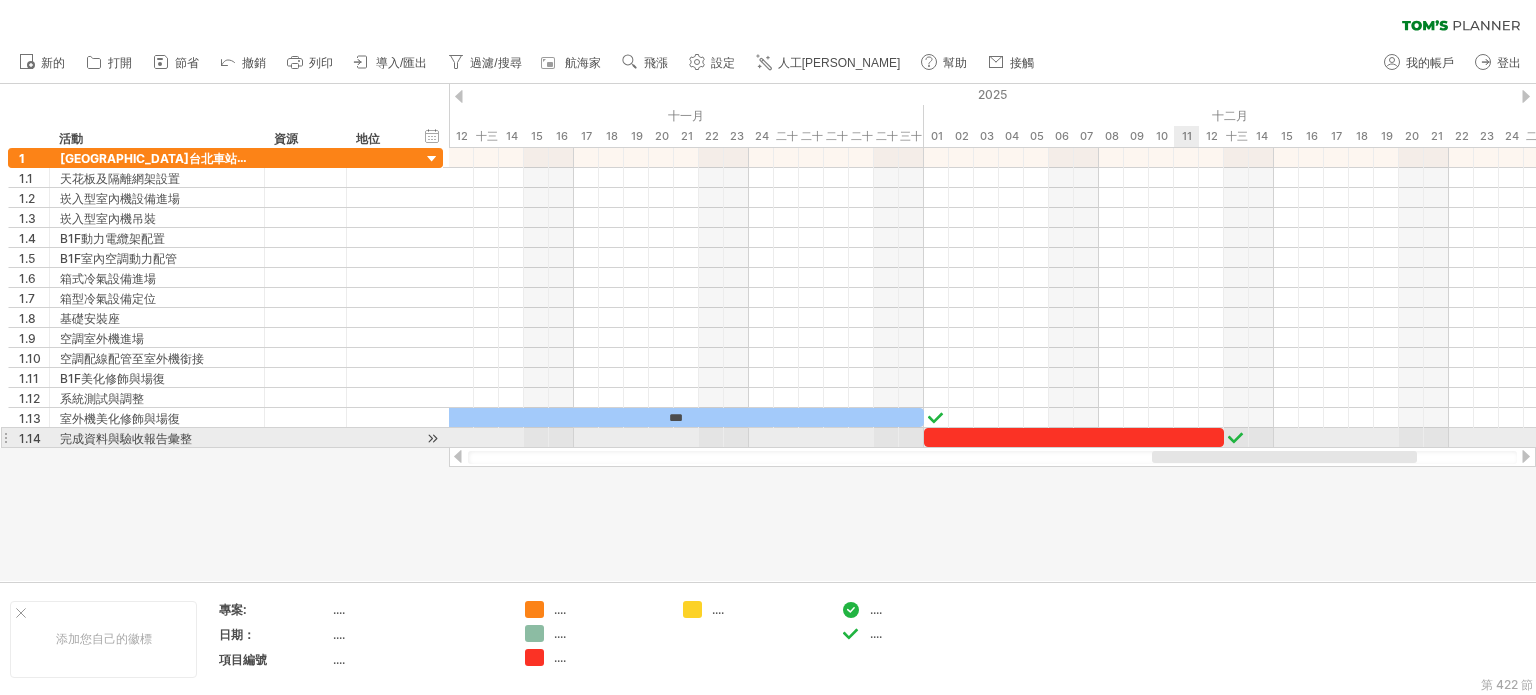 click at bounding box center [1074, 437] 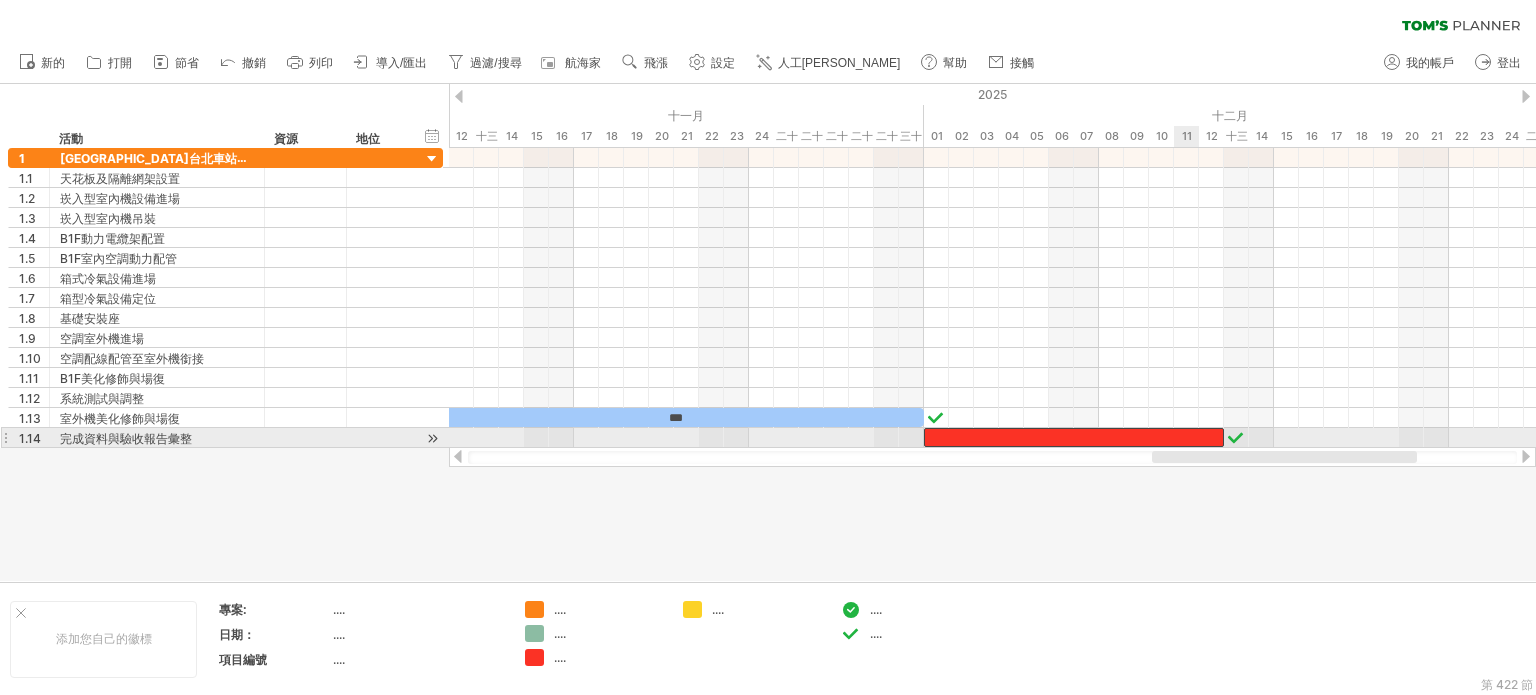 type 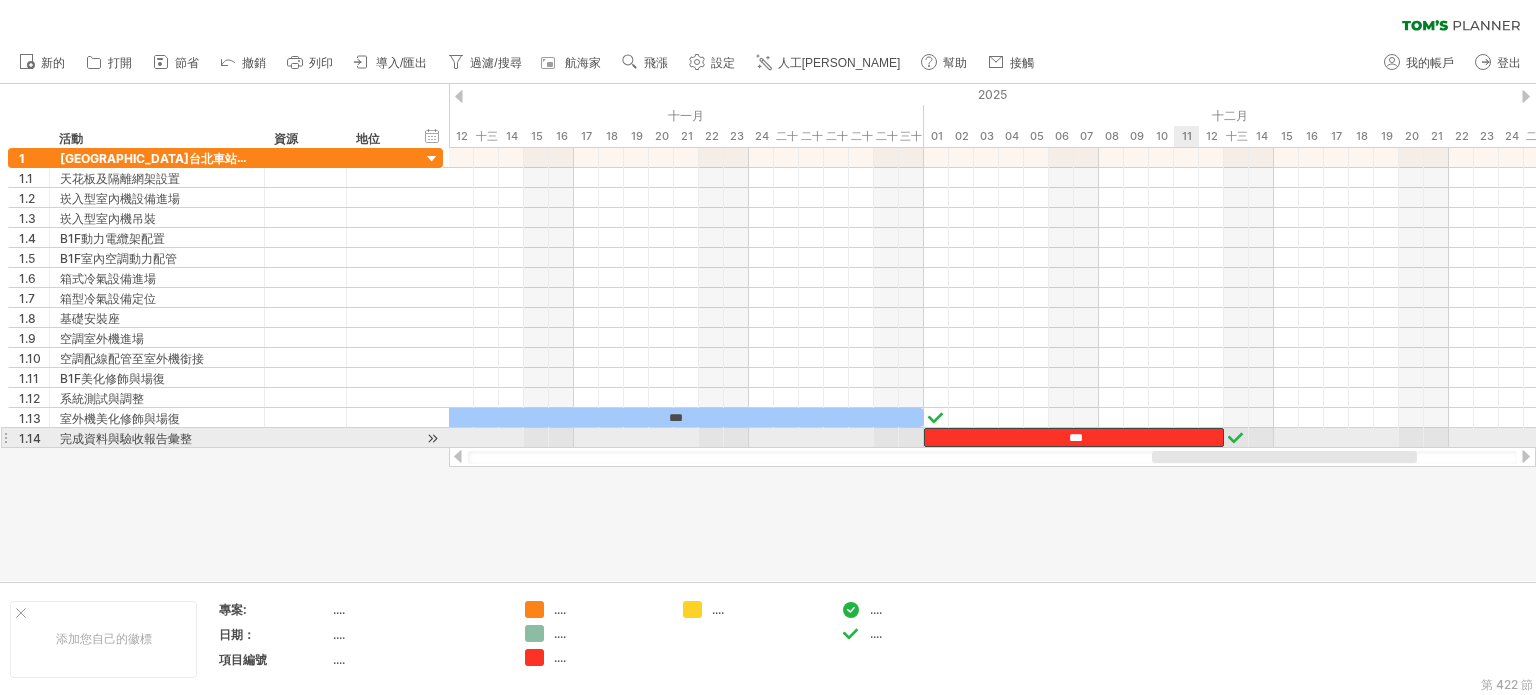 click at bounding box center [768, 332] 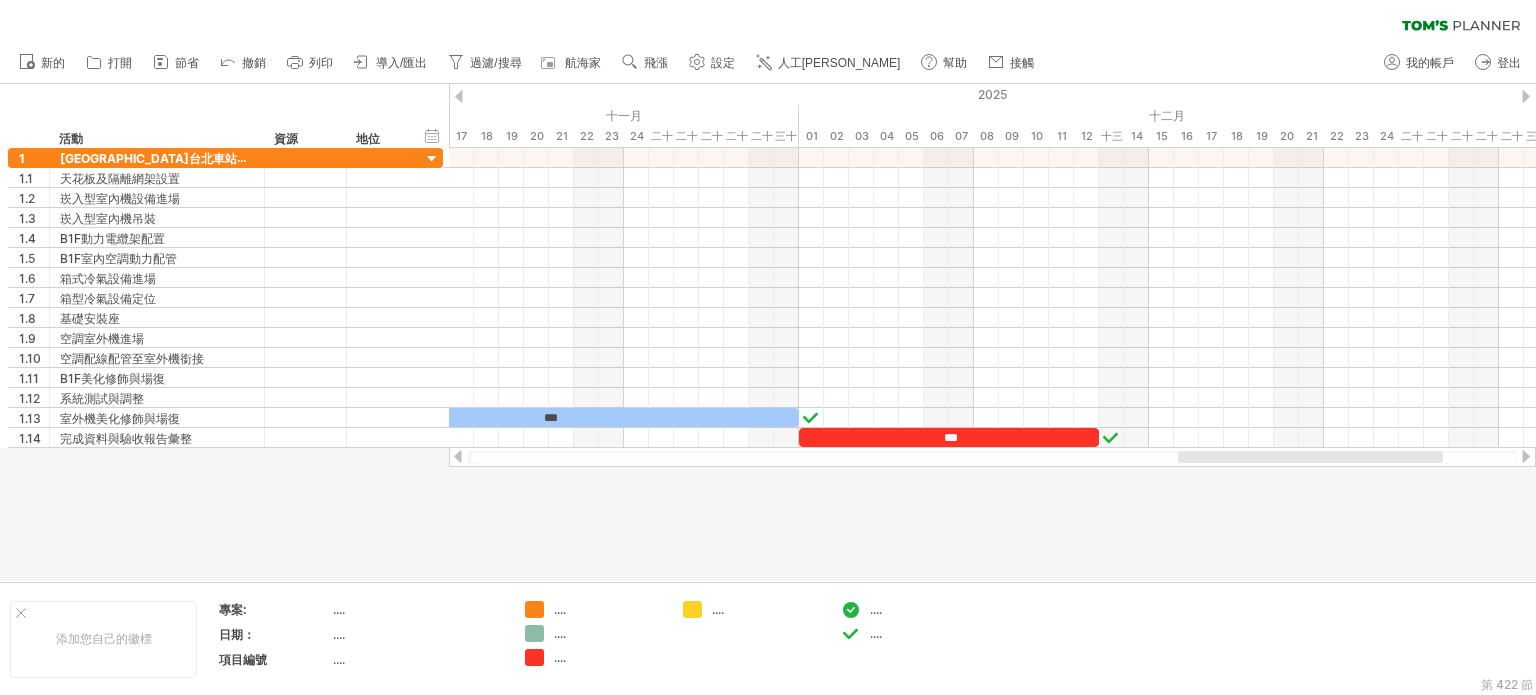 drag, startPoint x: 1216, startPoint y: 455, endPoint x: 1242, endPoint y: 462, distance: 26.925823 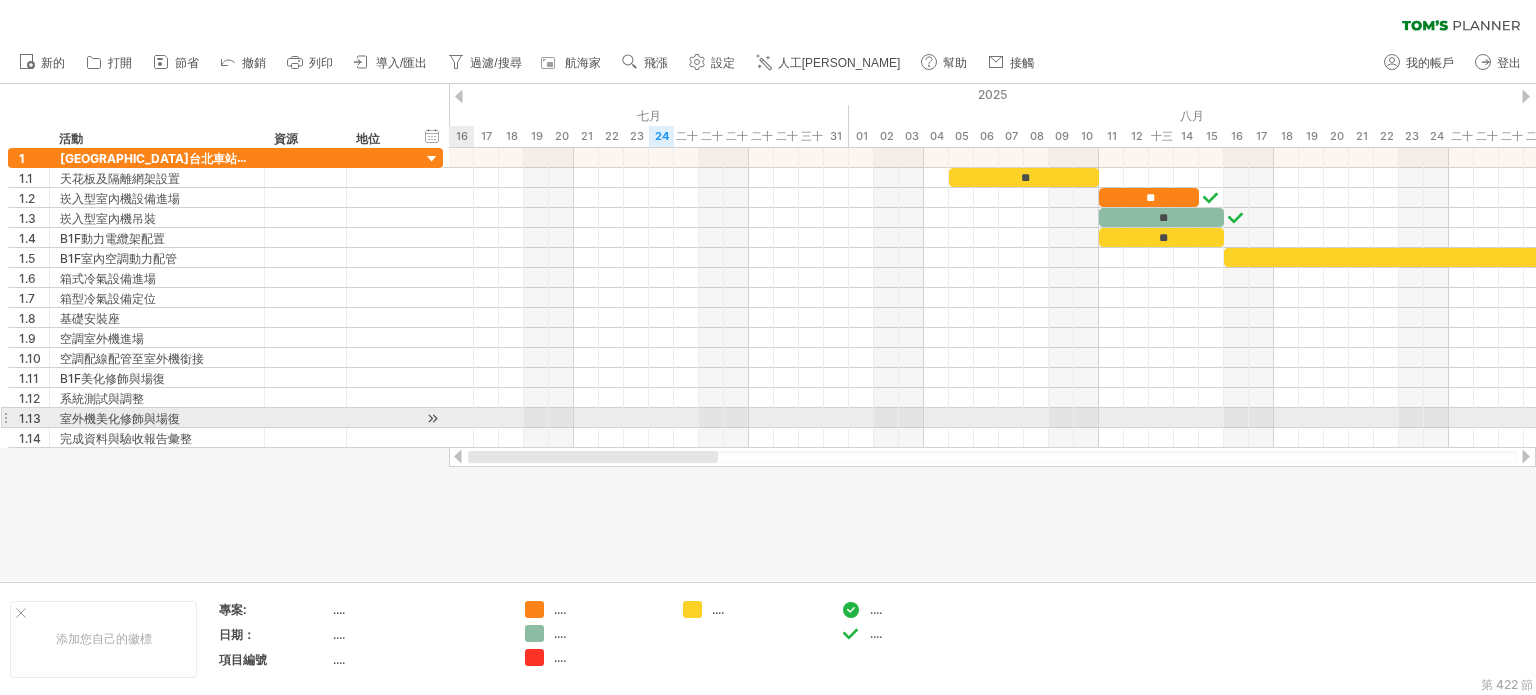 drag, startPoint x: 1185, startPoint y: 455, endPoint x: 492, endPoint y: 423, distance: 693.7384 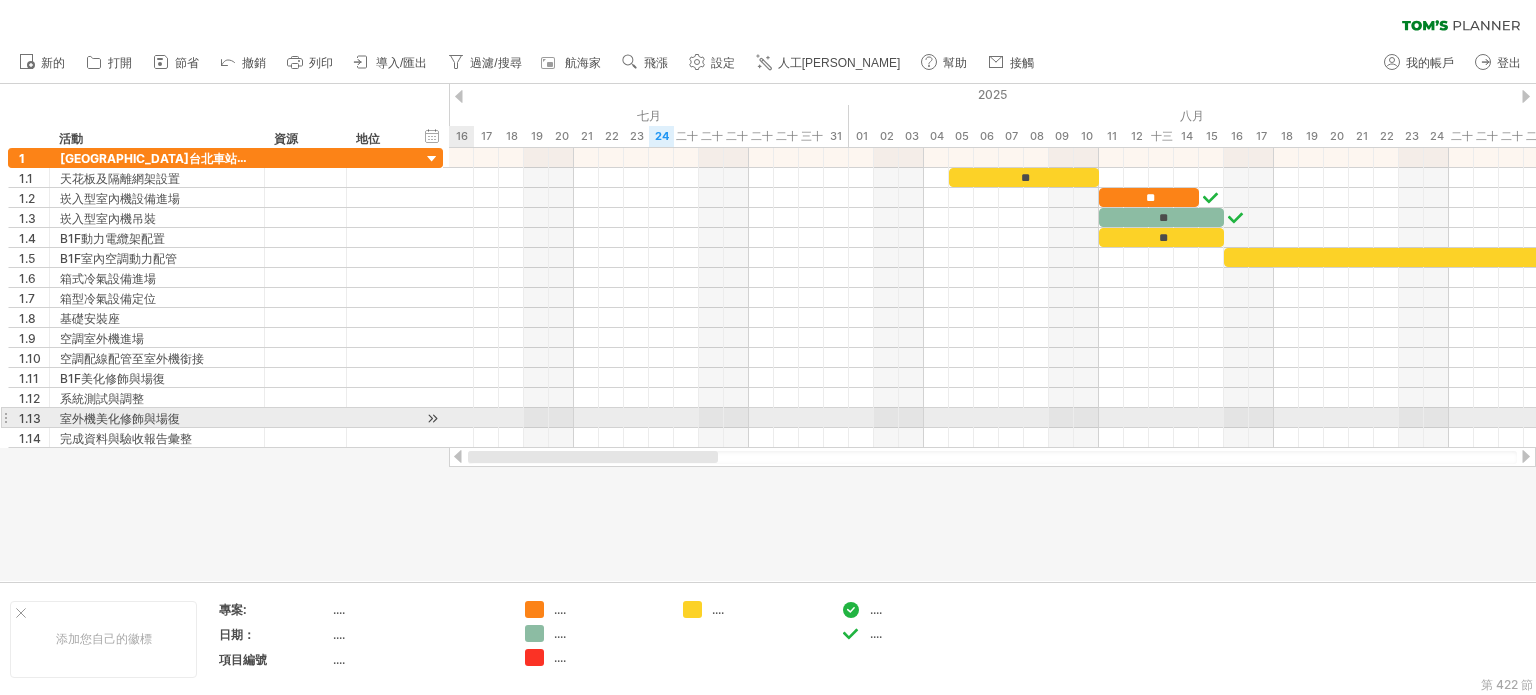 click on "嘗試造訪 [DOMAIN_NAME]
再次連接...
0%
清除過濾器
新的" at bounding box center (768, 347) 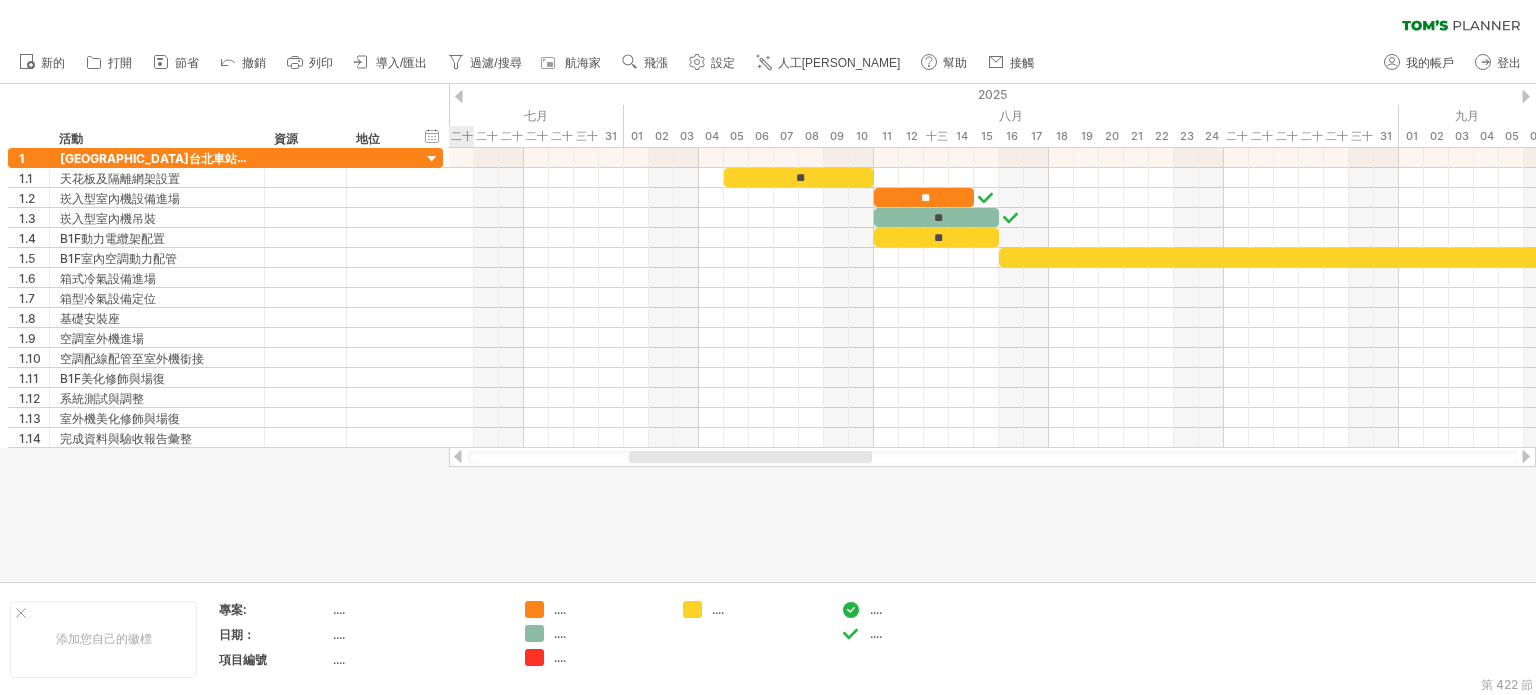 drag, startPoint x: 704, startPoint y: 453, endPoint x: 756, endPoint y: 543, distance: 103.94229 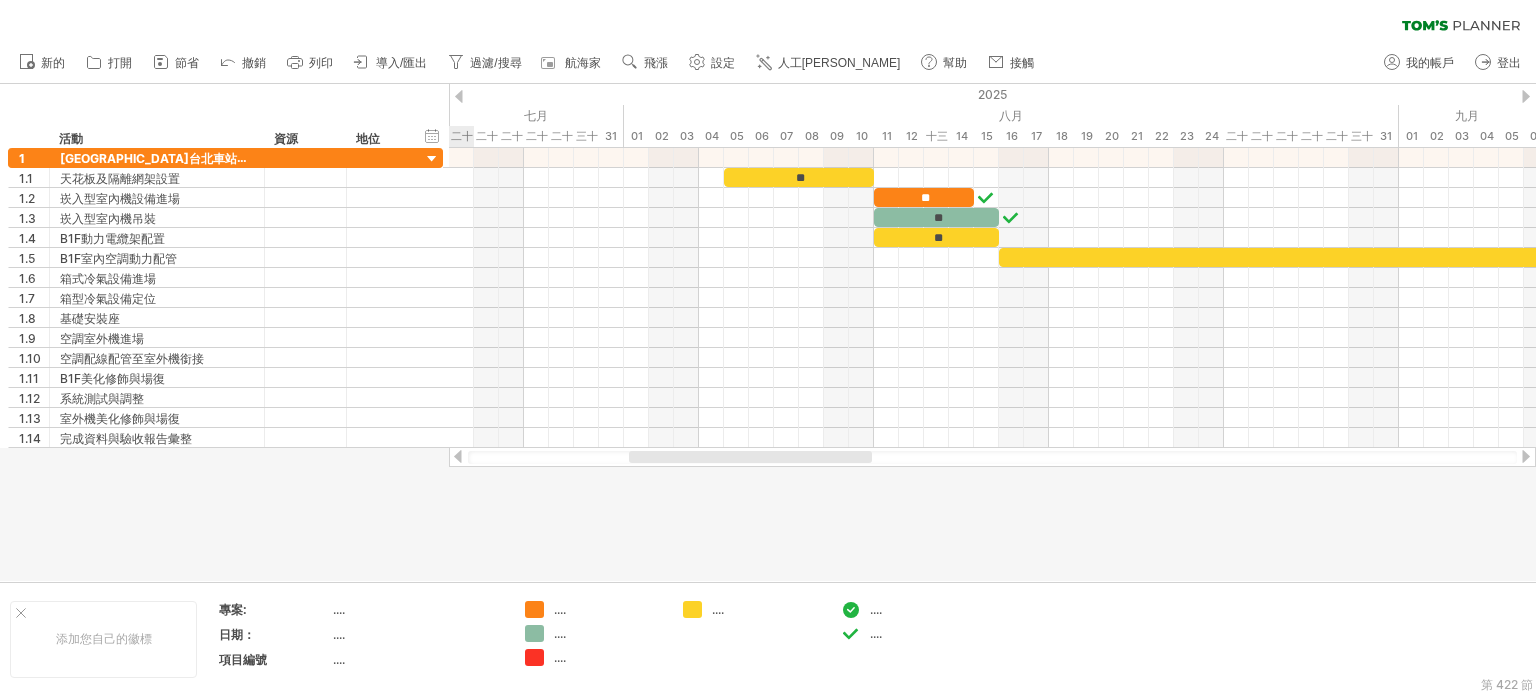 click on "嘗試造訪 [DOMAIN_NAME]
再次連接...
0%
清除過濾器
新的" at bounding box center (768, 347) 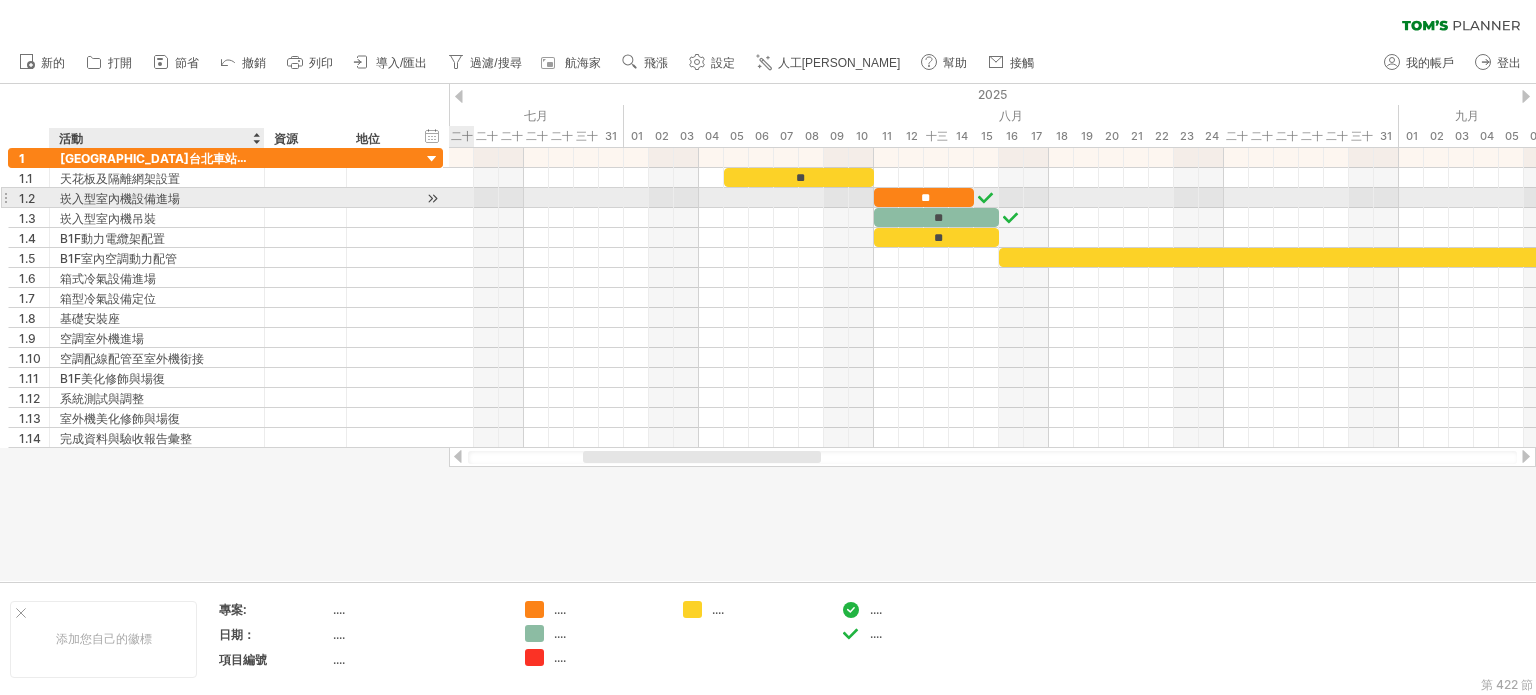 click on "崁入型室內機設備進場" at bounding box center (120, 198) 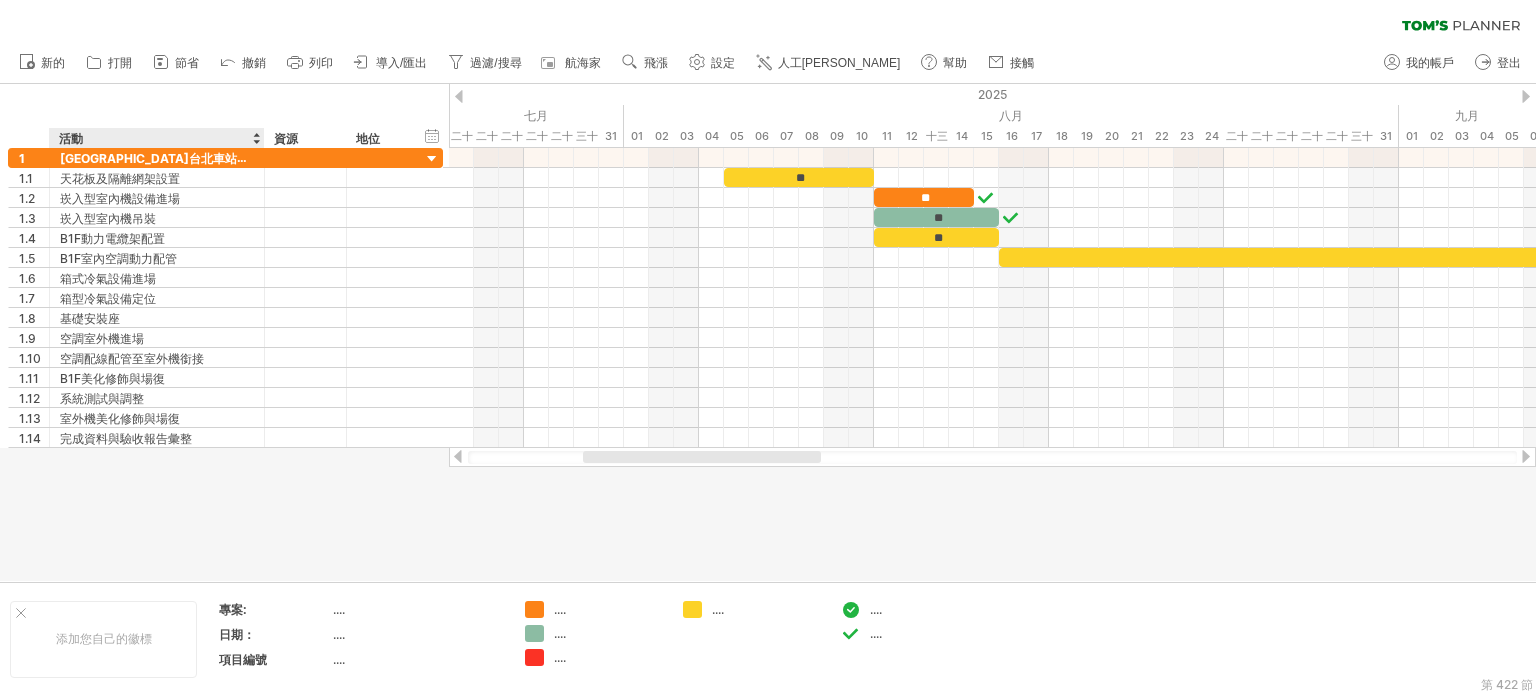 click at bounding box center (768, 332) 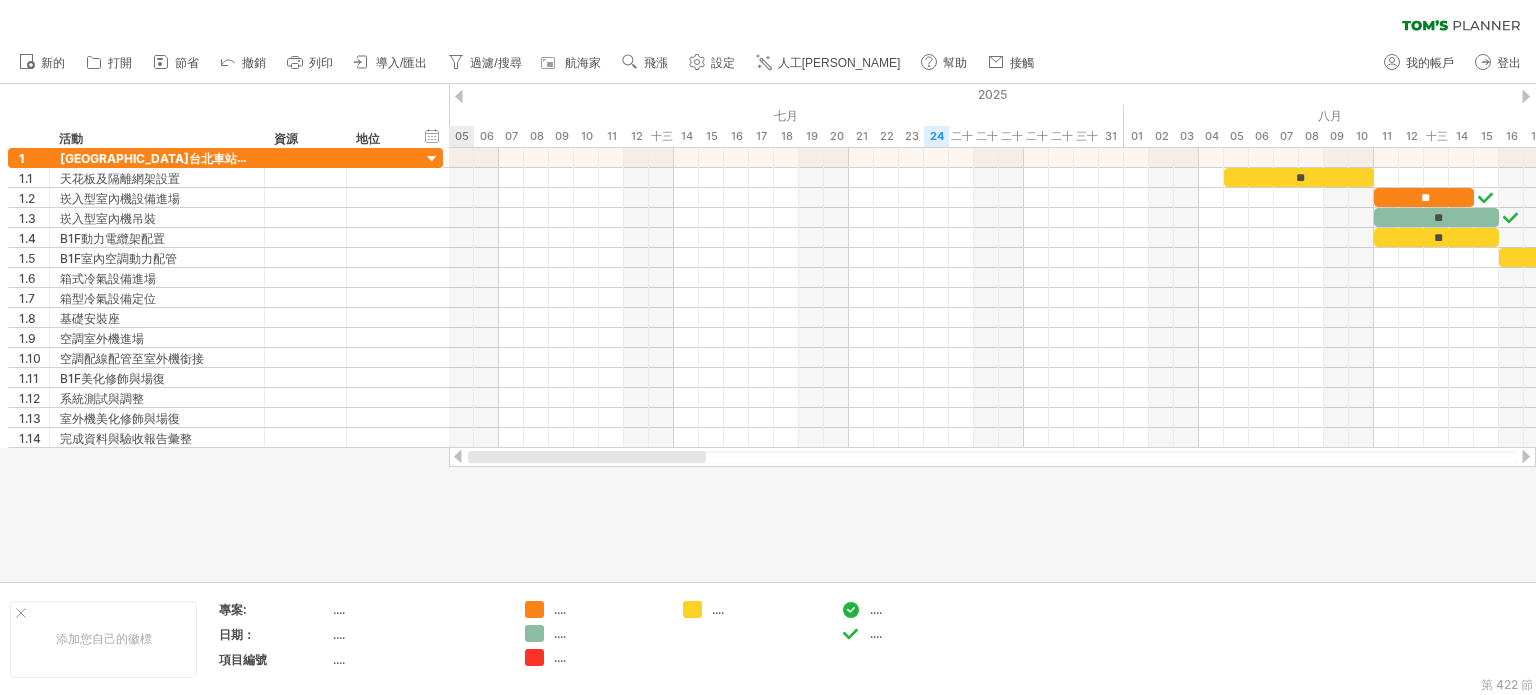 drag, startPoint x: 617, startPoint y: 457, endPoint x: 496, endPoint y: 467, distance: 121.41252 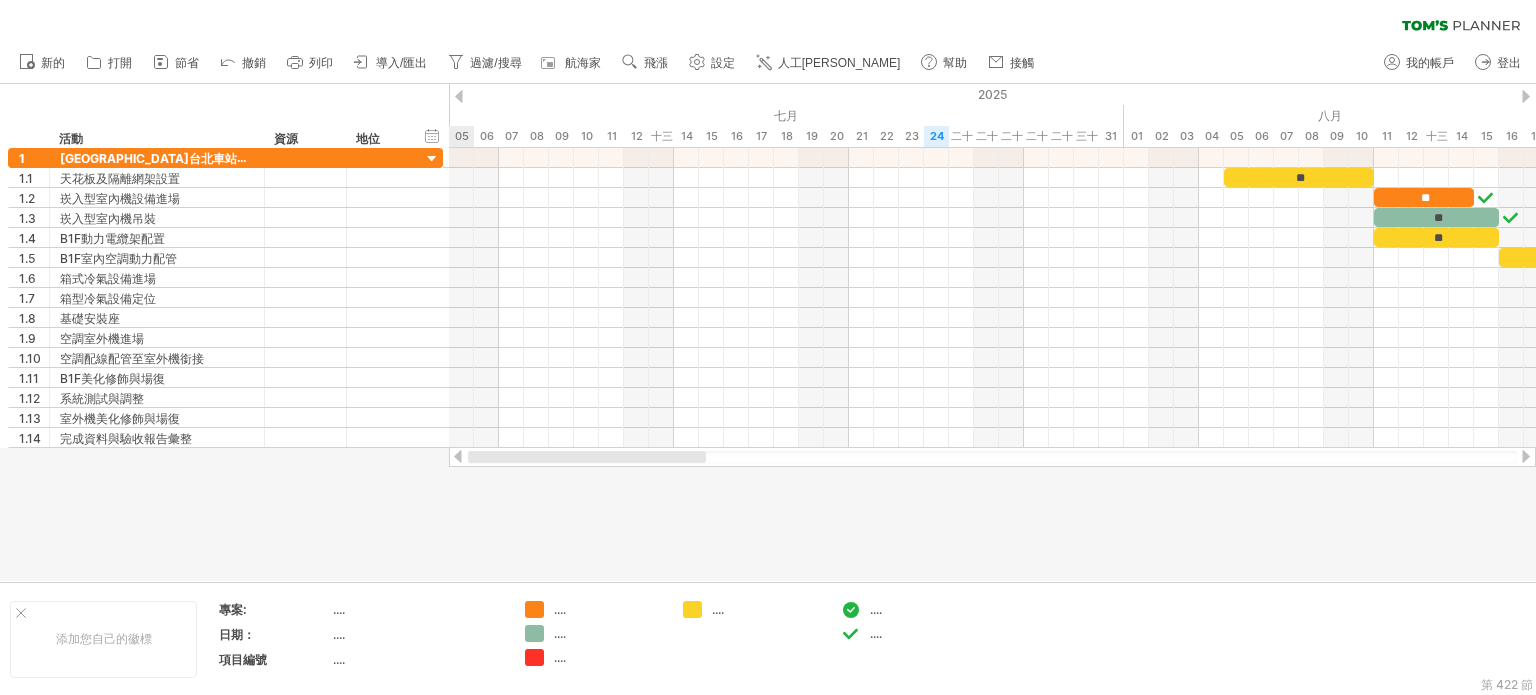 click on "嘗試造訪 [DOMAIN_NAME]
再次連接...
0%
清除過濾器
新的" at bounding box center [768, 347] 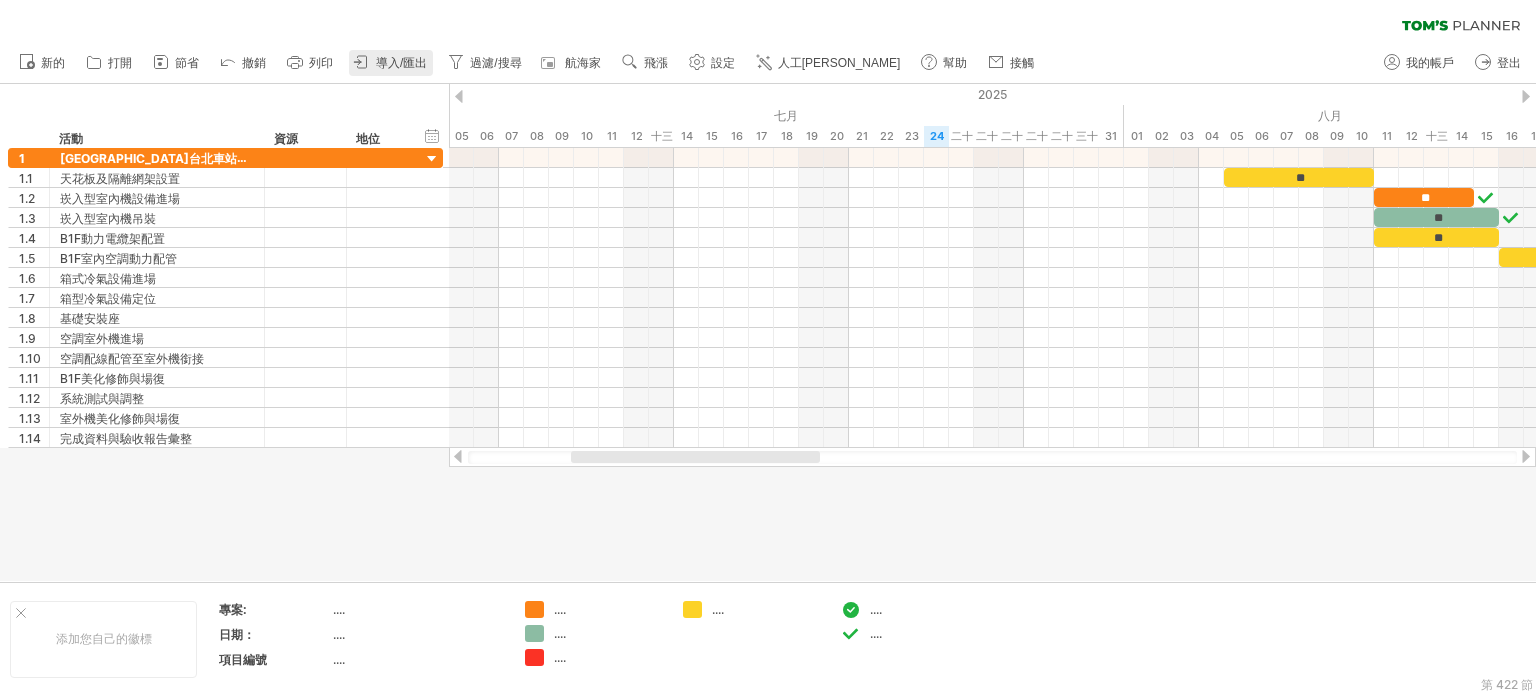 click on "導入/匯出" at bounding box center (401, 63) 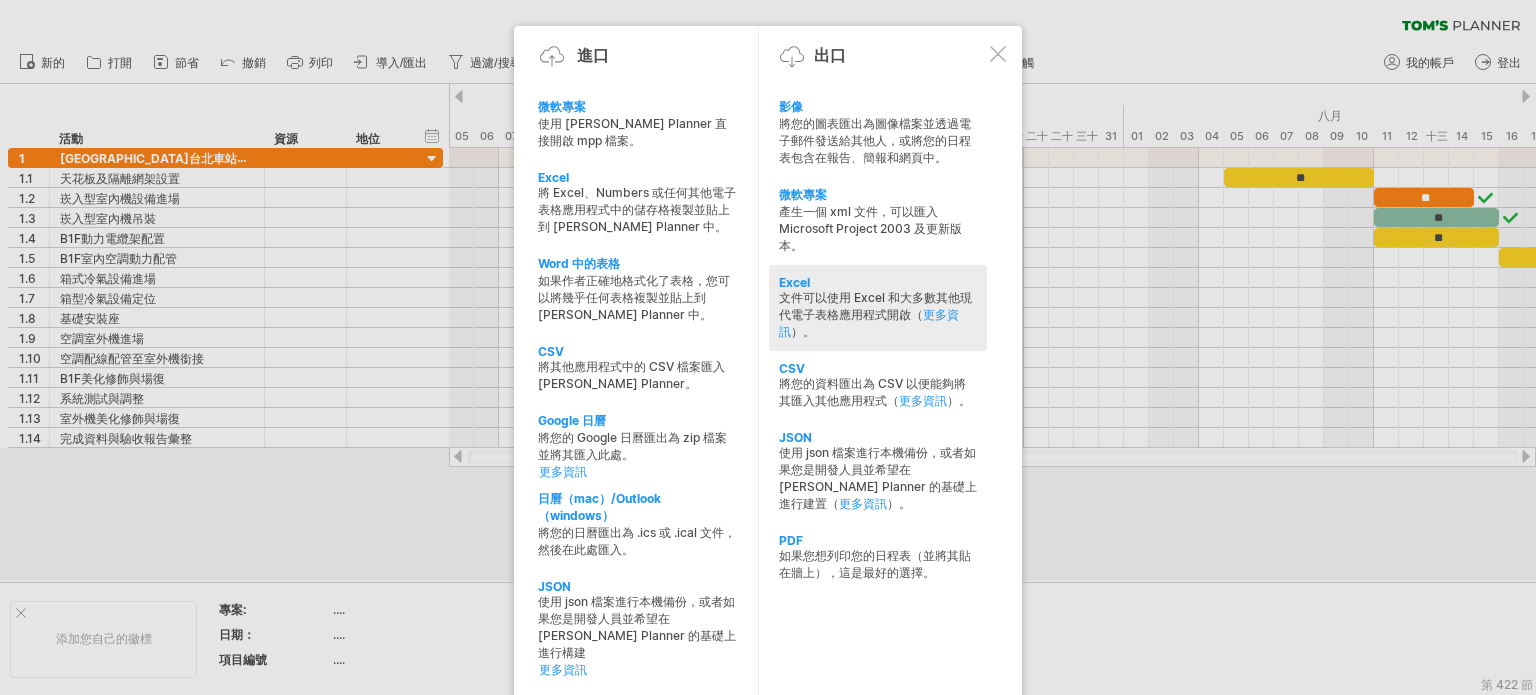 click on "文件可以使用 Excel 和大多數其他現代電子表格應用程式開啟（ 更多資訊 ）。" at bounding box center [878, 315] 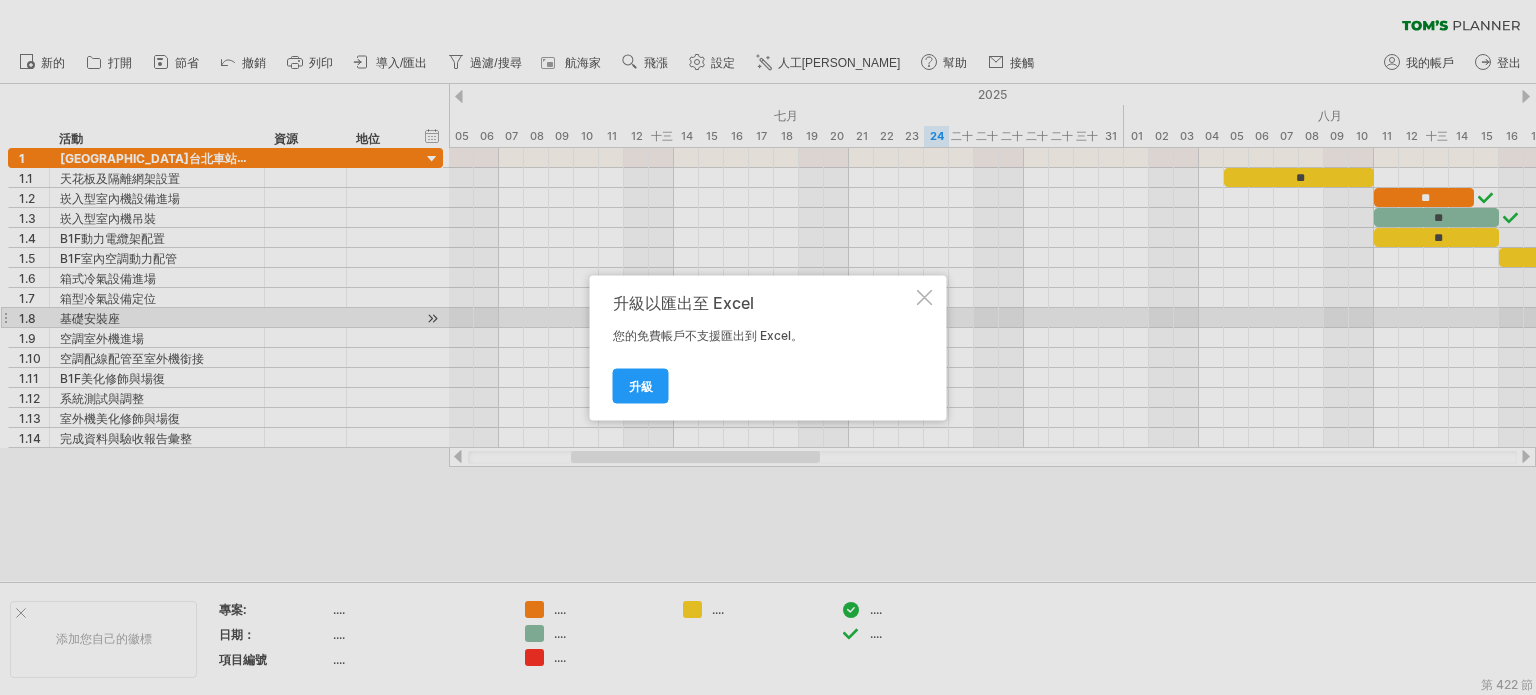 click at bounding box center (925, 297) 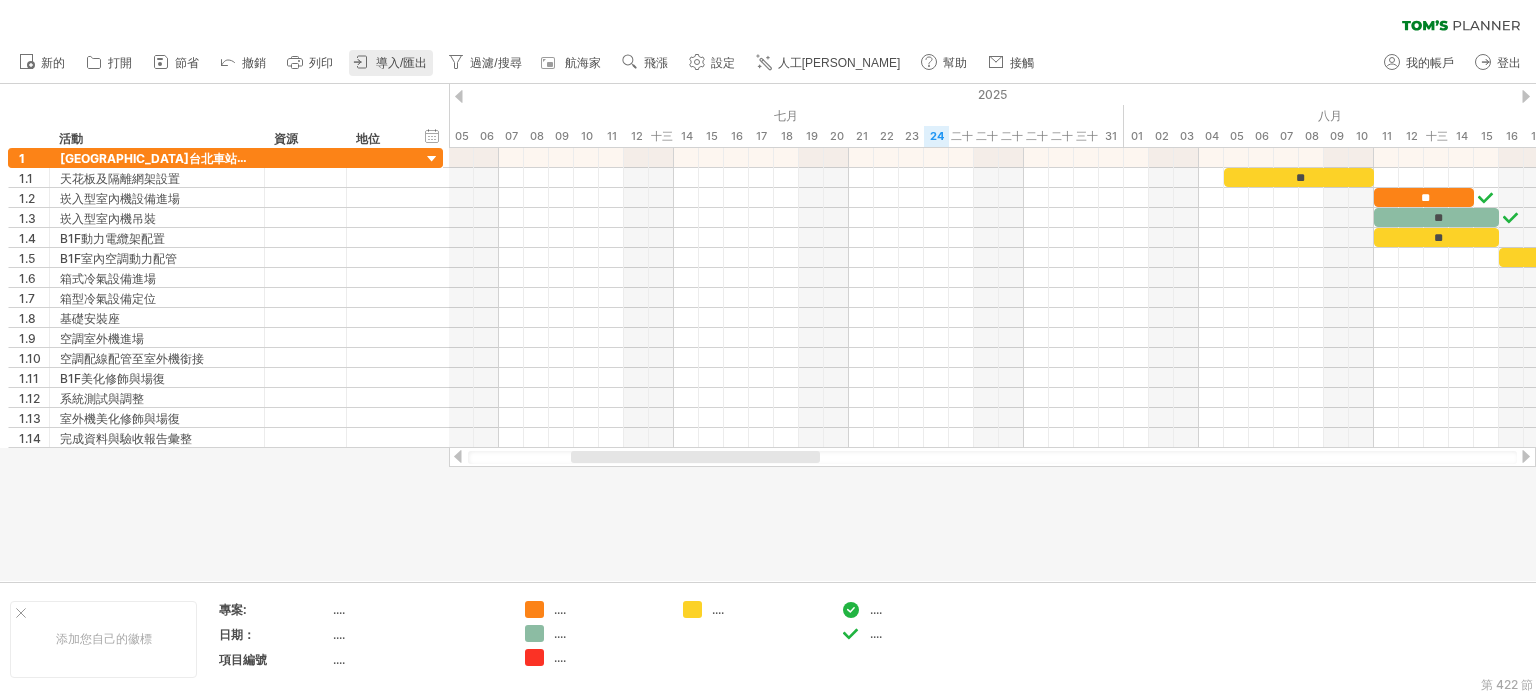 click on "導入/匯出" at bounding box center (401, 63) 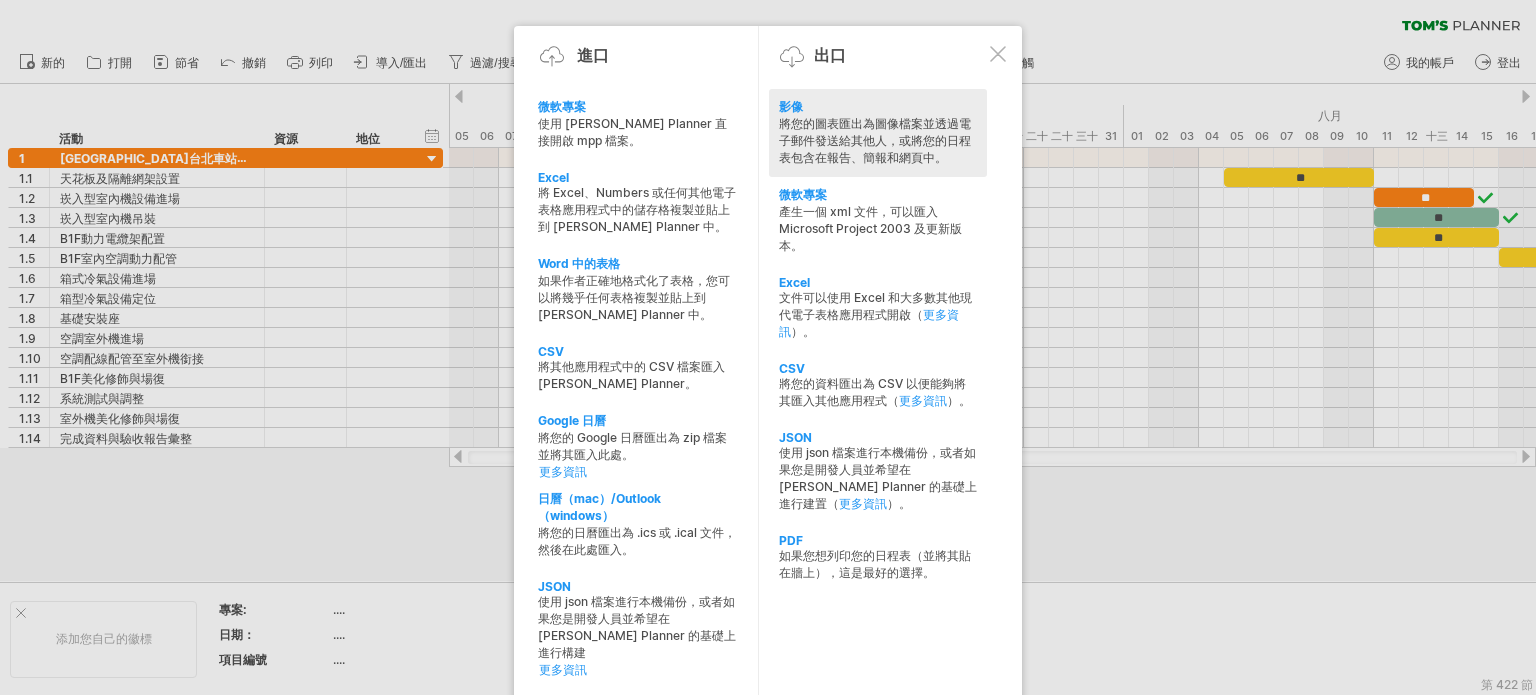 click on "將您的圖表匯出為圖像檔案並透過電子郵件發送給其他人，或將您的日程表包含在報告、簡報和網頁中。" at bounding box center (875, 140) 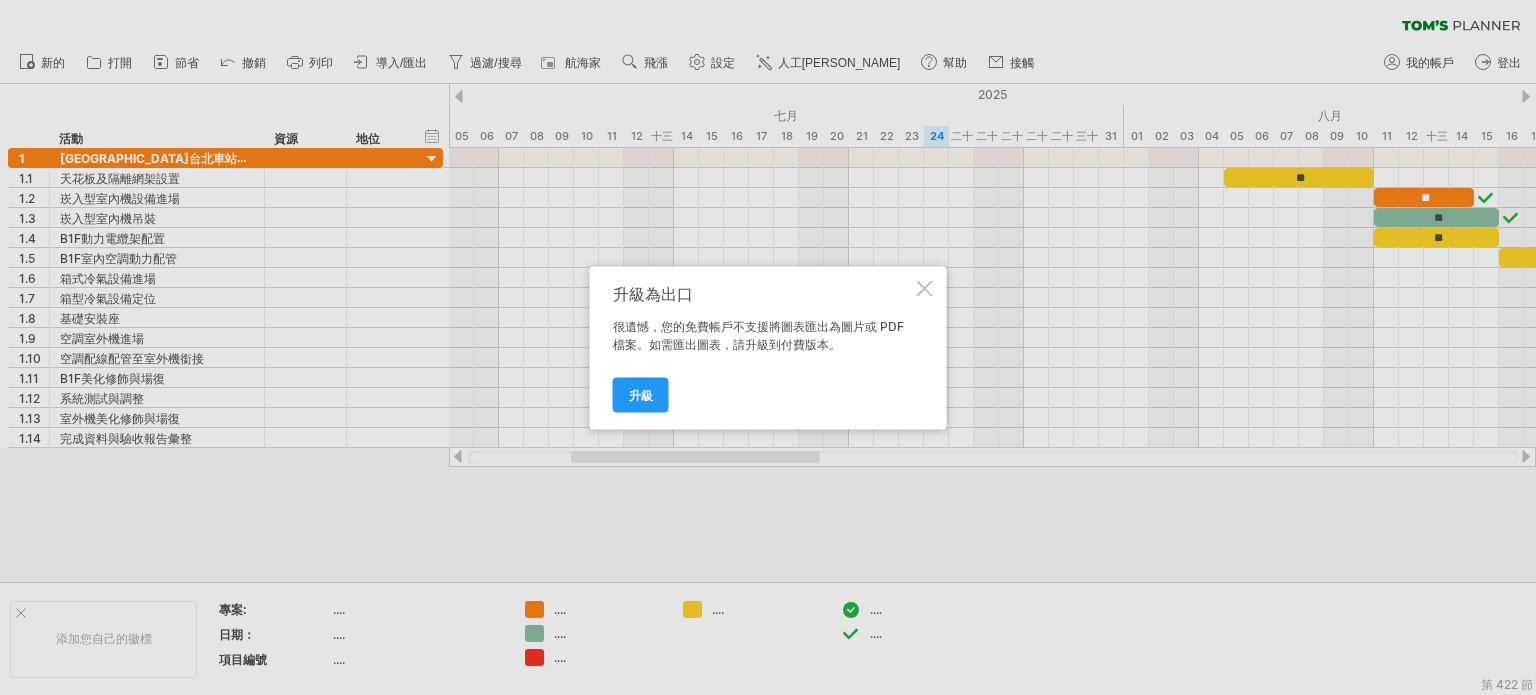 click on "升級為出口 很遺憾，您的免費帳戶不支援將圖表匯出為圖片或 PDF 檔案。如需匯出圖表，請升級到付費版本。 升級" at bounding box center [768, 347] 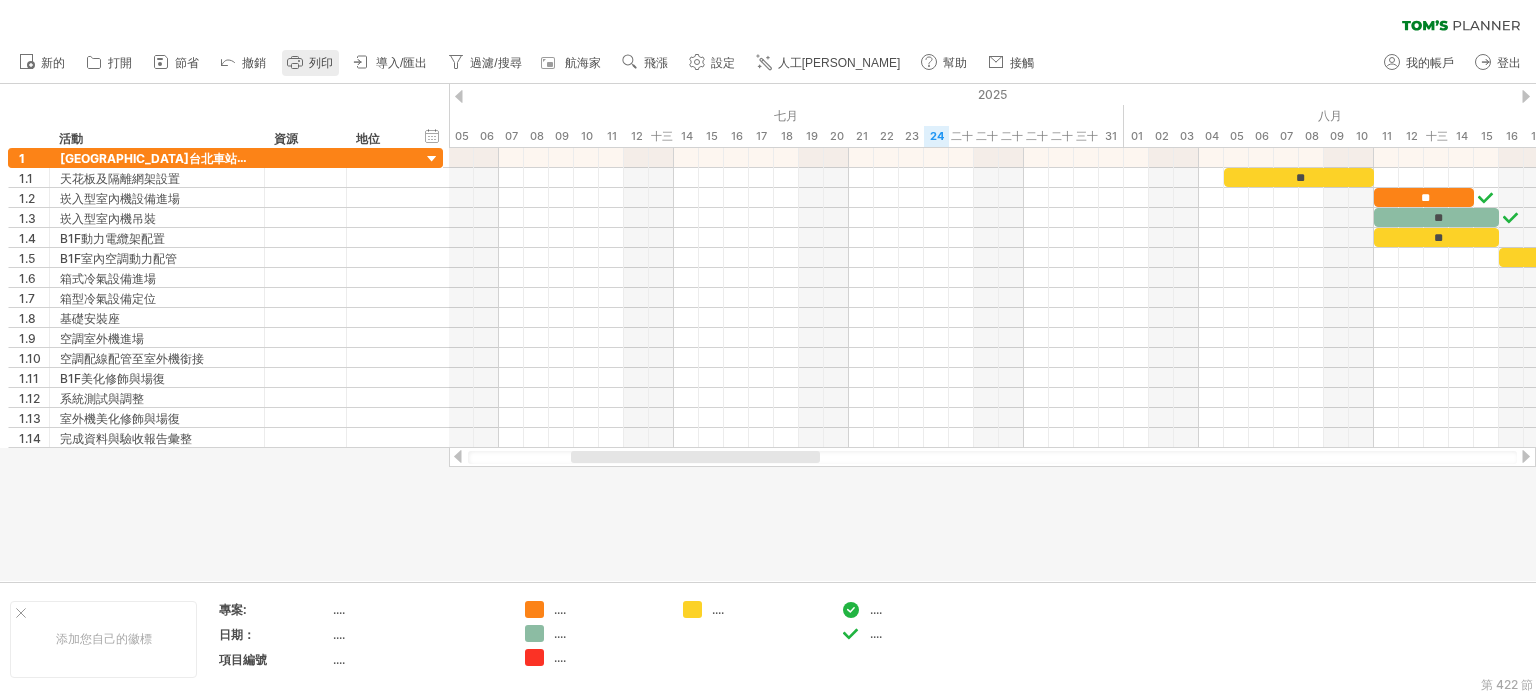 click on "列印" at bounding box center [321, 63] 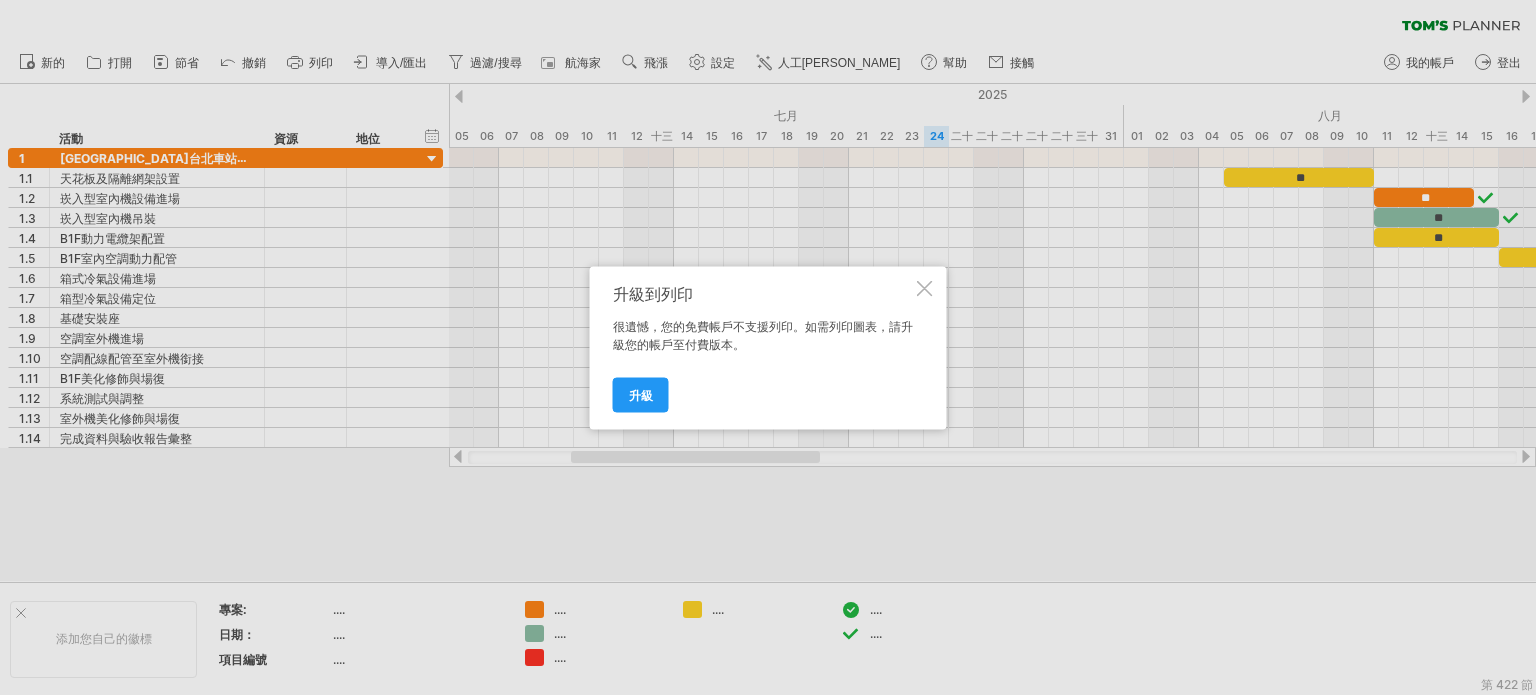 click at bounding box center (925, 288) 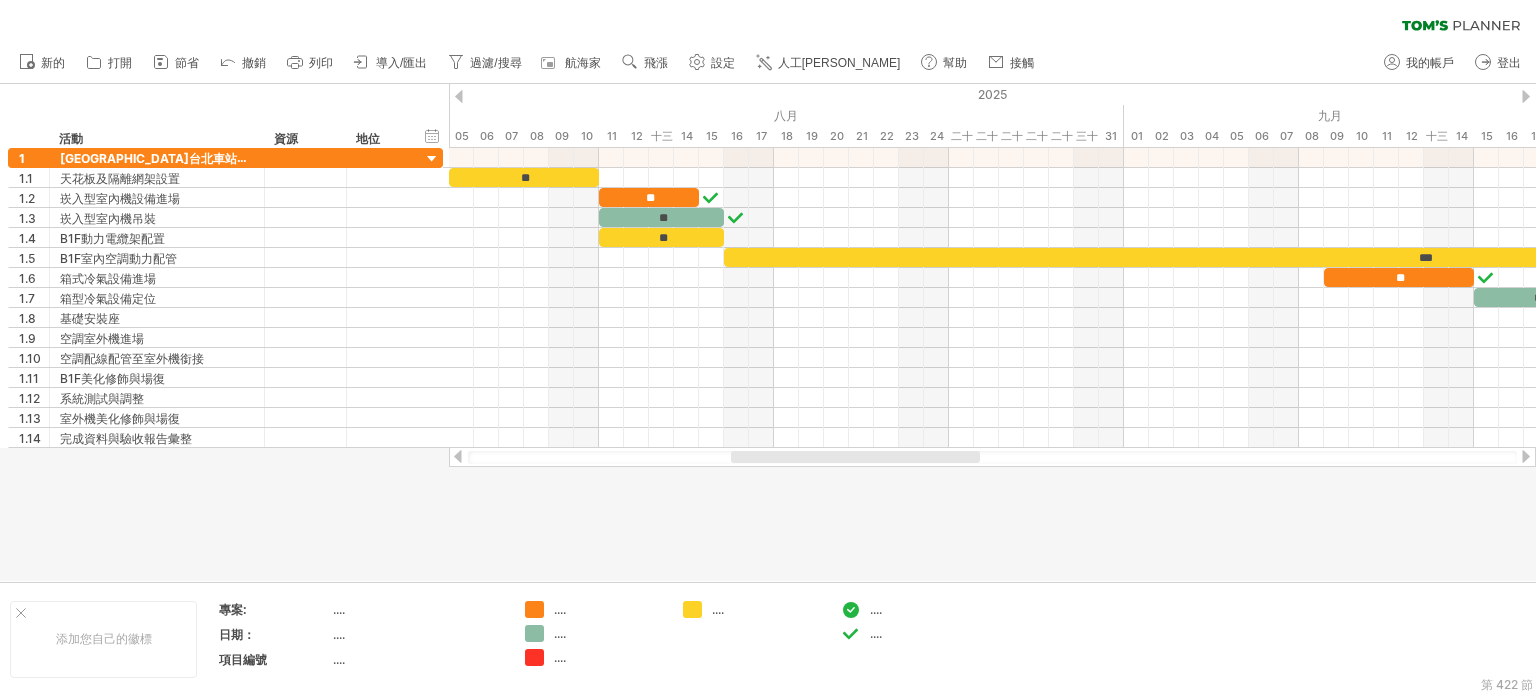 drag, startPoint x: 664, startPoint y: 456, endPoint x: 824, endPoint y: 459, distance: 160.02812 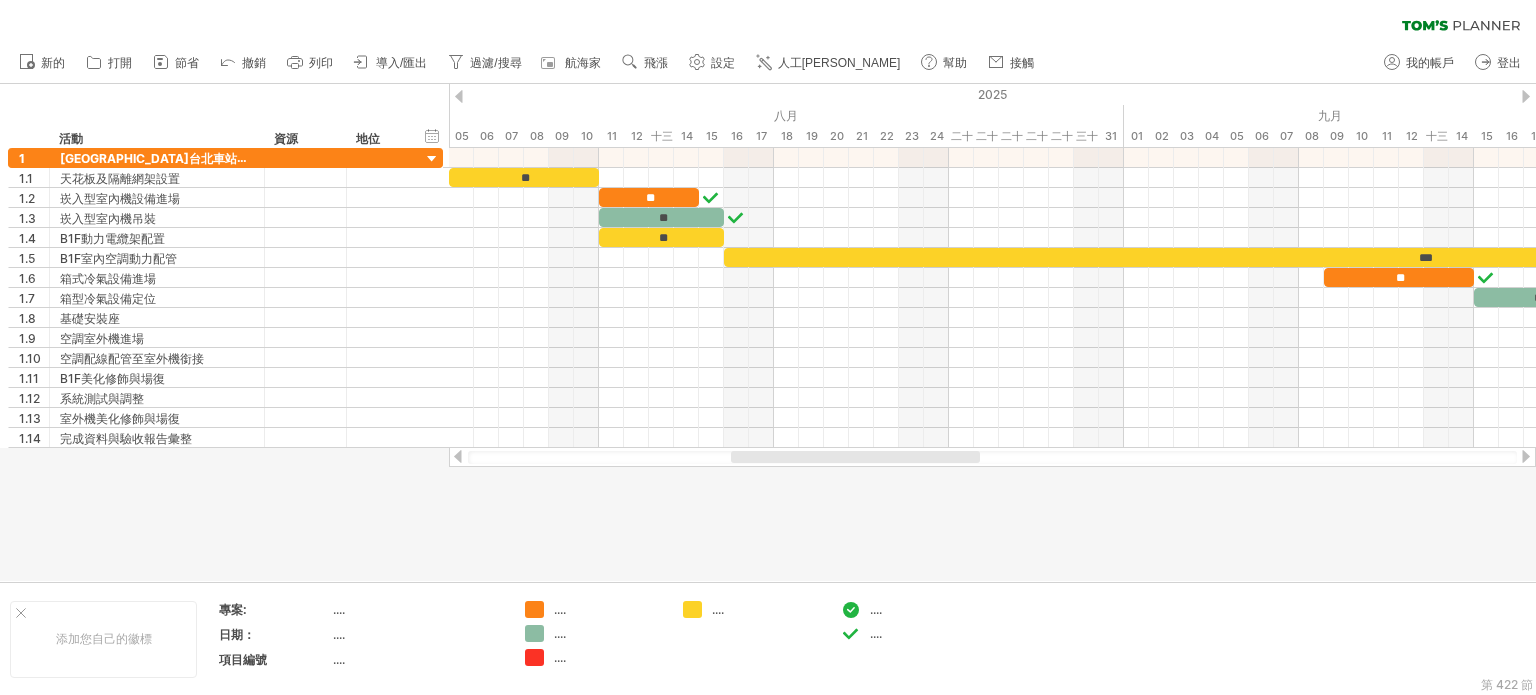 click at bounding box center [855, 457] 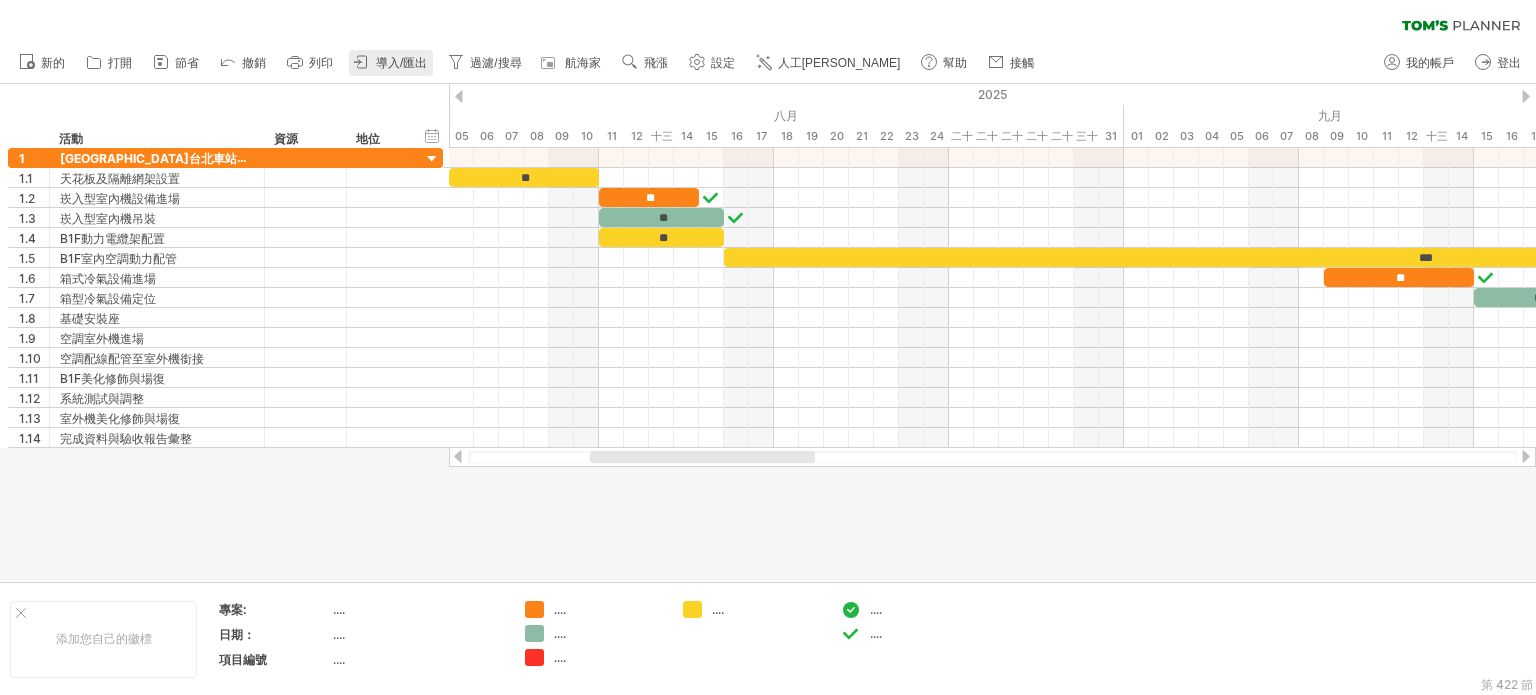 click on "導入/匯出" at bounding box center [401, 63] 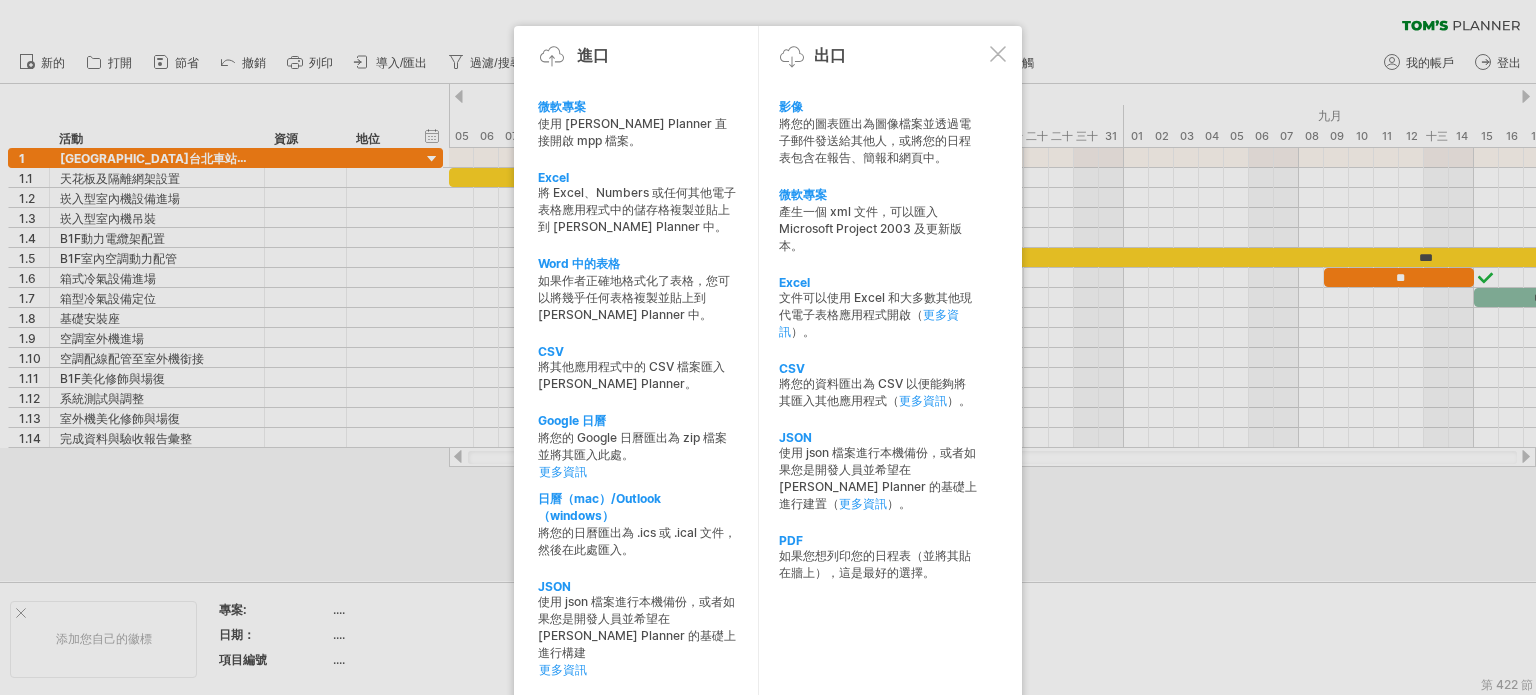 click at bounding box center (768, 347) 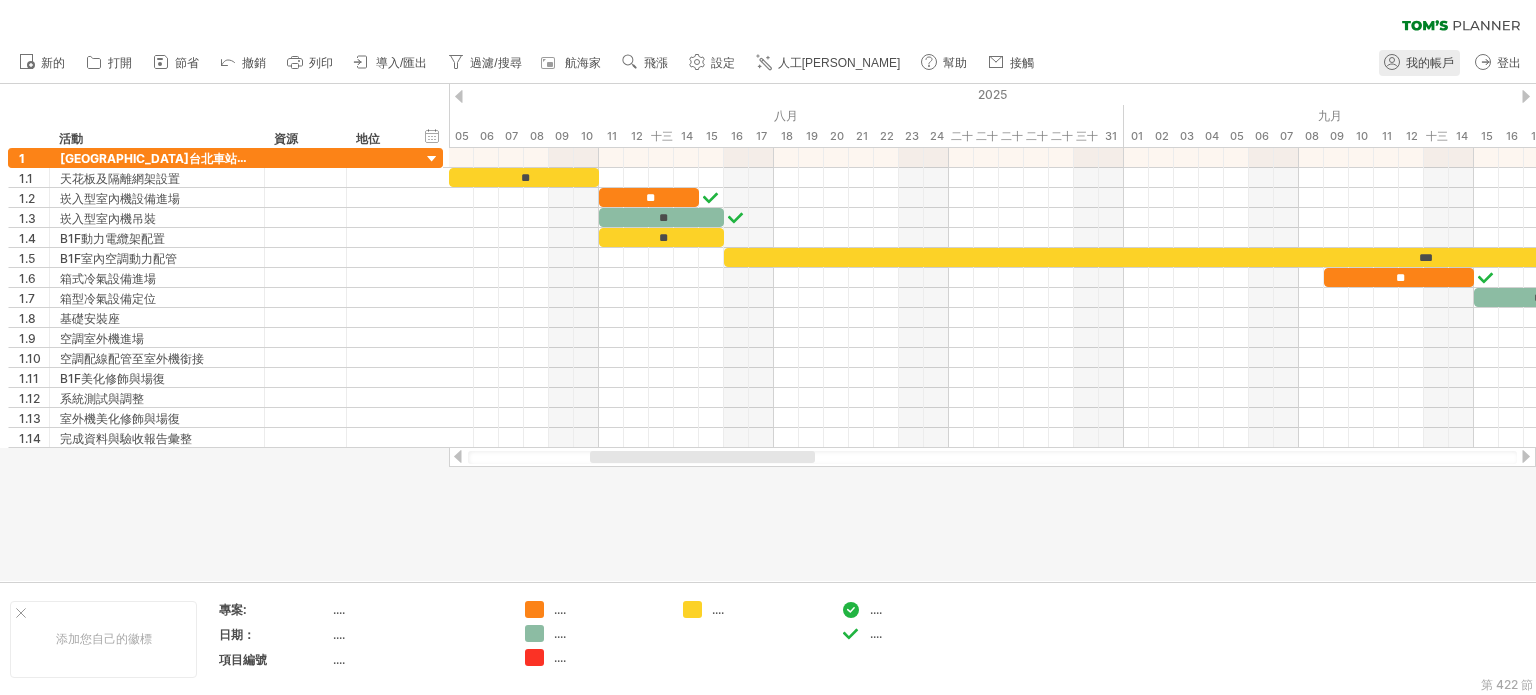 click on "我的帳戶" at bounding box center [1430, 63] 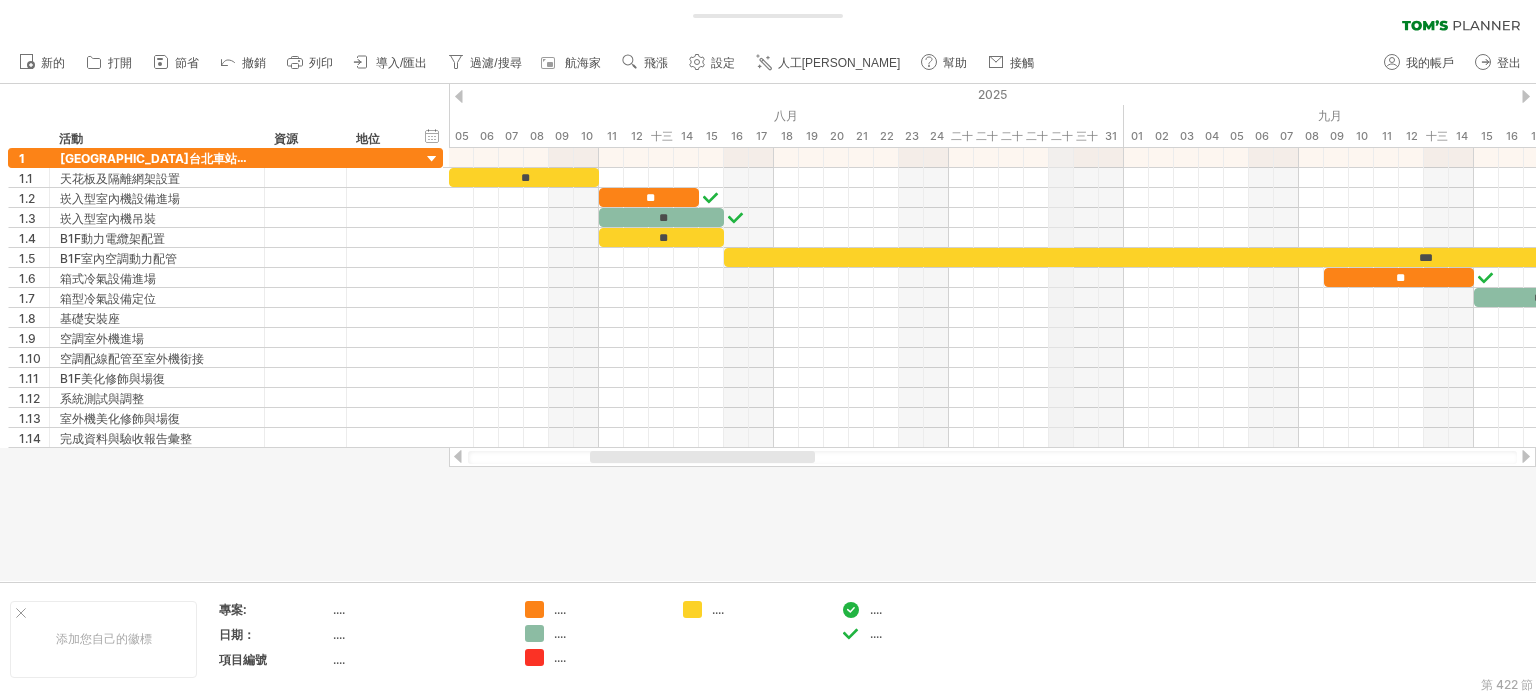 type on "**********" 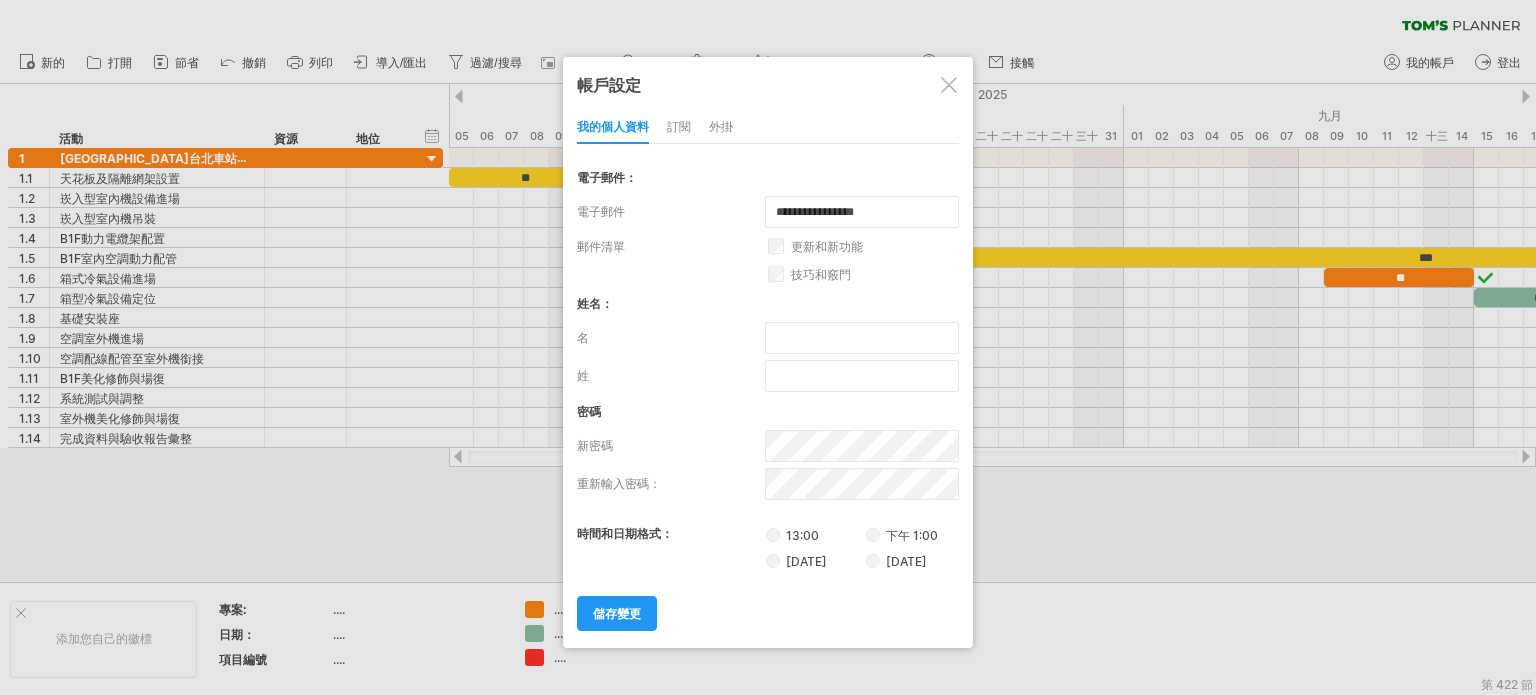 click on "訂閱" at bounding box center [679, 126] 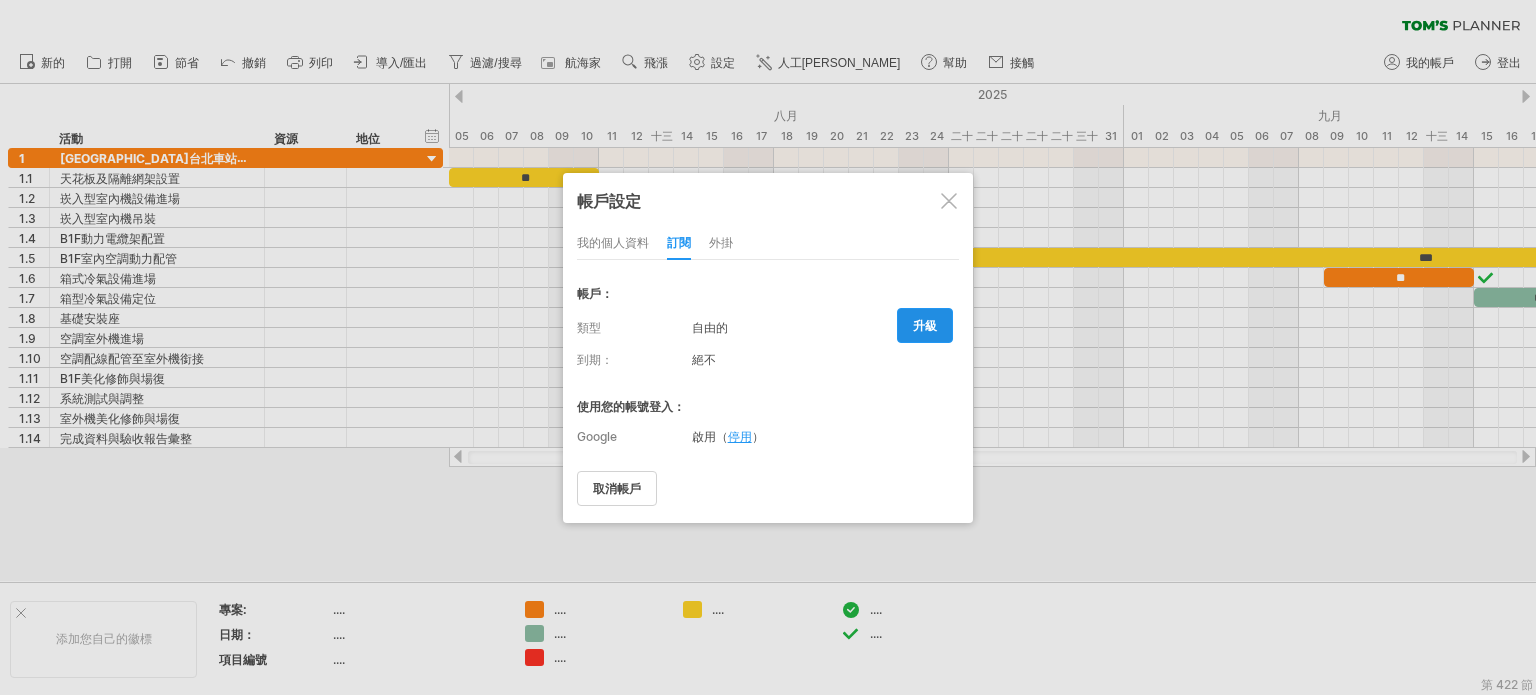 click on "升級" at bounding box center [925, 325] 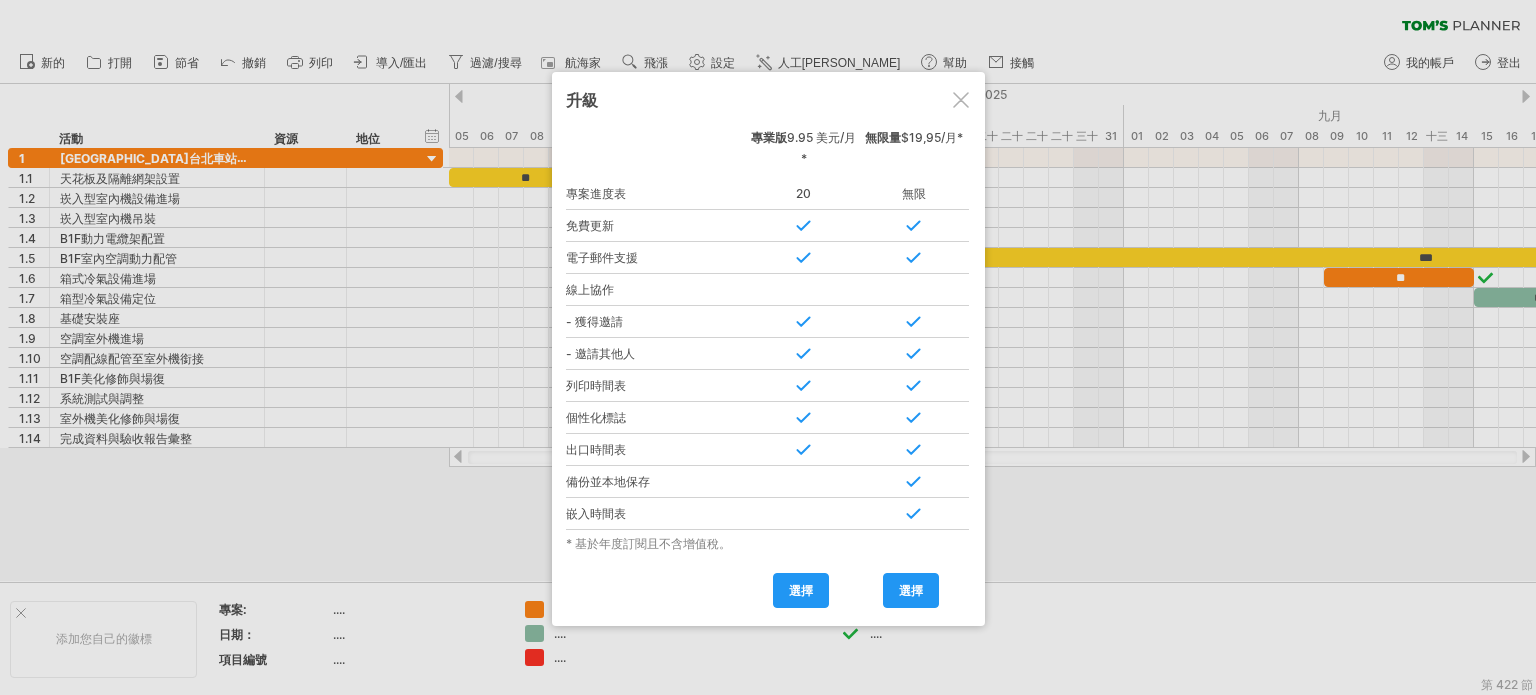 click at bounding box center [961, 100] 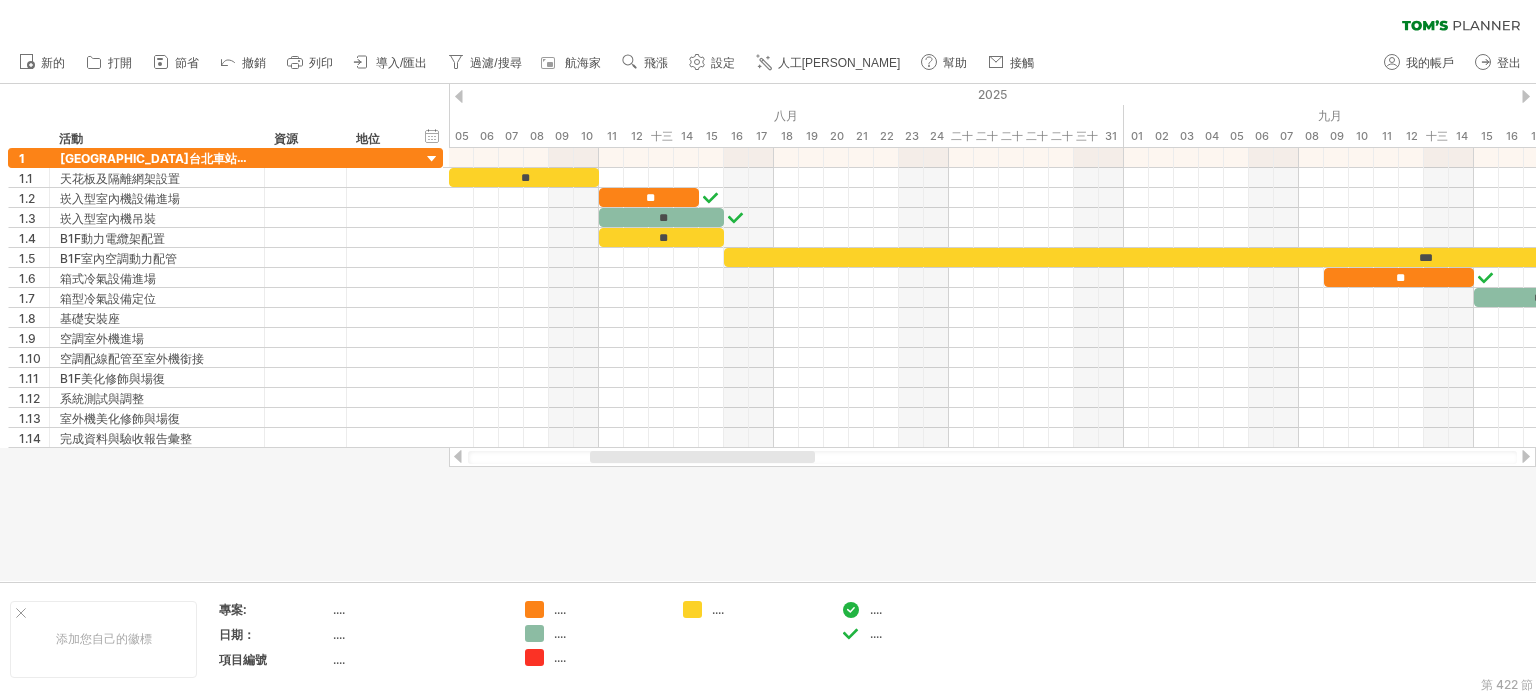 drag, startPoint x: 805, startPoint y: 466, endPoint x: 869, endPoint y: 470, distance: 64.12488 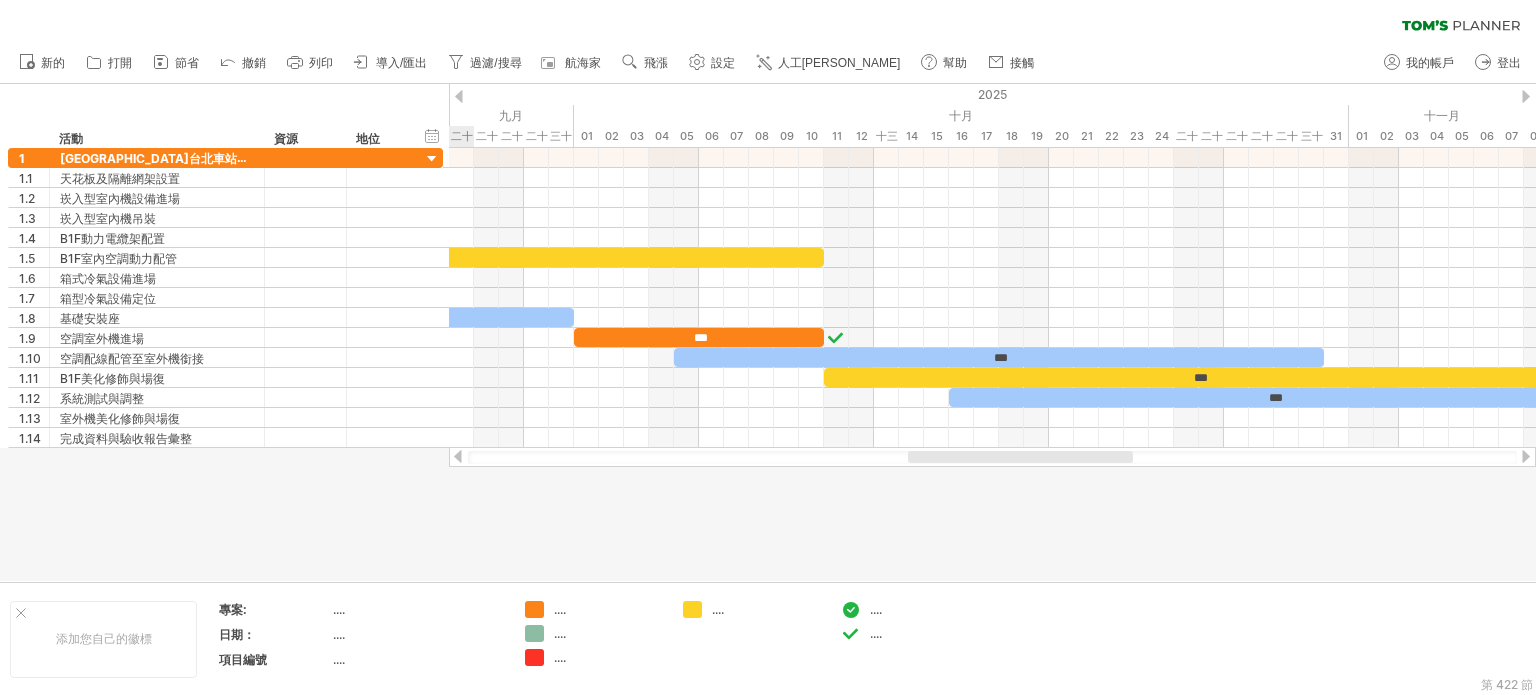 drag, startPoint x: 814, startPoint y: 454, endPoint x: 977, endPoint y: 452, distance: 163.01227 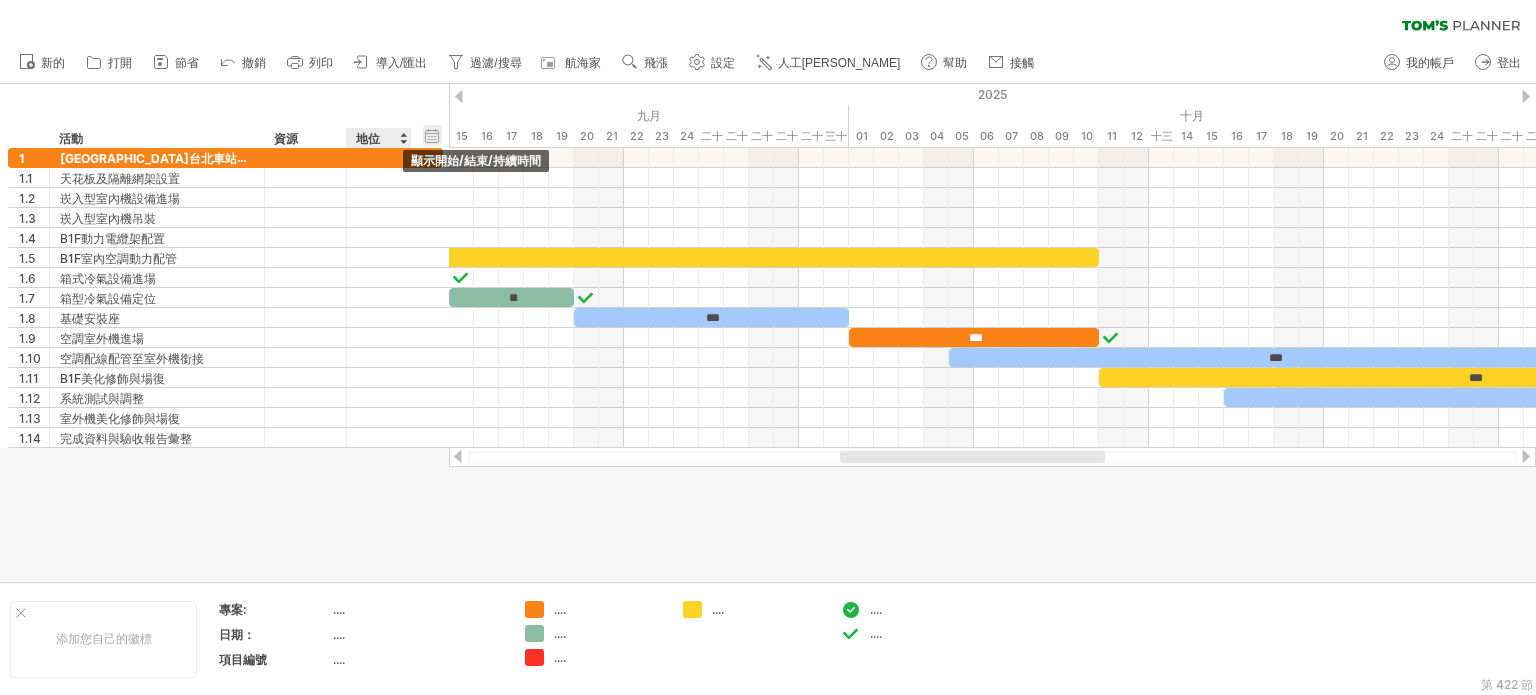 click on "hide start/end/duration 顯示開始/結束/持續時間" at bounding box center [432, 135] 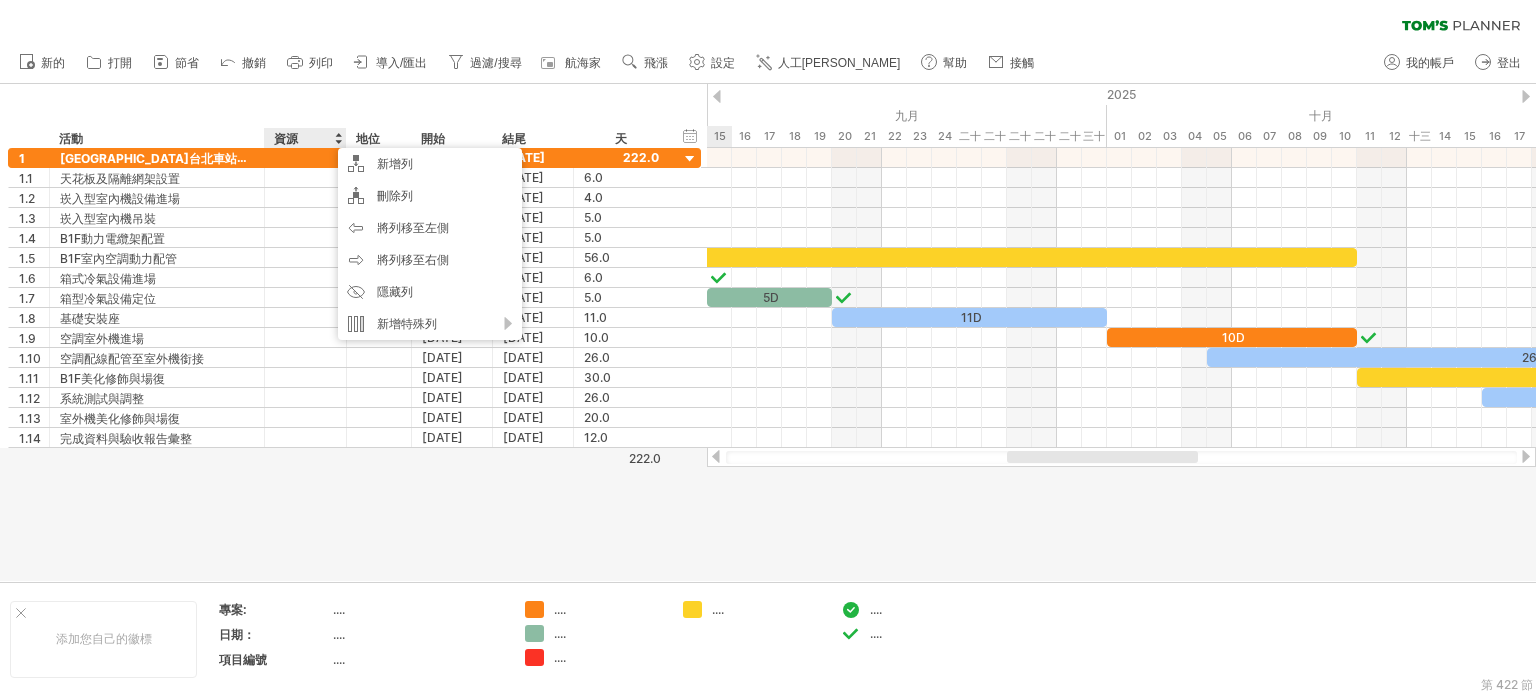 click on "隱藏開始/結束/持續時間 顯示開始/結束/持續時間
******** 活動 ******** 資源 ****** 地位 開始   結尾   天" at bounding box center (353, 116) 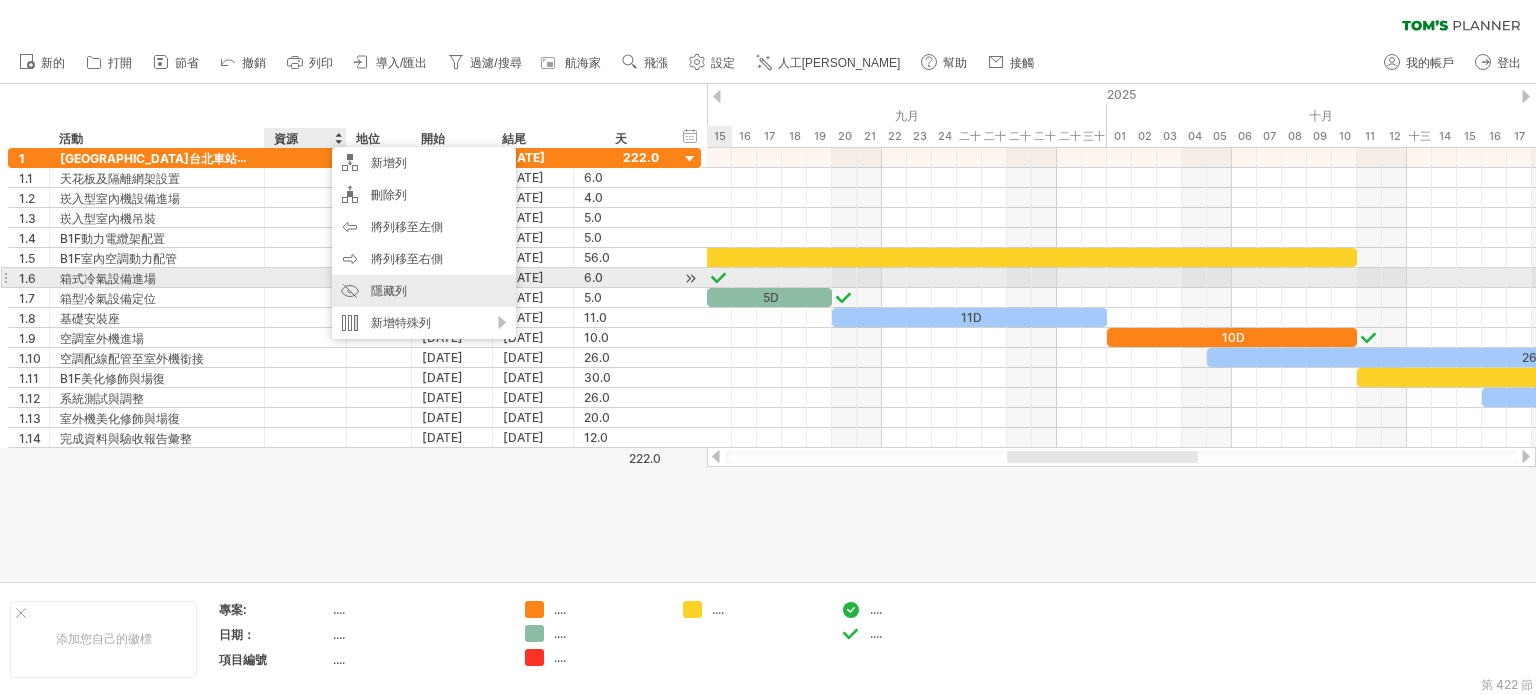 click on "隱藏列" at bounding box center [424, 291] 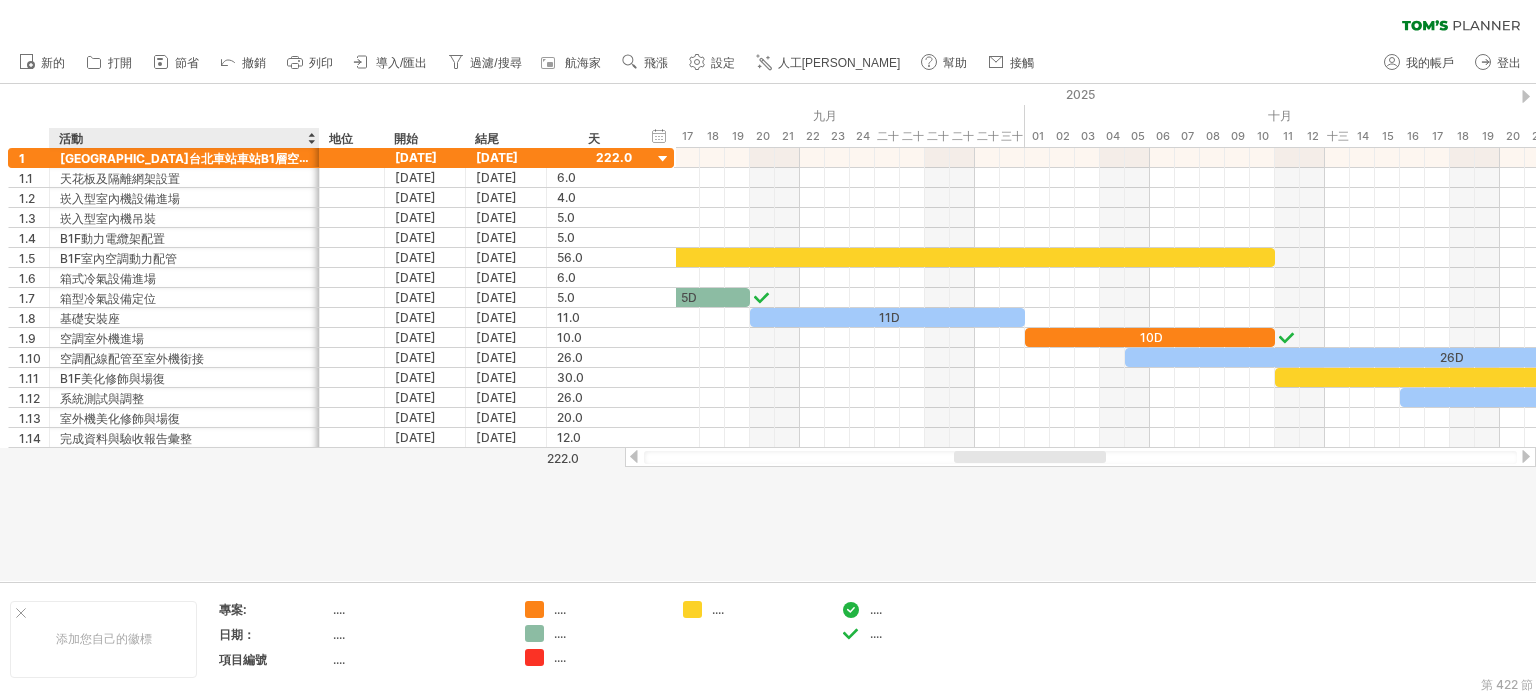 drag, startPoint x: 260, startPoint y: 135, endPoint x: 307, endPoint y: 135, distance: 47 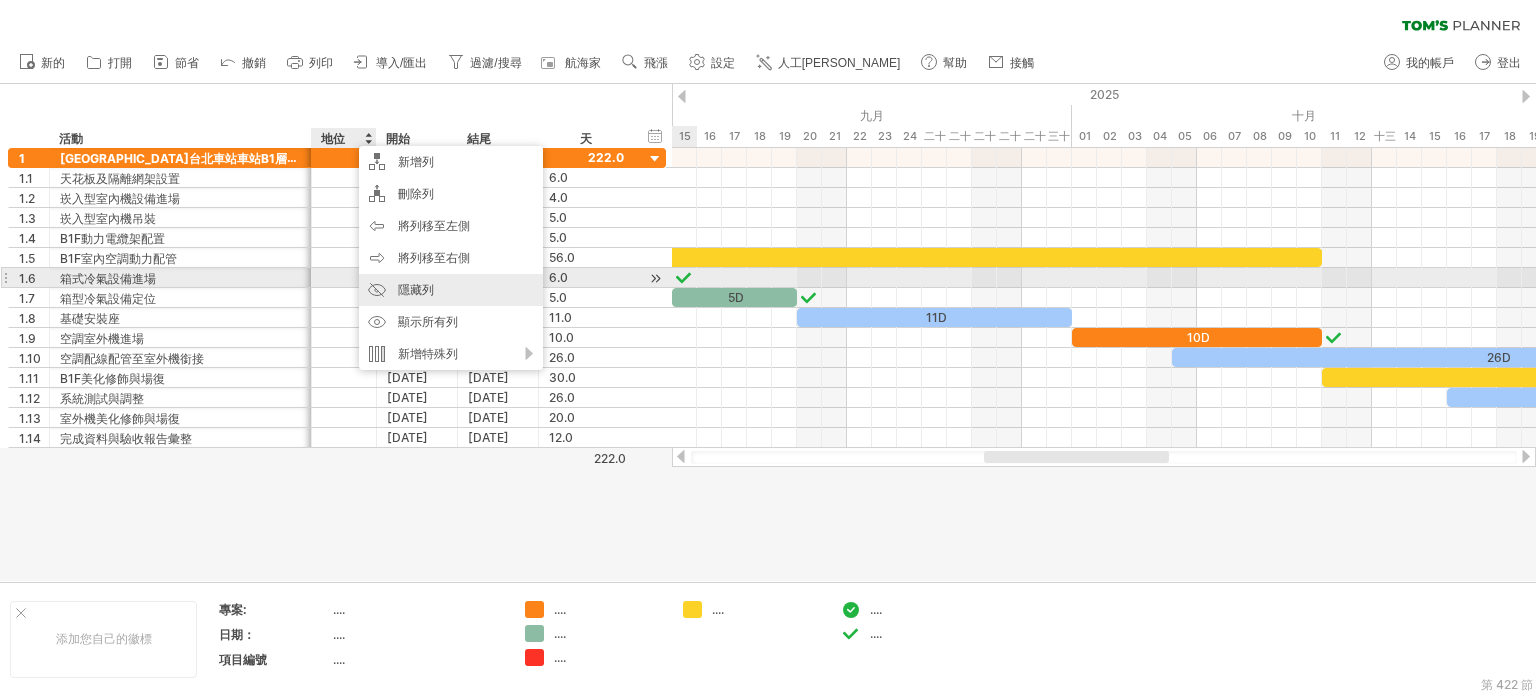 click on "隱藏列" at bounding box center (451, 290) 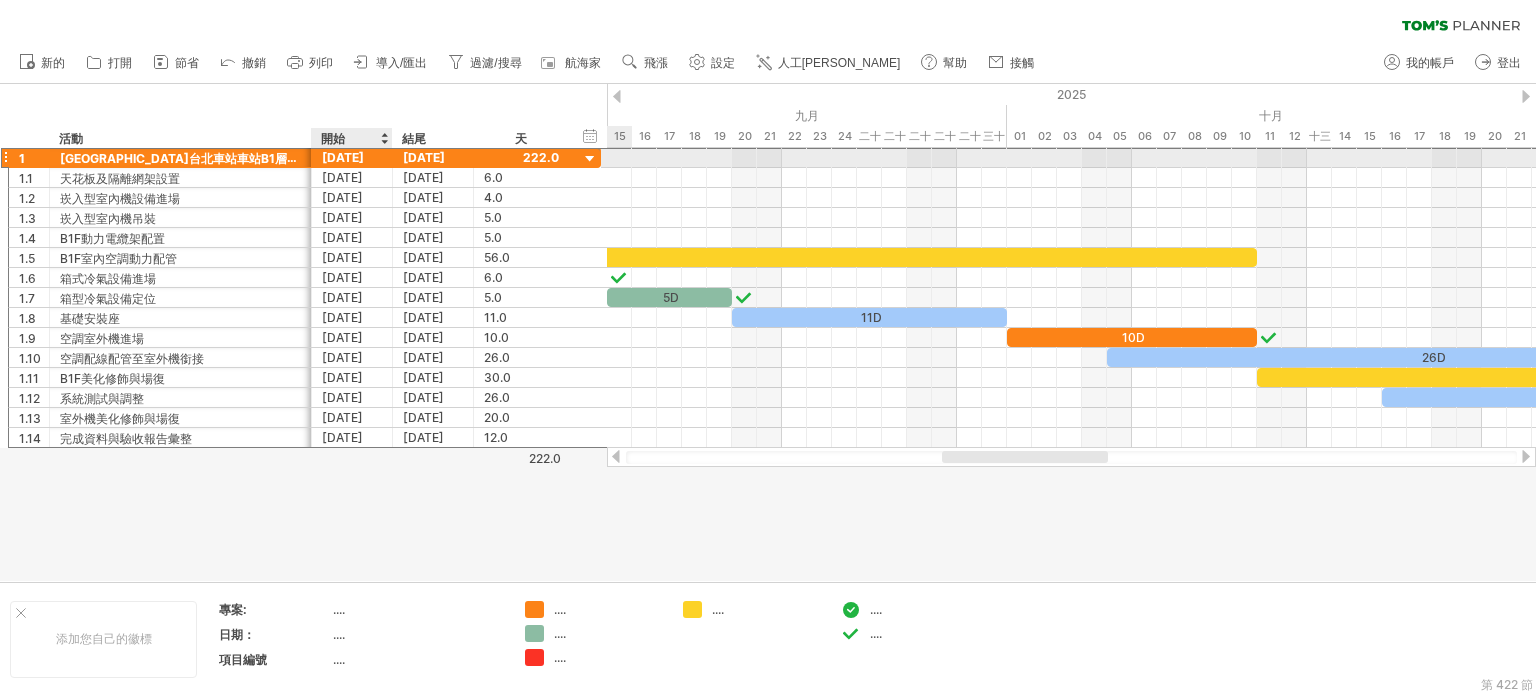 click on "[DATE]" at bounding box center [352, 157] 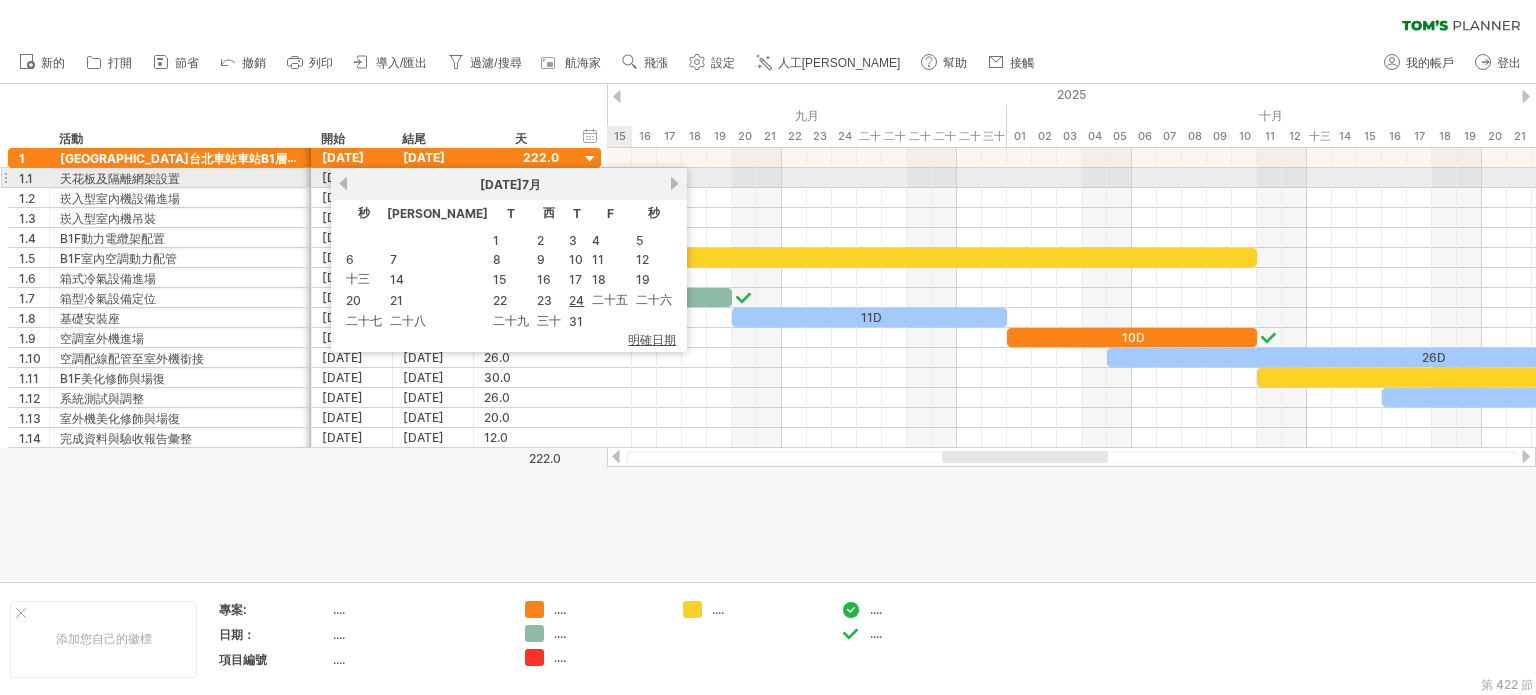 click on "下一個" at bounding box center [674, 183] 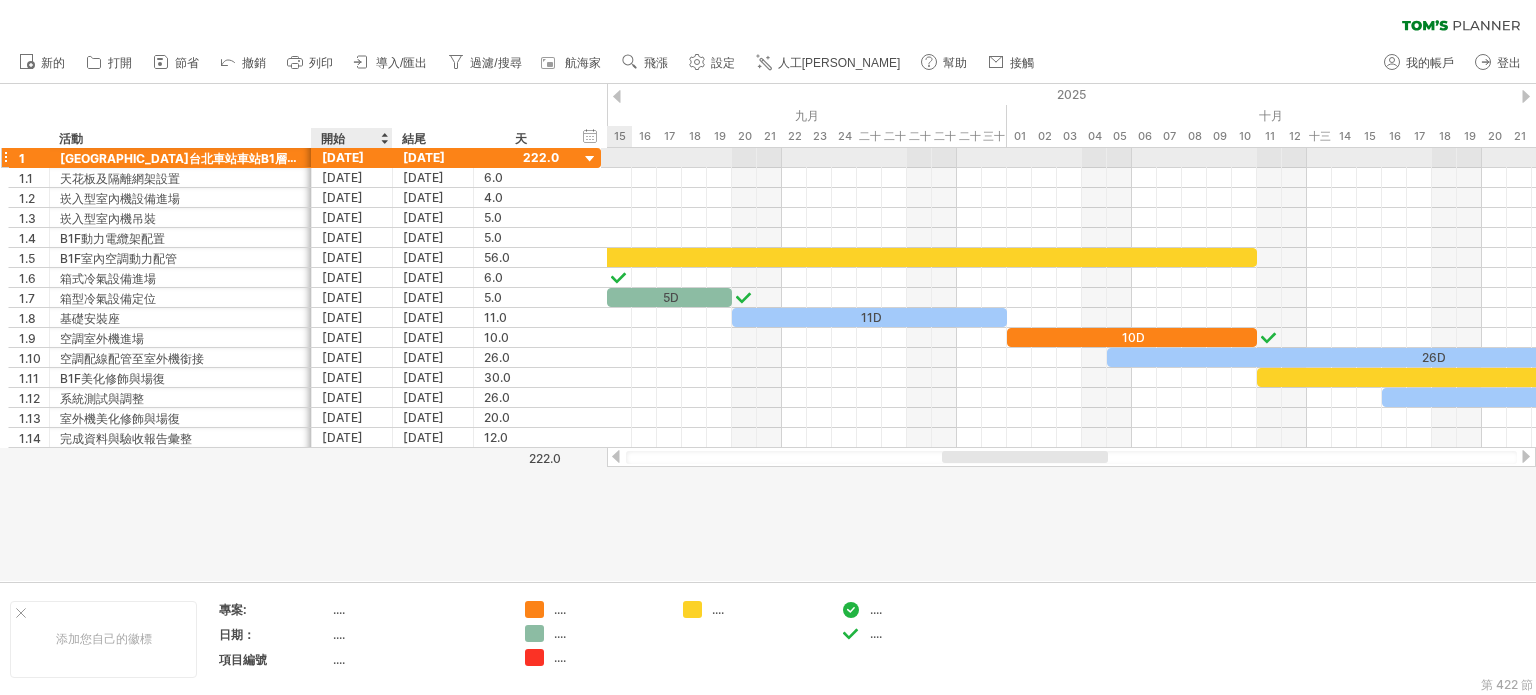 click on "[DATE]" at bounding box center [343, 157] 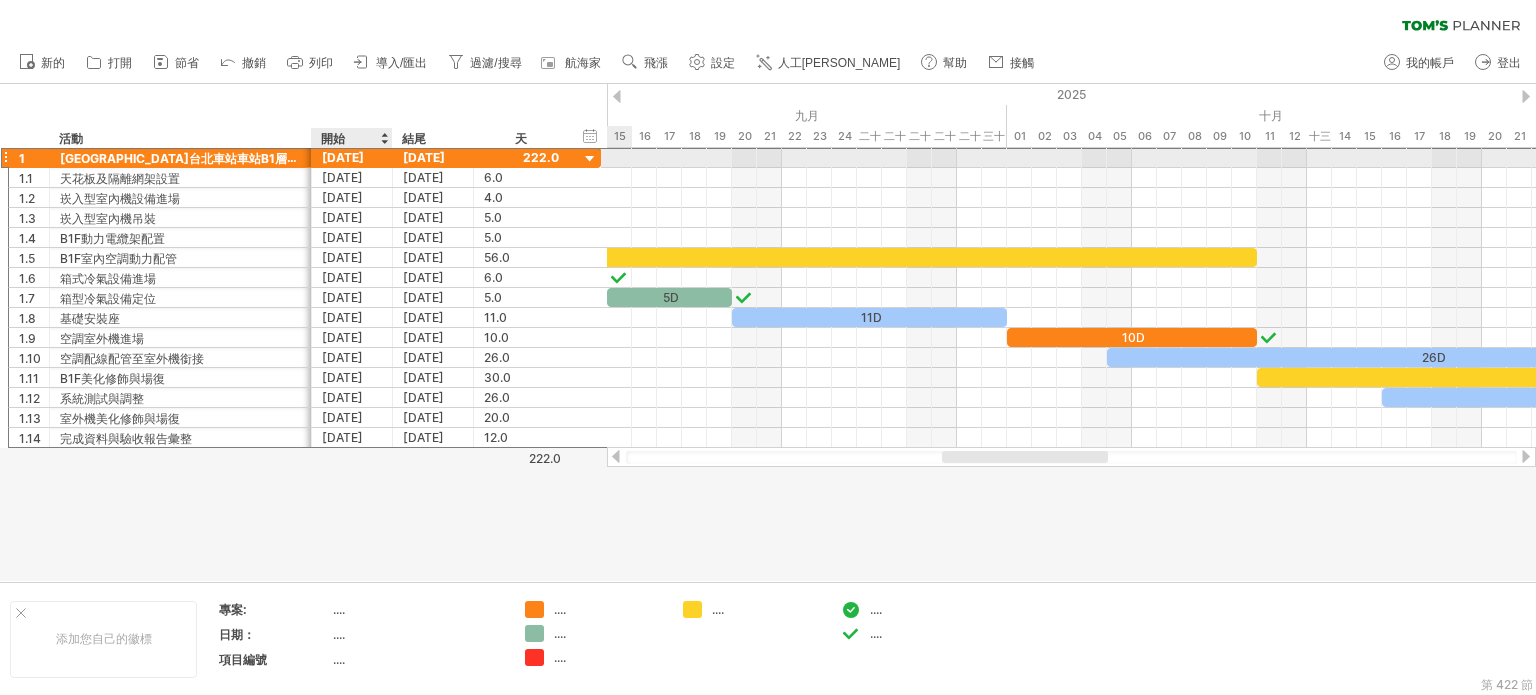 click on "[DATE]" at bounding box center (343, 157) 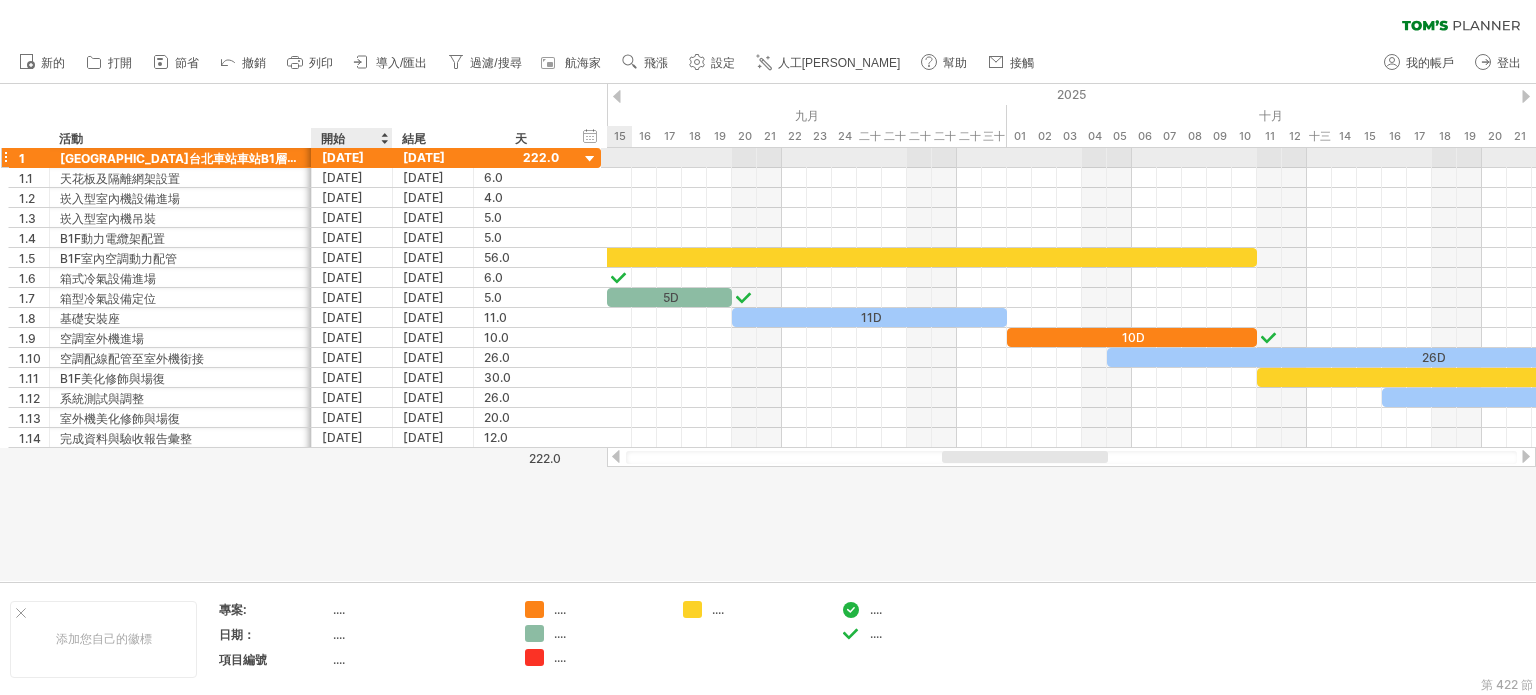 click on "[DATE]" at bounding box center [343, 157] 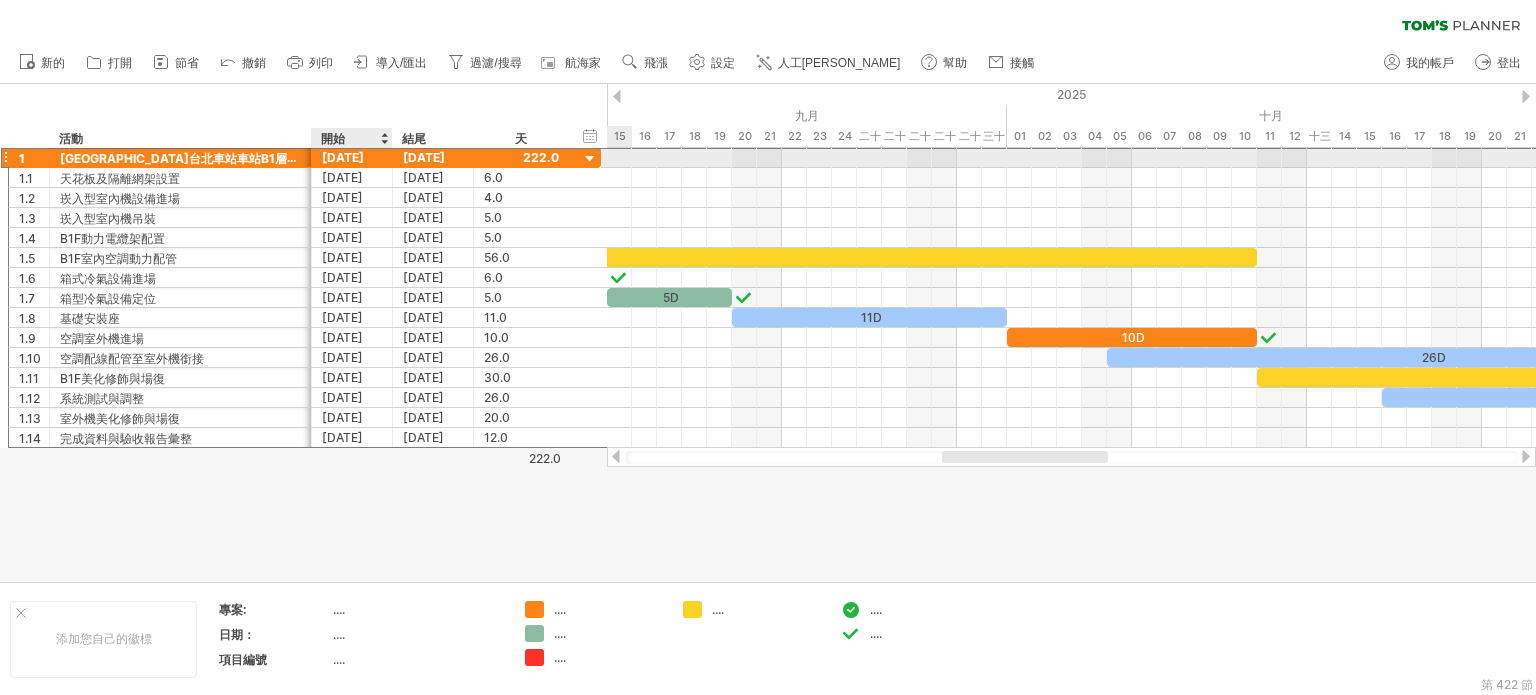 click on "[DATE]" at bounding box center [343, 157] 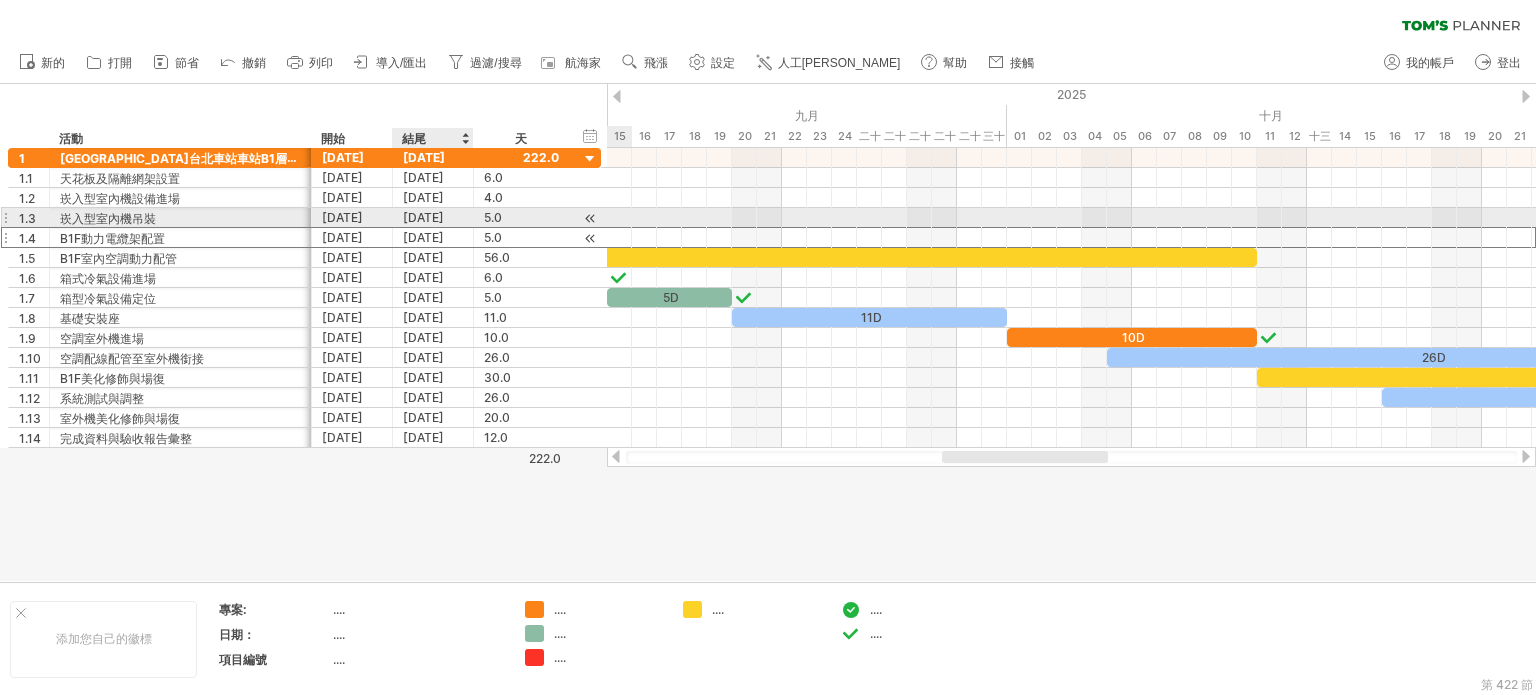 click on "5.0 5.0" at bounding box center [522, 237] 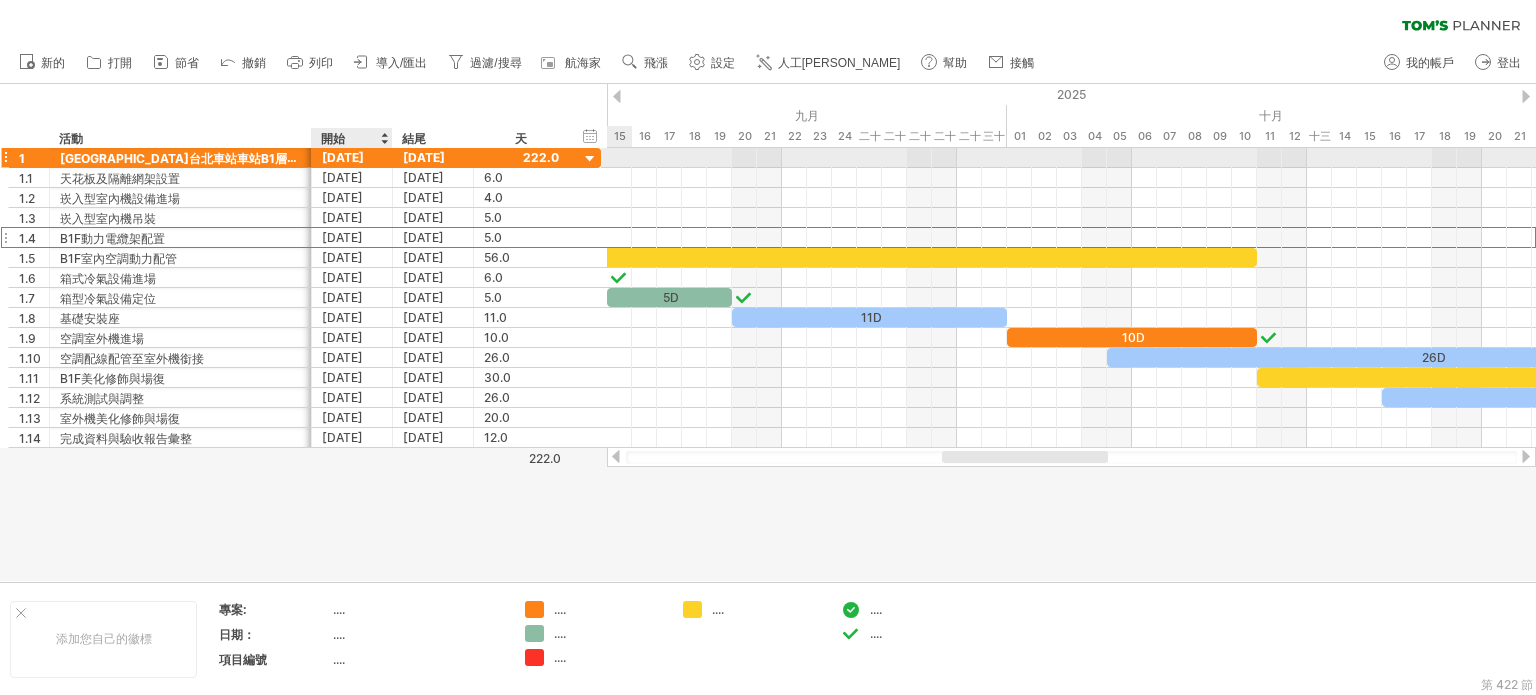 click on "[DATE]" at bounding box center [343, 157] 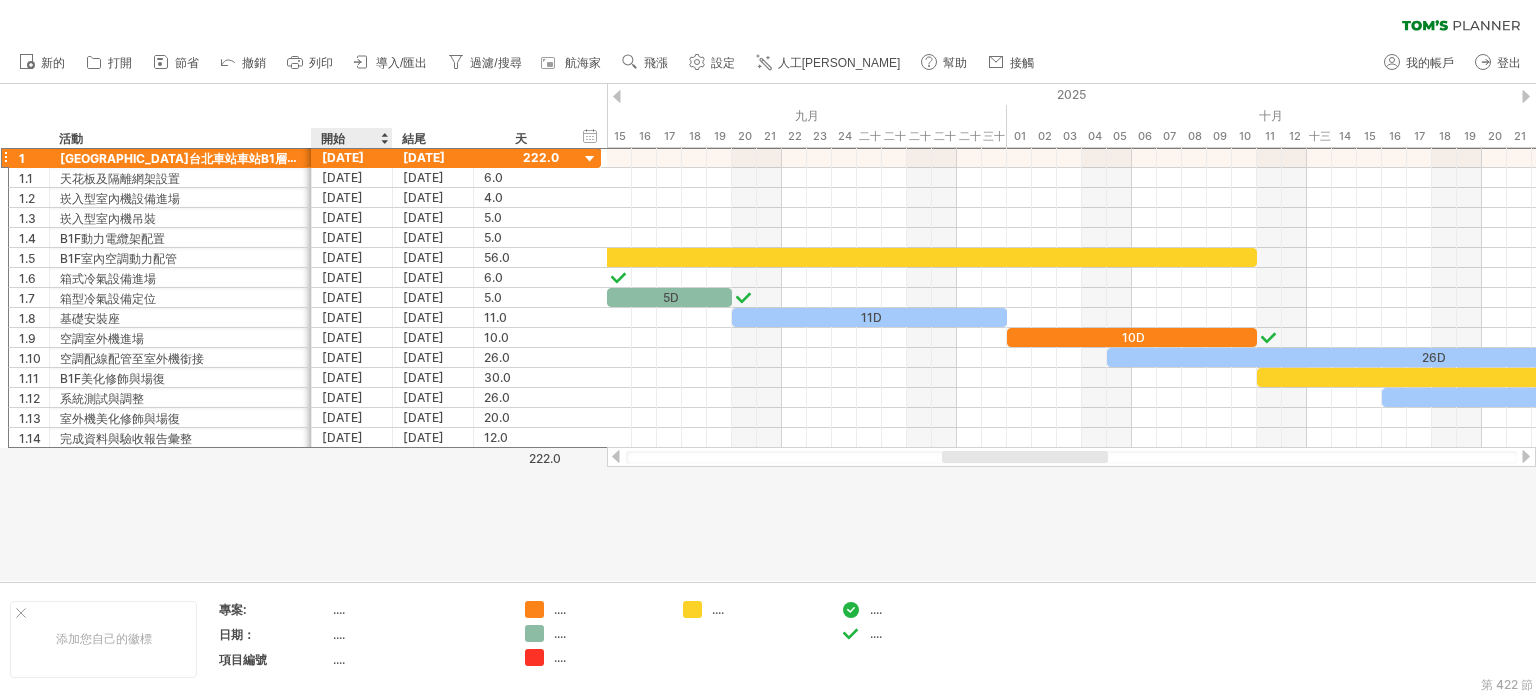drag, startPoint x: 392, startPoint y: 136, endPoint x: 408, endPoint y: 155, distance: 24.839485 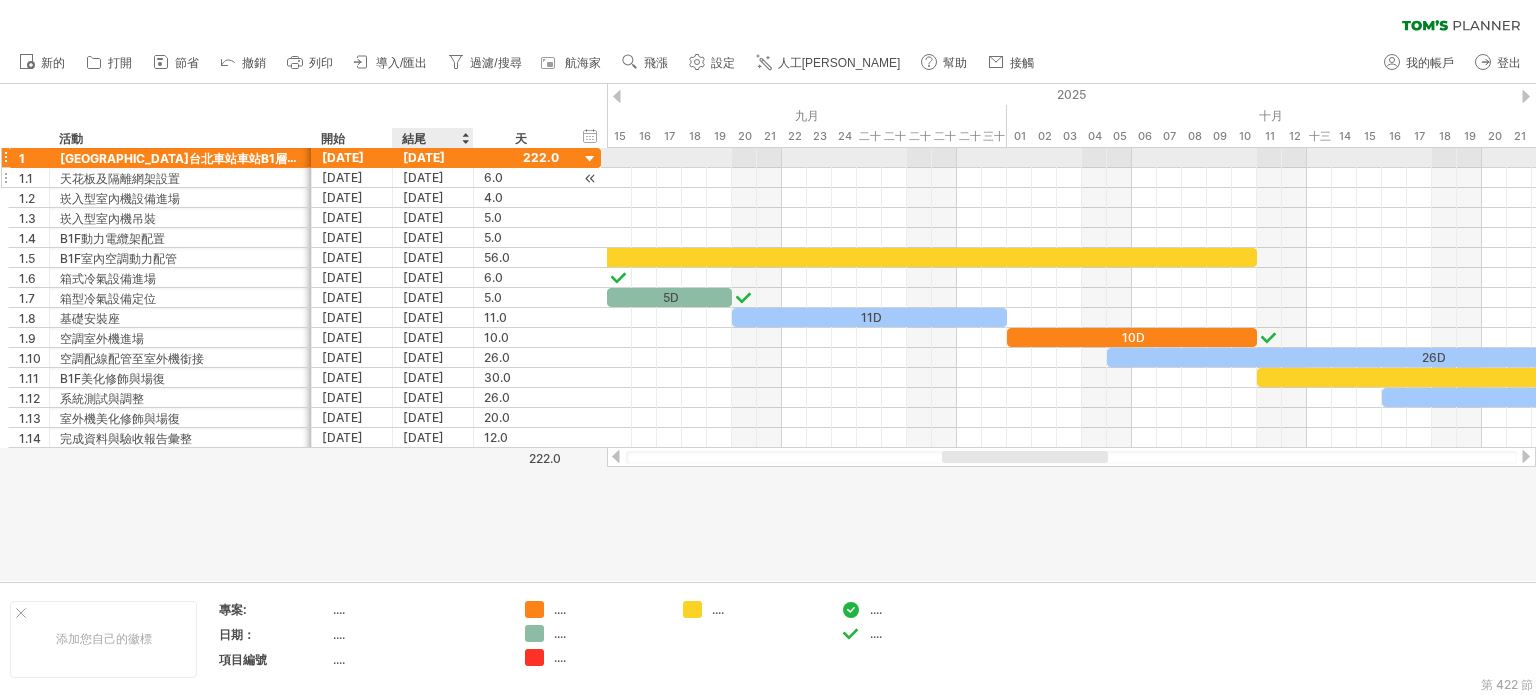 click on "[DATE]" at bounding box center [423, 177] 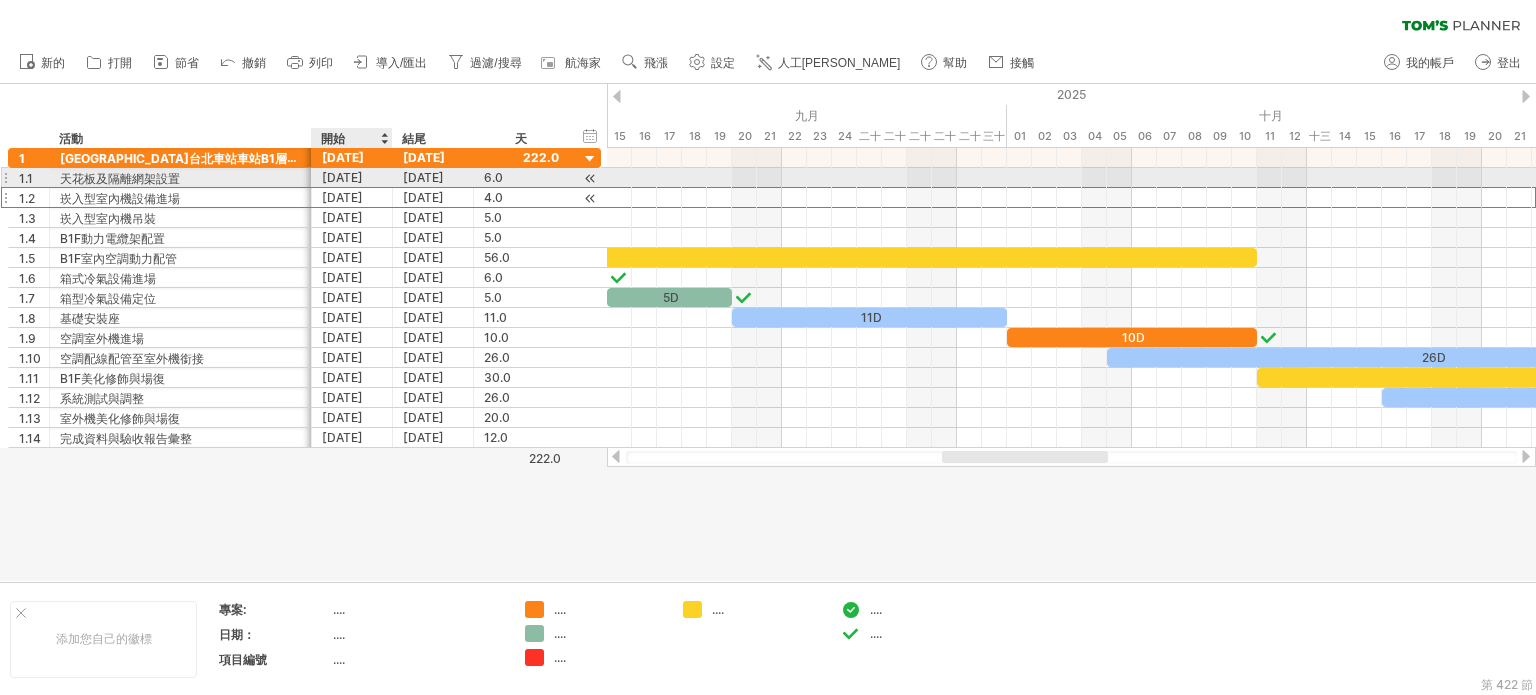 click on "[DATE]" at bounding box center (352, 197) 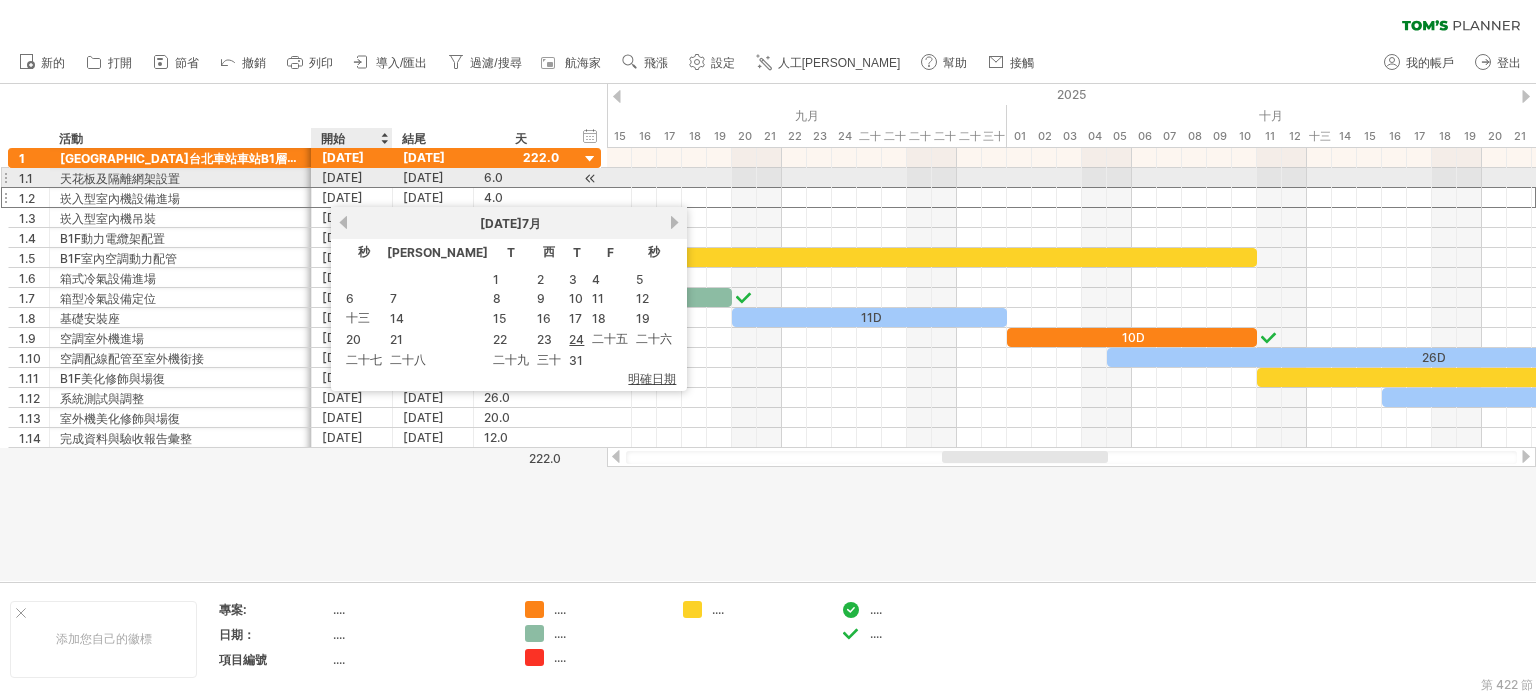 click on "[DATE]" at bounding box center [342, 177] 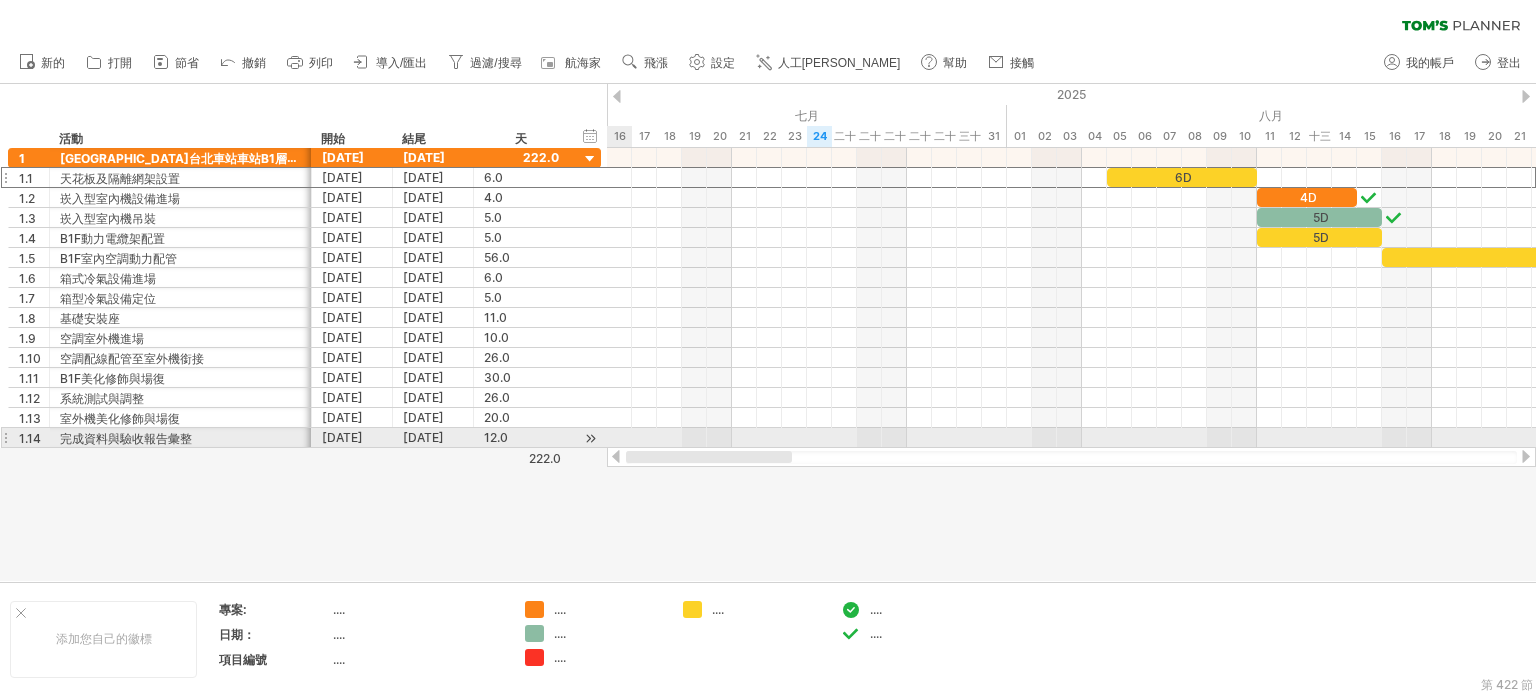 drag, startPoint x: 992, startPoint y: 452, endPoint x: 620, endPoint y: 448, distance: 372.0215 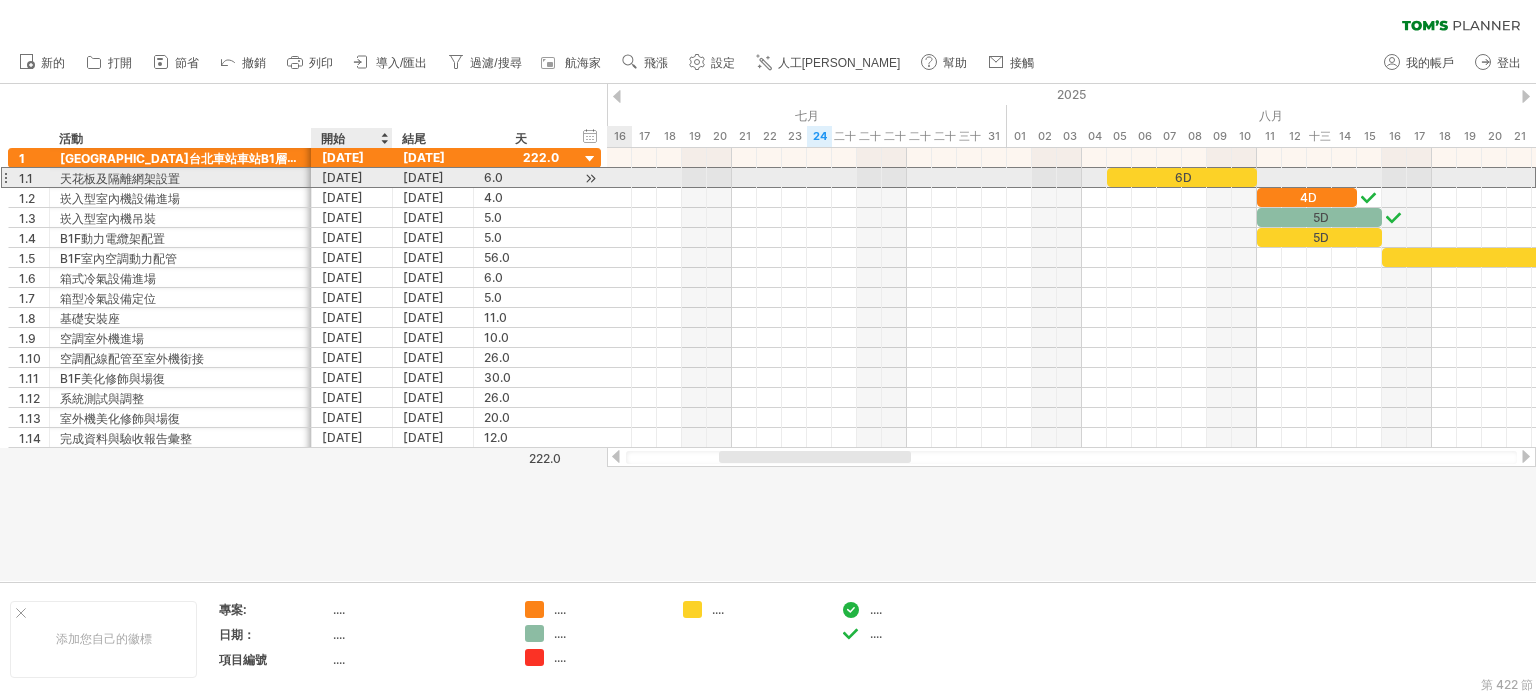 click on "[DATE]" at bounding box center [342, 177] 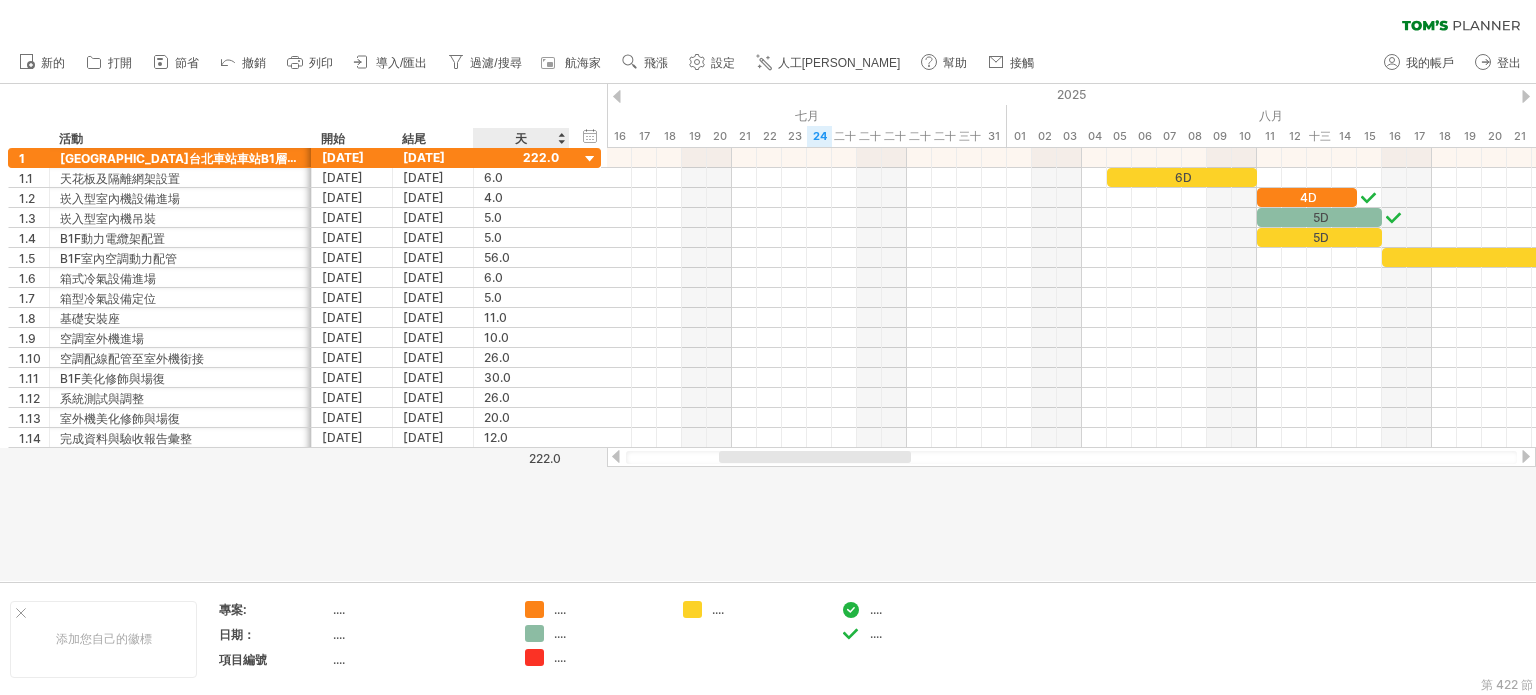 click on "天" at bounding box center (520, 138) 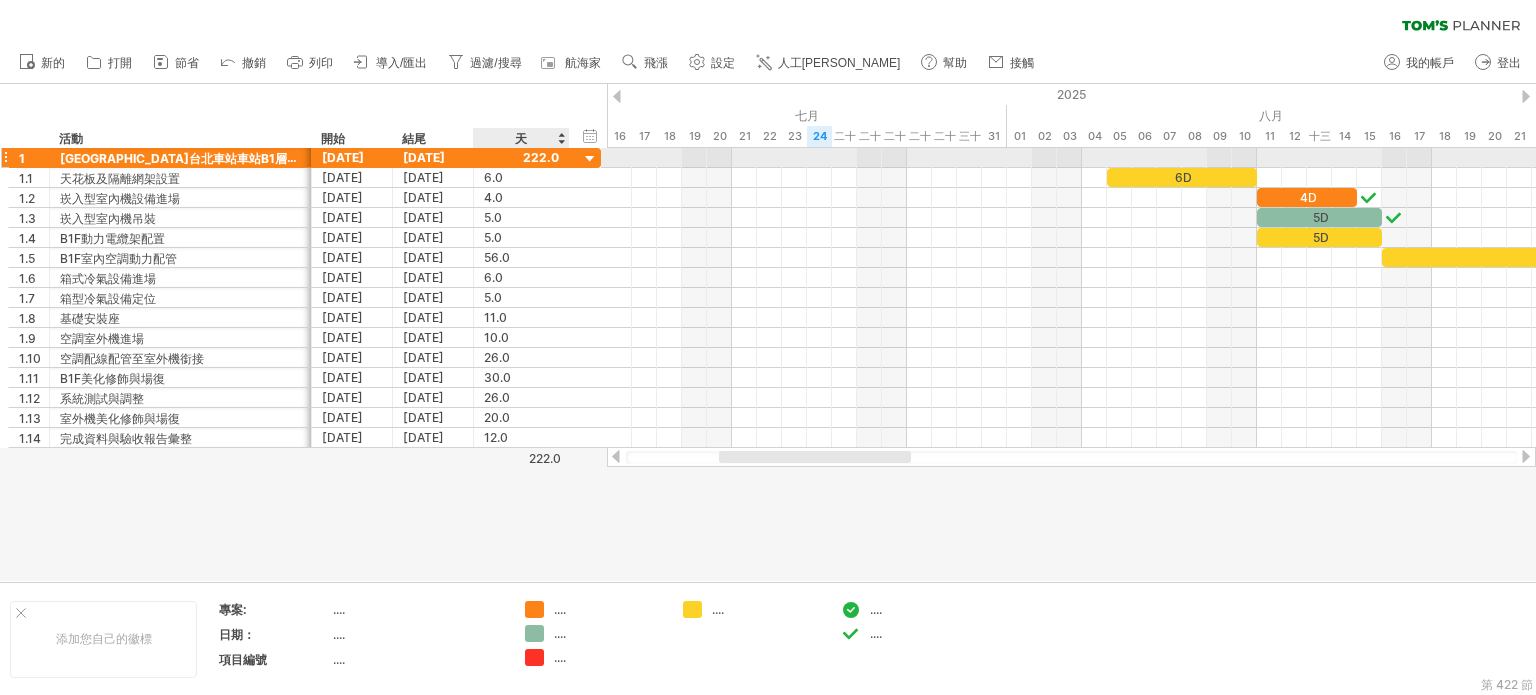 click at bounding box center [521, 157] 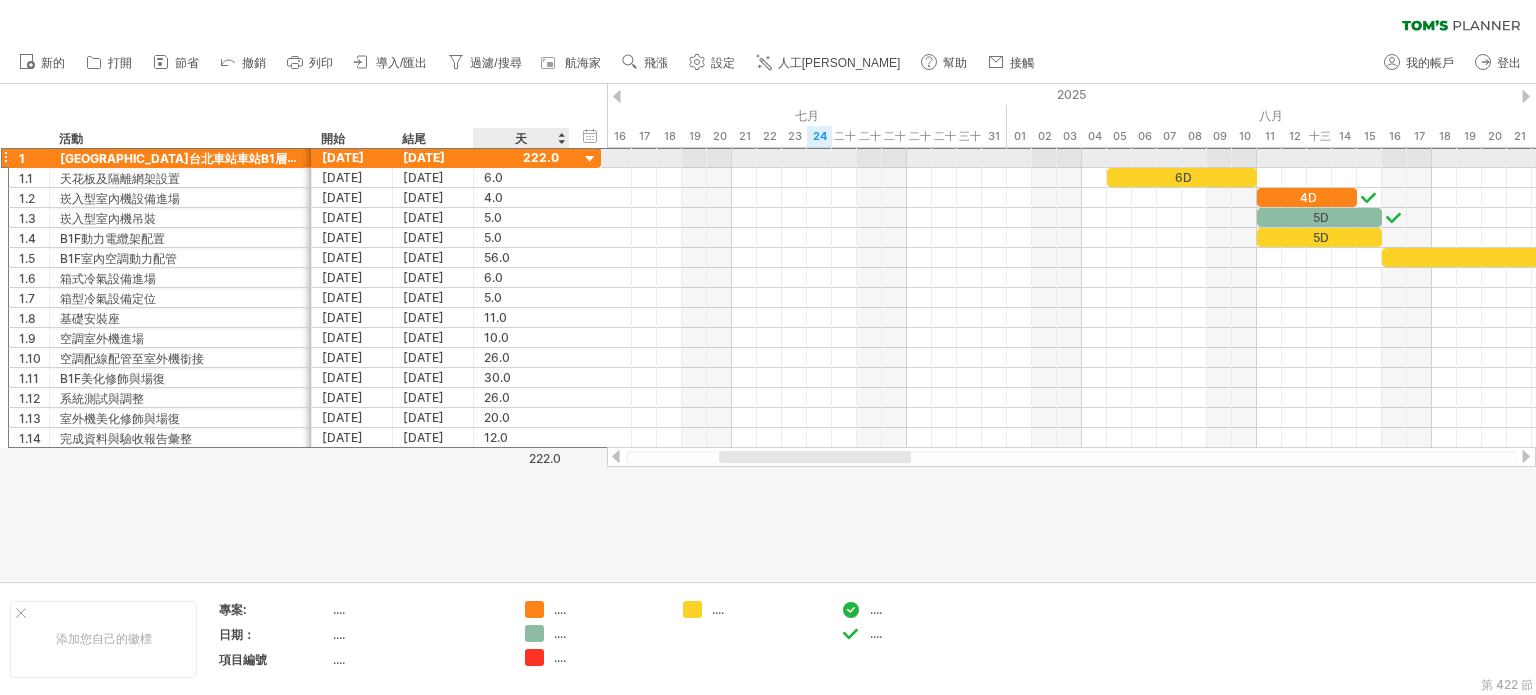 scroll, scrollTop: 0, scrollLeft: 0, axis: both 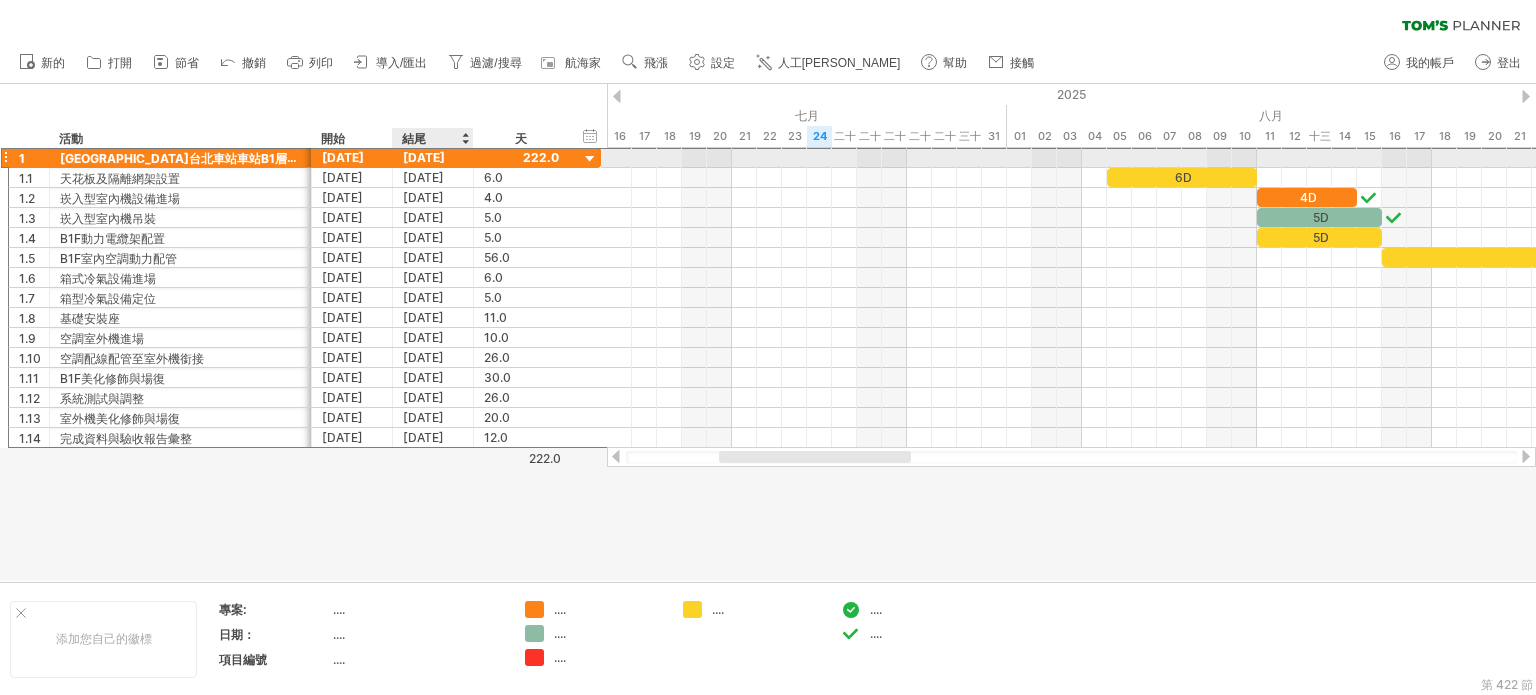 click on "[DATE]" at bounding box center [424, 157] 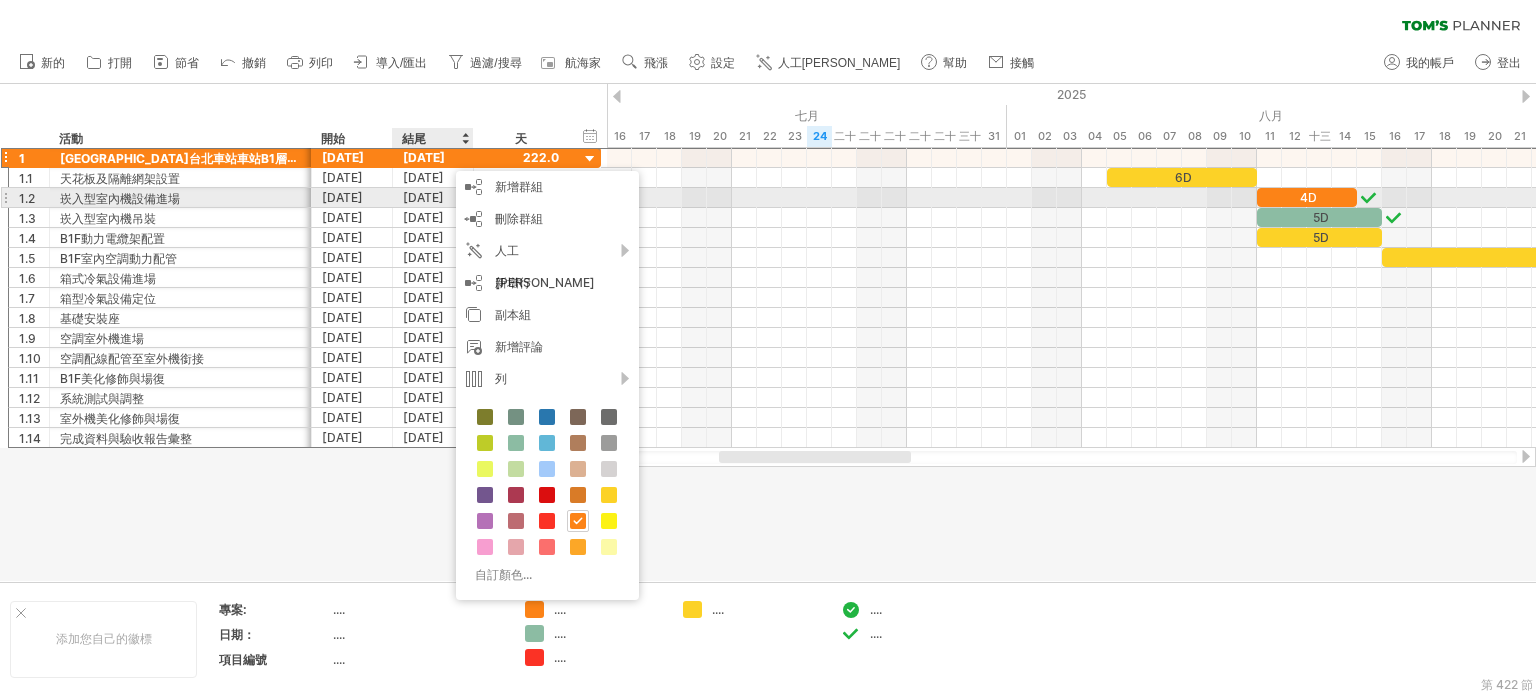 click on "[DATE]" at bounding box center (423, 197) 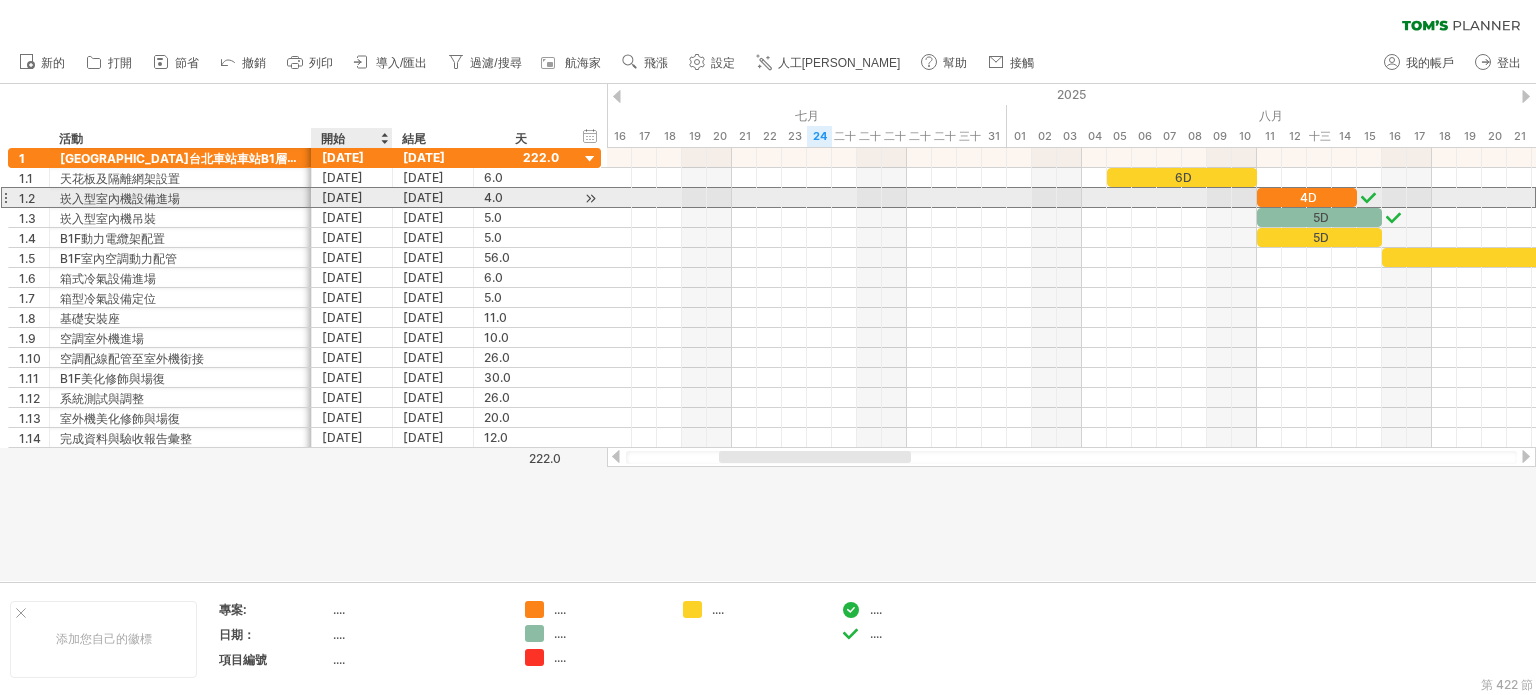 click on "[DATE]" at bounding box center (342, 197) 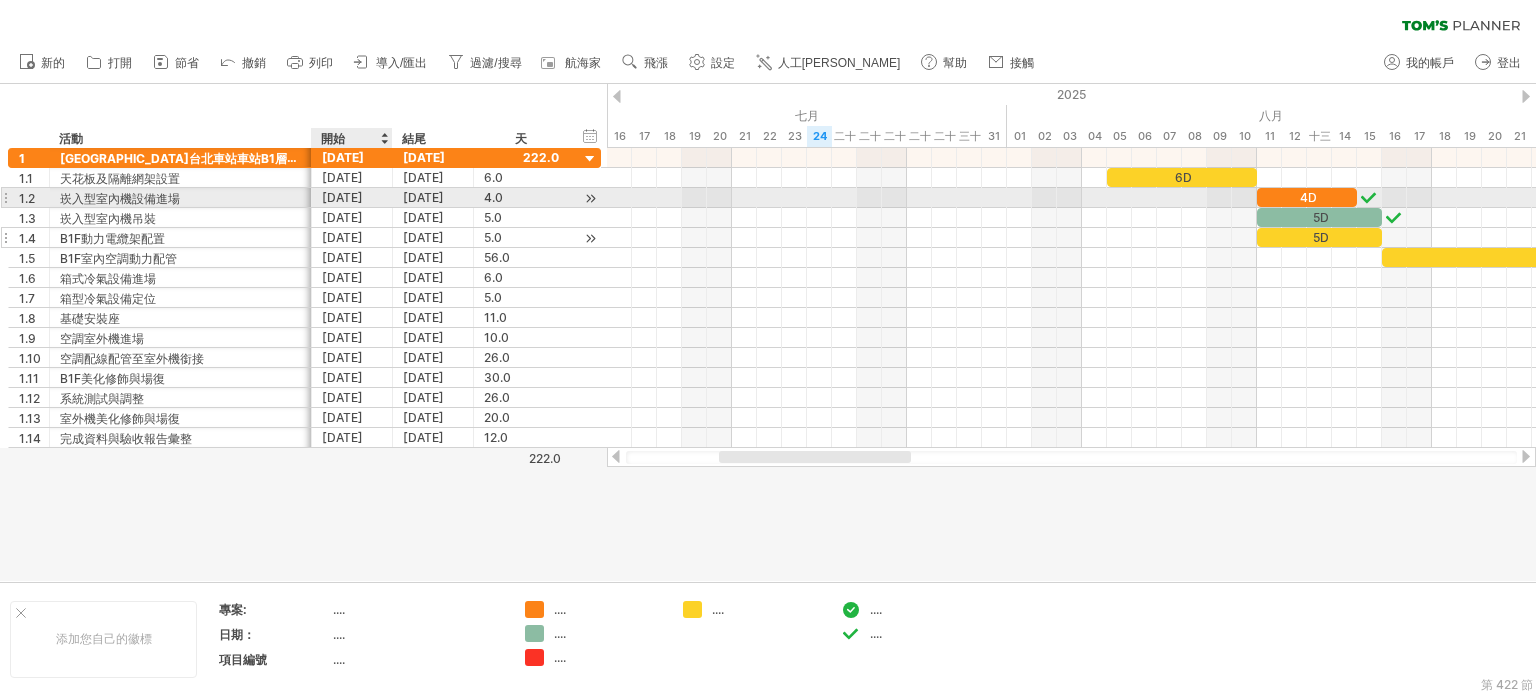 click on "[DATE]" at bounding box center (342, 237) 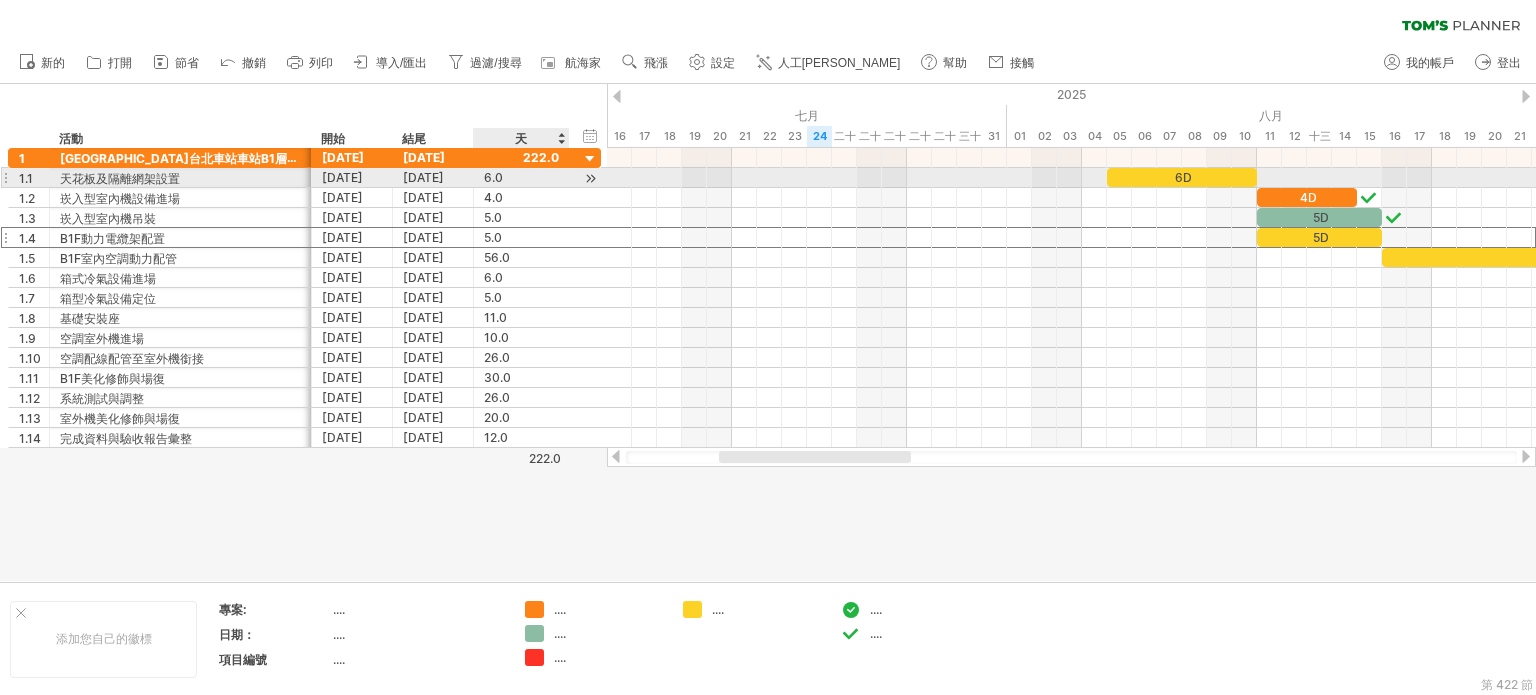 click at bounding box center (590, 178) 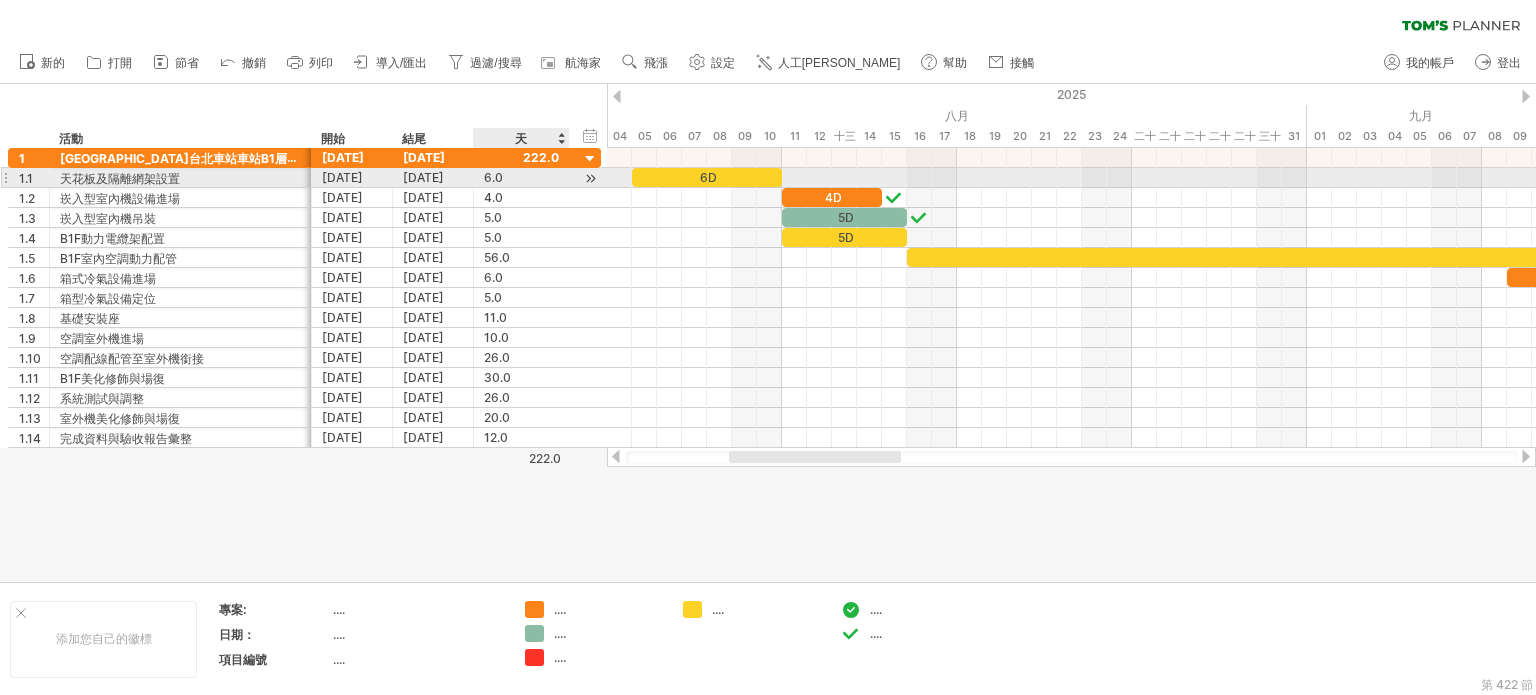 click on "6.0" at bounding box center (521, 177) 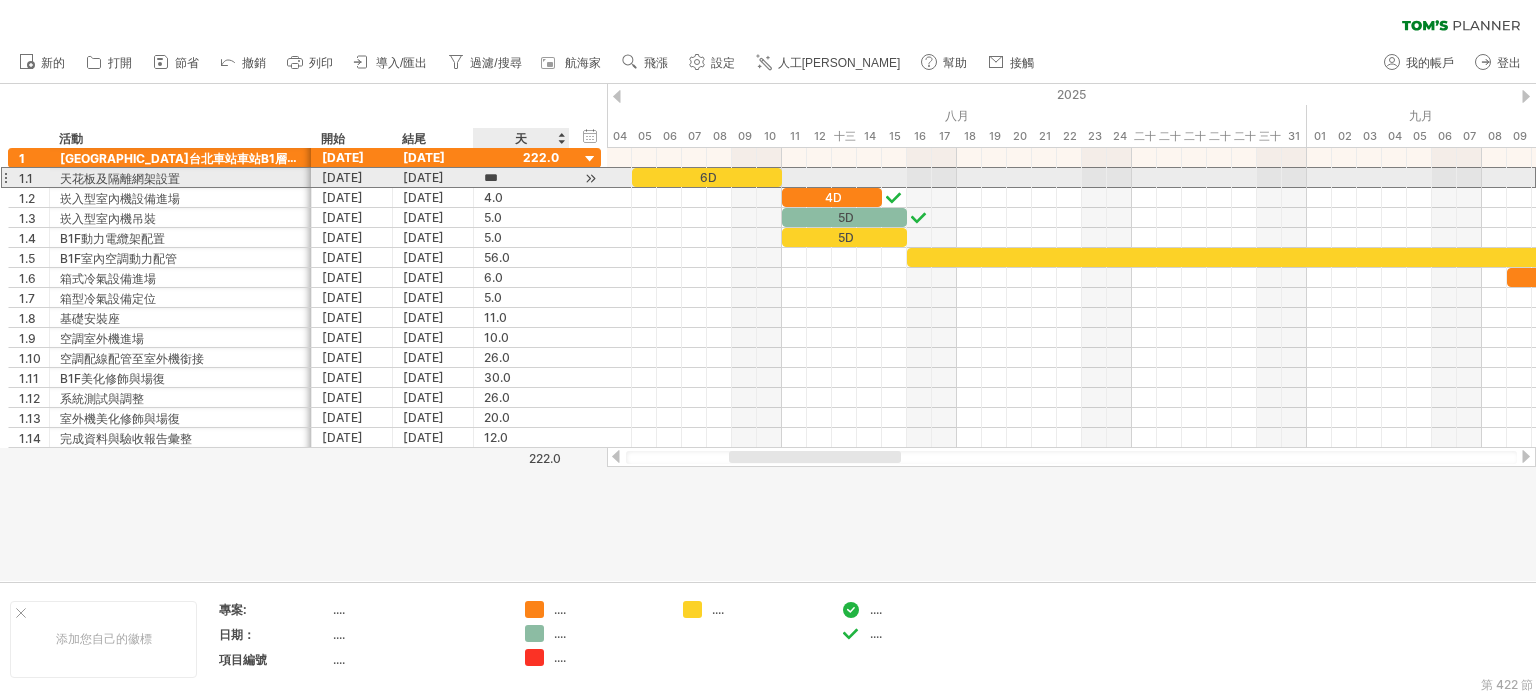 scroll, scrollTop: 0, scrollLeft: 0, axis: both 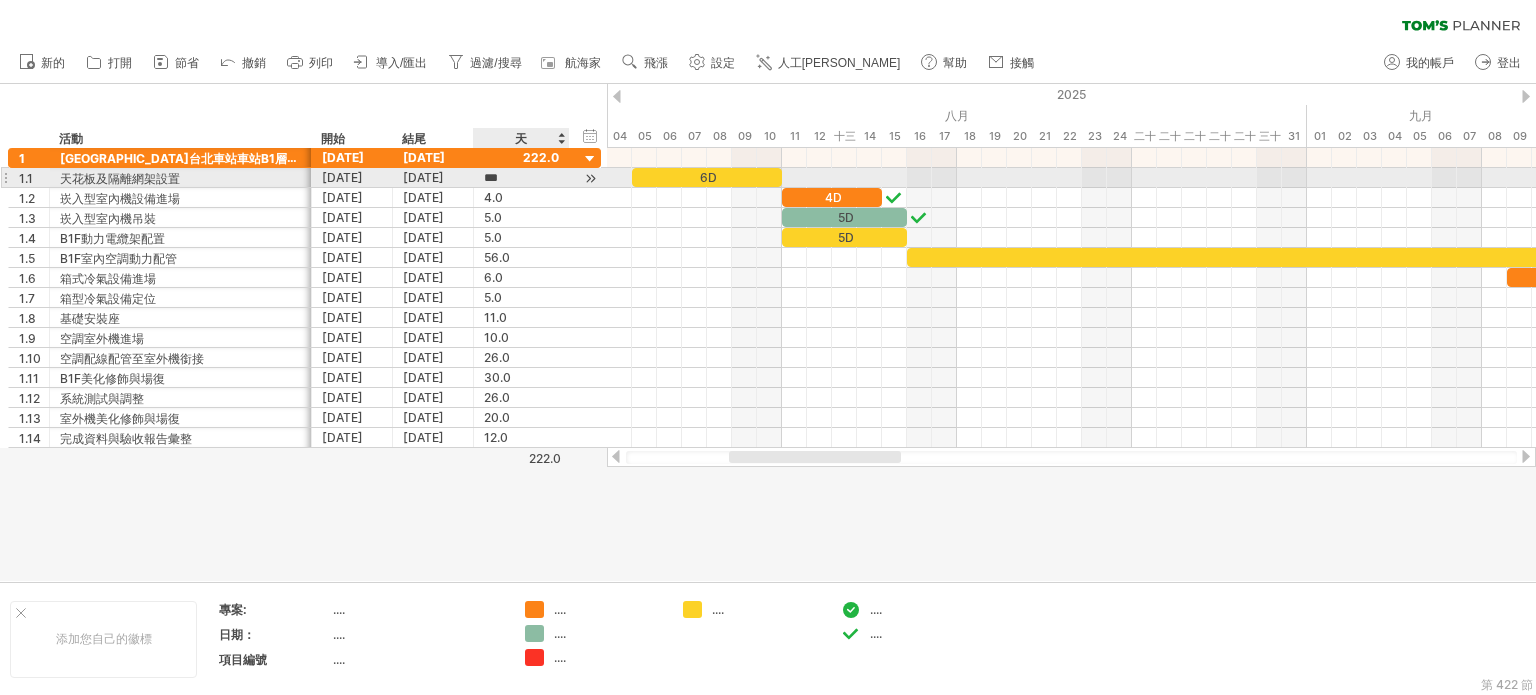 click on "***" at bounding box center [521, 177] 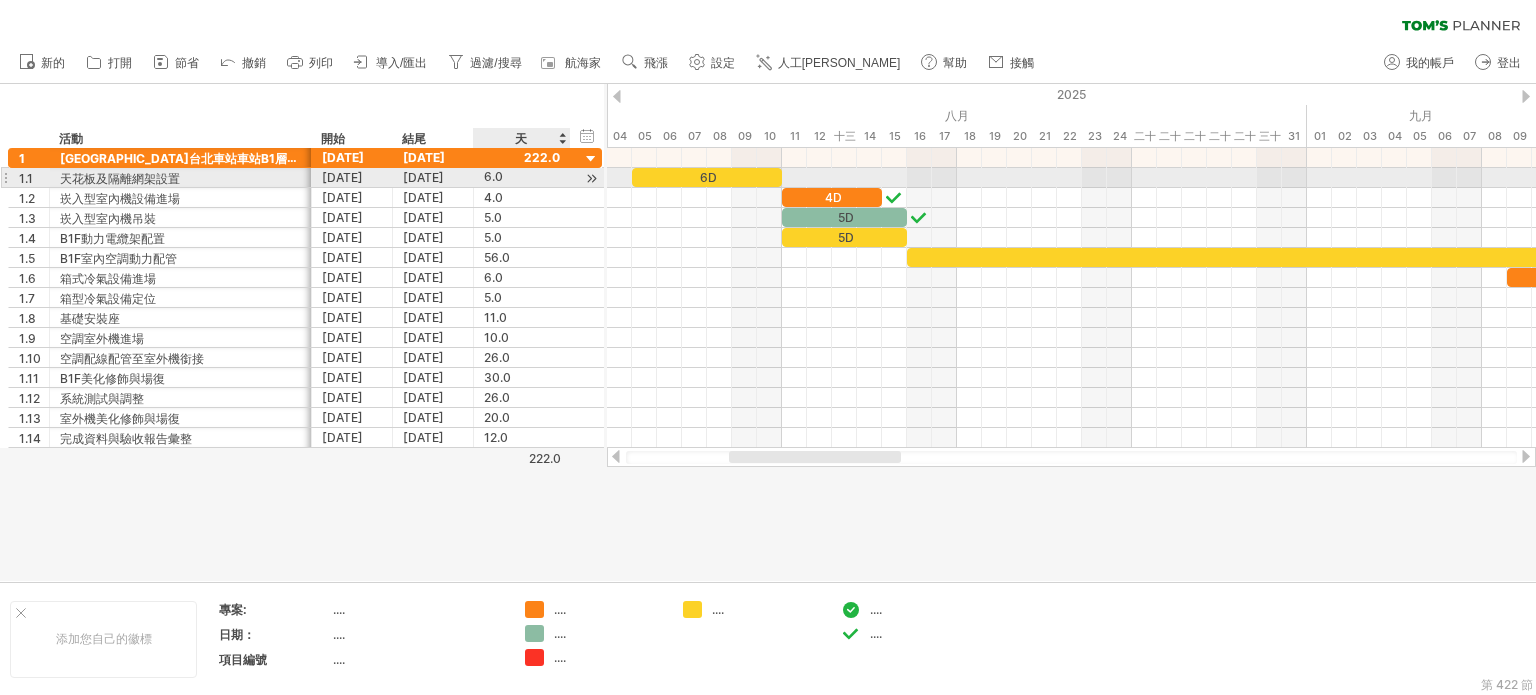 scroll, scrollTop: 0, scrollLeft: 0, axis: both 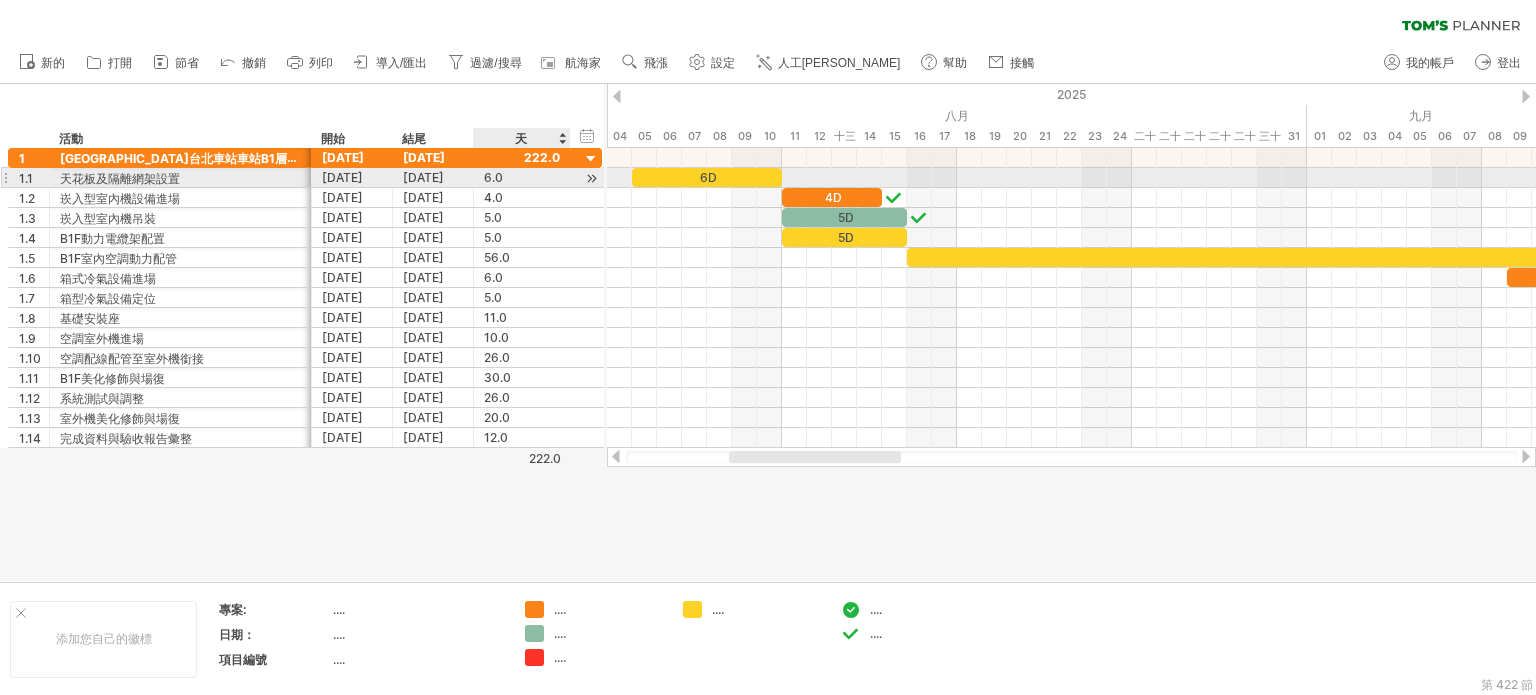 click at bounding box center [568, 178] 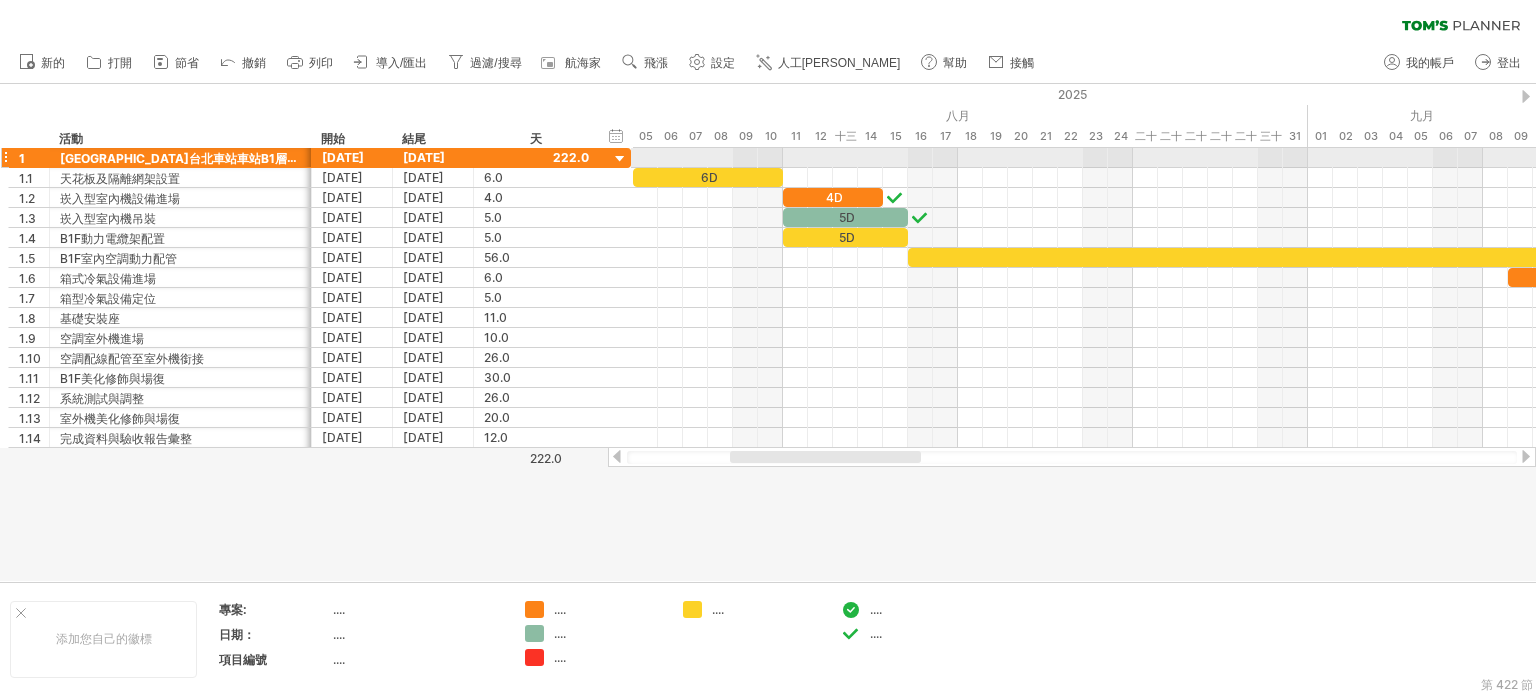 drag, startPoint x: 600, startPoint y: 155, endPoint x: 629, endPoint y: 164, distance: 30.364452 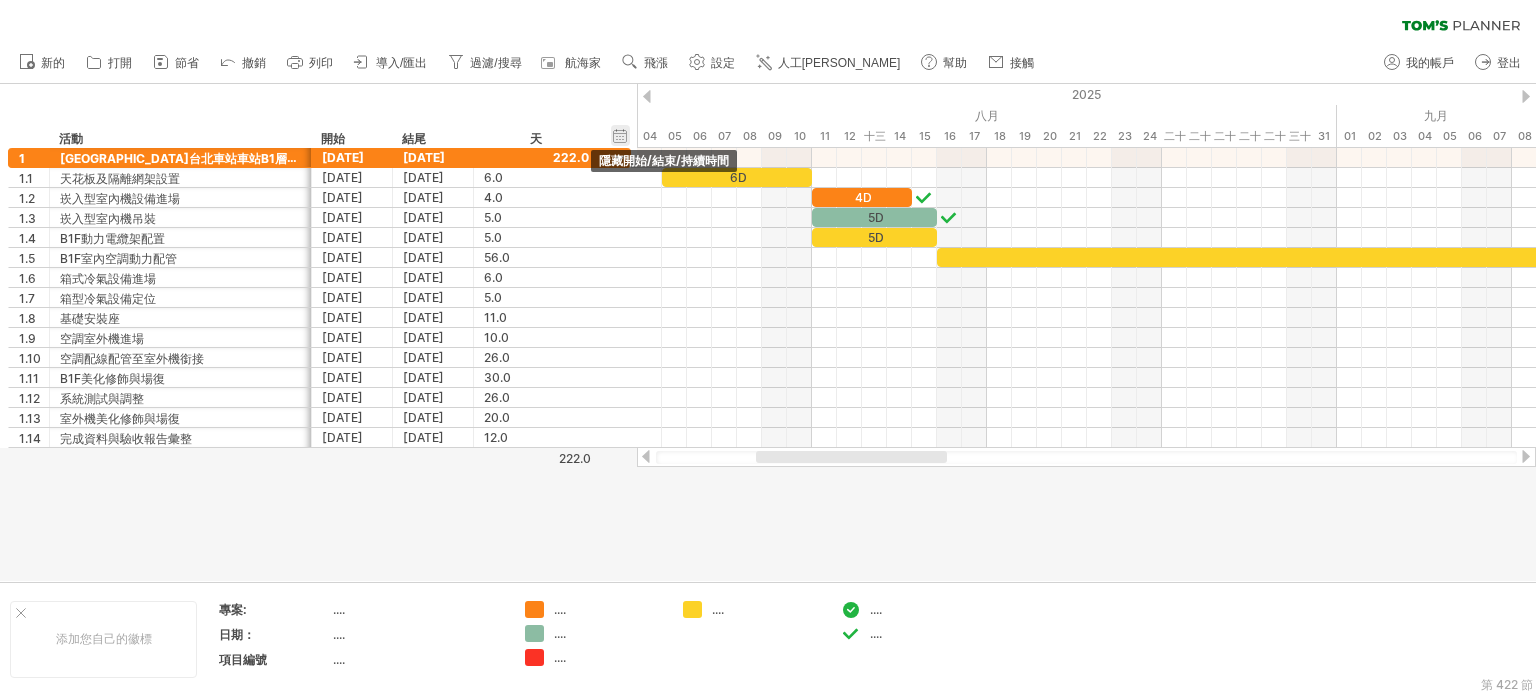 click on "隱藏開始/結束/持續時間 顯示開始/結束/持續時間" at bounding box center [620, 135] 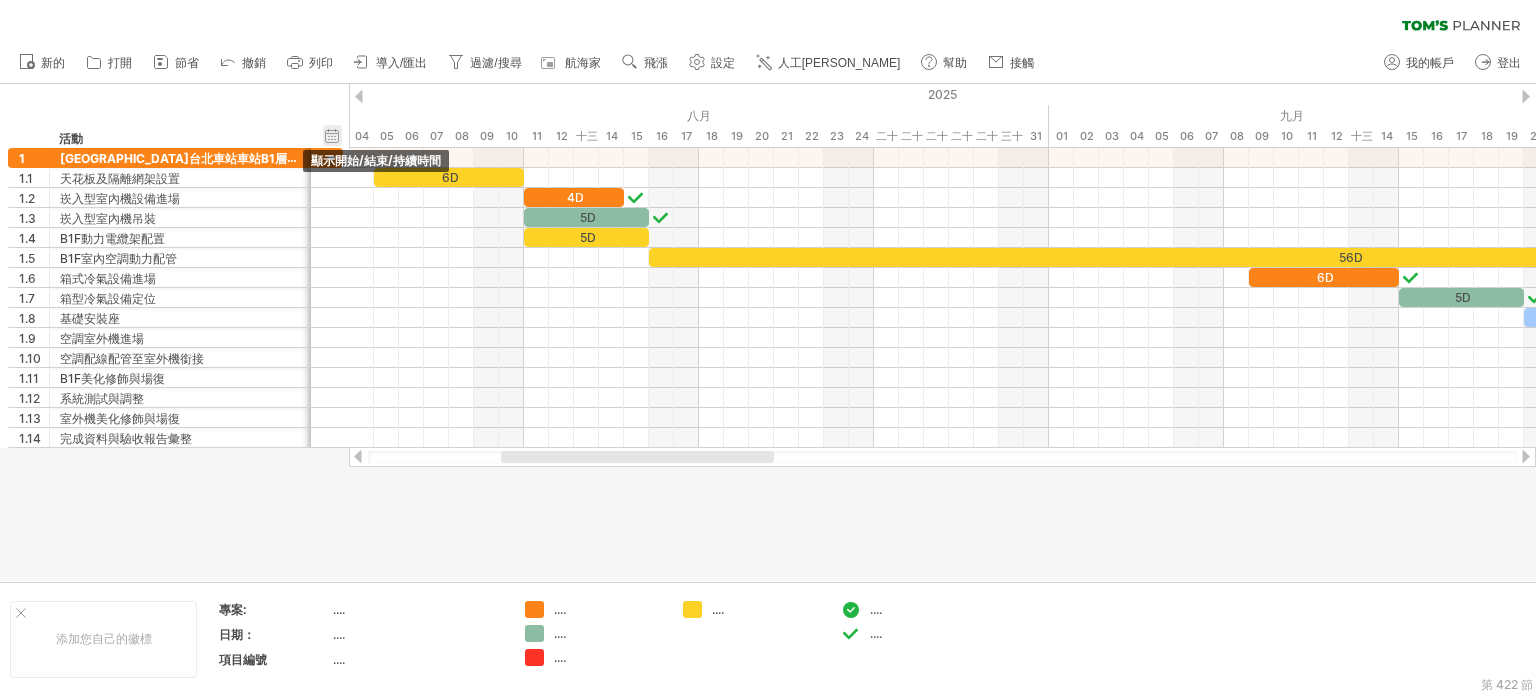 click on "隱藏開始/結束/持續時間 顯示開始/結束/持續時間" at bounding box center [332, 135] 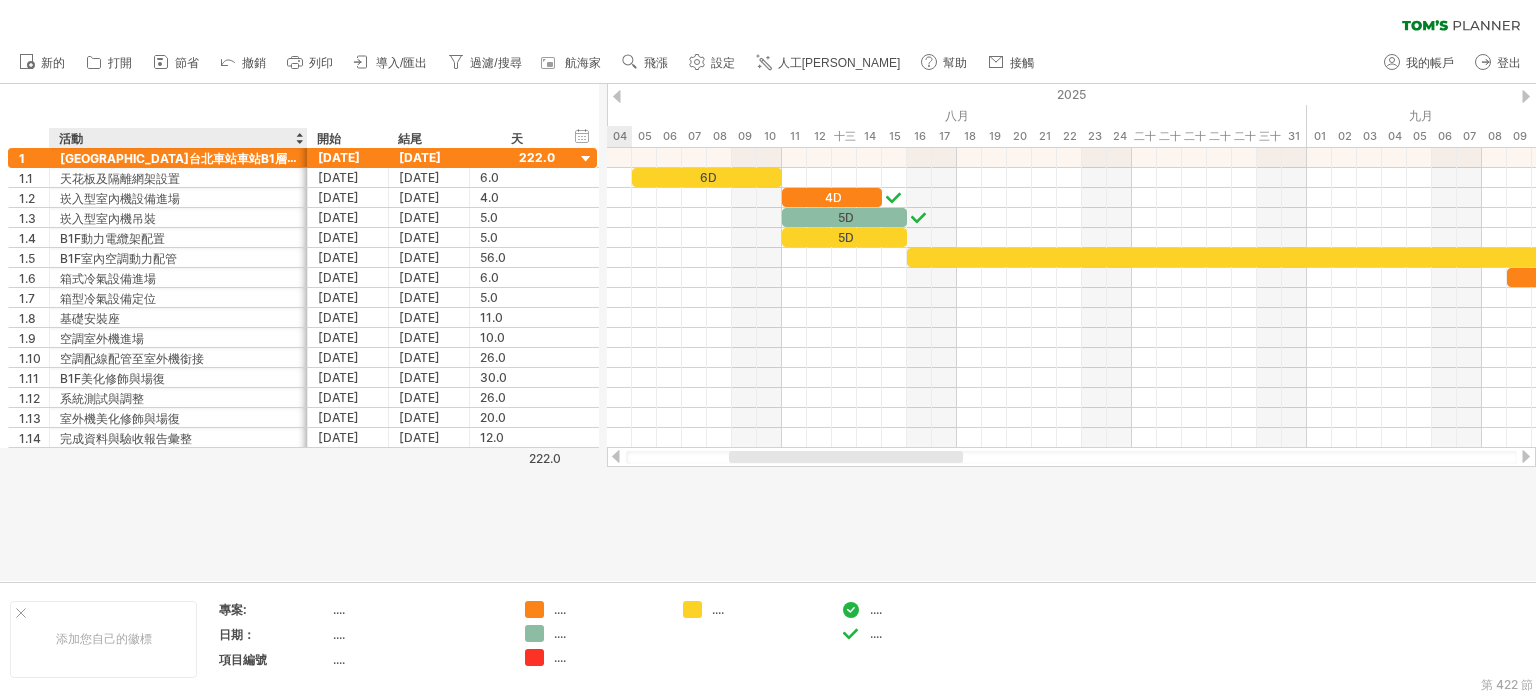 click at bounding box center (306, 138) 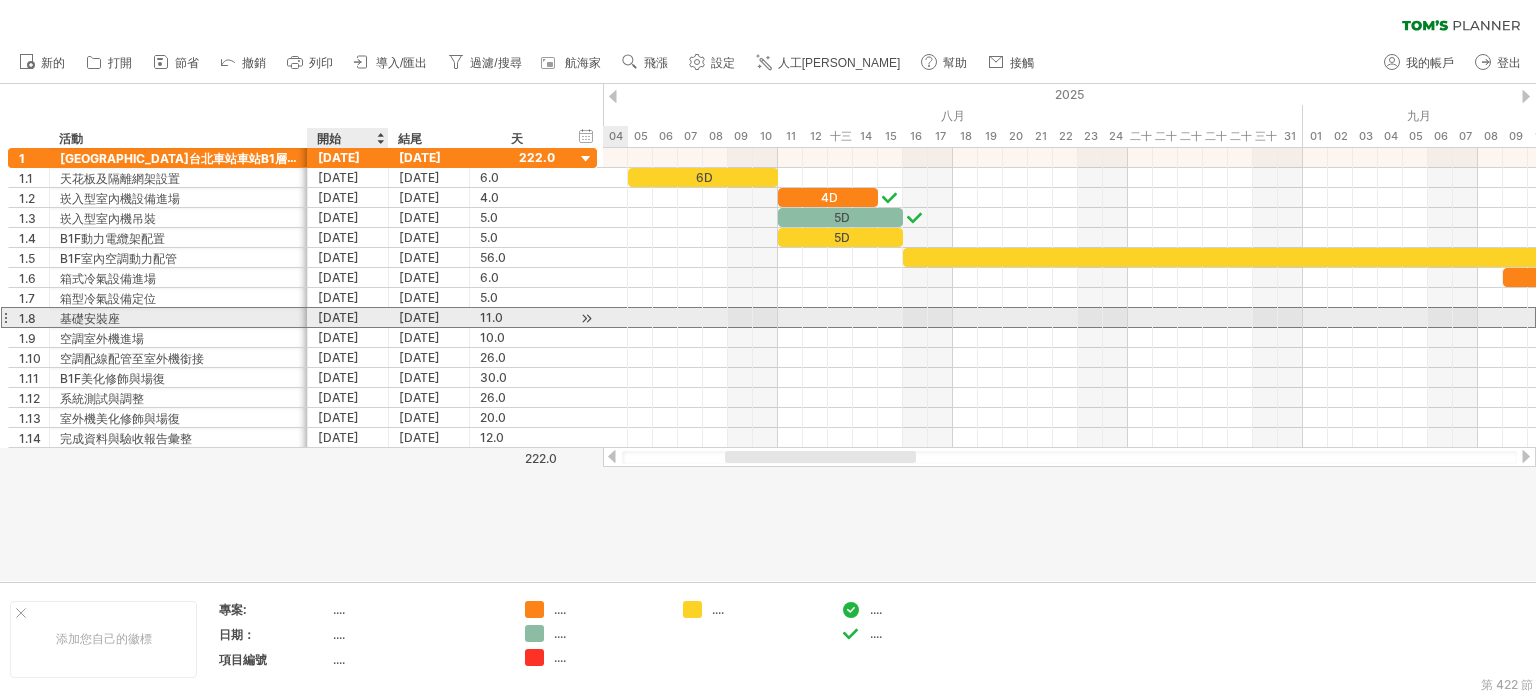 click on "[DATE]" at bounding box center [338, 317] 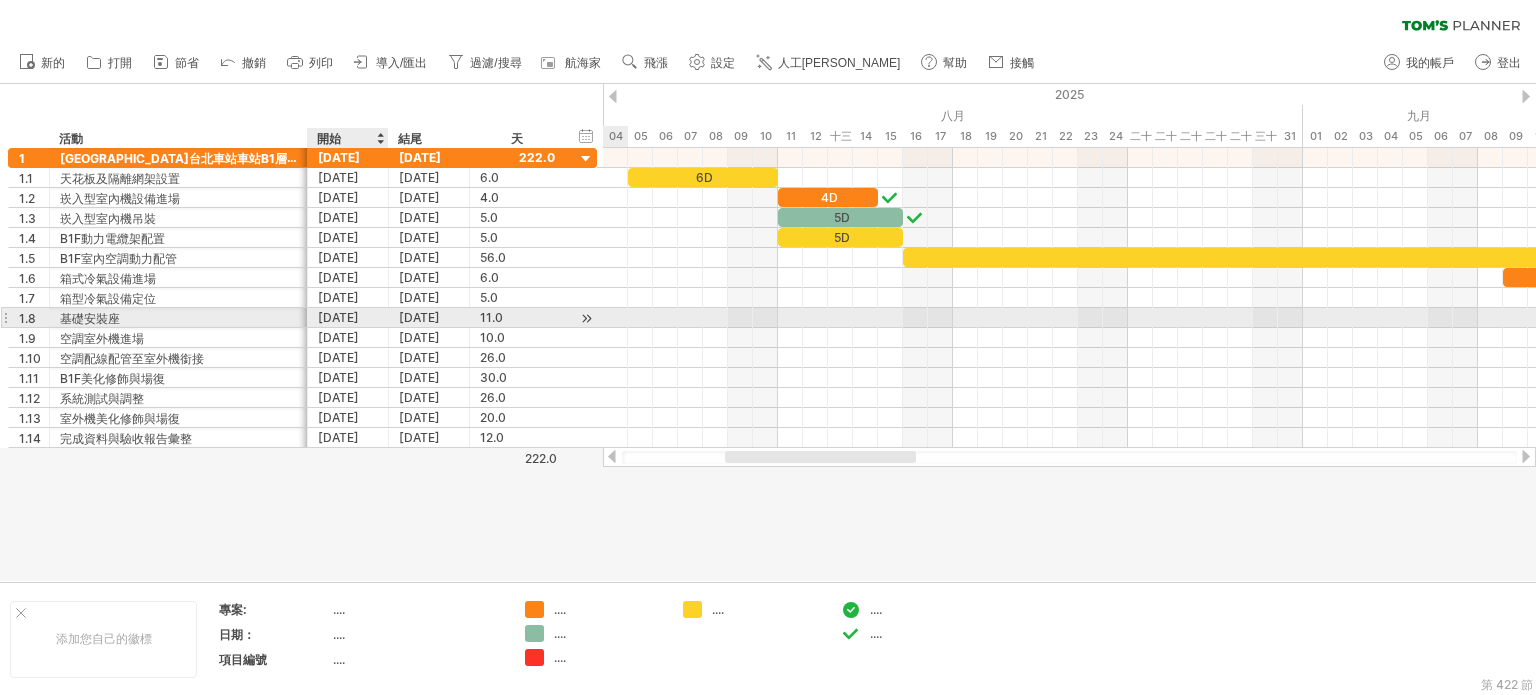 click on "[DATE]" at bounding box center (338, 317) 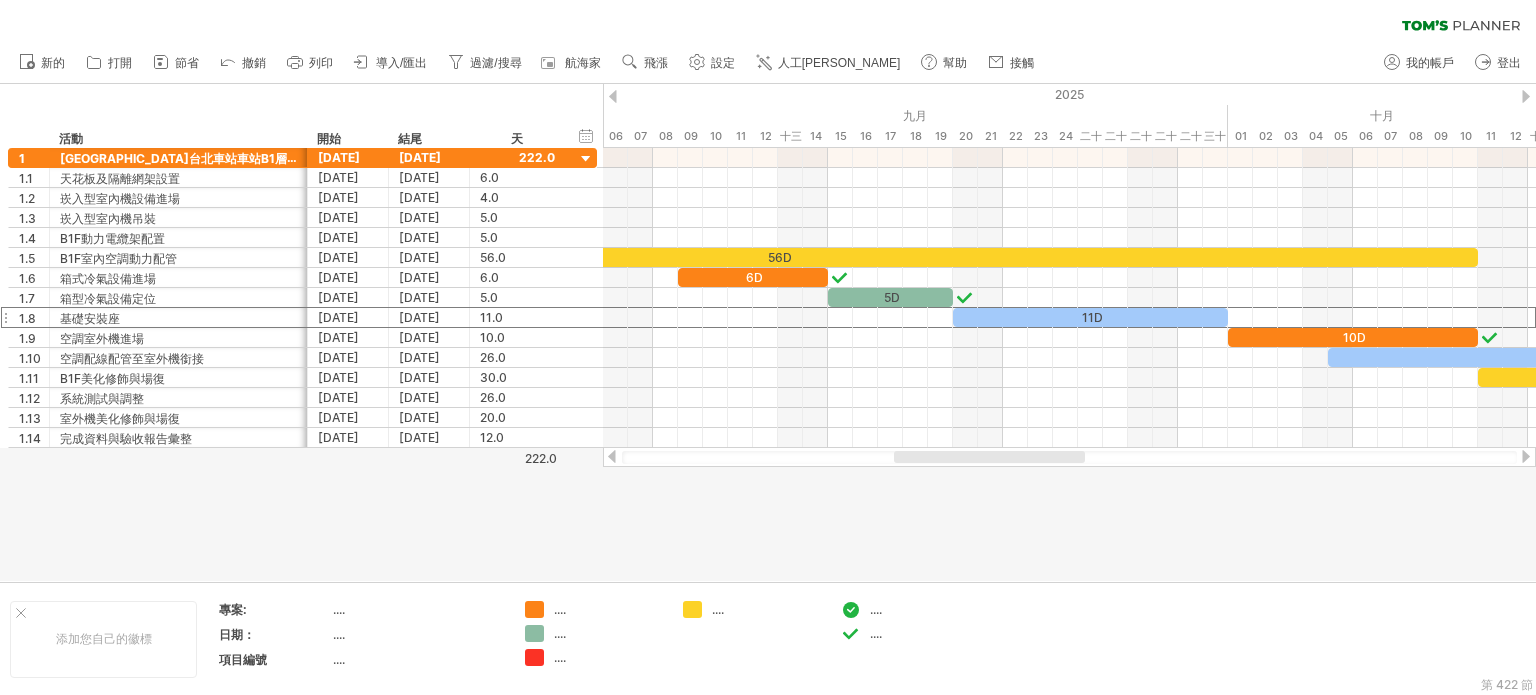 drag, startPoint x: 825, startPoint y: 456, endPoint x: 994, endPoint y: 462, distance: 169.10648 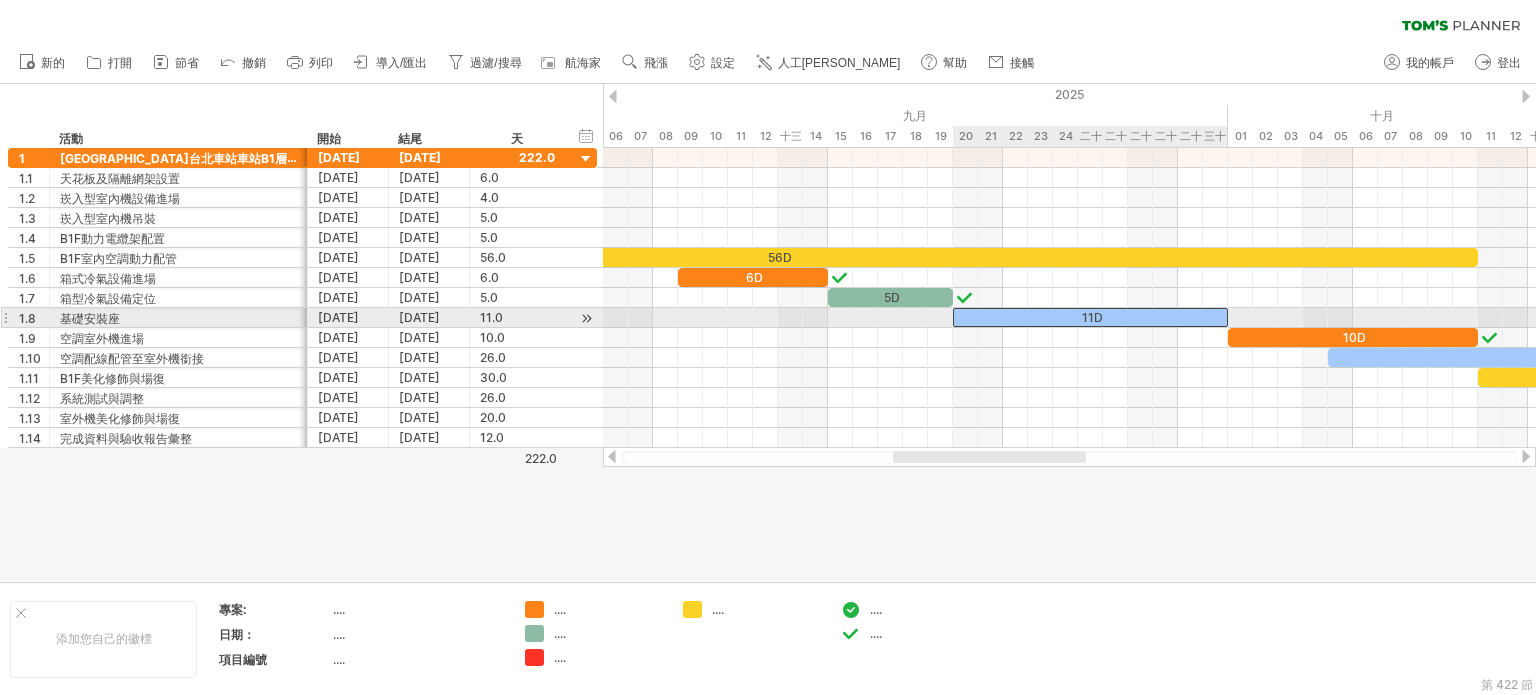 click on "11D" at bounding box center [1090, 317] 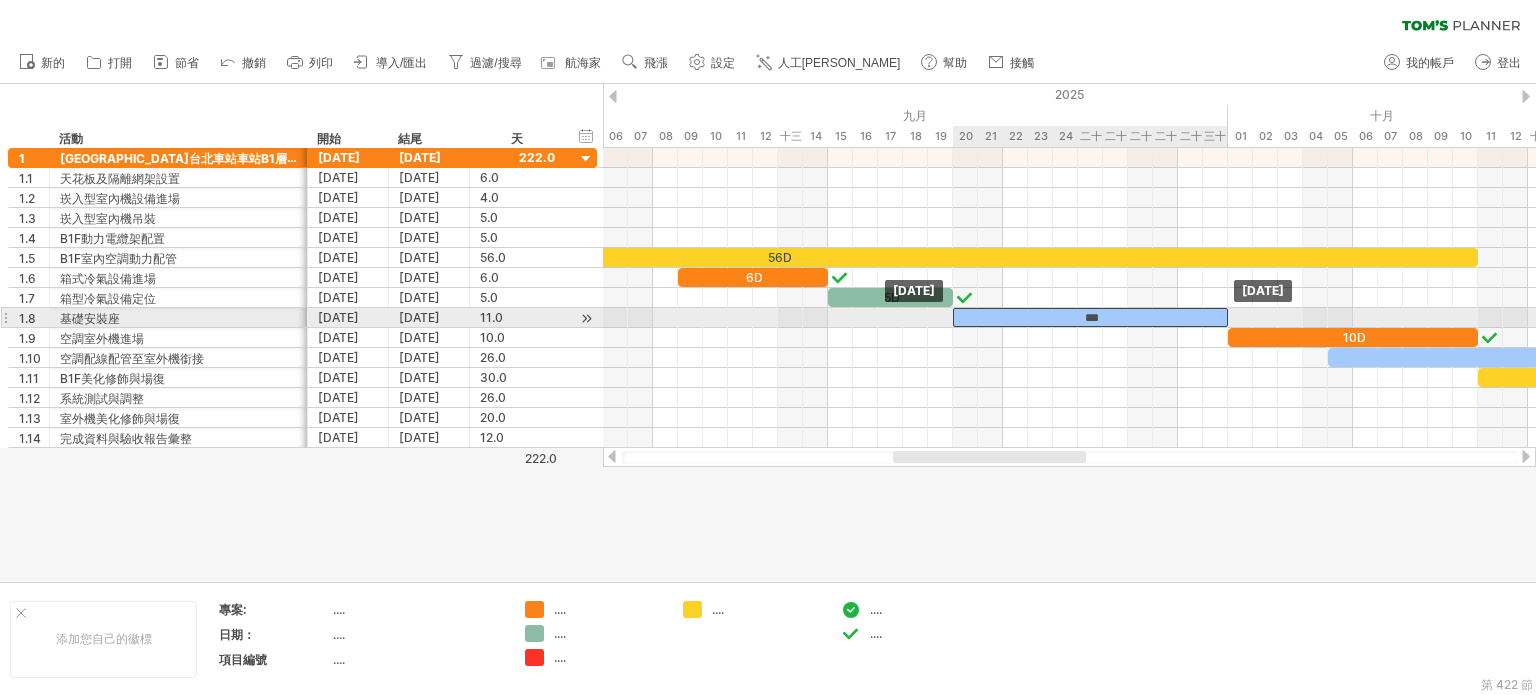 click on "***" at bounding box center (1090, 317) 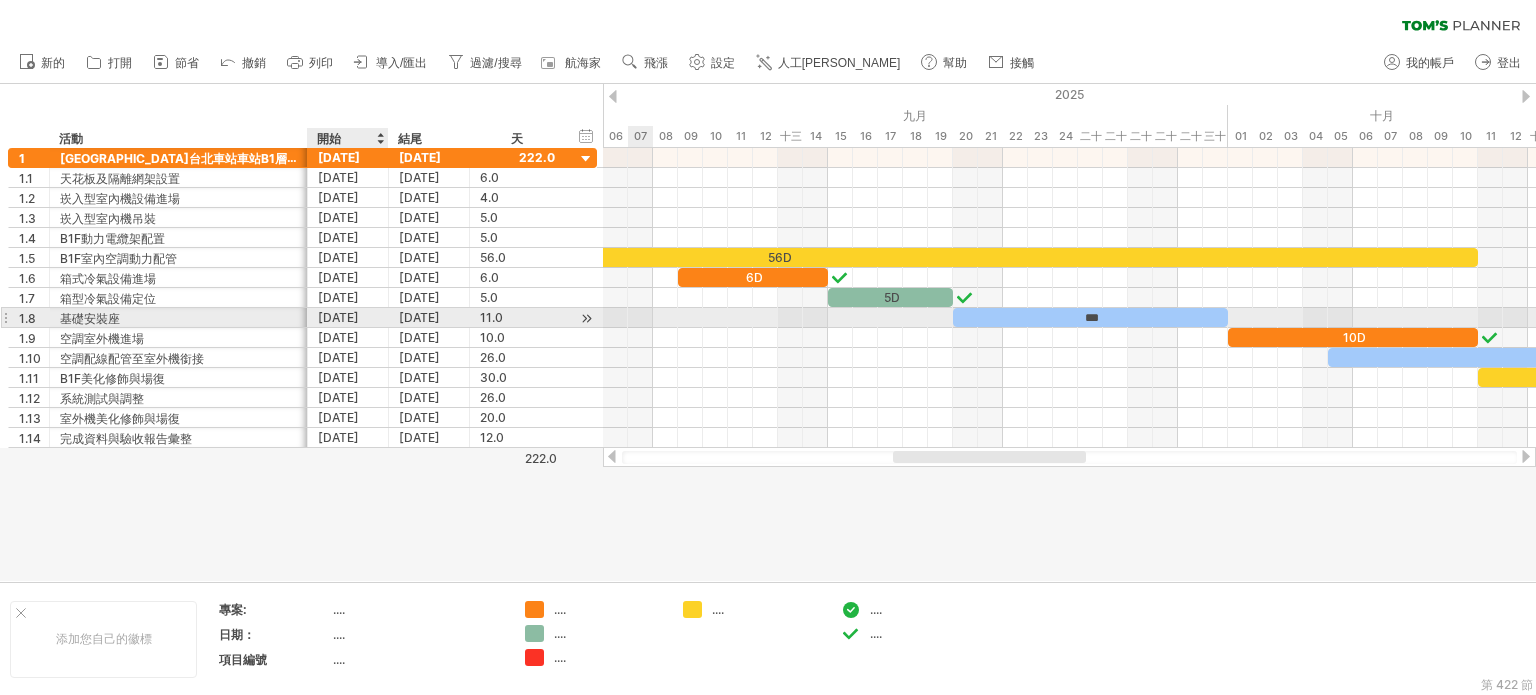 click on "[DATE]" at bounding box center [338, 317] 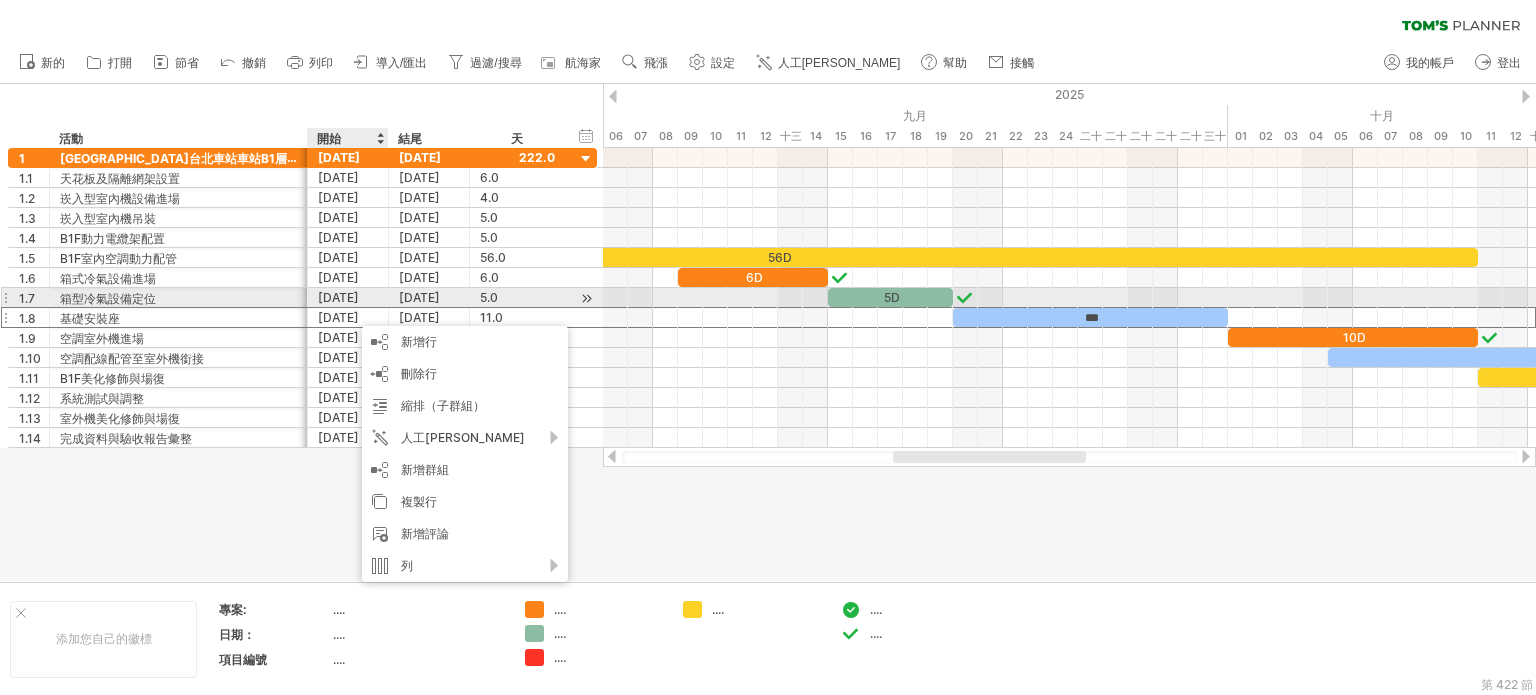 click on "[DATE]" at bounding box center [338, 297] 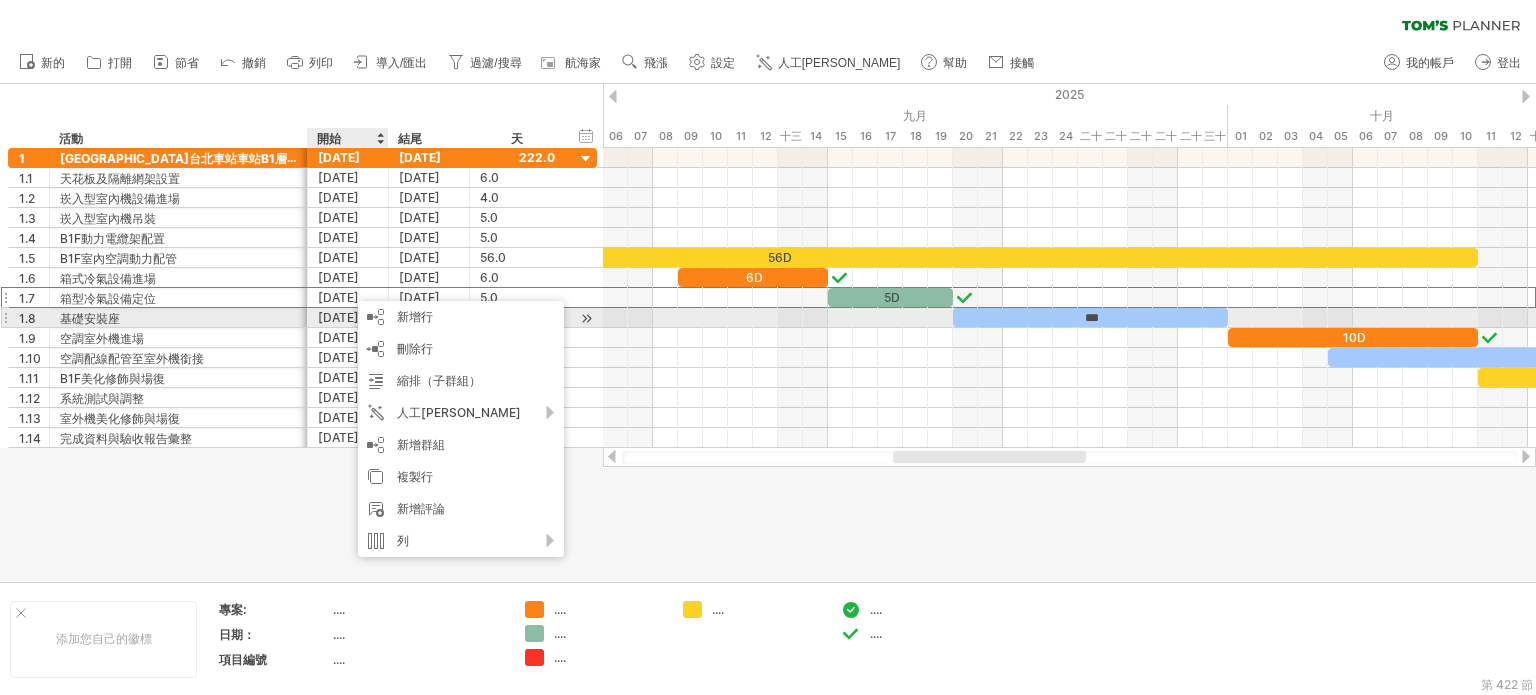 click on "[DATE]" at bounding box center [338, 317] 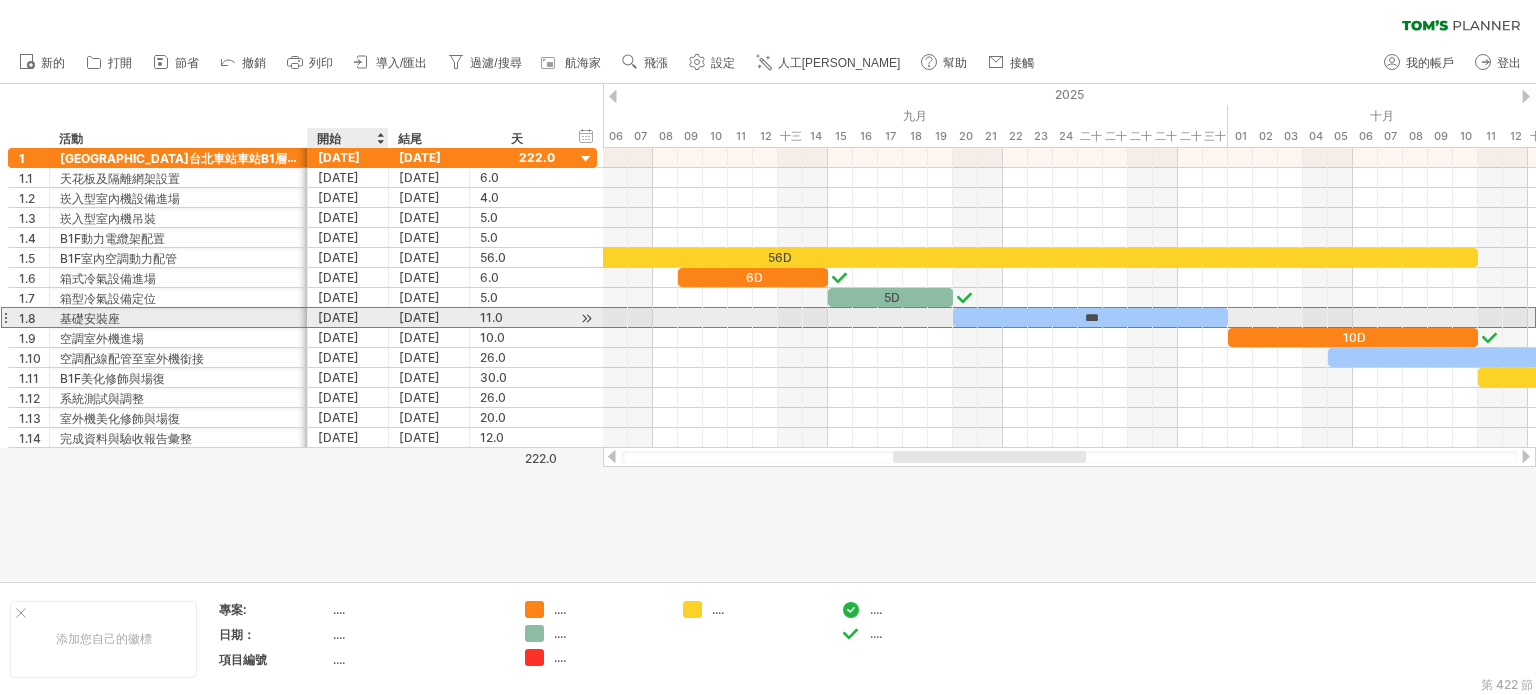 click on "[DATE]" at bounding box center (338, 317) 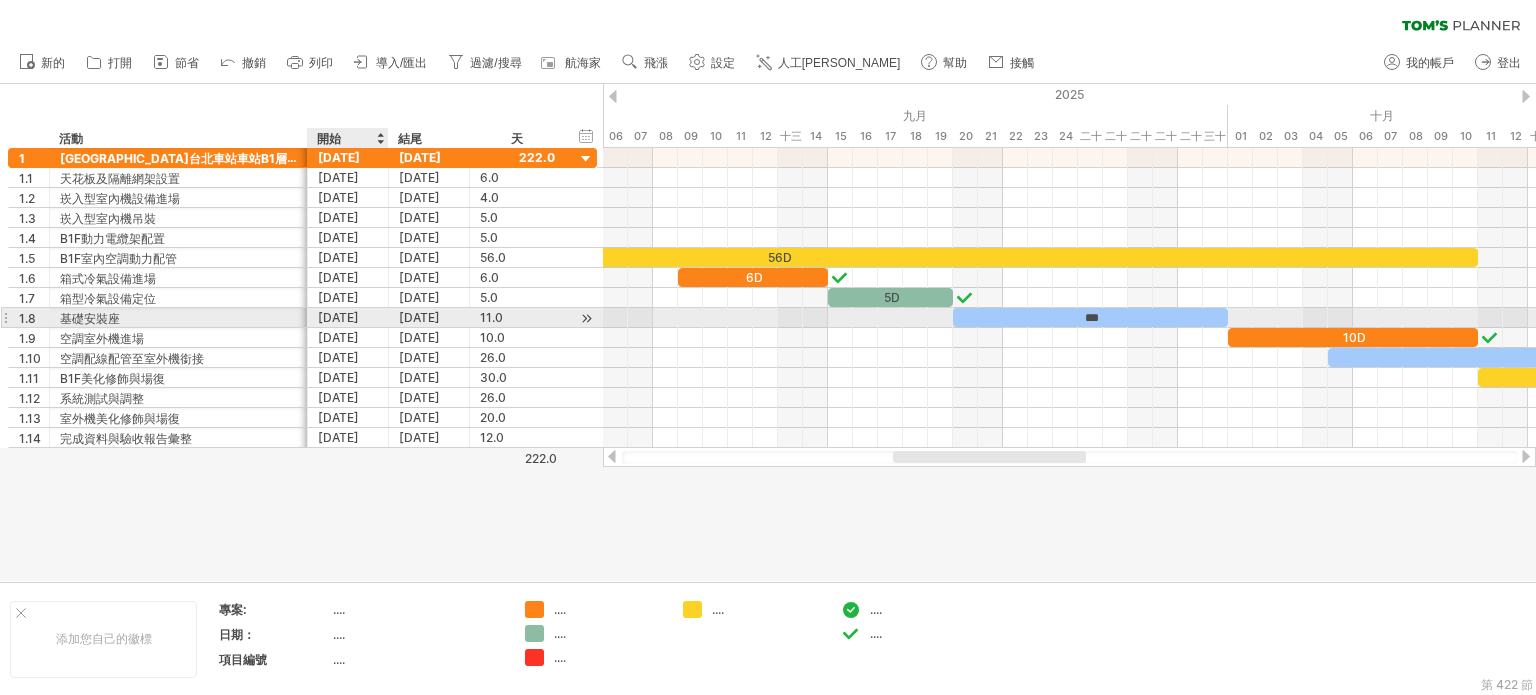 click on "[DATE]" at bounding box center (338, 317) 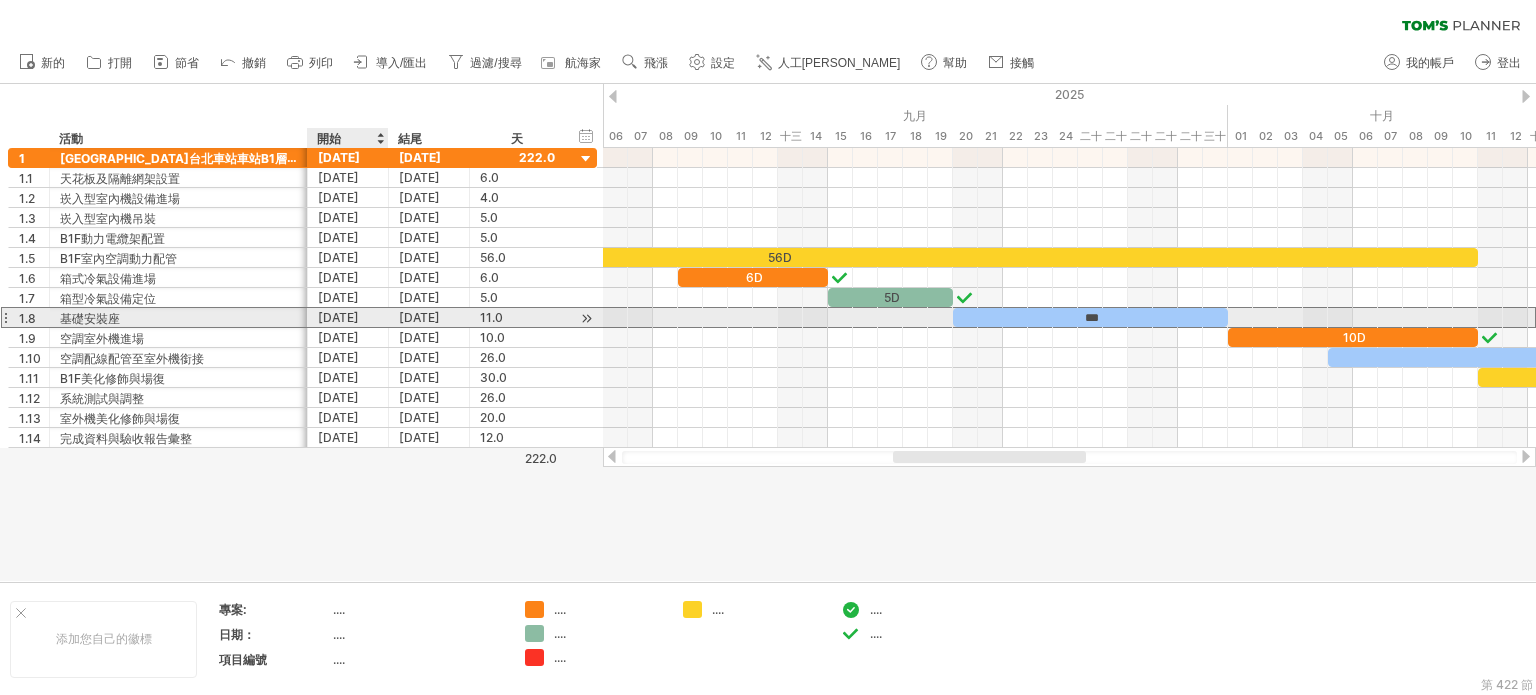 click on "[DATE]" at bounding box center [338, 317] 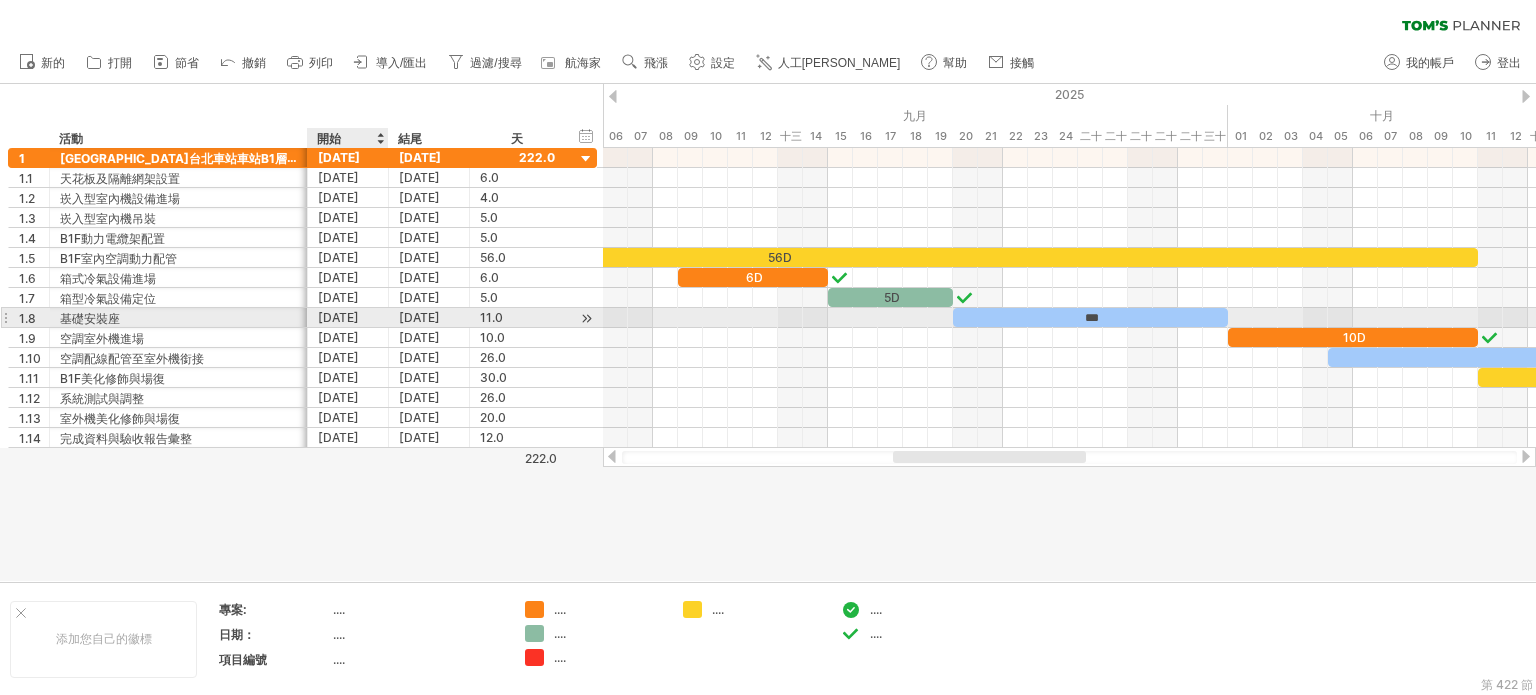 click on "[DATE]" at bounding box center [338, 317] 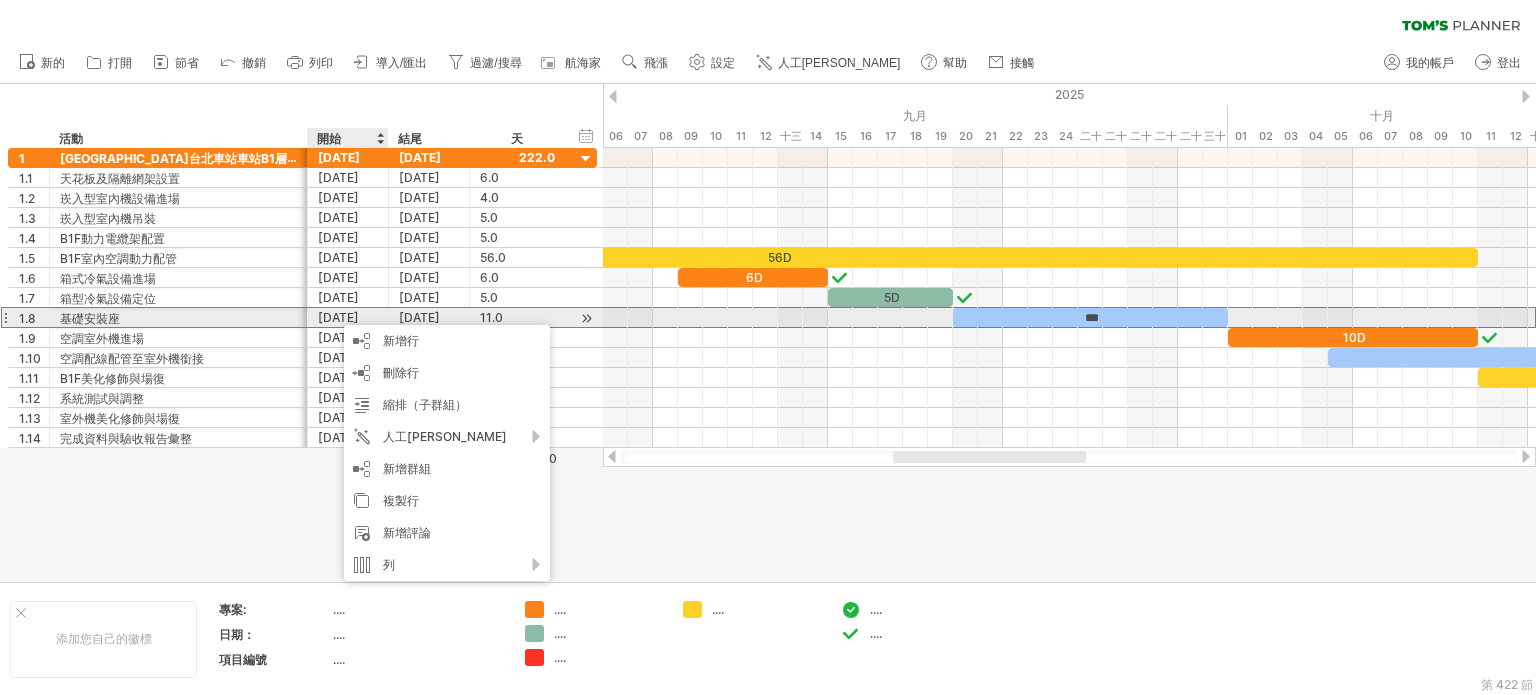 click on "[DATE]" at bounding box center [338, 317] 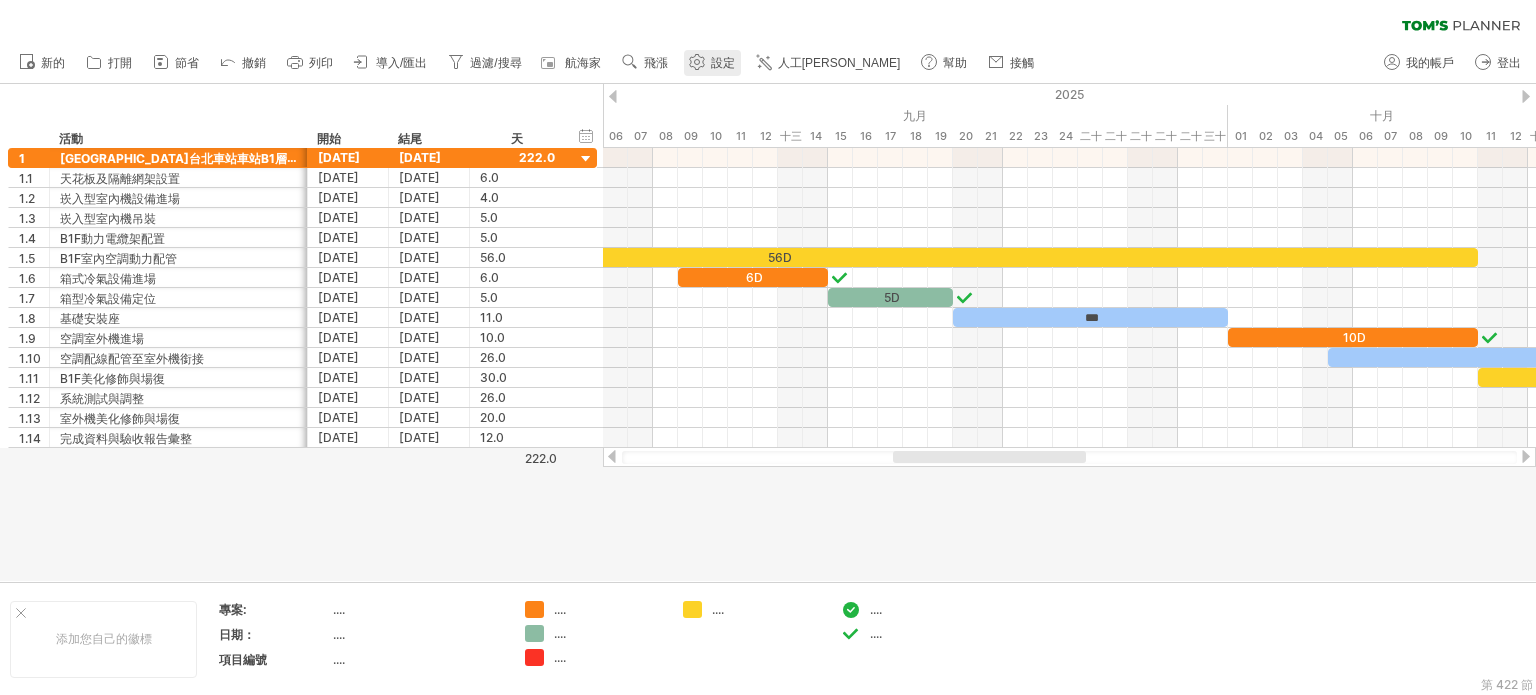 click on "設定" at bounding box center (723, 63) 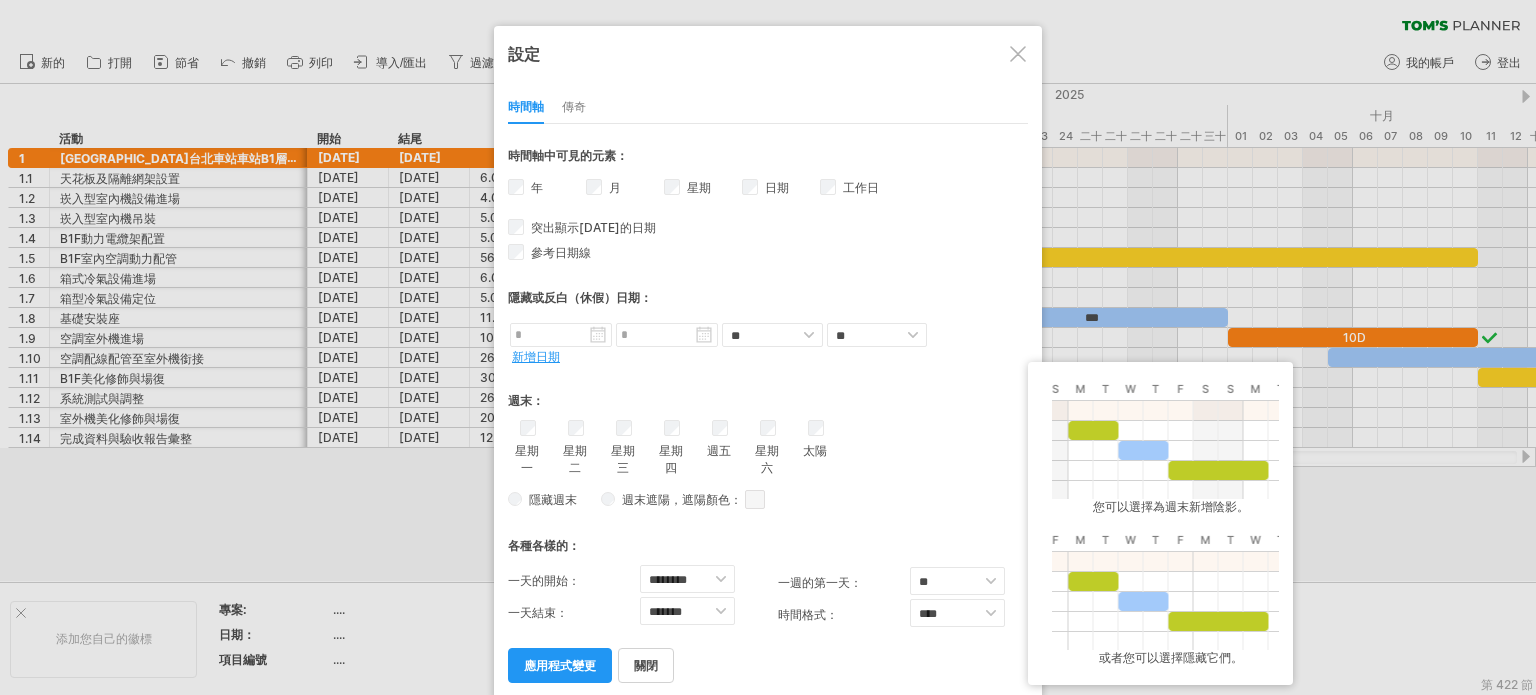 click at bounding box center [755, 499] 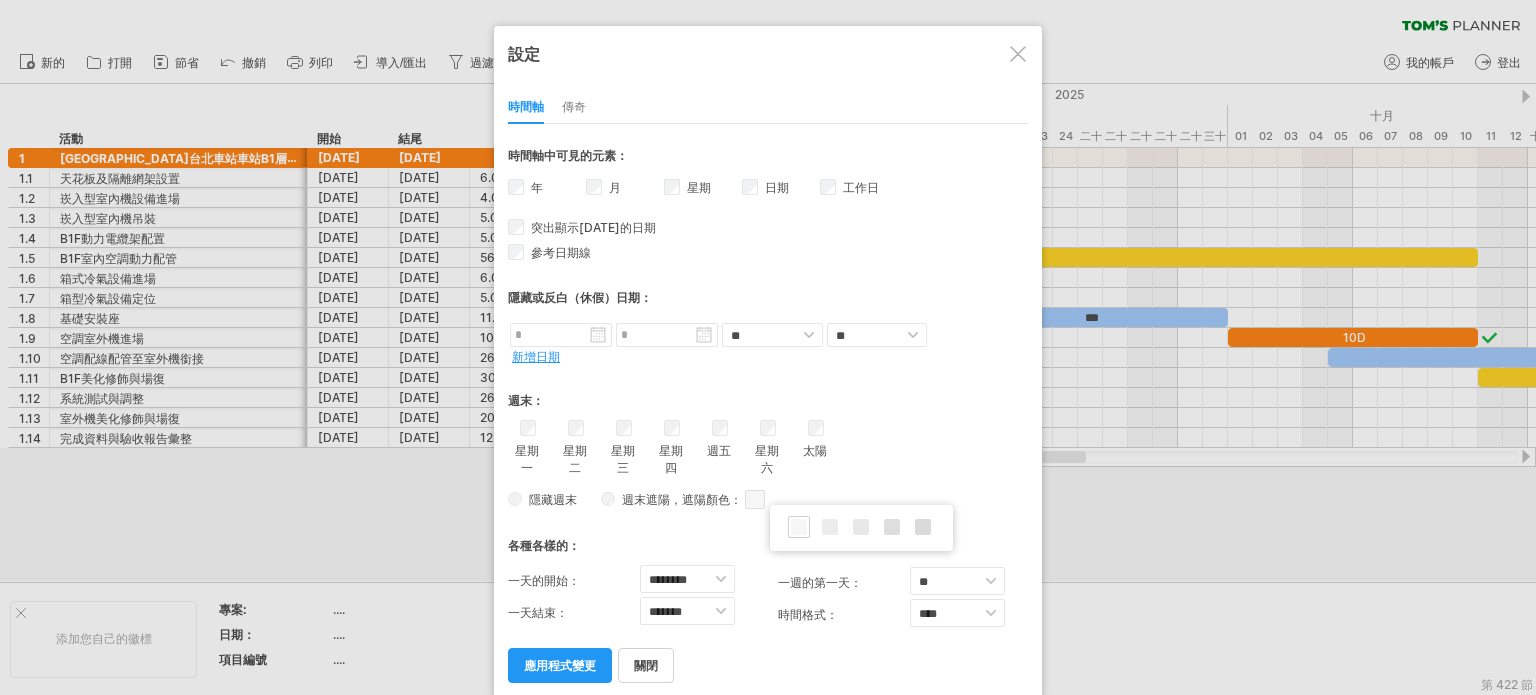 click on "隱藏週末
週末遮陽 ，遮陽顏色：
您可以選擇為週末新增陰影。
或者您可以選擇隱藏它們。
假設週六和週日是周末。 如果您選擇包含週末： - 將此時間表的部分內容複製到另一個時間表，一周將包含 7 天 - 將 7 天複製到此時間表，您將得到一周。 如果您選擇排除週末： - 將此時間表的部分內容複製到另一個時間表，一周將包含 5 天" at bounding box center [768, 499] 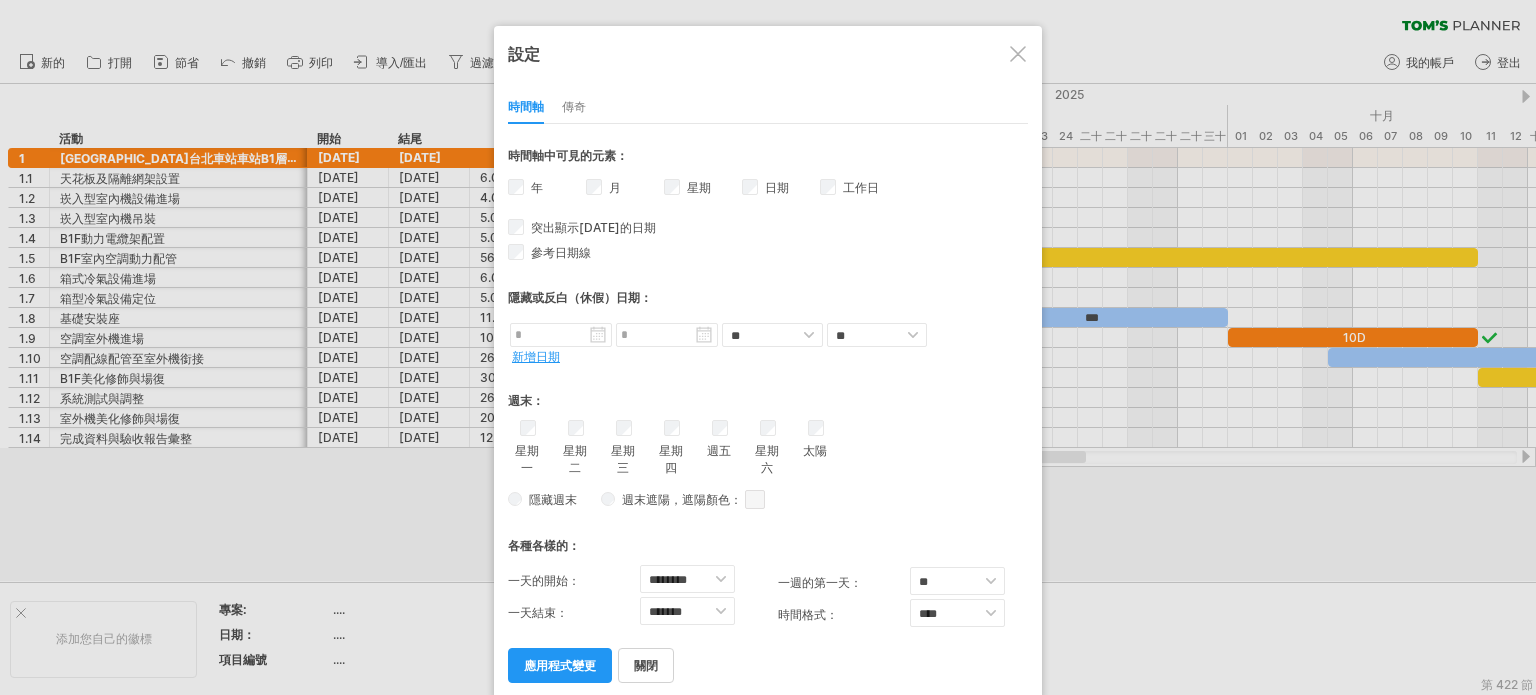 click at bounding box center [1018, 54] 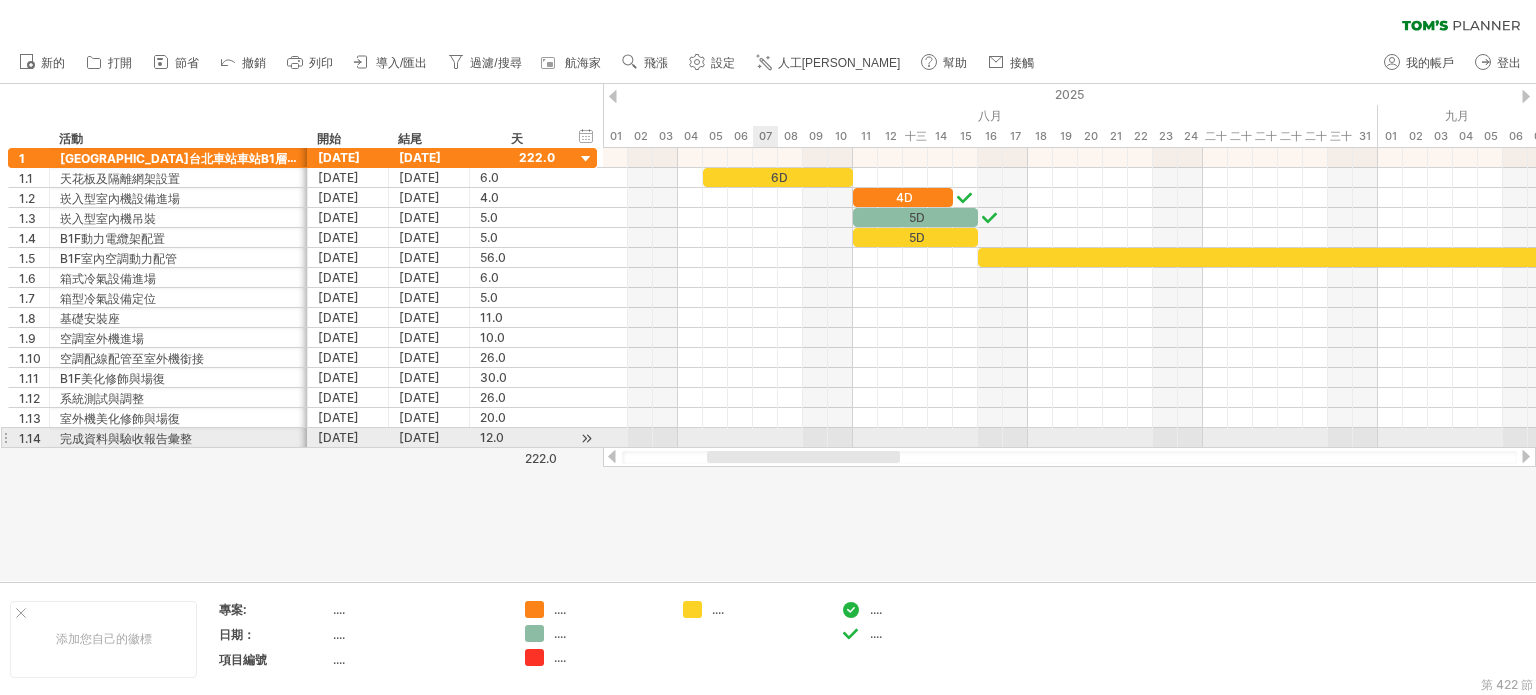 drag, startPoint x: 946, startPoint y: 452, endPoint x: 760, endPoint y: 441, distance: 186.32498 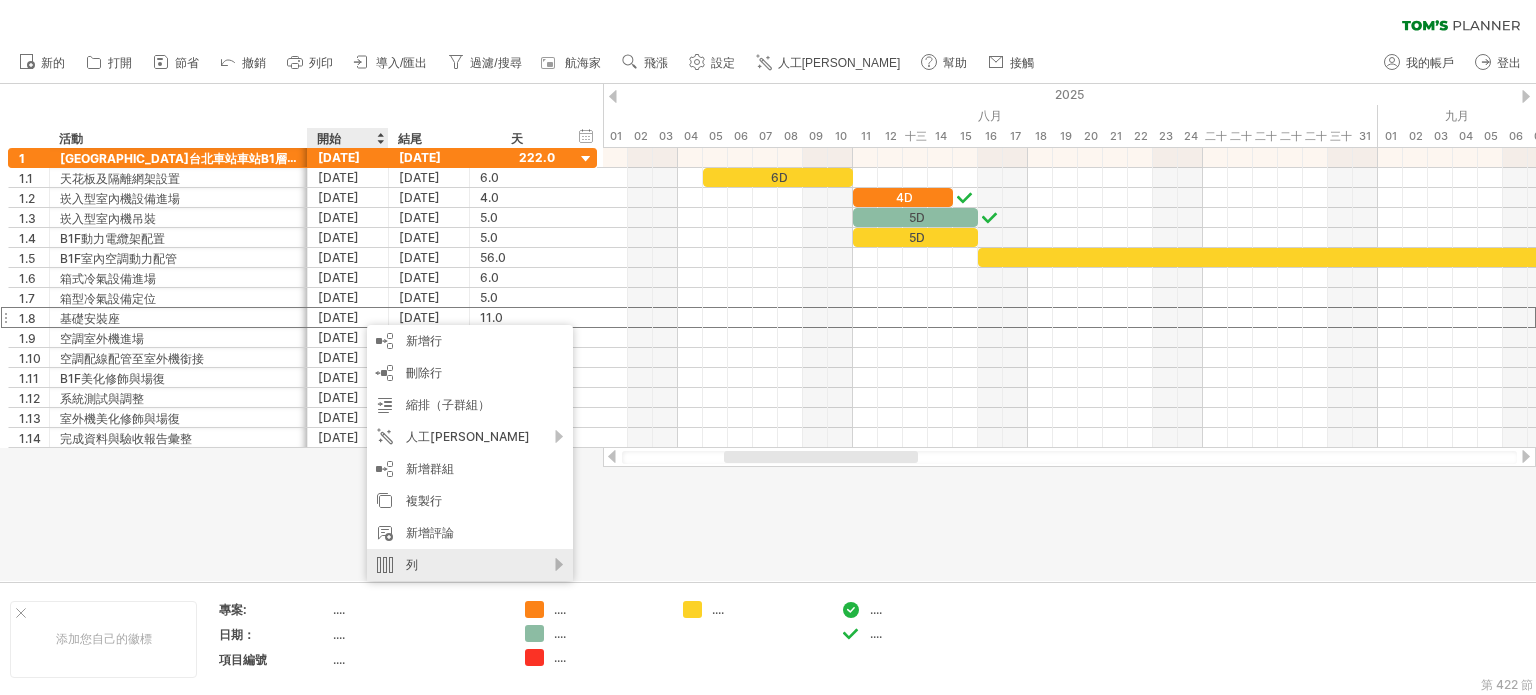 click on "列" at bounding box center [470, 565] 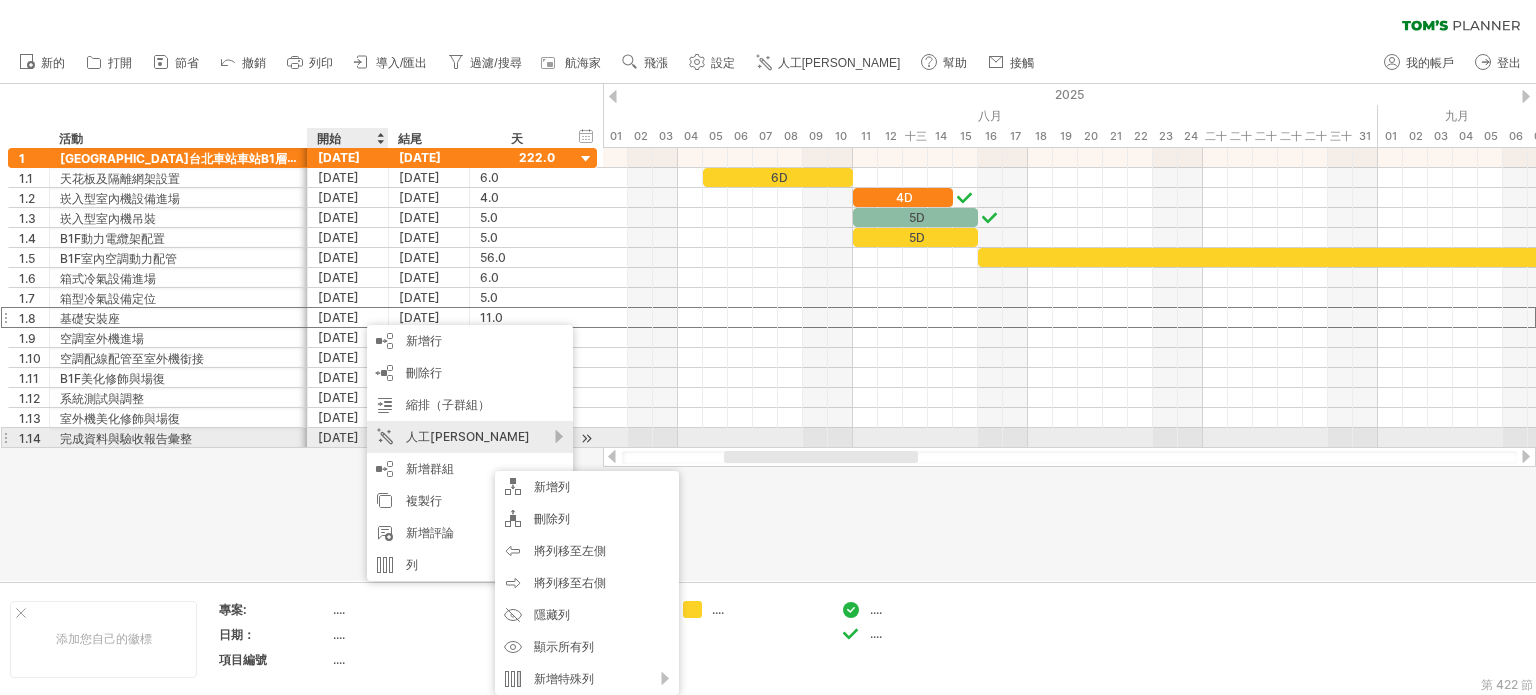 click on "人工[PERSON_NAME]" at bounding box center [470, 437] 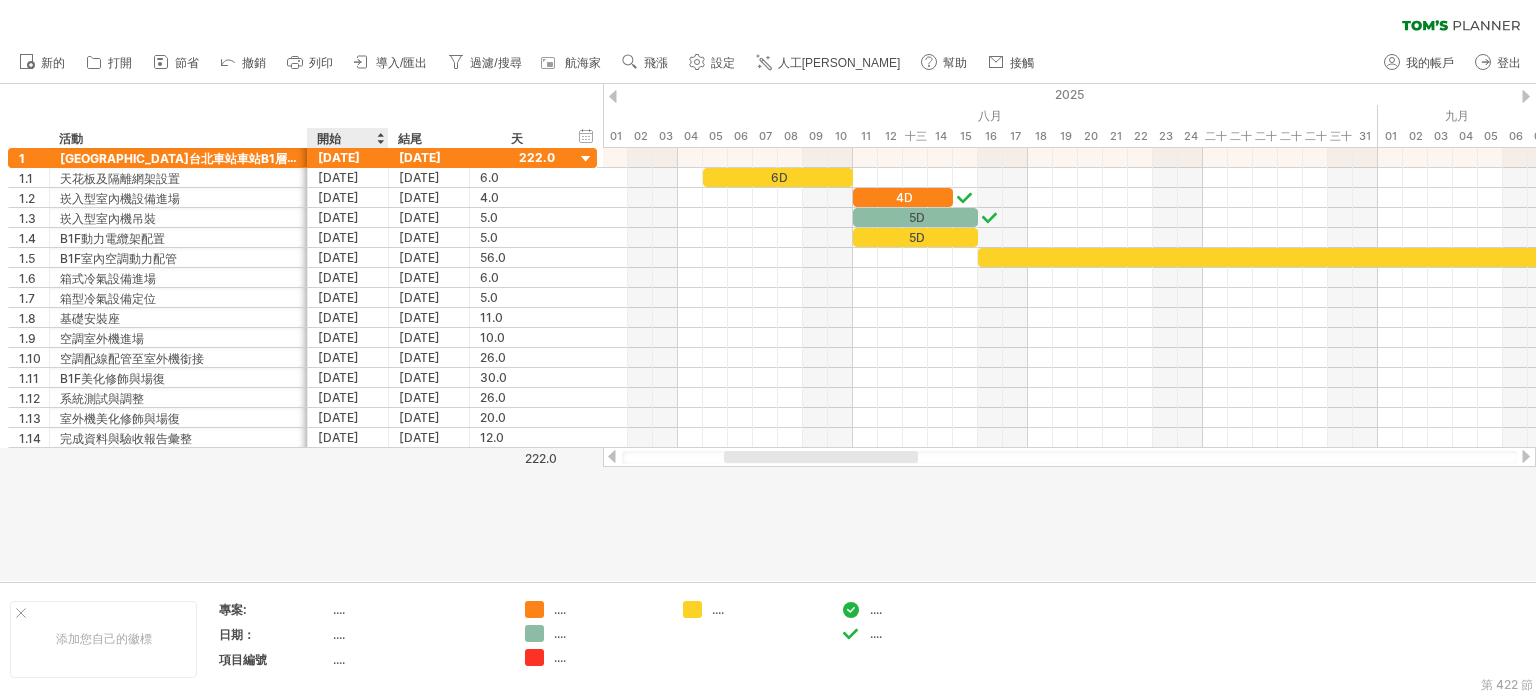 click at bounding box center (768, 332) 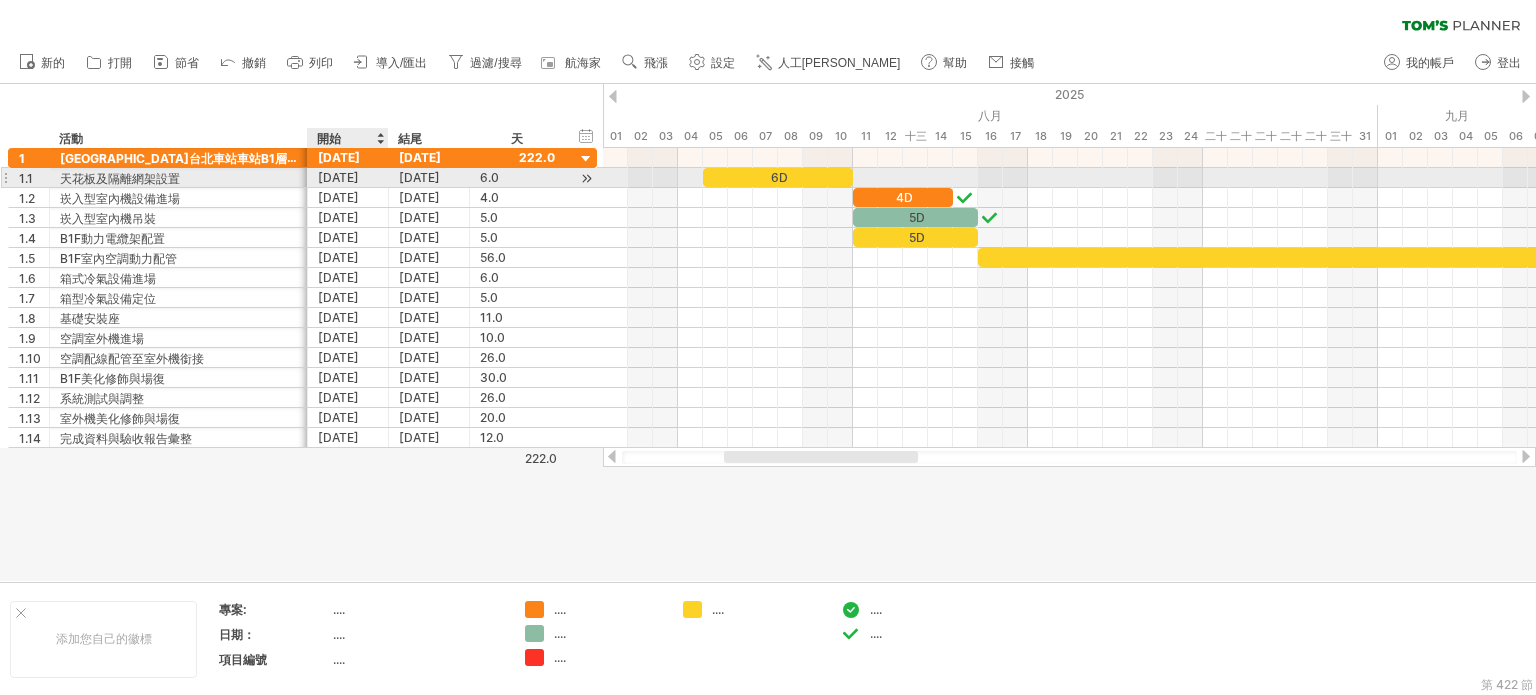click on "[DATE]" at bounding box center [348, 177] 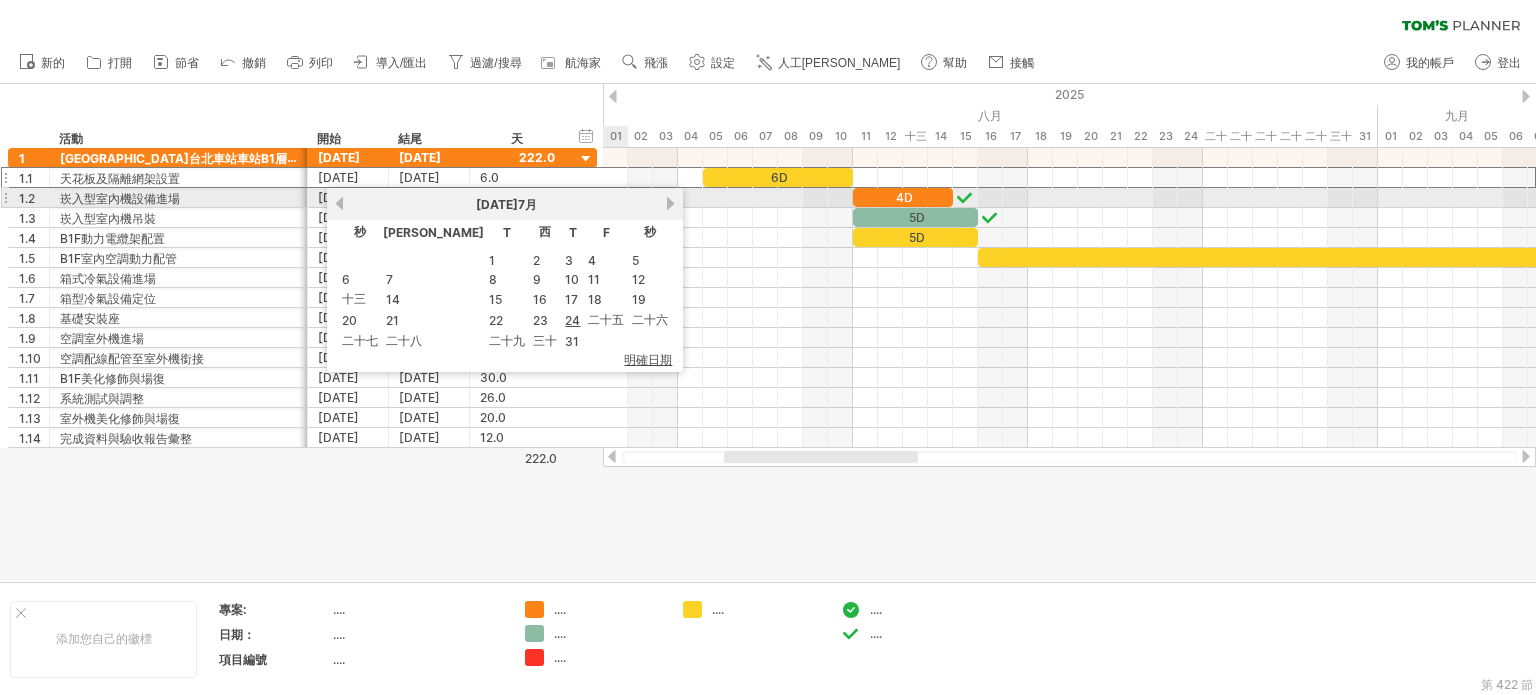 click on "下一個" at bounding box center (670, 203) 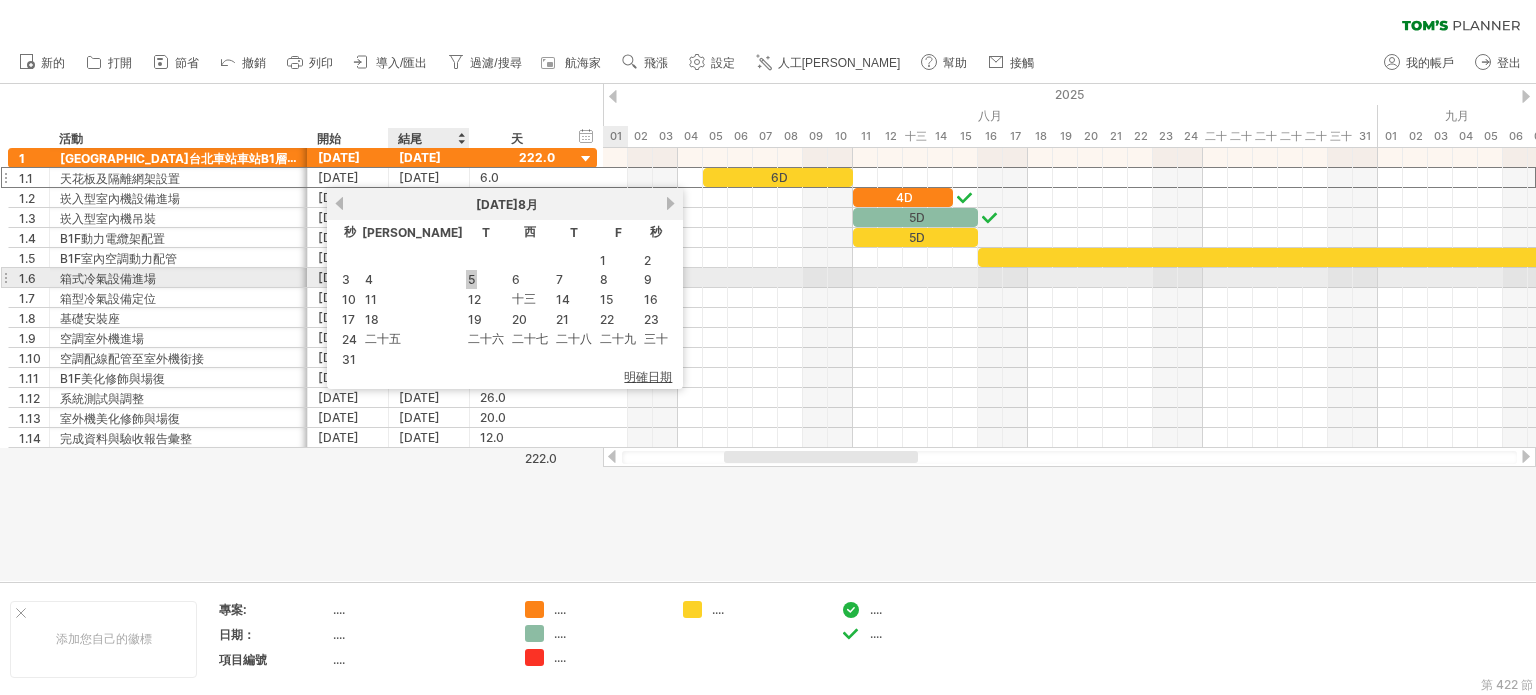 click on "5" at bounding box center [471, 279] 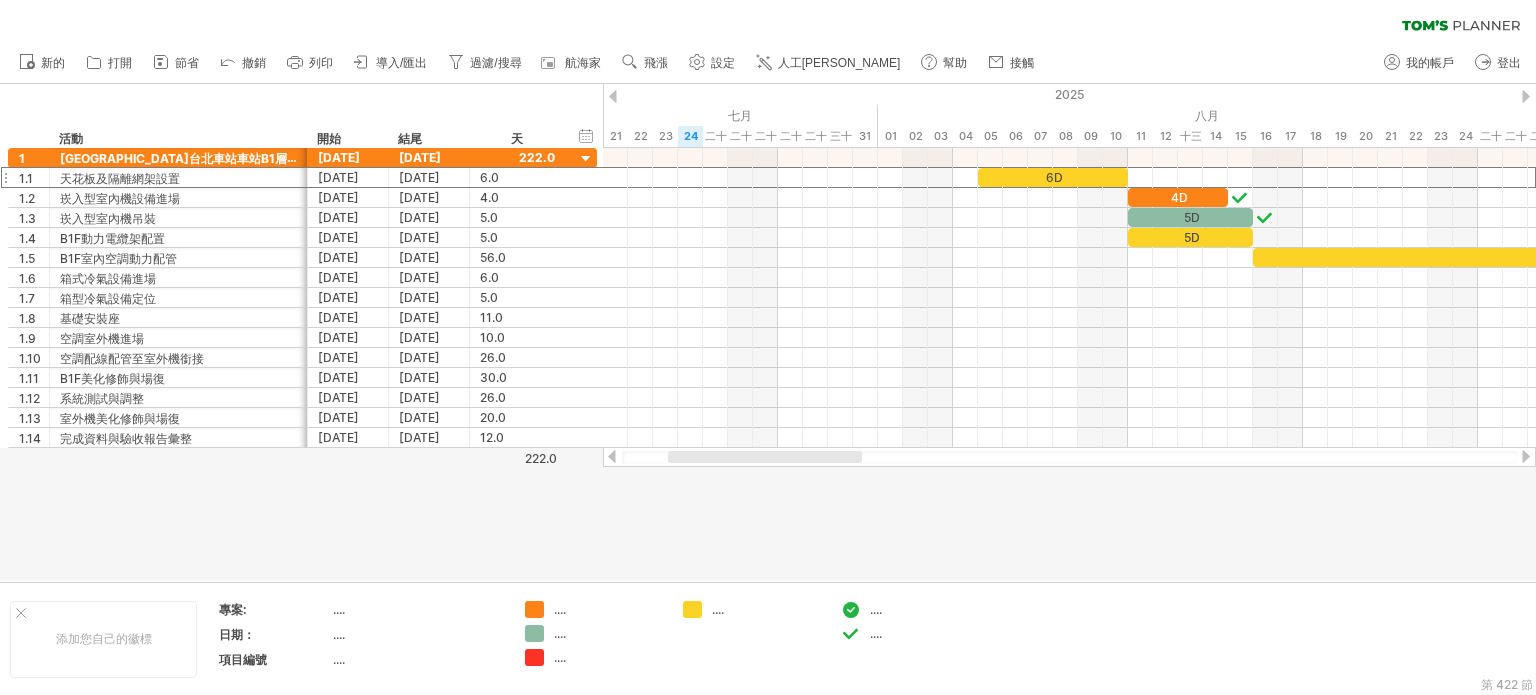 drag, startPoint x: 742, startPoint y: 459, endPoint x: 686, endPoint y: 455, distance: 56.142673 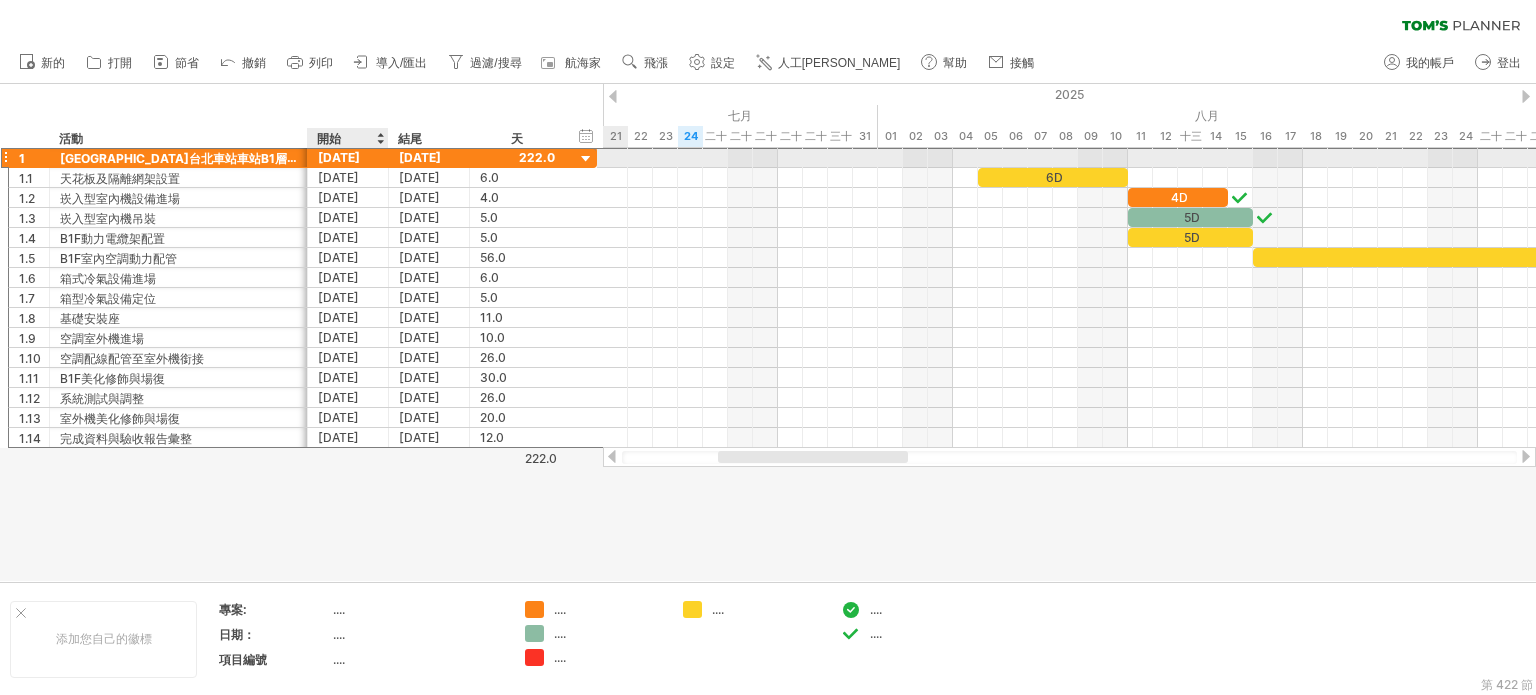 click on "[DATE]" at bounding box center [339, 157] 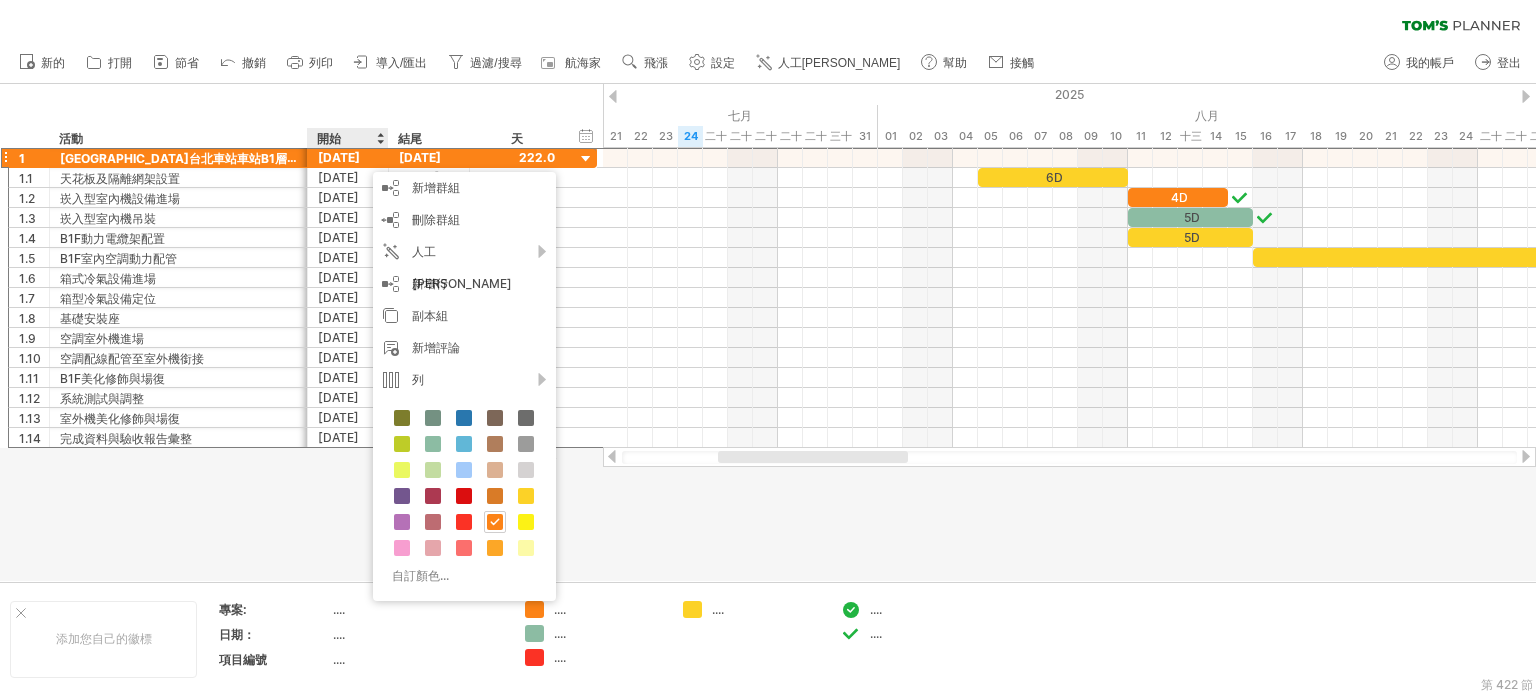 click at bounding box center [768, 332] 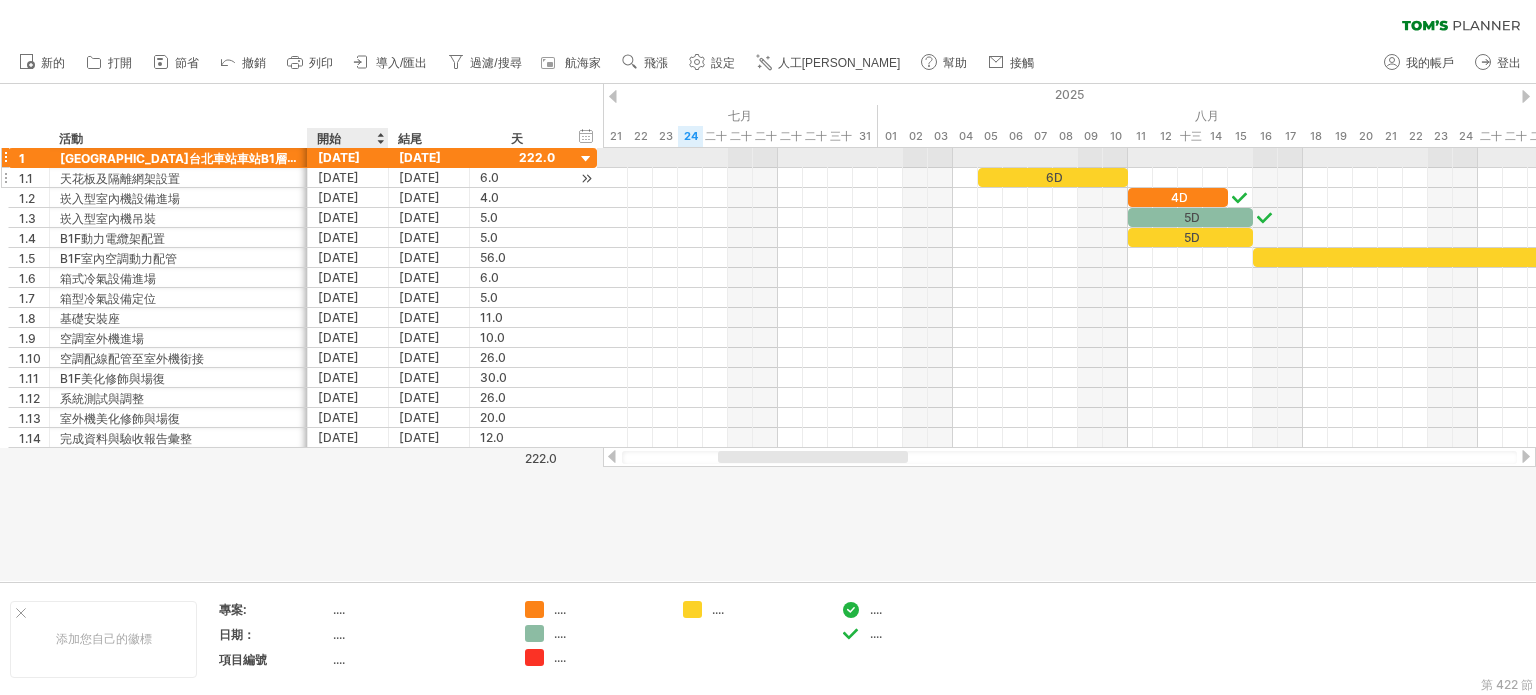 click on "[DATE]" at bounding box center (348, 177) 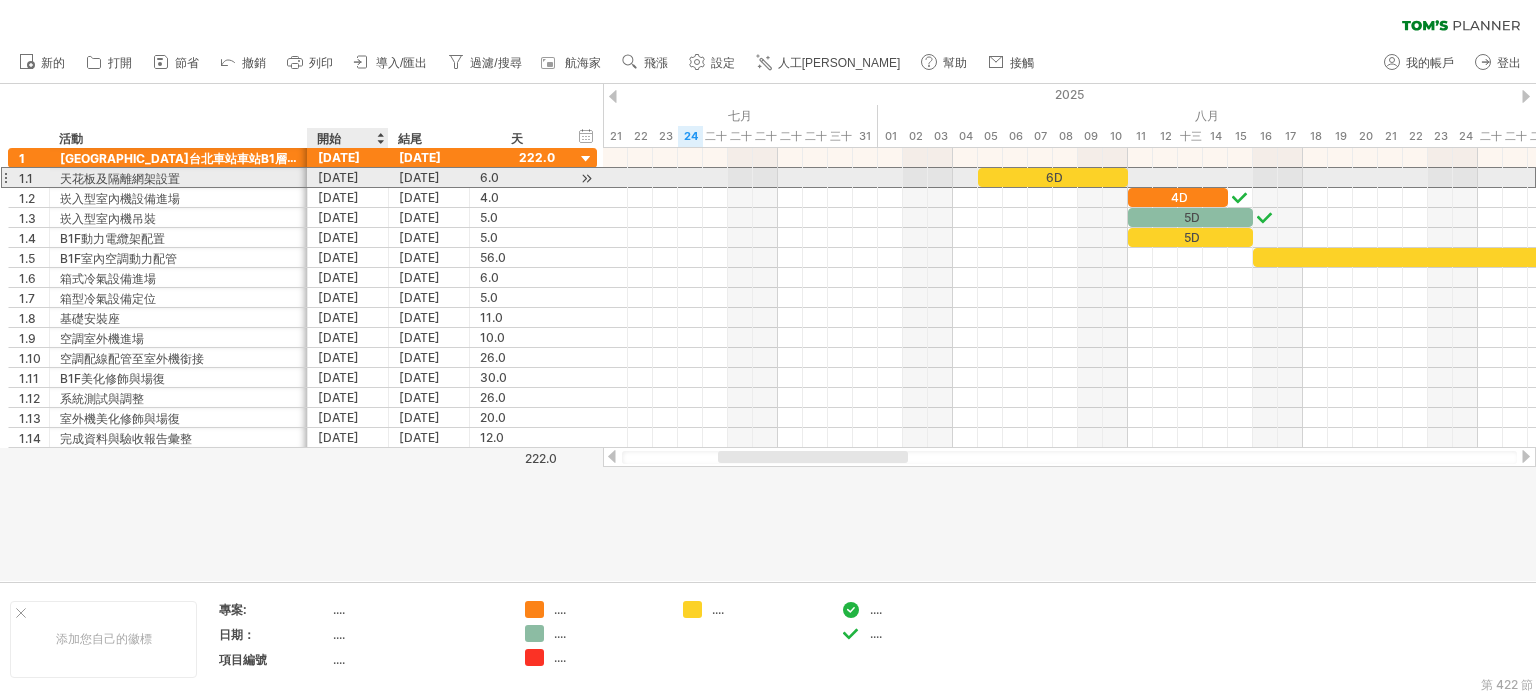 drag, startPoint x: 391, startPoint y: 168, endPoint x: 391, endPoint y: 143, distance: 25 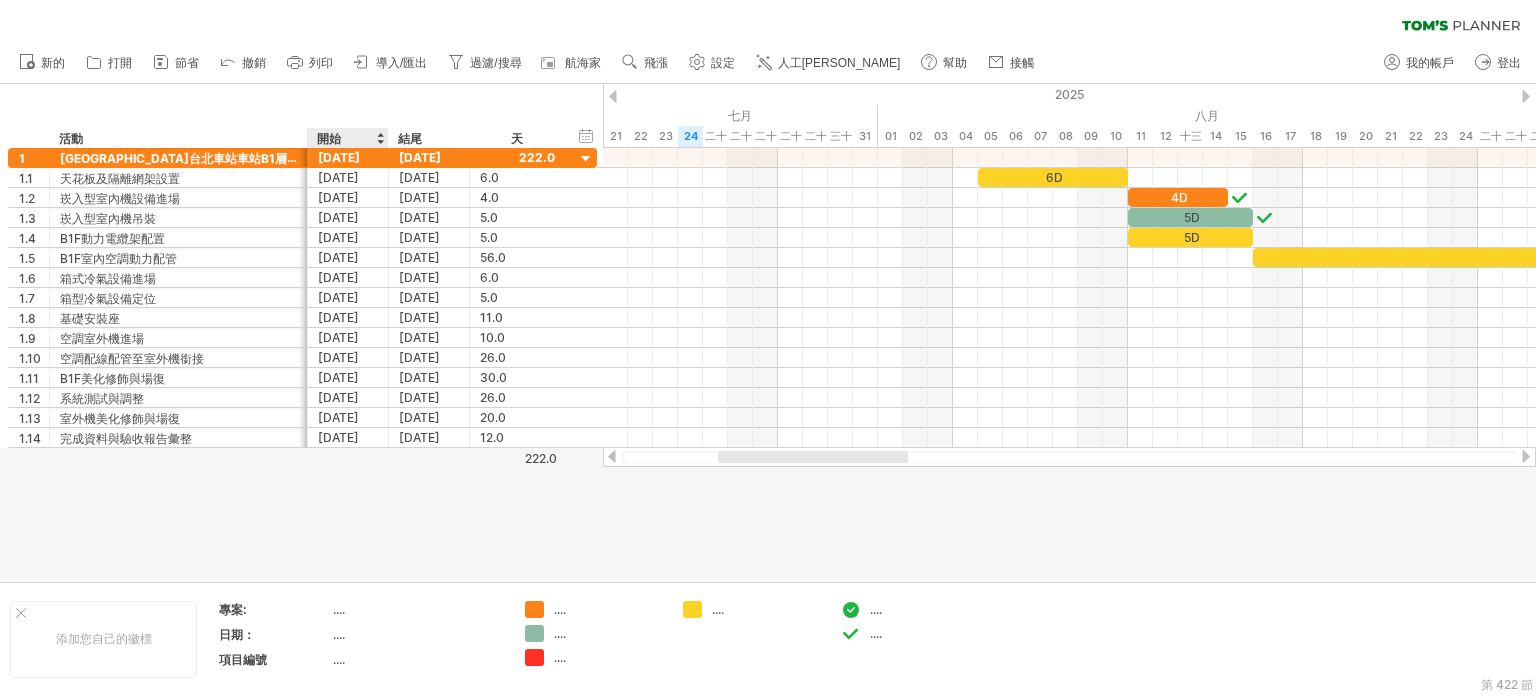 click on "開始" at bounding box center (347, 138) 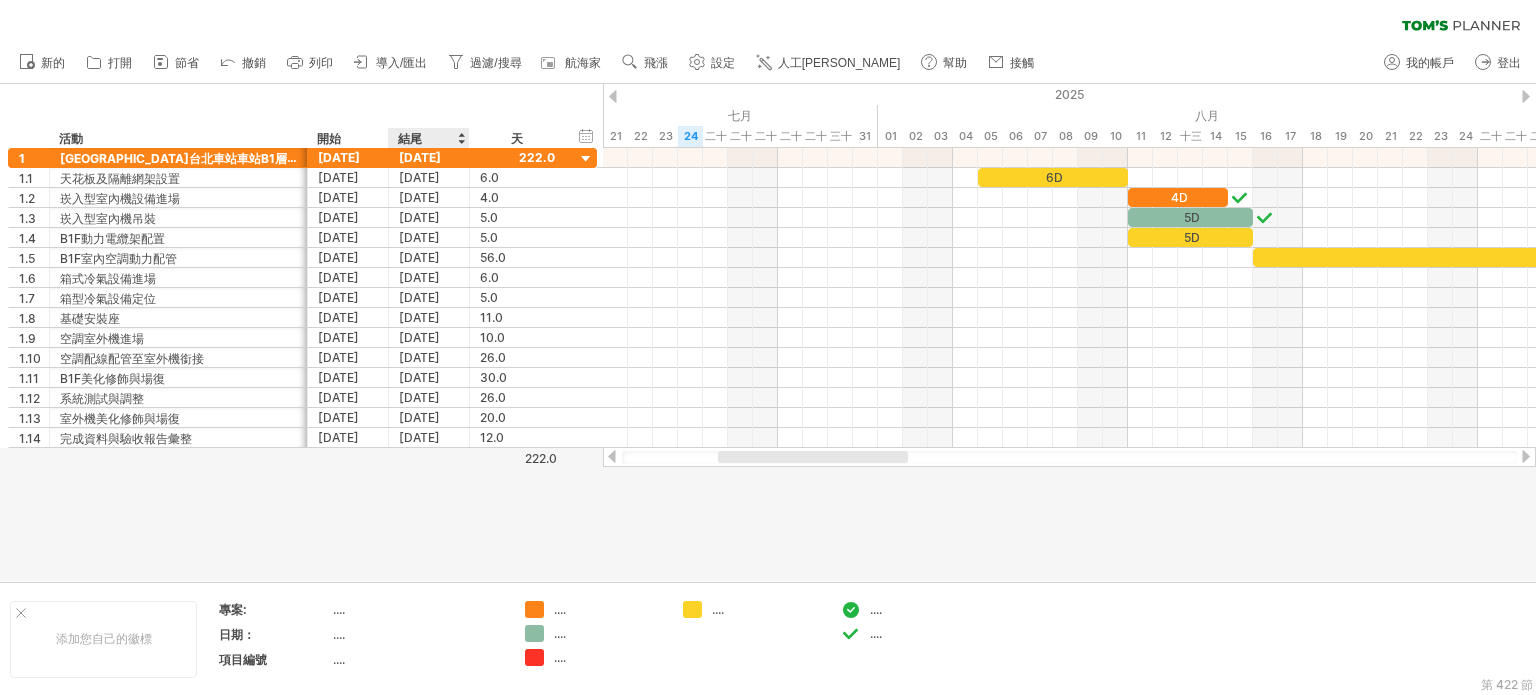 drag, startPoint x: 388, startPoint y: 134, endPoint x: 420, endPoint y: 135, distance: 32.01562 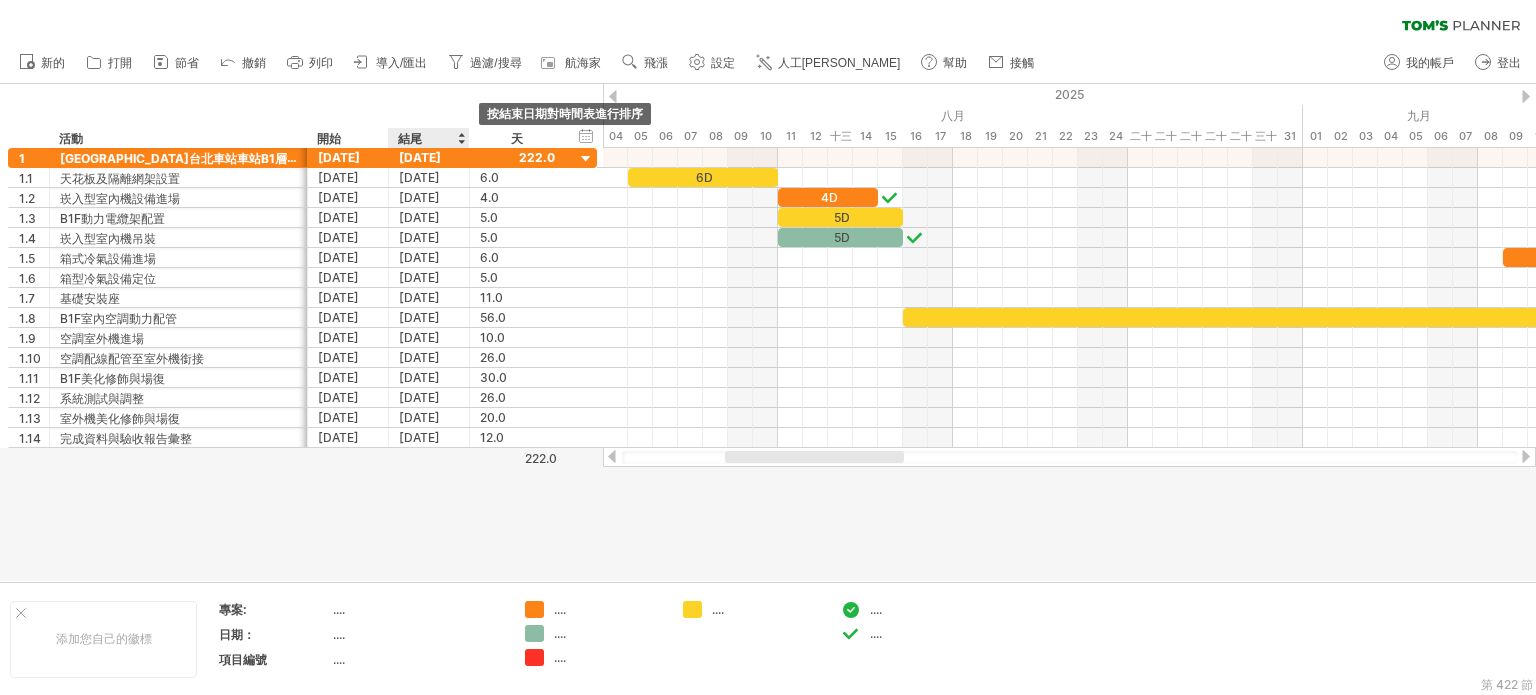 click at bounding box center (461, 138) 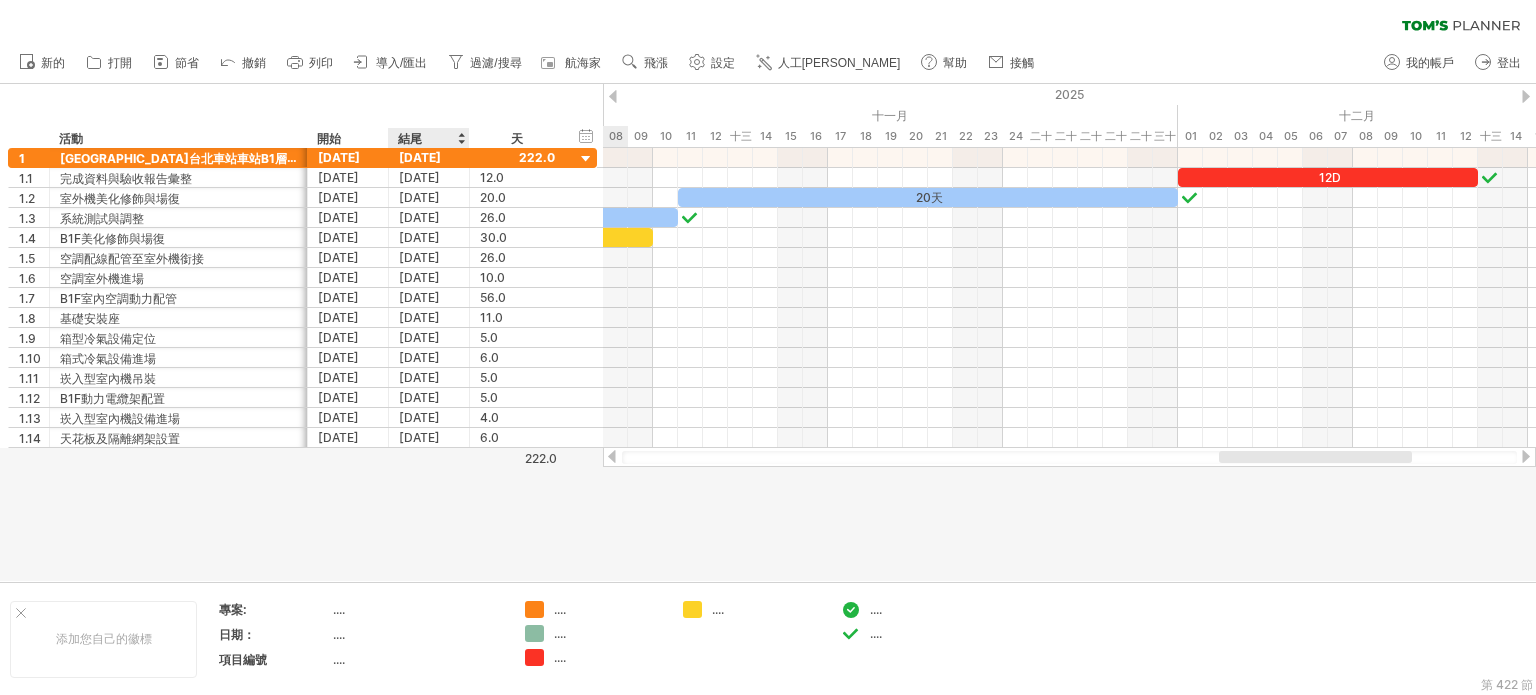 click at bounding box center [461, 138] 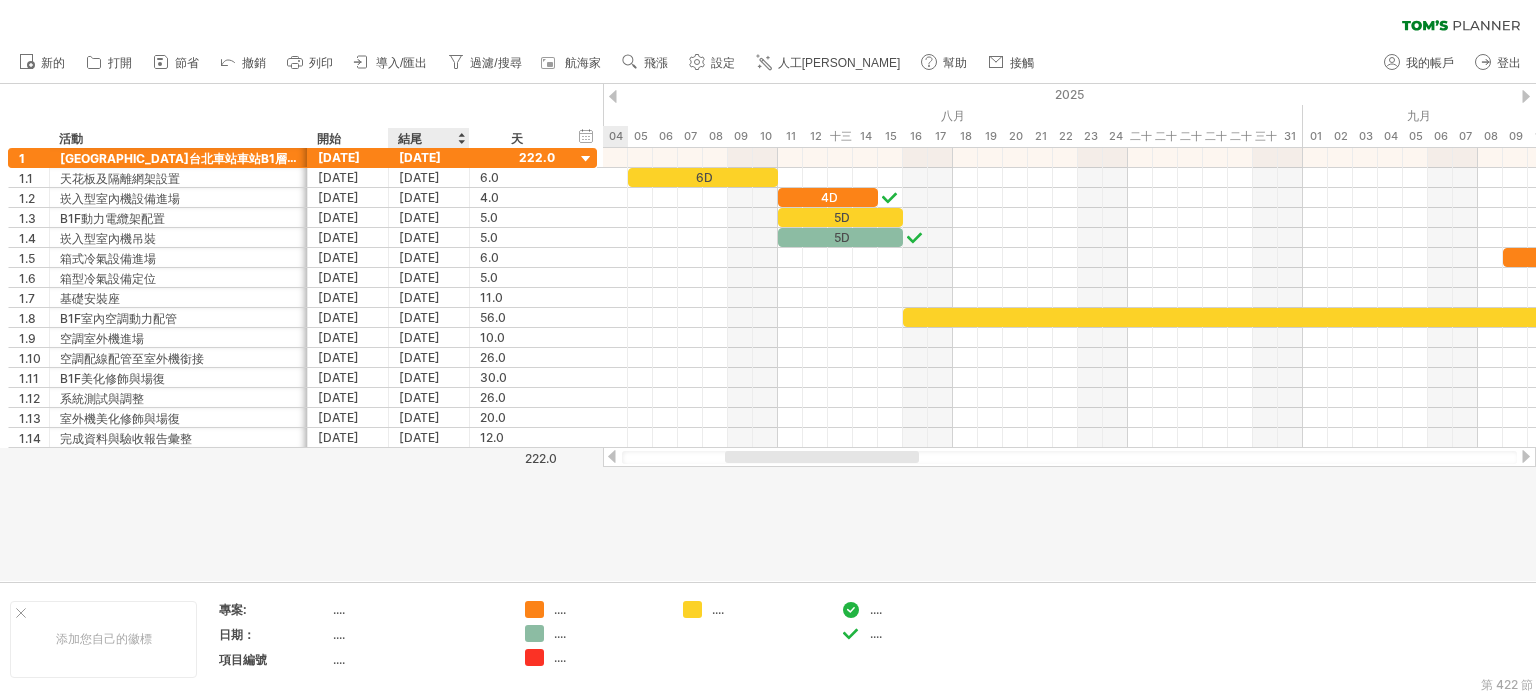 click at bounding box center (461, 138) 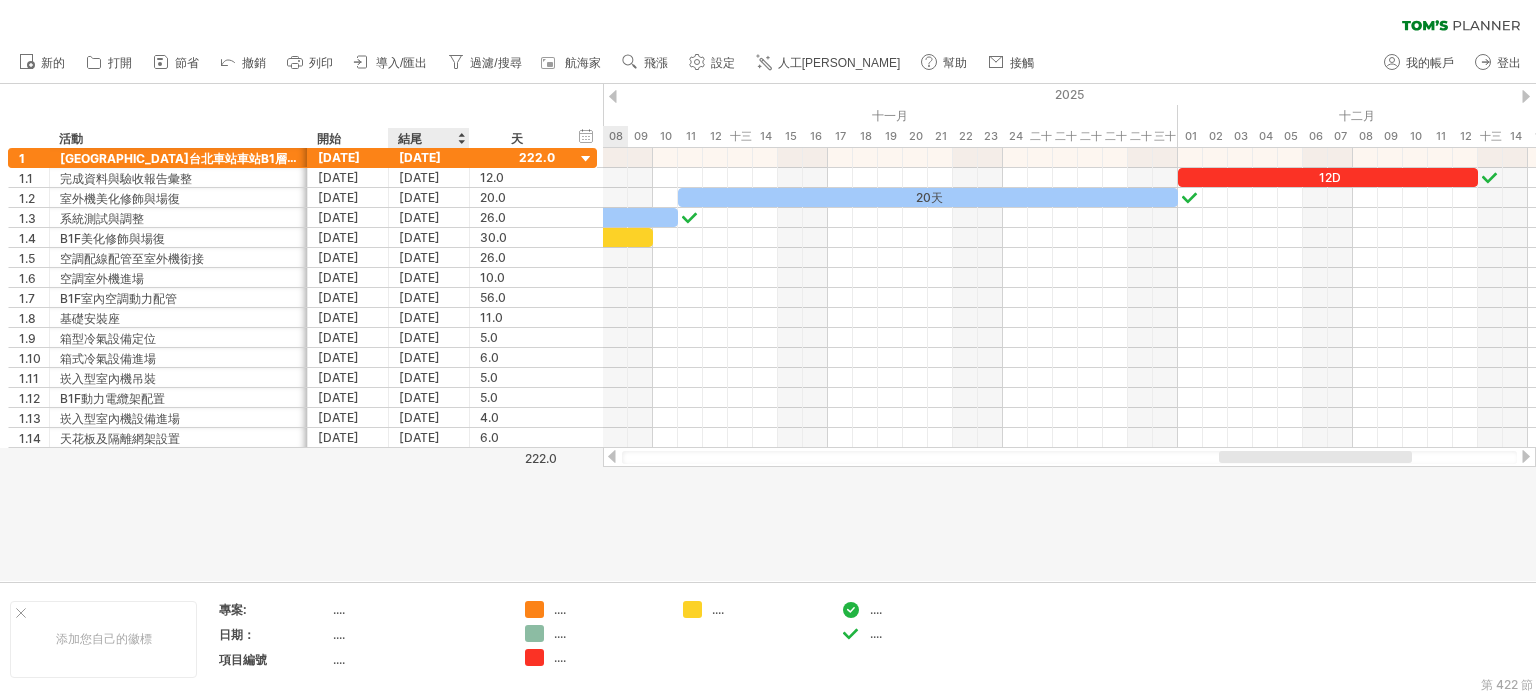 click at bounding box center (461, 138) 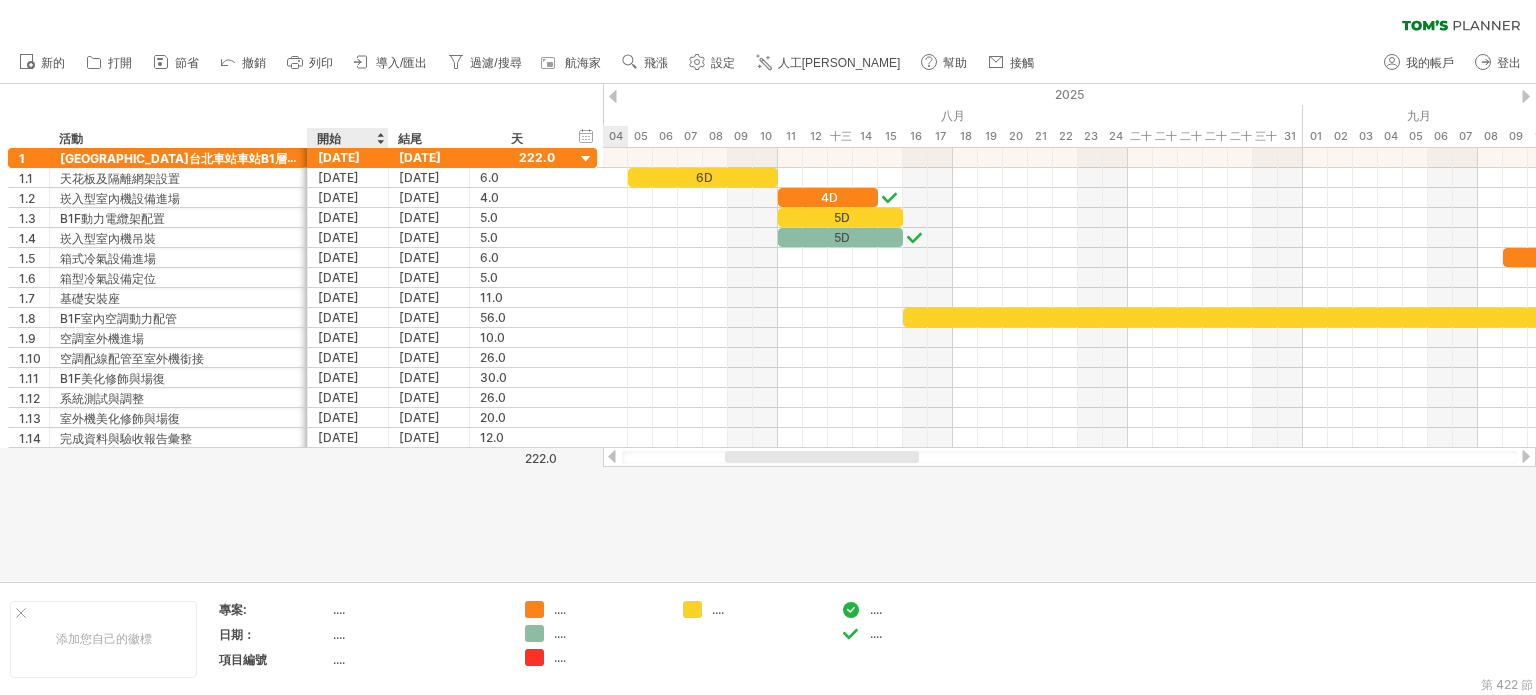 click at bounding box center (380, 138) 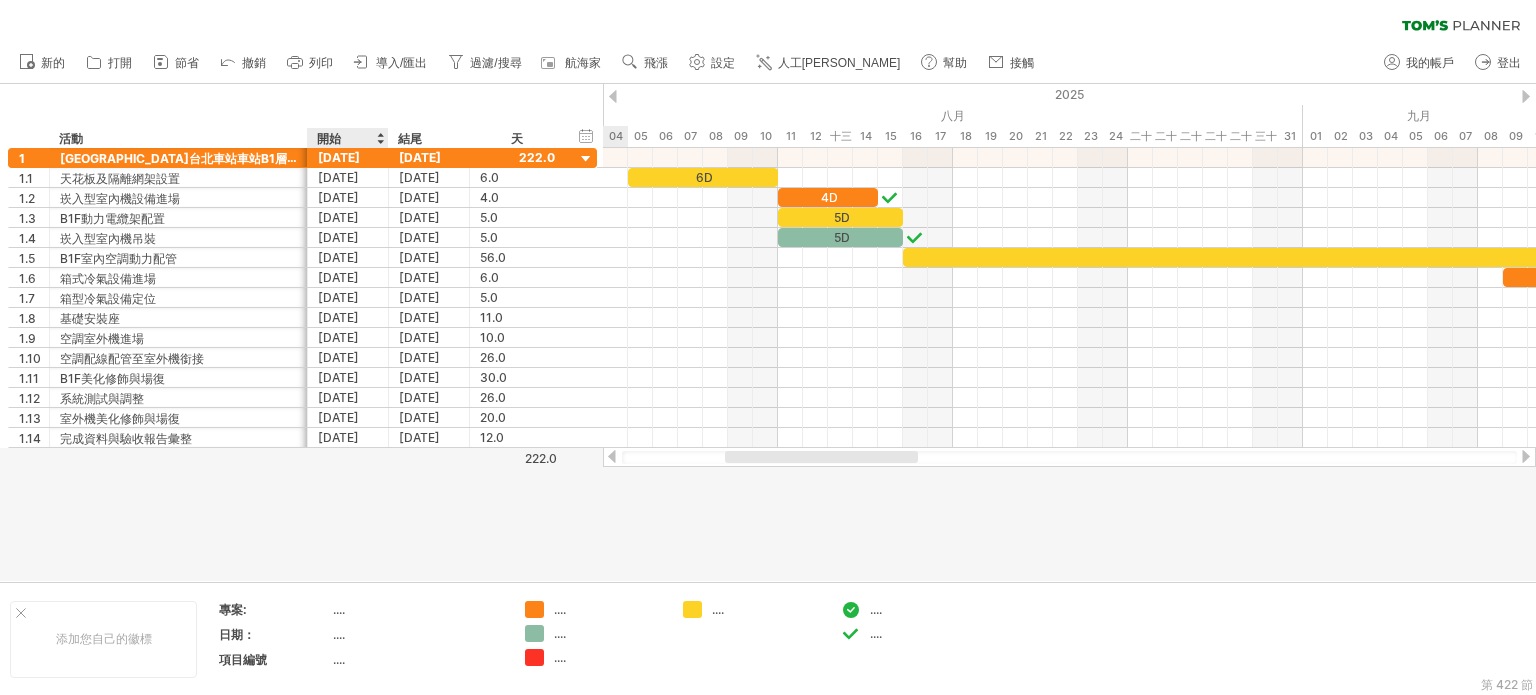 click at bounding box center [380, 138] 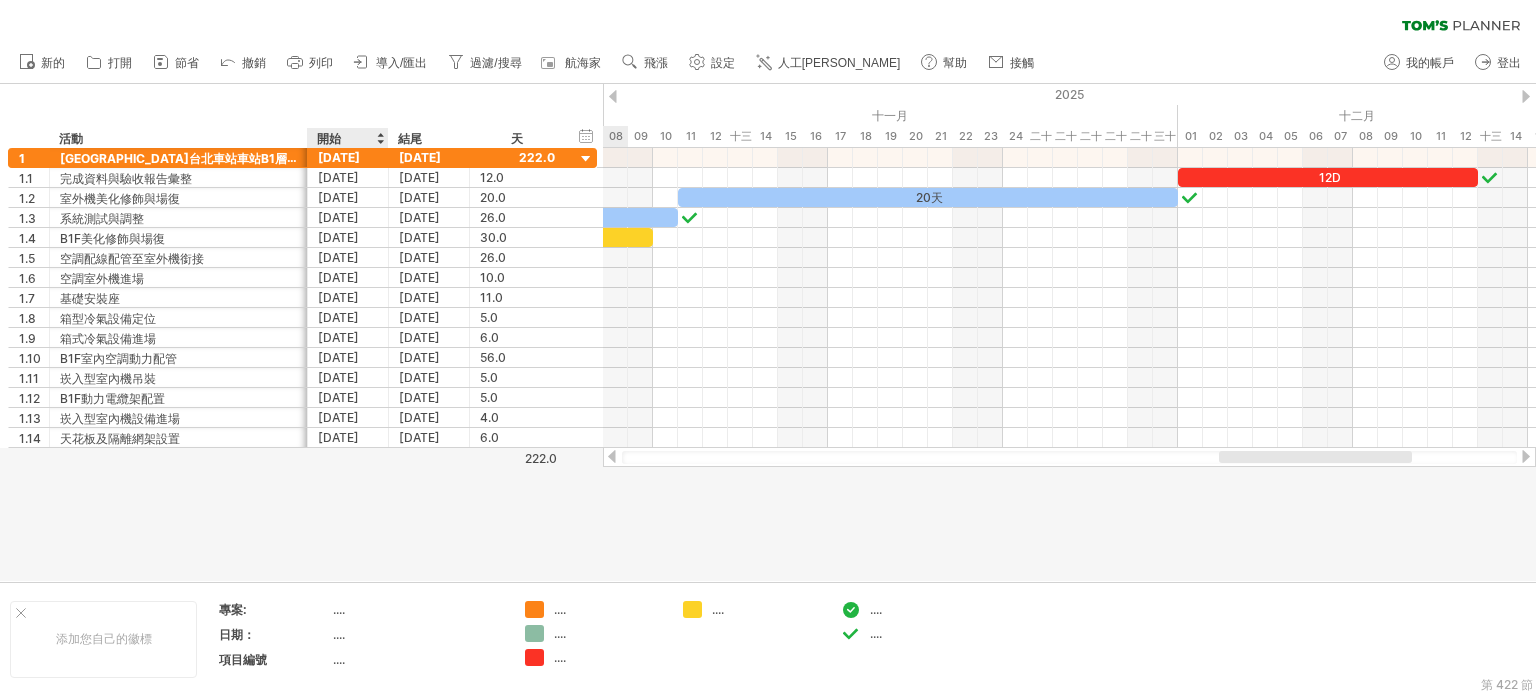 click at bounding box center [380, 138] 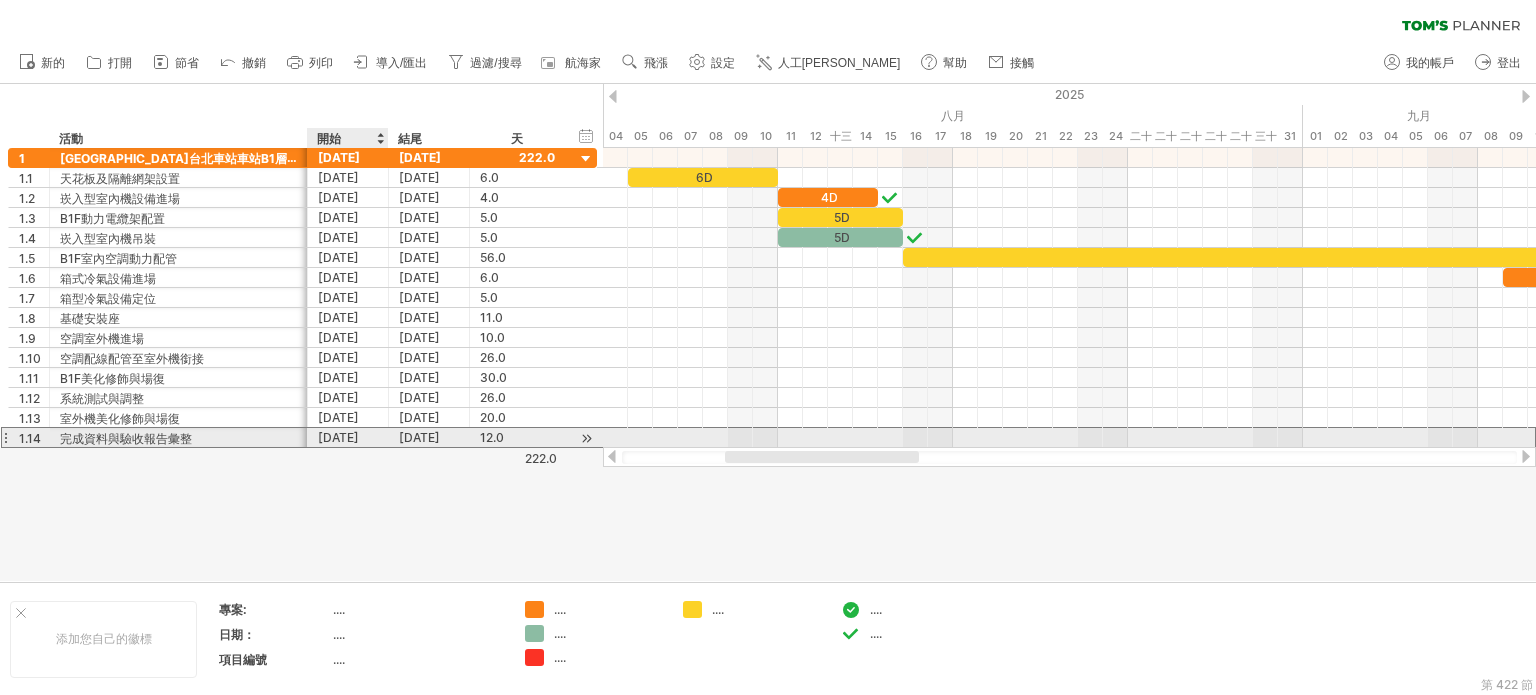click on "[DATE]" at bounding box center (429, 437) 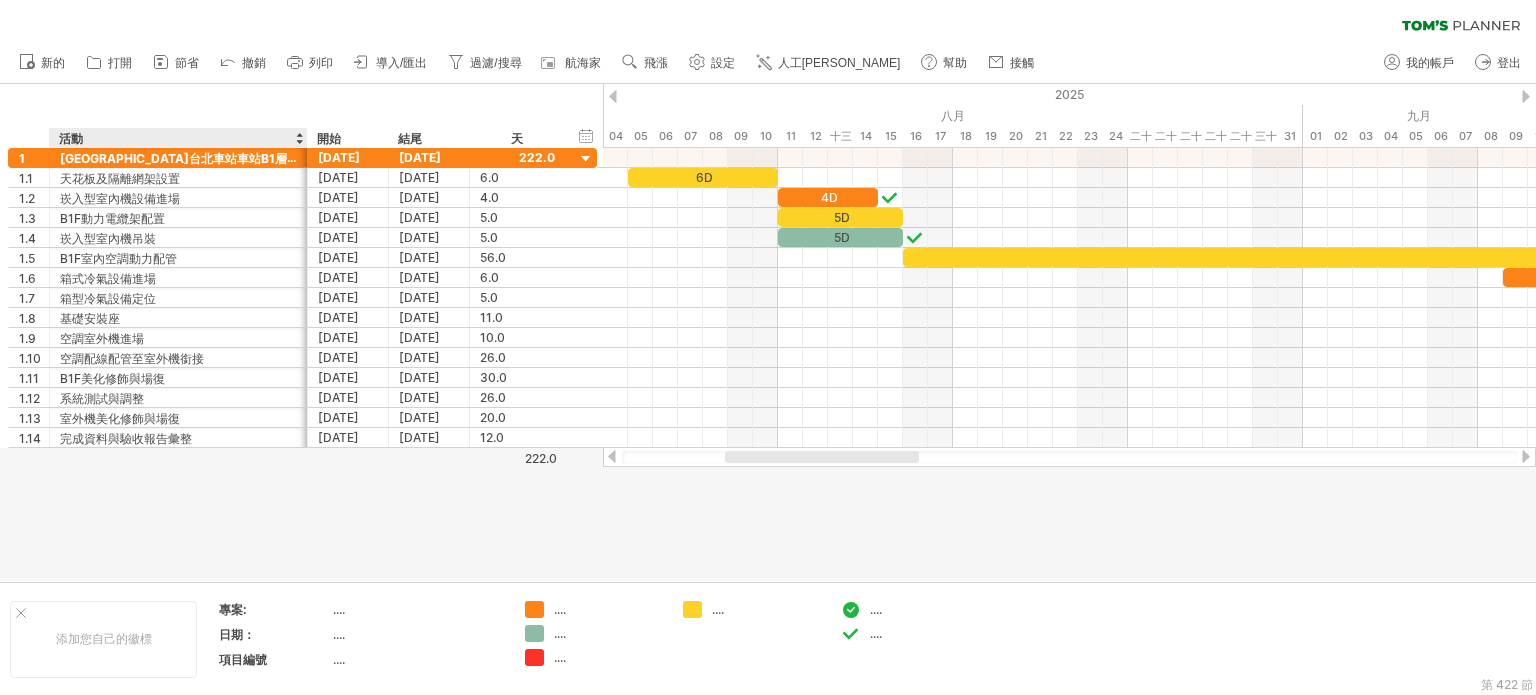 click at bounding box center [768, 332] 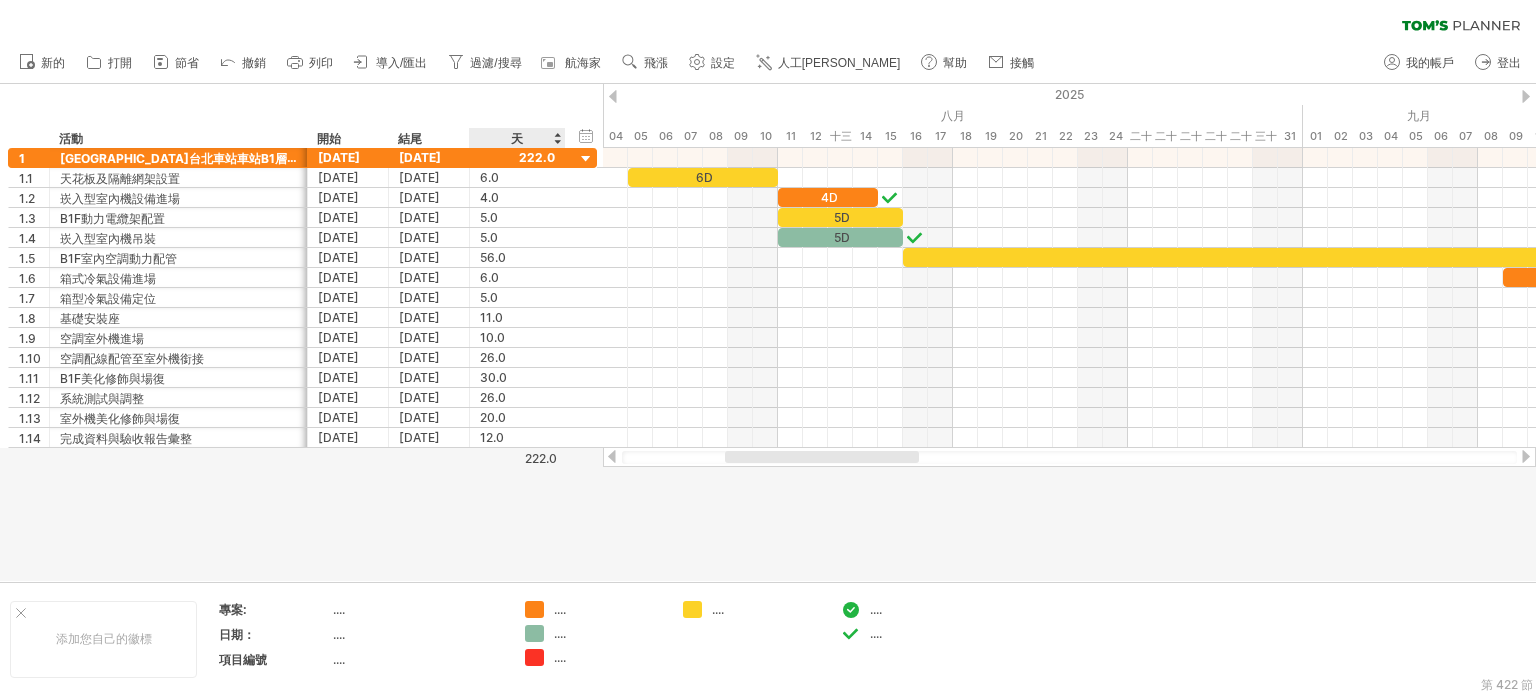 click on "隱藏開始/結束/持續時間 顯示開始/結束/持續時間
******** 活動 開始   [PERSON_NAME]" at bounding box center (301, 116) 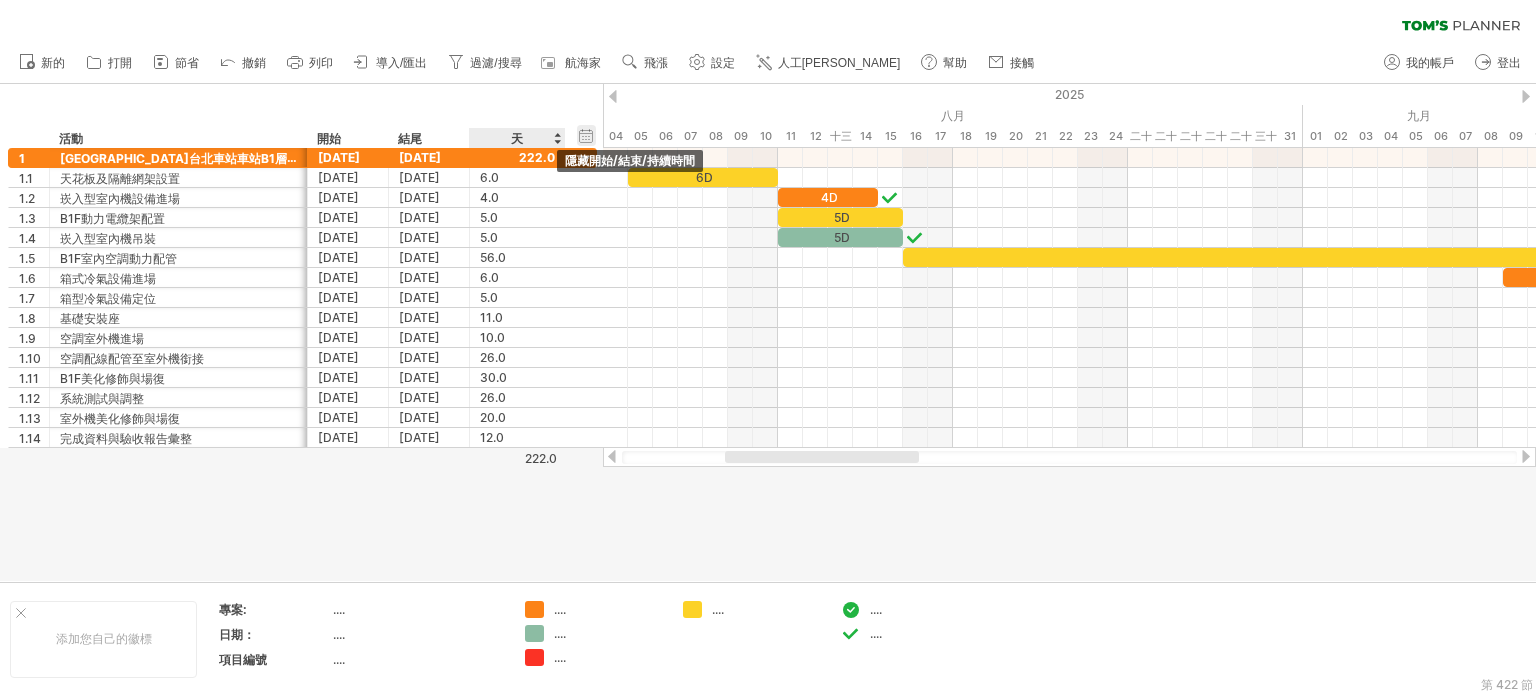 click on "隱藏開始/結束/持續時間 顯示開始/結束/持續時間" at bounding box center (586, 135) 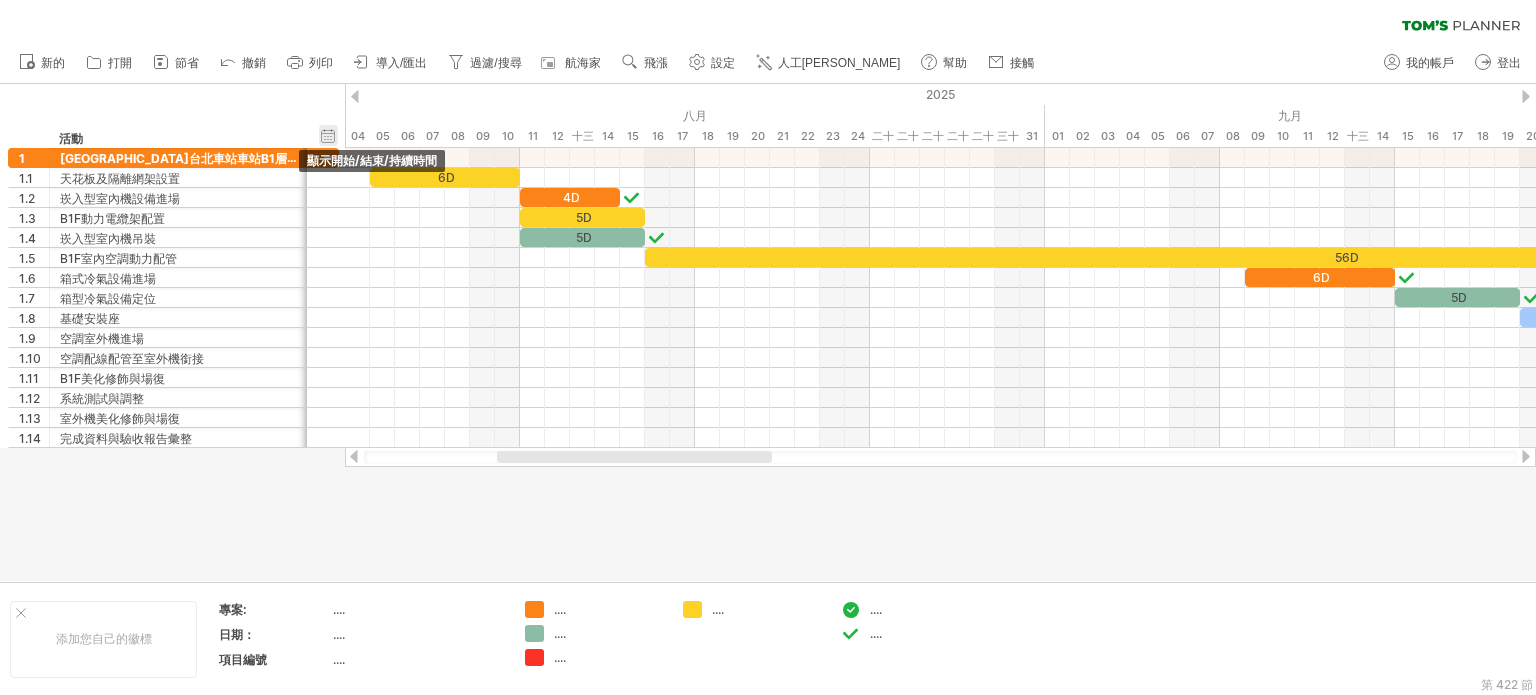 click on "隱藏開始/結束/持續時間 顯示開始/結束/持續時間" at bounding box center [328, 135] 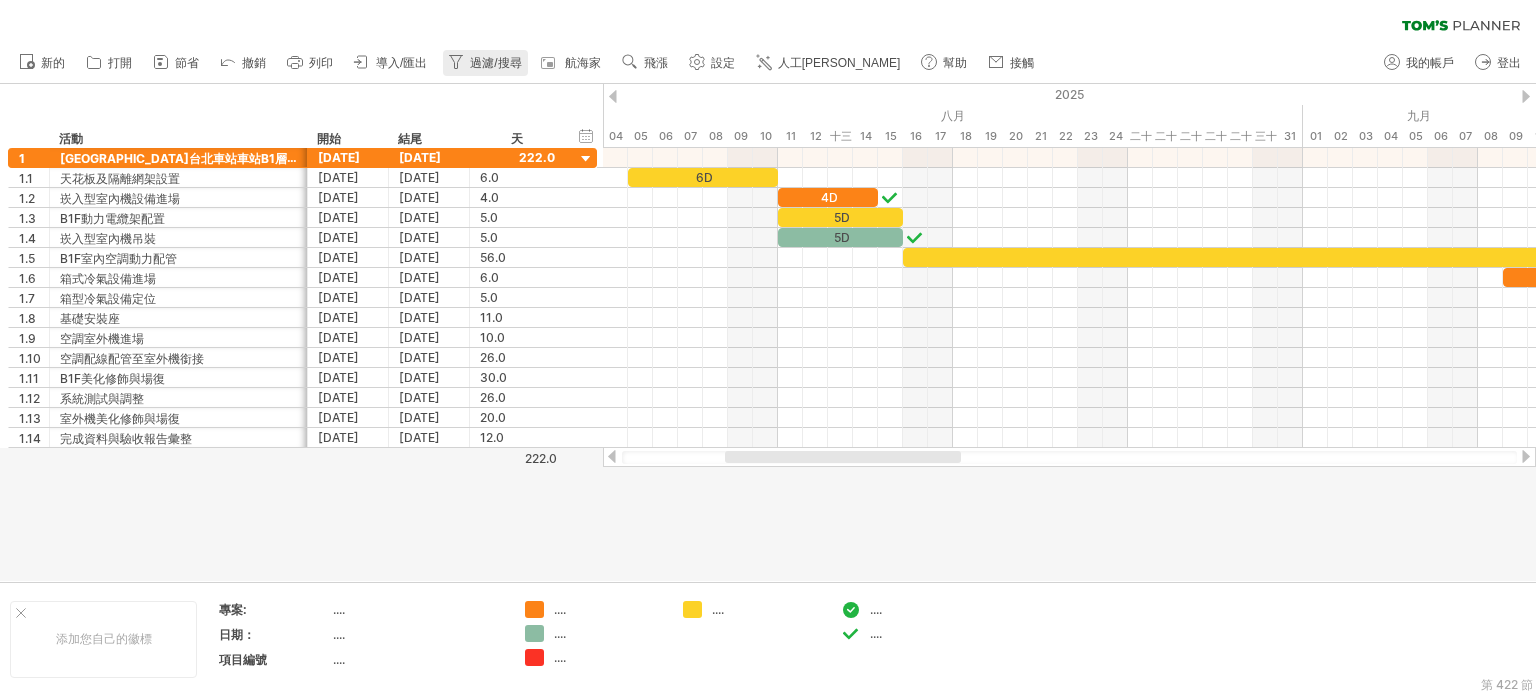 click on "過濾/搜尋" at bounding box center (495, 63) 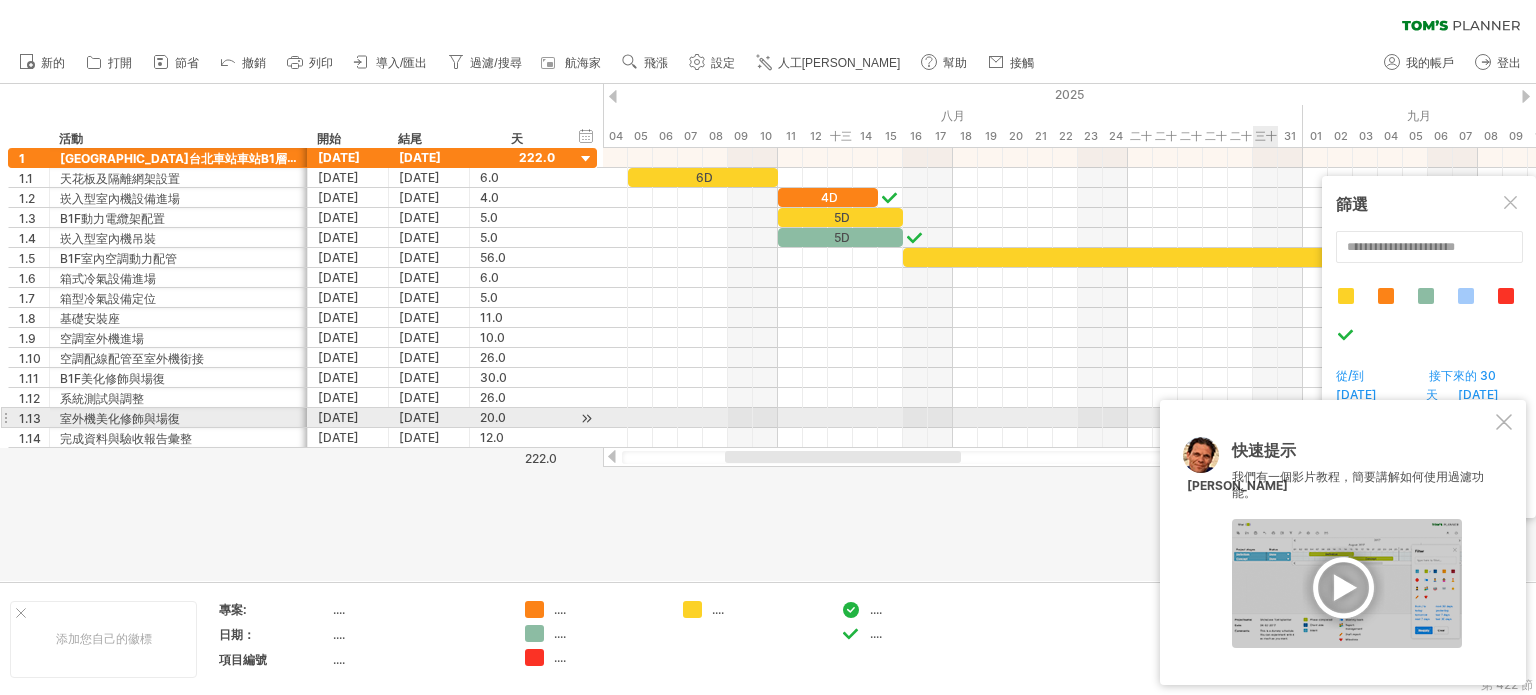 click on "快速提示 我們有一個影片教程，簡要講解如何使用過濾功能。   [PERSON_NAME]" at bounding box center [1343, 542] 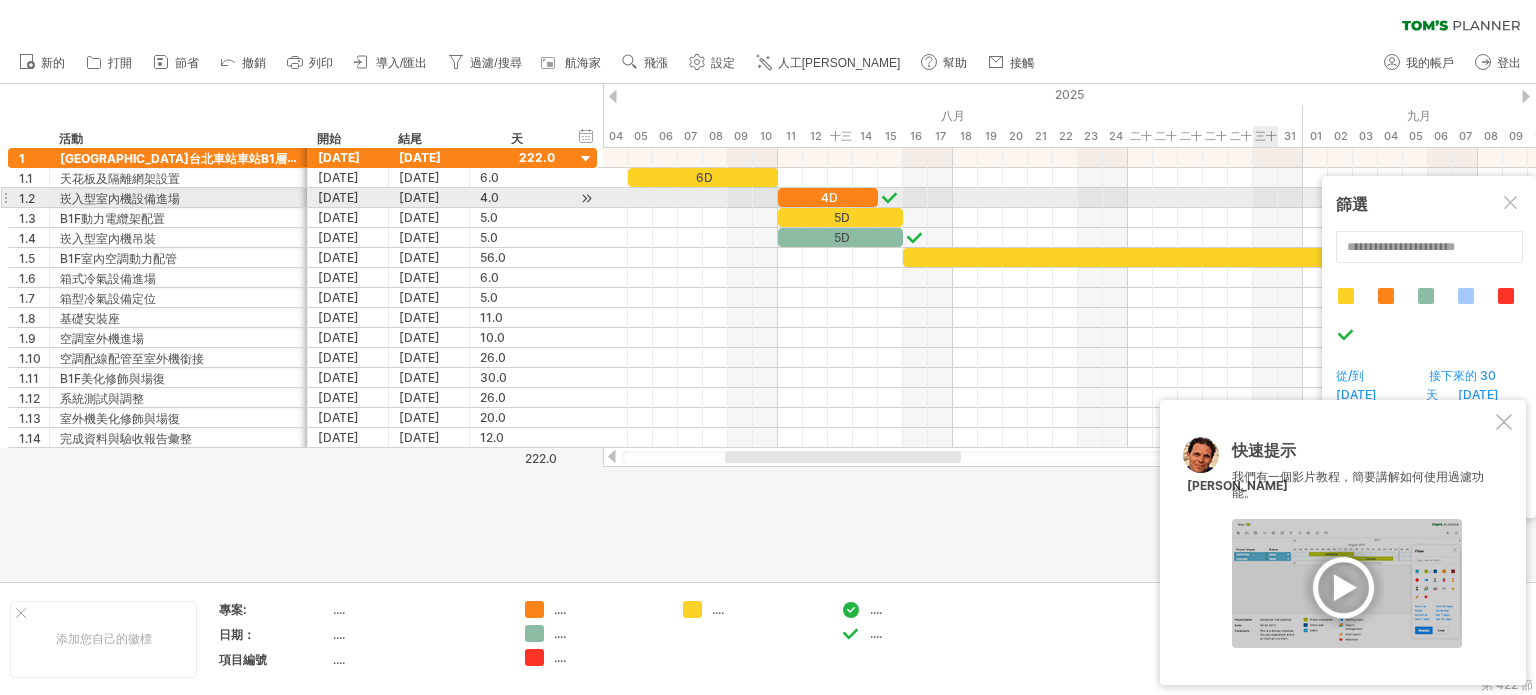 click at bounding box center [1512, 204] 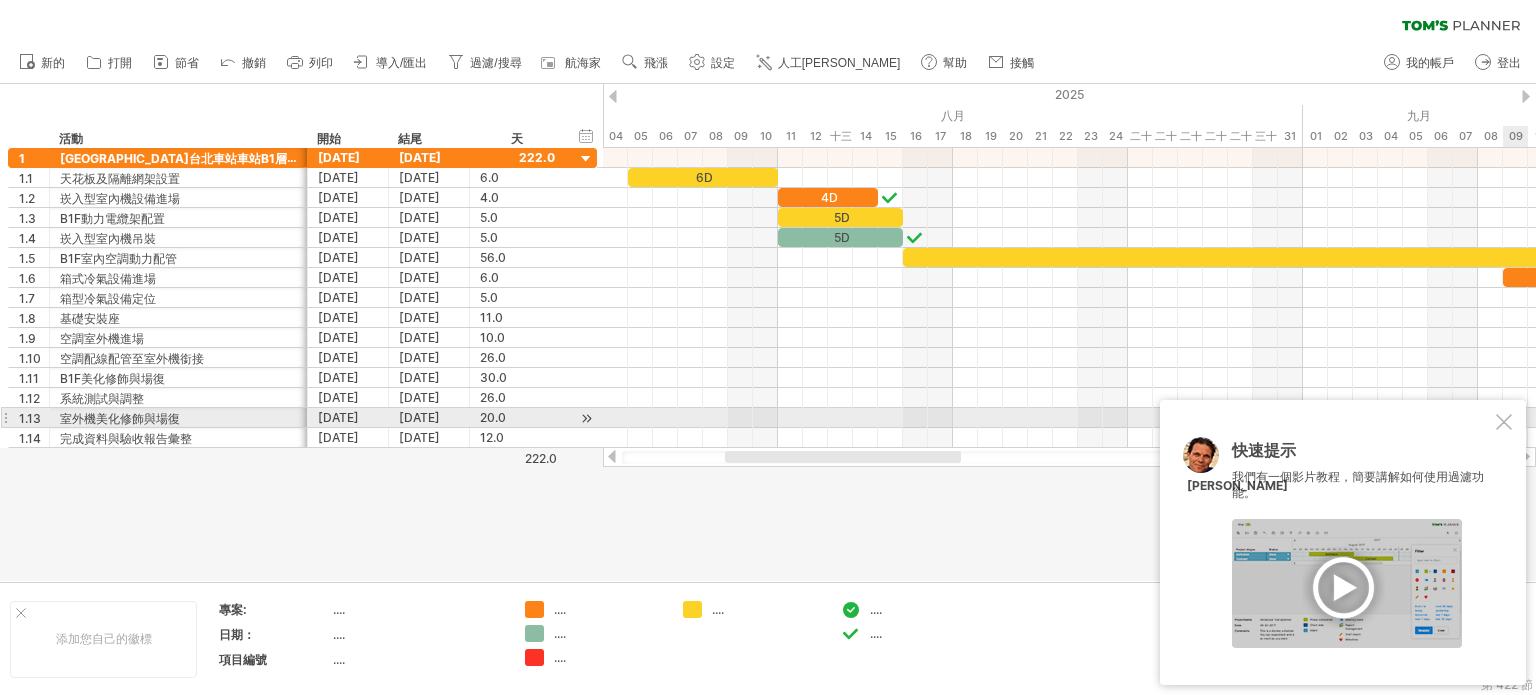 click at bounding box center [1504, 422] 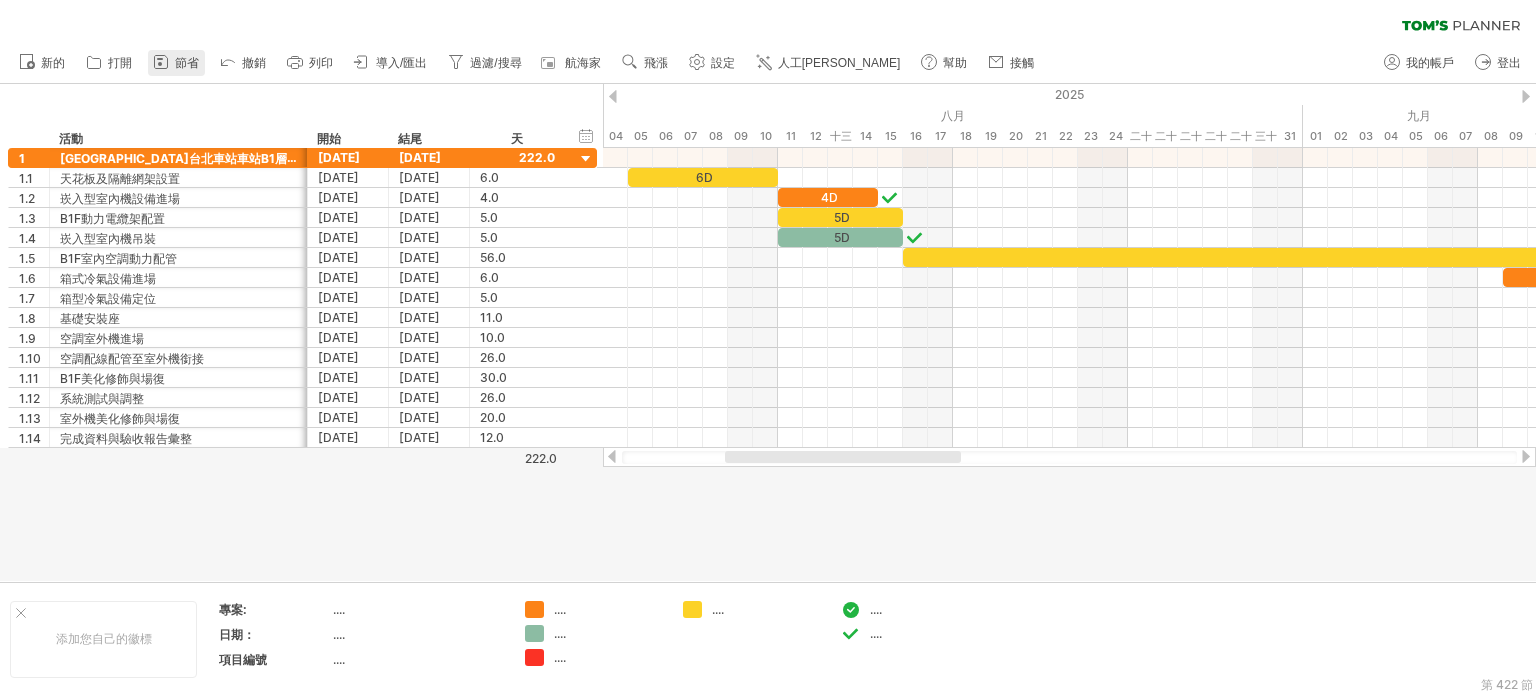 click on "節省" at bounding box center [187, 63] 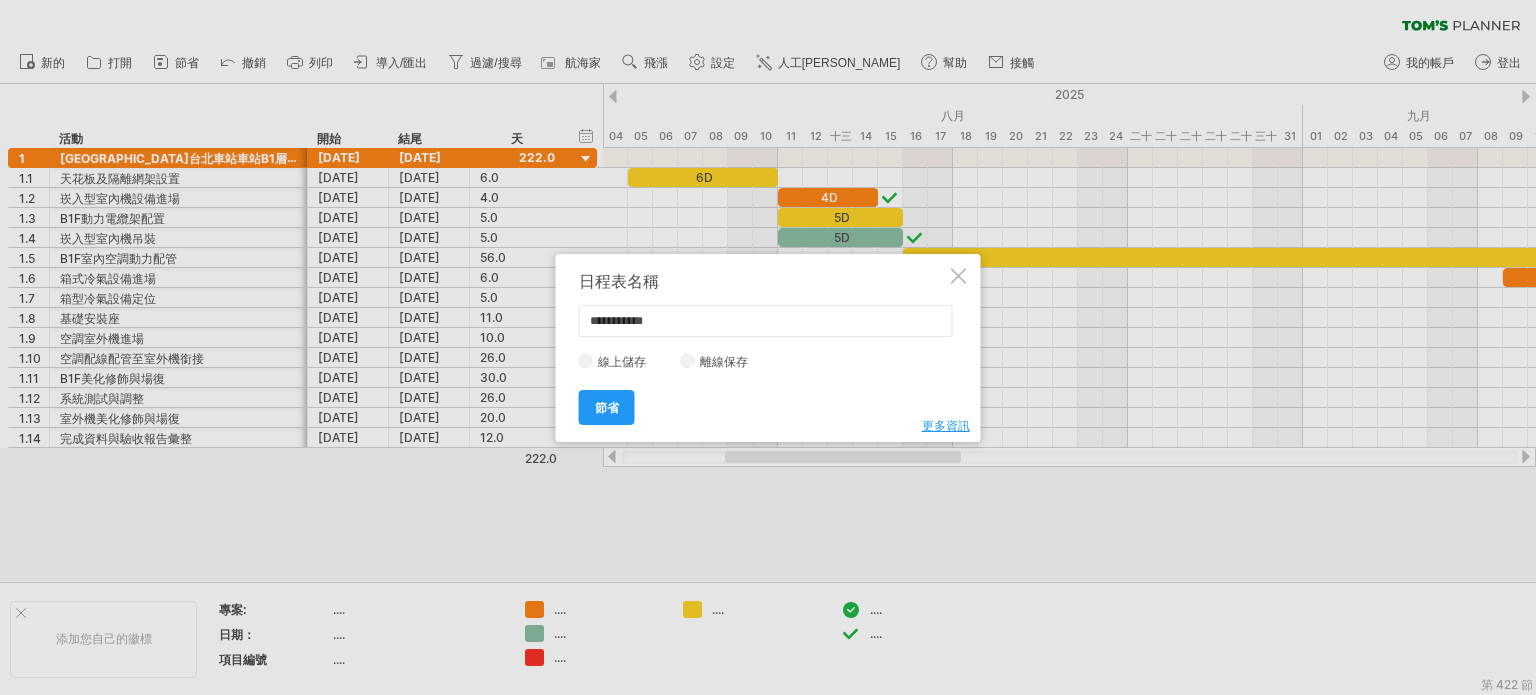 click at bounding box center [959, 276] 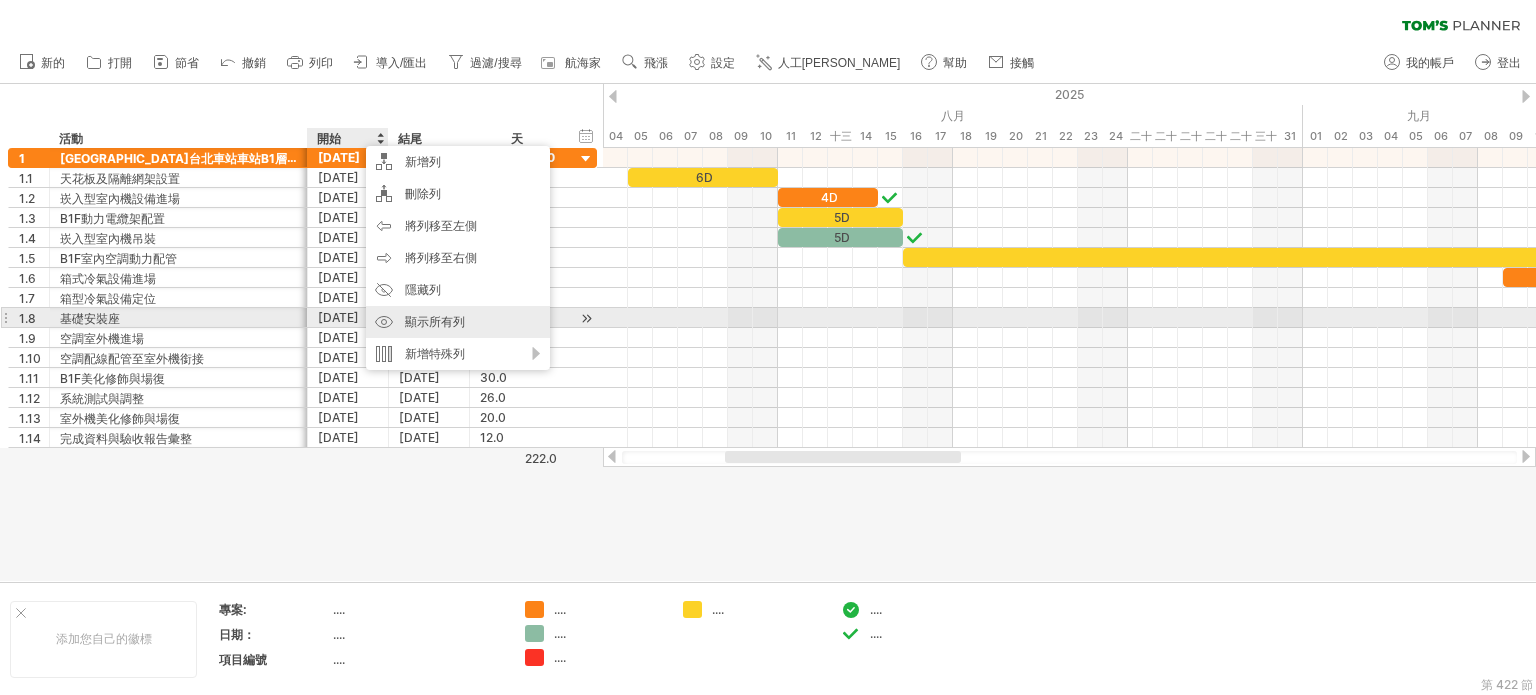 click on "顯示所有列" at bounding box center (458, 322) 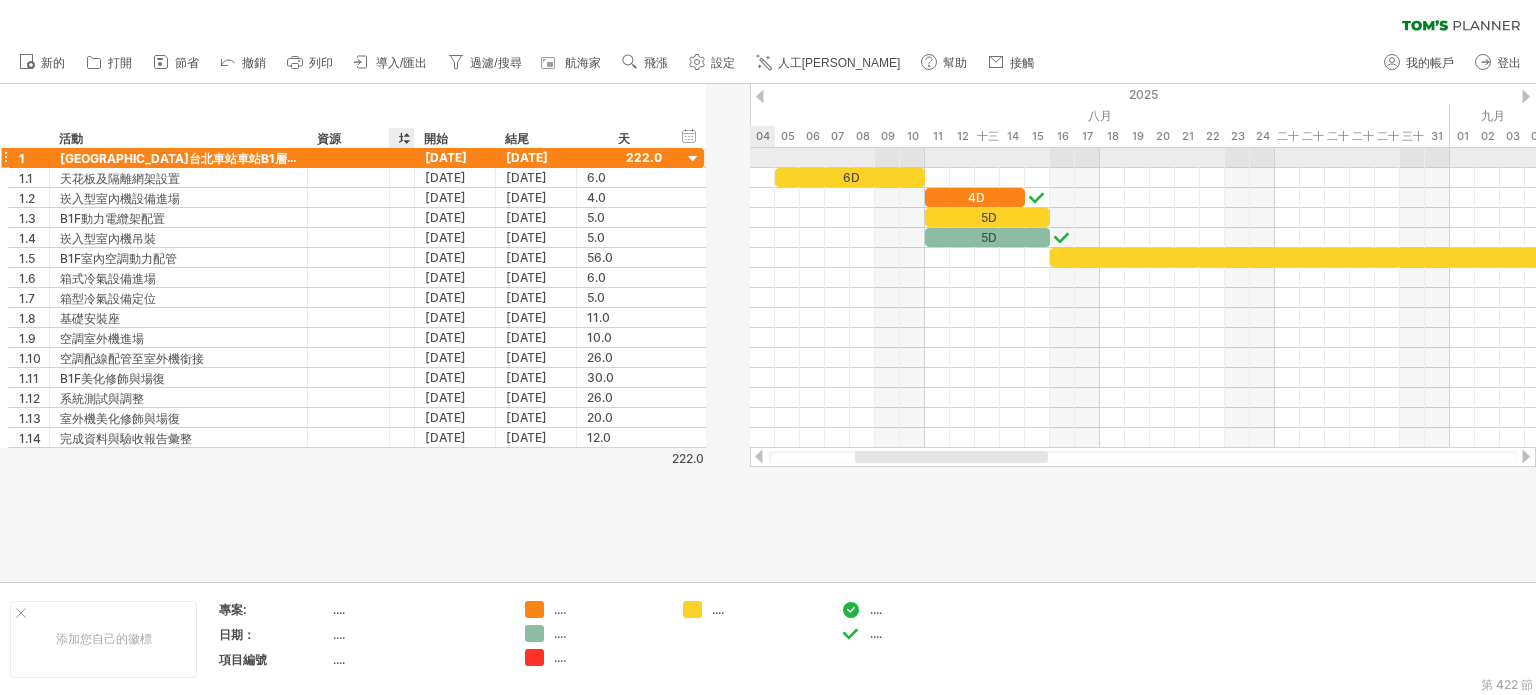drag, startPoint x: 452, startPoint y: 156, endPoint x: 421, endPoint y: 156, distance: 31 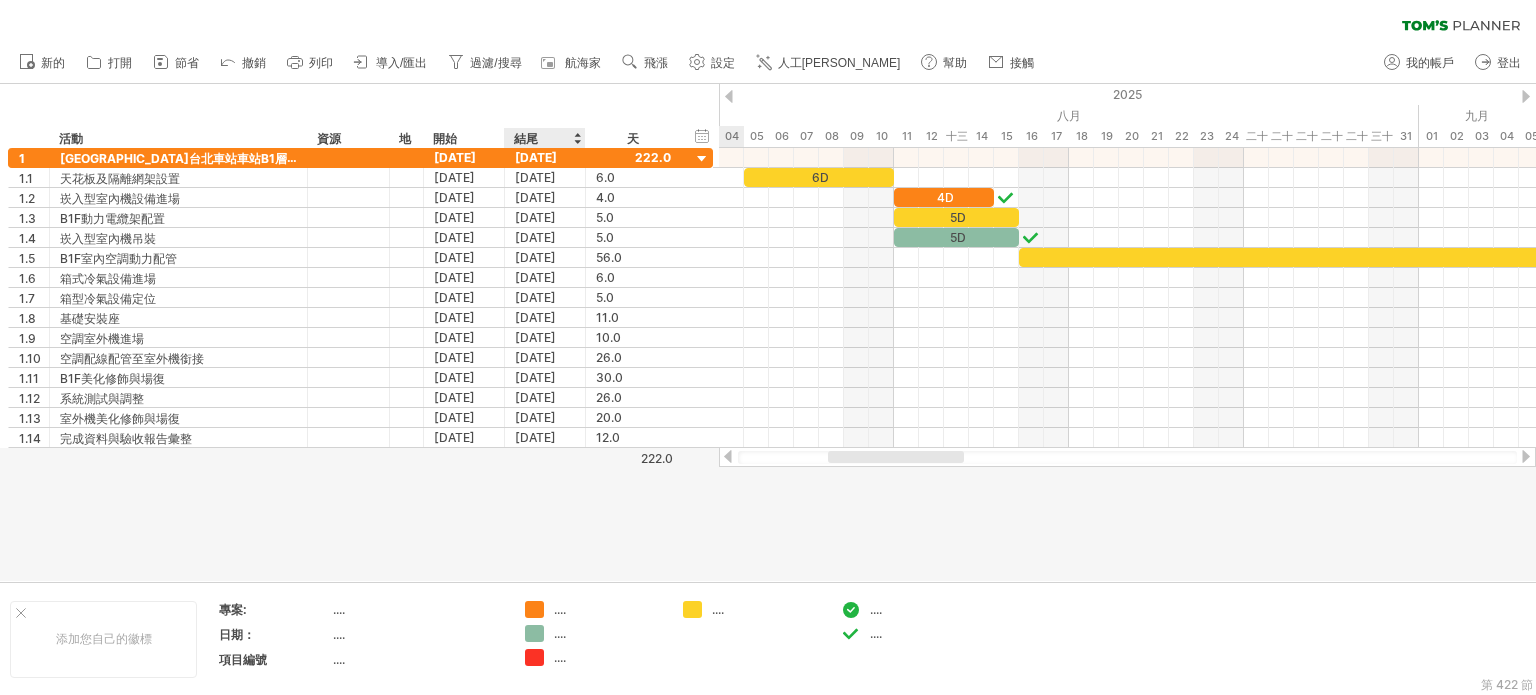click on "結尾" at bounding box center [544, 138] 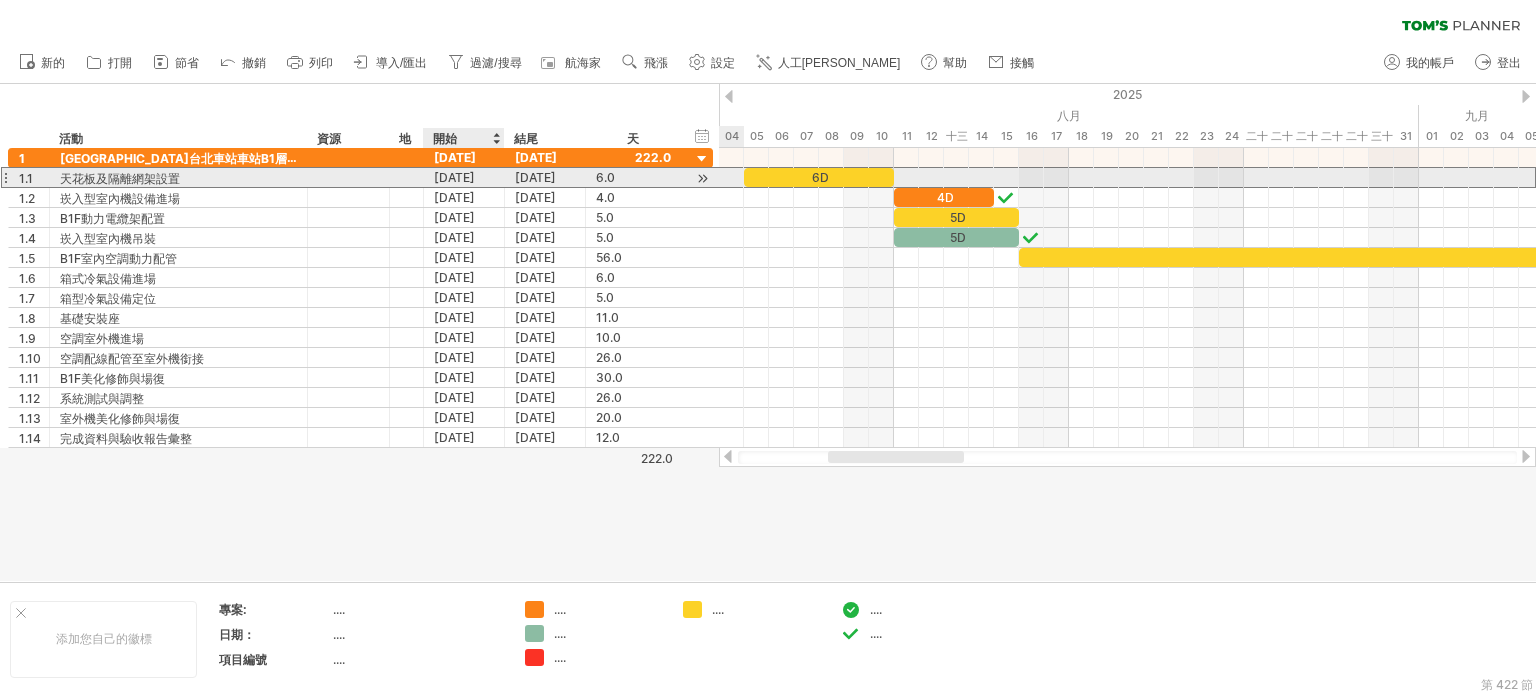 click on "[DATE]" at bounding box center [545, 177] 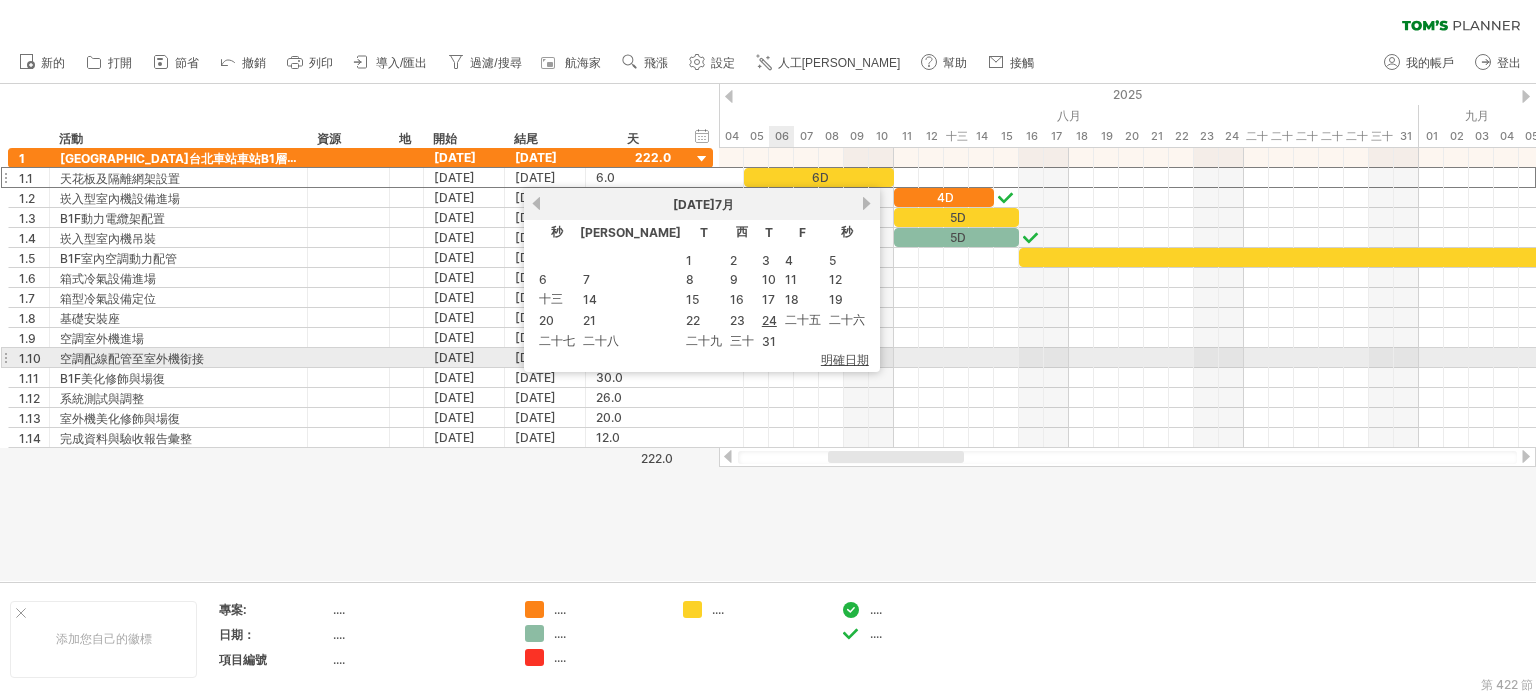 click on "明確日期" at bounding box center [845, 359] 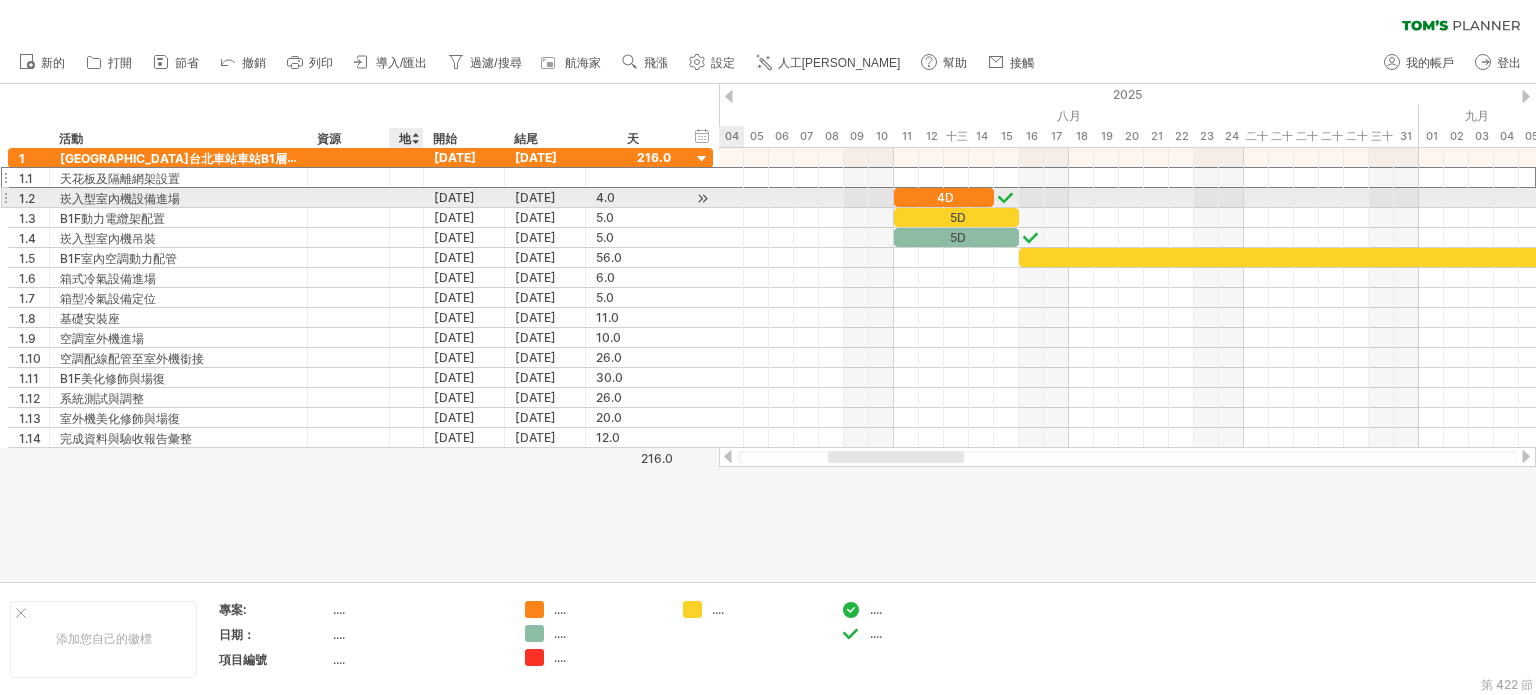 click at bounding box center (406, 197) 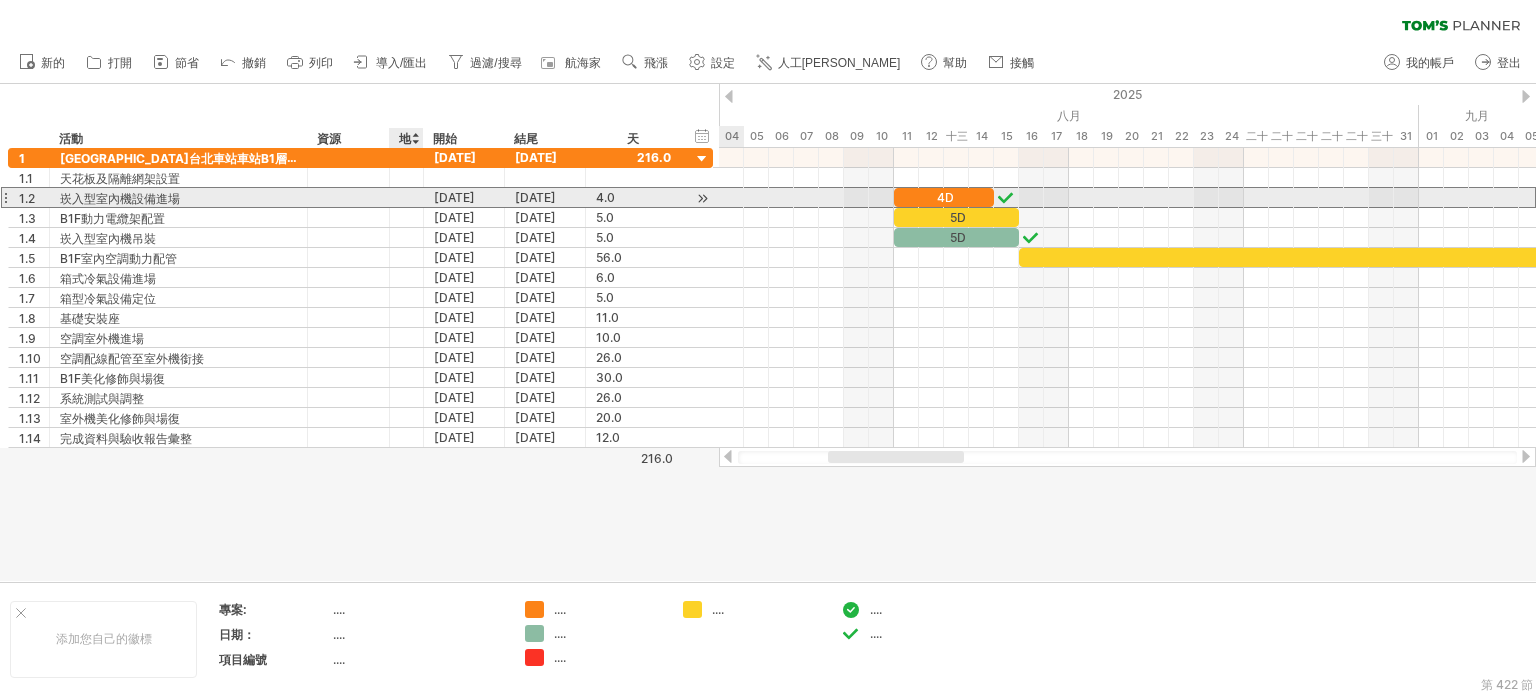 click on "**********" at bounding box center (360, 197) 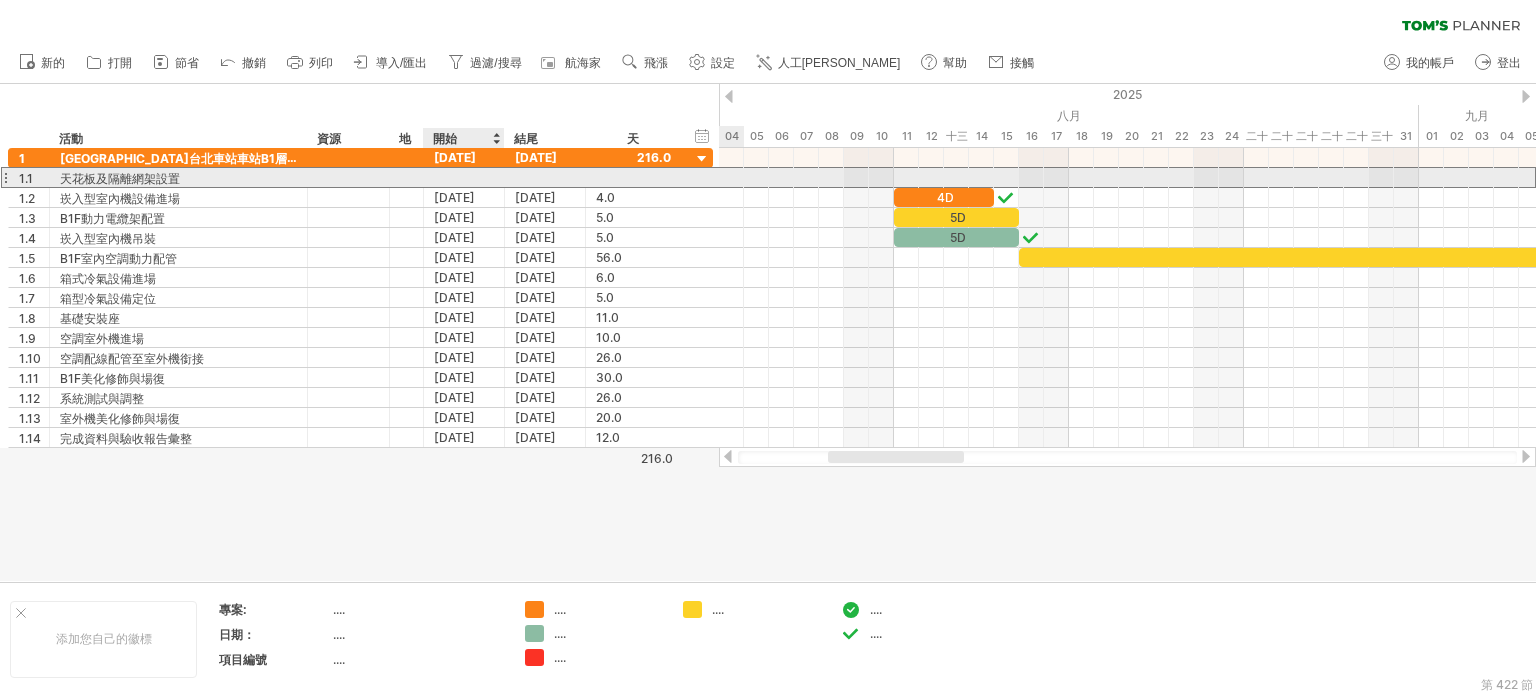 click at bounding box center (464, 177) 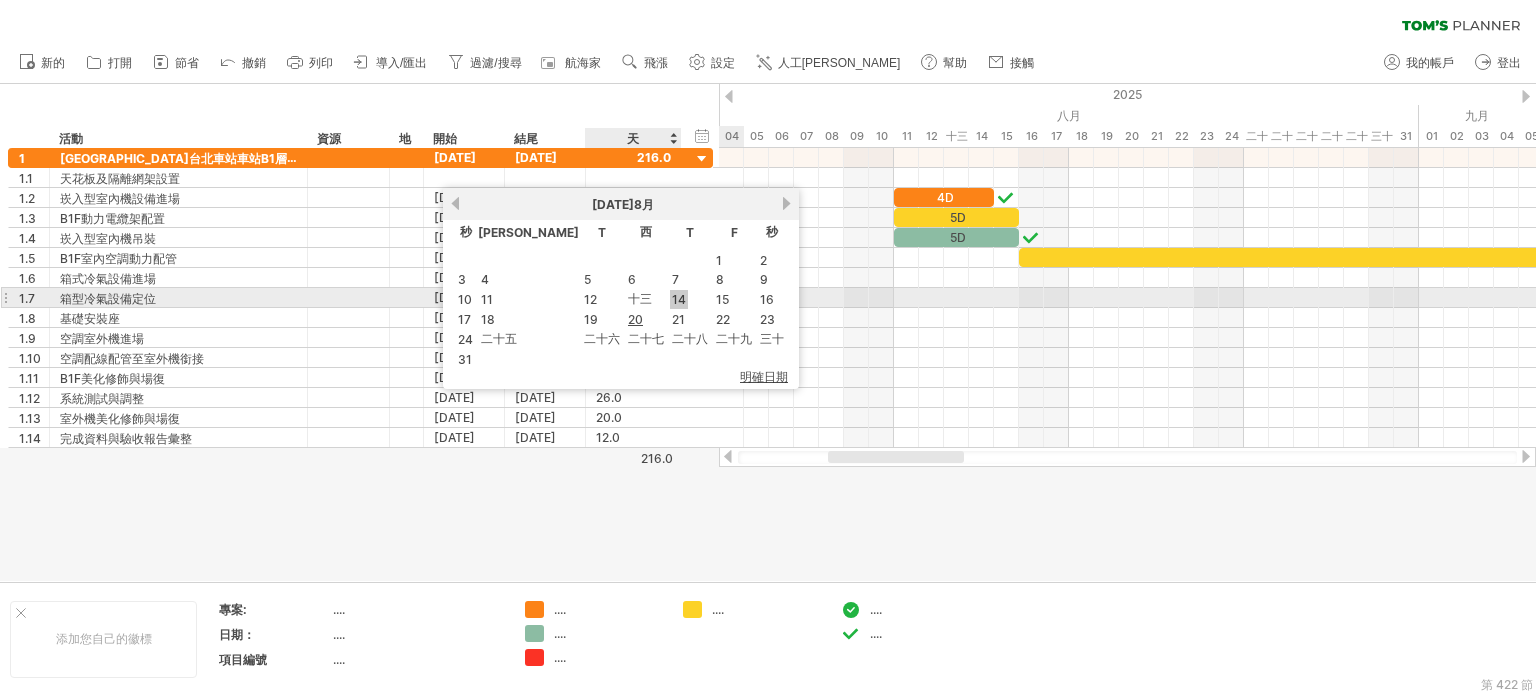 click on "14" at bounding box center [679, 299] 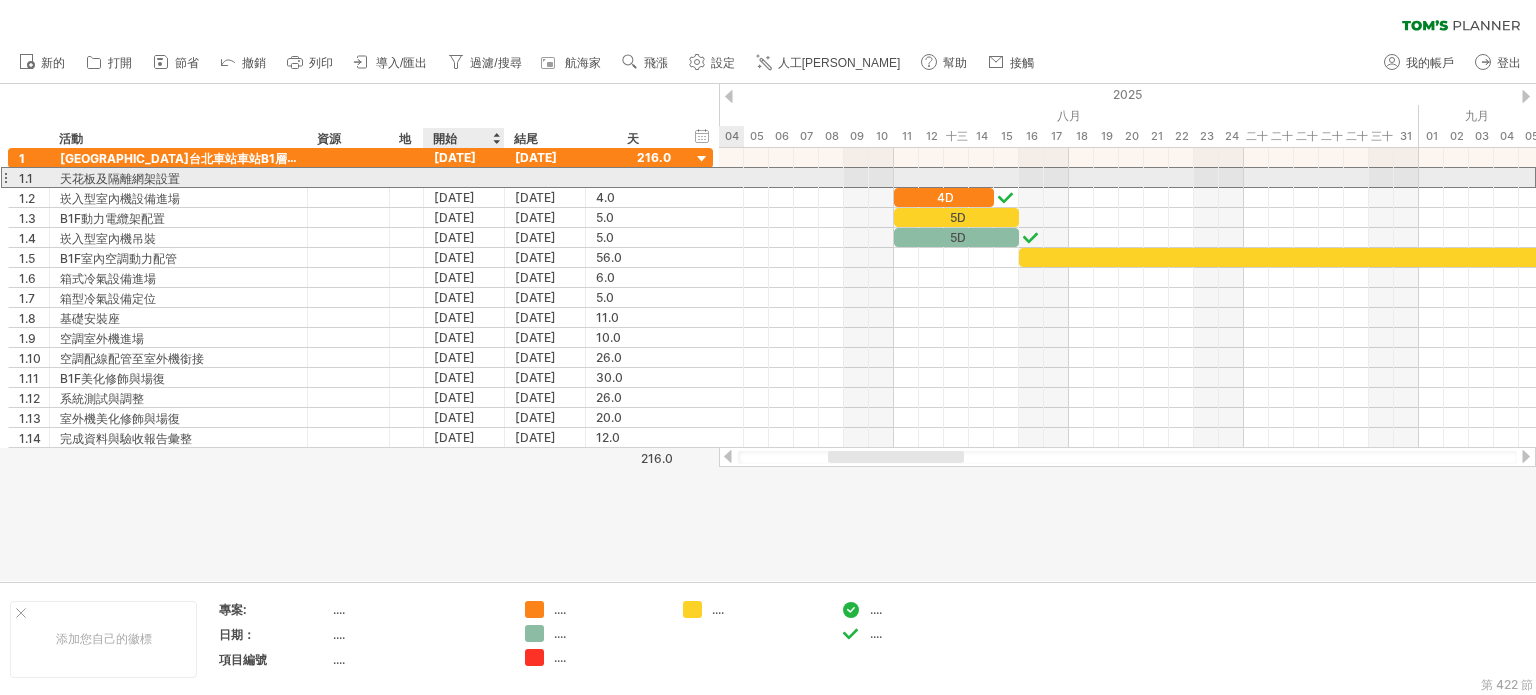 click at bounding box center (464, 177) 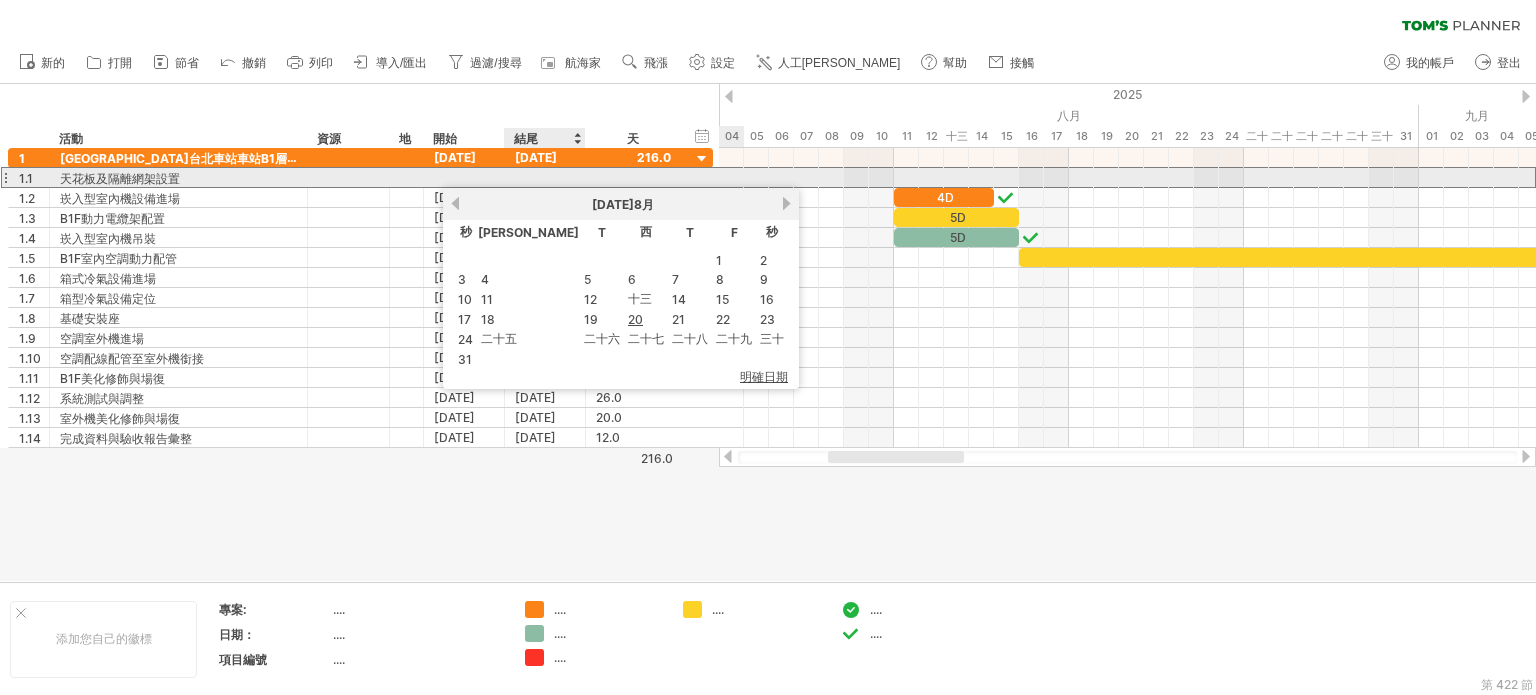 click at bounding box center (545, 177) 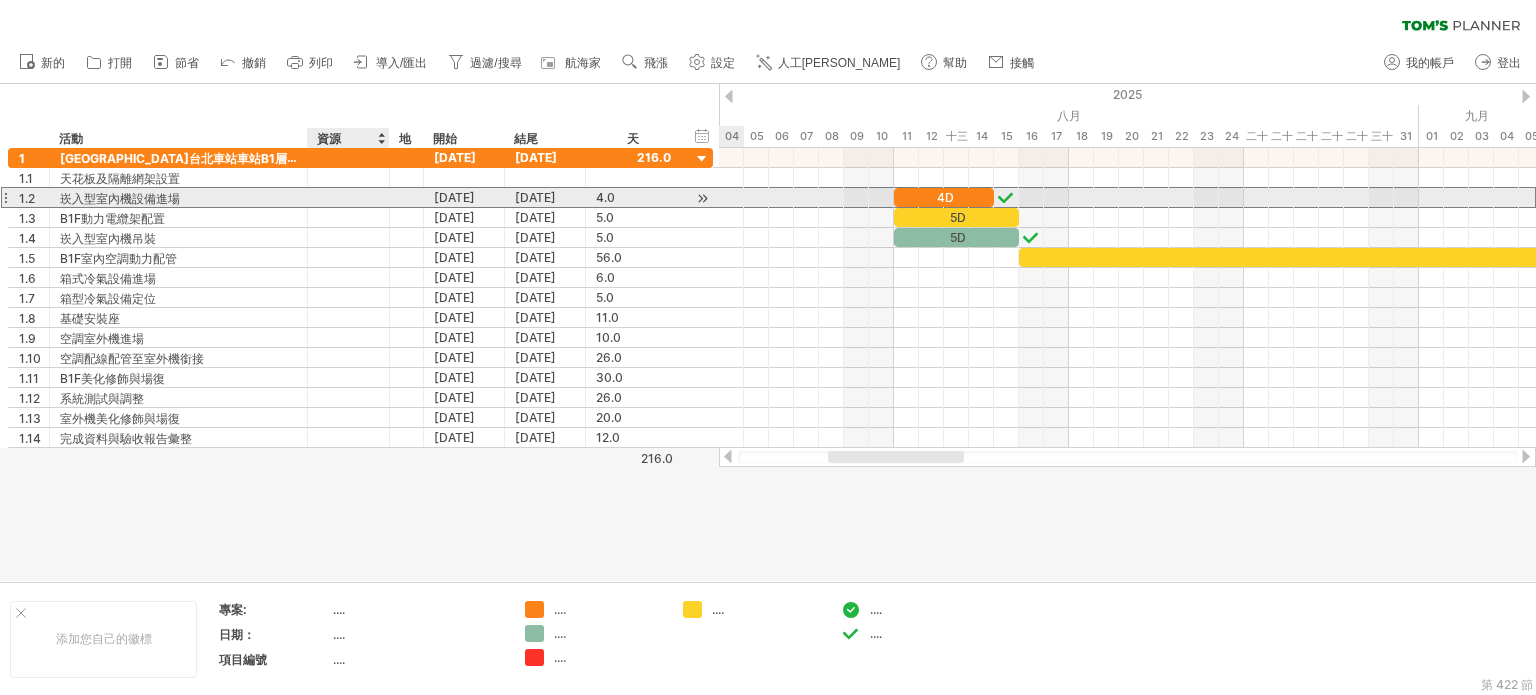 click at bounding box center (348, 197) 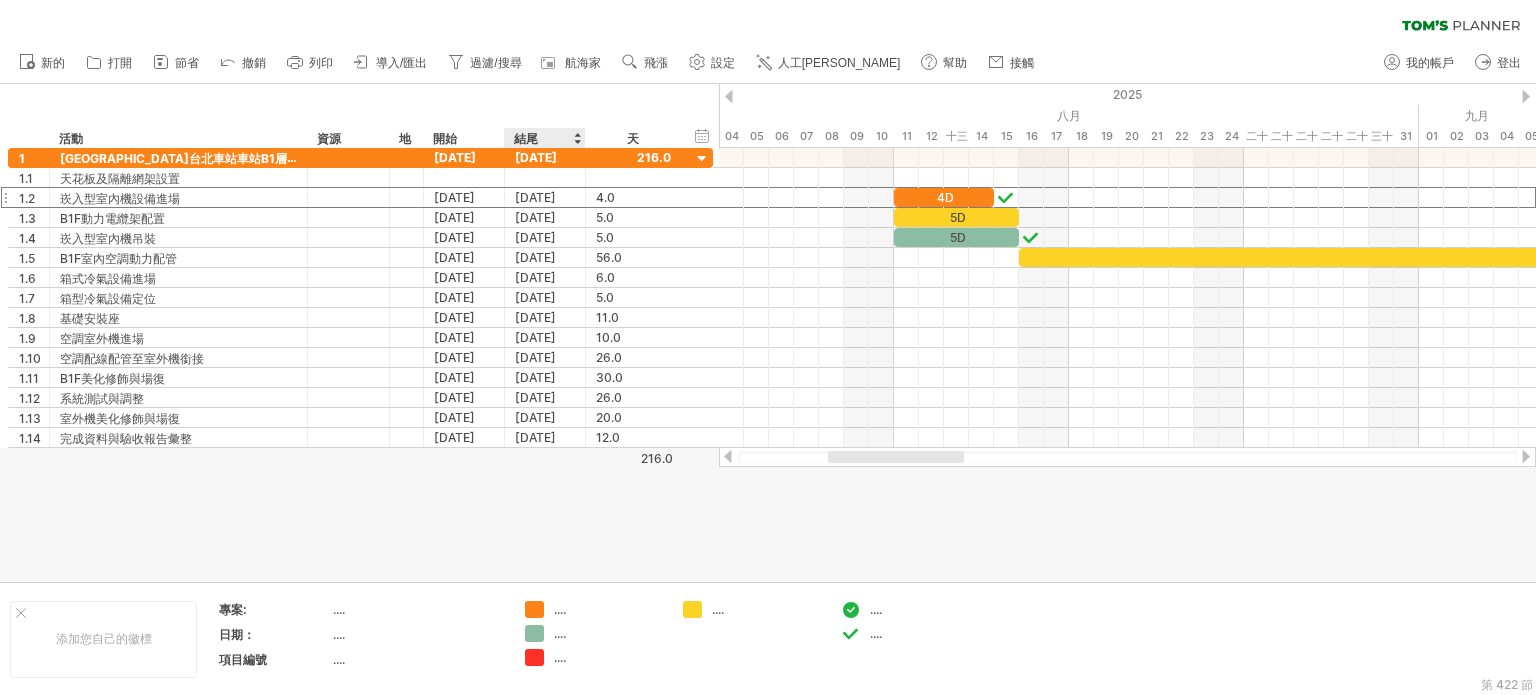 click at bounding box center [768, 332] 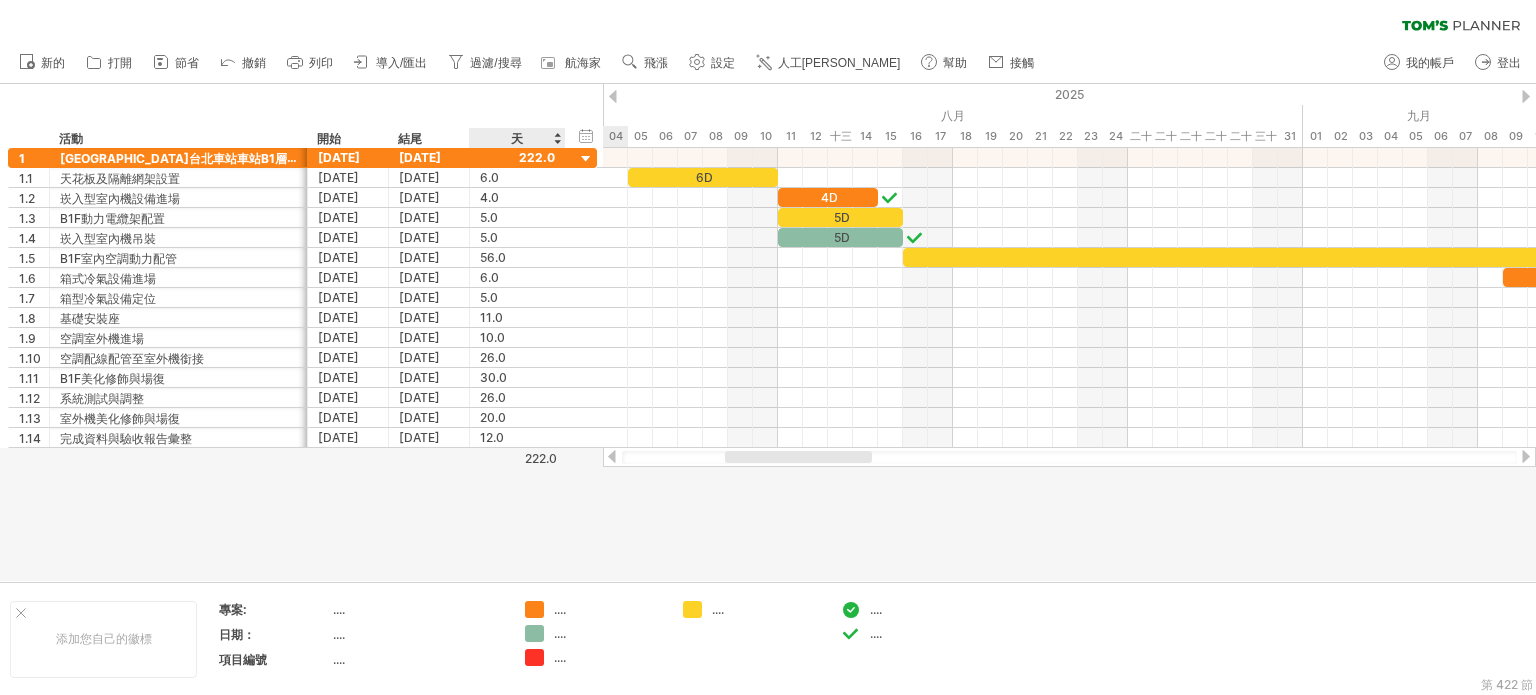 click at bounding box center (768, 332) 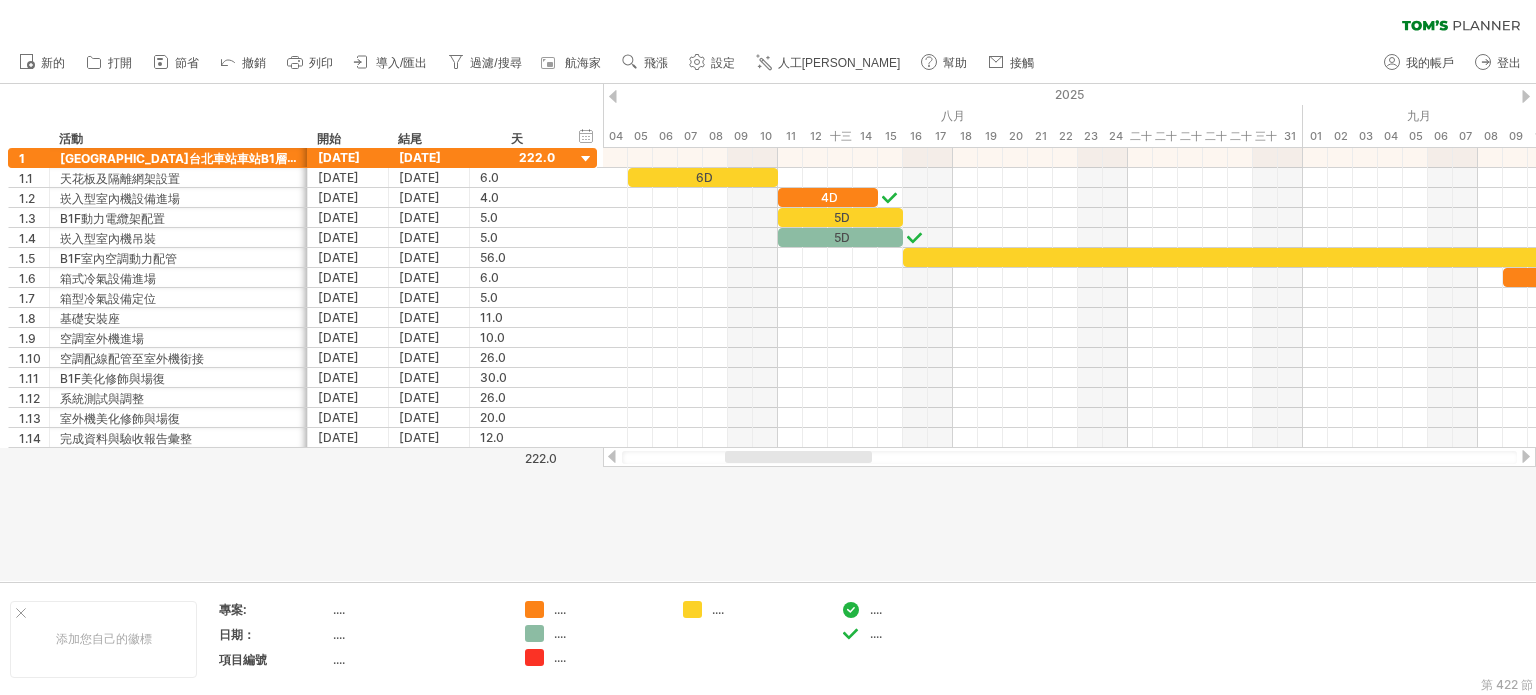 click on "隱藏開始/結束/持續時間 顯示開始/結束/持續時間
******** 活動 開始   [PERSON_NAME]" at bounding box center [301, 116] 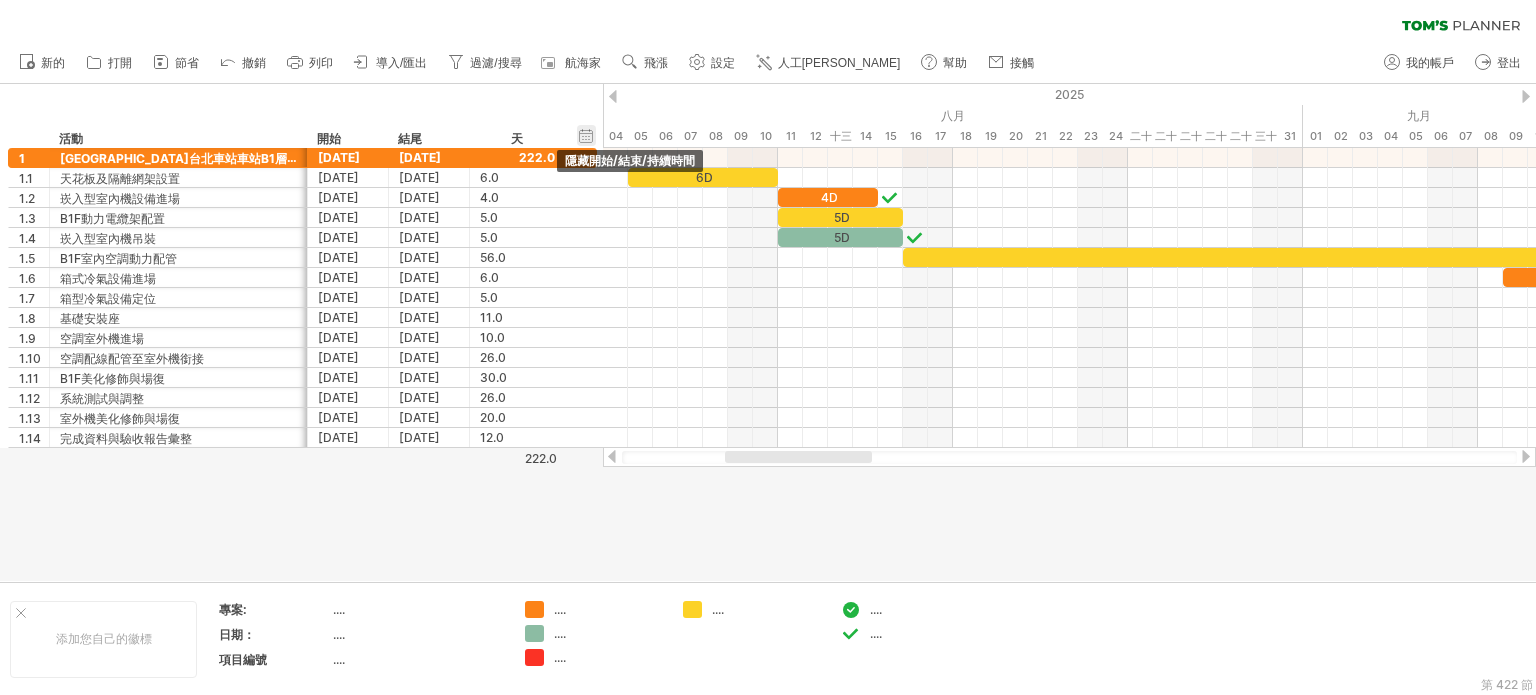 click on "隱藏開始/結束/持續時間 顯示開始/結束/持續時間" at bounding box center [586, 135] 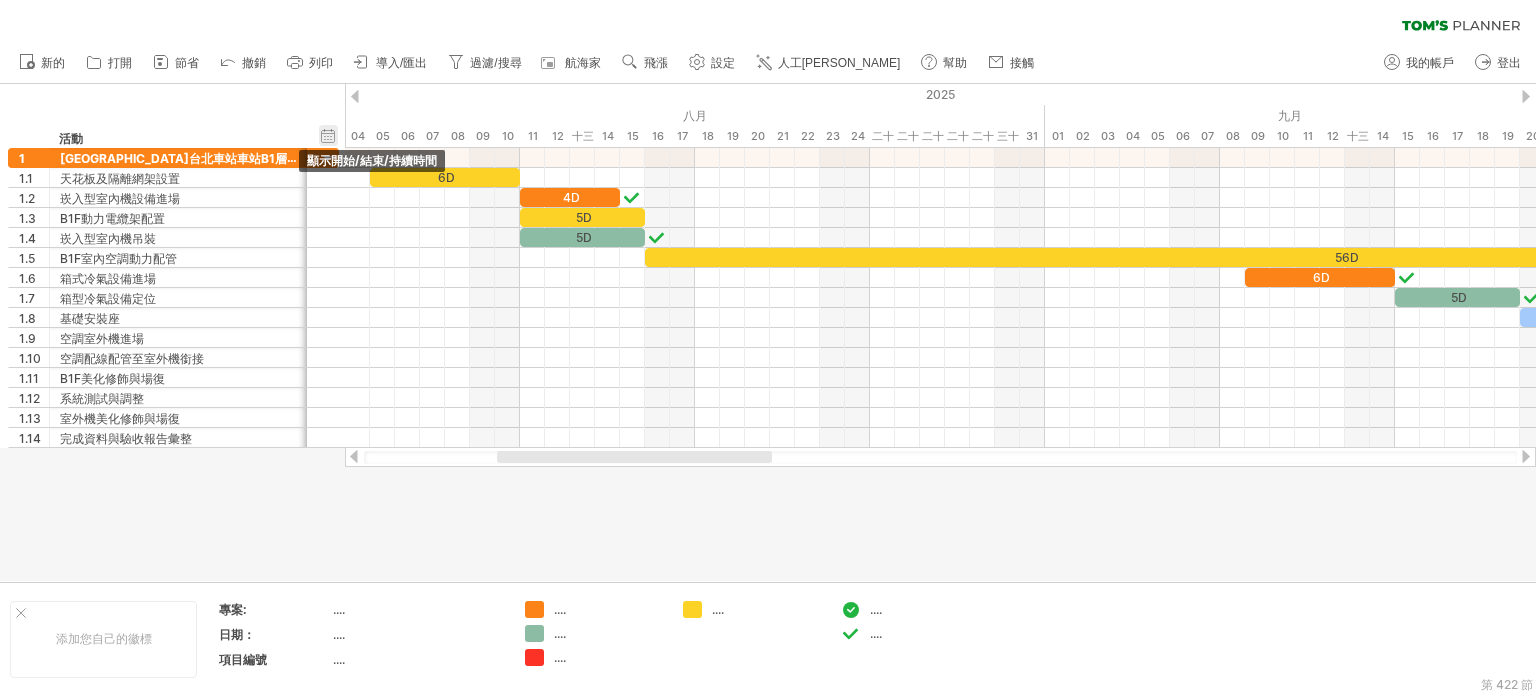click on "隱藏開始/結束/持續時間 顯示開始/結束/持續時間" at bounding box center (328, 135) 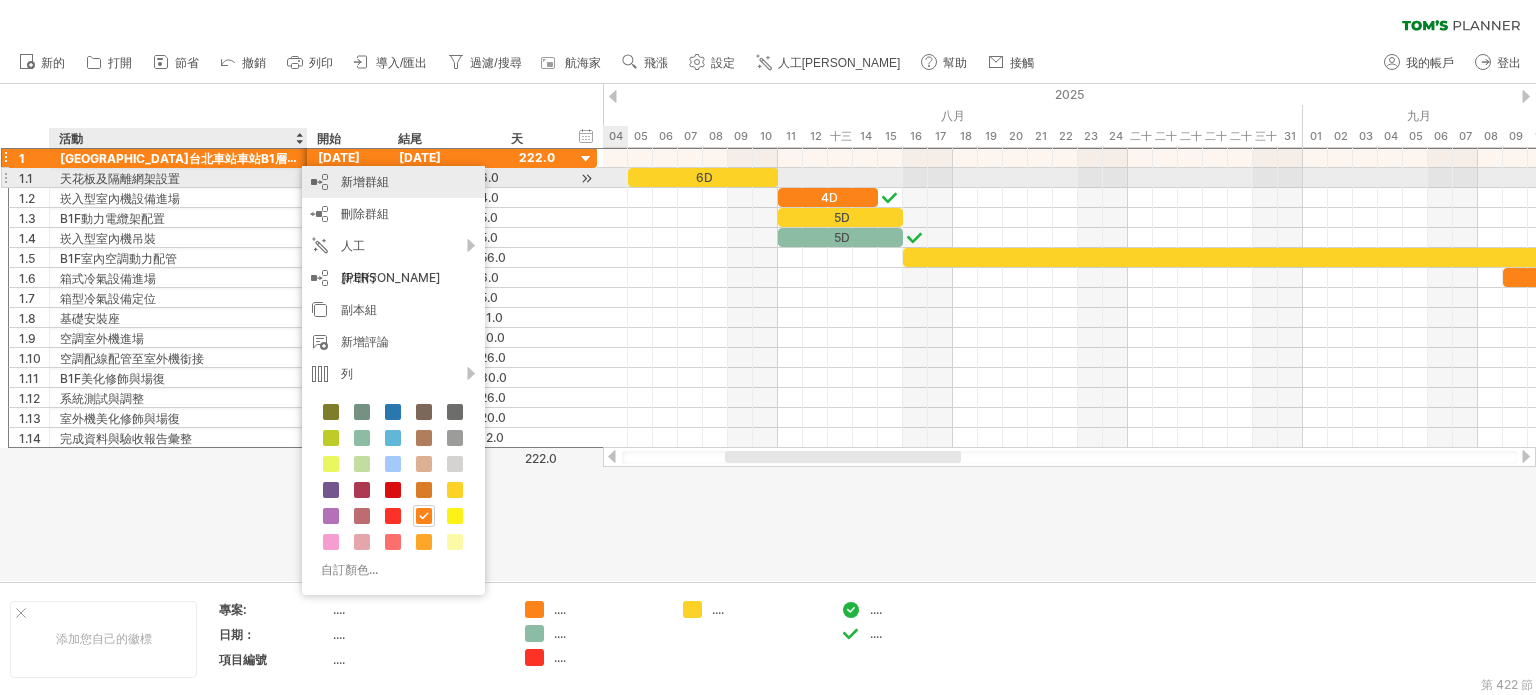 click on "新增群組" at bounding box center (365, 181) 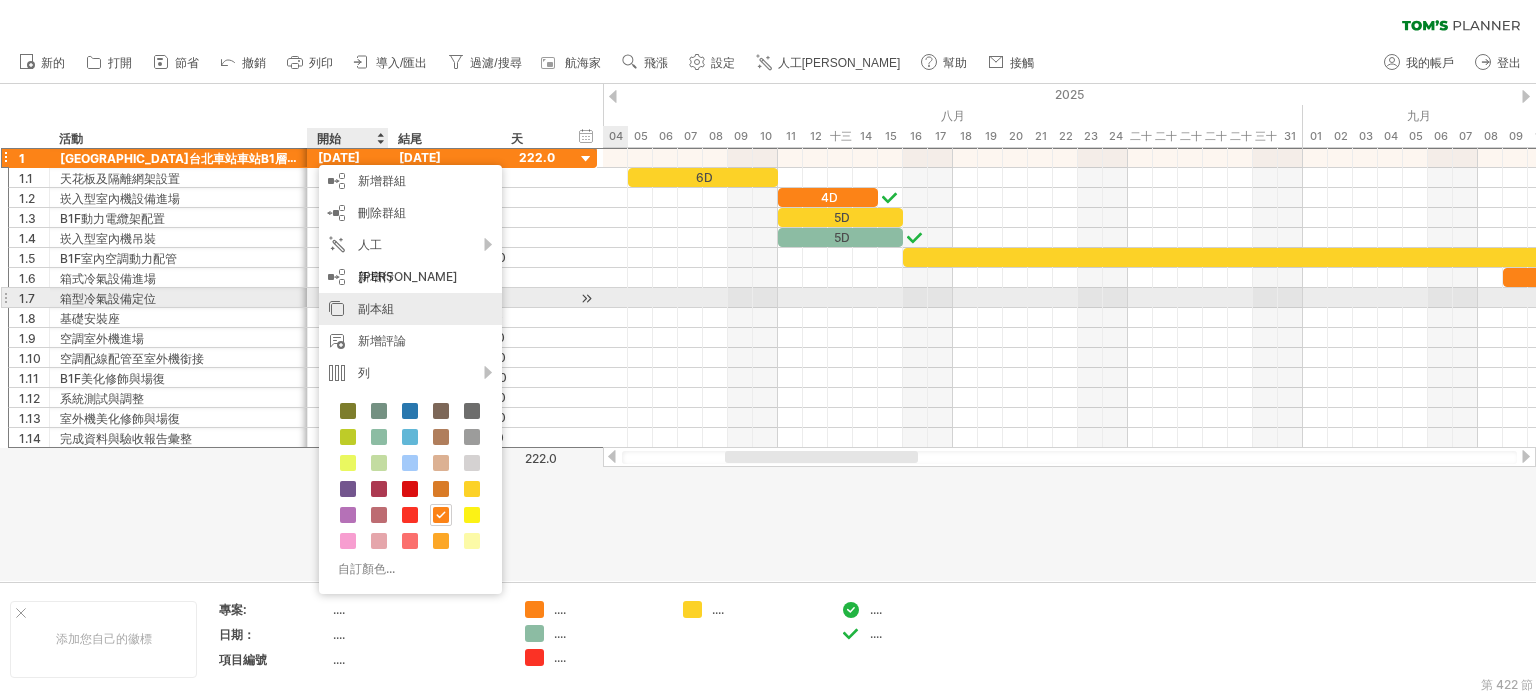 click on "副本組" at bounding box center (410, 309) 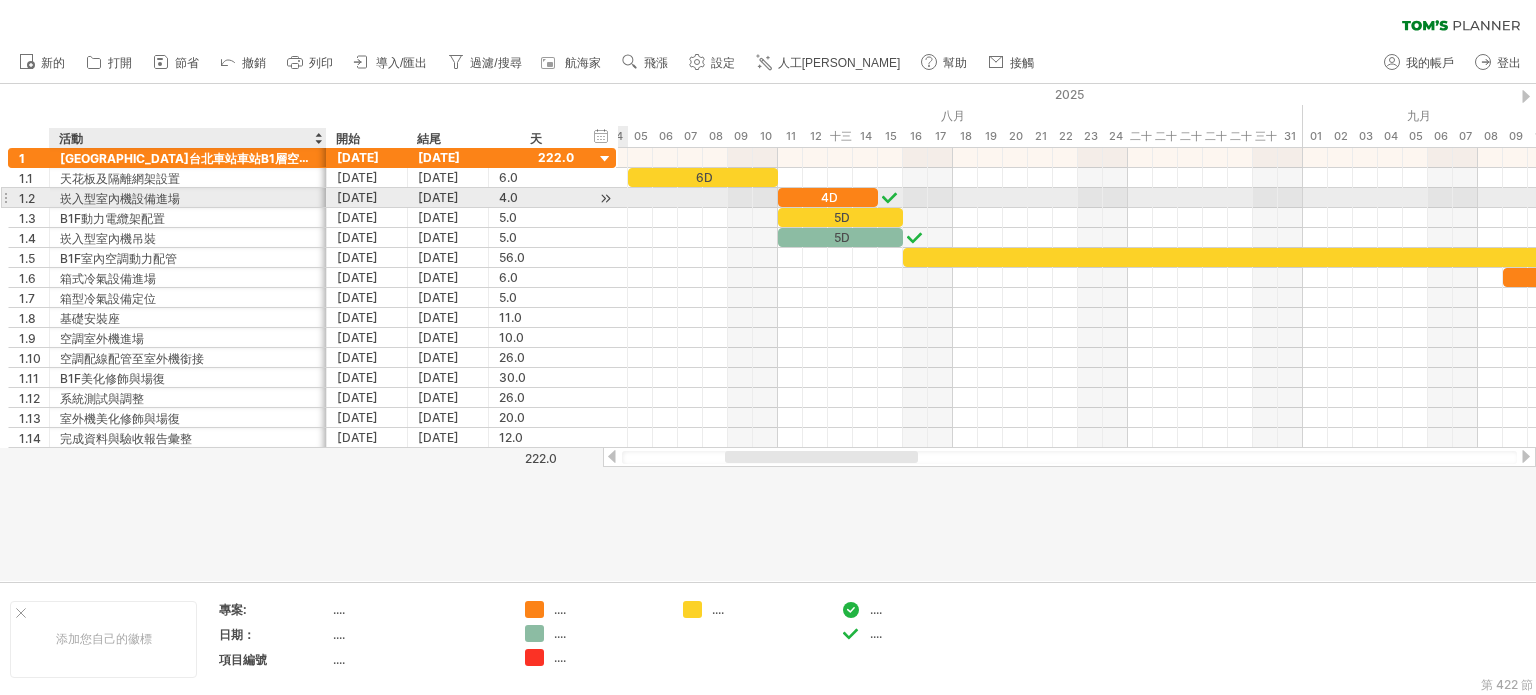 drag, startPoint x: 304, startPoint y: 195, endPoint x: 323, endPoint y: 196, distance: 19.026299 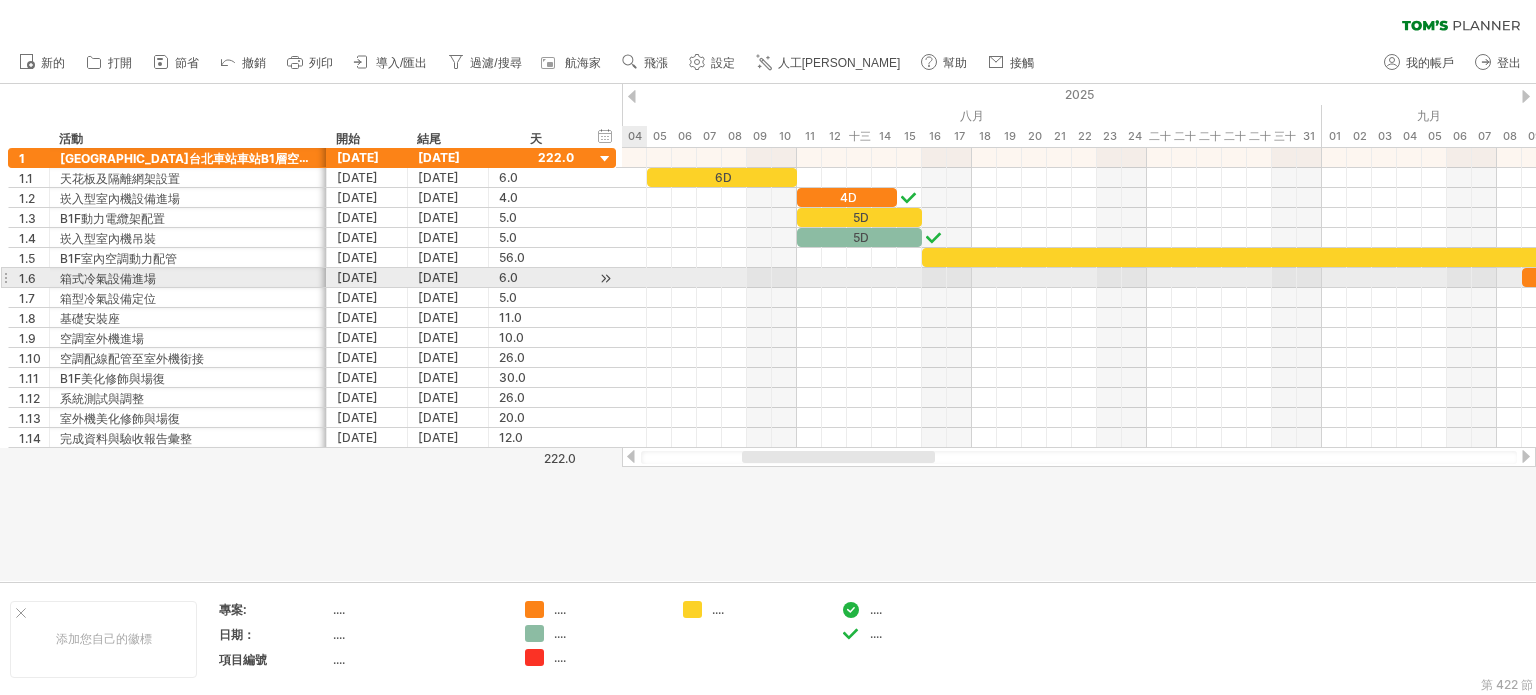 click at bounding box center (582, 278) 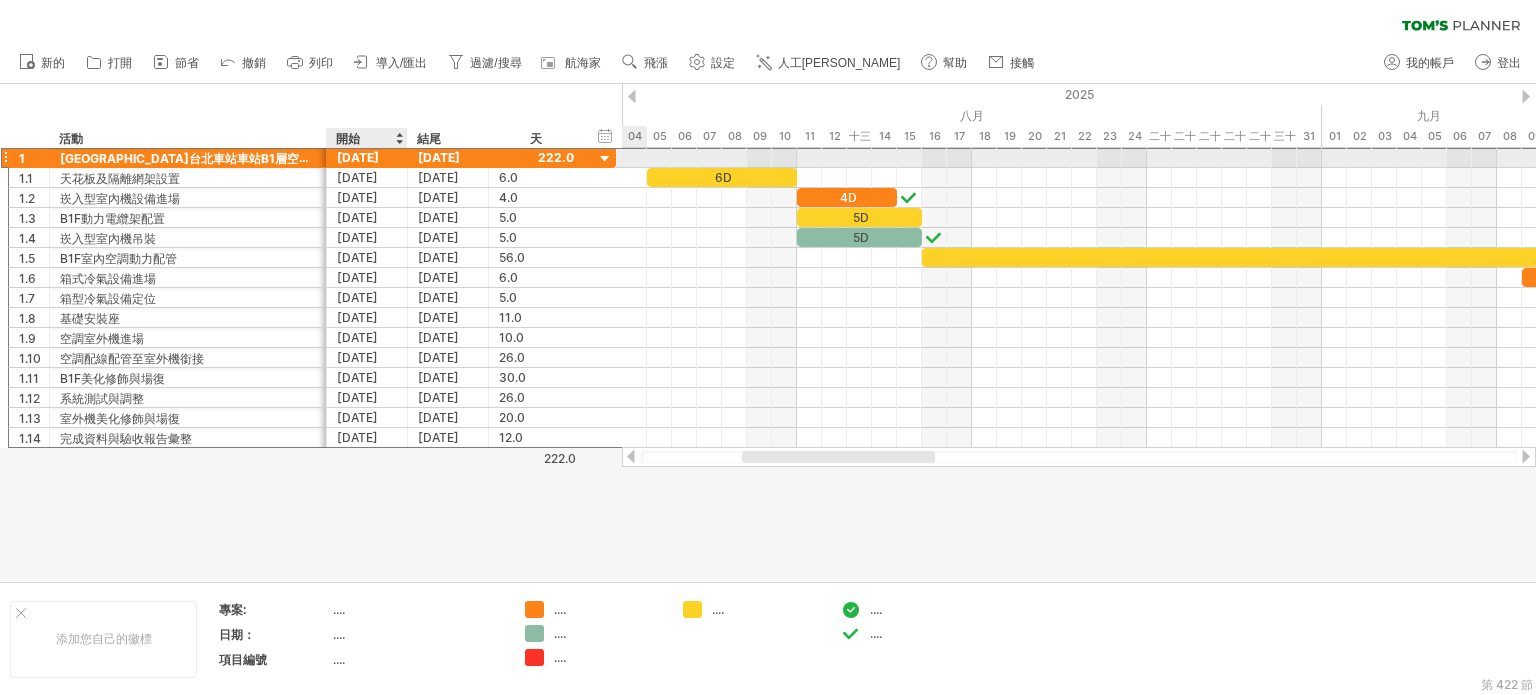 click on "[DATE]" at bounding box center [358, 157] 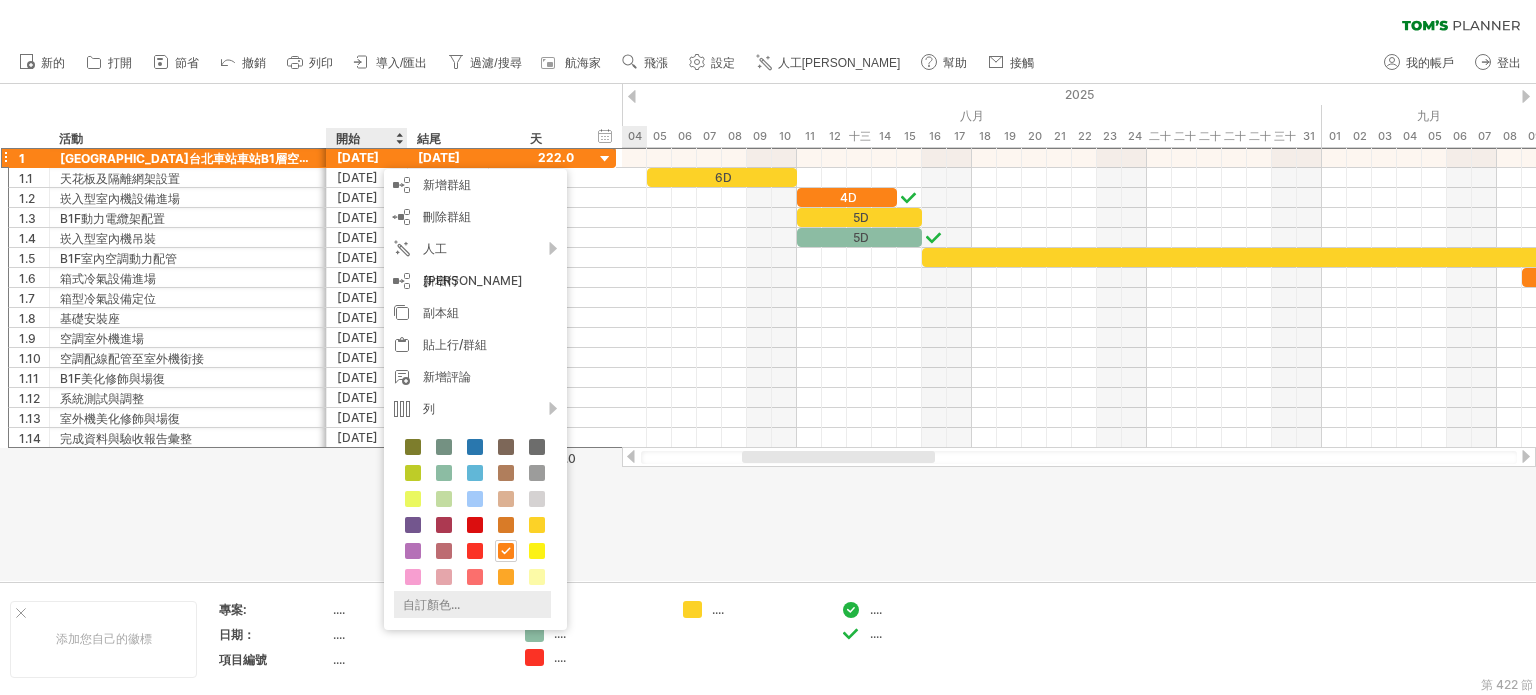 click on "自訂顏色..." at bounding box center [472, 604] 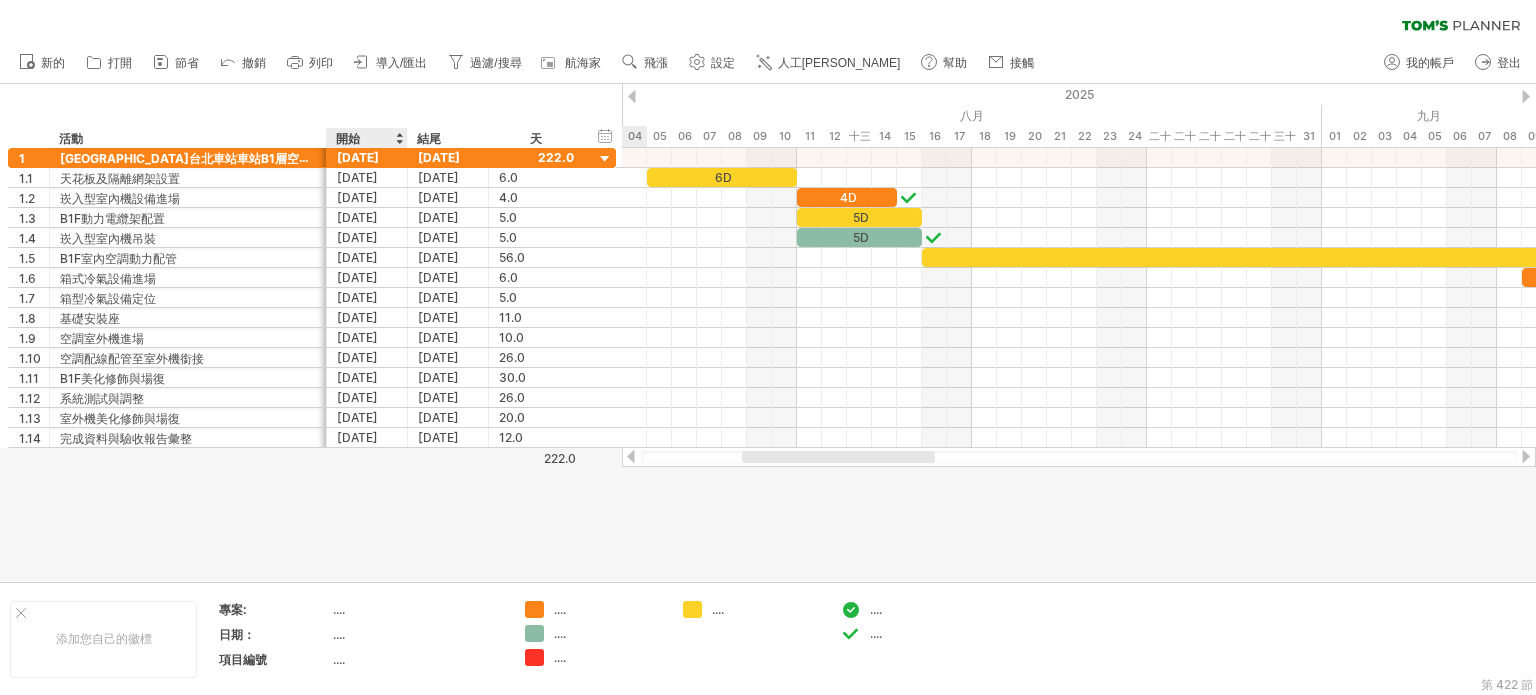 click at bounding box center [768, 332] 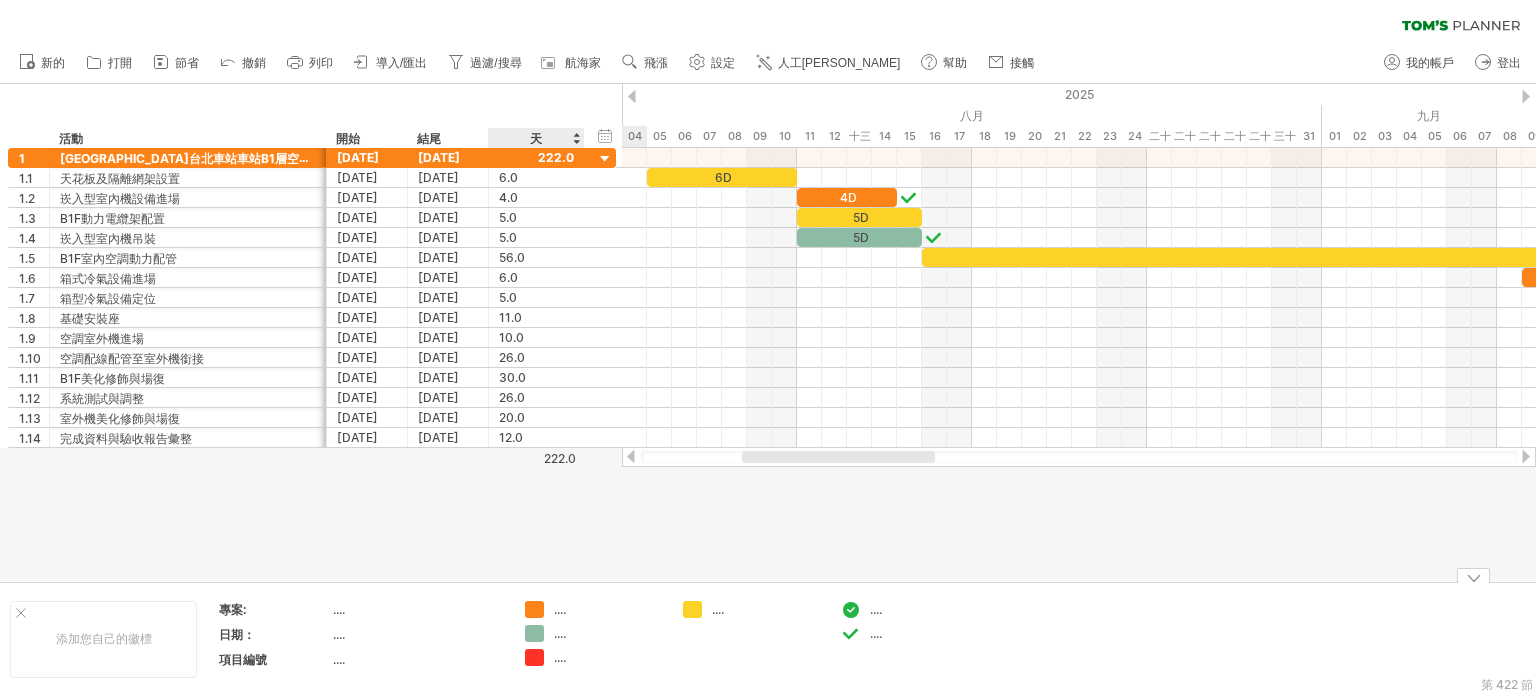 click on "...." at bounding box center [594, 609] 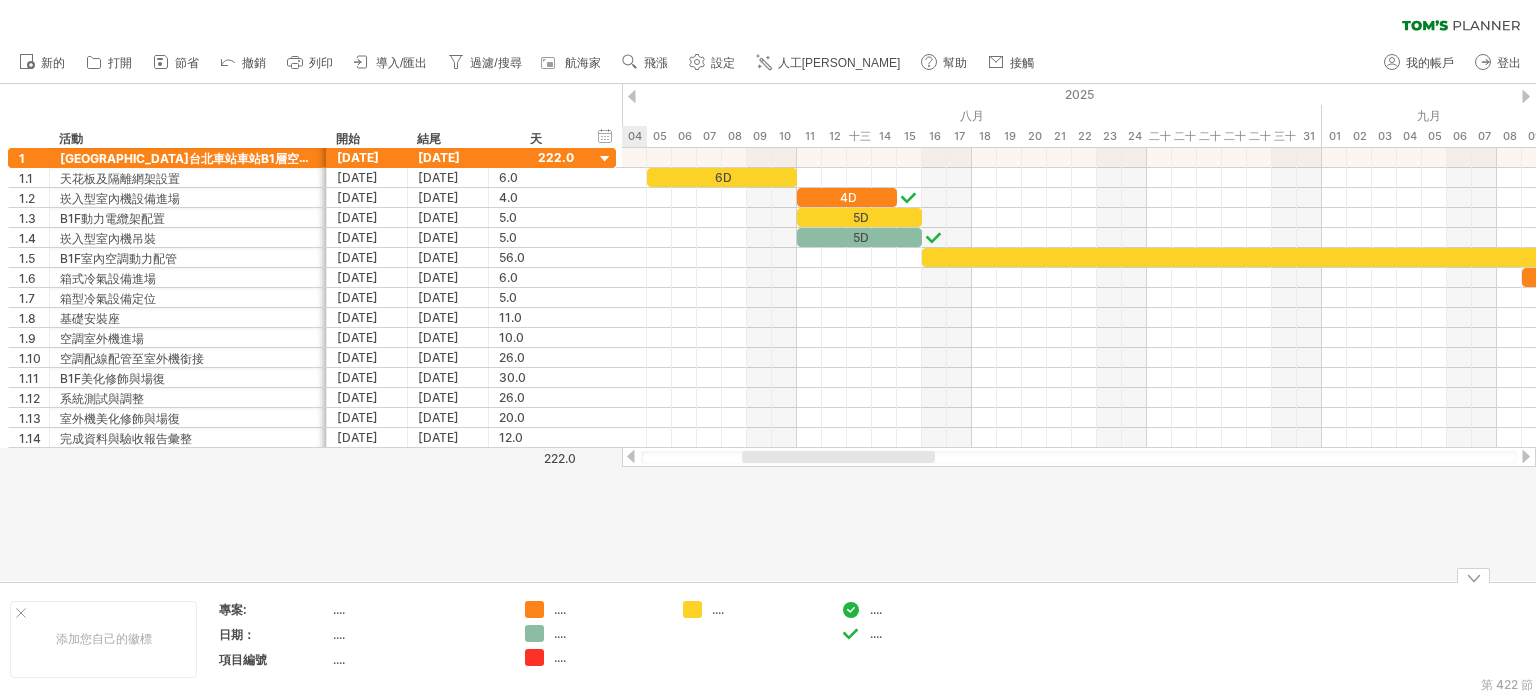 drag, startPoint x: 868, startPoint y: 607, endPoint x: 878, endPoint y: 605, distance: 10.198039 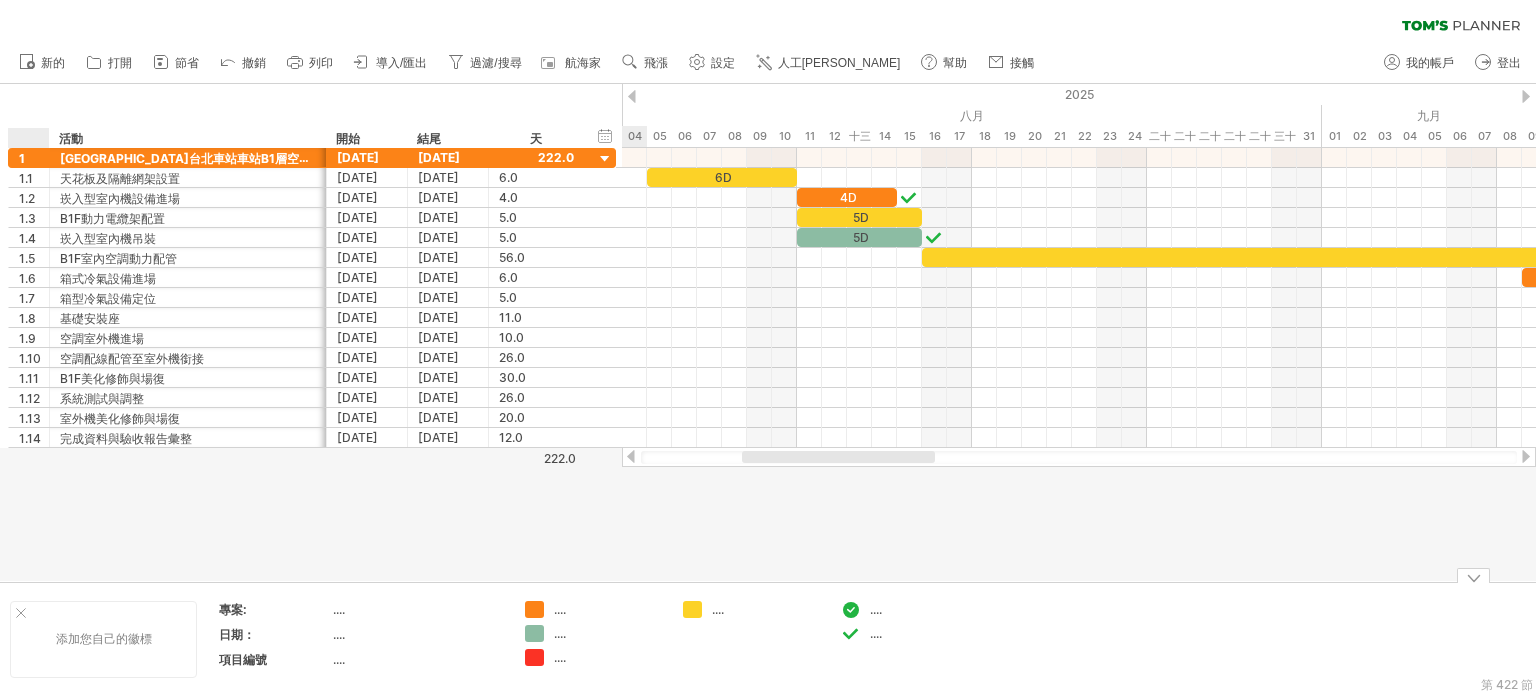 click at bounding box center [21, 613] 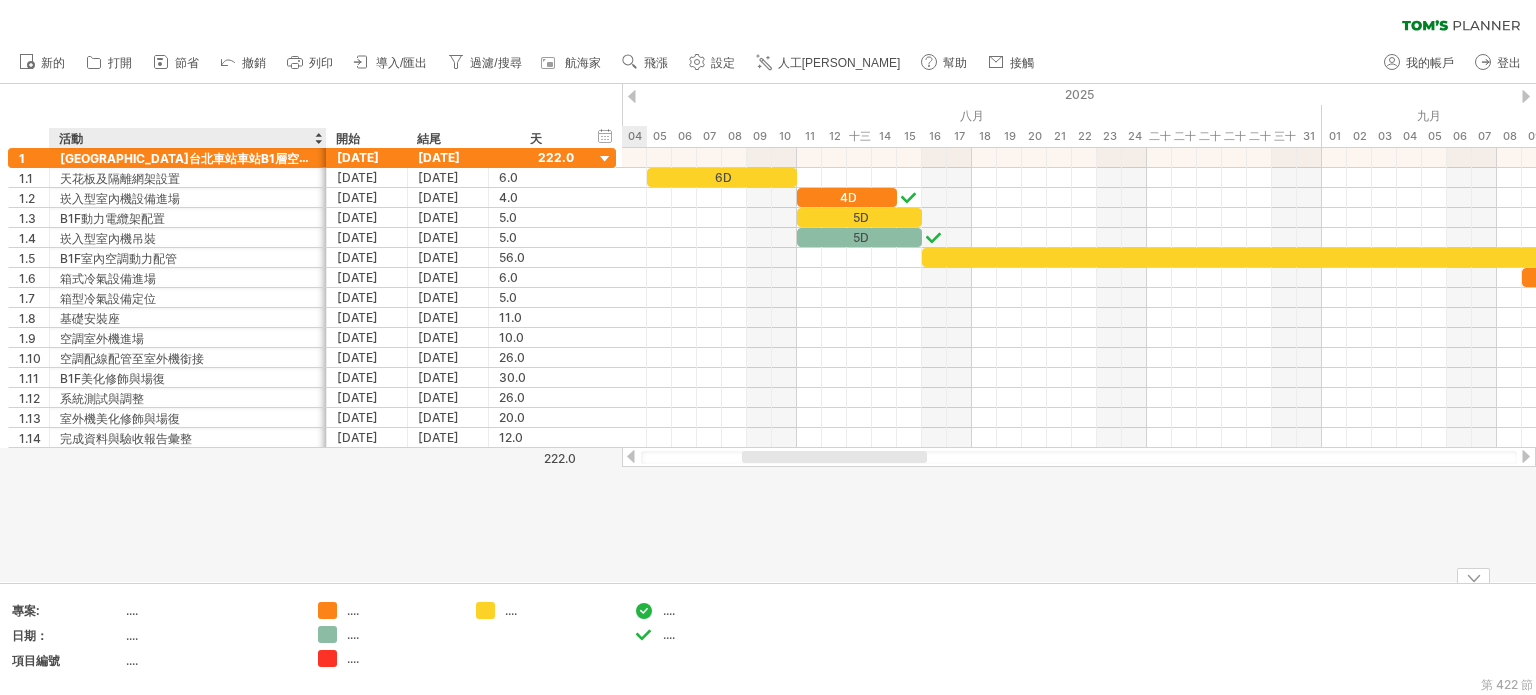 drag, startPoint x: 130, startPoint y: 615, endPoint x: 77, endPoint y: 617, distance: 53.037724 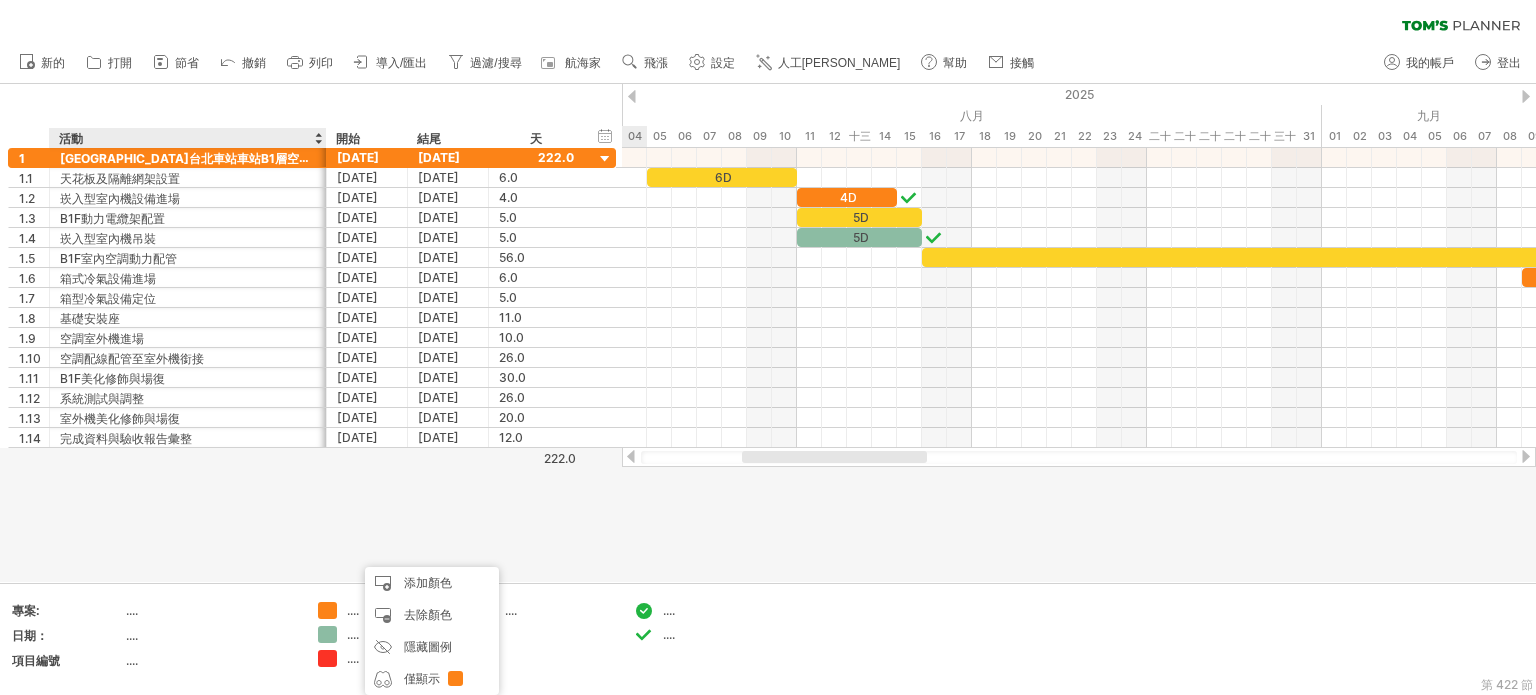 click at bounding box center [768, 333] 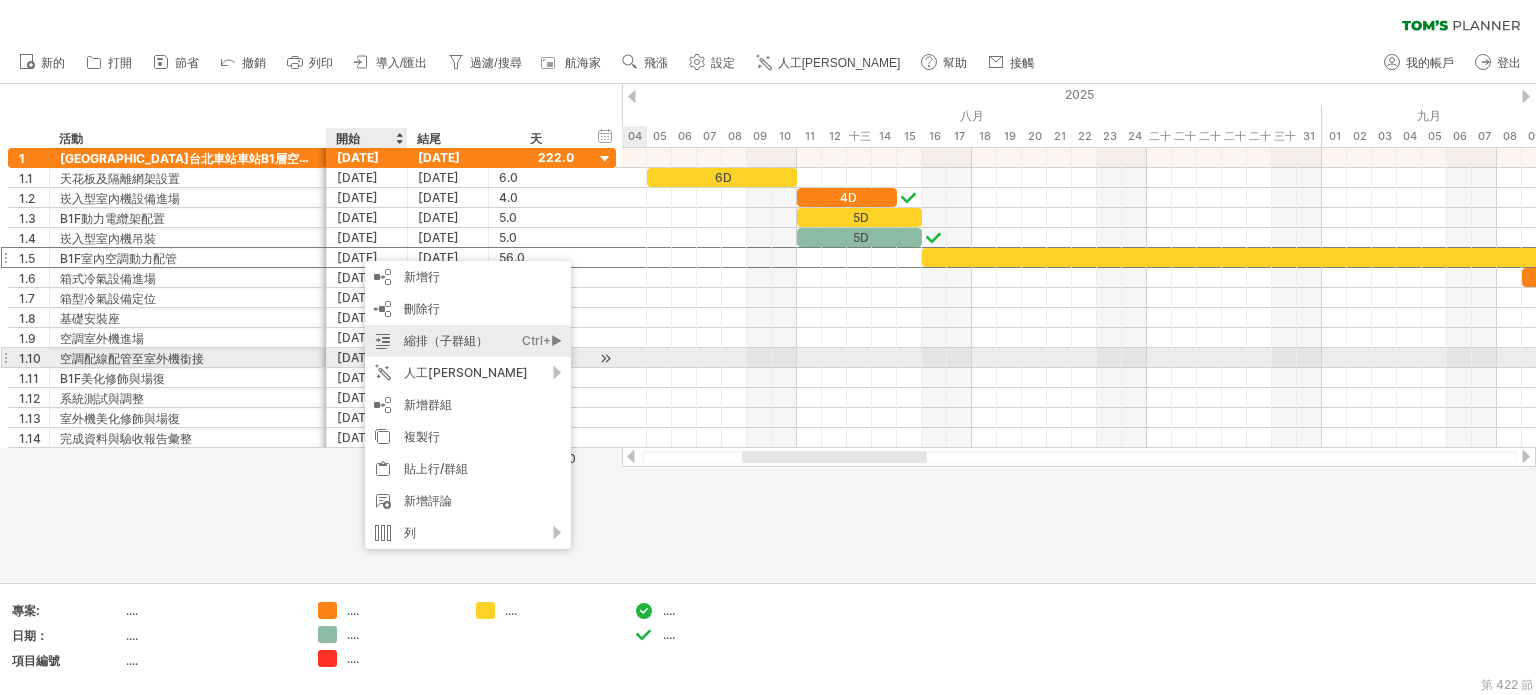 click on "縮排（子群組） Ctrl+► Cmd+►" at bounding box center [468, 341] 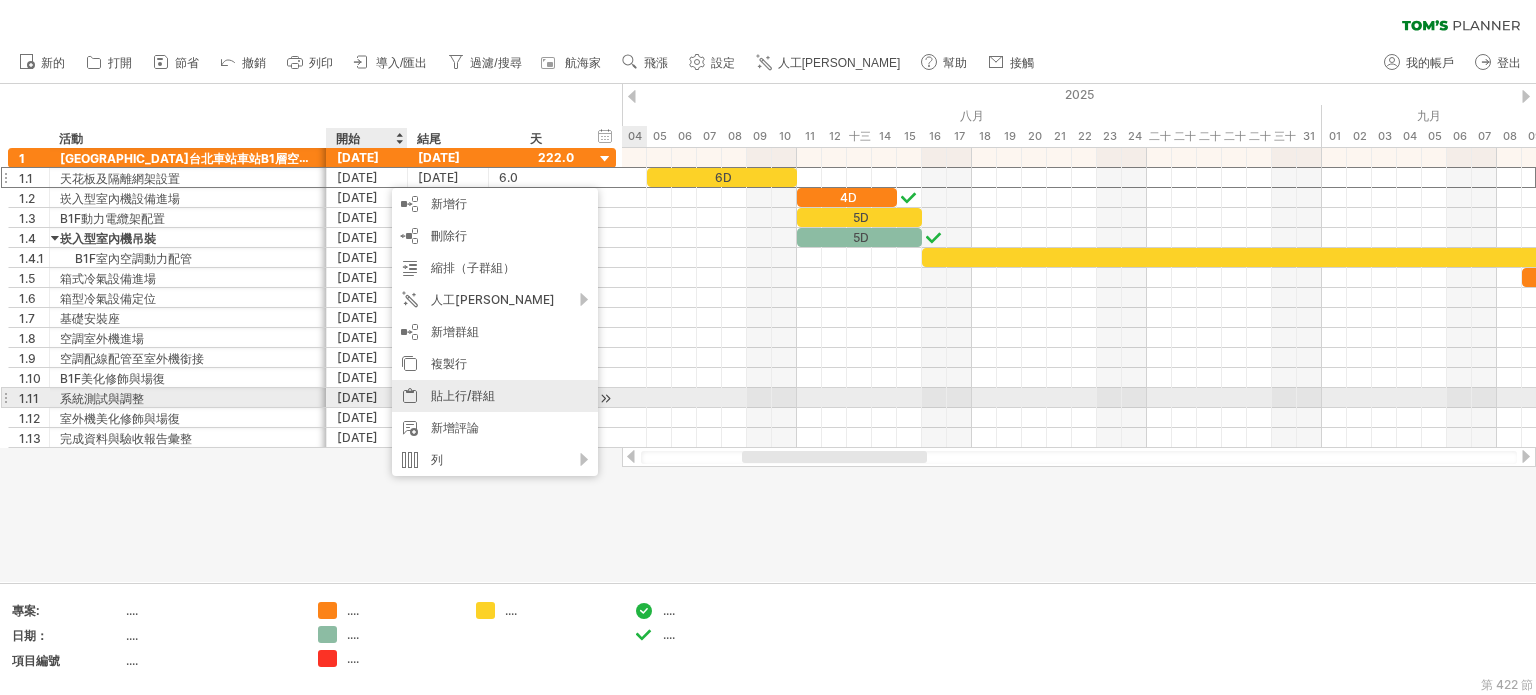 click on "貼上行/群組" at bounding box center (495, 396) 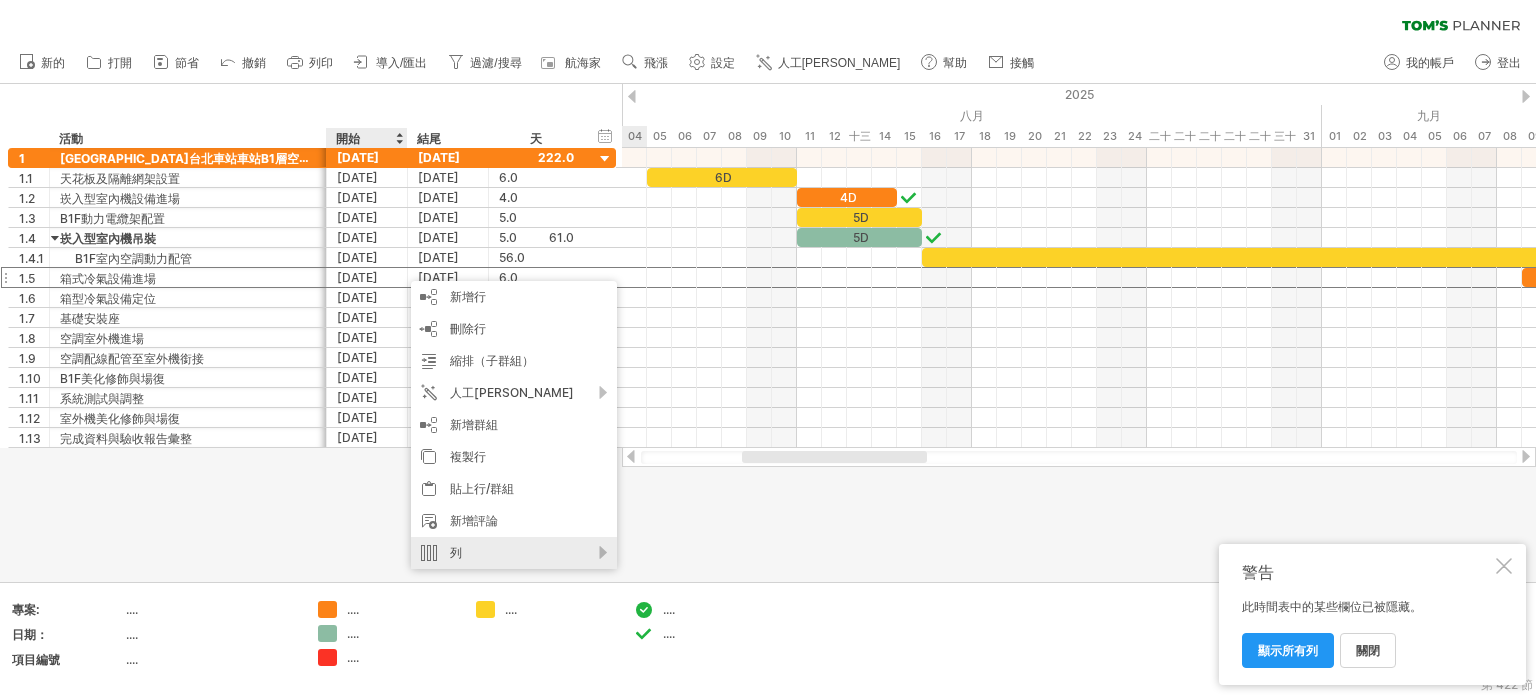 click on "列" at bounding box center (514, 553) 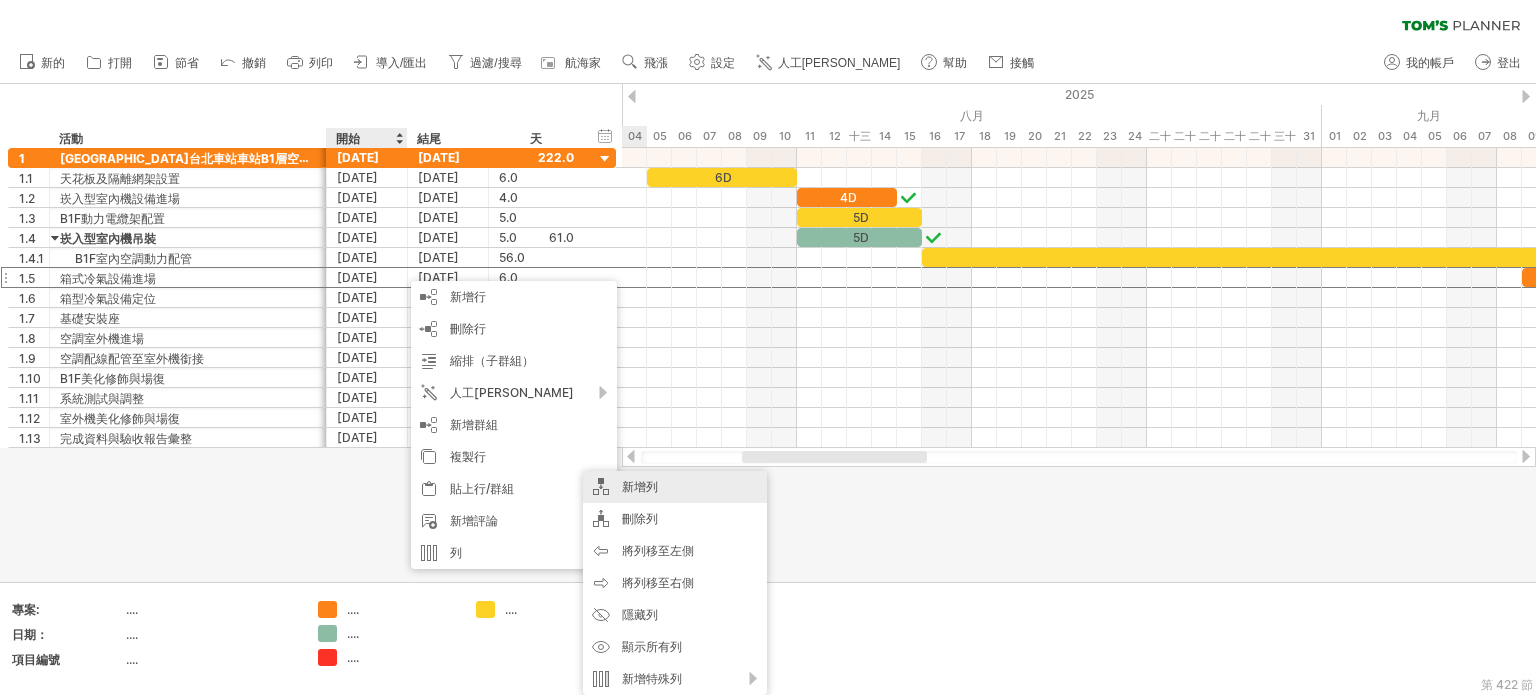 click on "新增列" at bounding box center [675, 487] 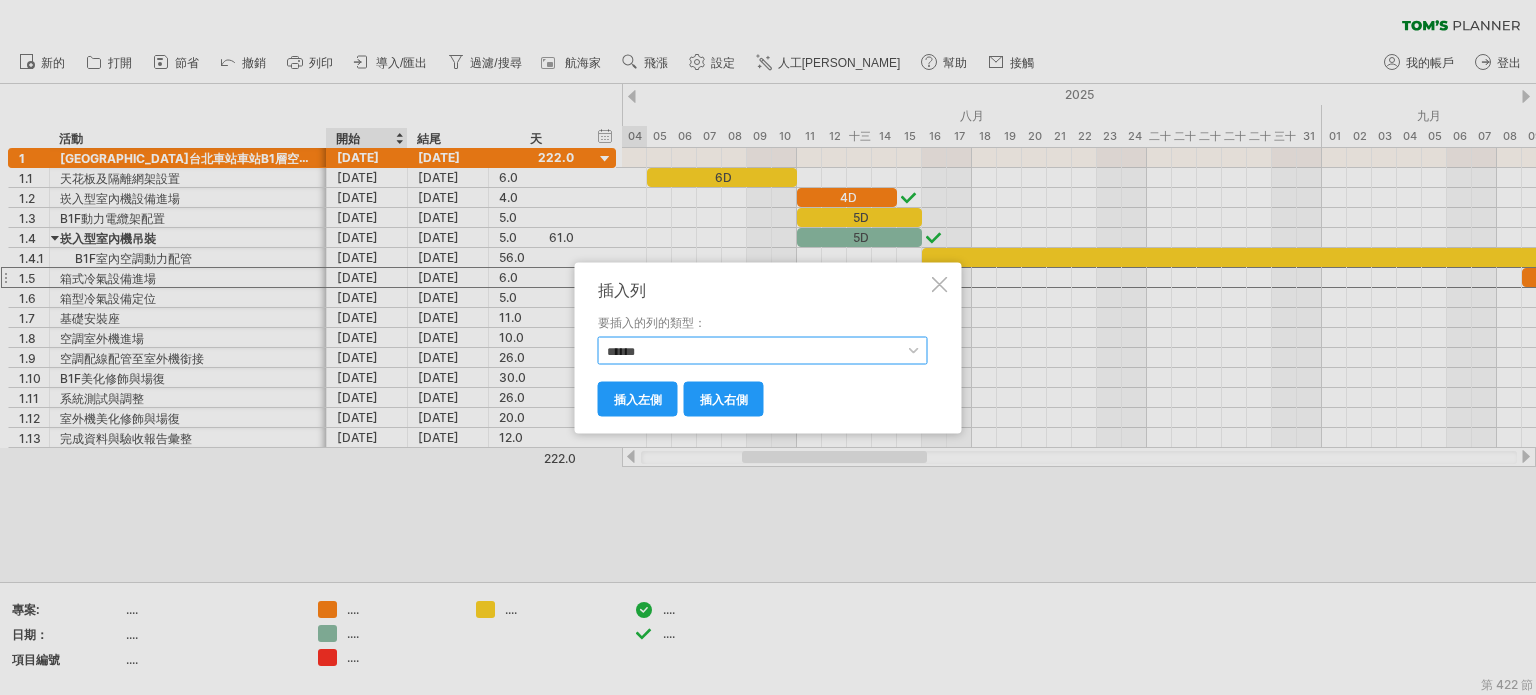 drag, startPoint x: 792, startPoint y: 356, endPoint x: 768, endPoint y: 352, distance: 24.33105 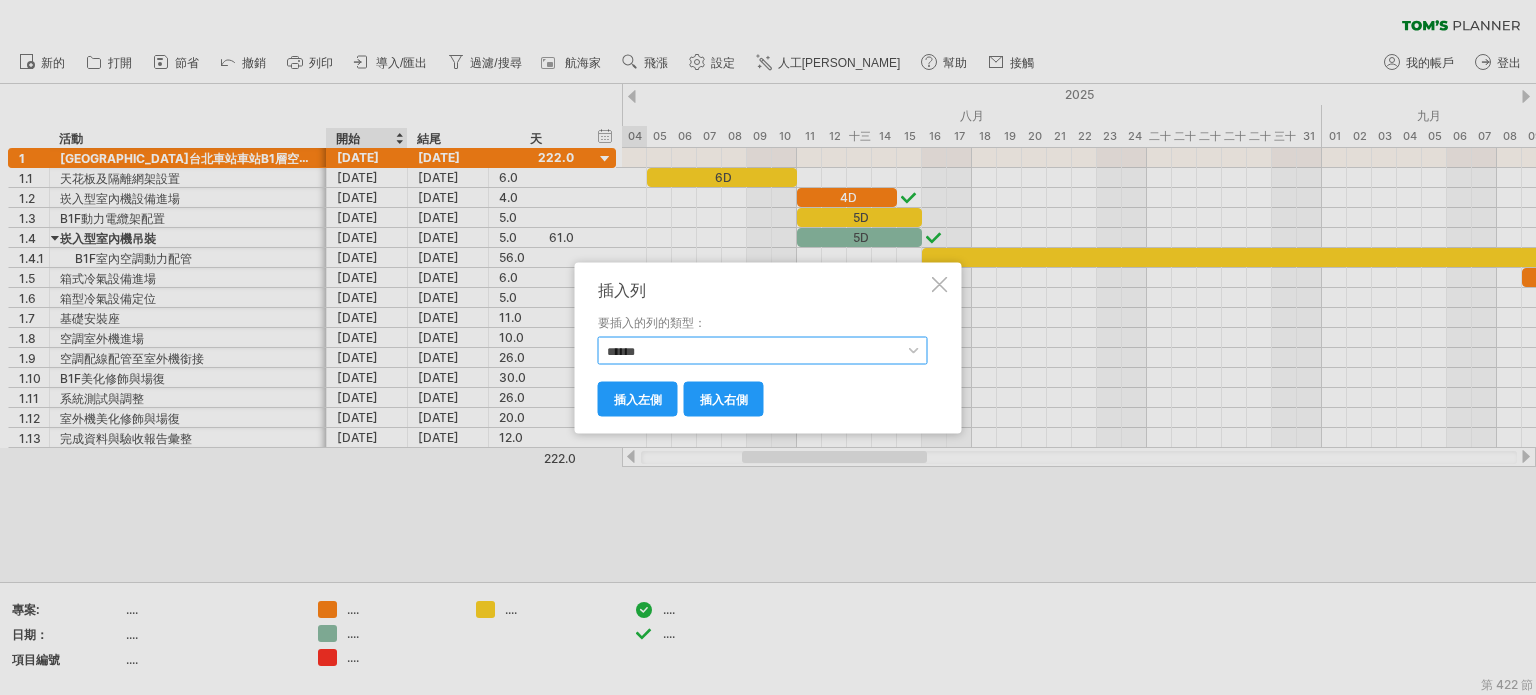 select on "*********" 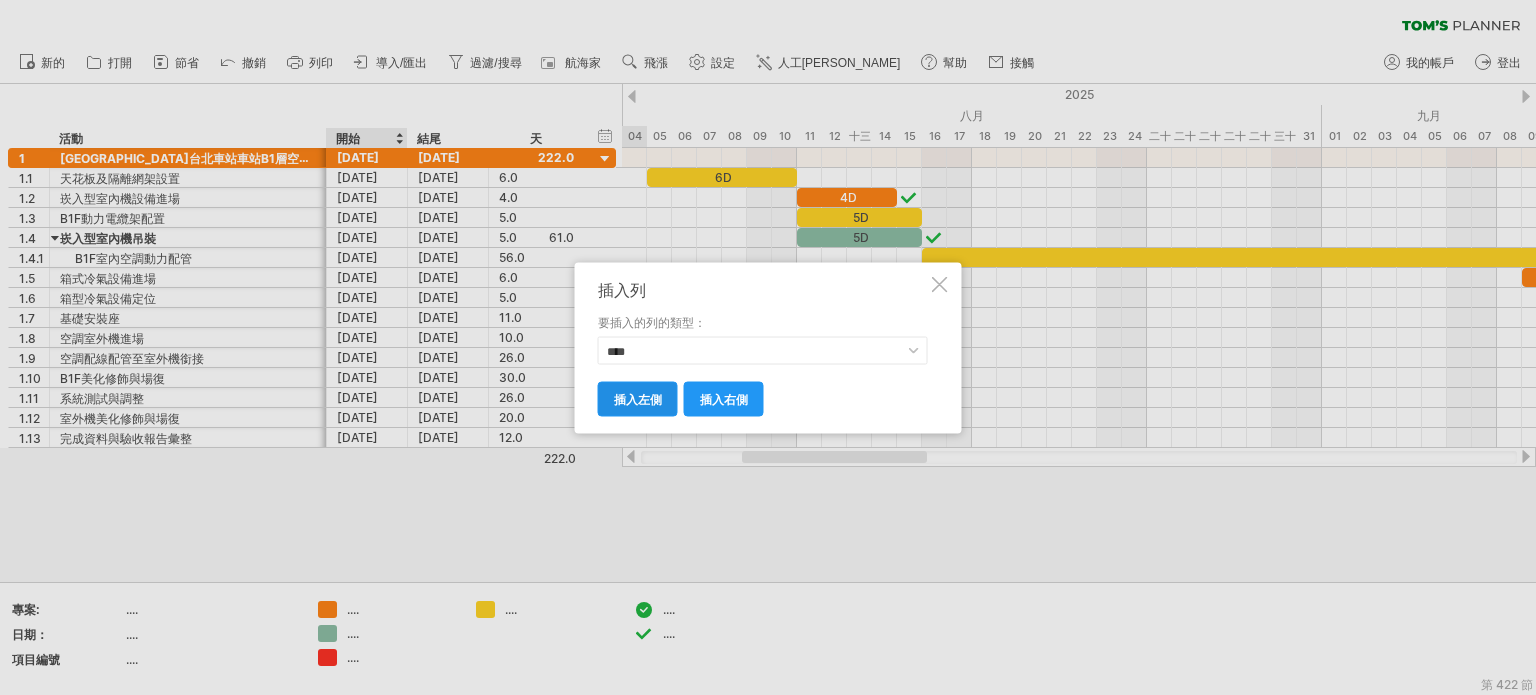 click on "插入左側" at bounding box center (638, 398) 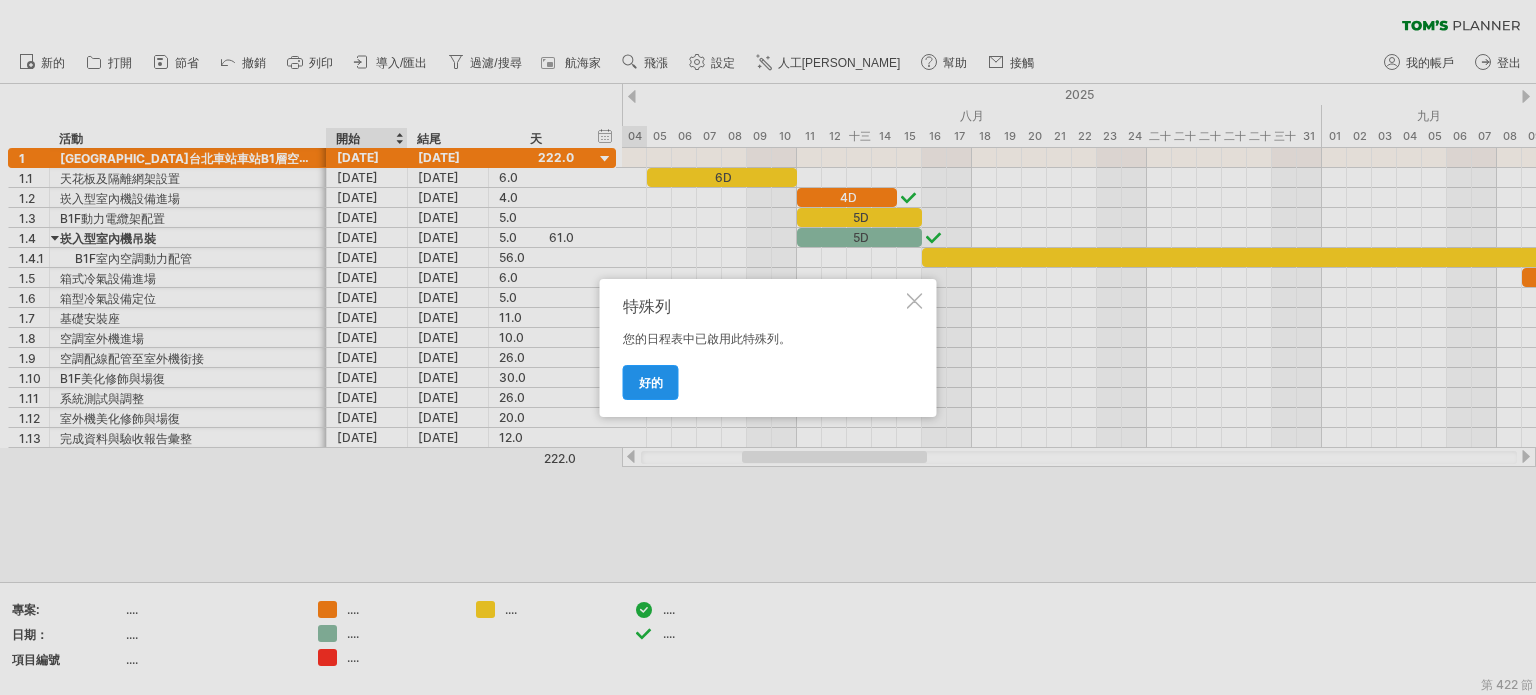 click on "好的" at bounding box center (651, 382) 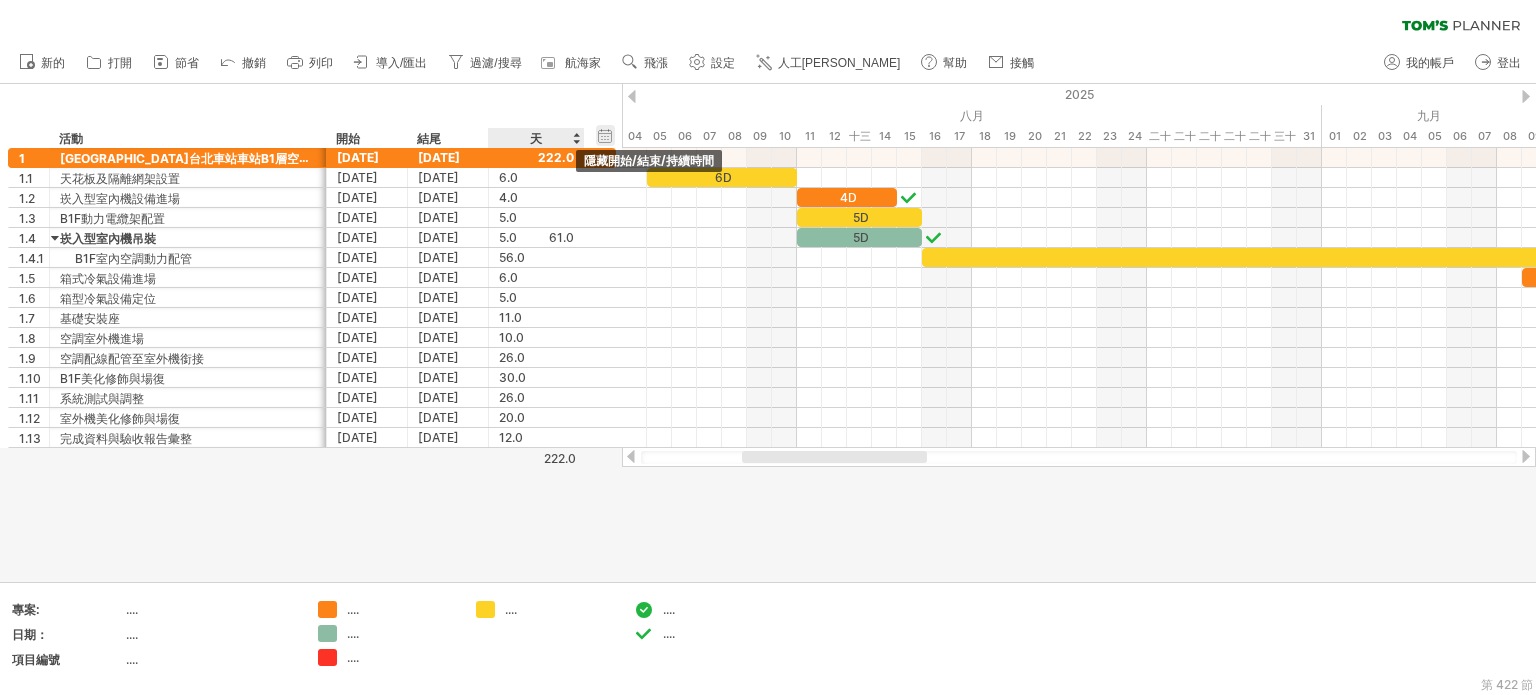 click on "隱藏開始/結束/持續時間 顯示開始/結束/持續時間" at bounding box center [605, 135] 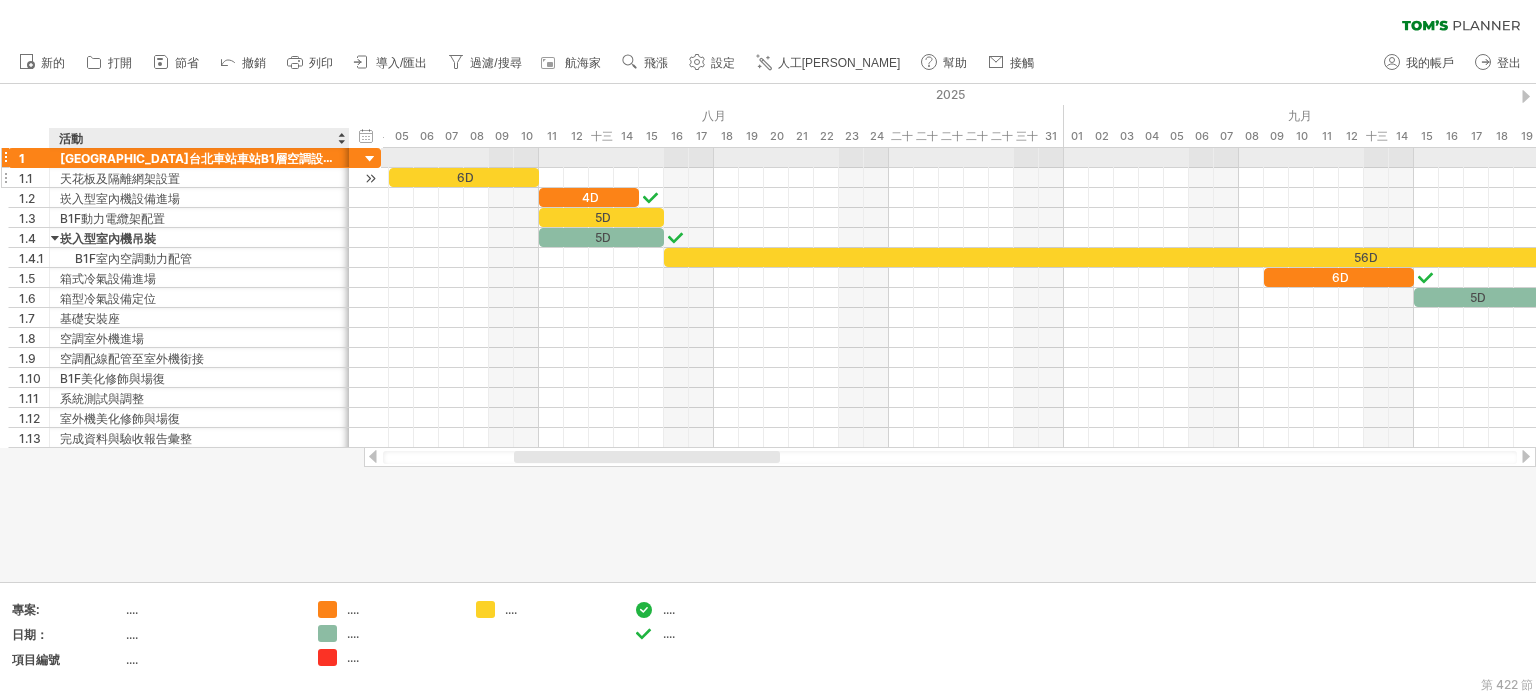 drag, startPoint x: 323, startPoint y: 165, endPoint x: 346, endPoint y: 172, distance: 24.04163 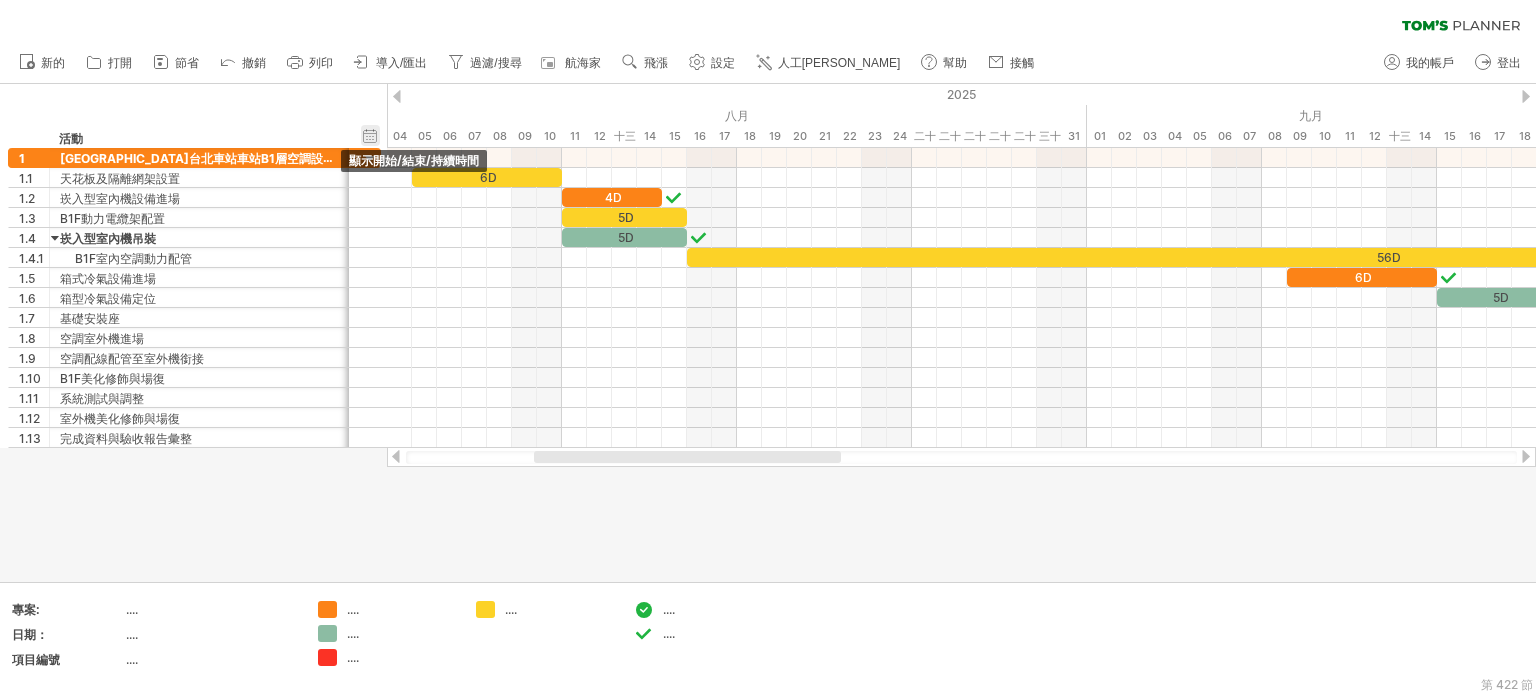 click on "隱藏開始/結束/持續時間 顯示開始/結束/持續時間" at bounding box center (370, 135) 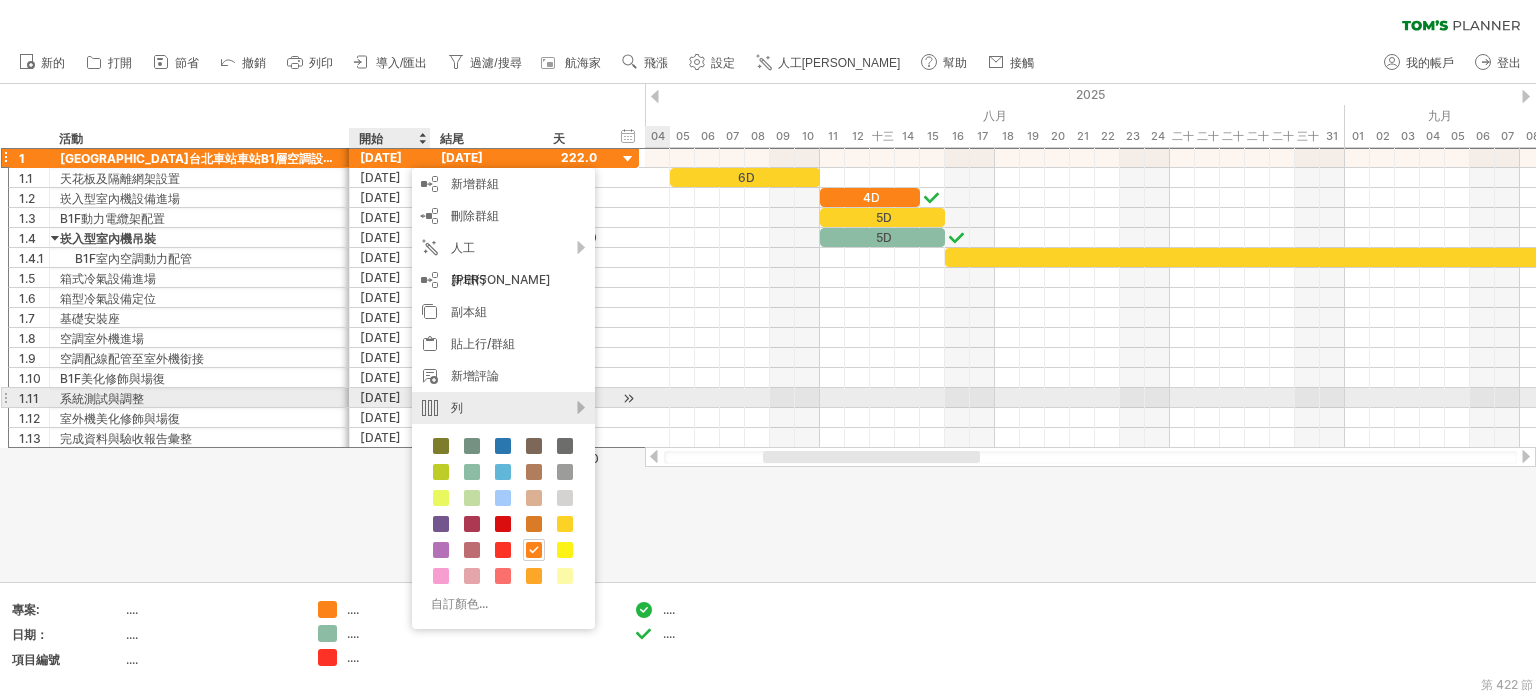 click on "列" at bounding box center (503, 408) 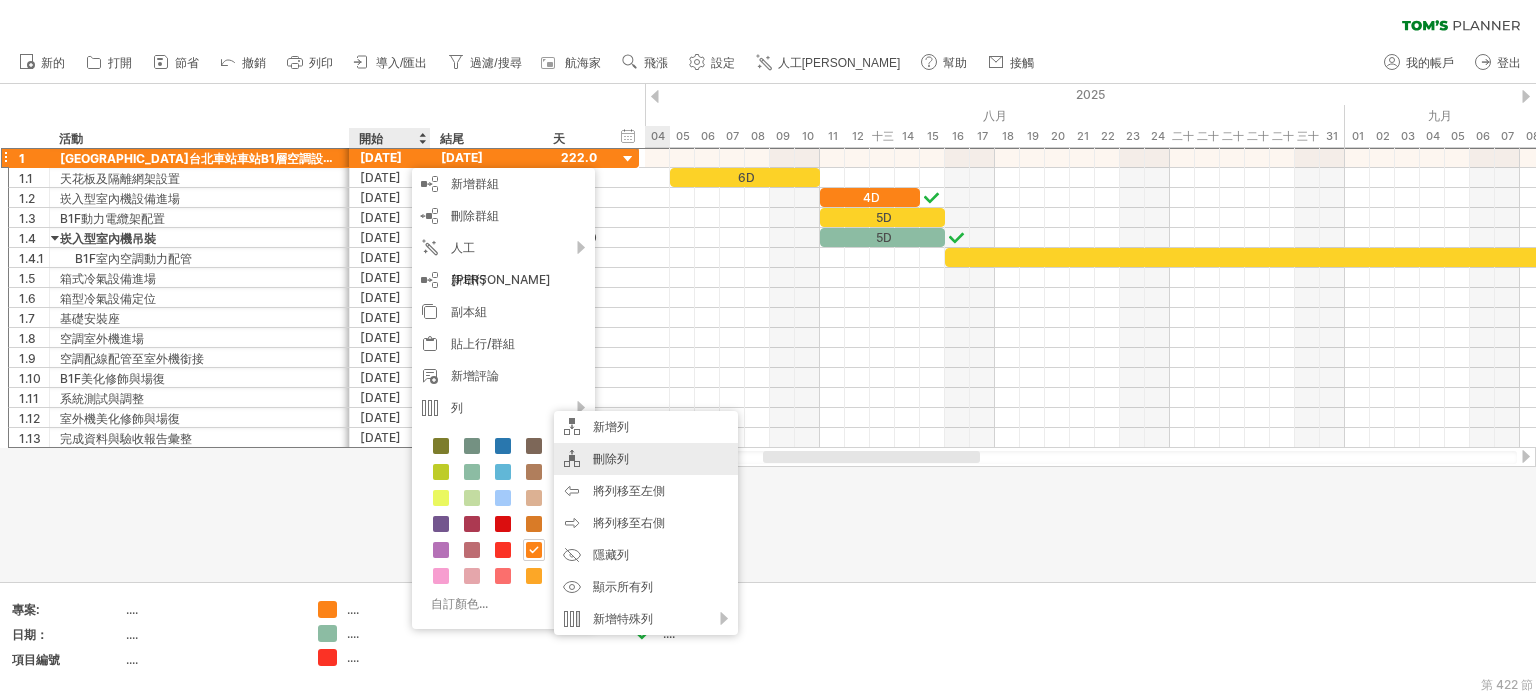 click on "刪除列" at bounding box center [646, 459] 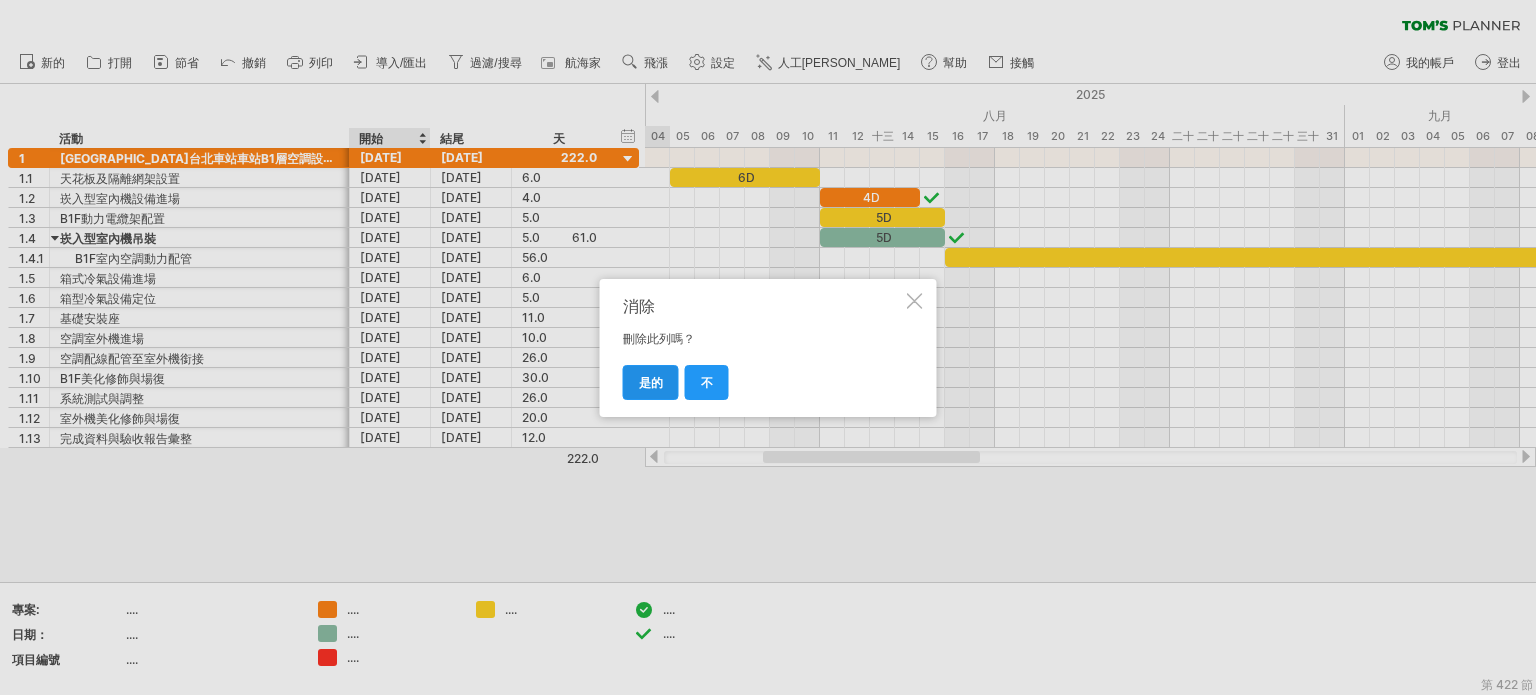 click on "是的" at bounding box center [651, 382] 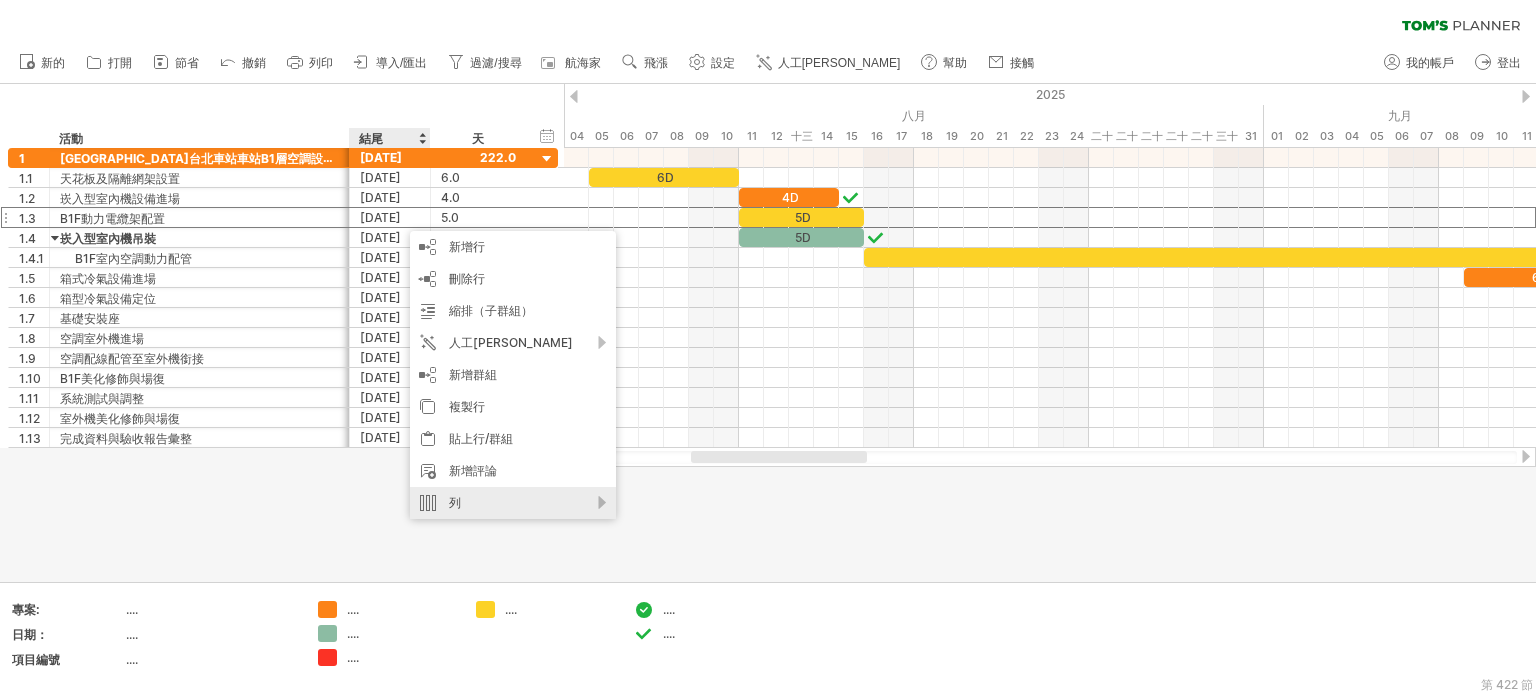 click on "列" at bounding box center [513, 503] 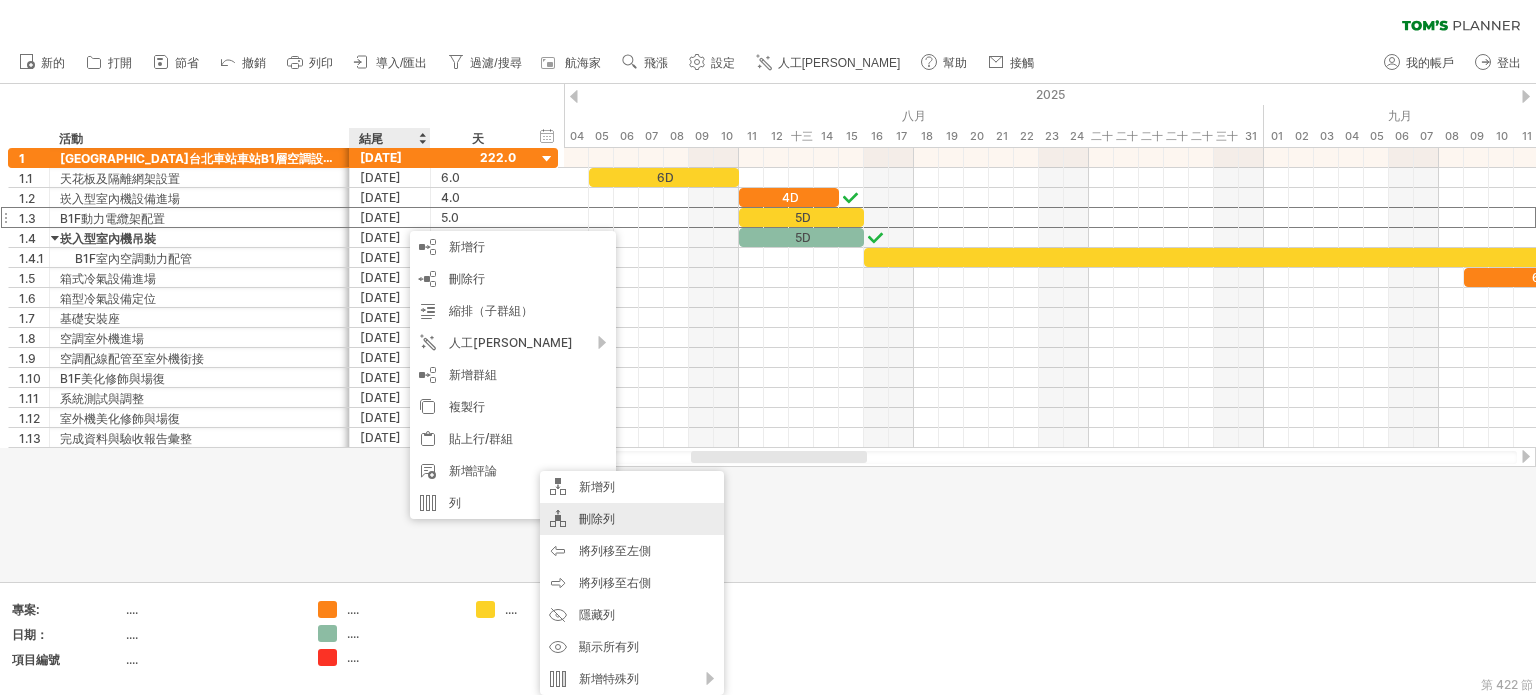 click on "刪除列" at bounding box center (632, 519) 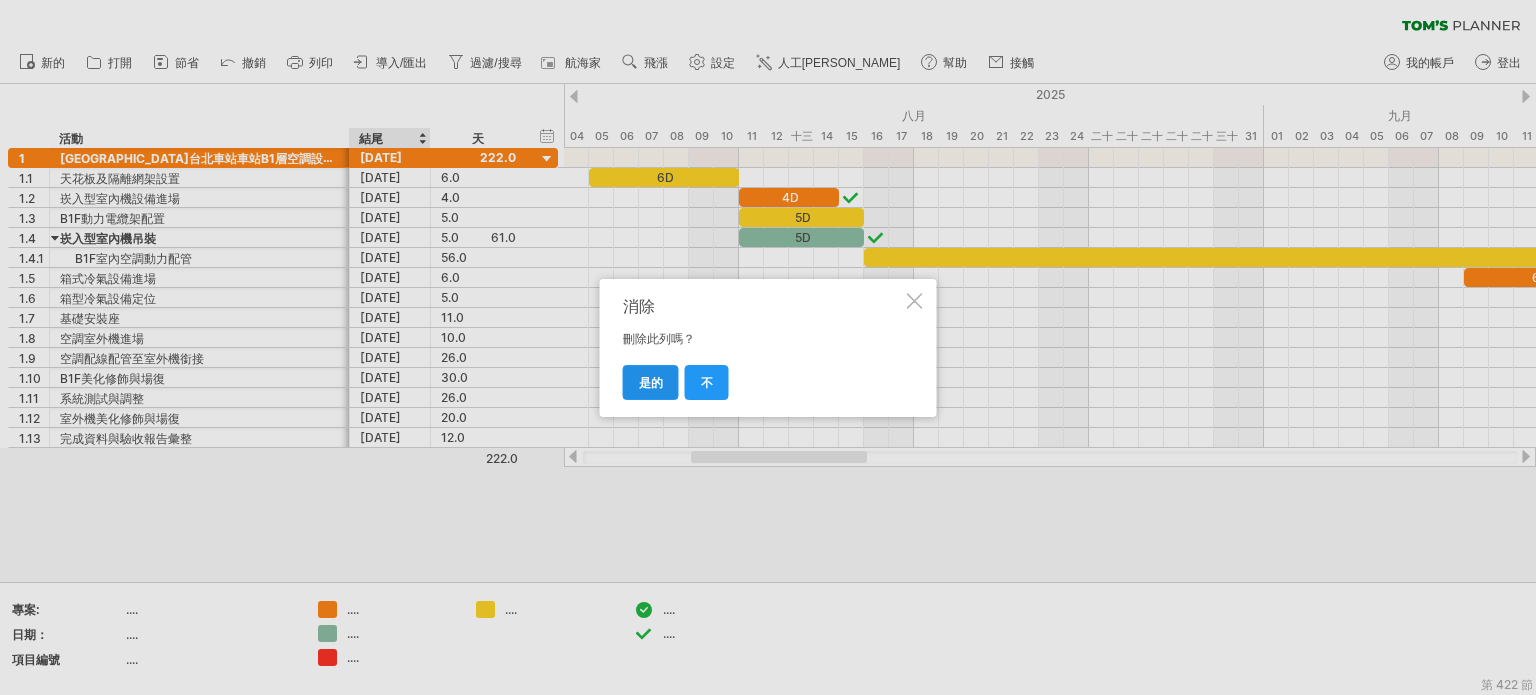 click on "是的" at bounding box center (651, 382) 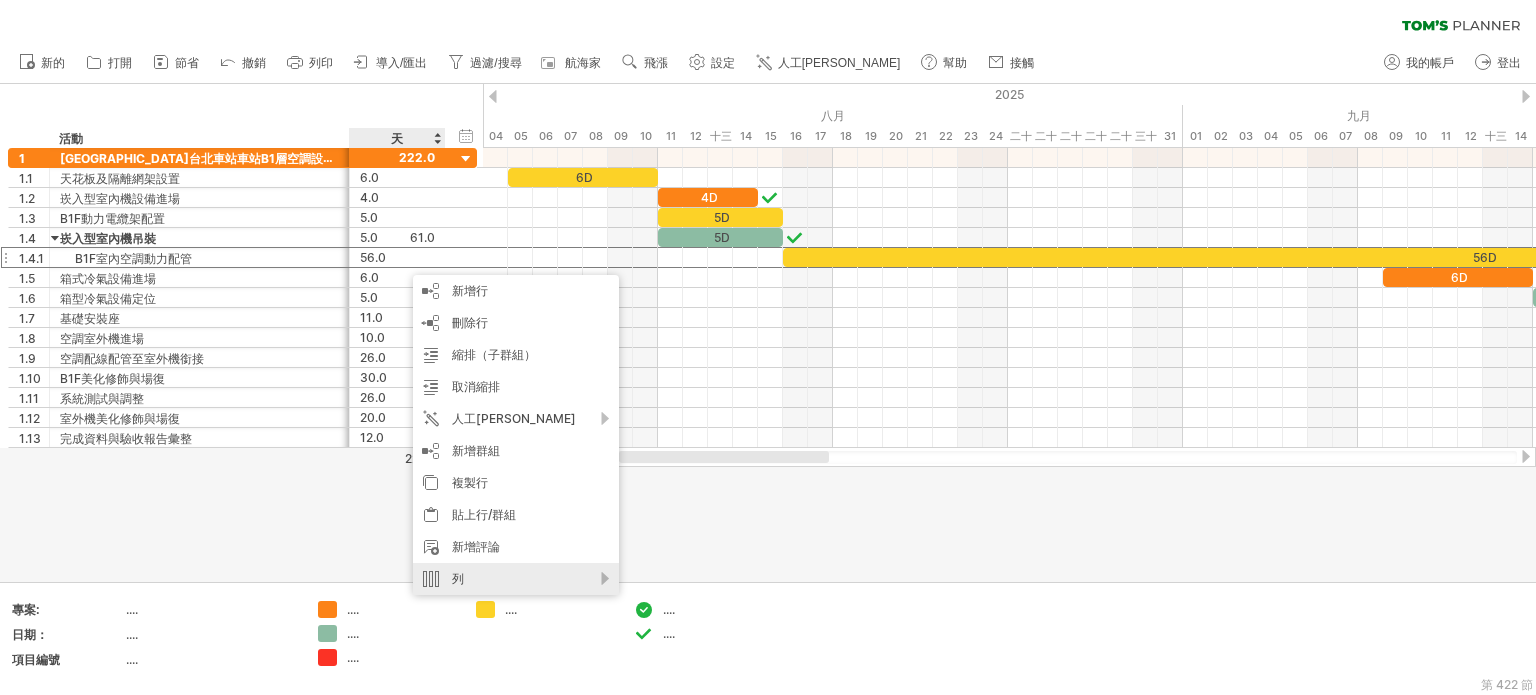 click on "列" at bounding box center [516, 579] 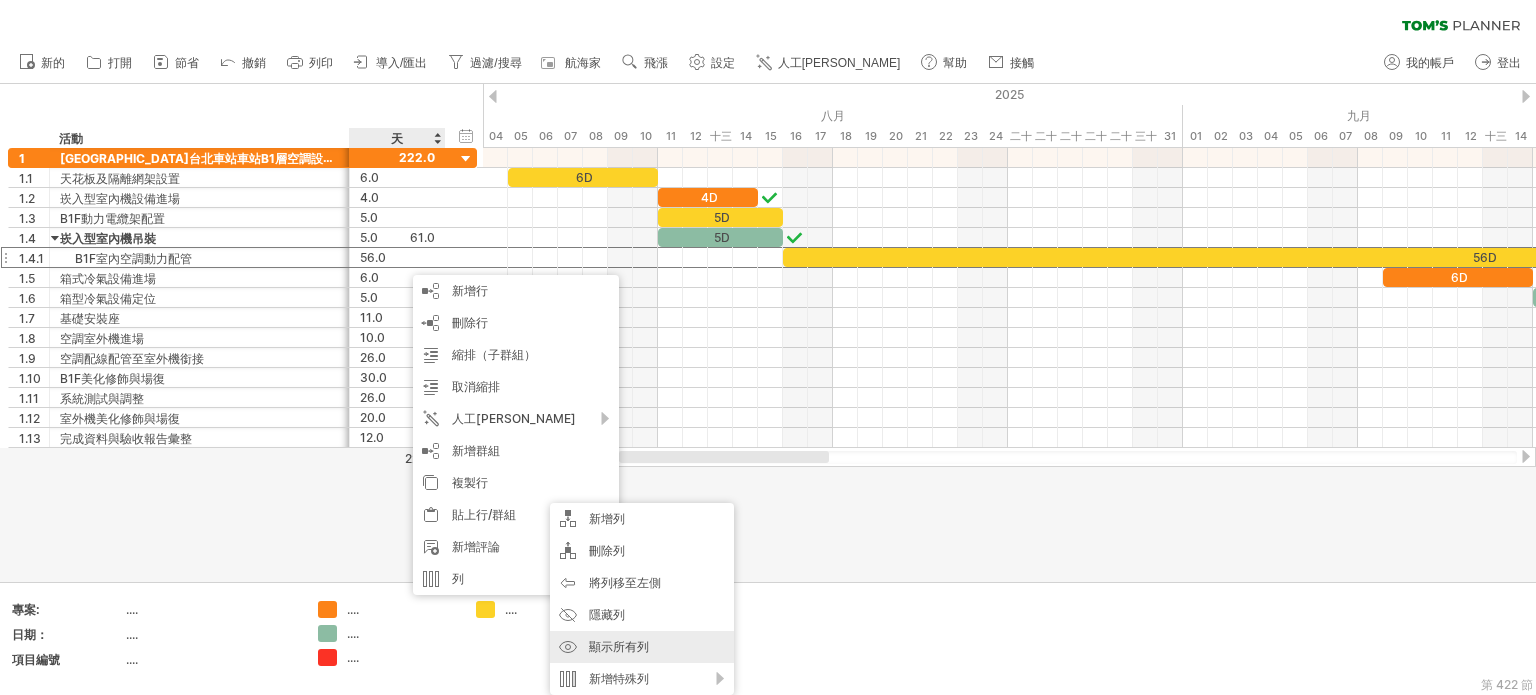 click on "顯示所有列" at bounding box center (642, 647) 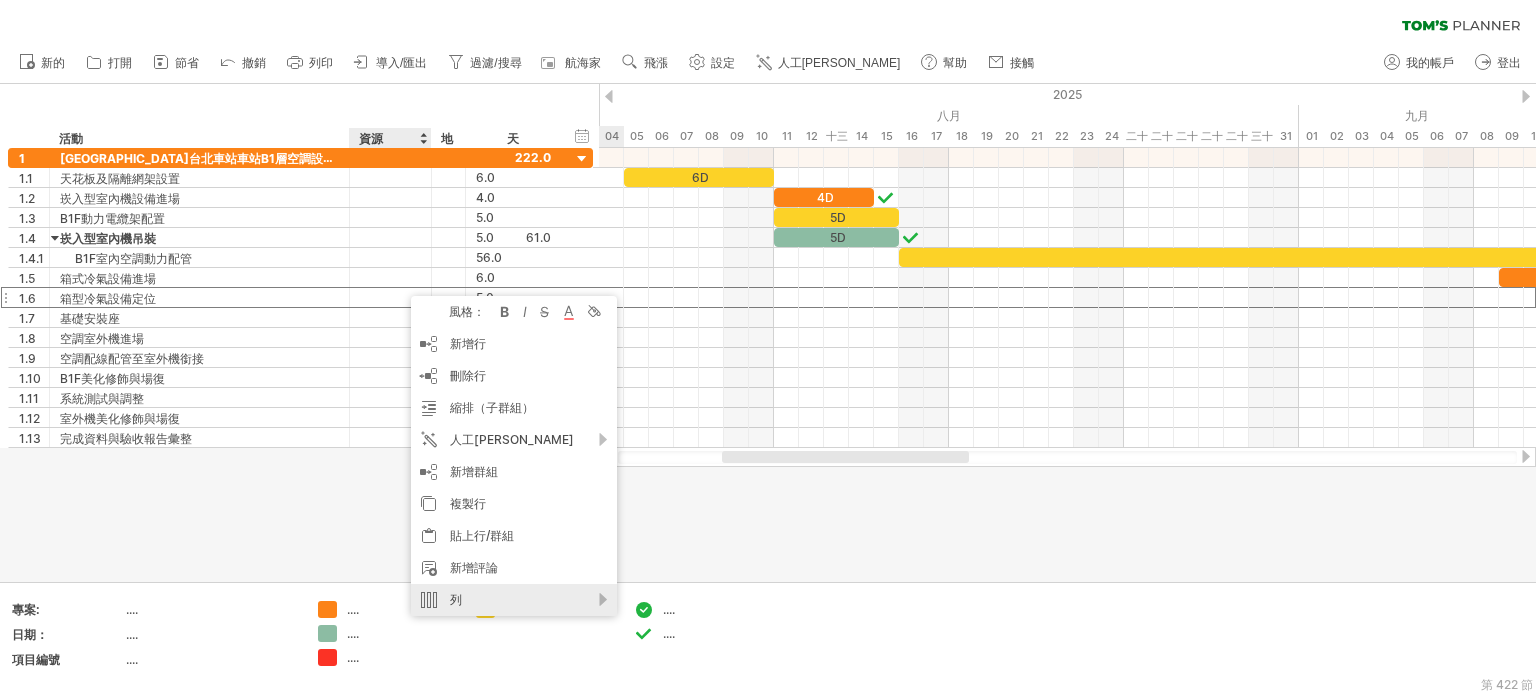 click on "列" at bounding box center [514, 600] 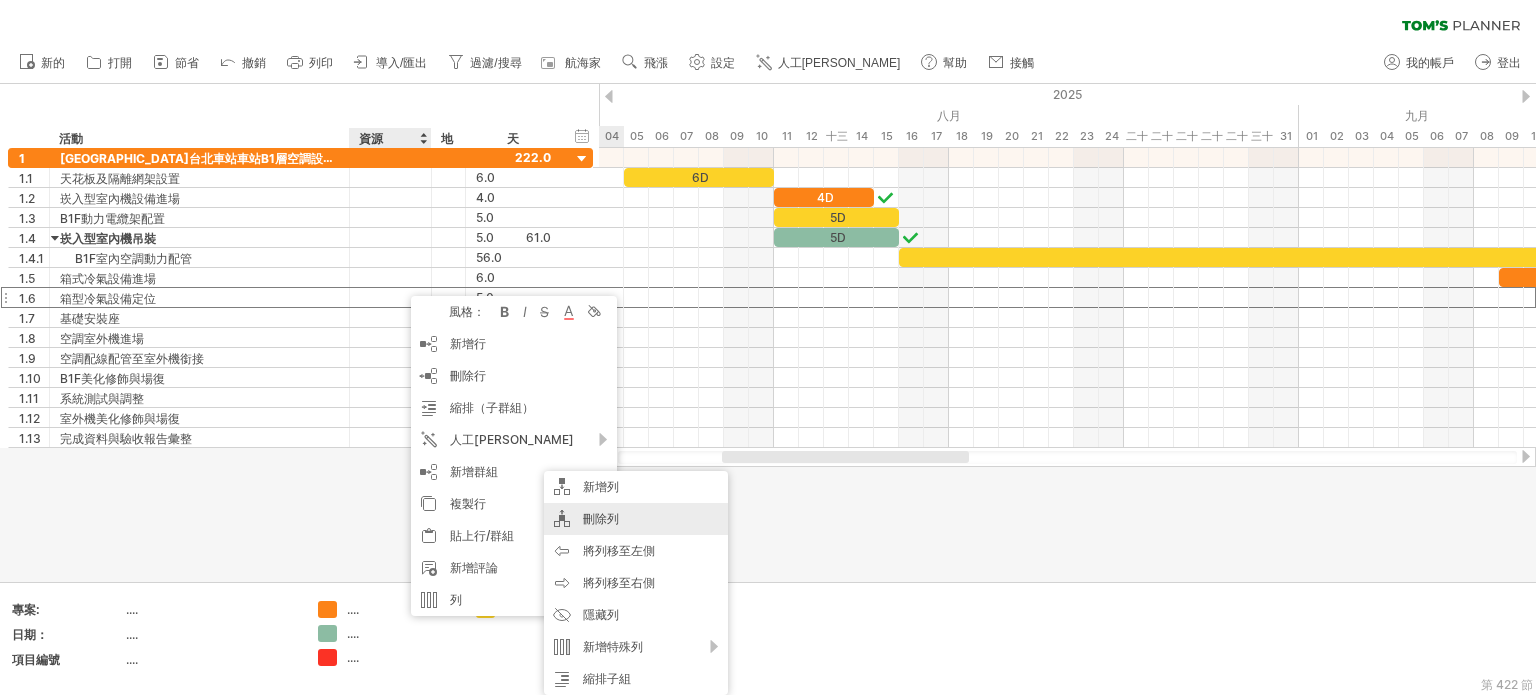 click on "刪除列" at bounding box center [636, 519] 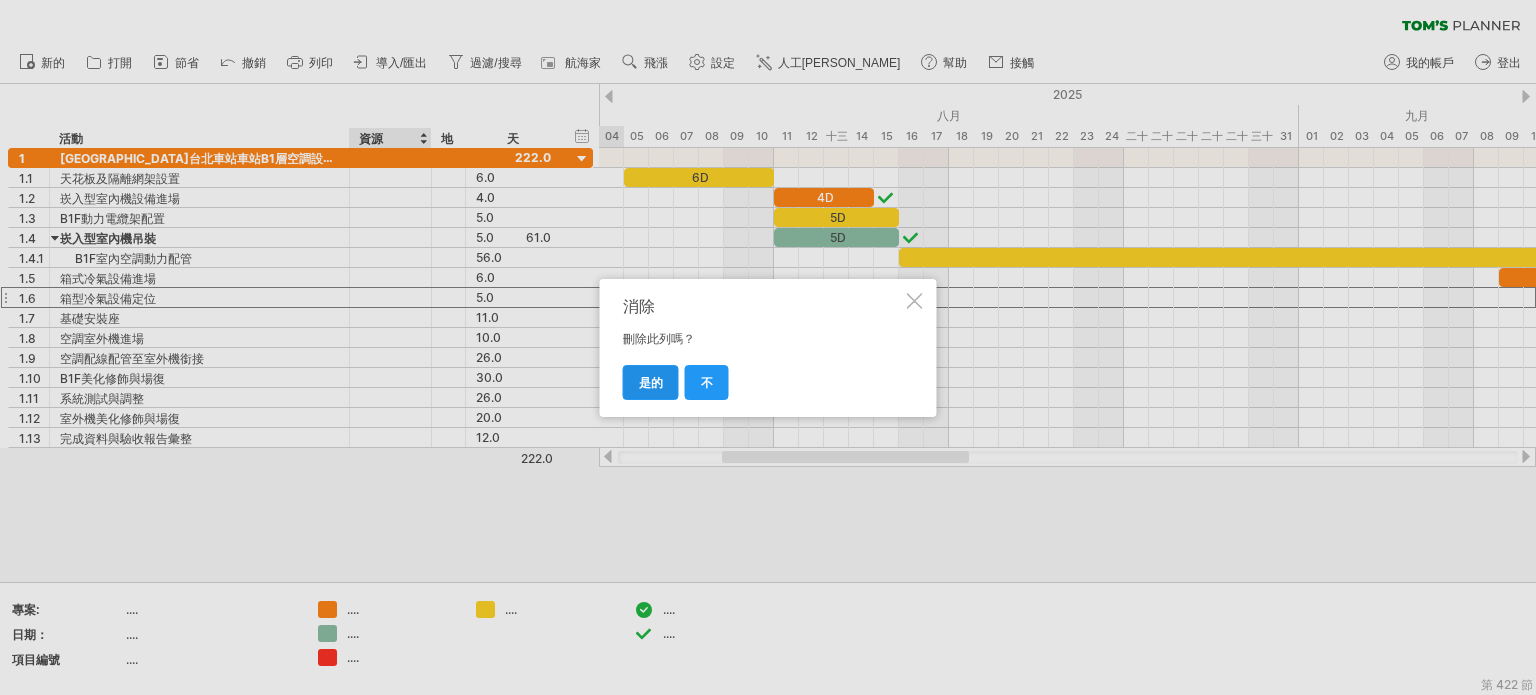 click on "是的" at bounding box center [651, 382] 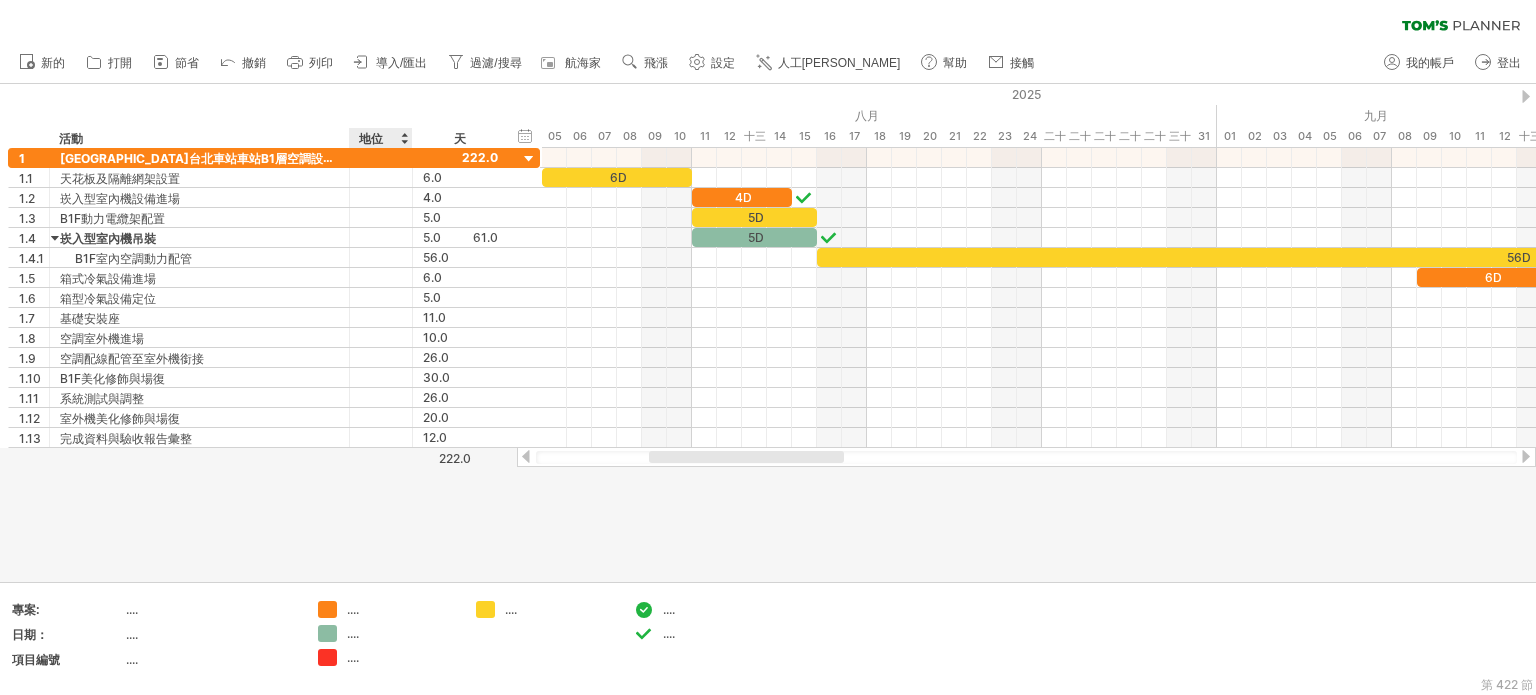 drag, startPoint x: 380, startPoint y: 141, endPoint x: 409, endPoint y: 143, distance: 29.068884 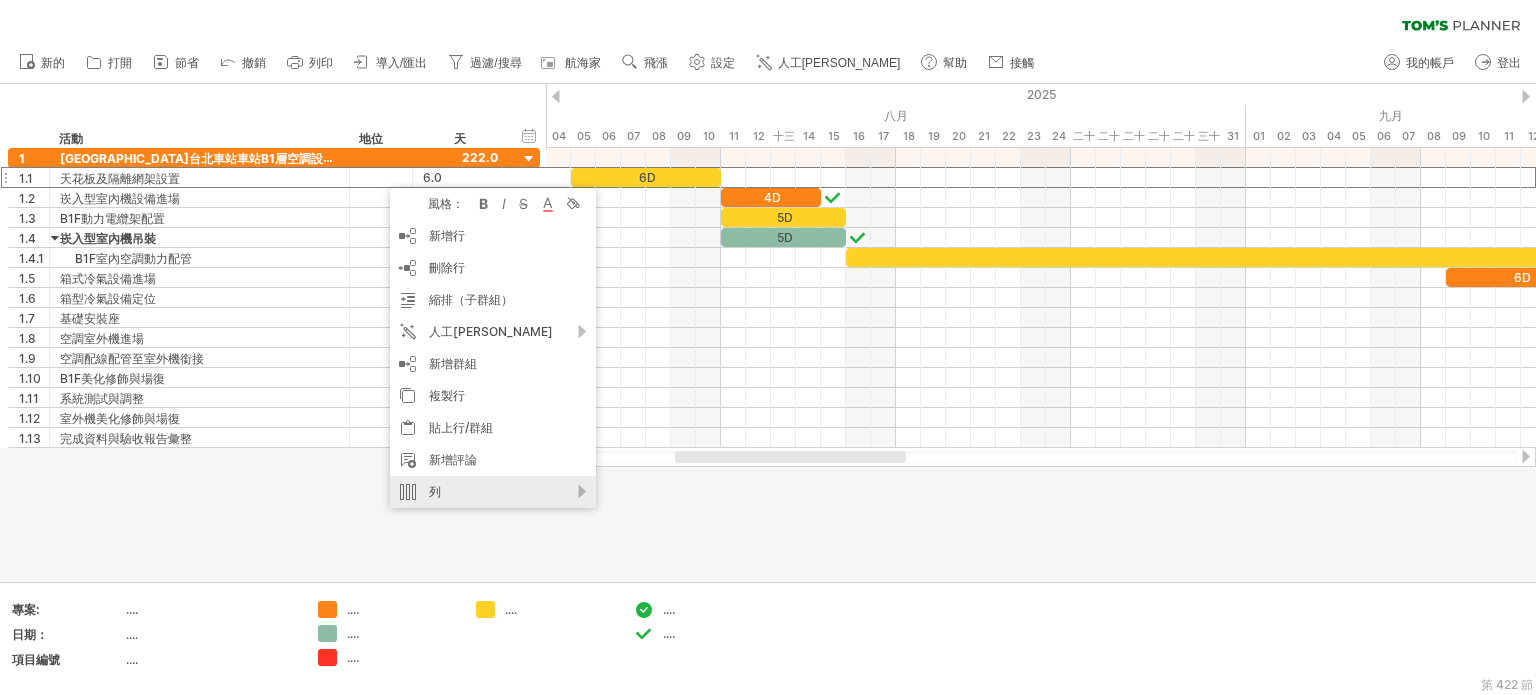 click on "列" at bounding box center [493, 492] 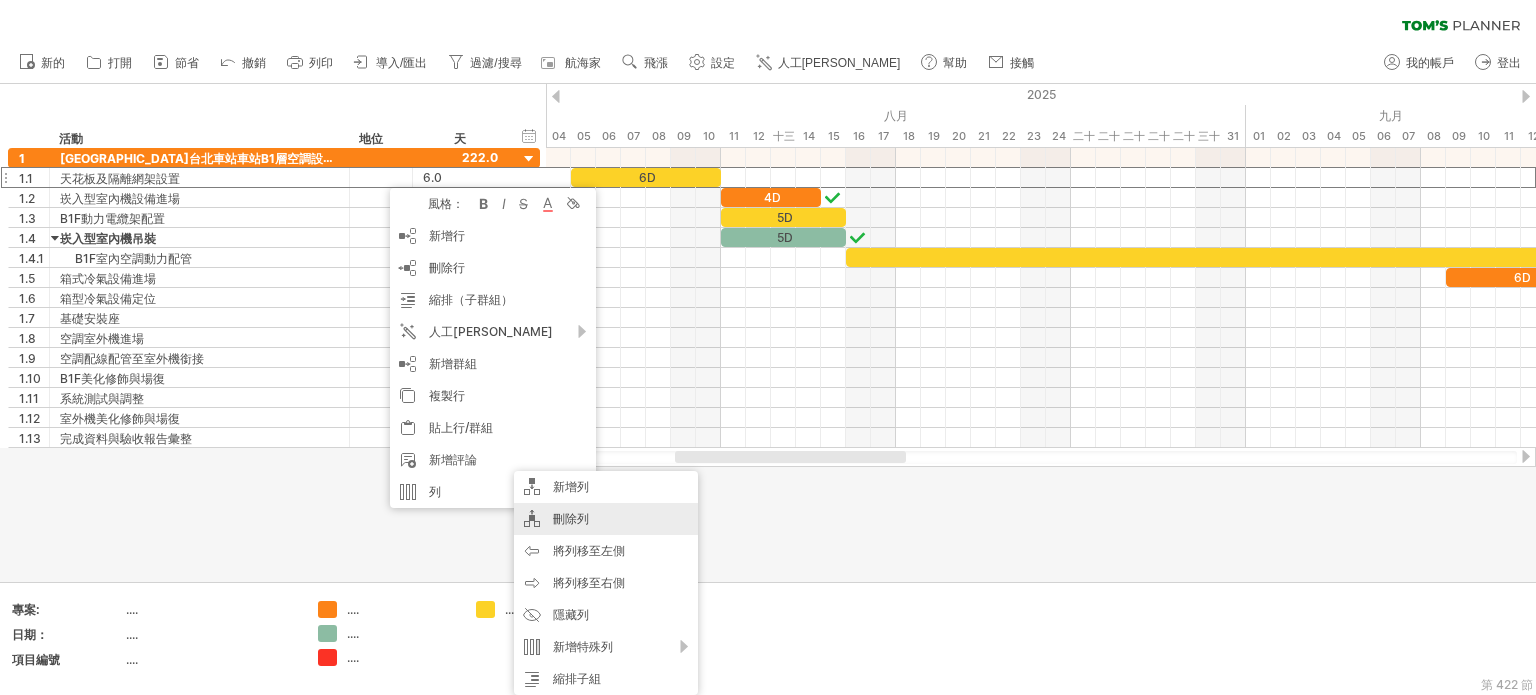click on "刪除列" at bounding box center (606, 519) 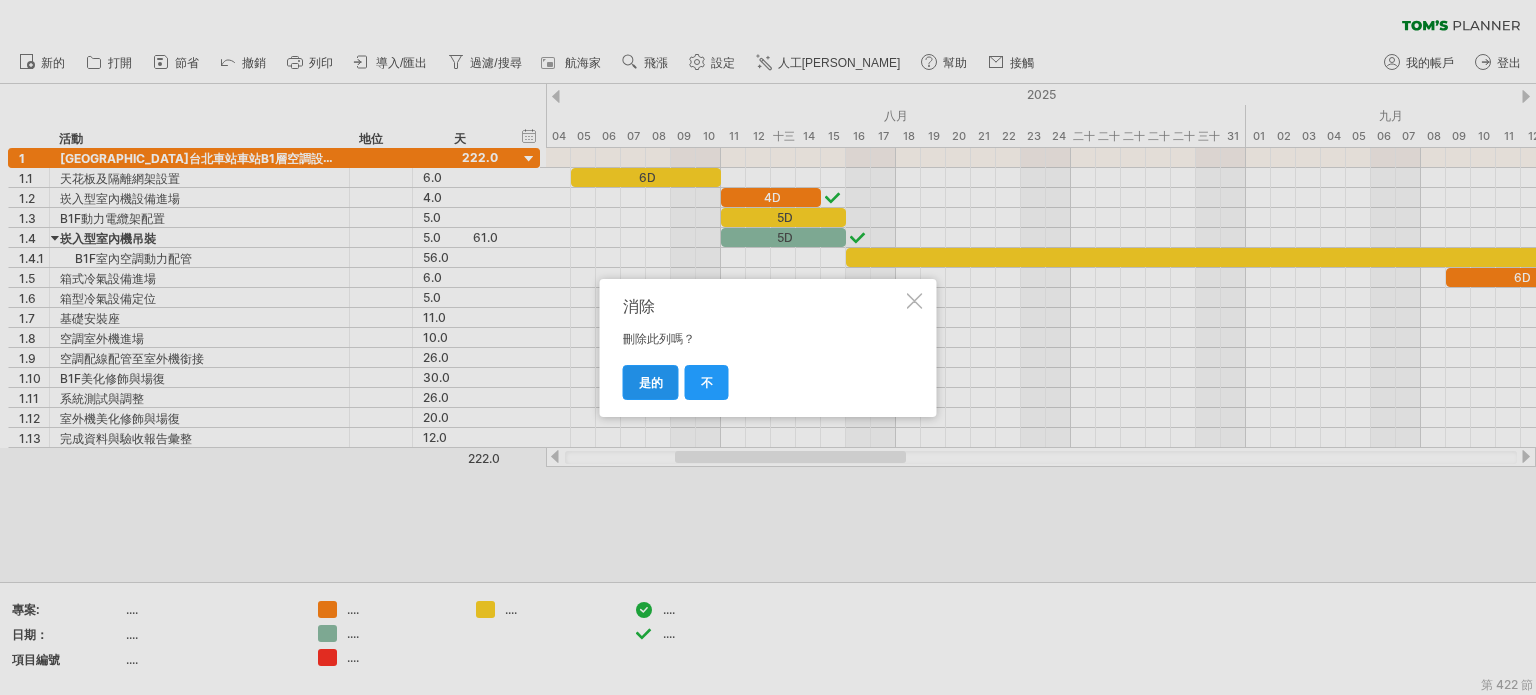 click on "是的" at bounding box center [651, 382] 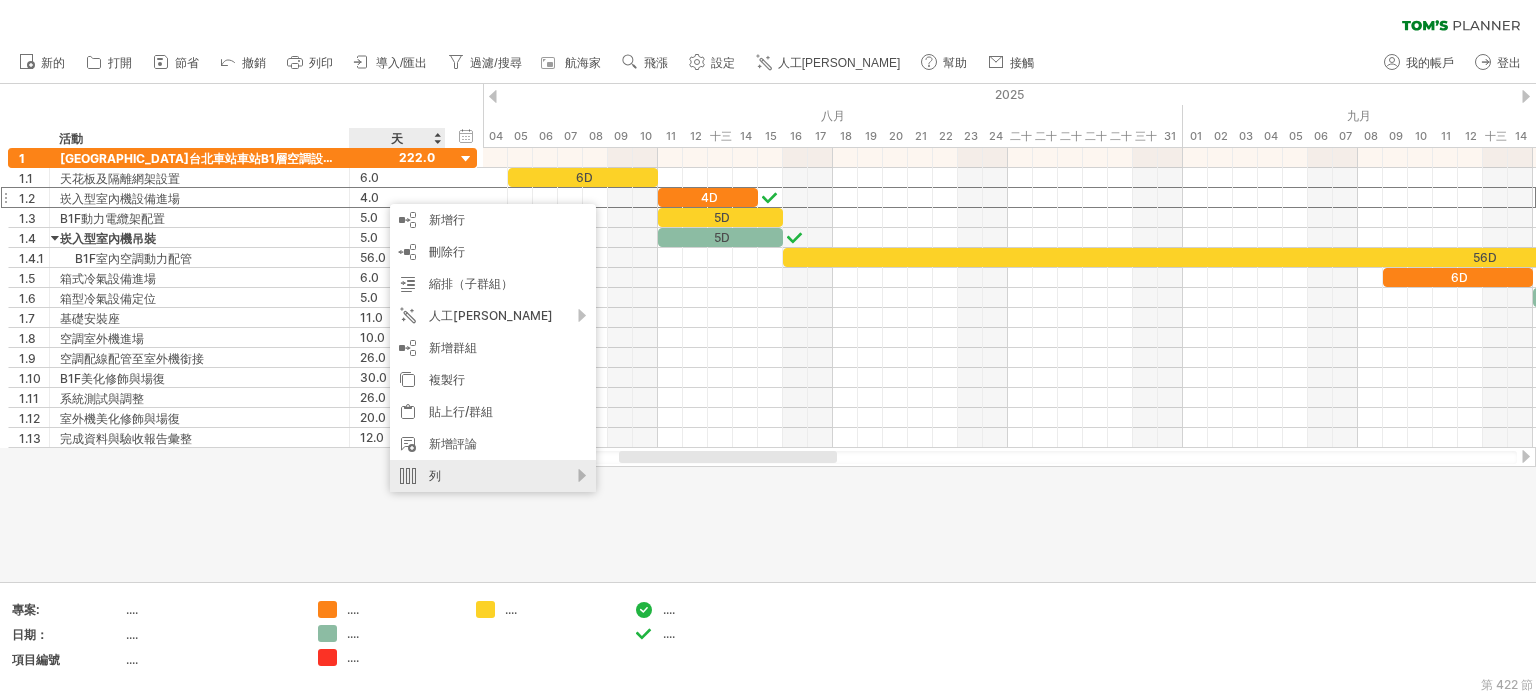 drag, startPoint x: 494, startPoint y: 477, endPoint x: 595, endPoint y: 481, distance: 101.07918 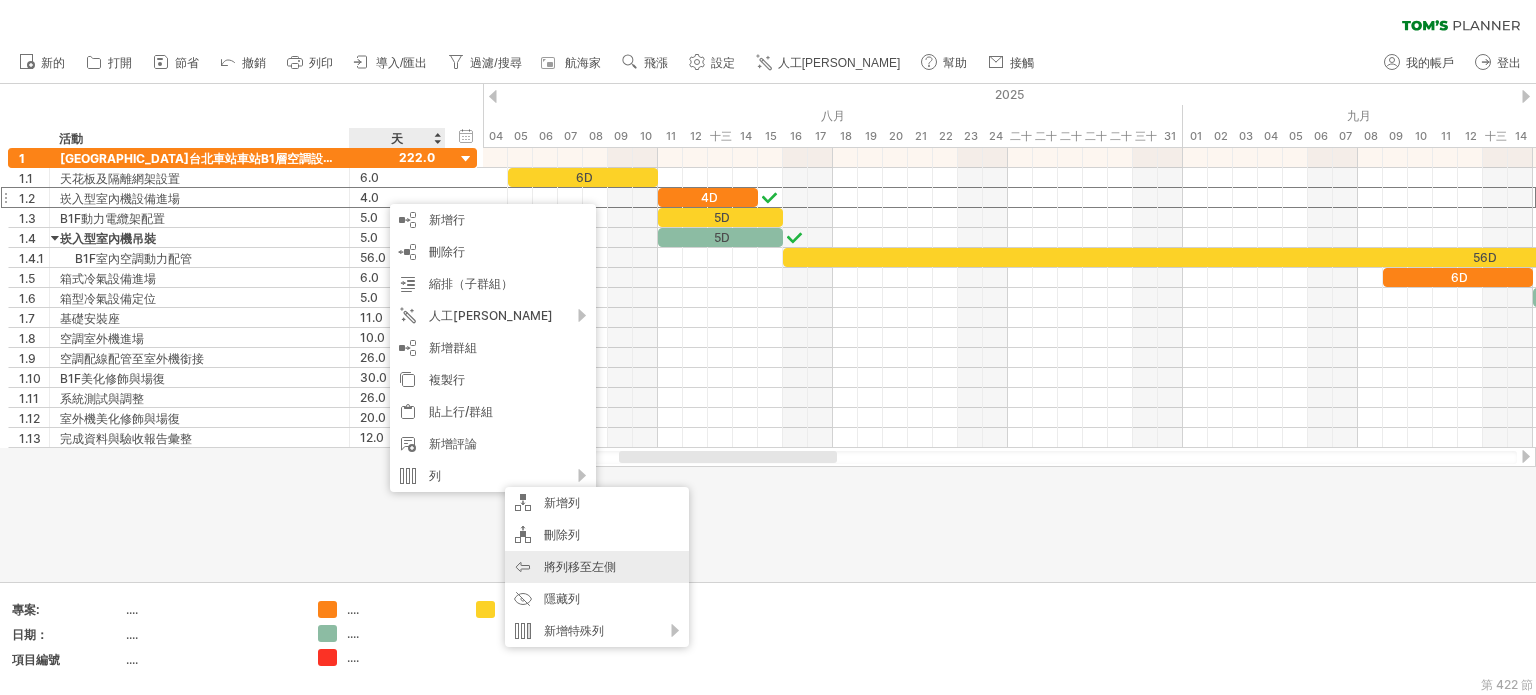 click on "刪除列" at bounding box center [597, 535] 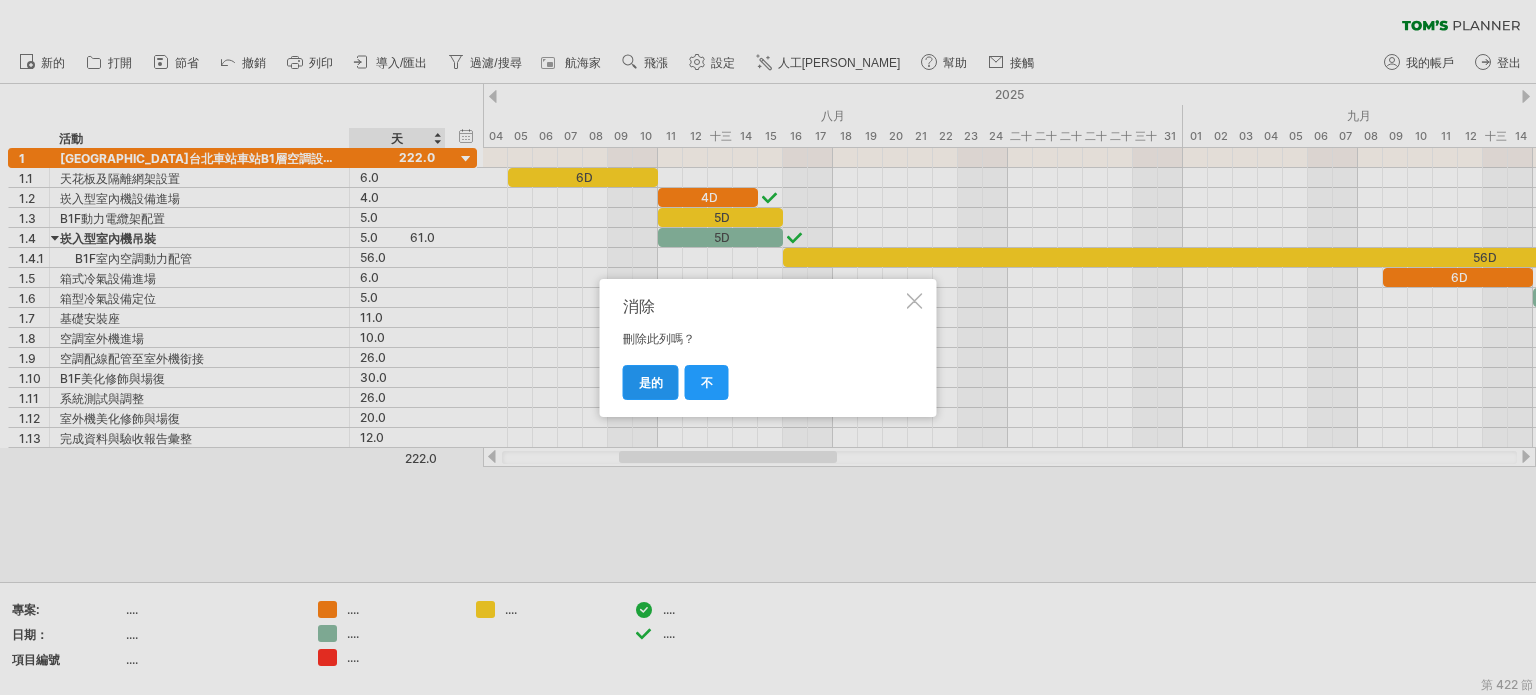 click on "是的" at bounding box center [651, 382] 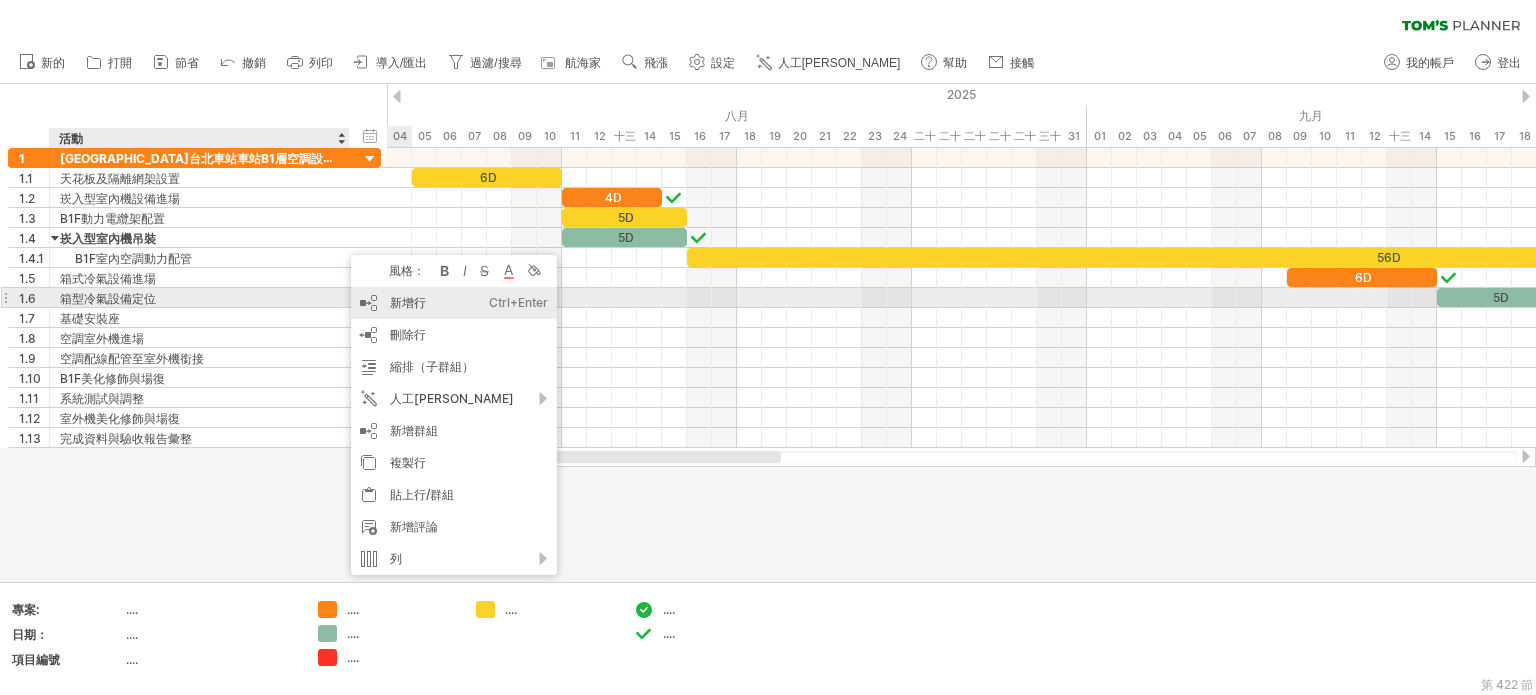 click on "新增行" at bounding box center [408, 302] 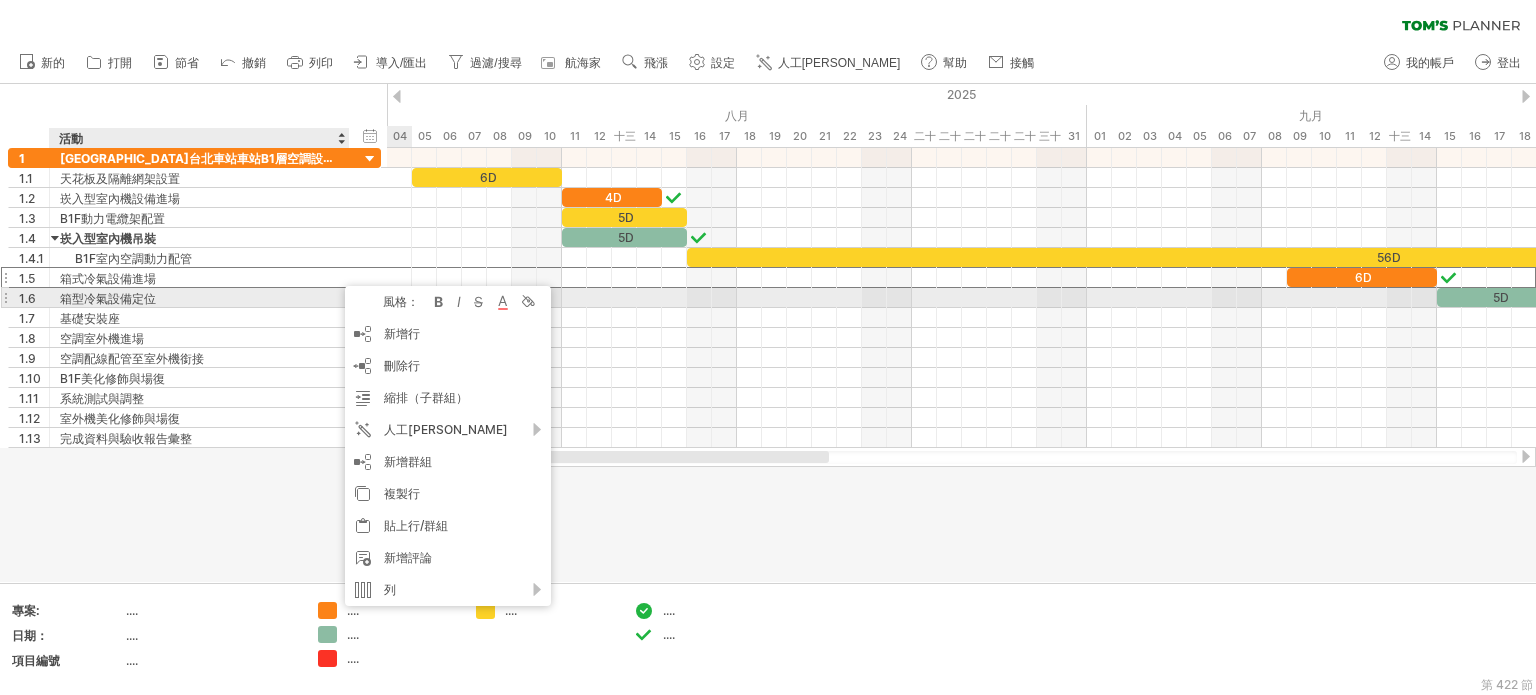 click on "箱型冷氣設備定位" at bounding box center (199, 297) 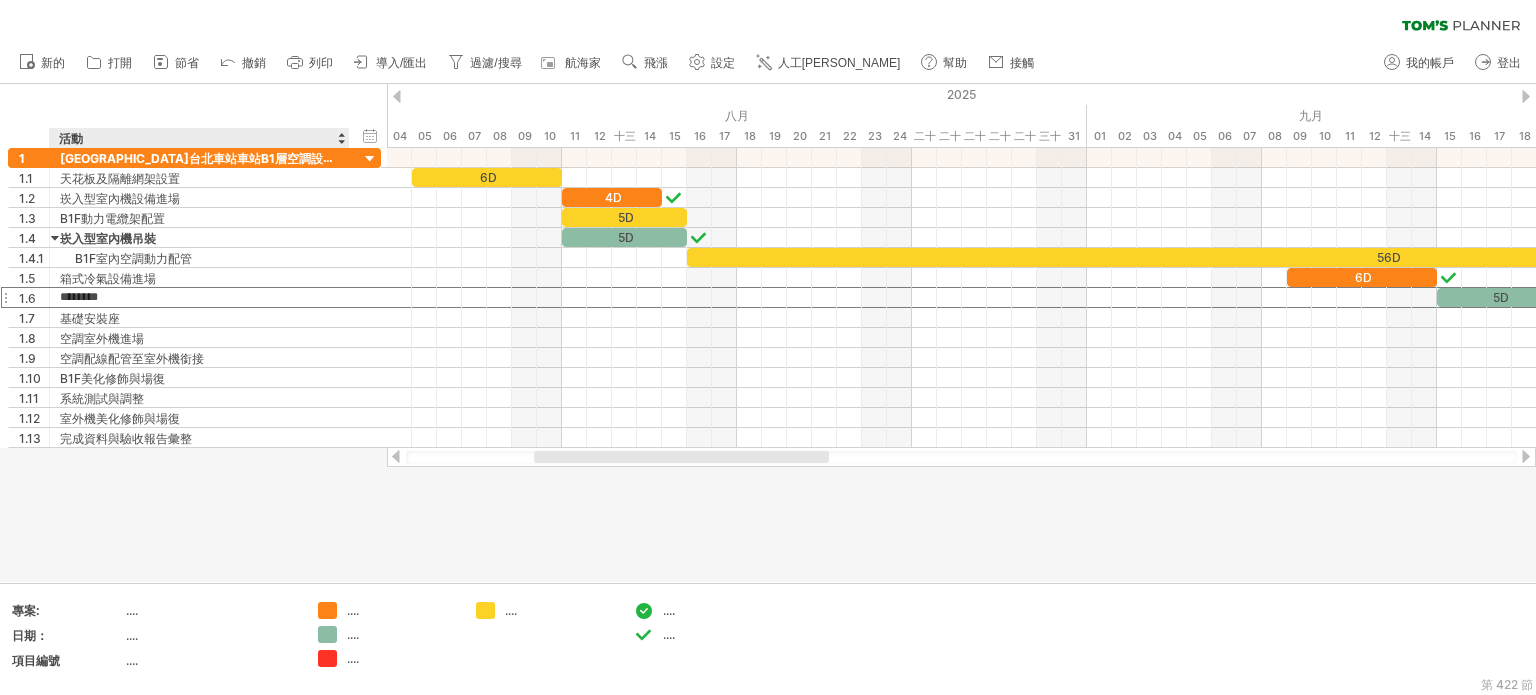 click at bounding box center [768, 333] 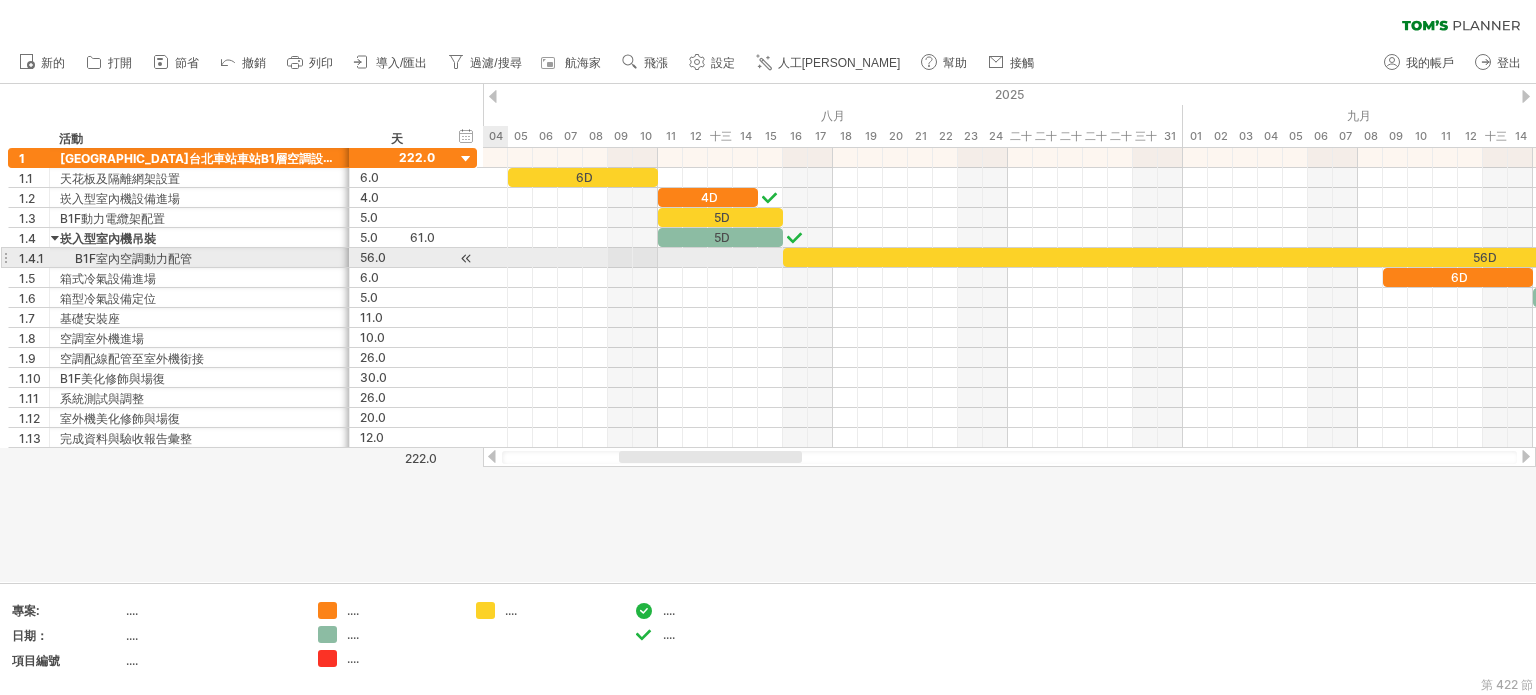 click on "B1F室內空調動力配管" at bounding box center [133, 258] 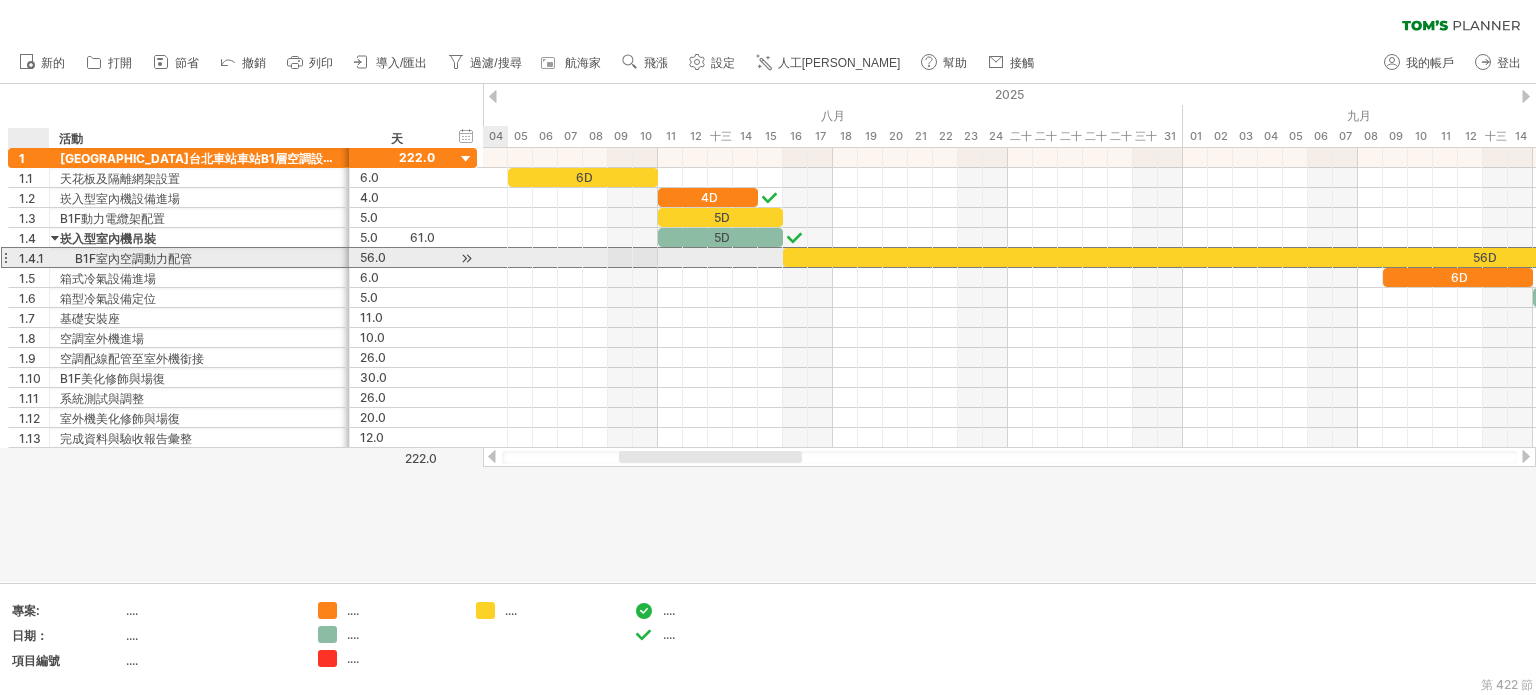 drag, startPoint x: 92, startPoint y: 256, endPoint x: 59, endPoint y: 251, distance: 33.37664 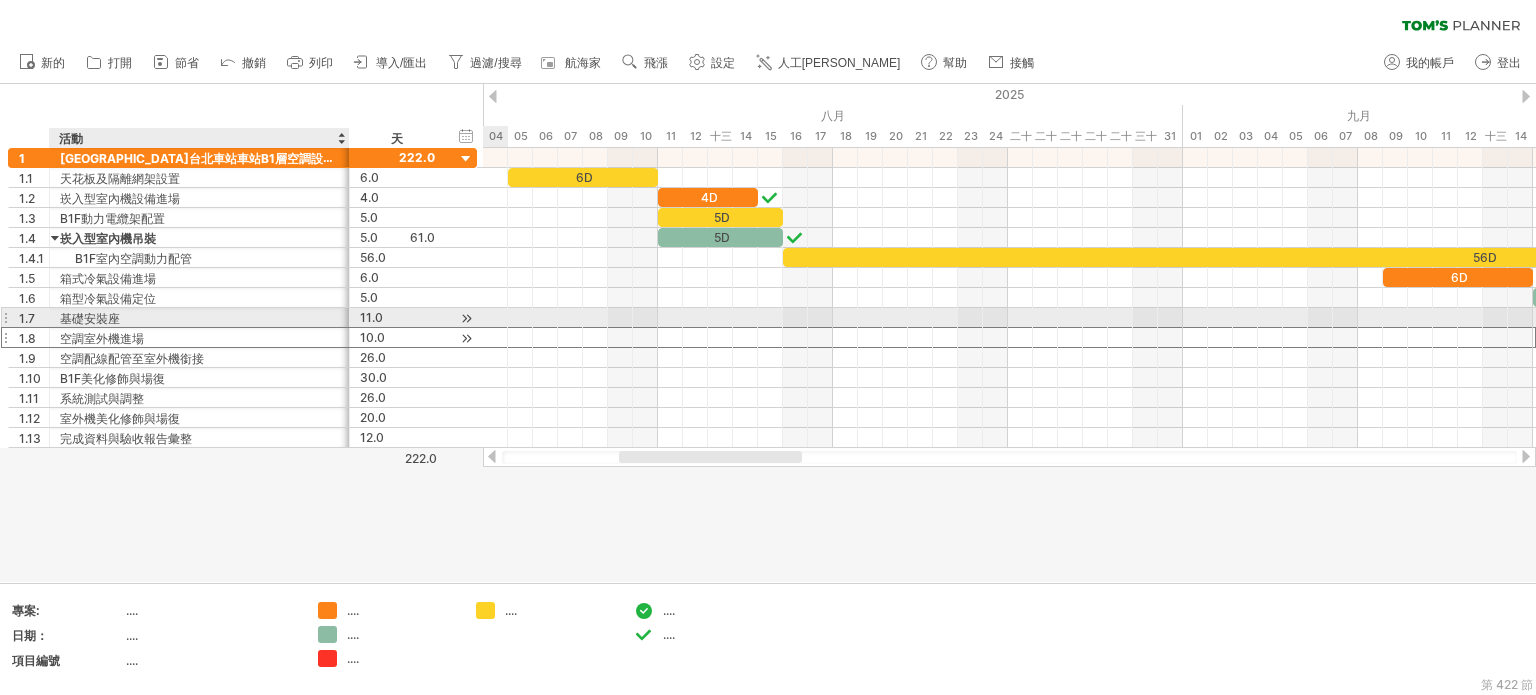 click on "10.0" at bounding box center [397, 337] 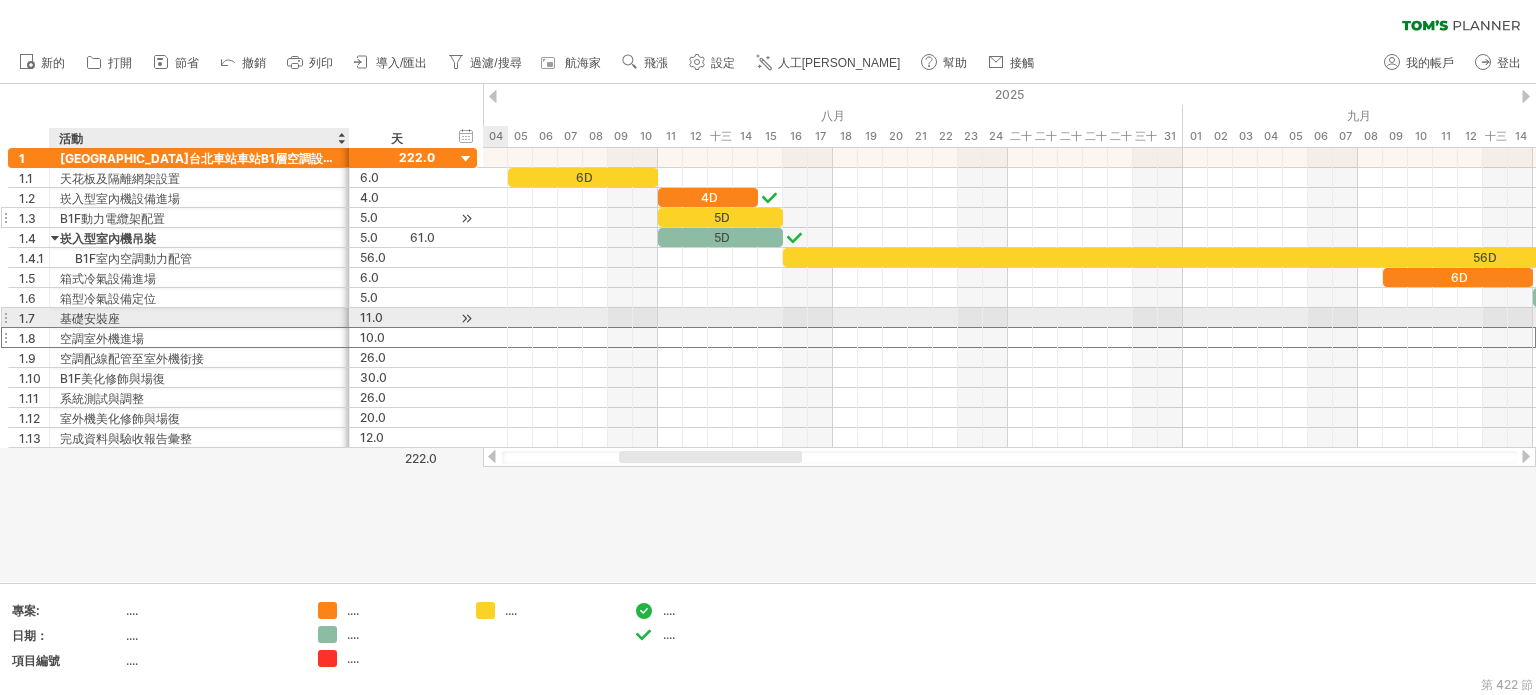 scroll, scrollTop: 1, scrollLeft: 0, axis: vertical 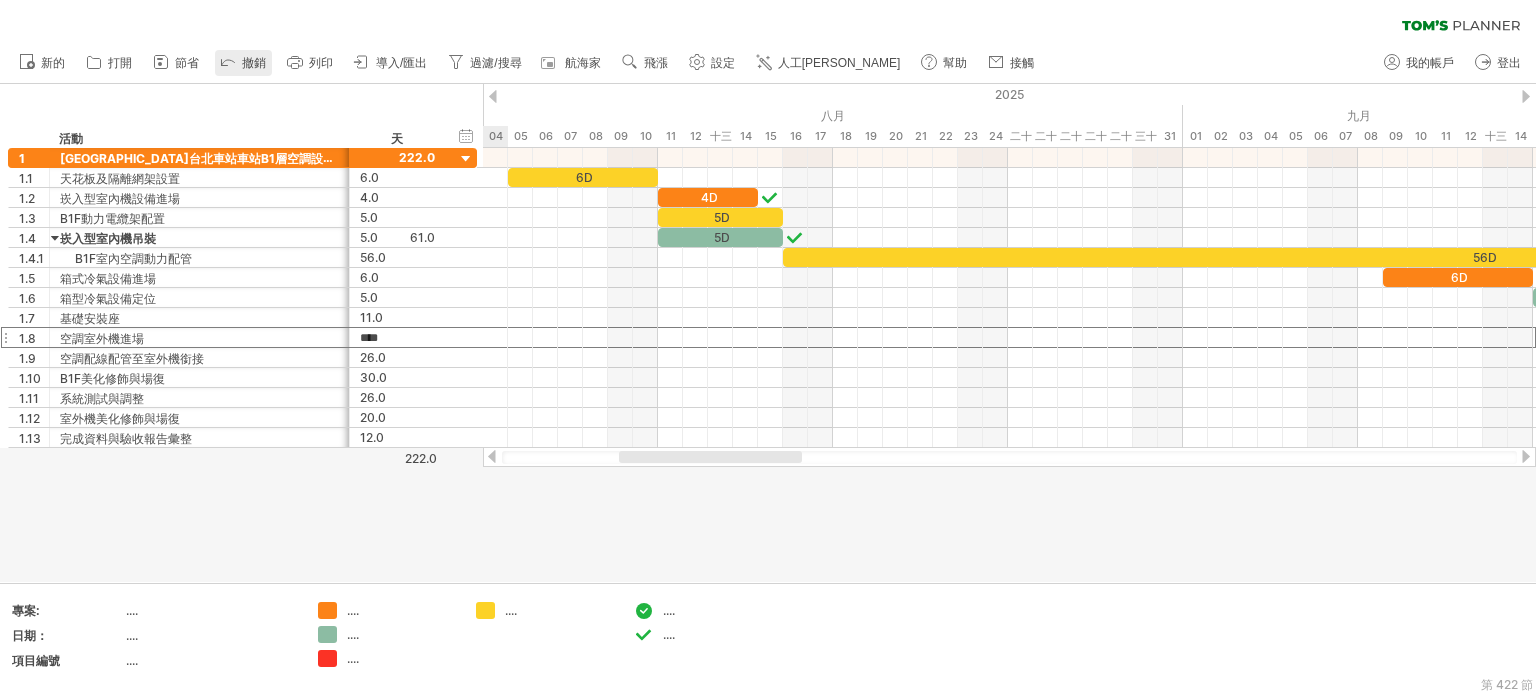 click on "撤銷" at bounding box center [254, 63] 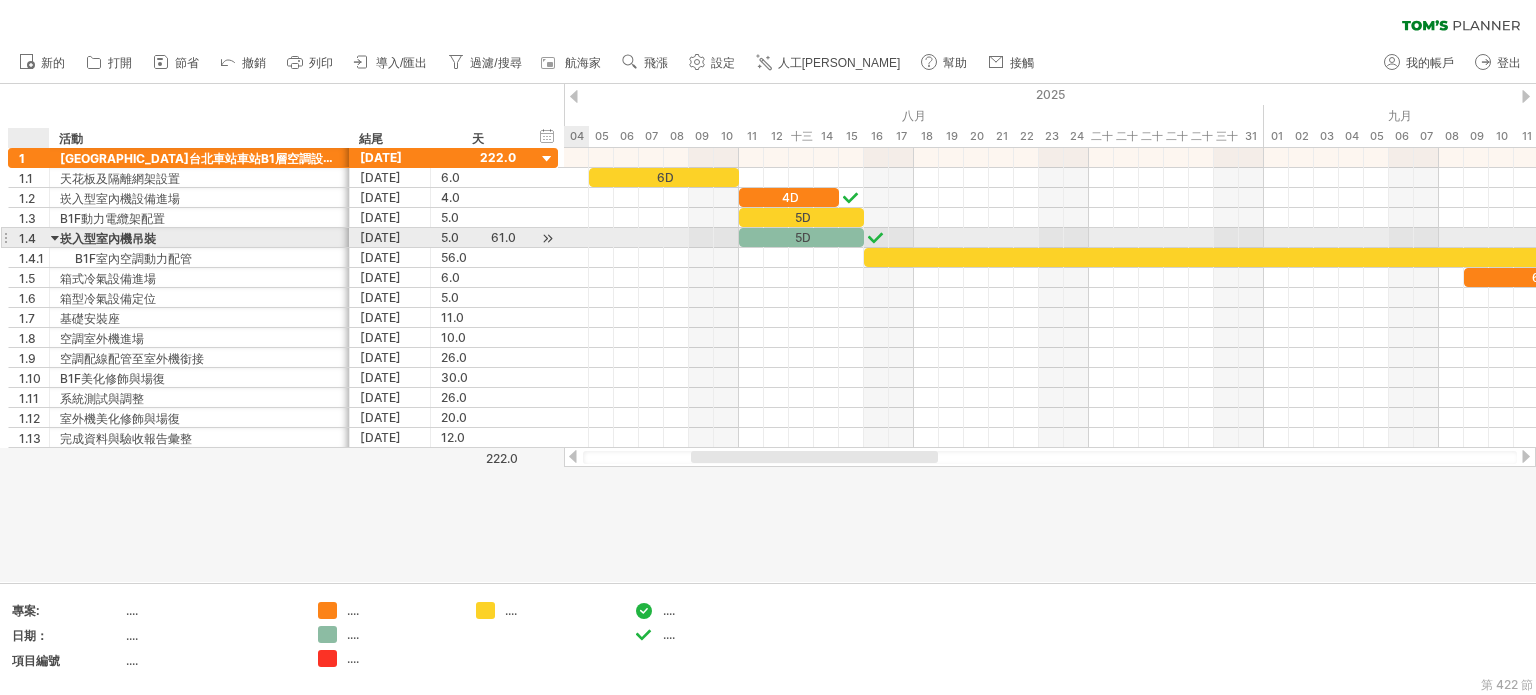 click at bounding box center (55, 237) 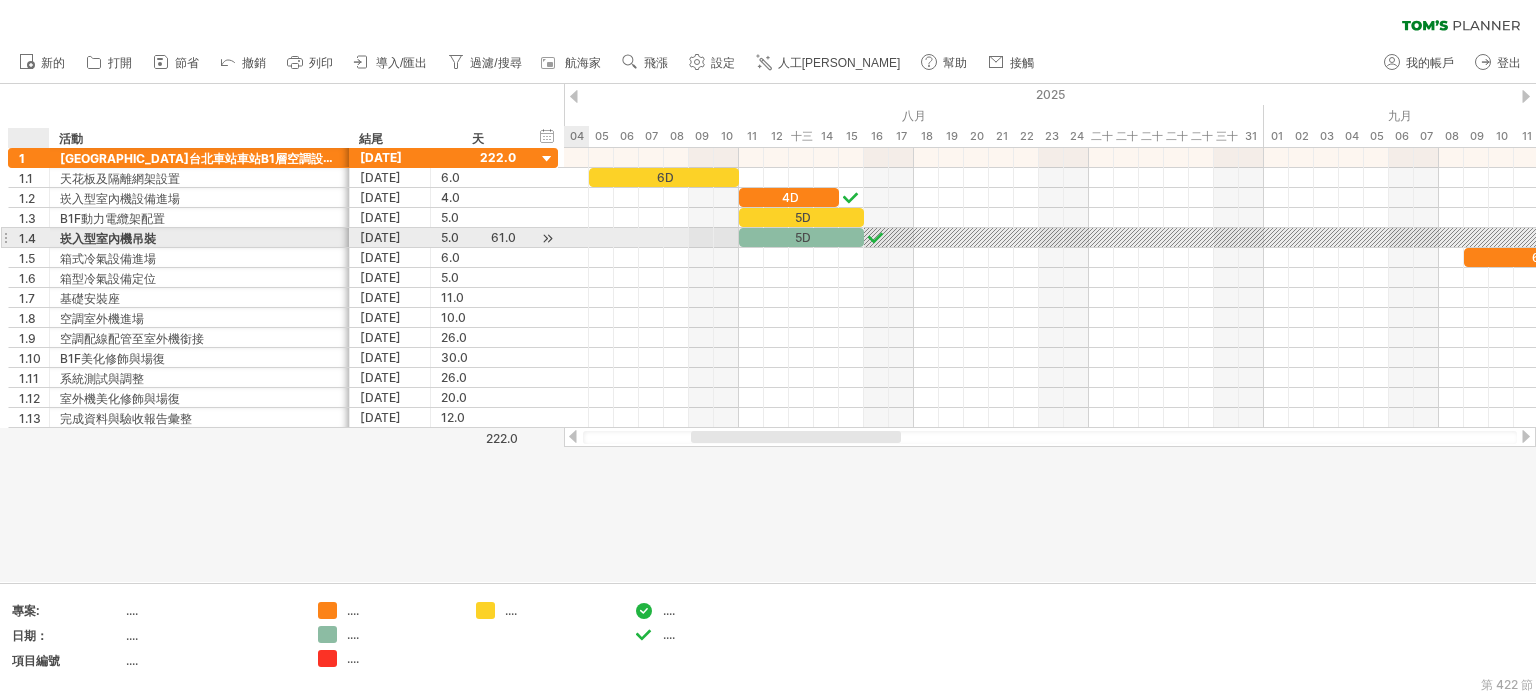 click on "崁入型室內機吊裝" at bounding box center [108, 238] 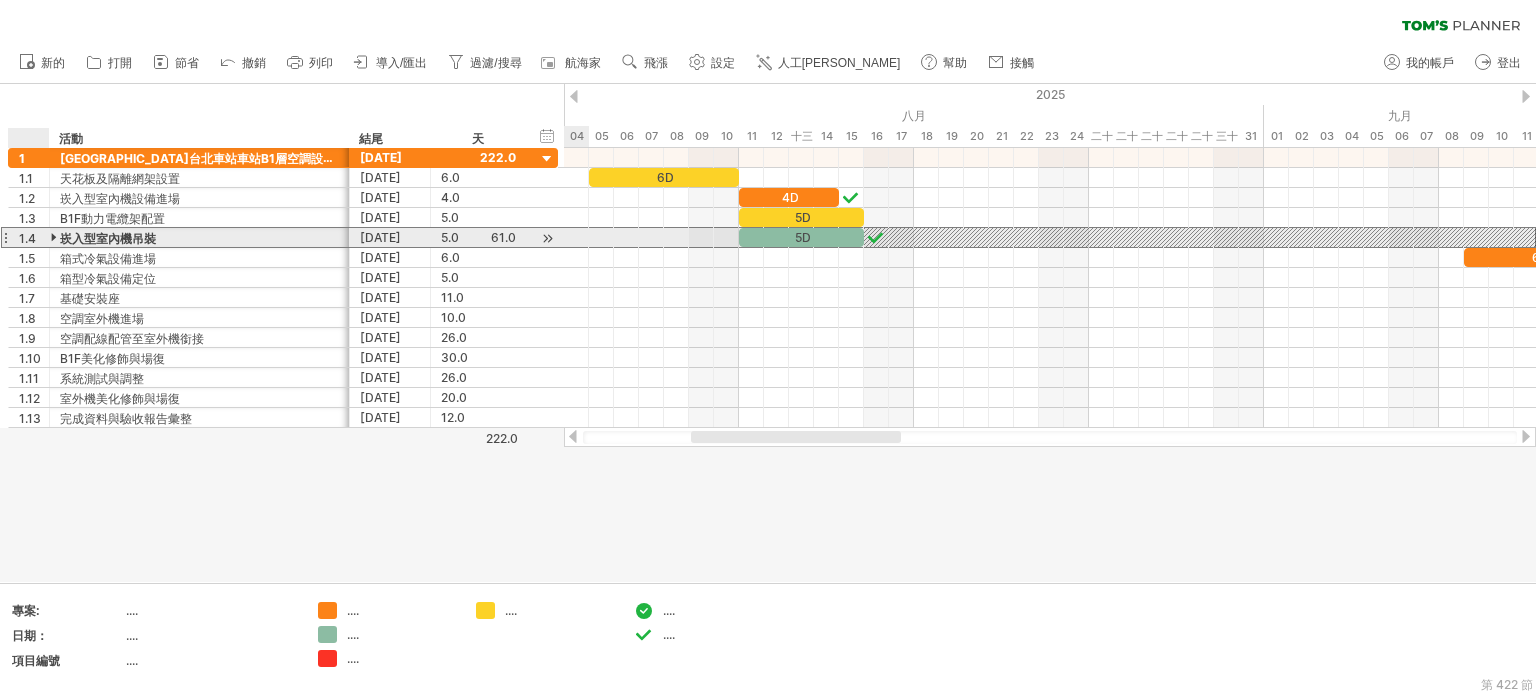 click at bounding box center (55, 237) 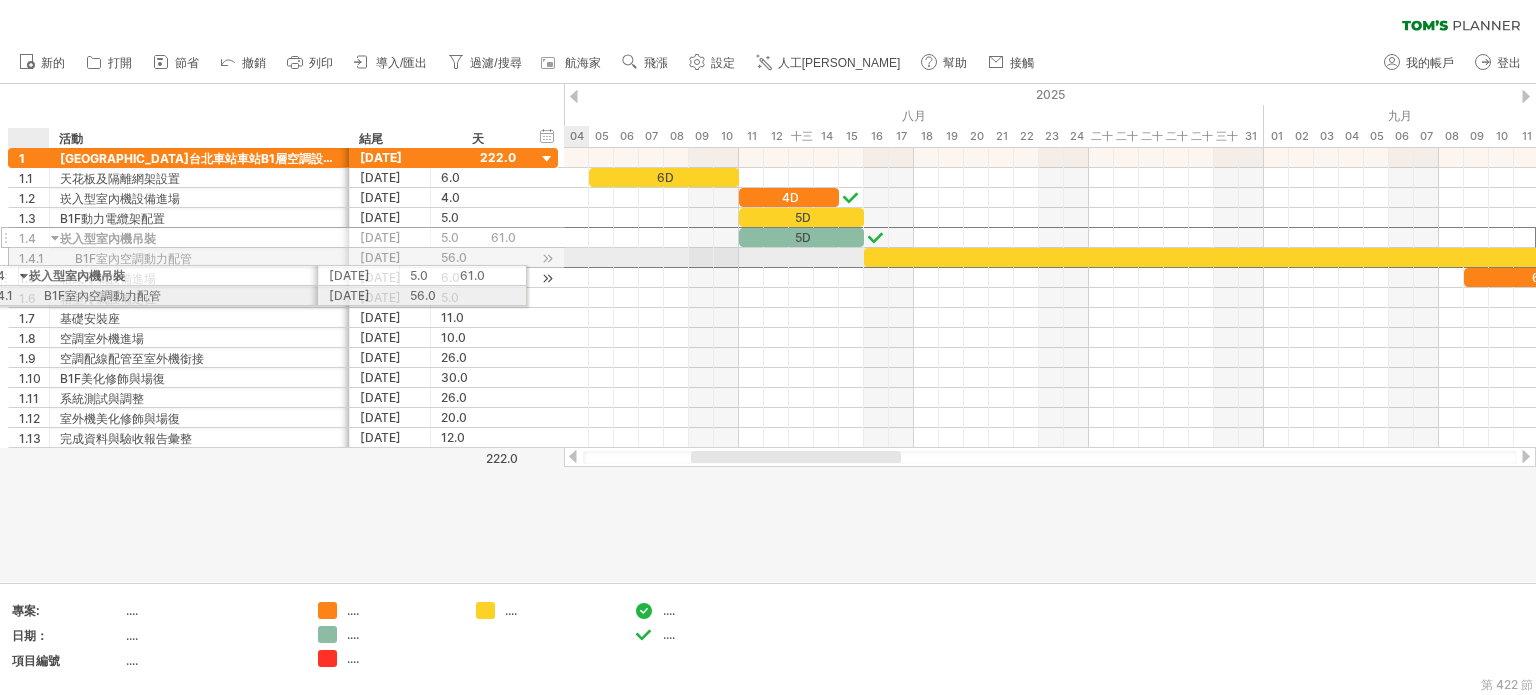 drag, startPoint x: 63, startPoint y: 255, endPoint x: 27, endPoint y: 272, distance: 39.812057 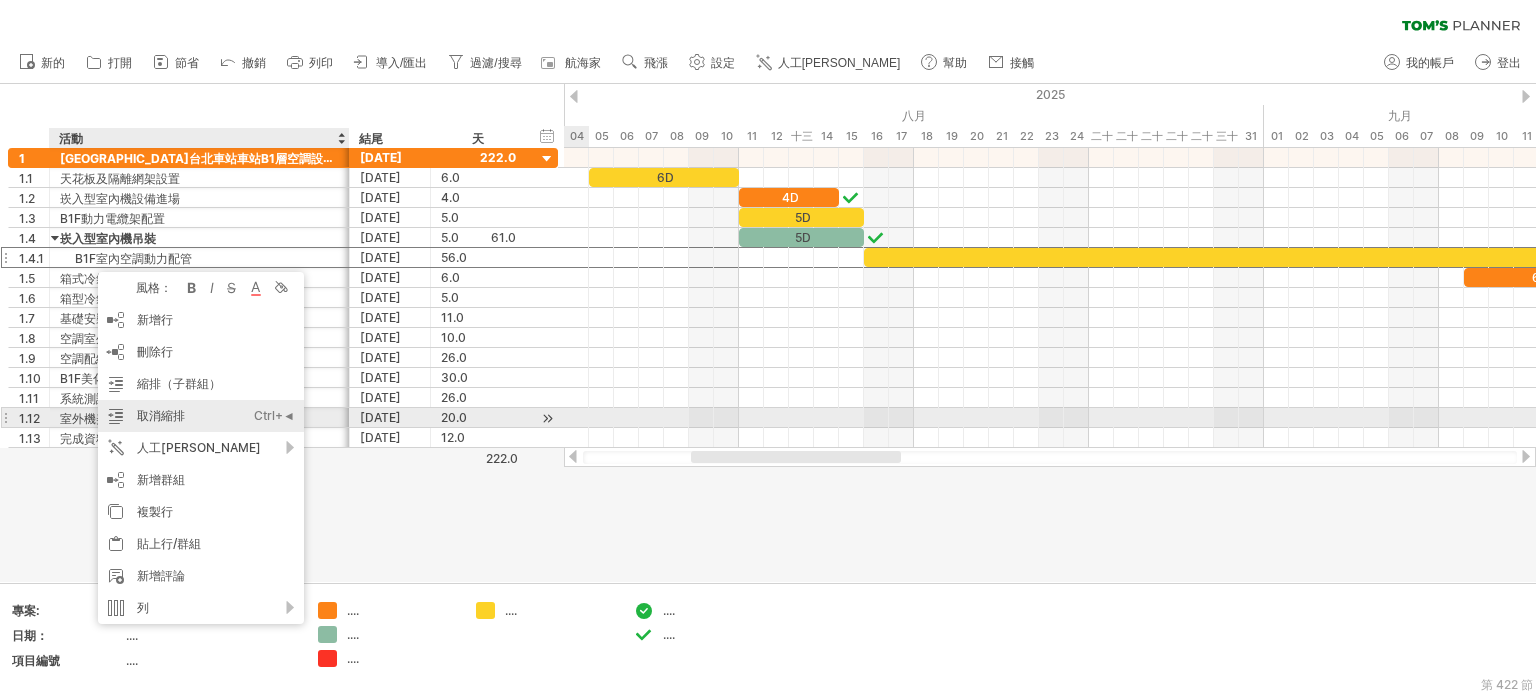 click on "Ctrl+◄" at bounding box center (274, 415) 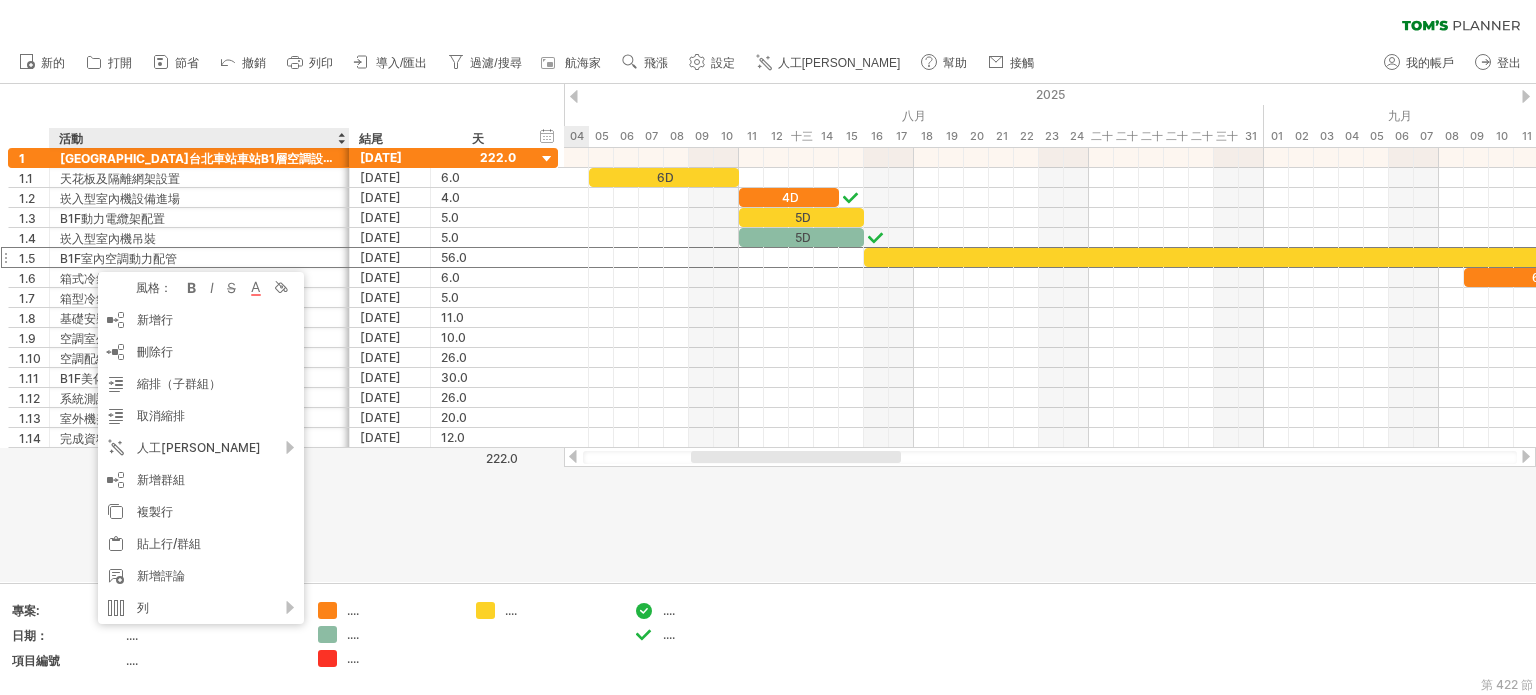 click at bounding box center (768, 333) 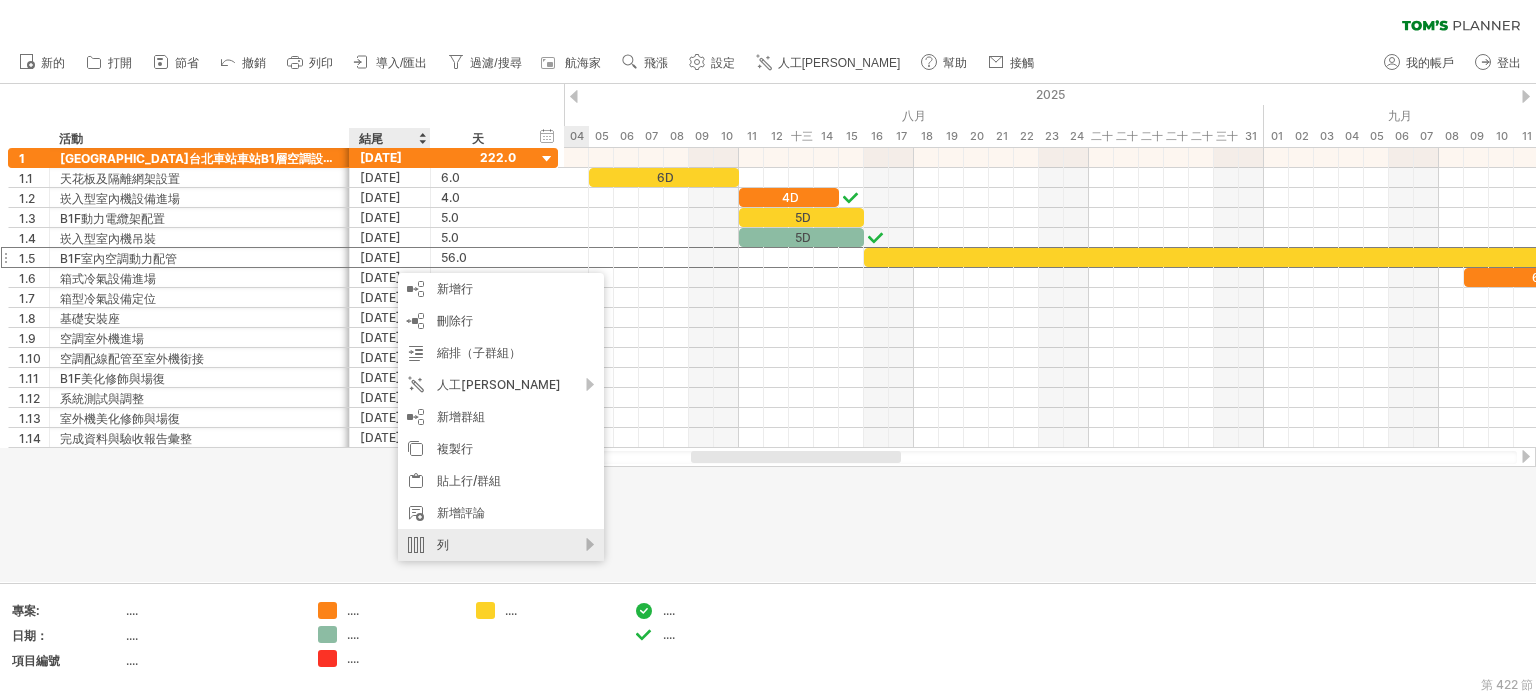 click on "列" at bounding box center [501, 545] 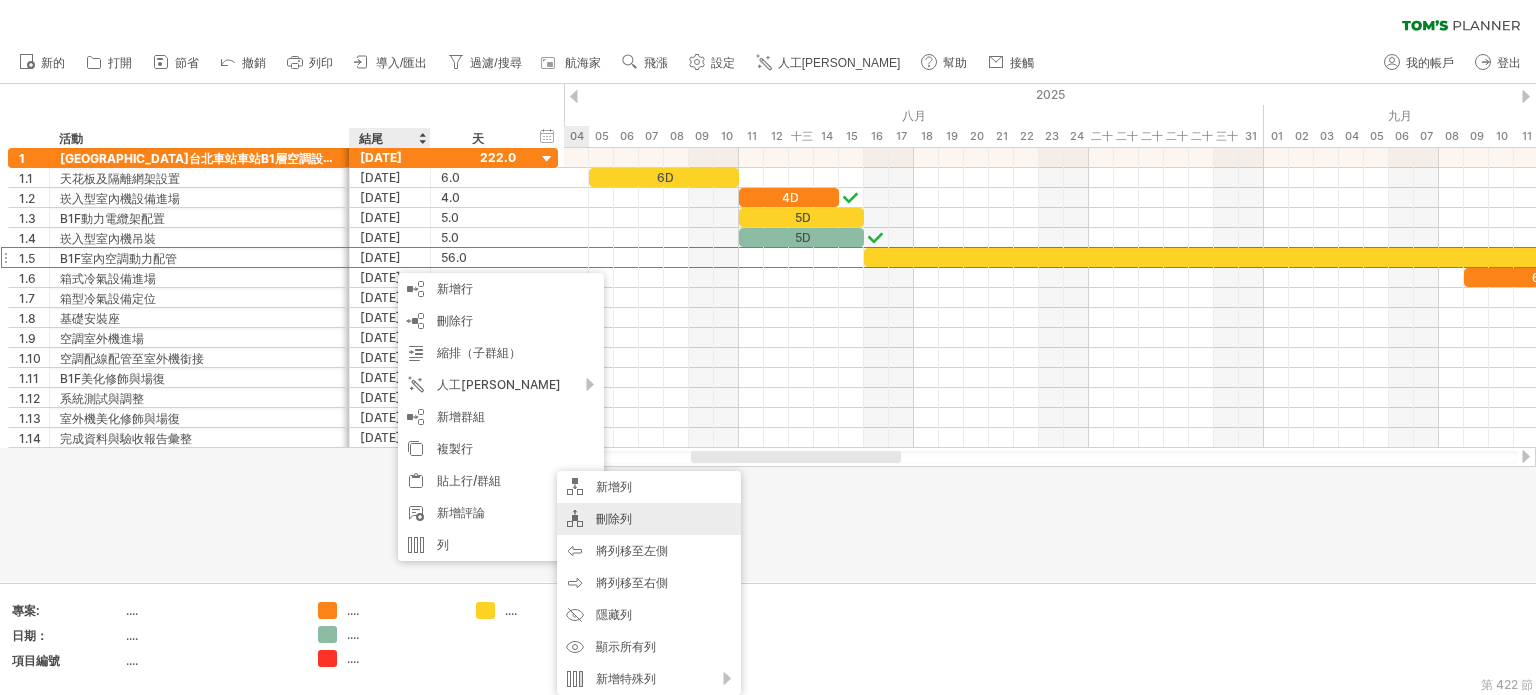 click on "刪除列" at bounding box center (649, 519) 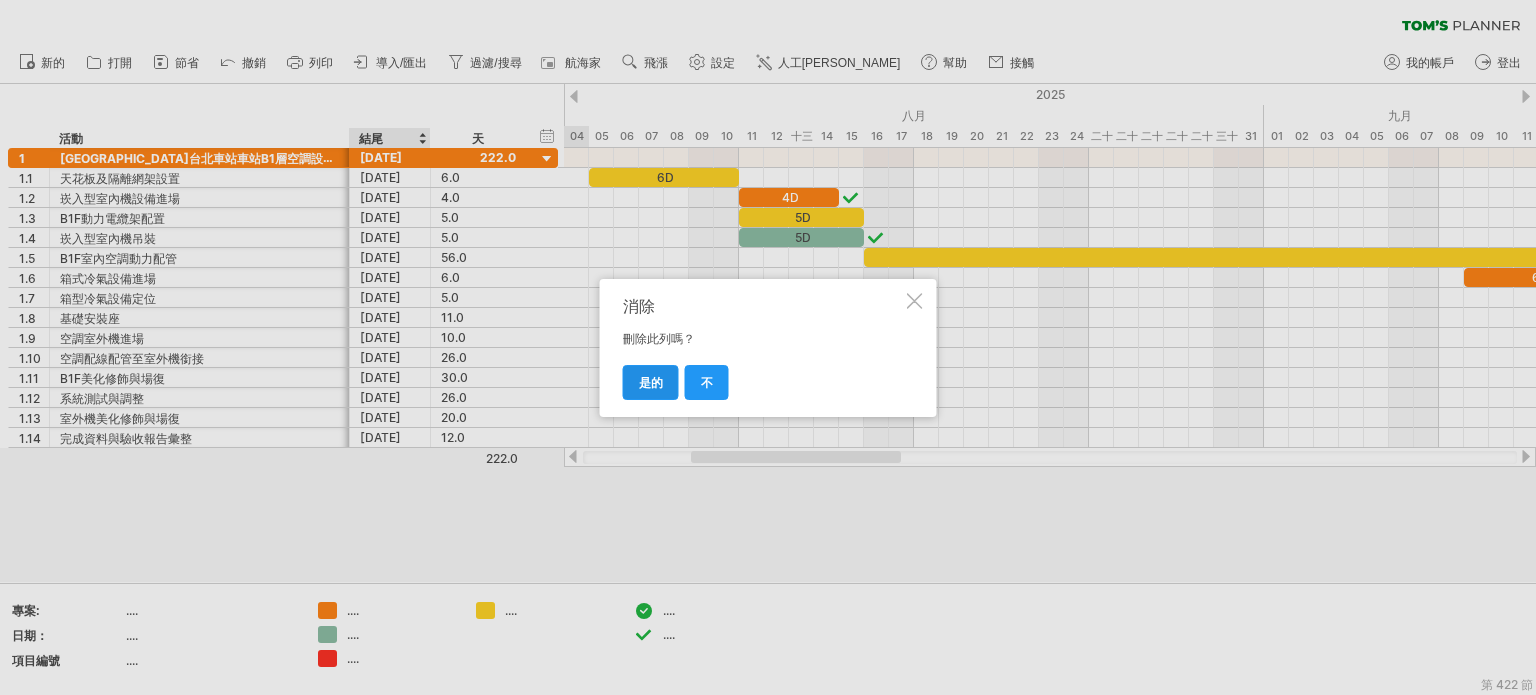 click on "是的" at bounding box center (651, 382) 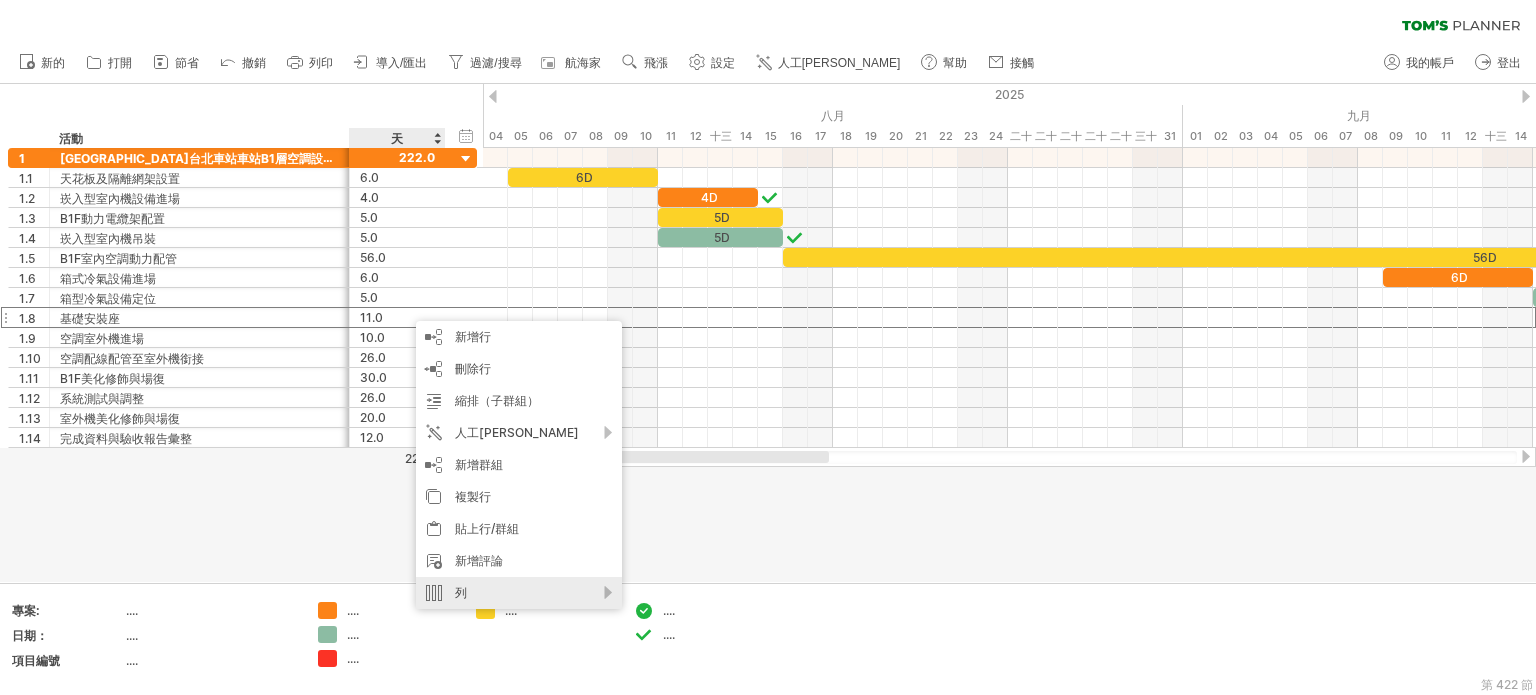 click on "列" at bounding box center [519, 593] 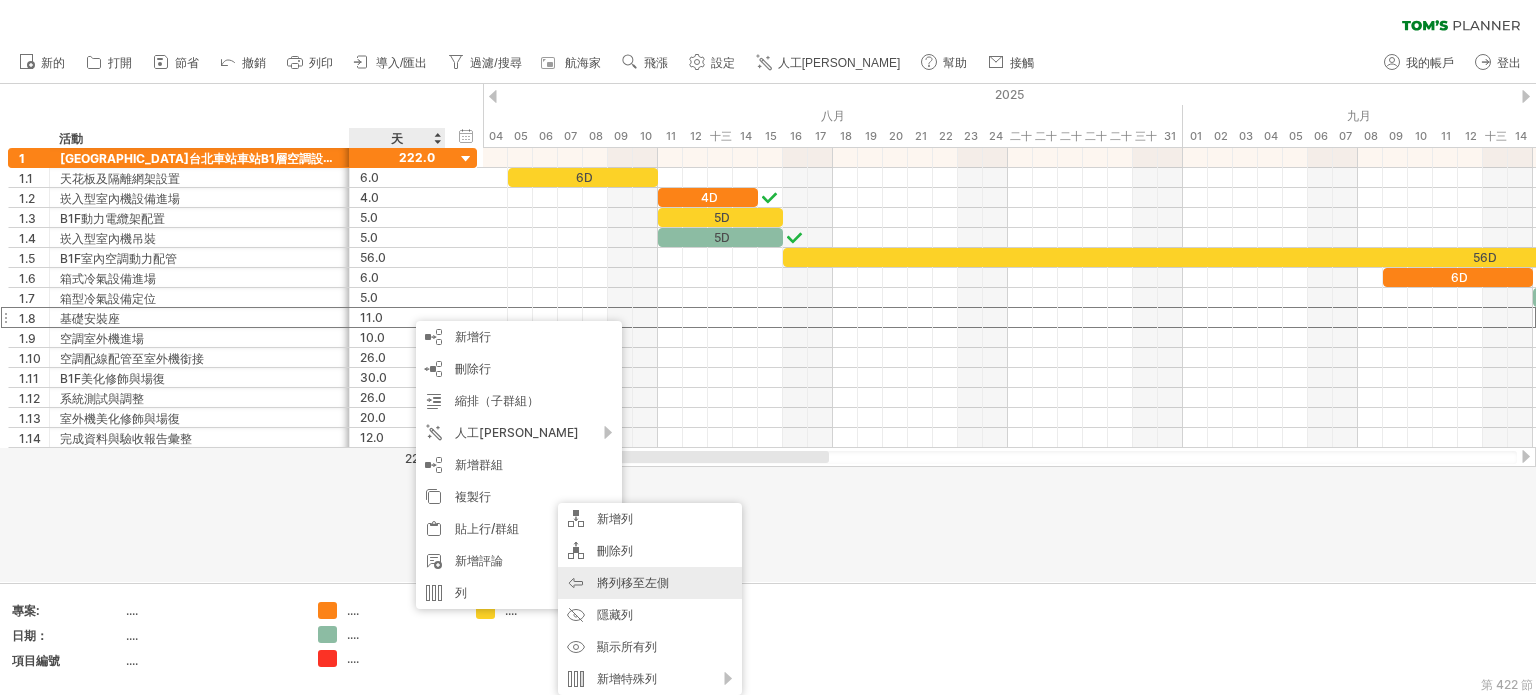 click on "刪除列" at bounding box center (650, 551) 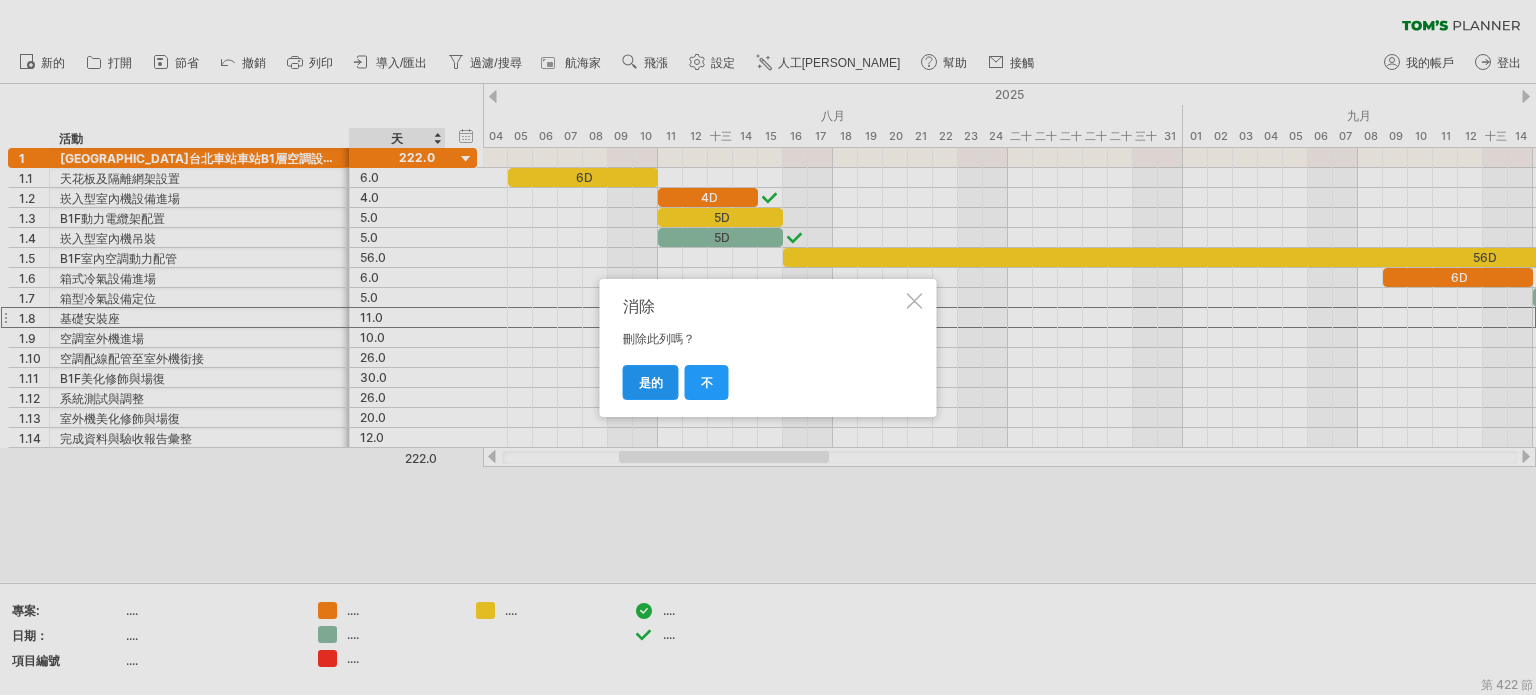 click on "是的" at bounding box center (651, 382) 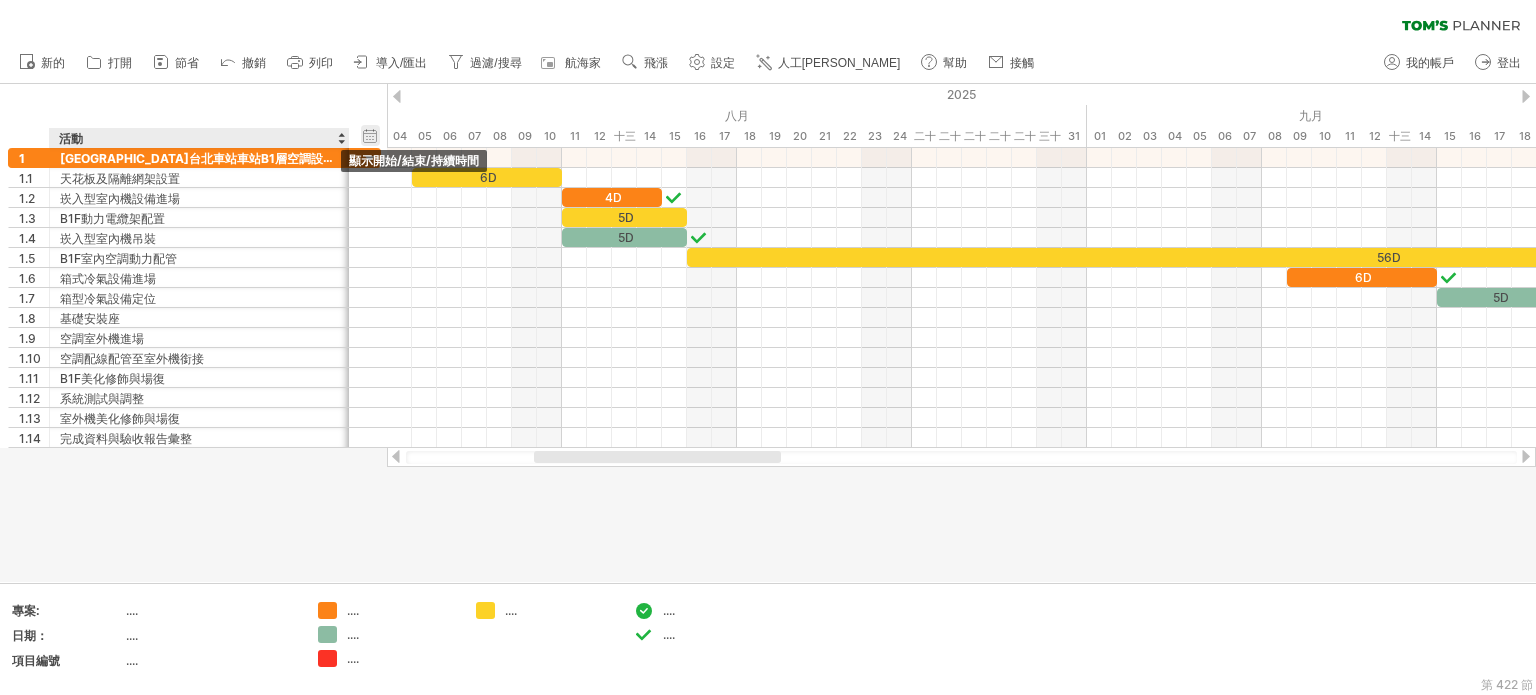 click on "隱藏開始/結束/持續時間 顯示開始/結束/持續時間" at bounding box center [370, 135] 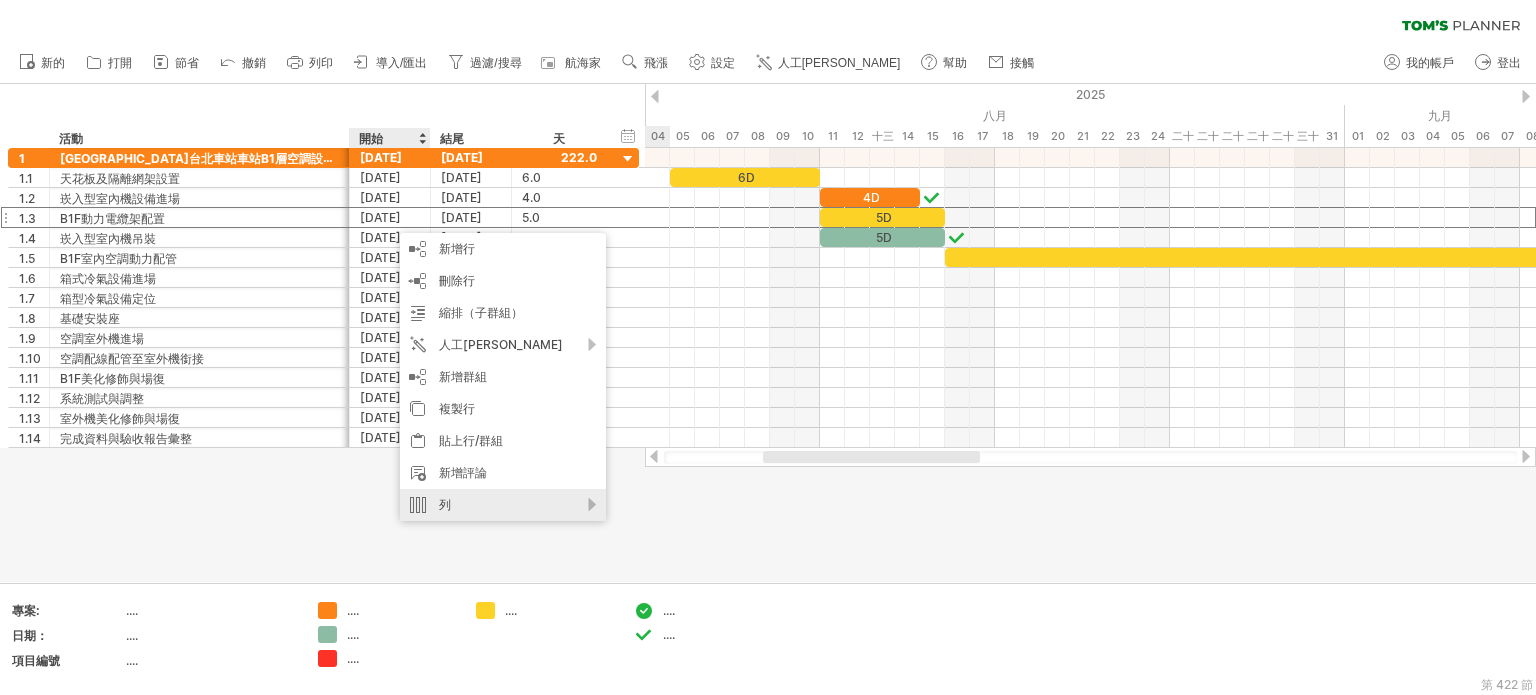 click on "列" at bounding box center (503, 505) 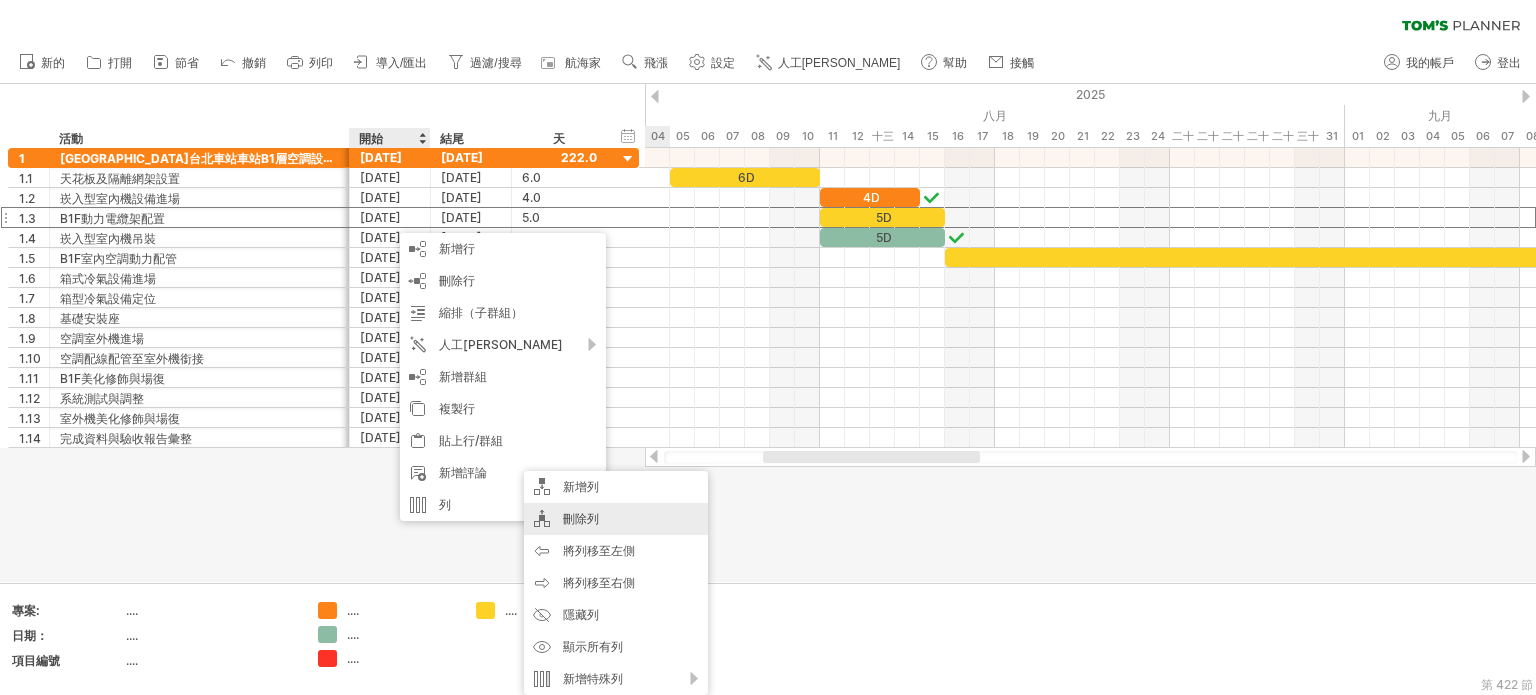 click on "刪除列" at bounding box center [616, 519] 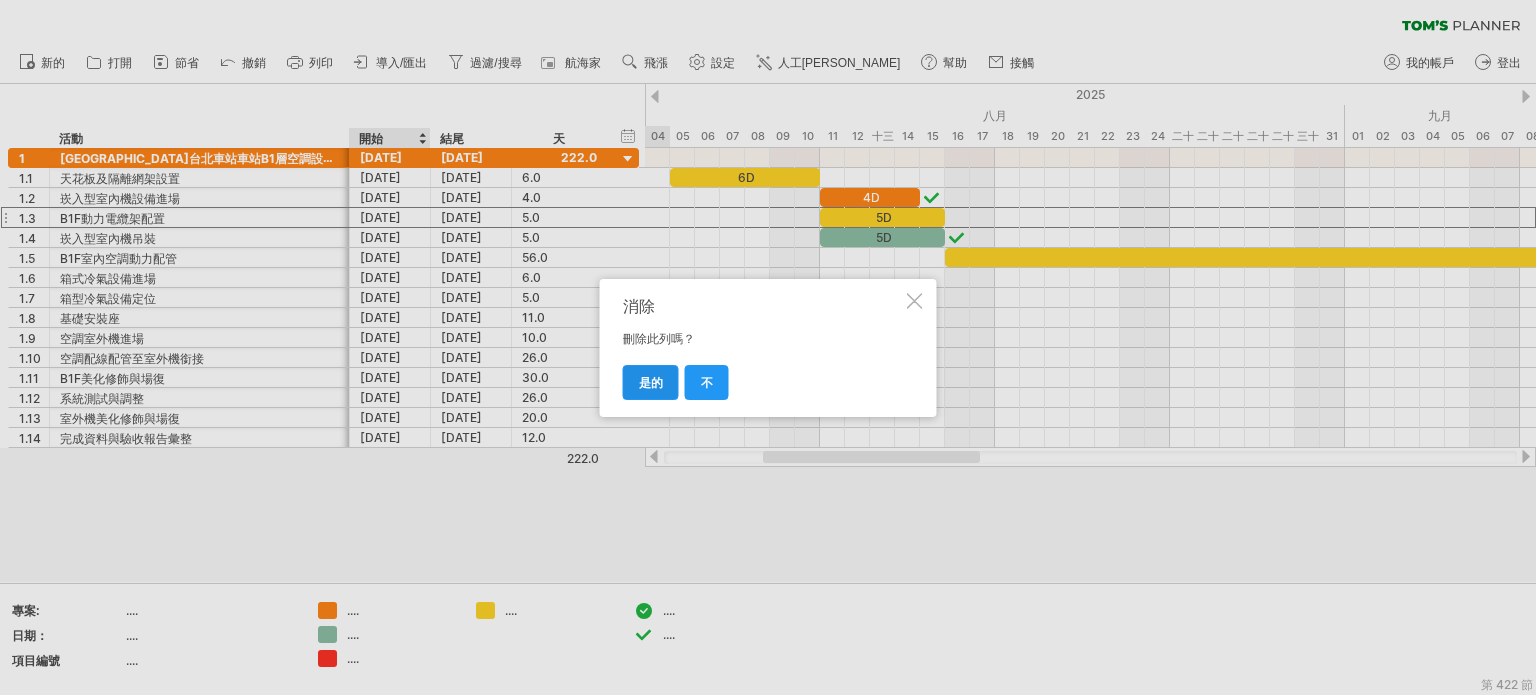 click on "是的" at bounding box center [651, 382] 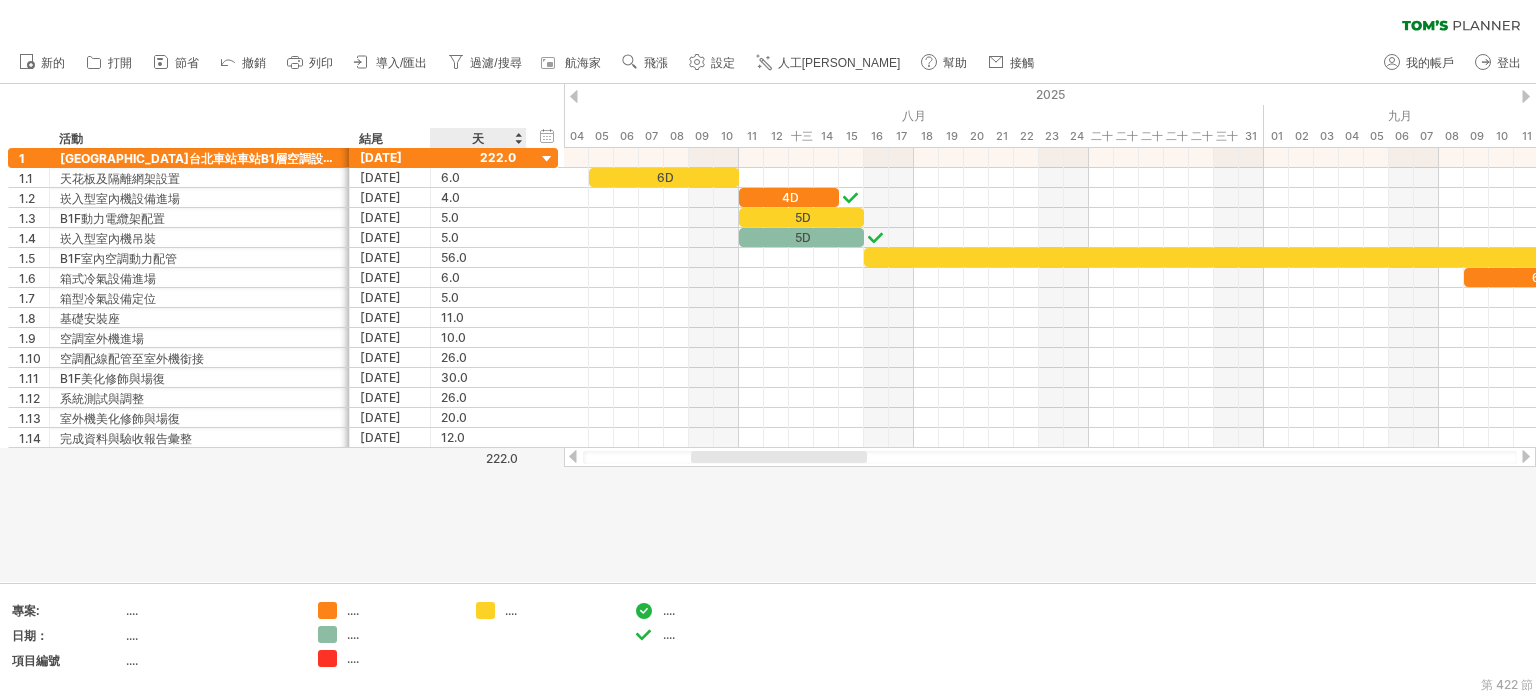 click on "隱藏開始/結束/持續時間 顯示開始/結束/持續時間" at bounding box center [547, 135] 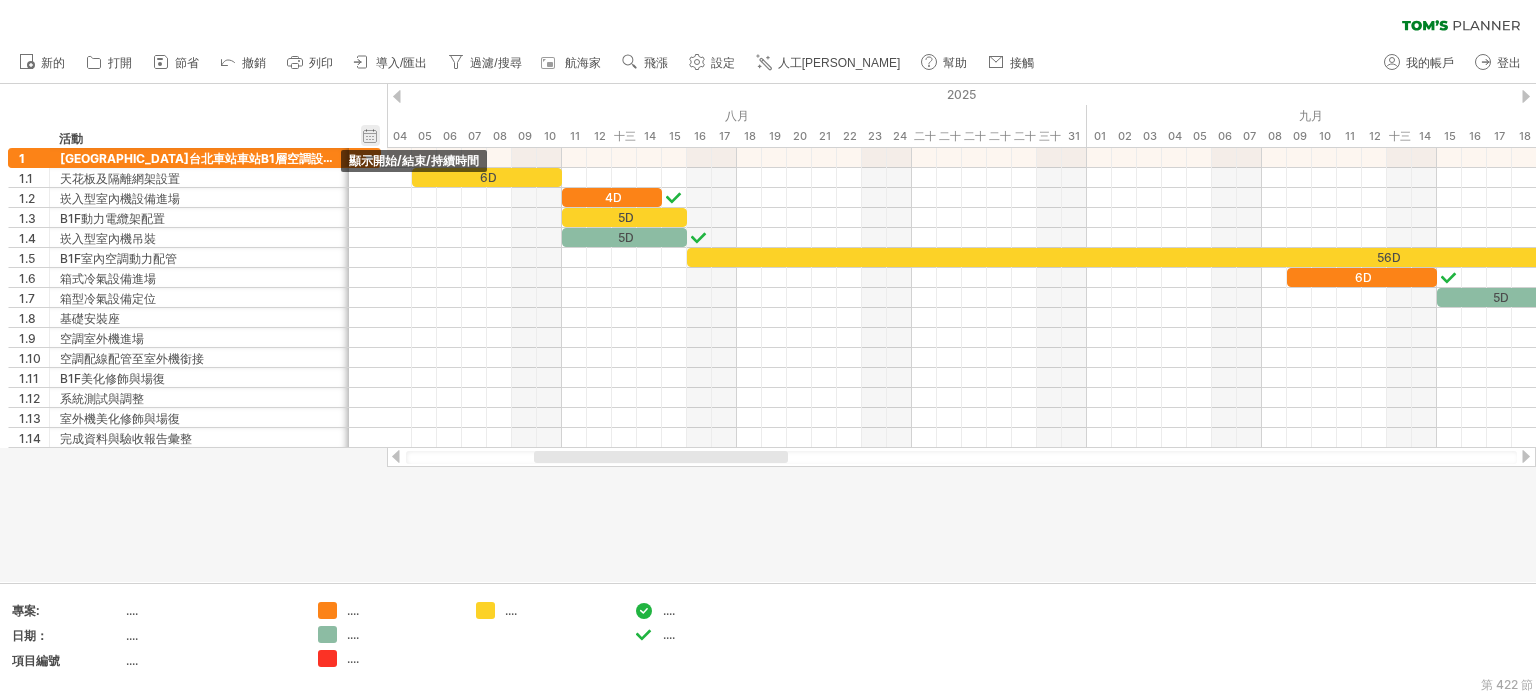 click on "隱藏開始/結束/持續時間 顯示開始/結束/持續時間" at bounding box center (370, 135) 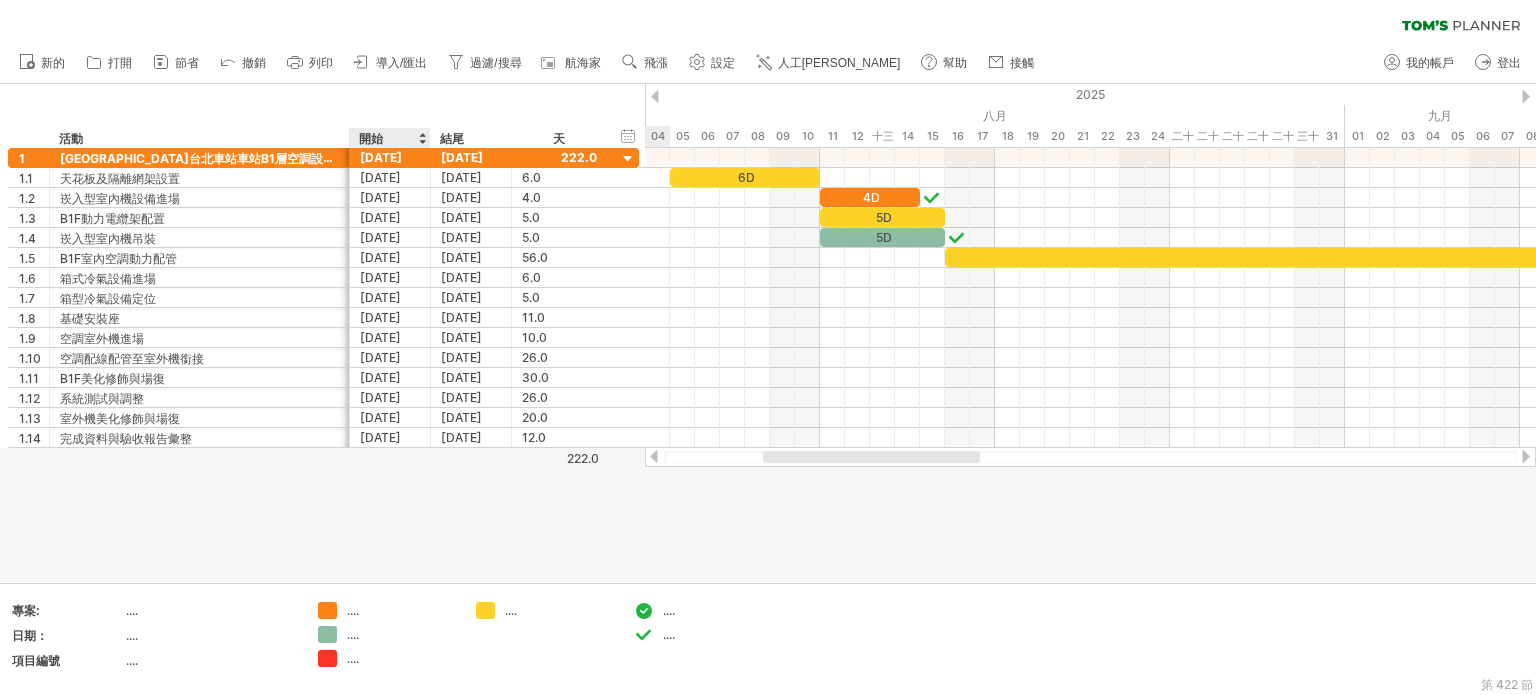click at bounding box center (422, 138) 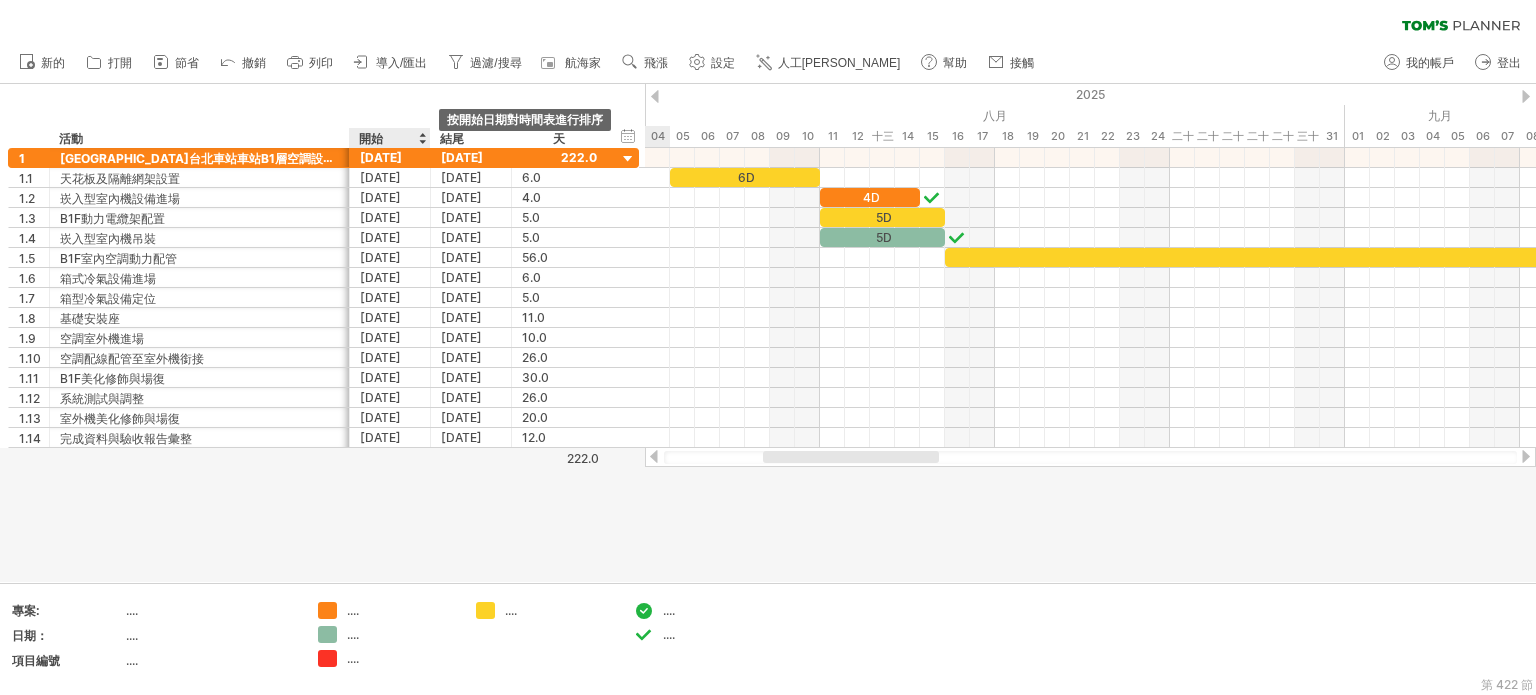 click at bounding box center [422, 138] 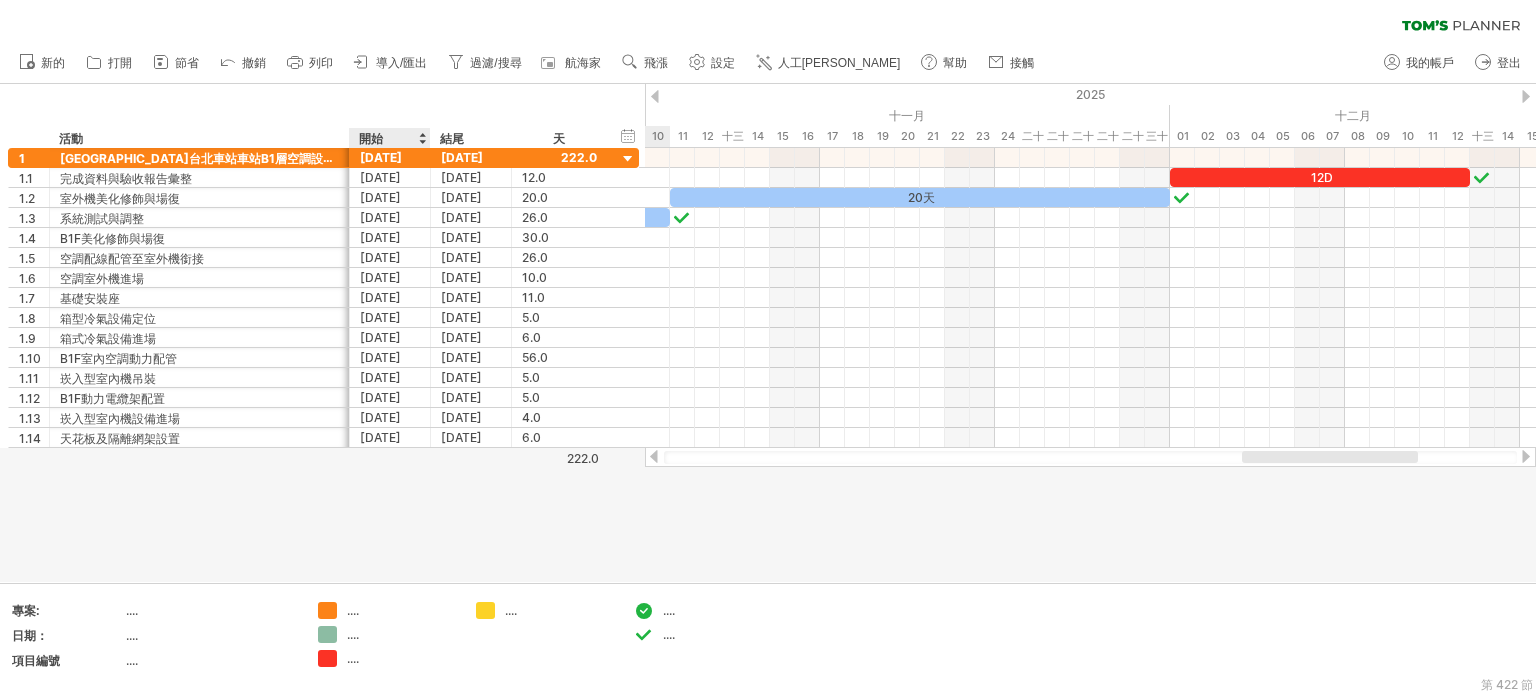 click at bounding box center (422, 138) 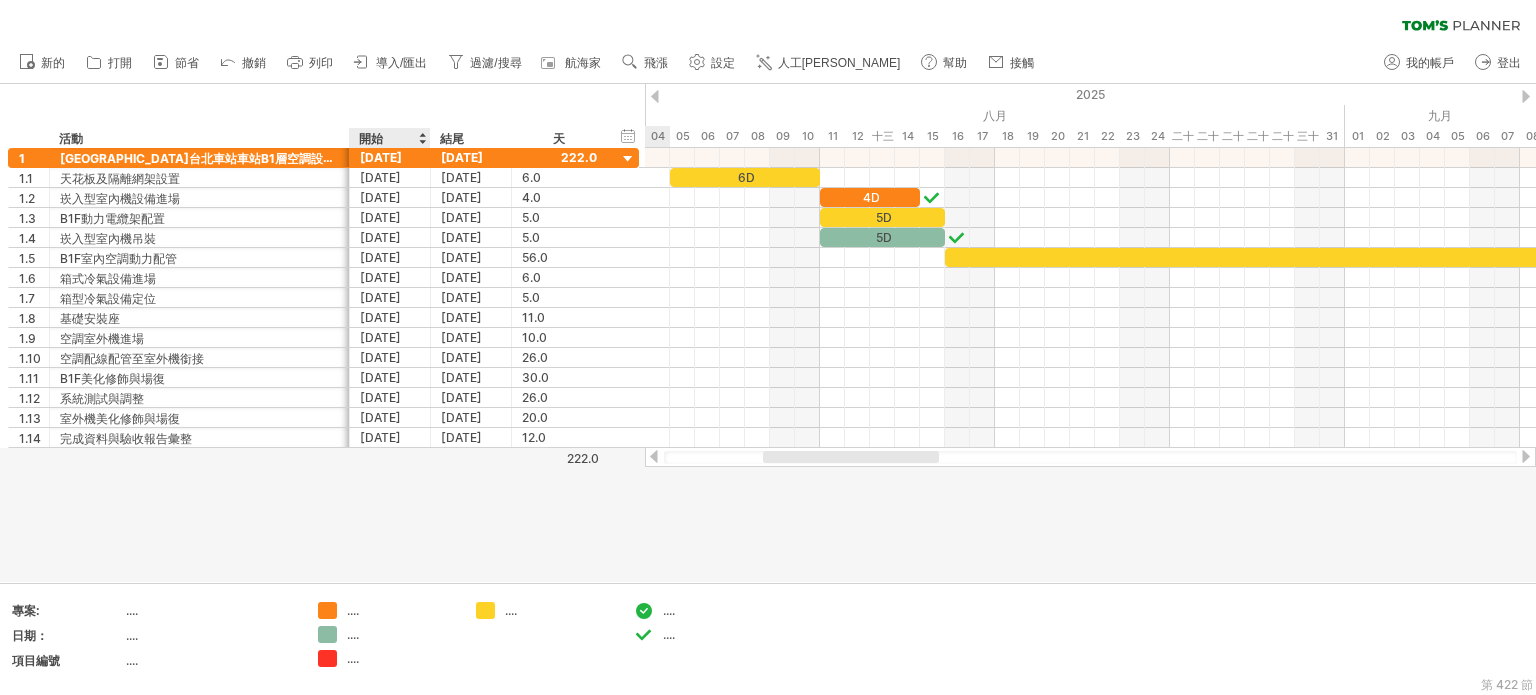 click at bounding box center [422, 138] 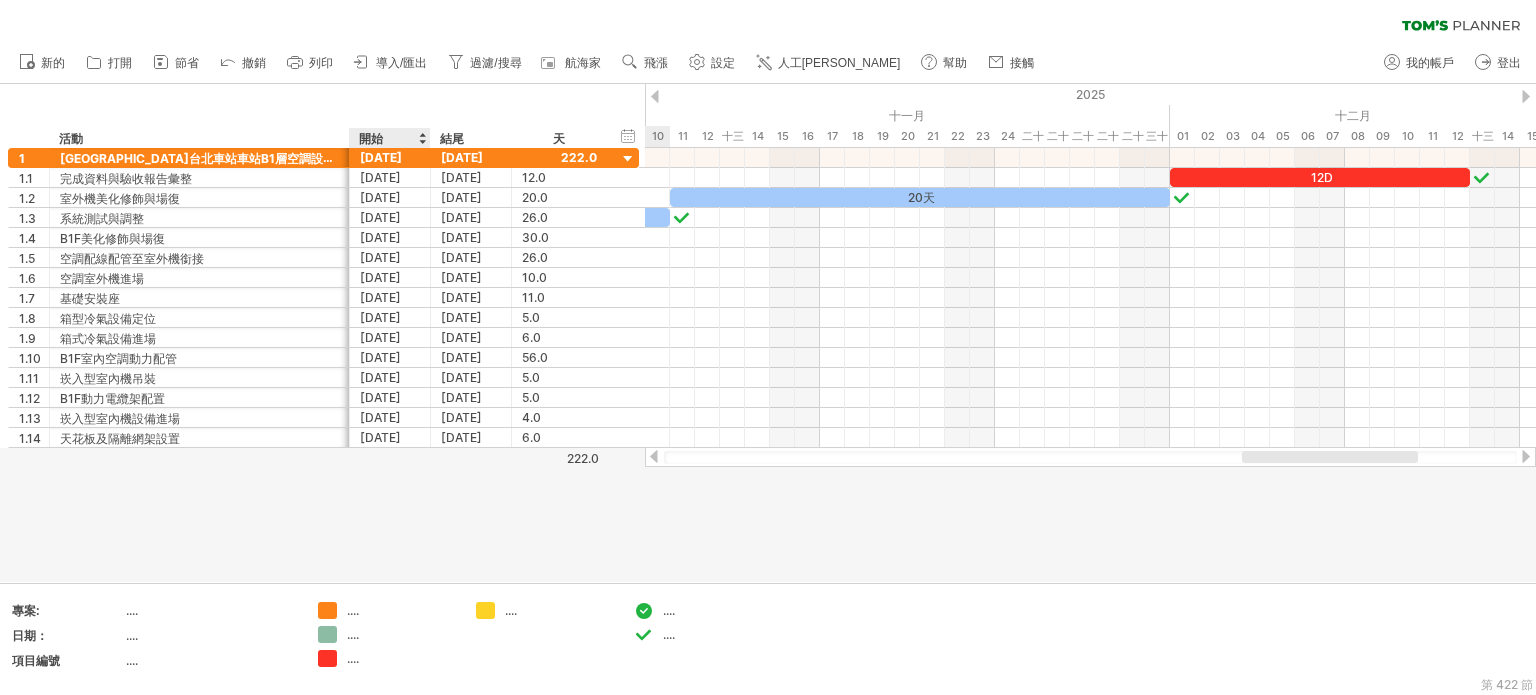 click at bounding box center (422, 138) 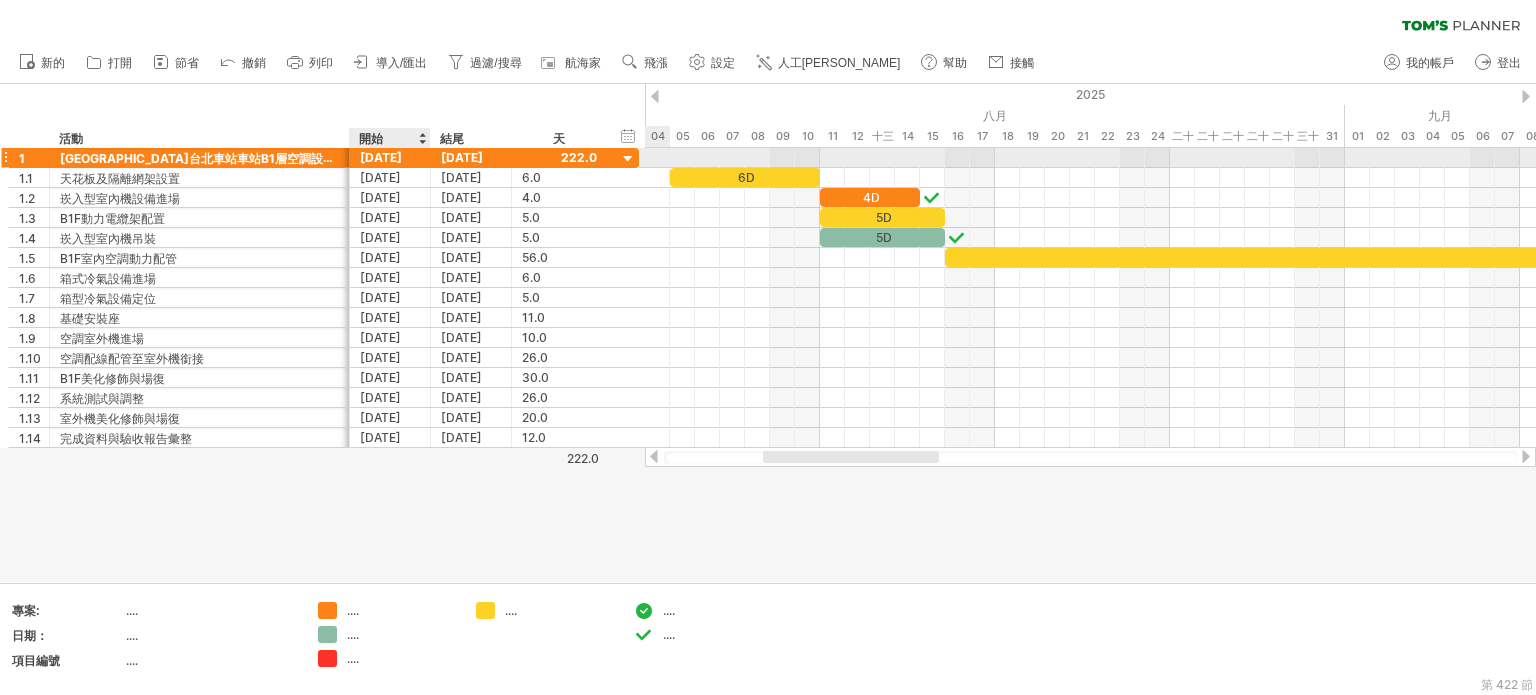click on "[DATE]" at bounding box center [381, 157] 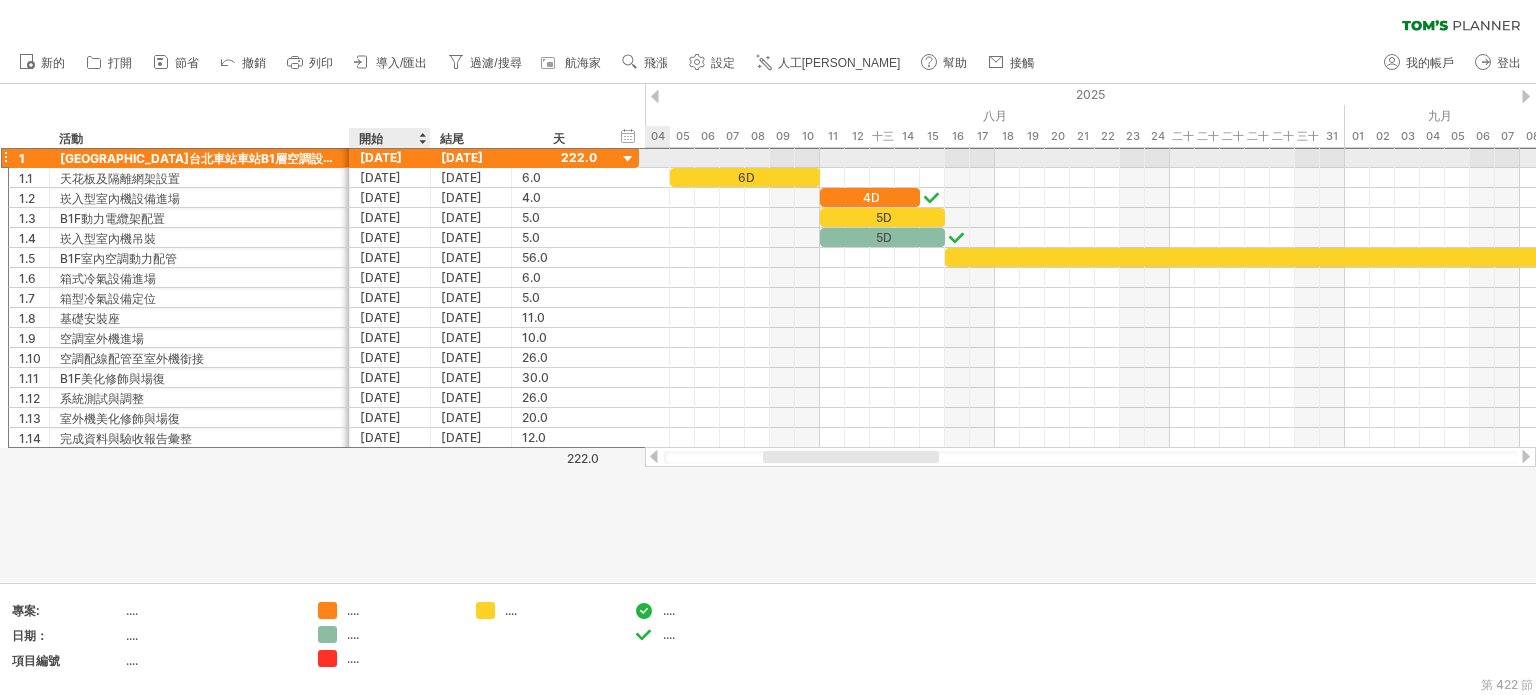 click on "[DATE]" at bounding box center (381, 157) 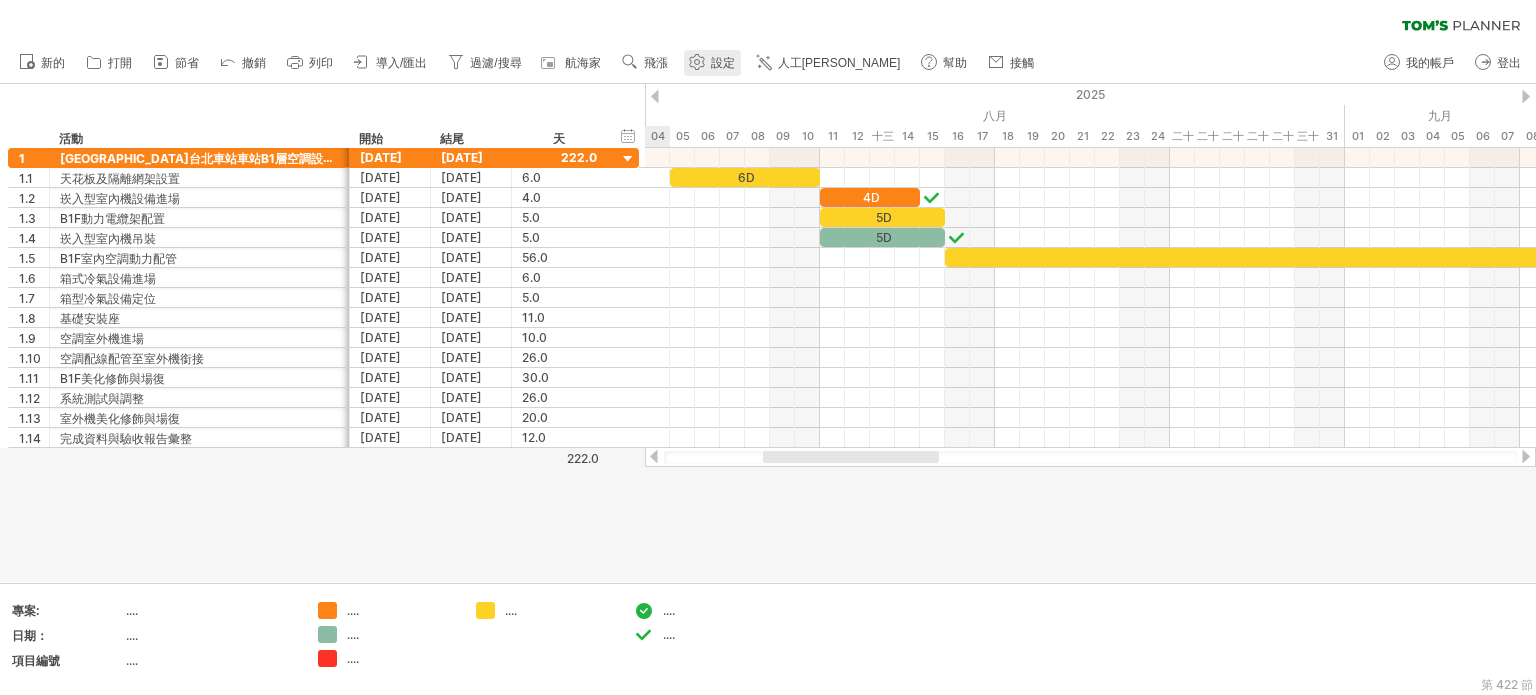 click 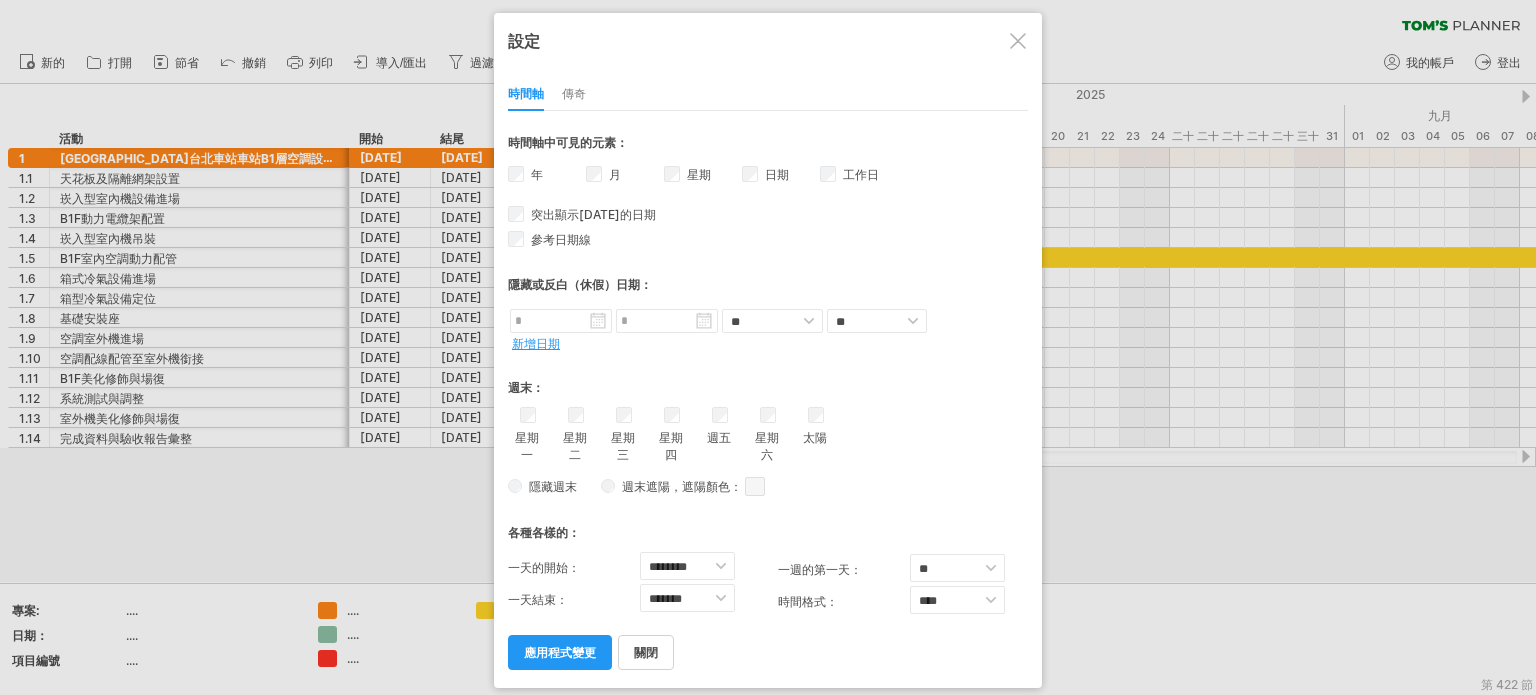 click on "傳奇" at bounding box center (574, 93) 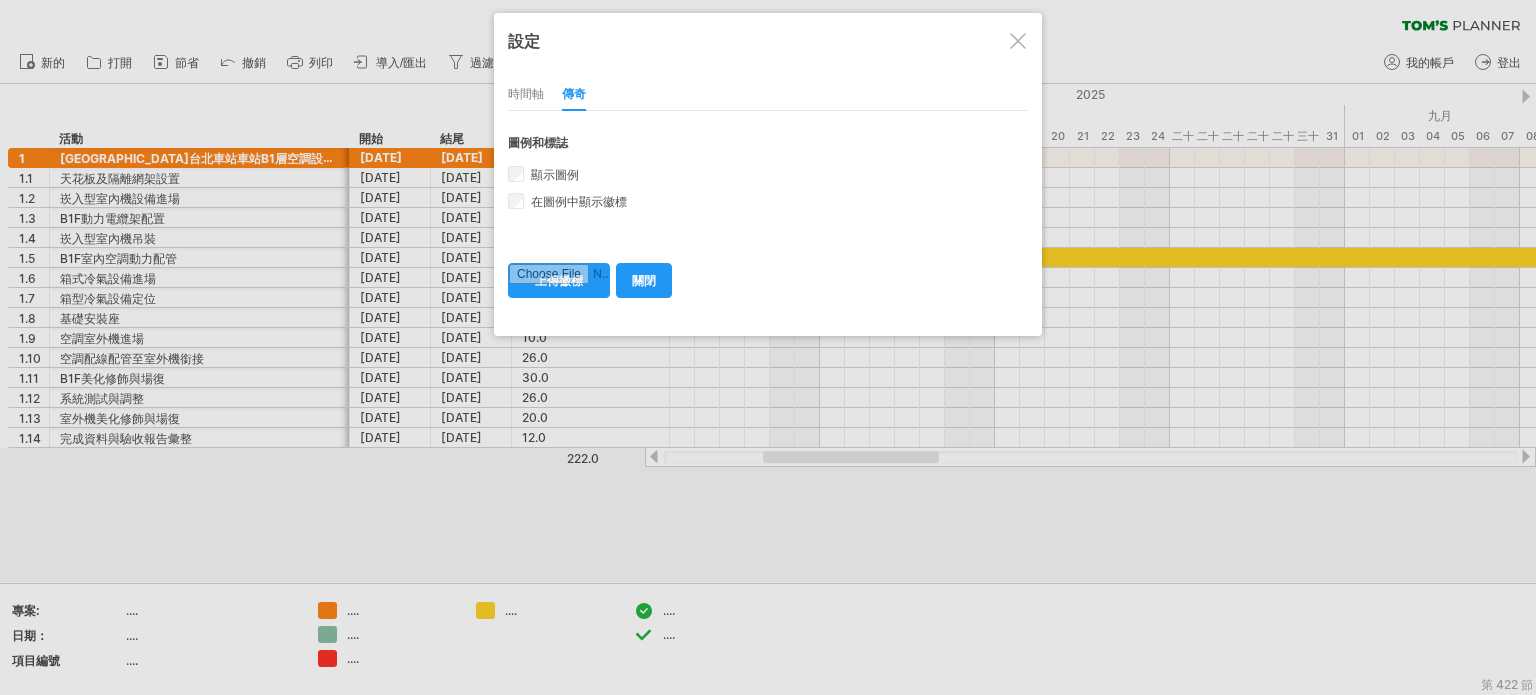 click on "時間軸" at bounding box center [526, 93] 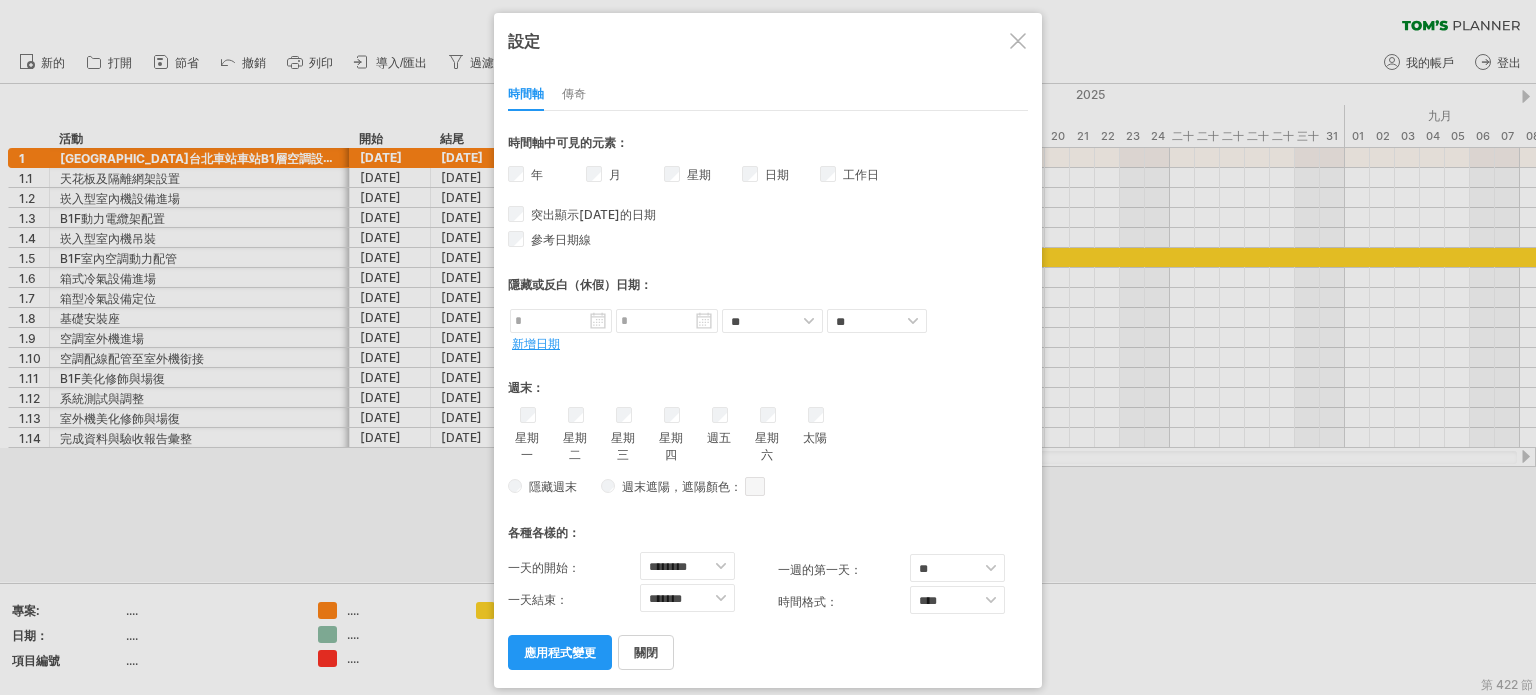 click on "傳奇" at bounding box center [574, 93] 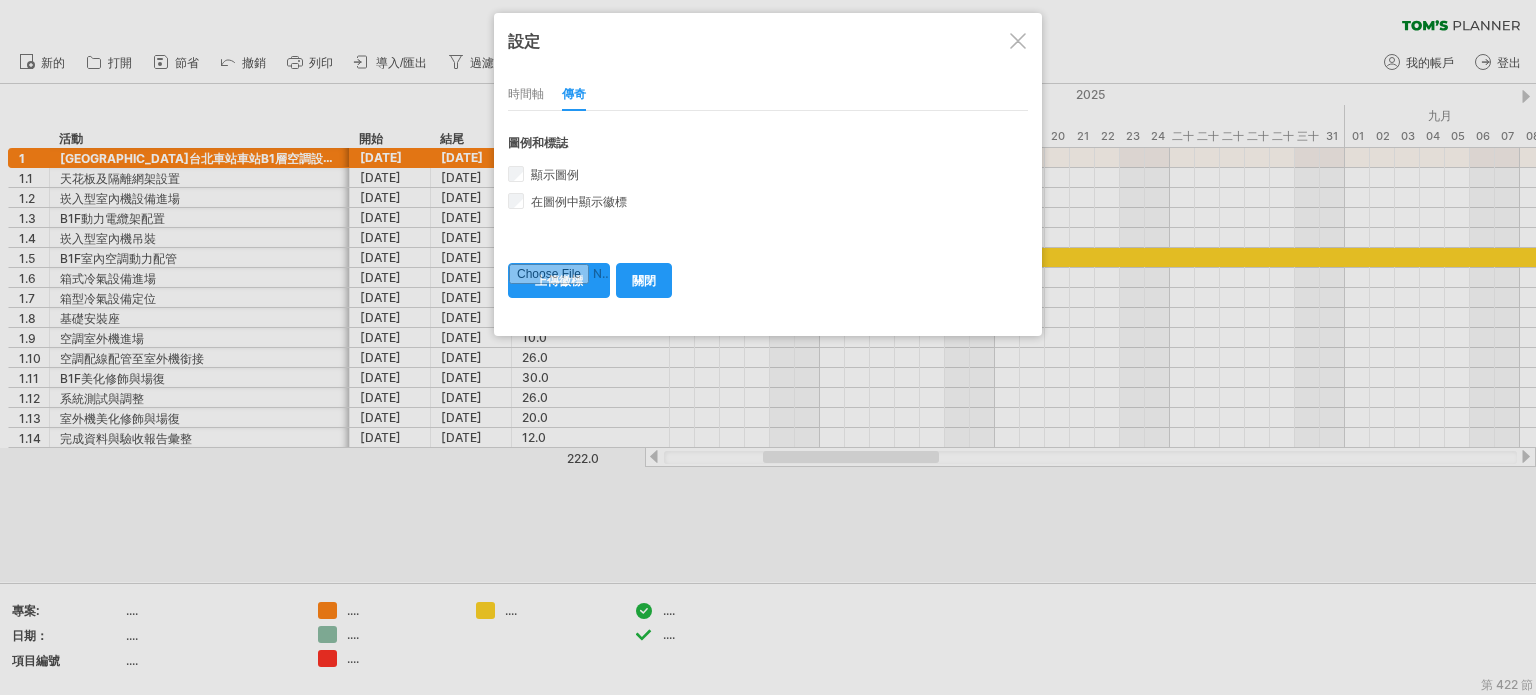 click at bounding box center [1018, 41] 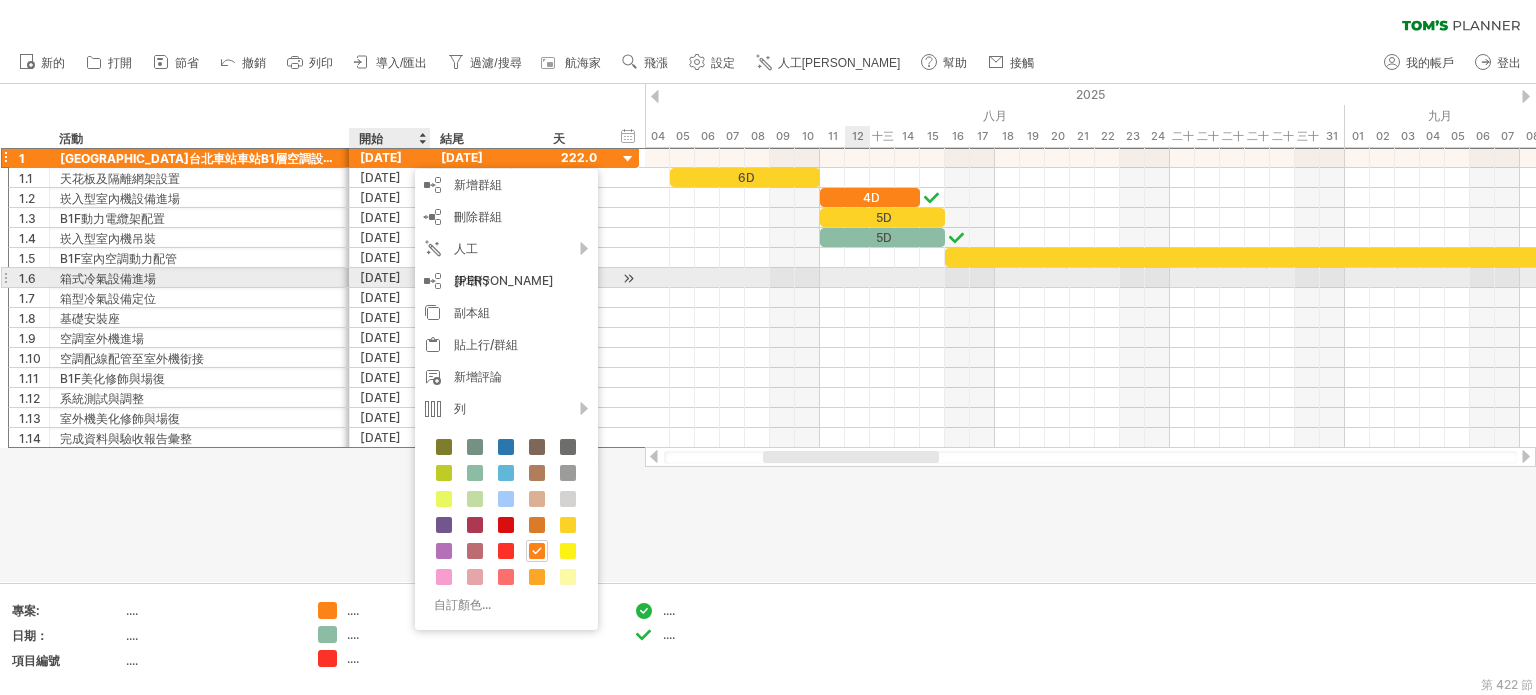 click at bounding box center (1090, 278) 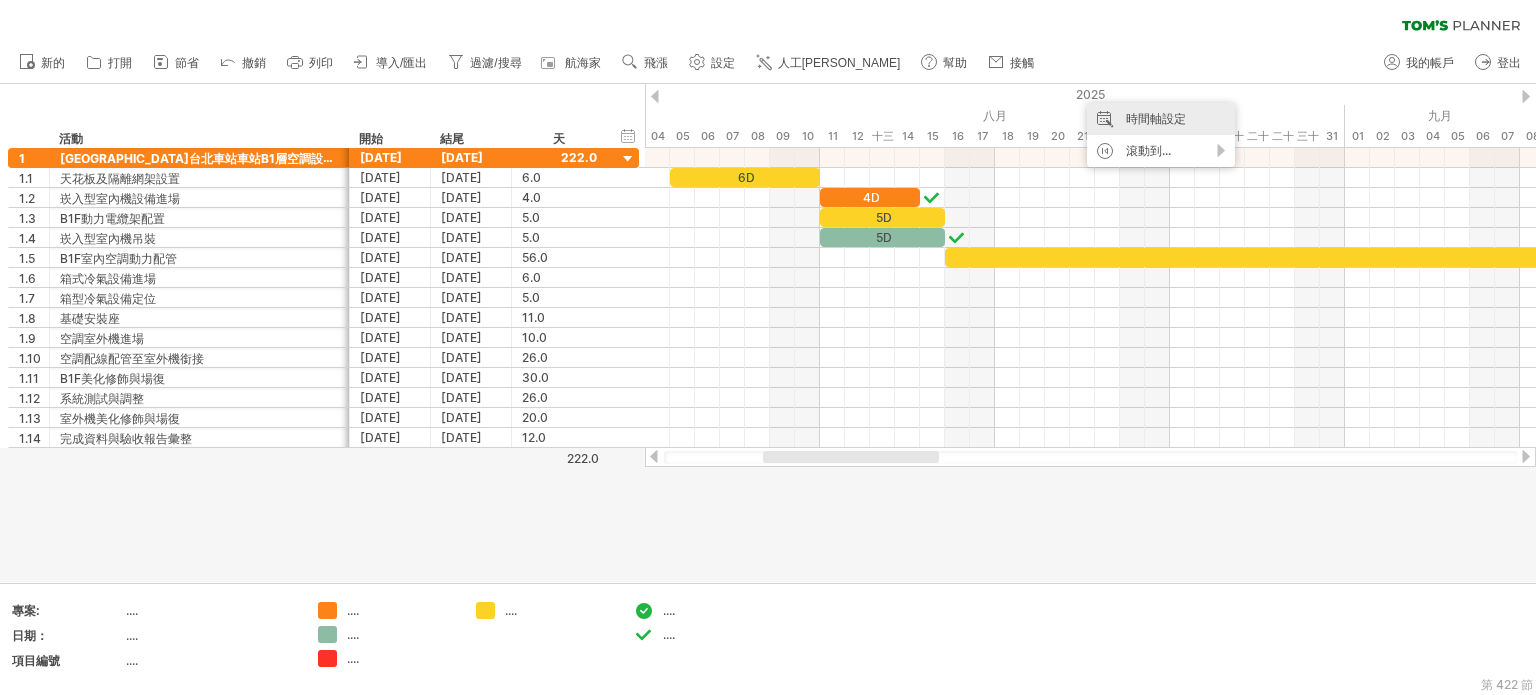 click on "時間軸設定" at bounding box center (1156, 118) 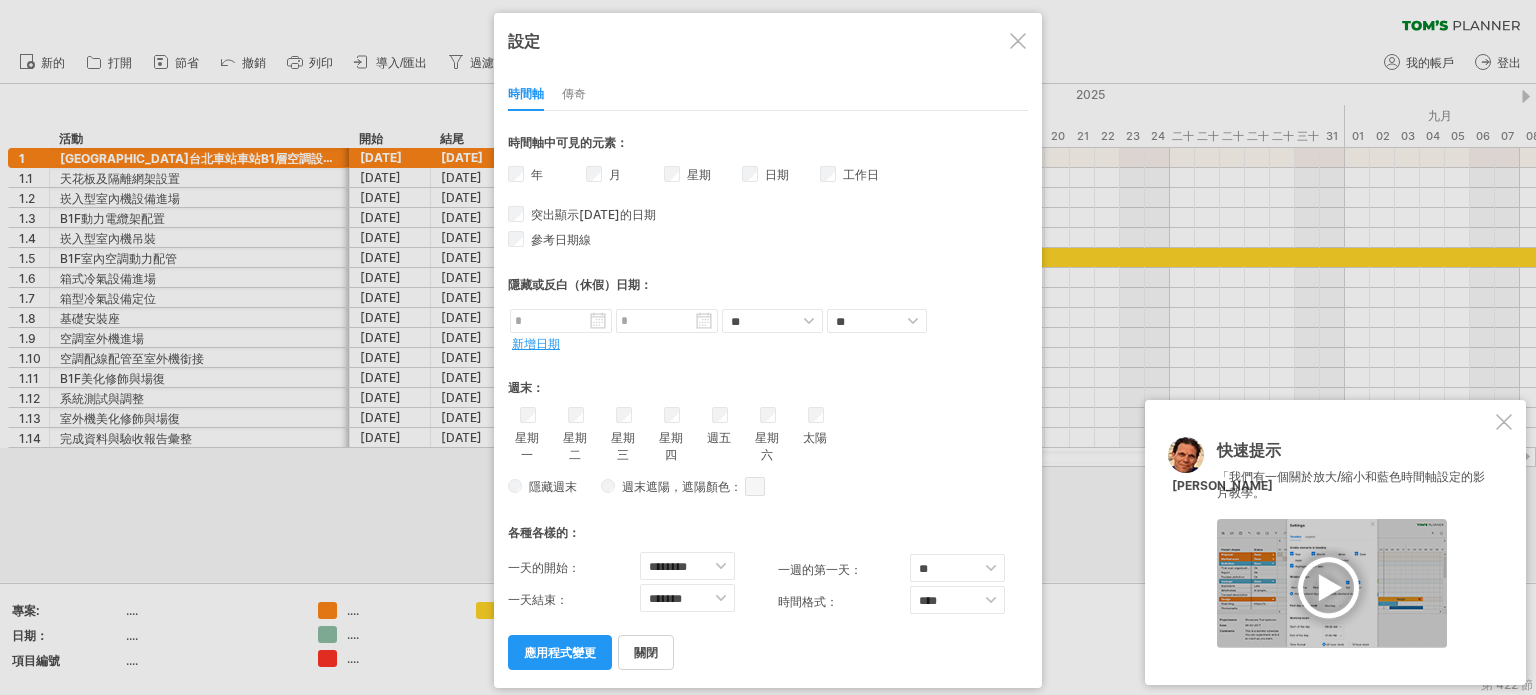 click at bounding box center (1332, 583) 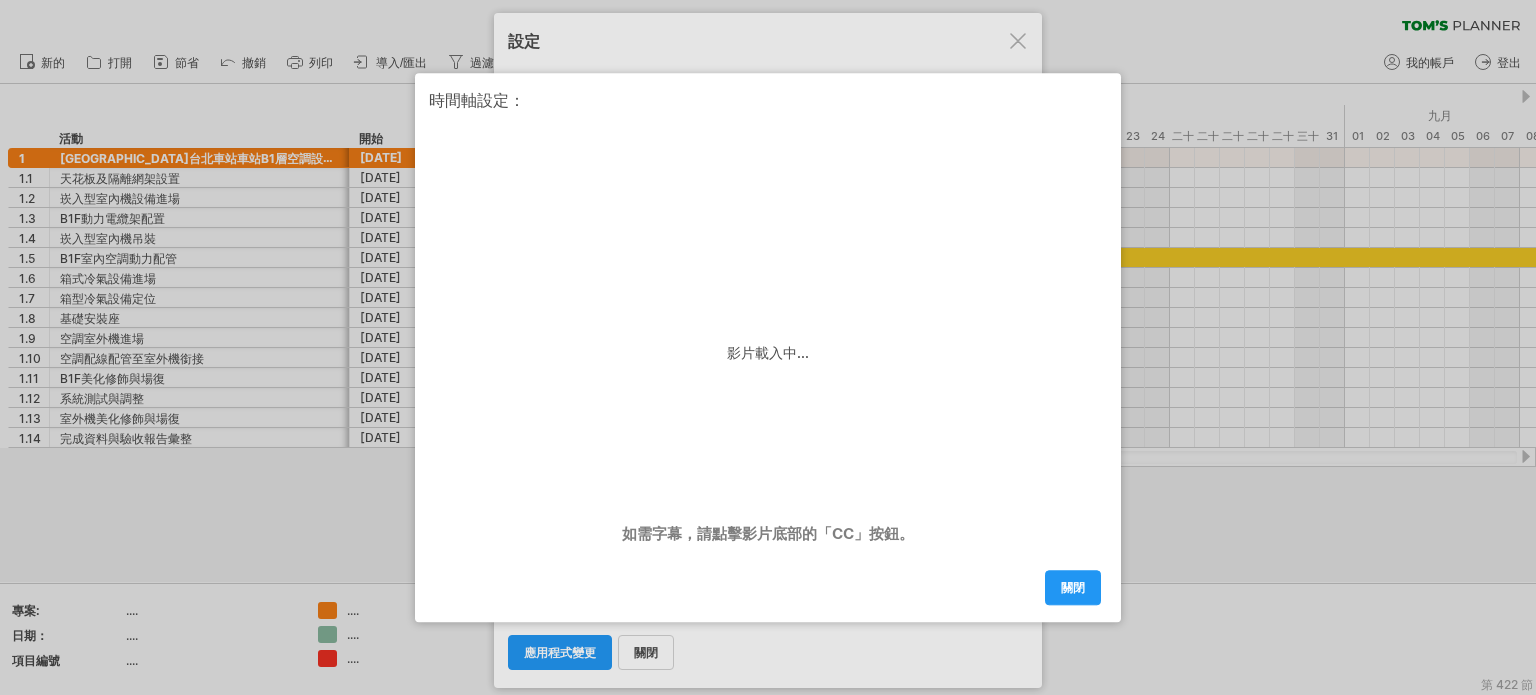 drag, startPoint x: 1014, startPoint y: 115, endPoint x: 1138, endPoint y: 115, distance: 124 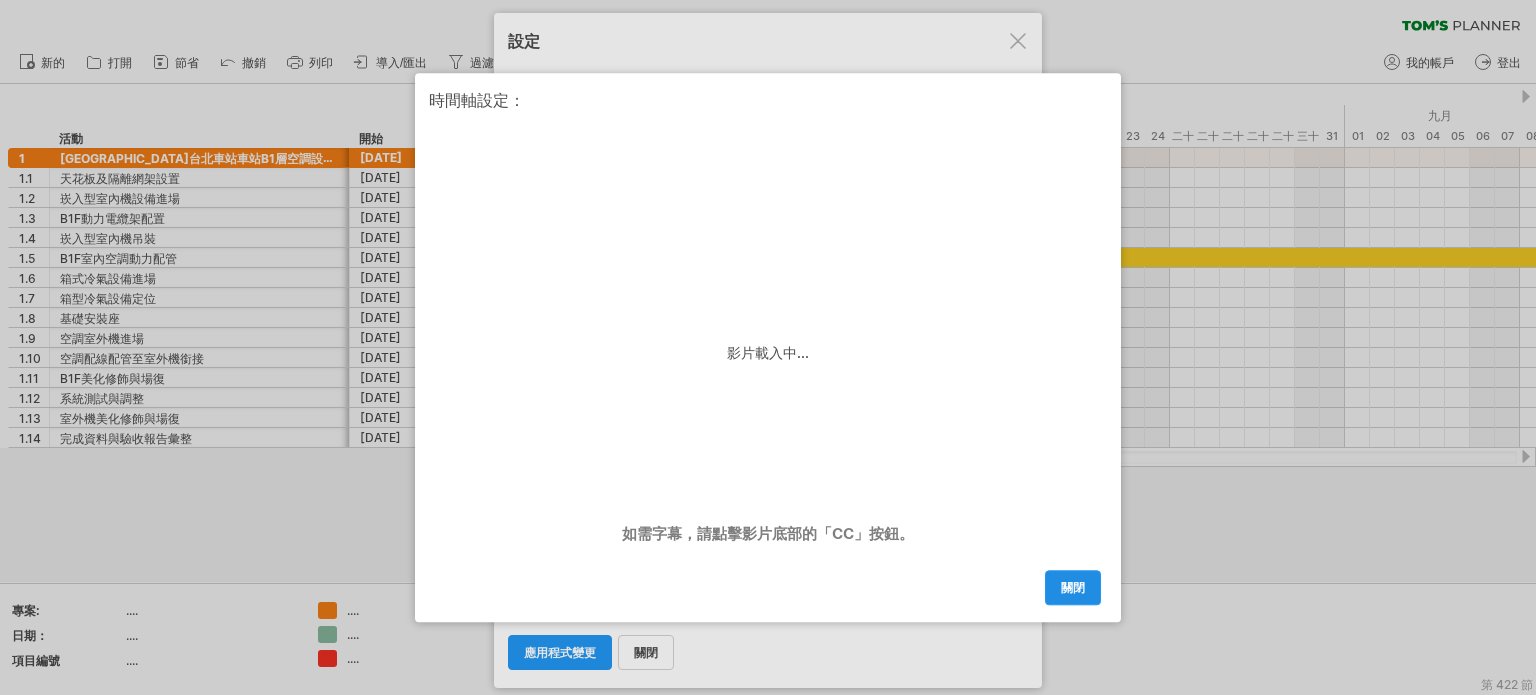 click on "關閉" at bounding box center [1073, 587] 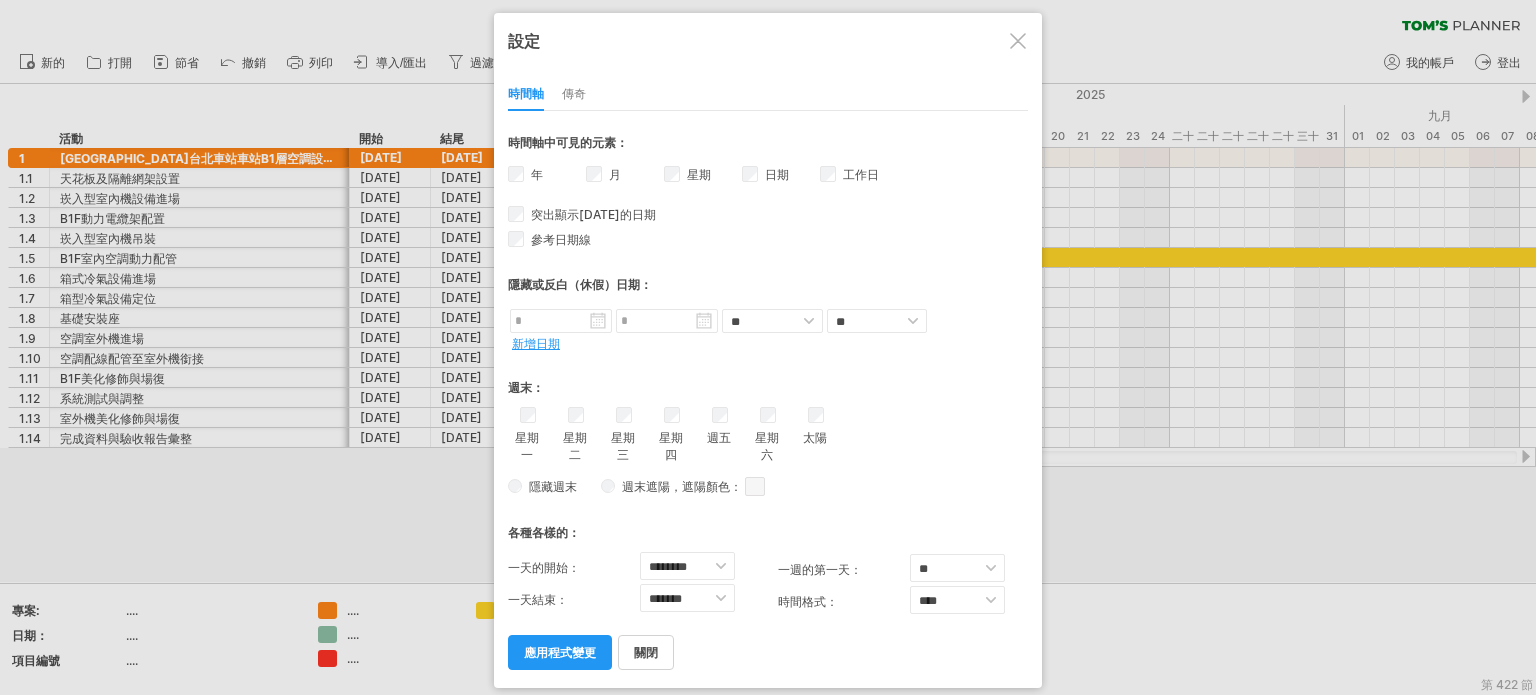 click at bounding box center [1018, 41] 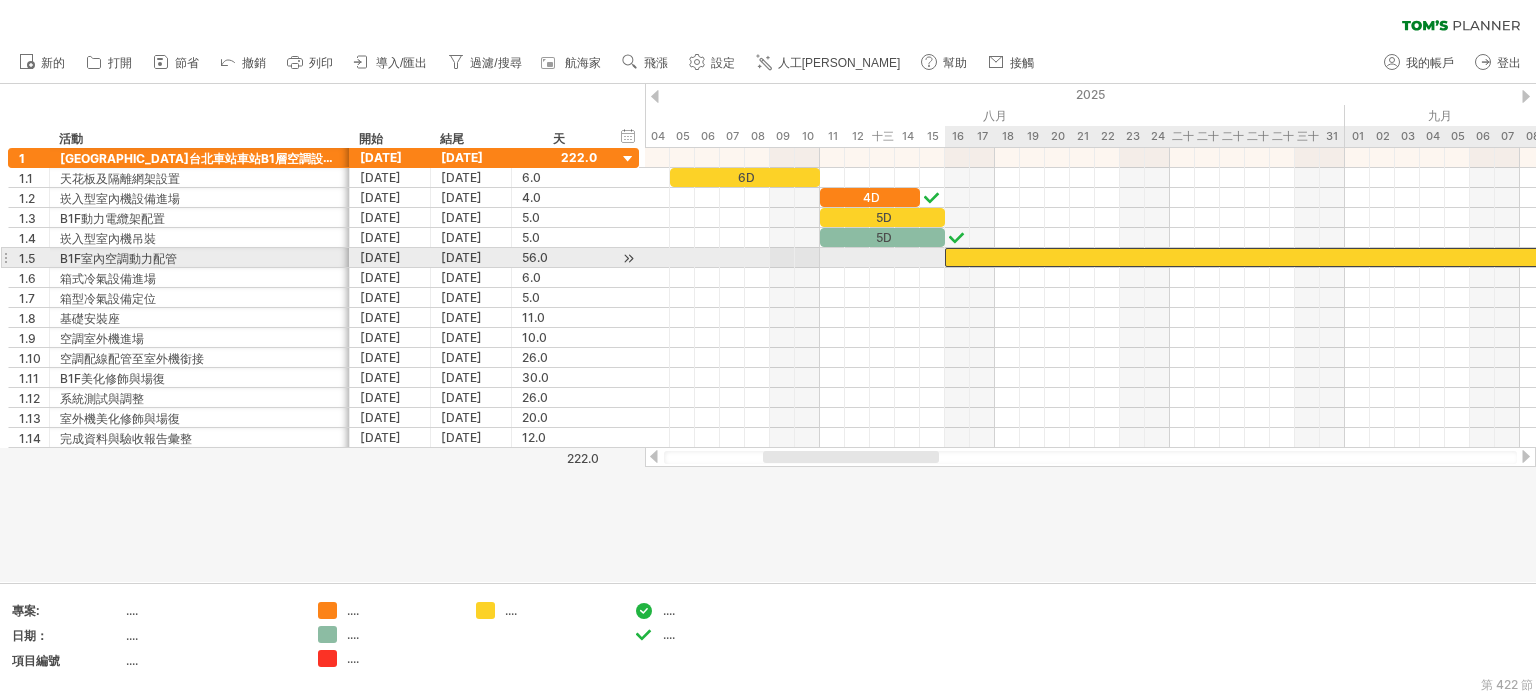 click on "56D" at bounding box center (1645, 257) 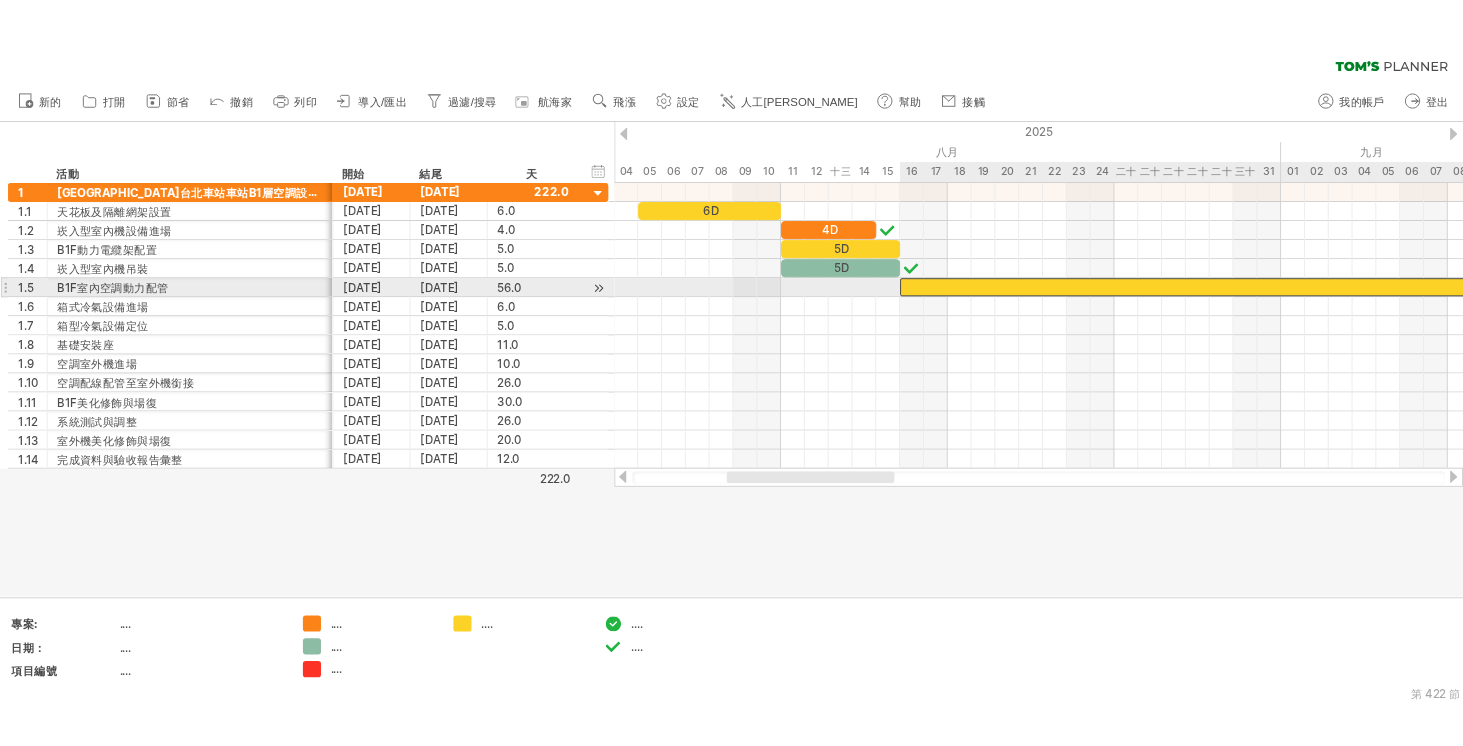 scroll, scrollTop: 0, scrollLeft: 0, axis: both 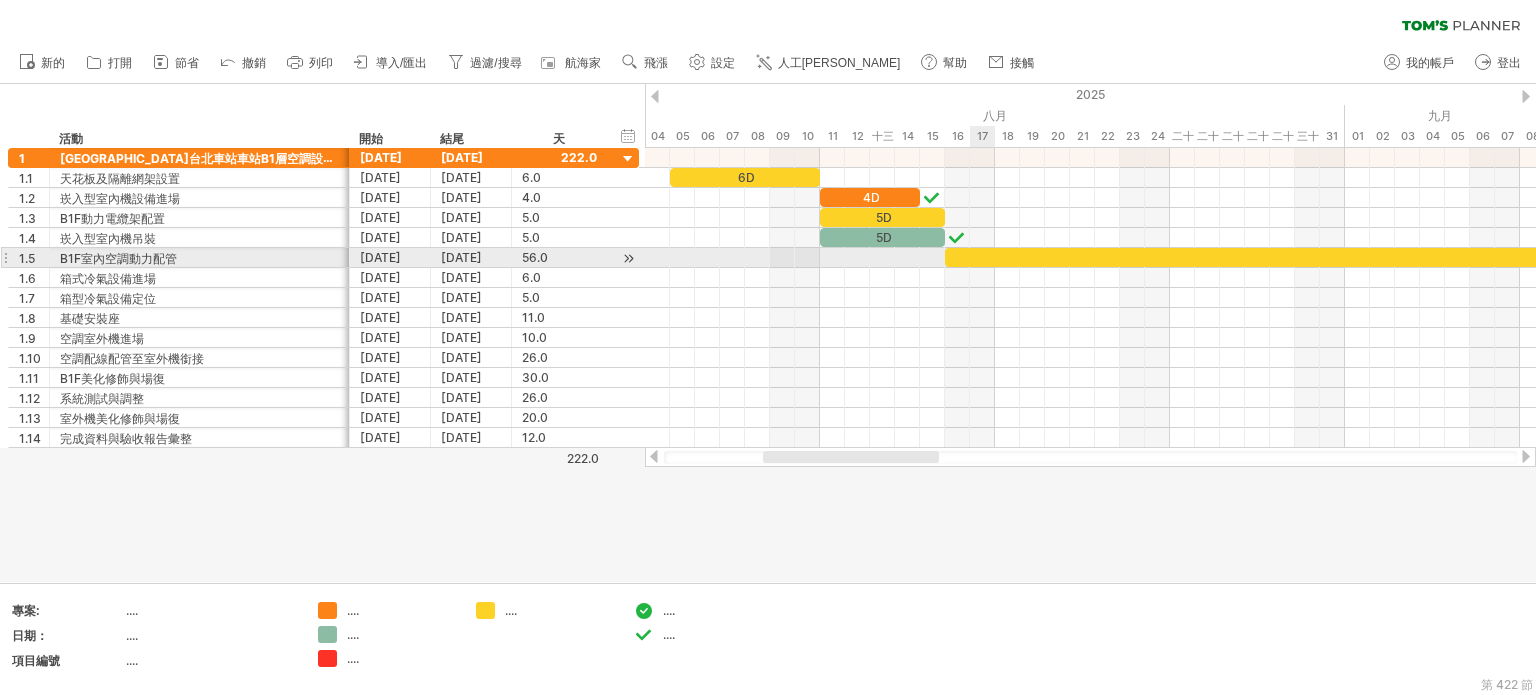 click on "***" at bounding box center [1645, 257] 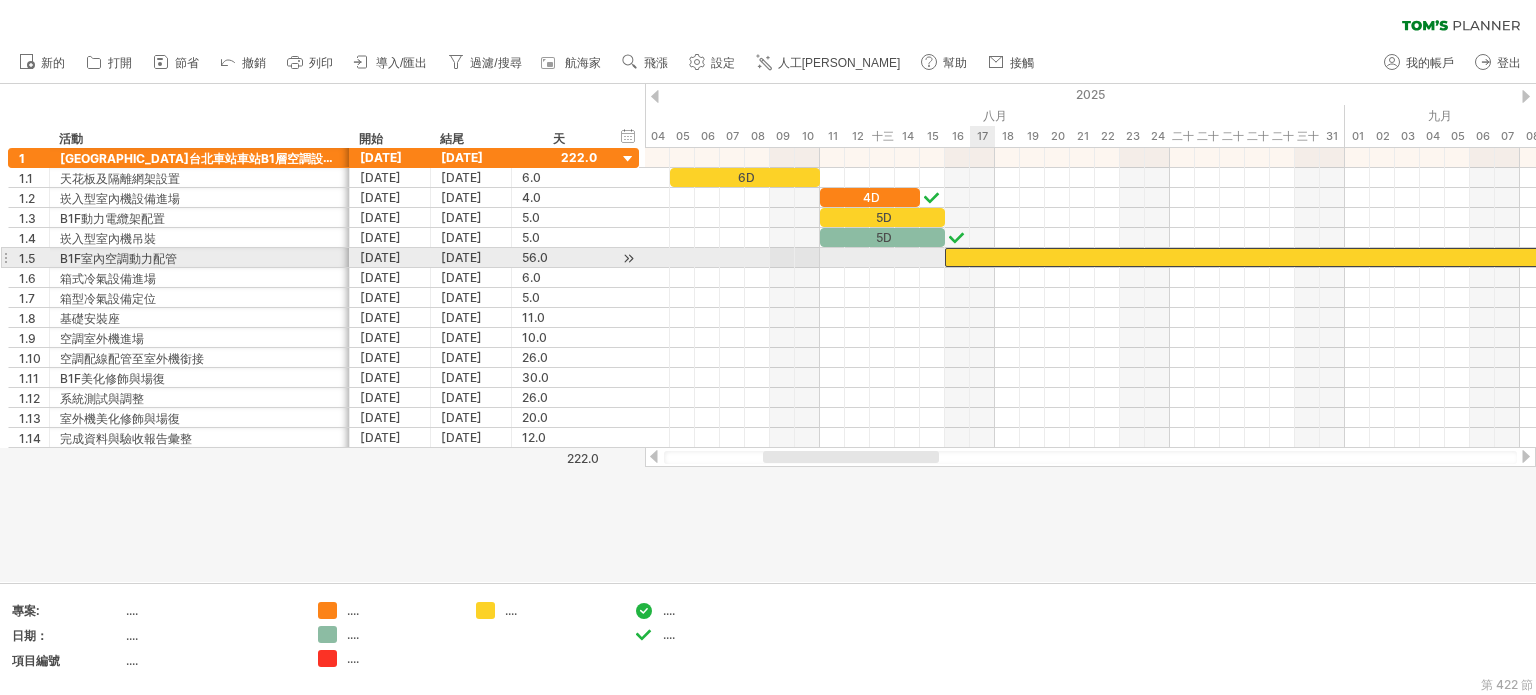 click on "***" at bounding box center [1645, 257] 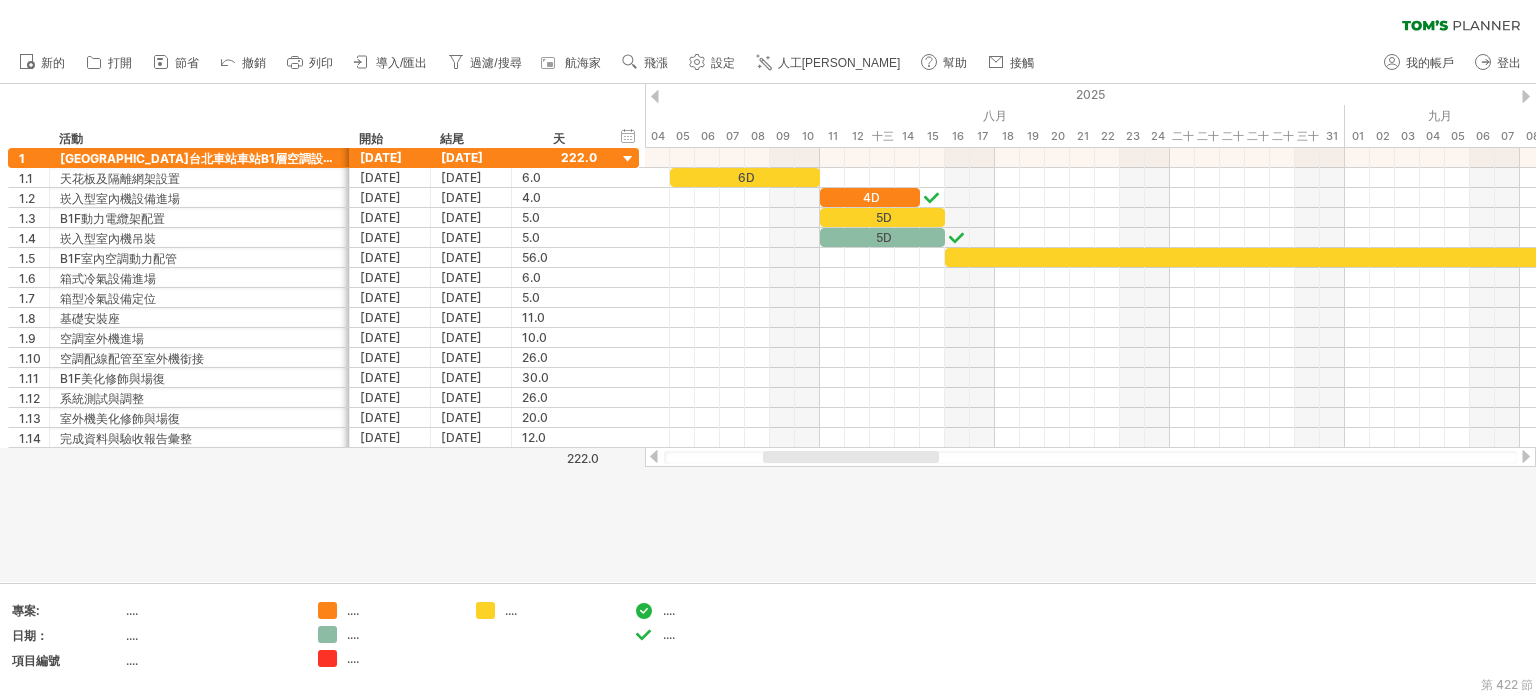drag, startPoint x: 899, startPoint y: 464, endPoint x: 928, endPoint y: 460, distance: 29.274563 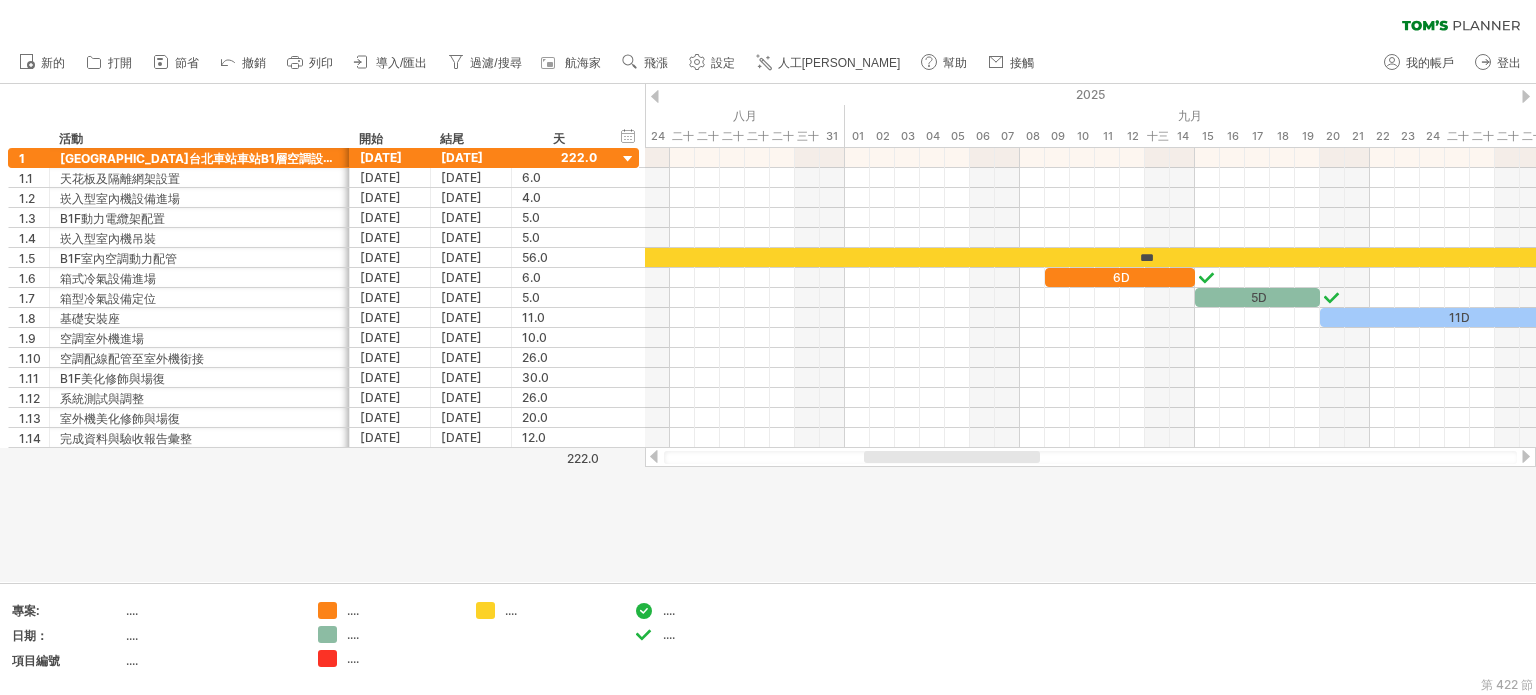 drag, startPoint x: 923, startPoint y: 460, endPoint x: 1024, endPoint y: 465, distance: 101.12369 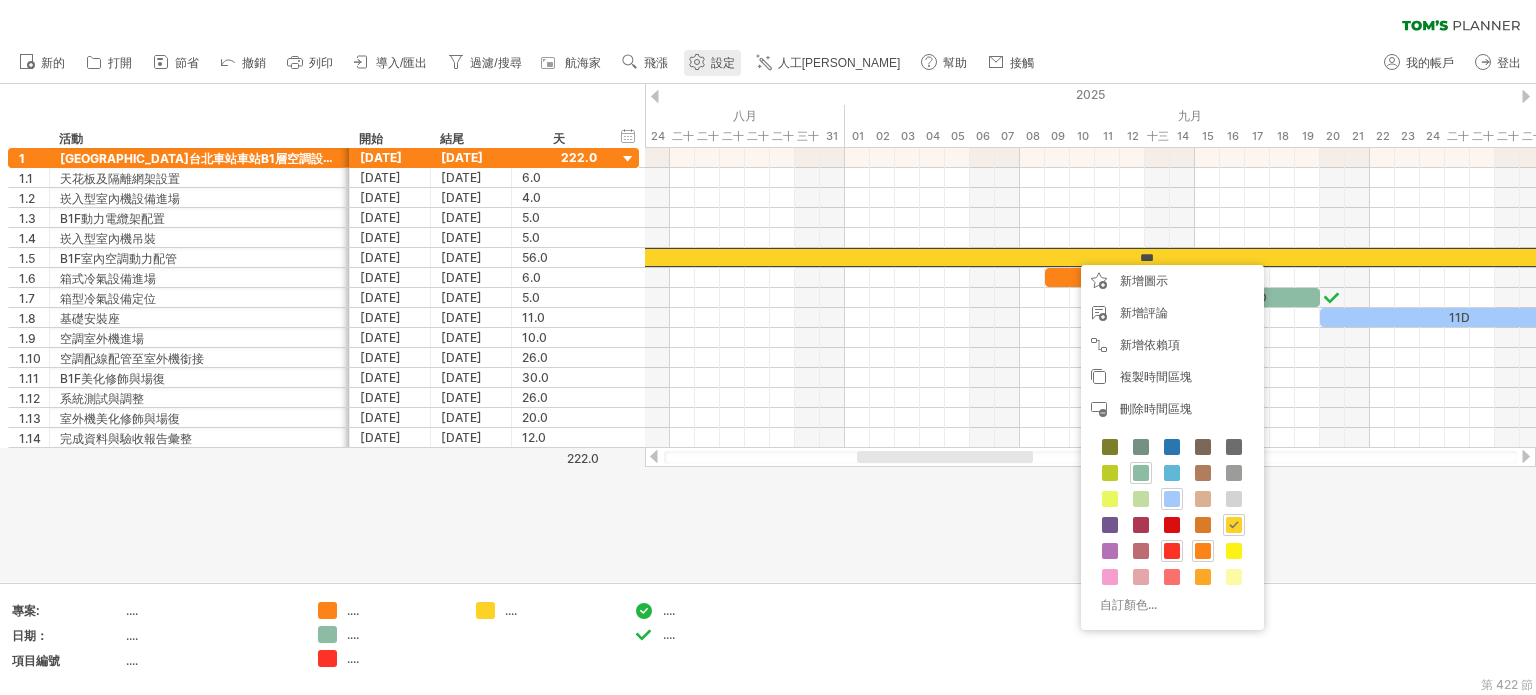 click on "設定" at bounding box center (723, 63) 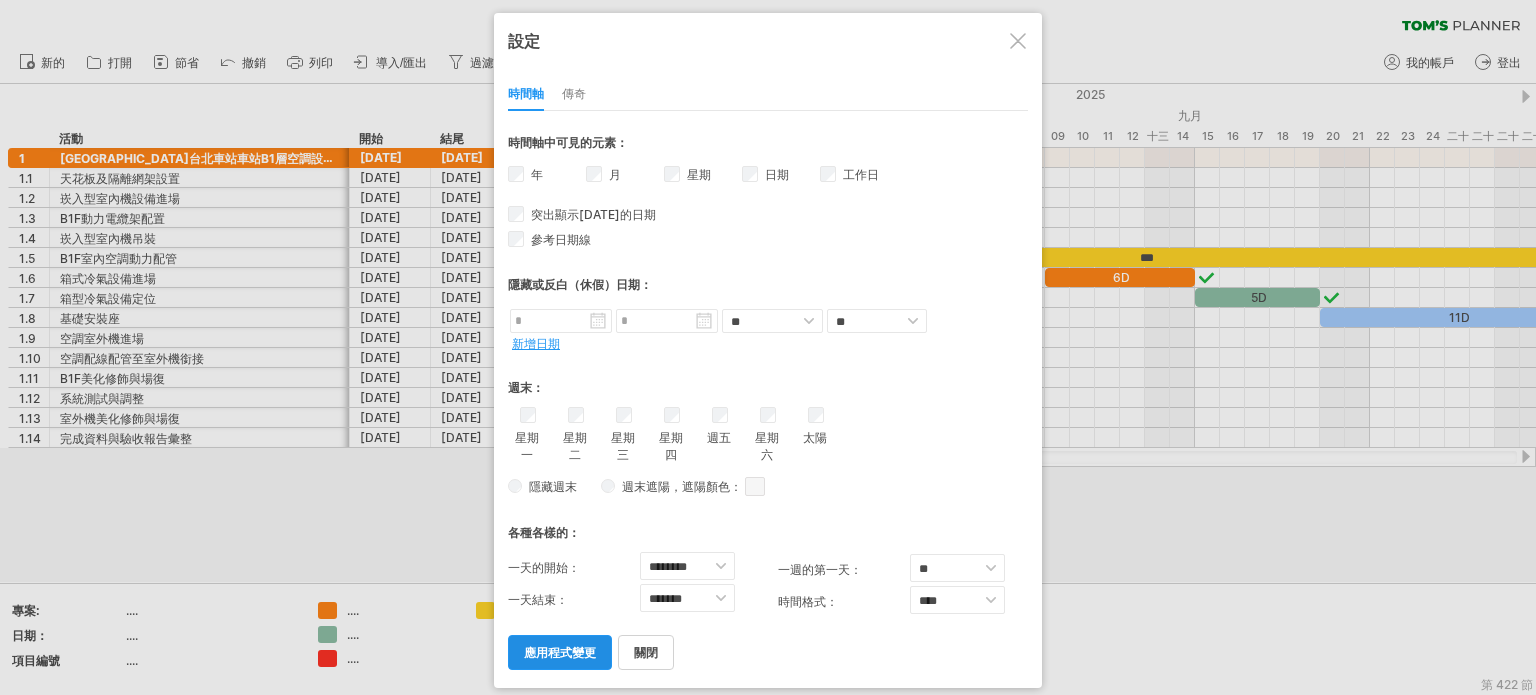 click on "應用程式變更" at bounding box center (560, 652) 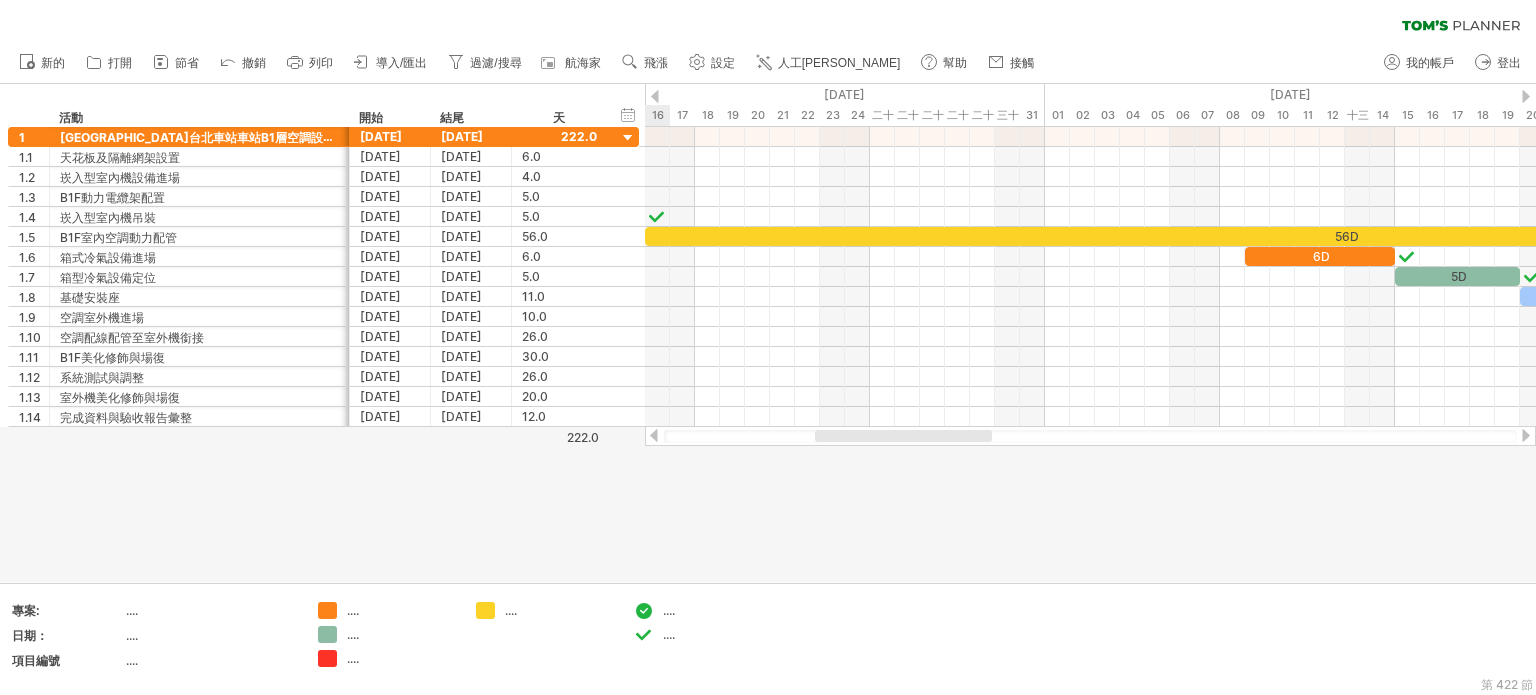 drag, startPoint x: 888, startPoint y: 437, endPoint x: 834, endPoint y: 429, distance: 54.589375 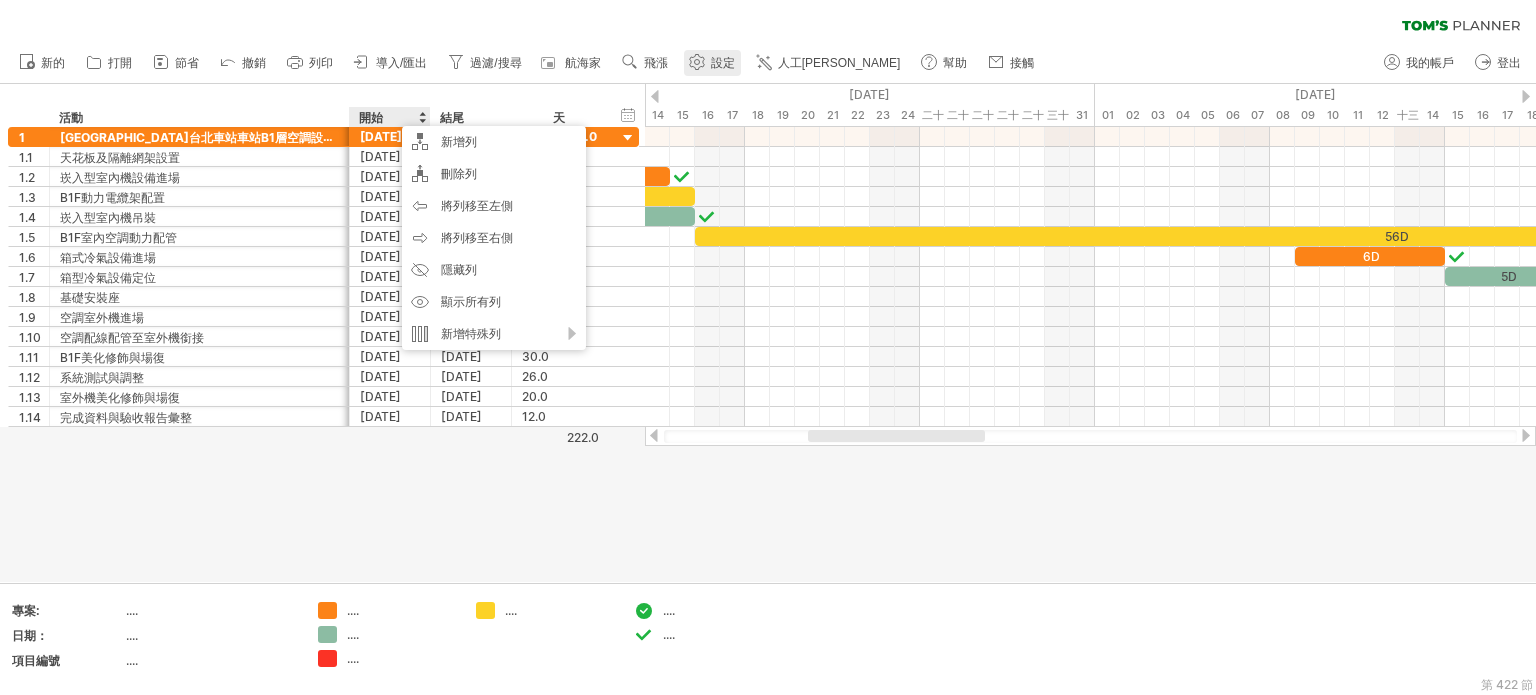 click 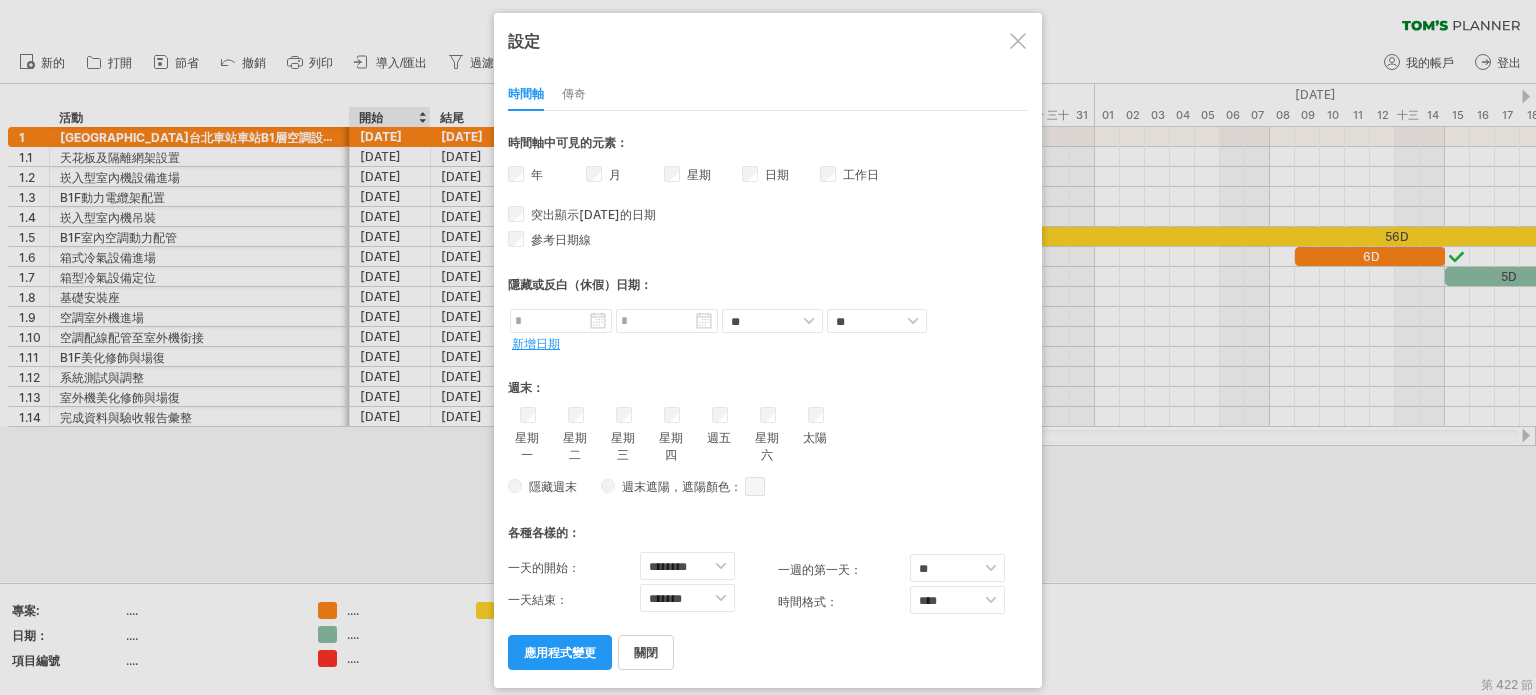 click on "應用程式變更" at bounding box center [560, 652] 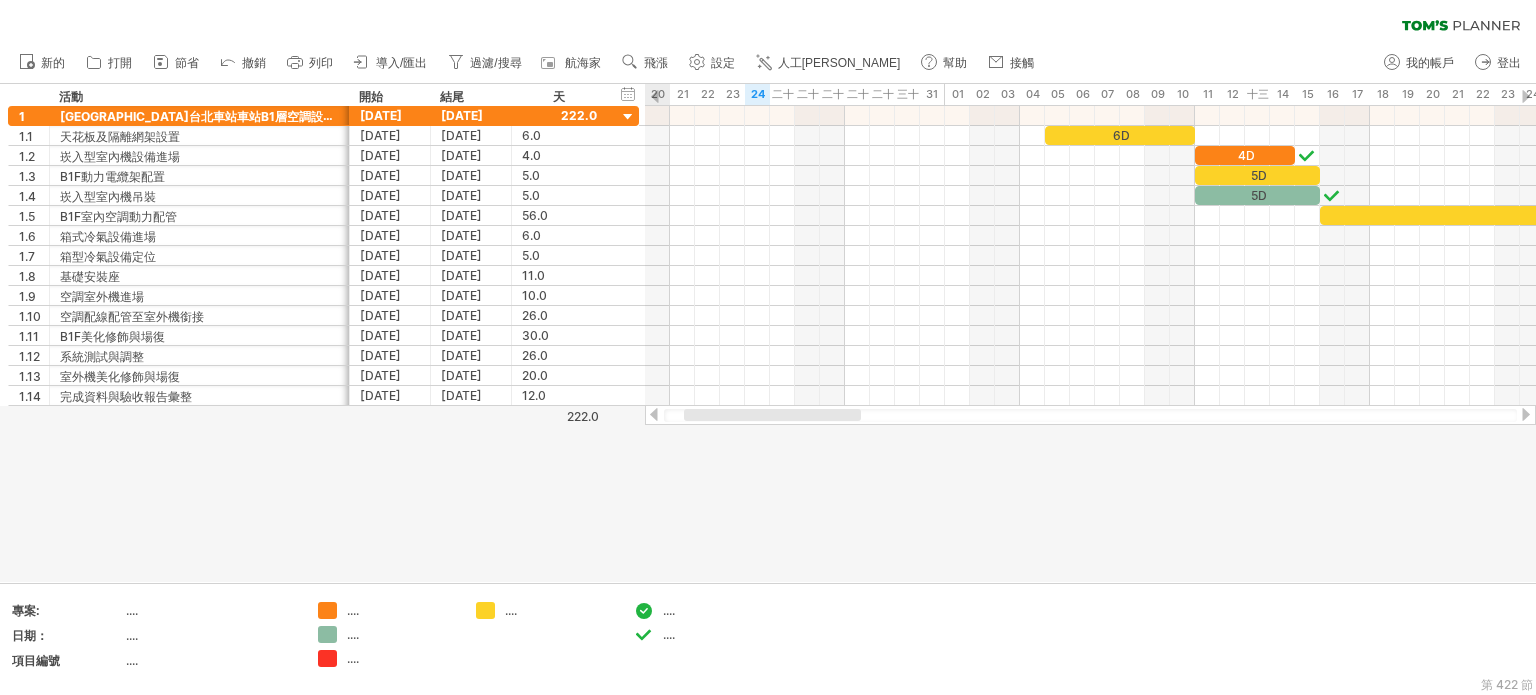 drag, startPoint x: 856, startPoint y: 415, endPoint x: 738, endPoint y: 407, distance: 118.270874 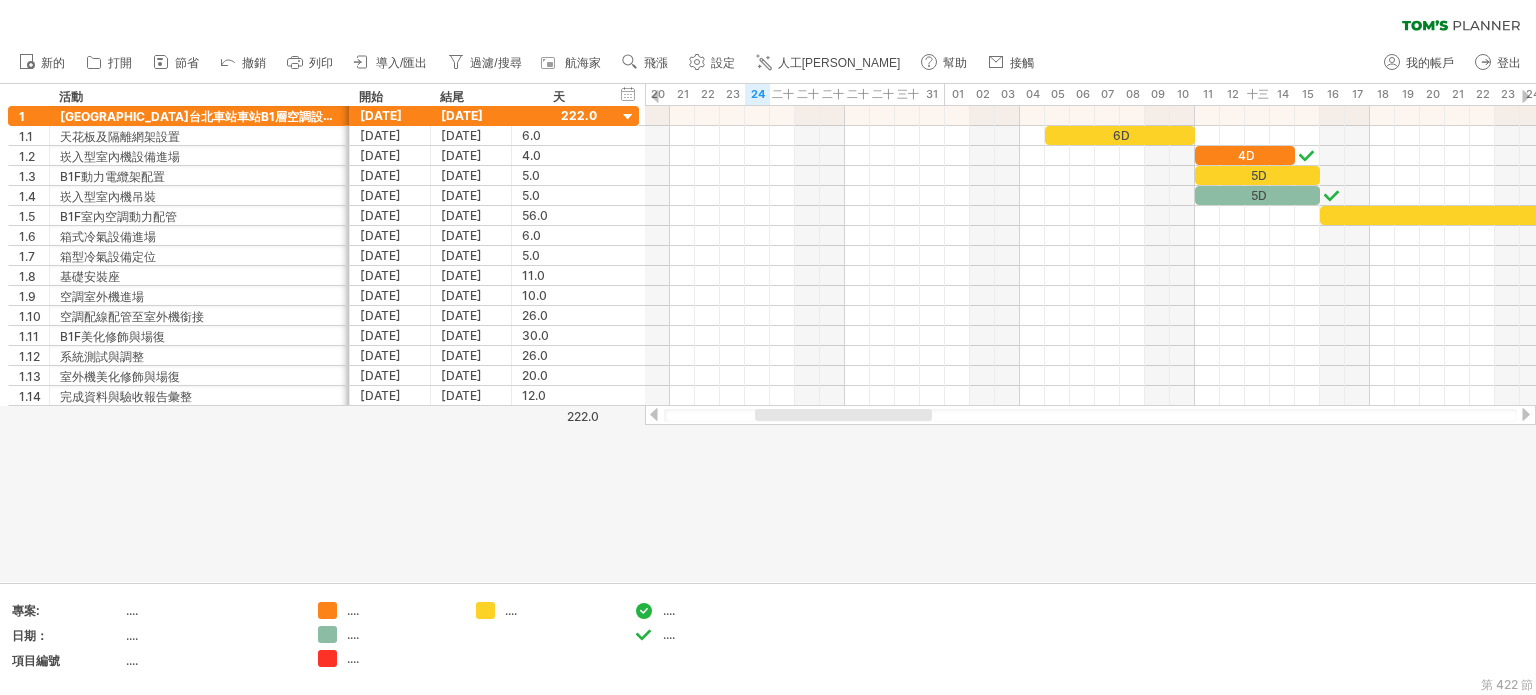 drag, startPoint x: 712, startPoint y: 59, endPoint x: 726, endPoint y: 64, distance: 14.866069 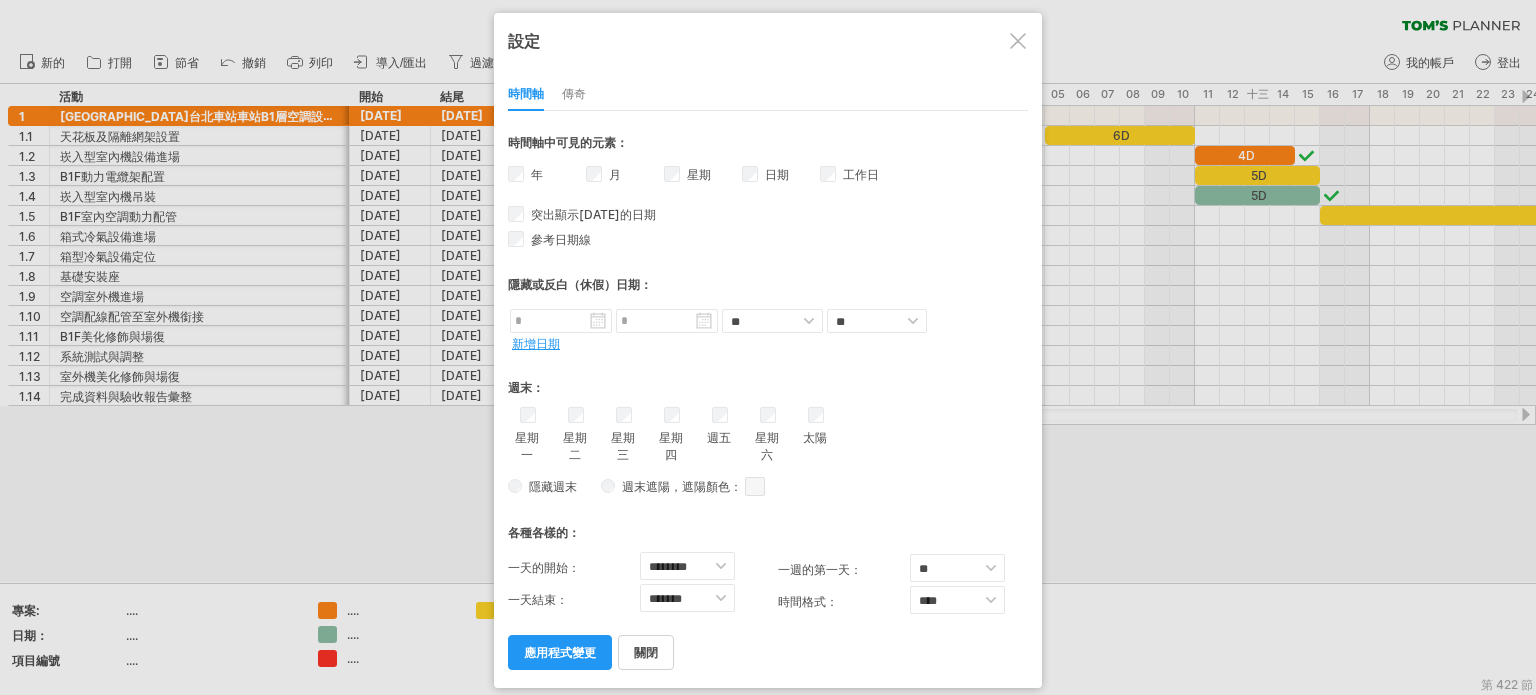 click on "年" at bounding box center [535, 174] 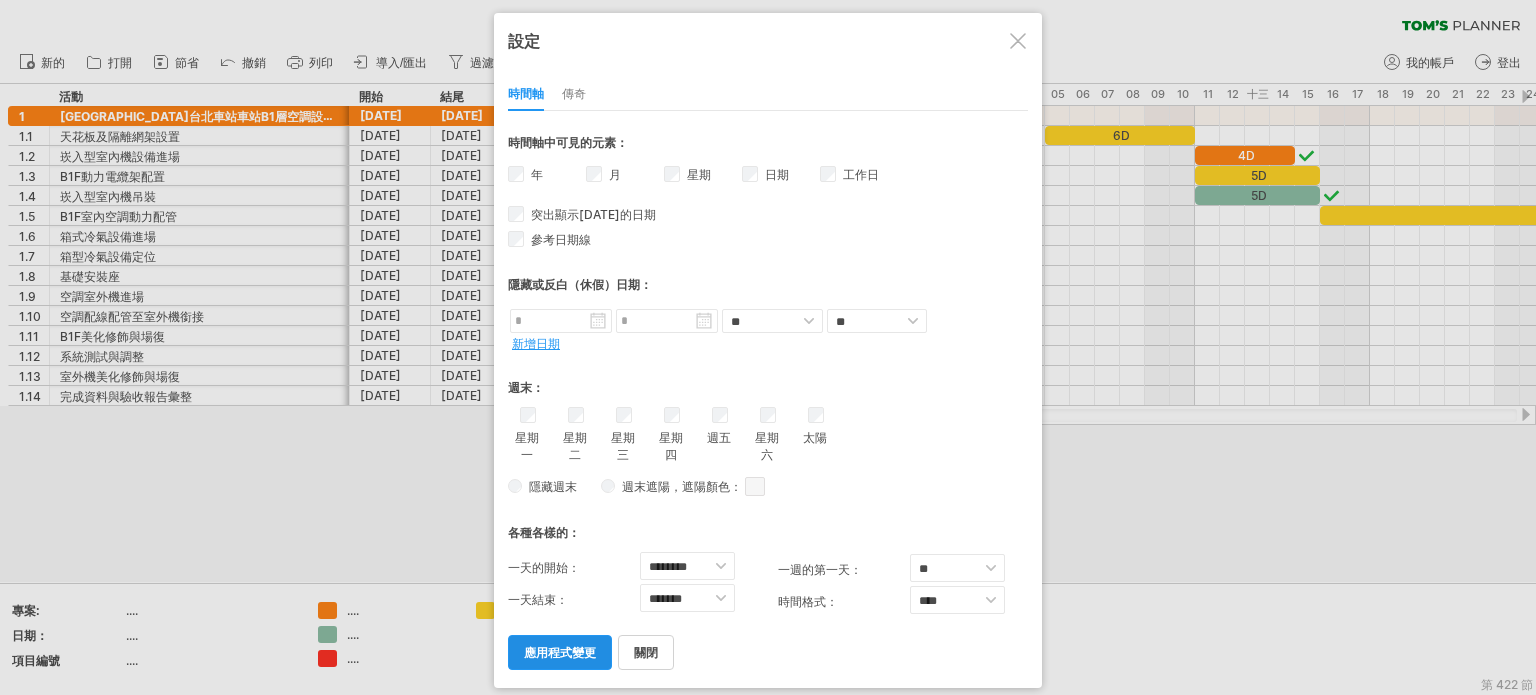 click on "應用程式變更" at bounding box center [560, 652] 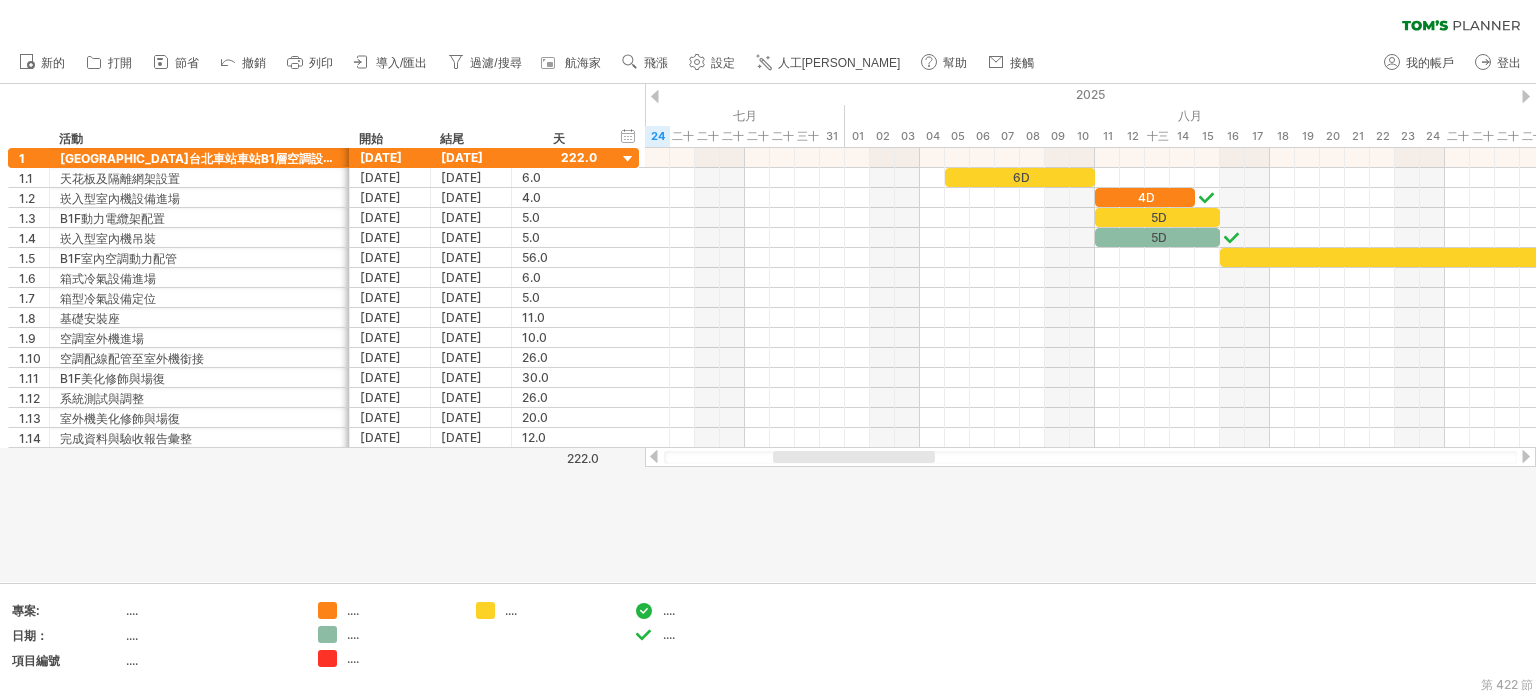 drag, startPoint x: 856, startPoint y: 459, endPoint x: 871, endPoint y: 459, distance: 15 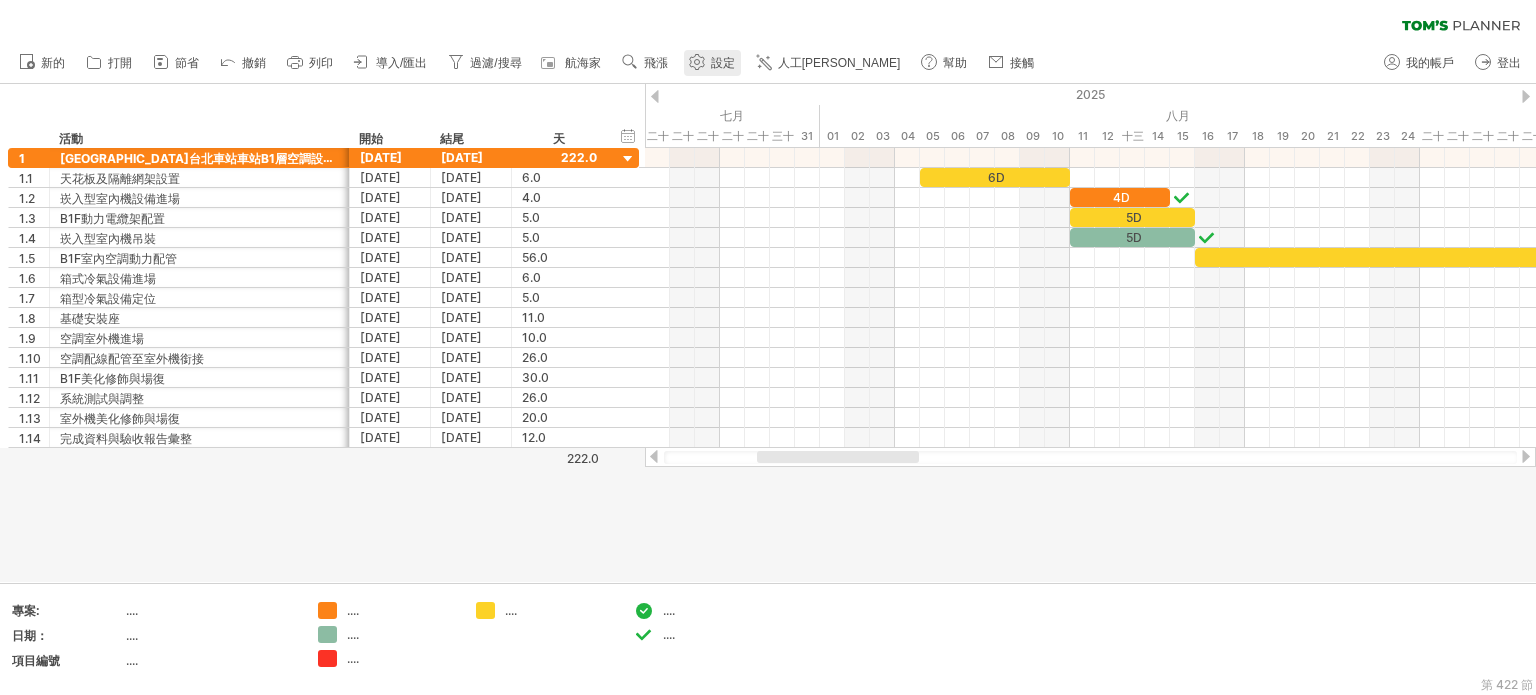 click on "設定" at bounding box center [712, 63] 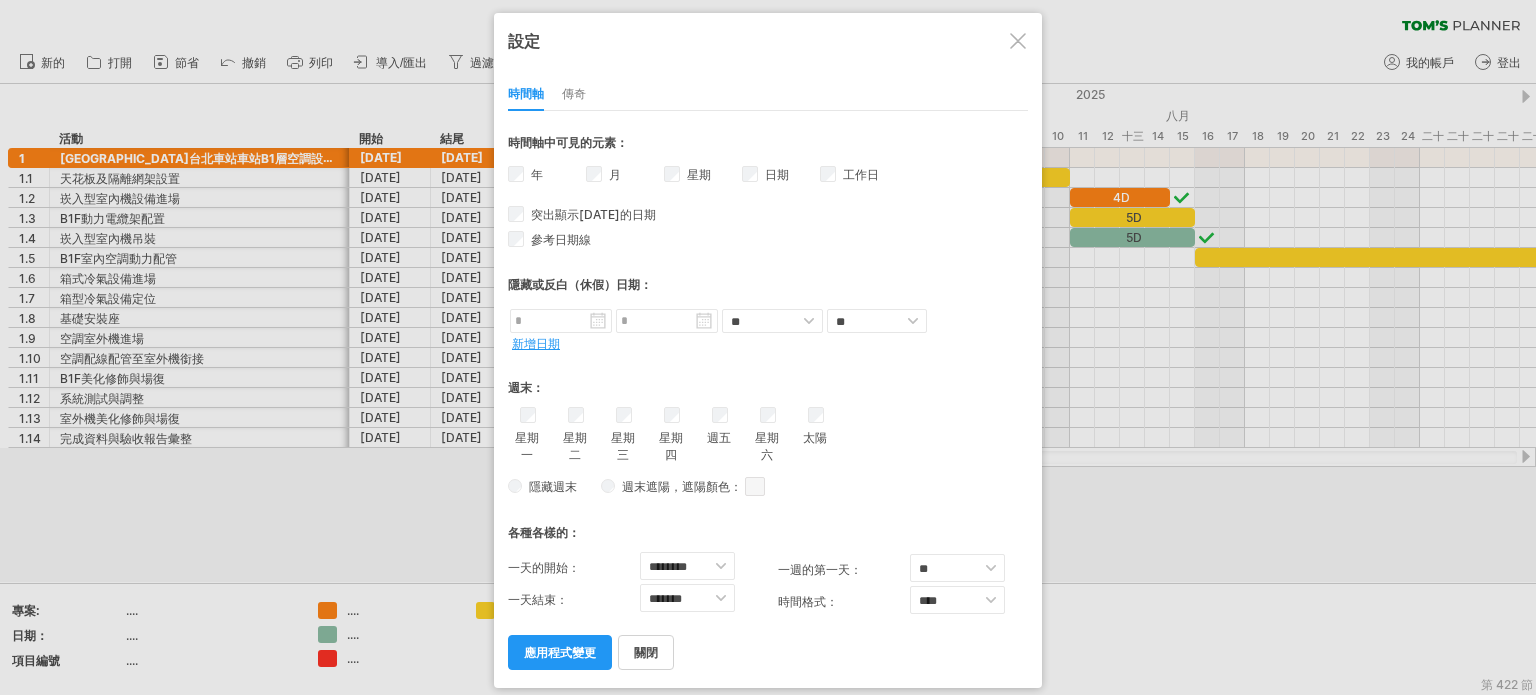 click at bounding box center (1018, 41) 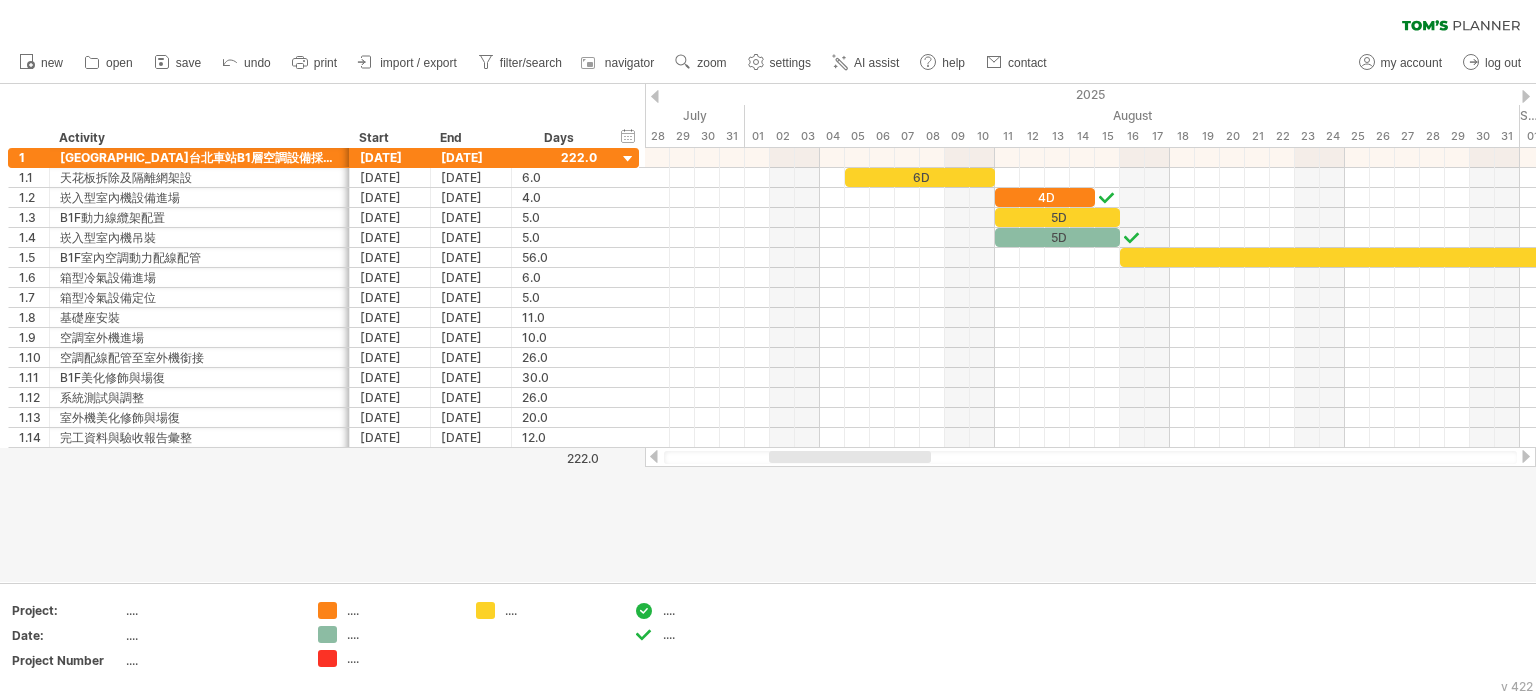 drag, startPoint x: 764, startPoint y: 458, endPoint x: 793, endPoint y: 470, distance: 31.38471 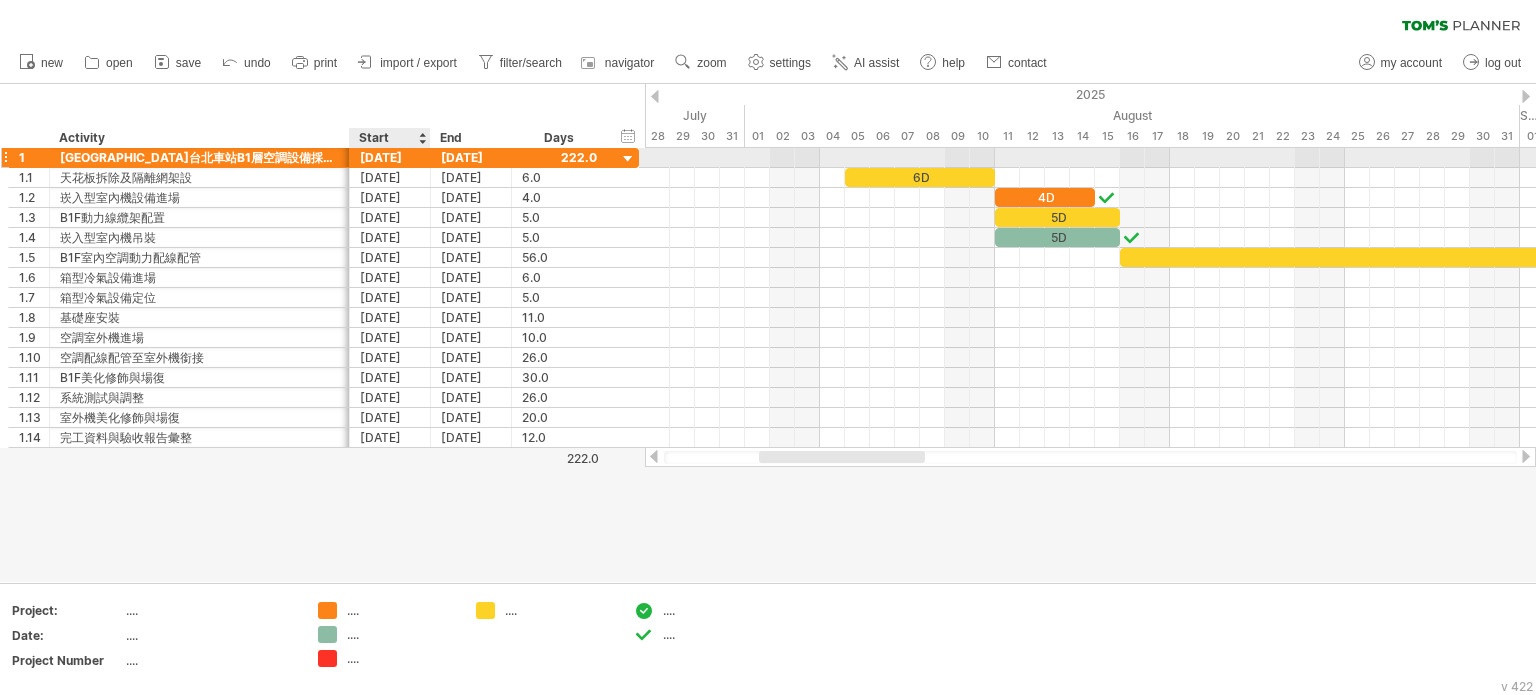 click on "[DATE]" at bounding box center [390, 157] 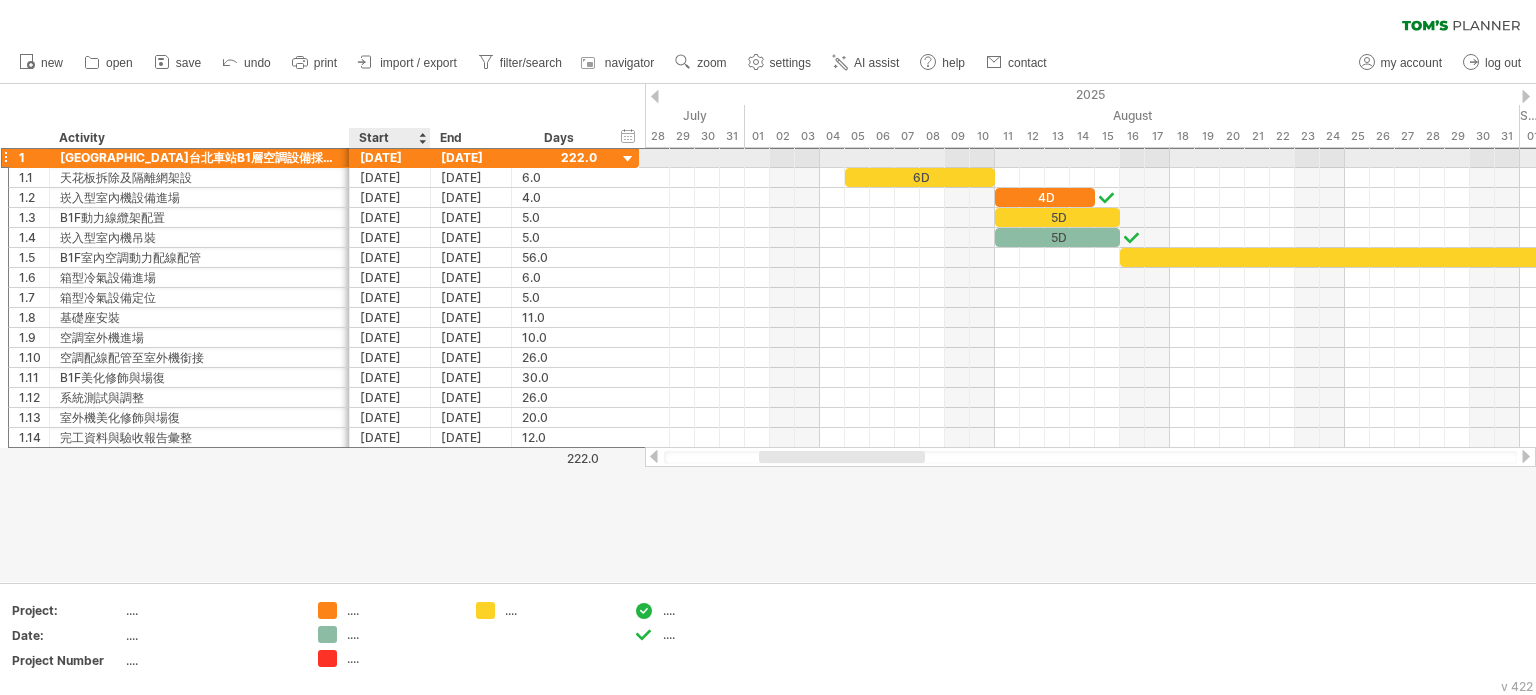 click on "[DATE]" at bounding box center (390, 157) 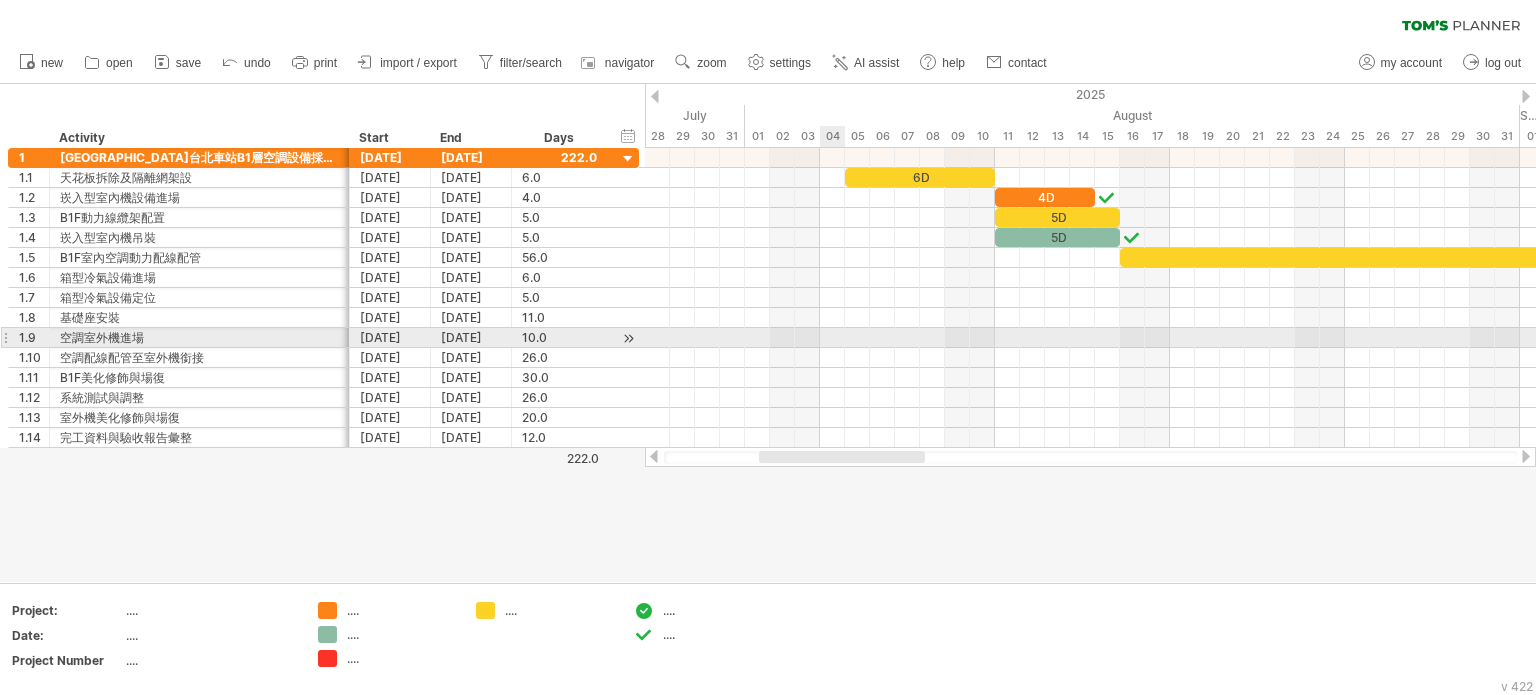 drag, startPoint x: 822, startPoint y: 341, endPoint x: 809, endPoint y: 336, distance: 13.928389 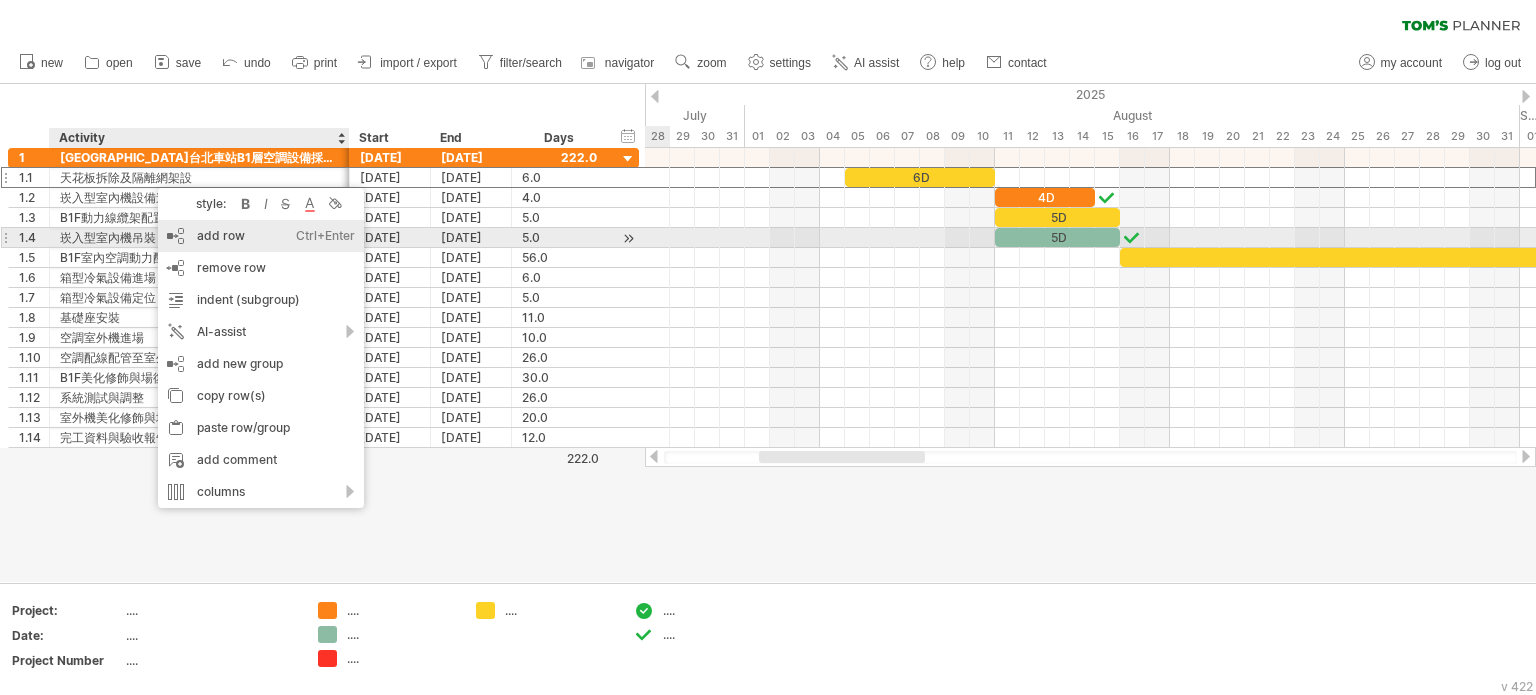 click on "add row Ctrl+Enter Cmd+Enter" at bounding box center [261, 236] 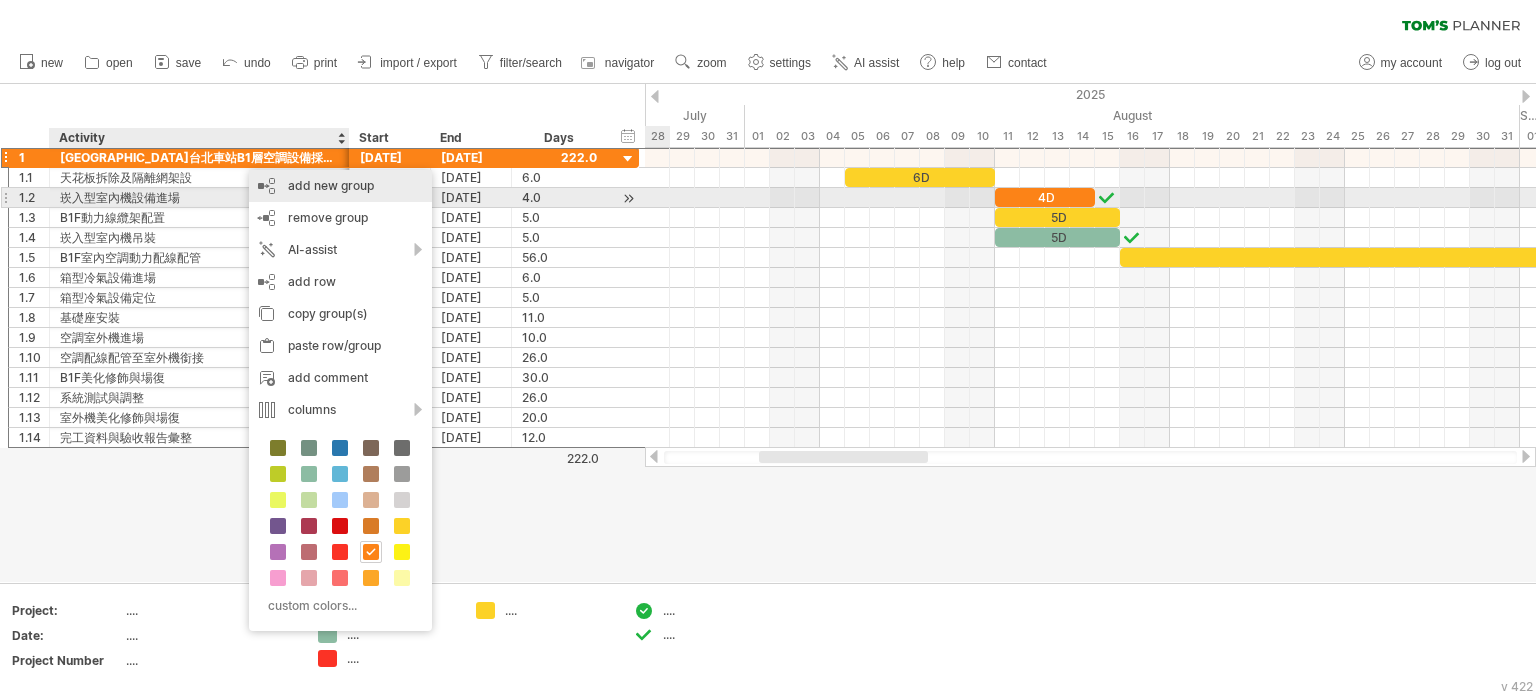 click on "add new group" at bounding box center [340, 186] 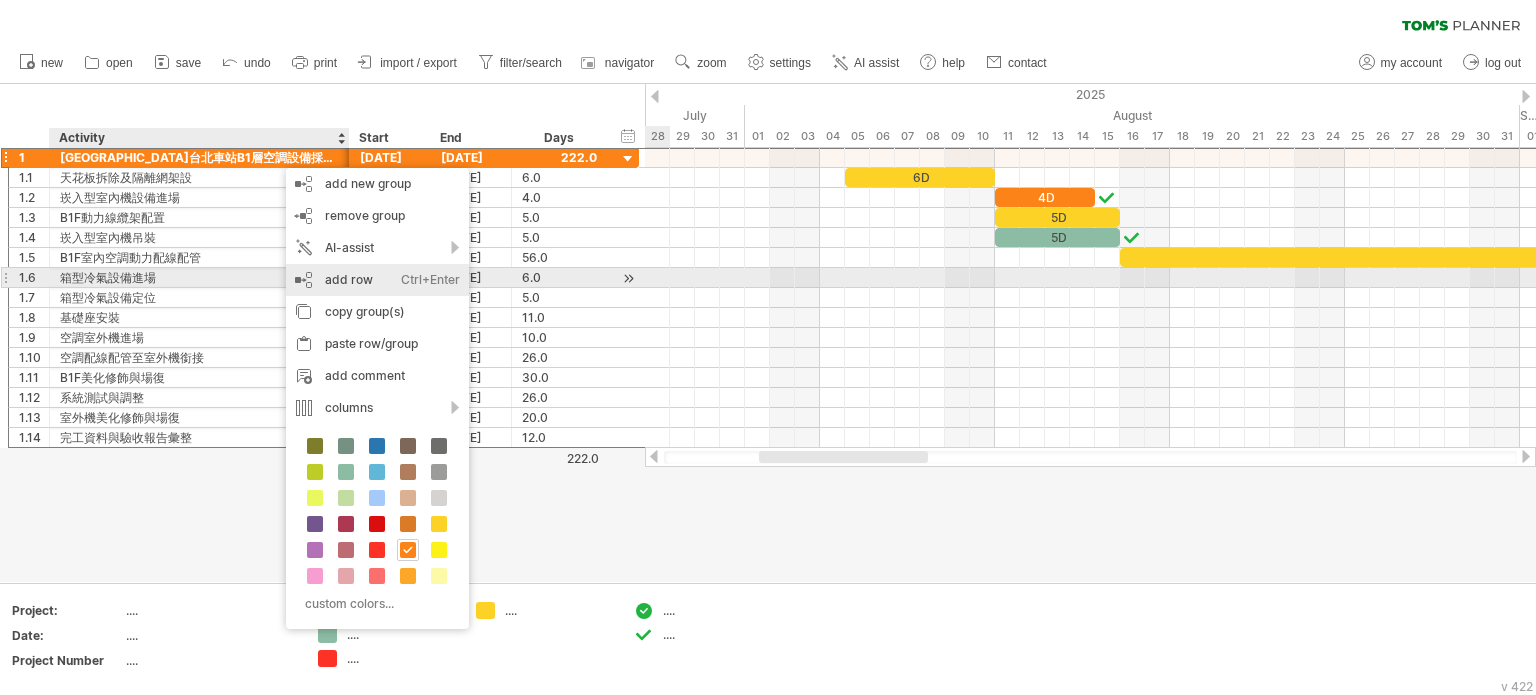 click on "add row Ctrl+Enter Cmd+Enter" at bounding box center [377, 280] 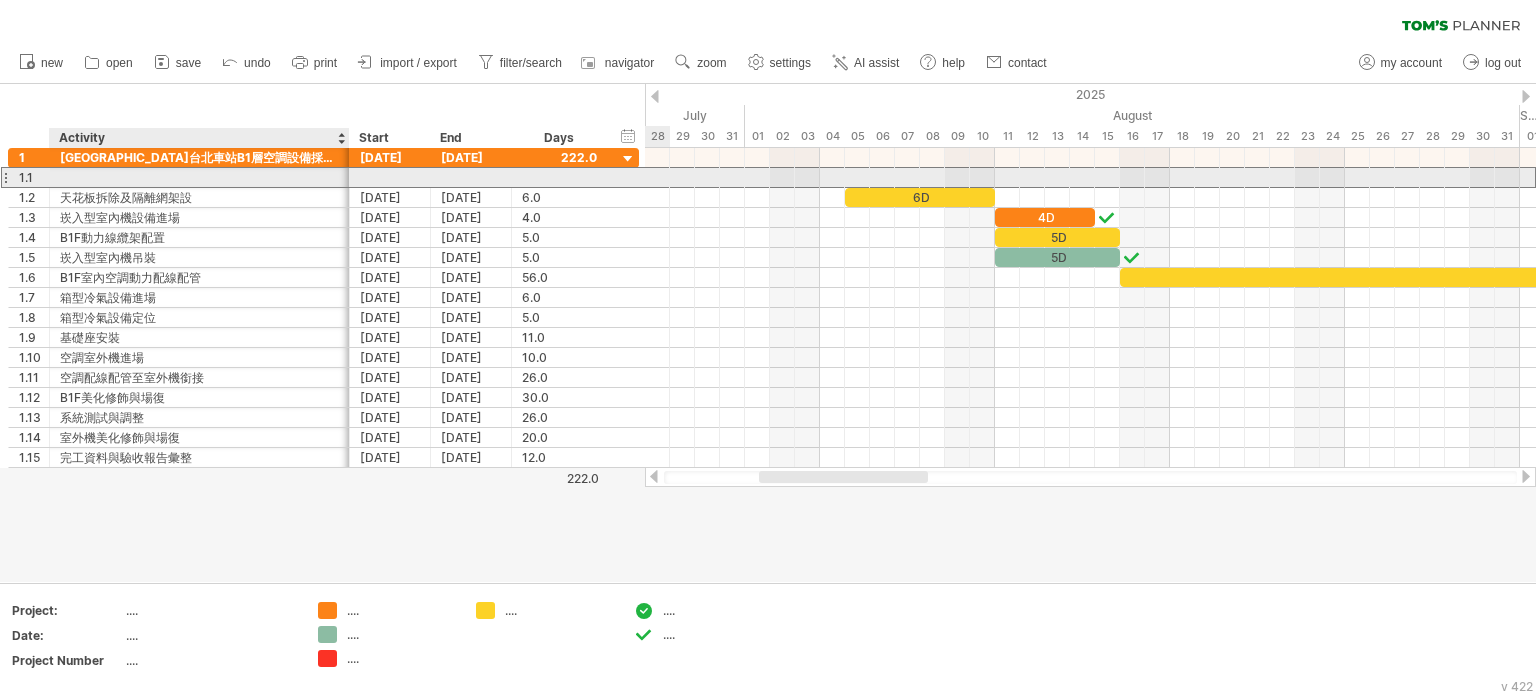 click at bounding box center (199, 177) 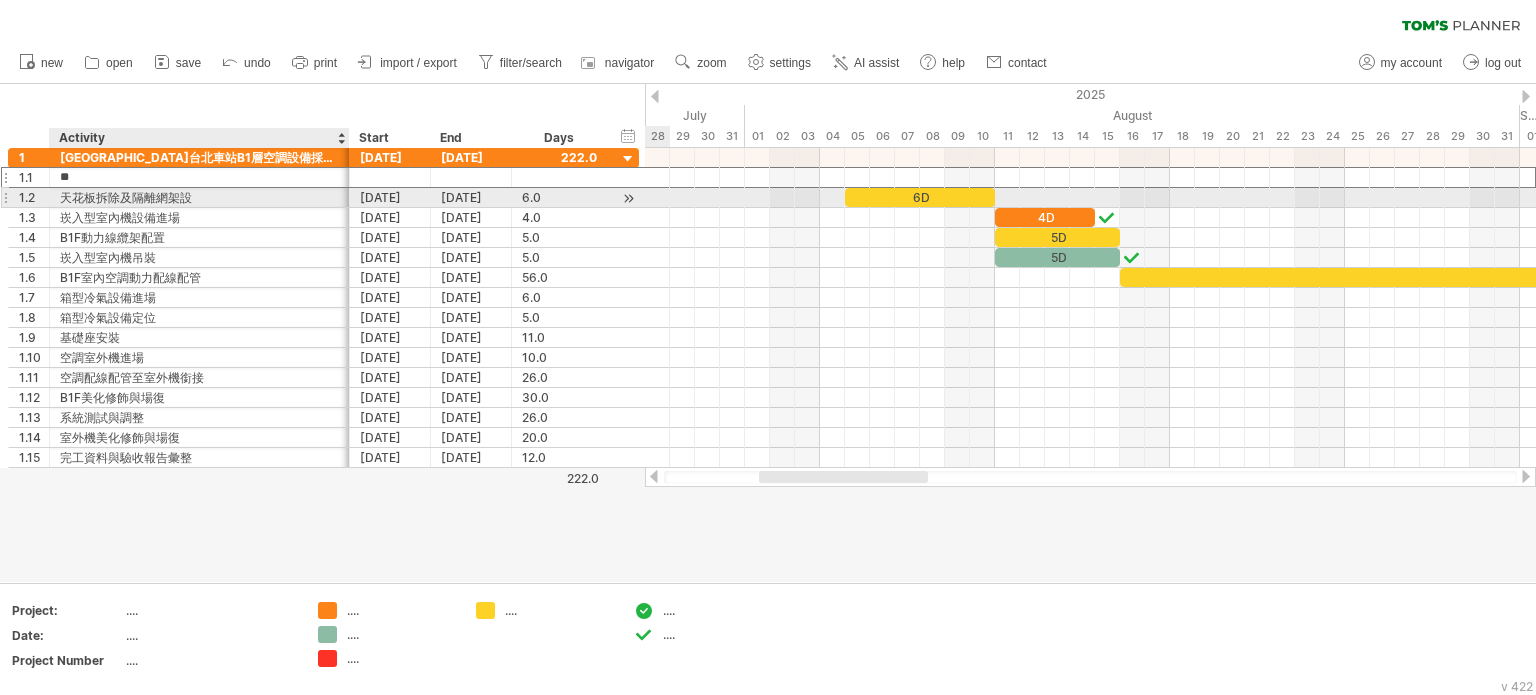 type on "*" 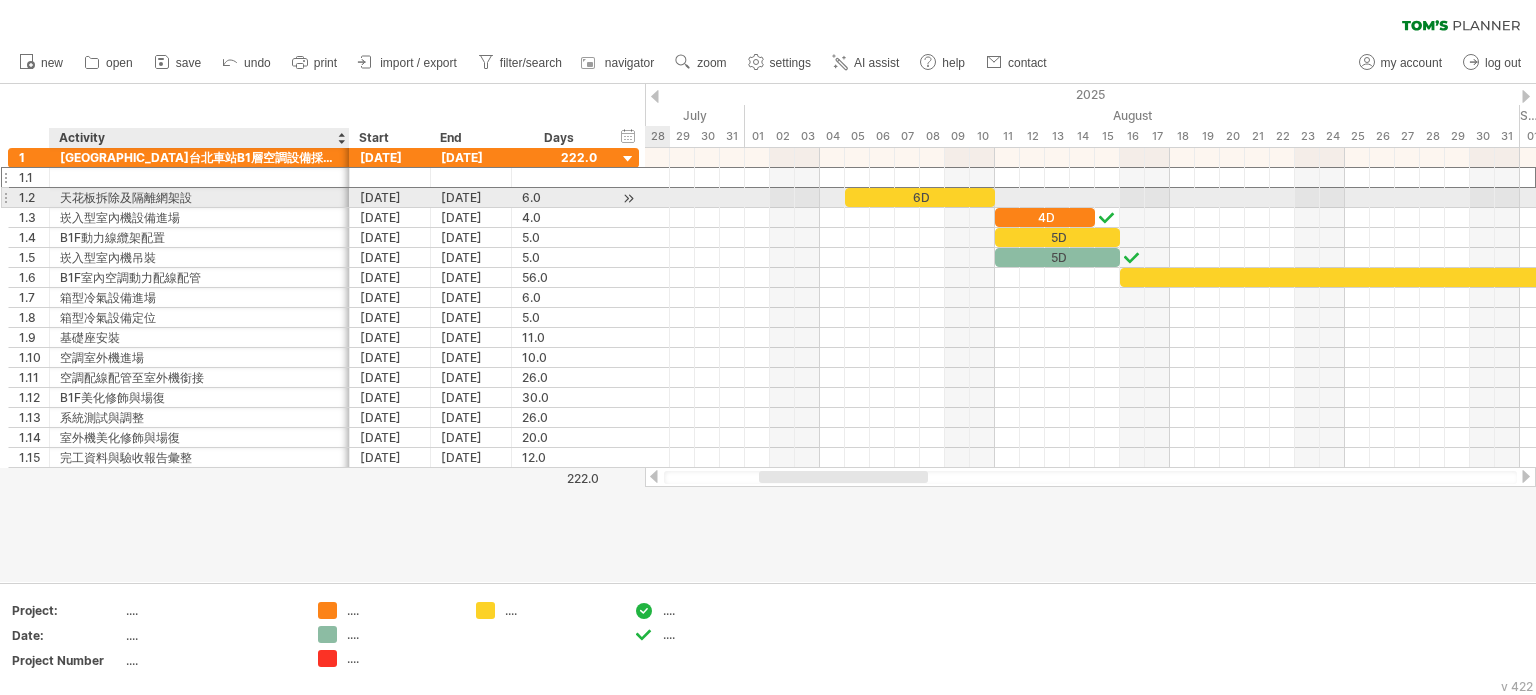 type on "*" 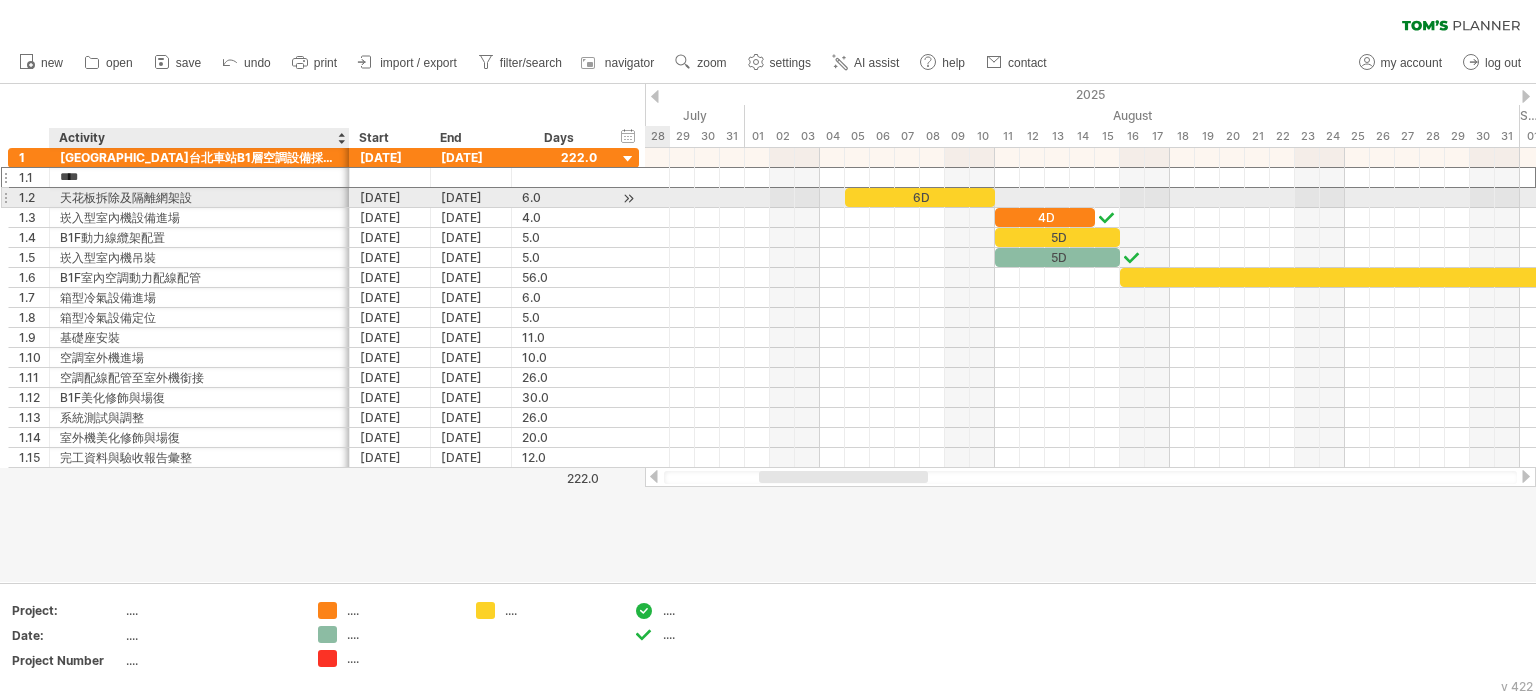 type on "**" 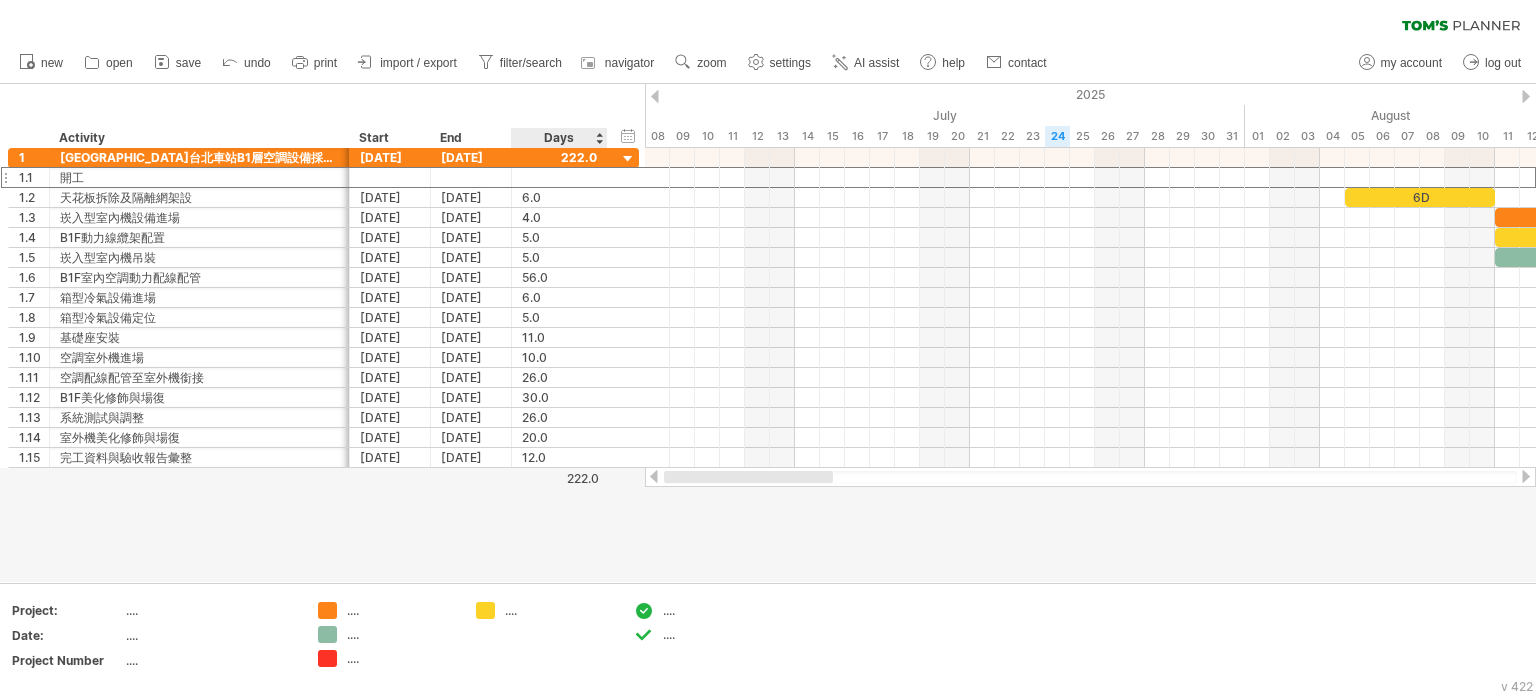 drag, startPoint x: 800, startPoint y: 477, endPoint x: 612, endPoint y: 475, distance: 188.01064 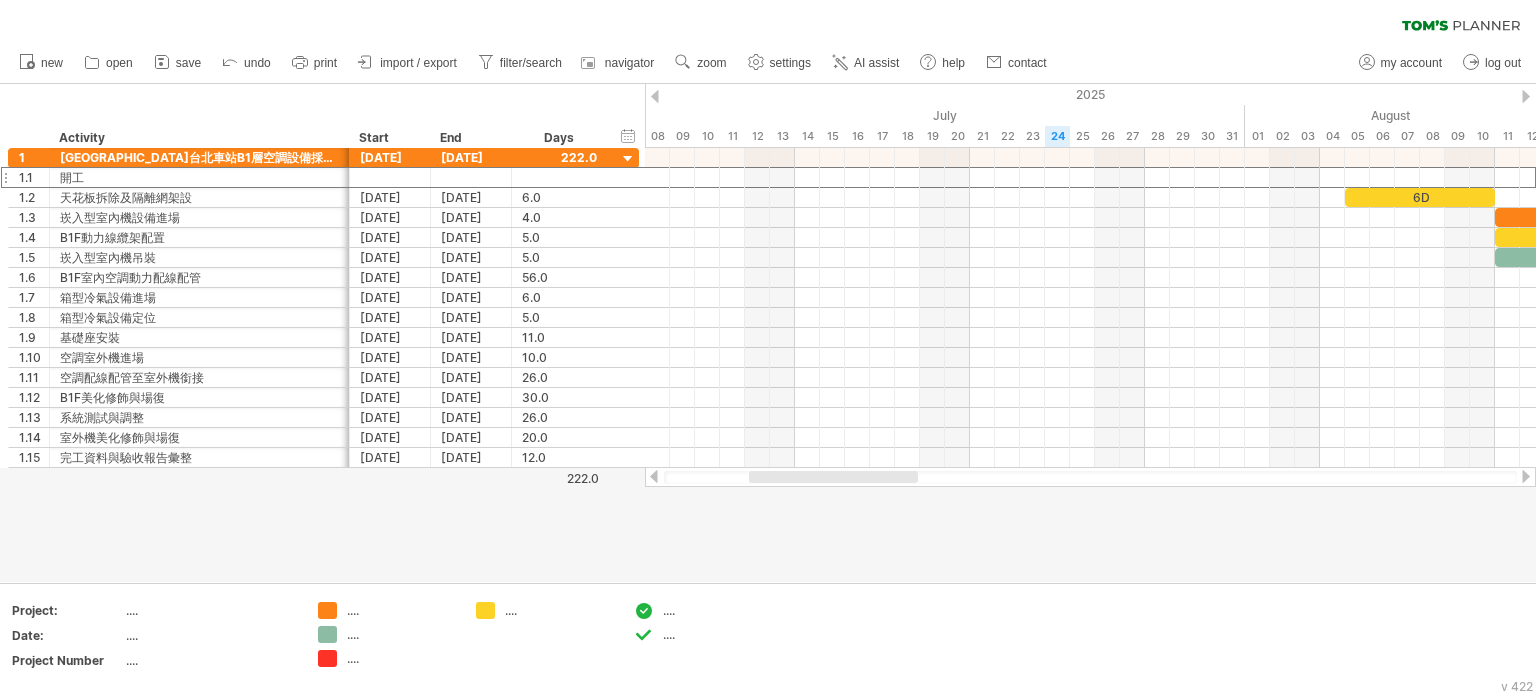 click at bounding box center (655, 96) 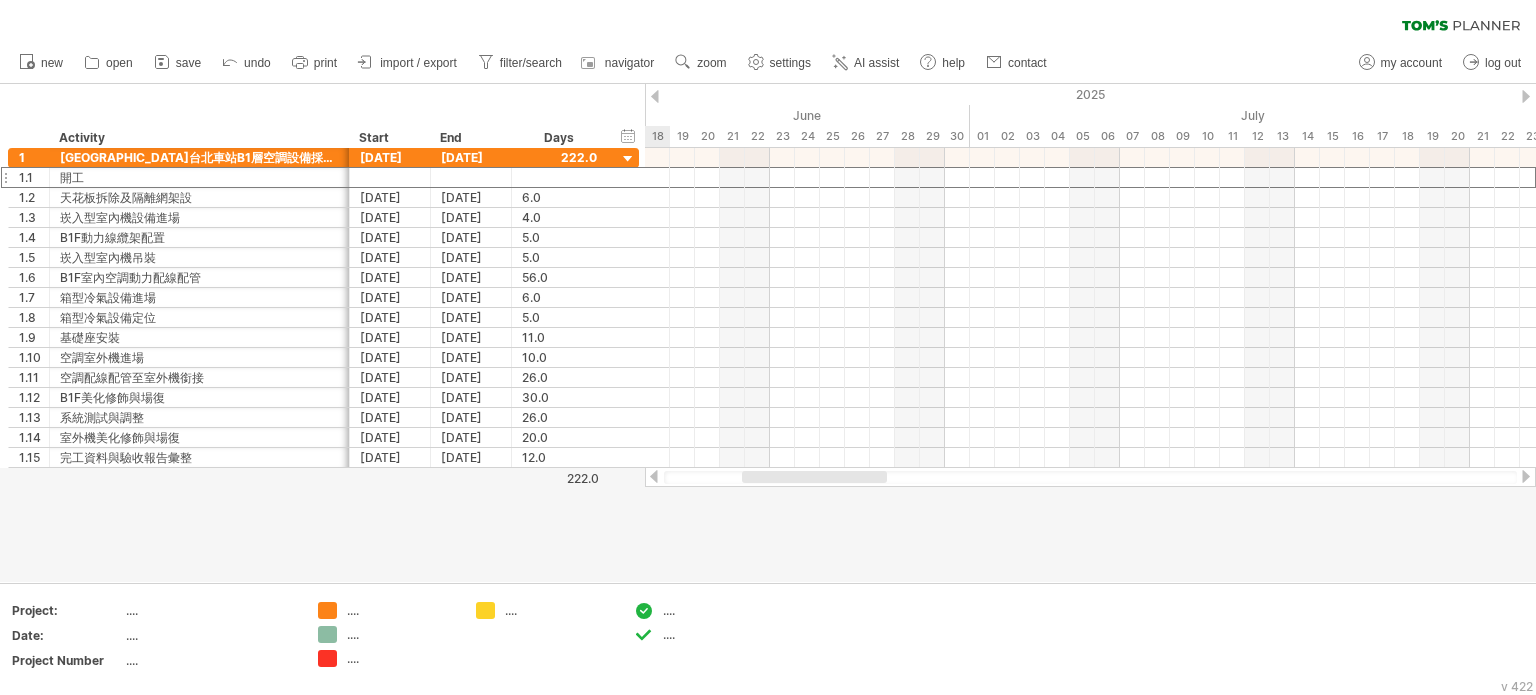 click at bounding box center (655, 96) 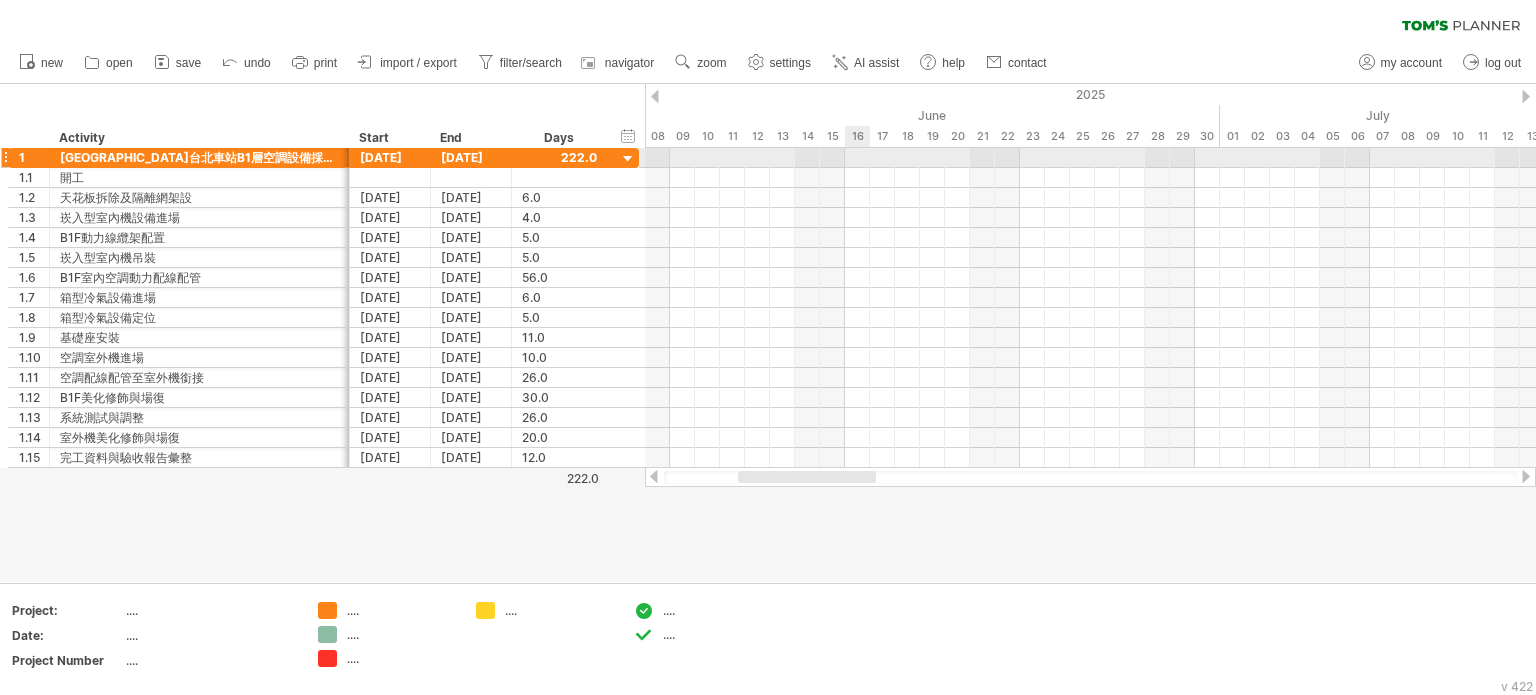click at bounding box center (1090, 158) 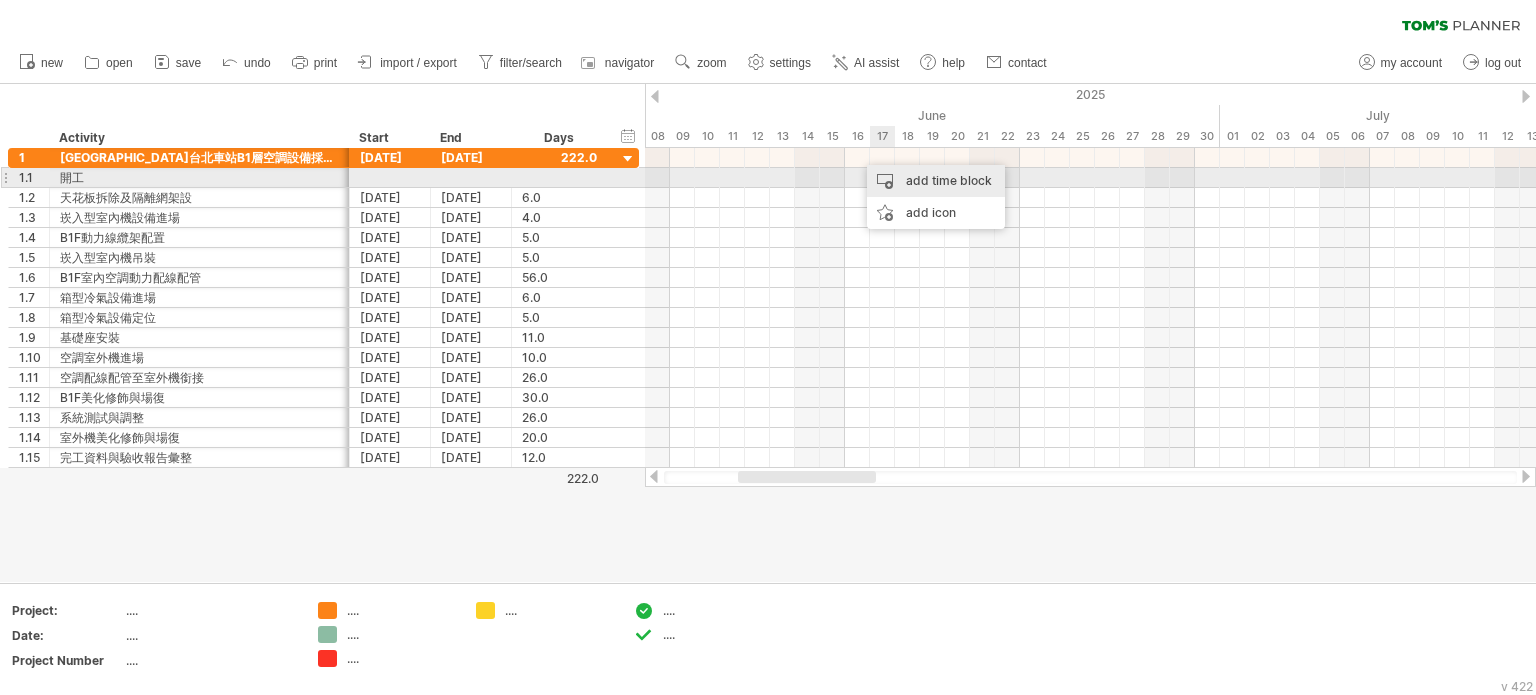 click on "add time block" at bounding box center (936, 181) 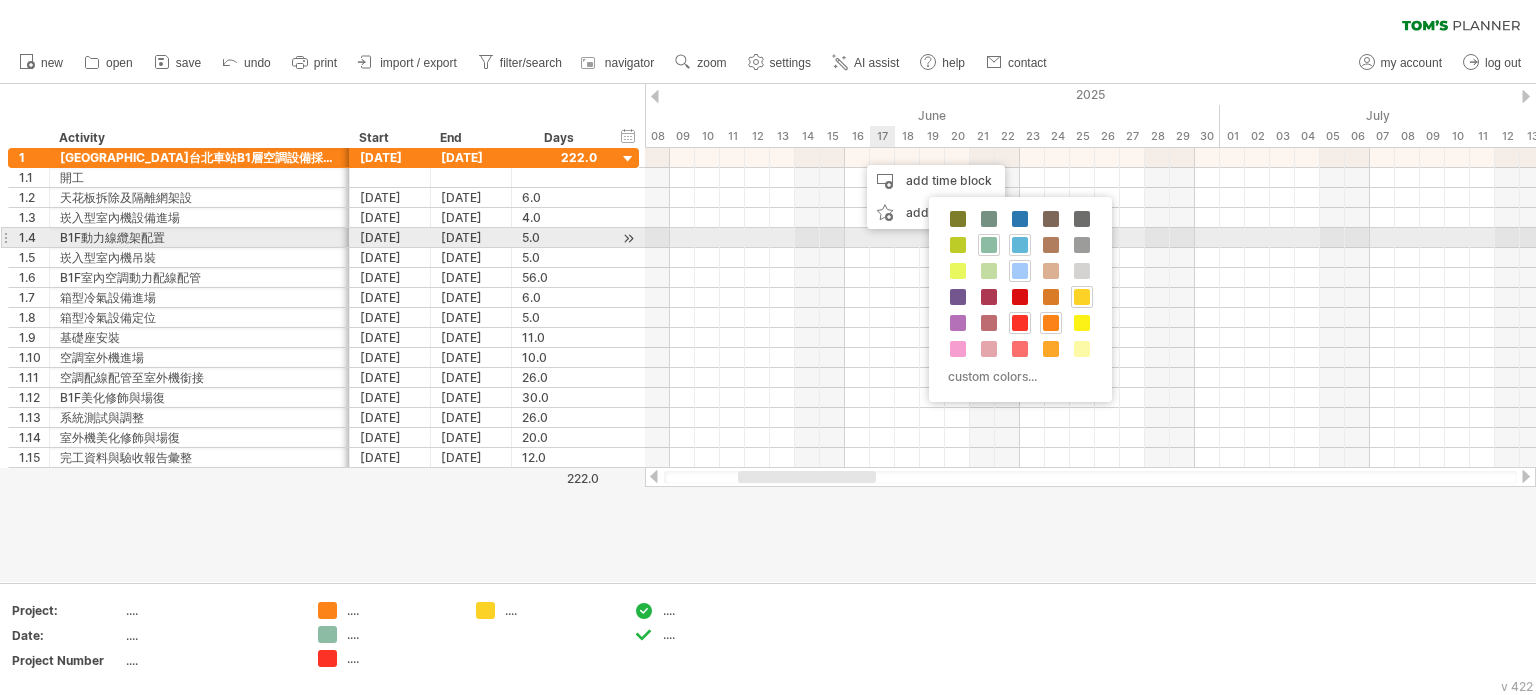 click at bounding box center [1020, 245] 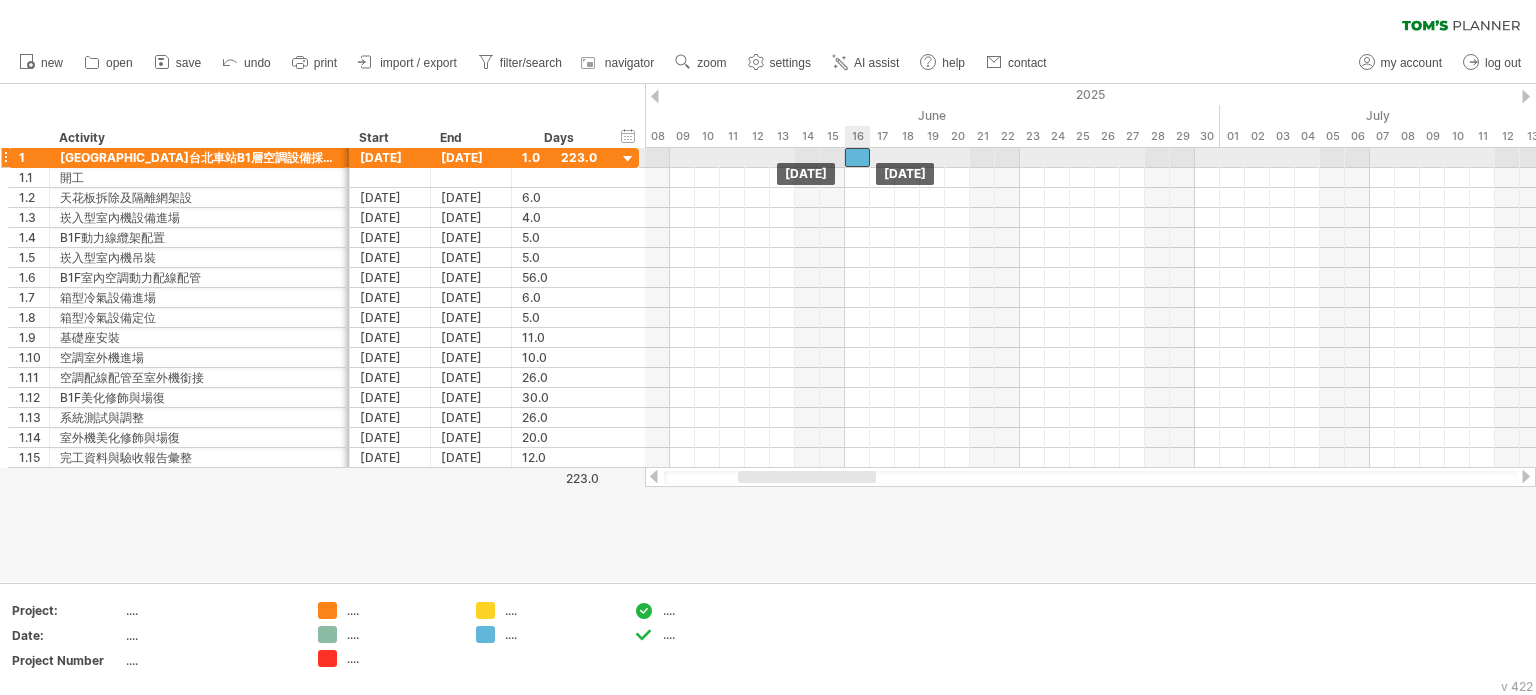 drag, startPoint x: 866, startPoint y: 151, endPoint x: 855, endPoint y: 151, distance: 11 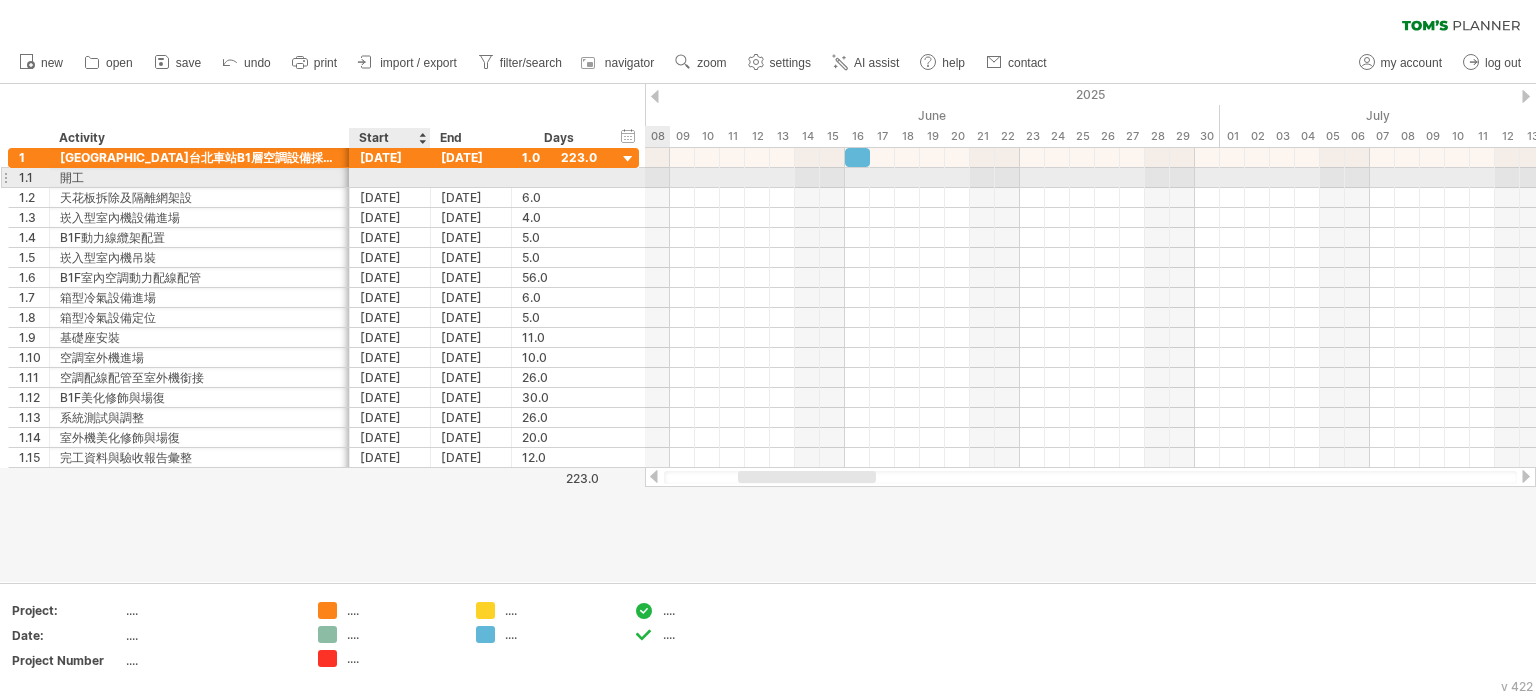 click at bounding box center (390, 177) 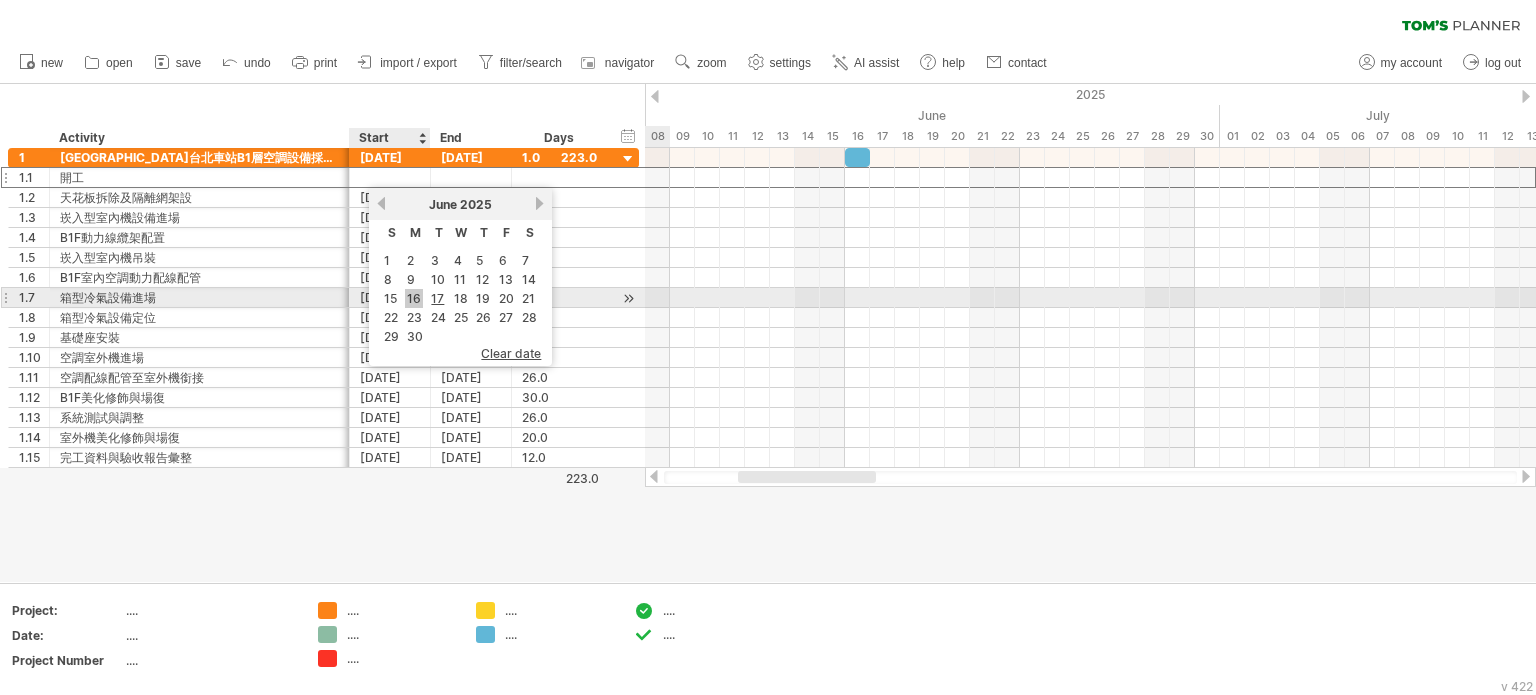 click on "16" at bounding box center [414, 298] 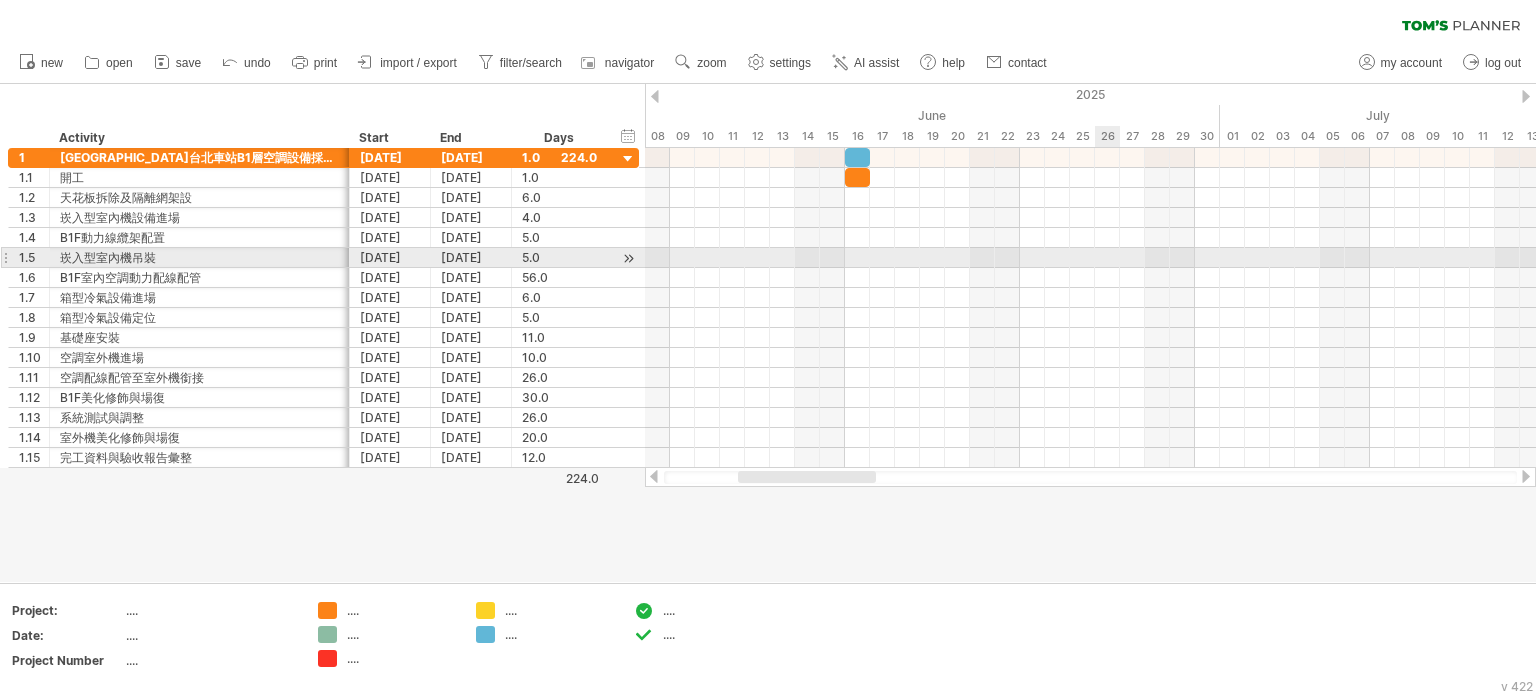click at bounding box center (1090, 258) 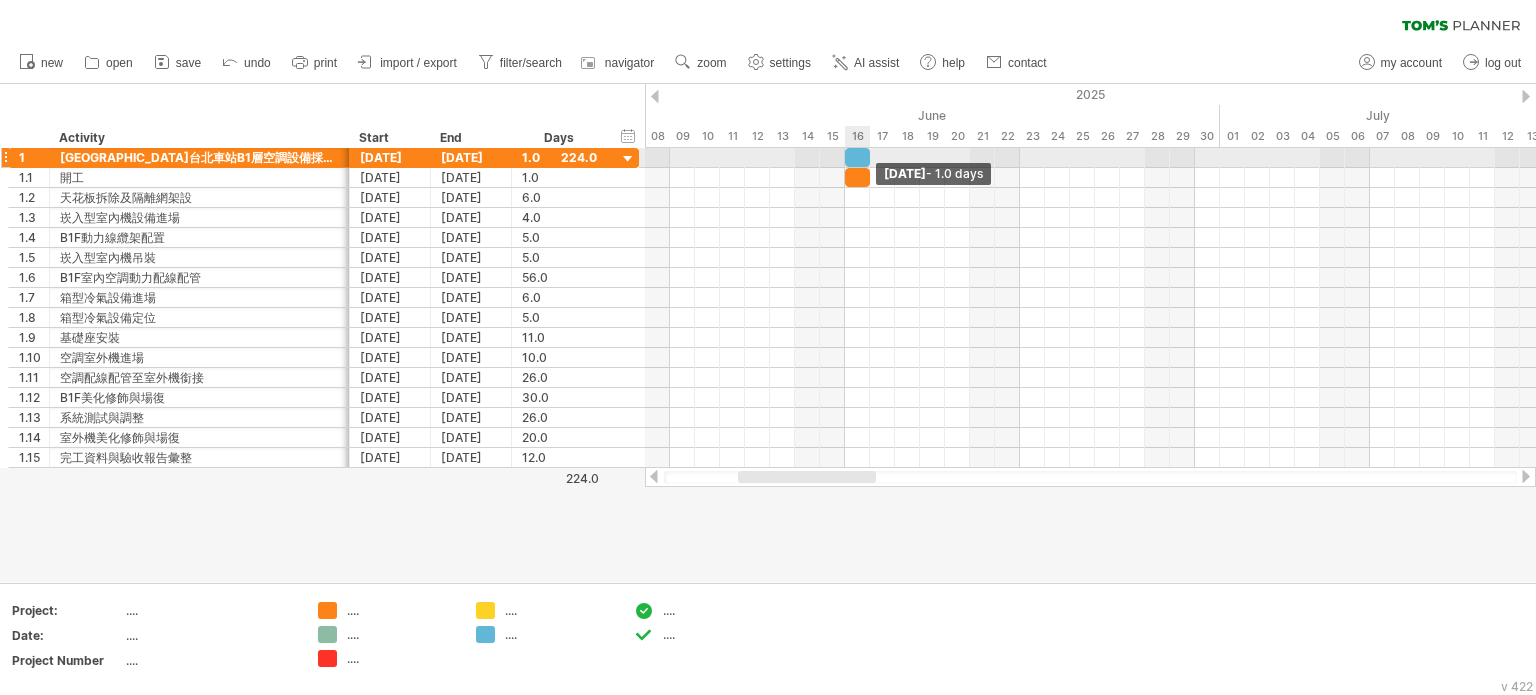 click at bounding box center [870, 157] 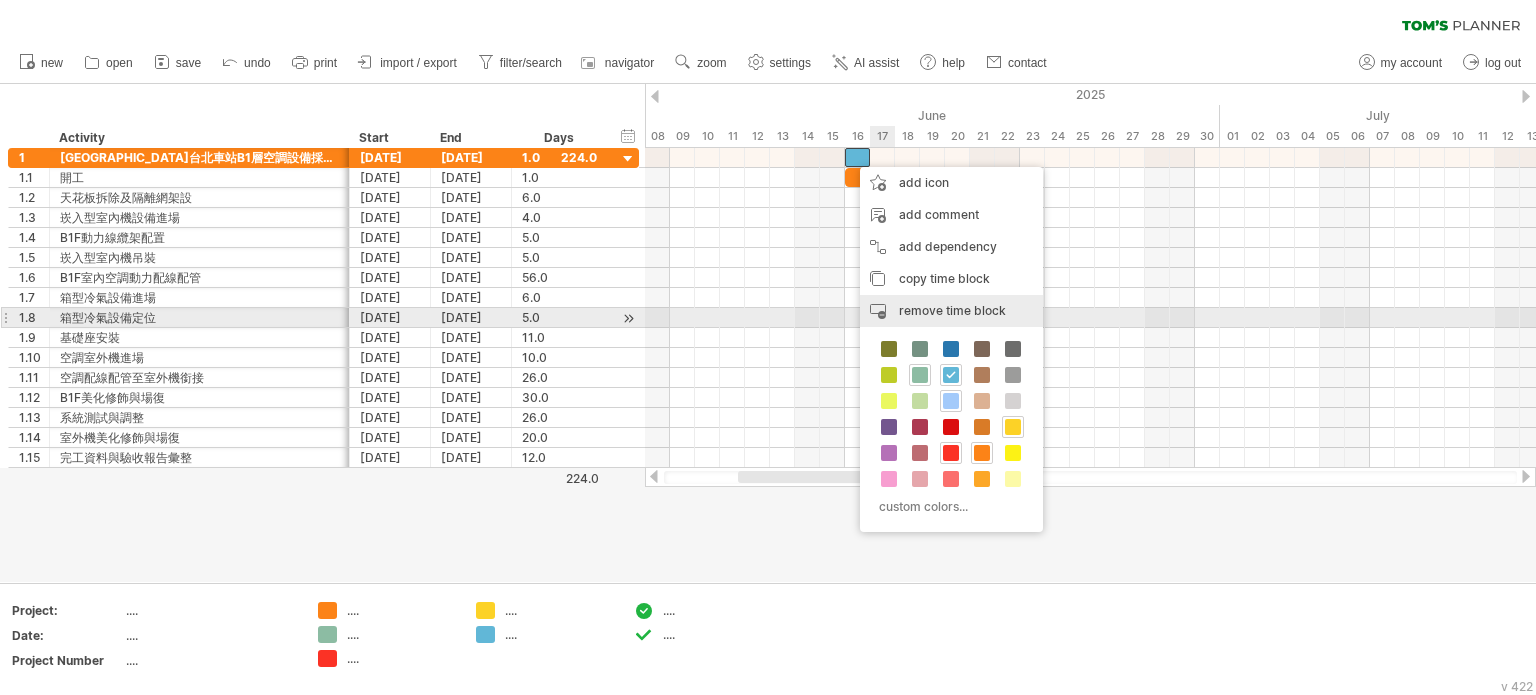 drag, startPoint x: 1012, startPoint y: 311, endPoint x: 988, endPoint y: 298, distance: 27.294687 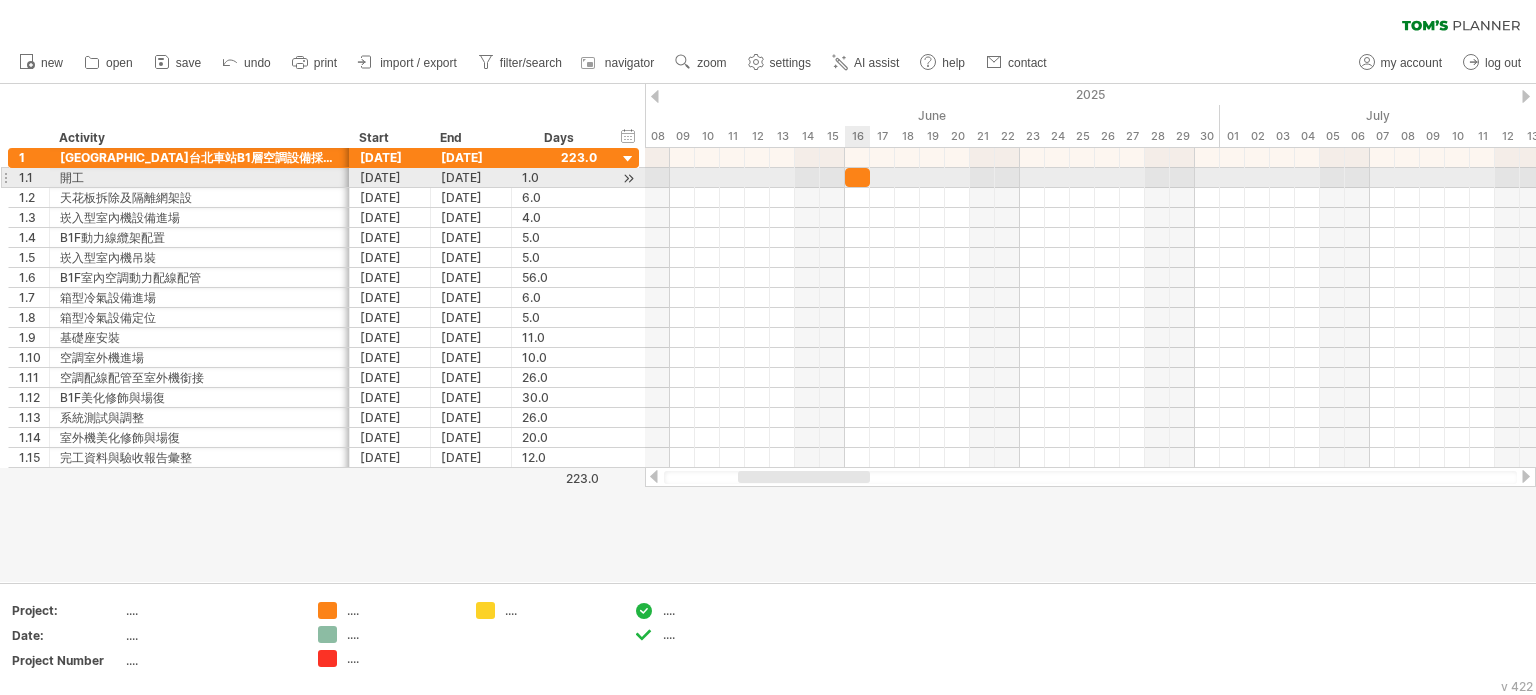 click at bounding box center (857, 177) 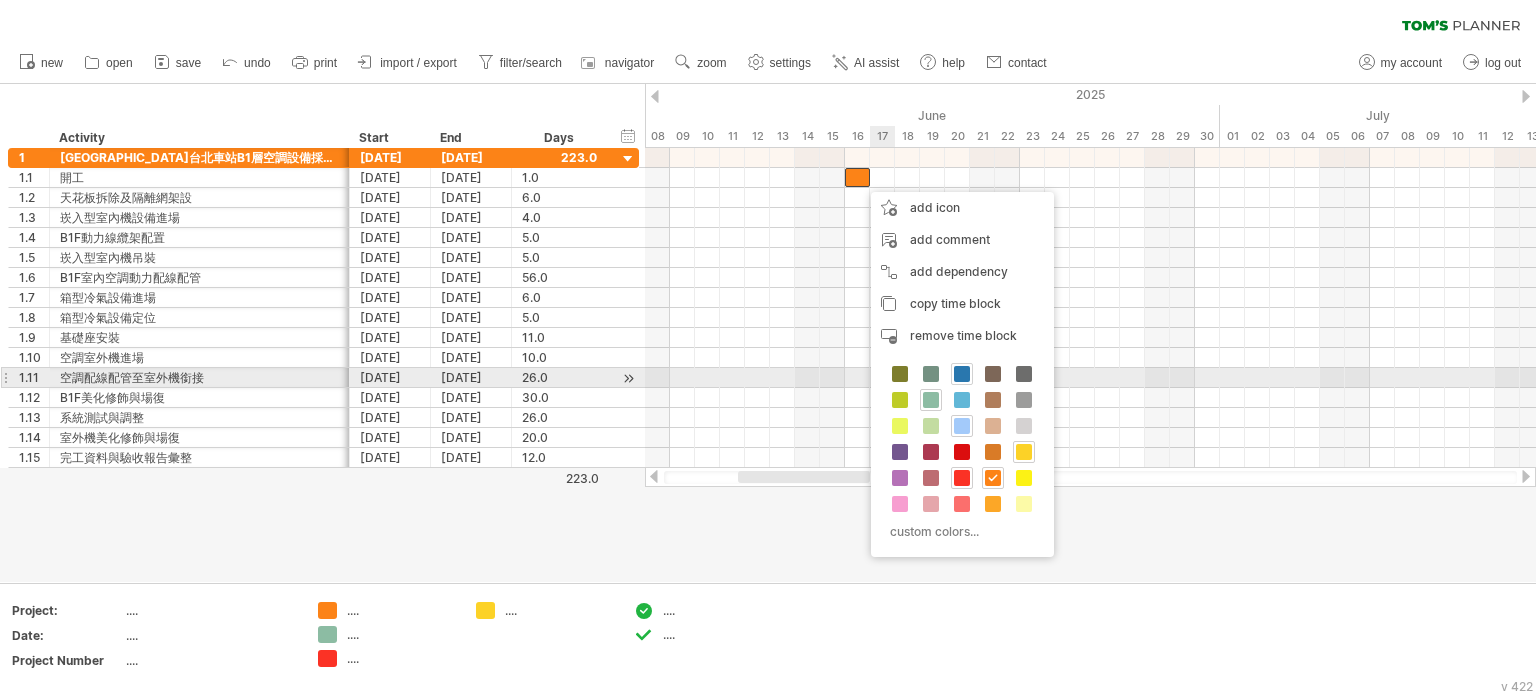 click at bounding box center [962, 374] 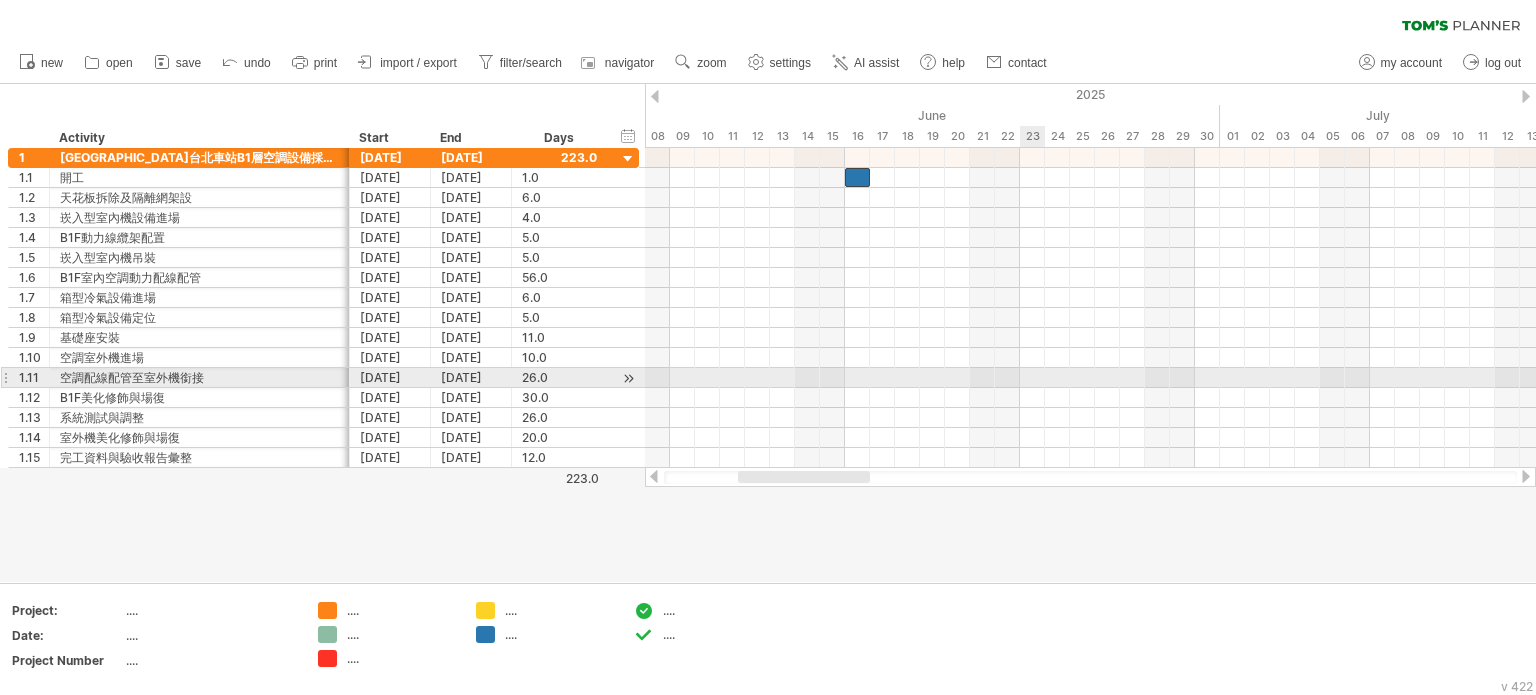 click at bounding box center [1090, 378] 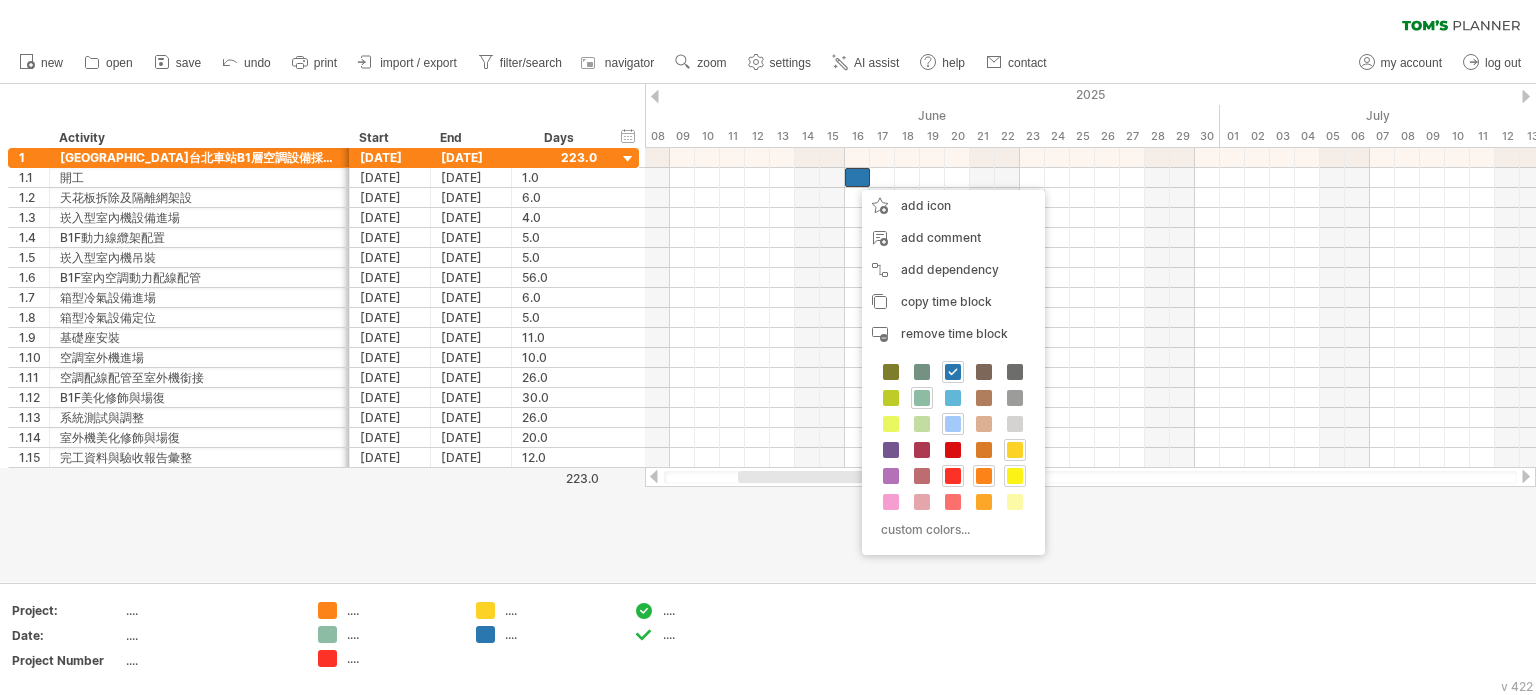 click at bounding box center (1015, 476) 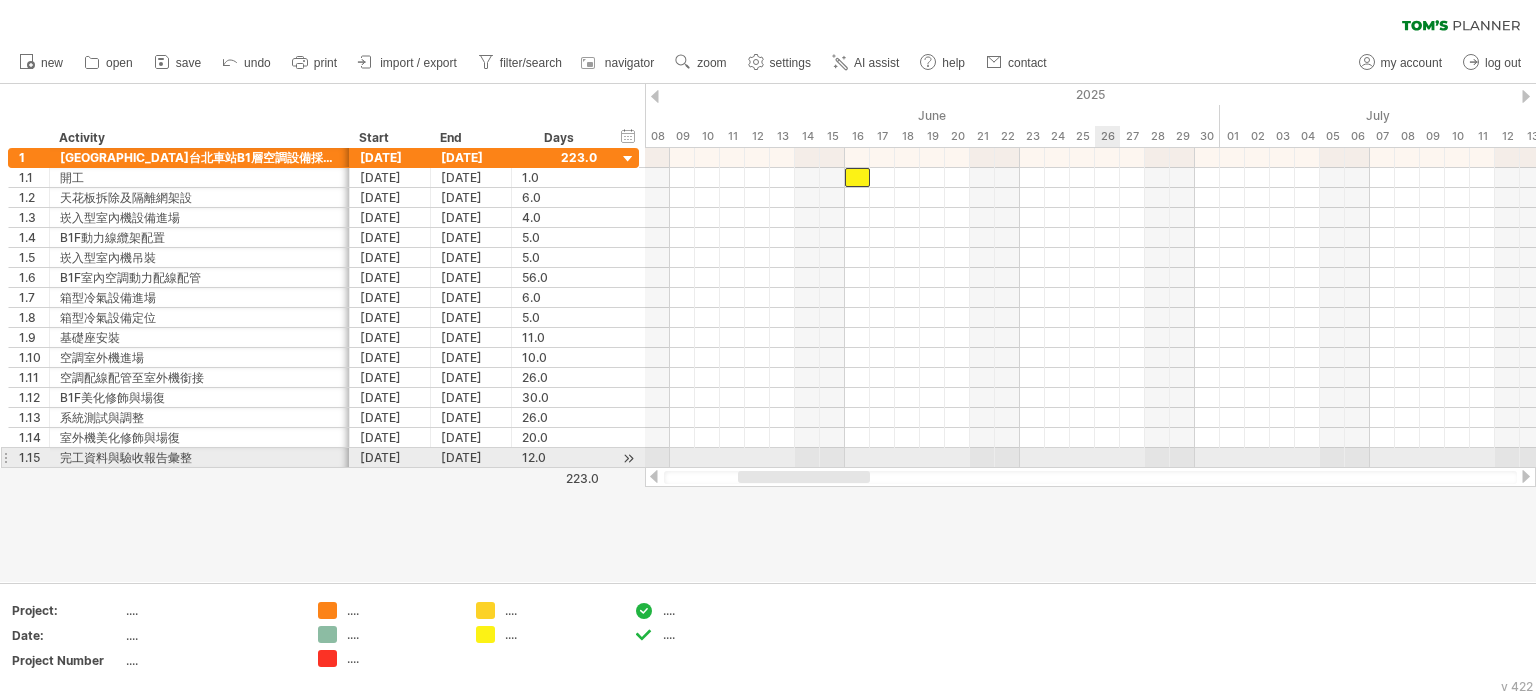 drag, startPoint x: 1100, startPoint y: 457, endPoint x: 996, endPoint y: 455, distance: 104.019226 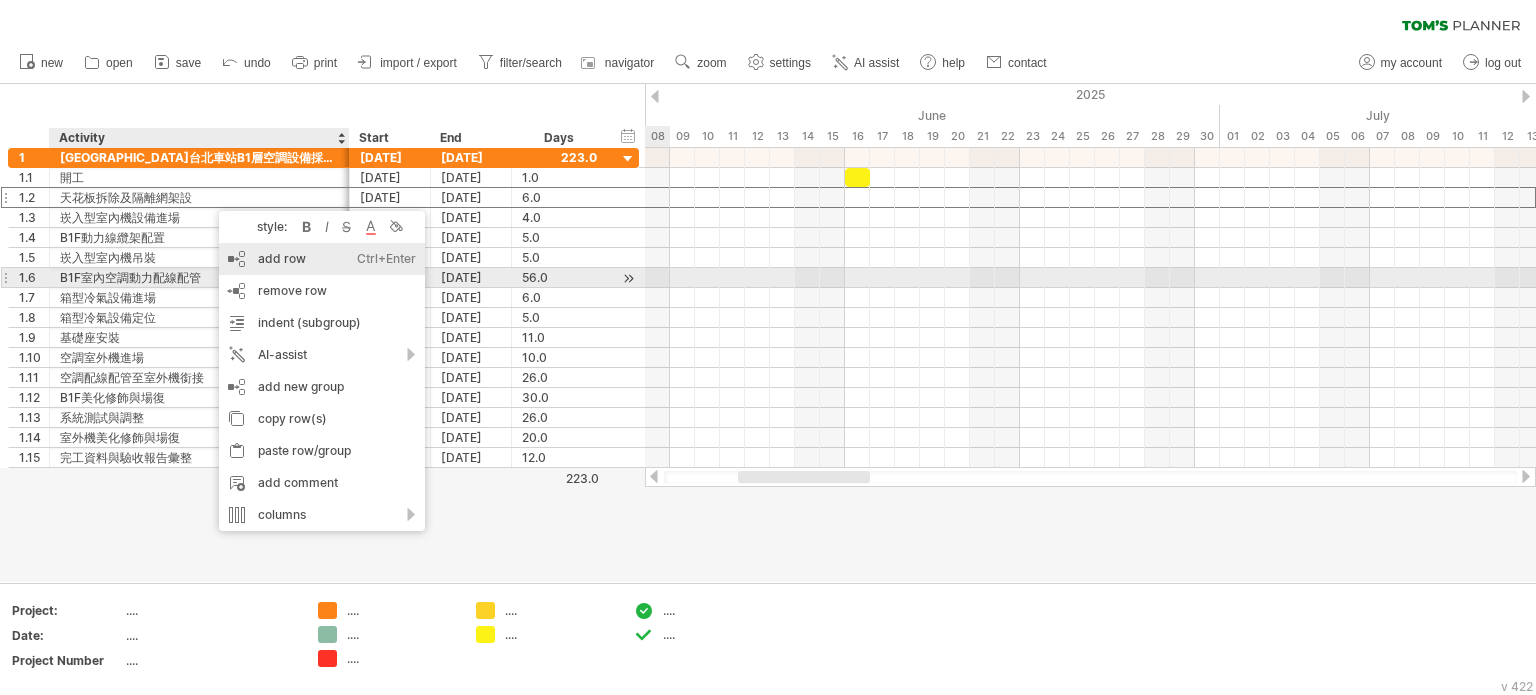 click on "Ctrl+Enter" at bounding box center [386, 259] 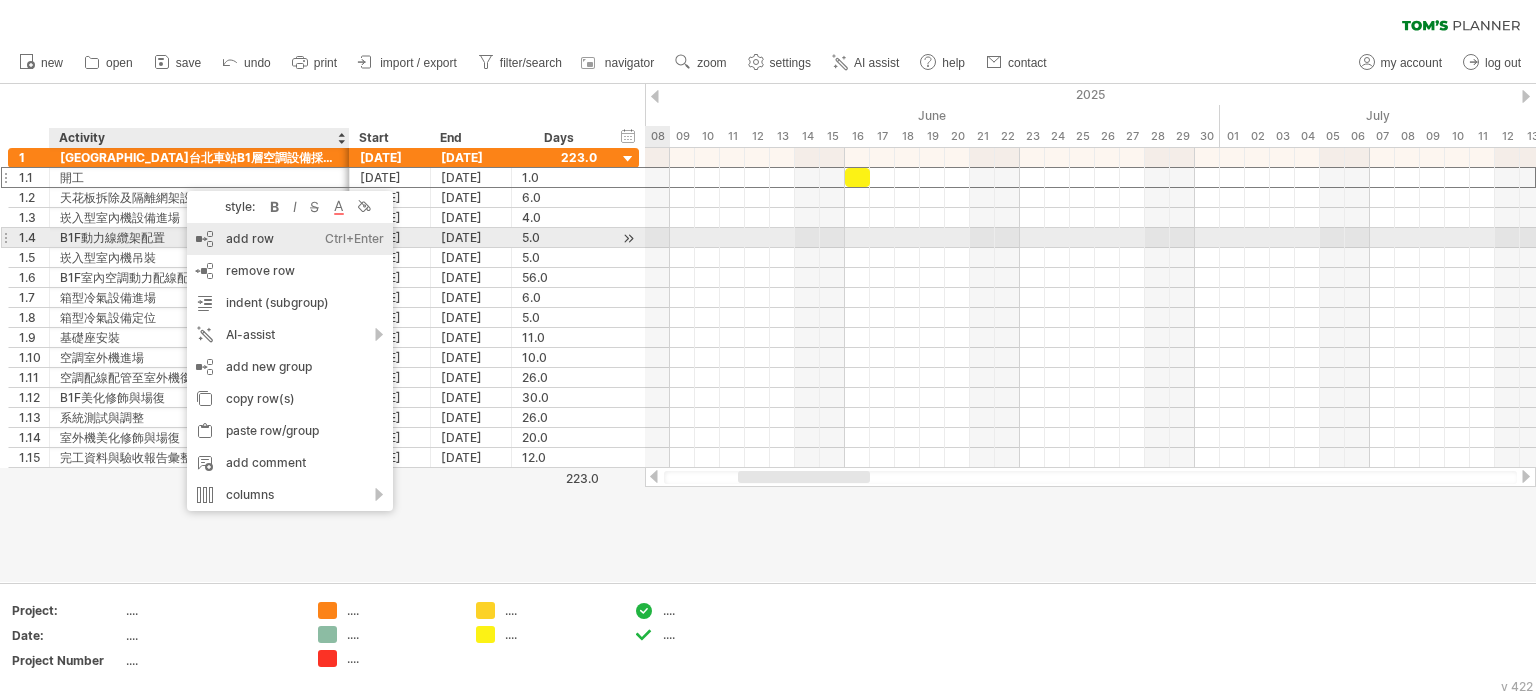 click on "add row Ctrl+Enter Cmd+Enter" at bounding box center (290, 239) 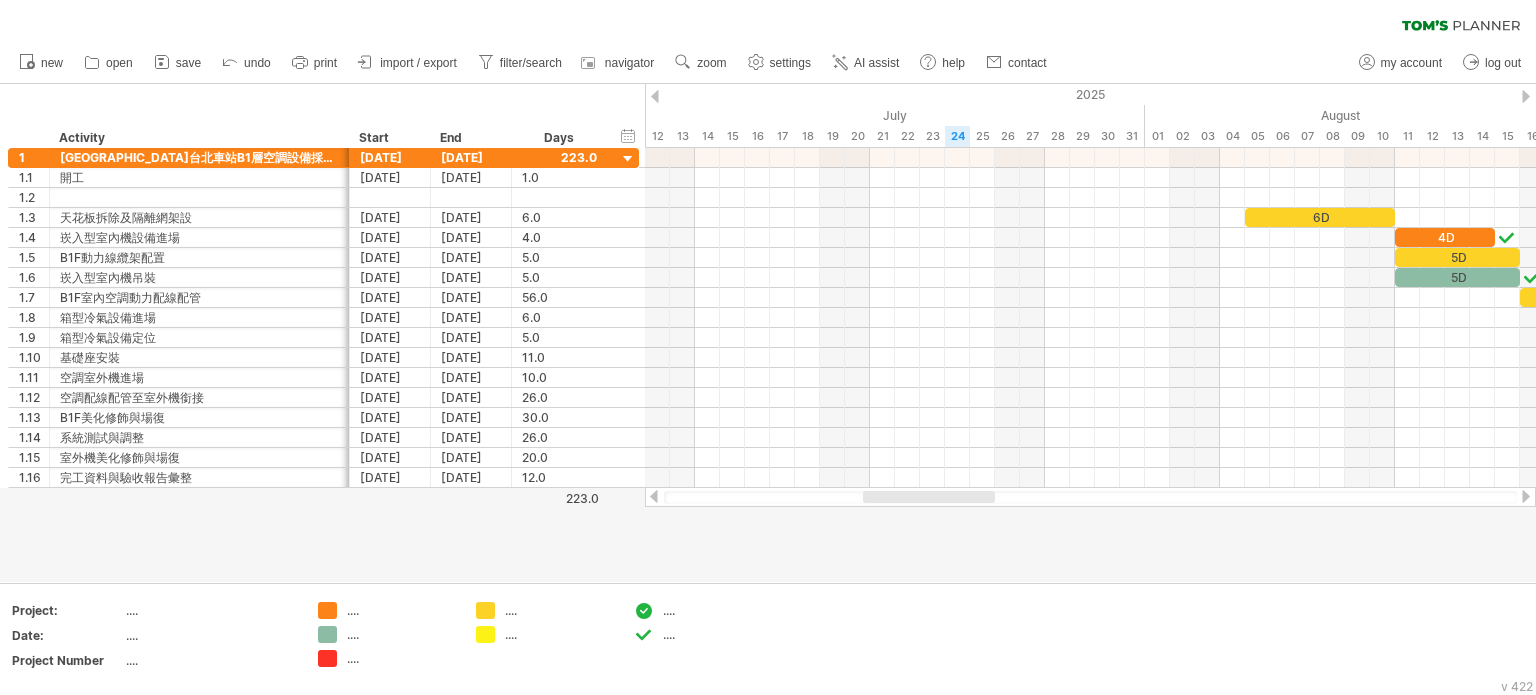drag, startPoint x: 792, startPoint y: 496, endPoint x: 917, endPoint y: 500, distance: 125.06398 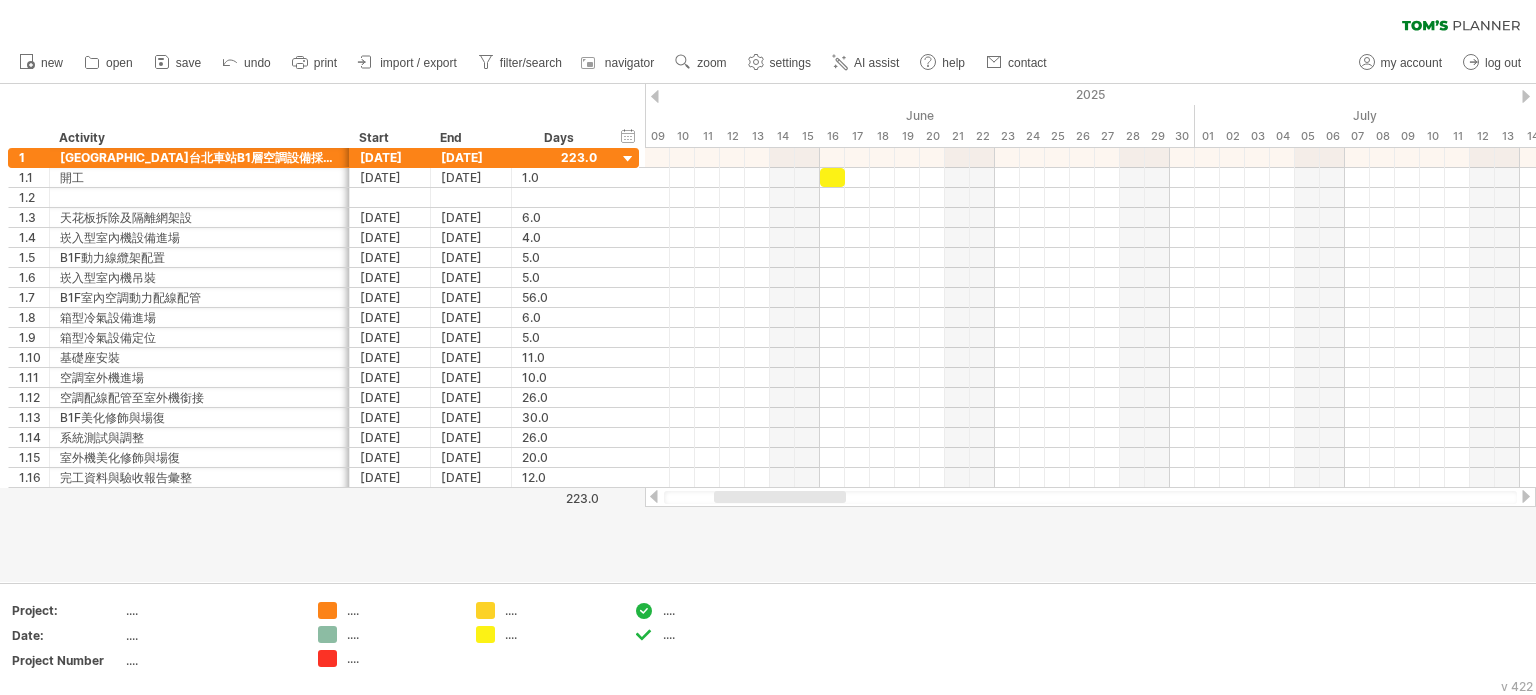 drag, startPoint x: 865, startPoint y: 497, endPoint x: 738, endPoint y: 495, distance: 127.01575 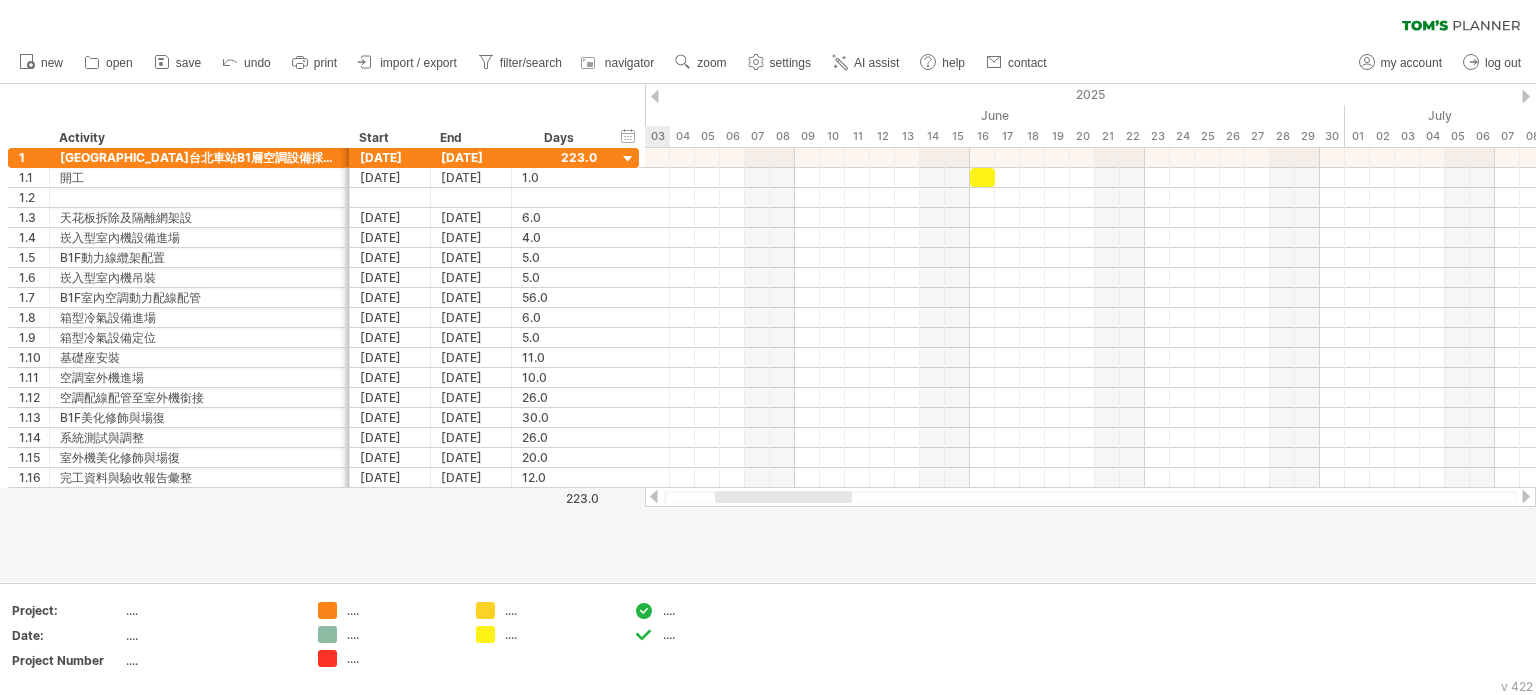 drag, startPoint x: 776, startPoint y: 499, endPoint x: 753, endPoint y: 495, distance: 23.345236 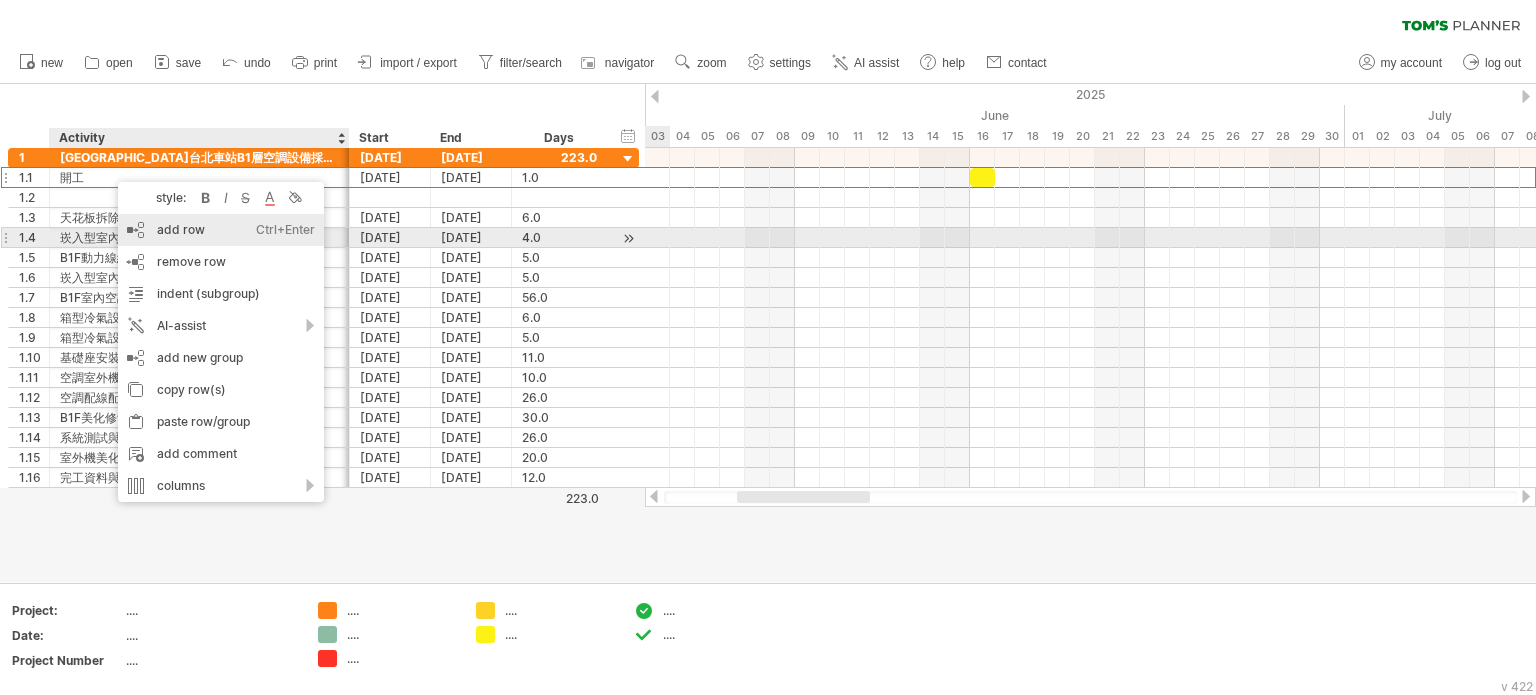 click on "add row Ctrl+Enter Cmd+Enter" at bounding box center (221, 230) 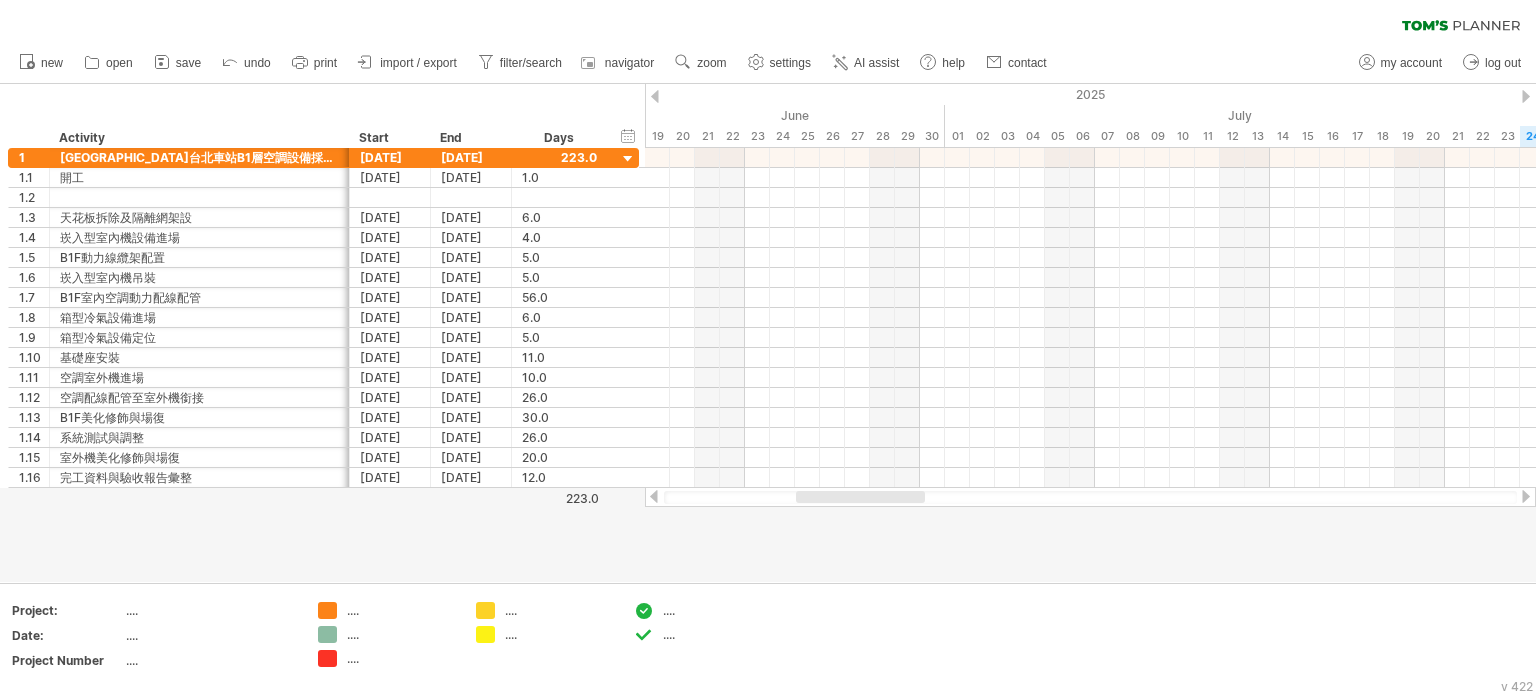 drag, startPoint x: 851, startPoint y: 492, endPoint x: 911, endPoint y: 495, distance: 60.074955 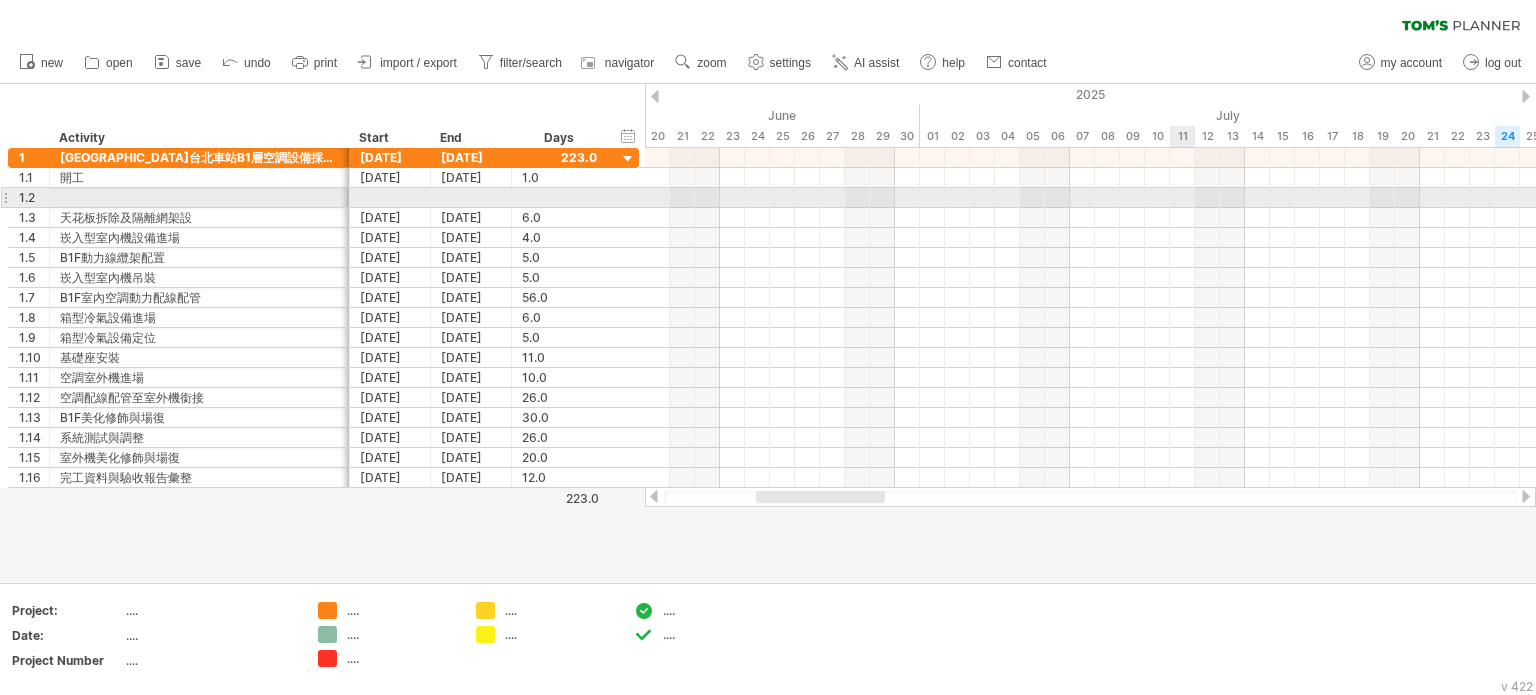 click at bounding box center (1090, 198) 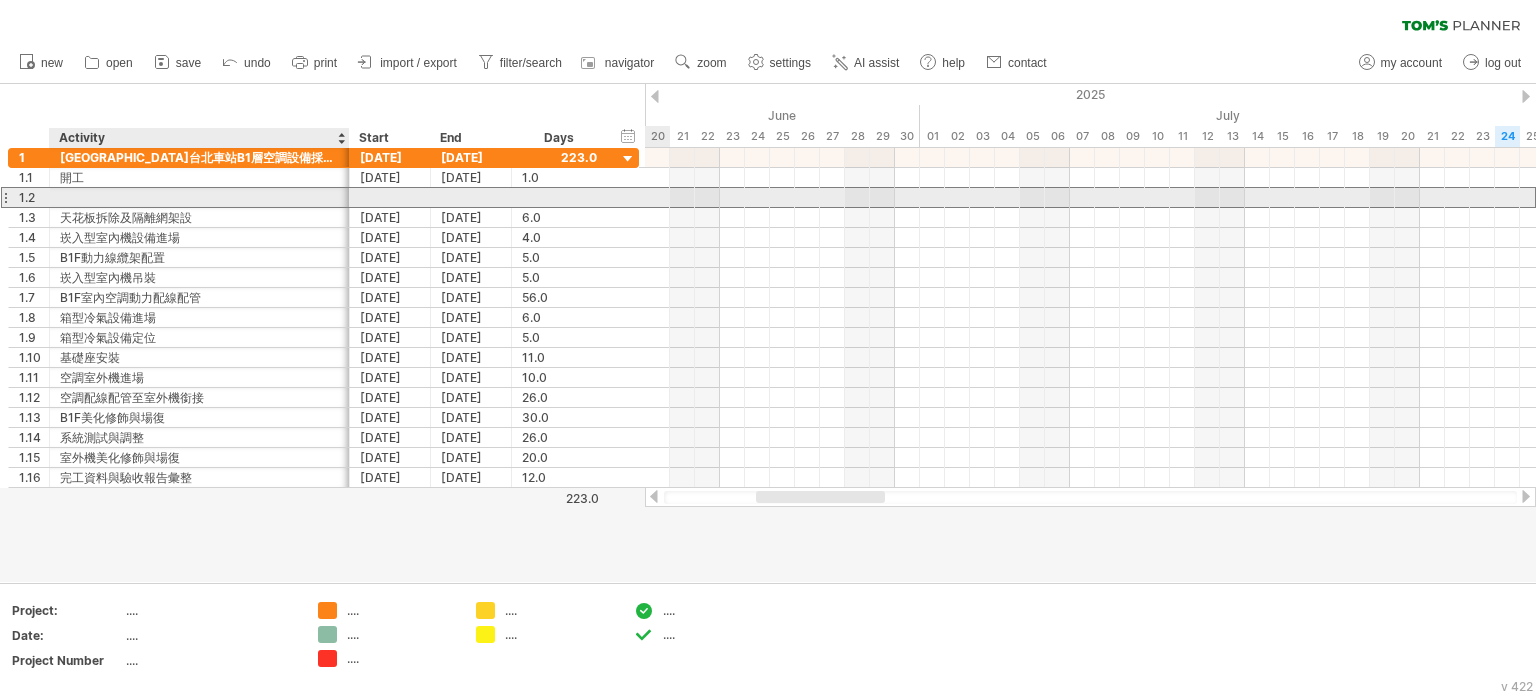 click at bounding box center (199, 197) 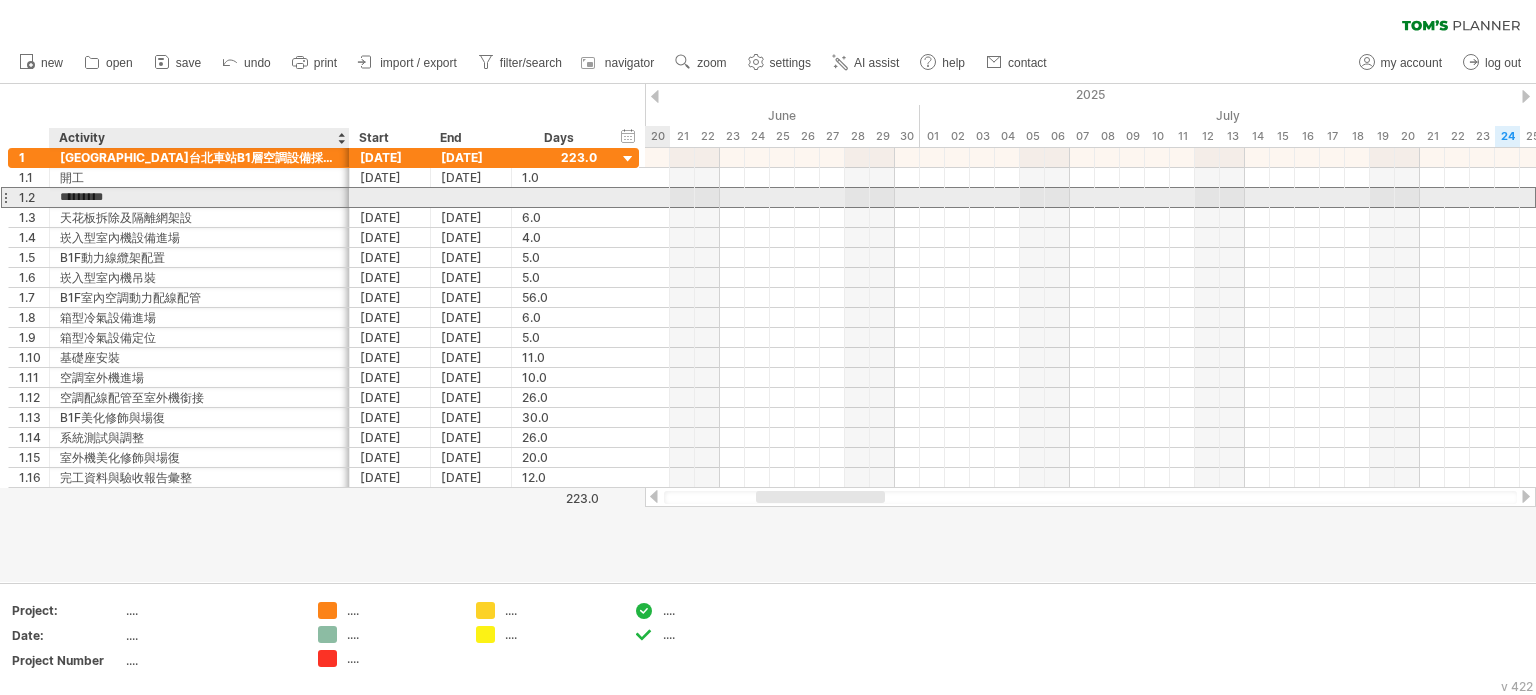 click on "*********" at bounding box center [199, 197] 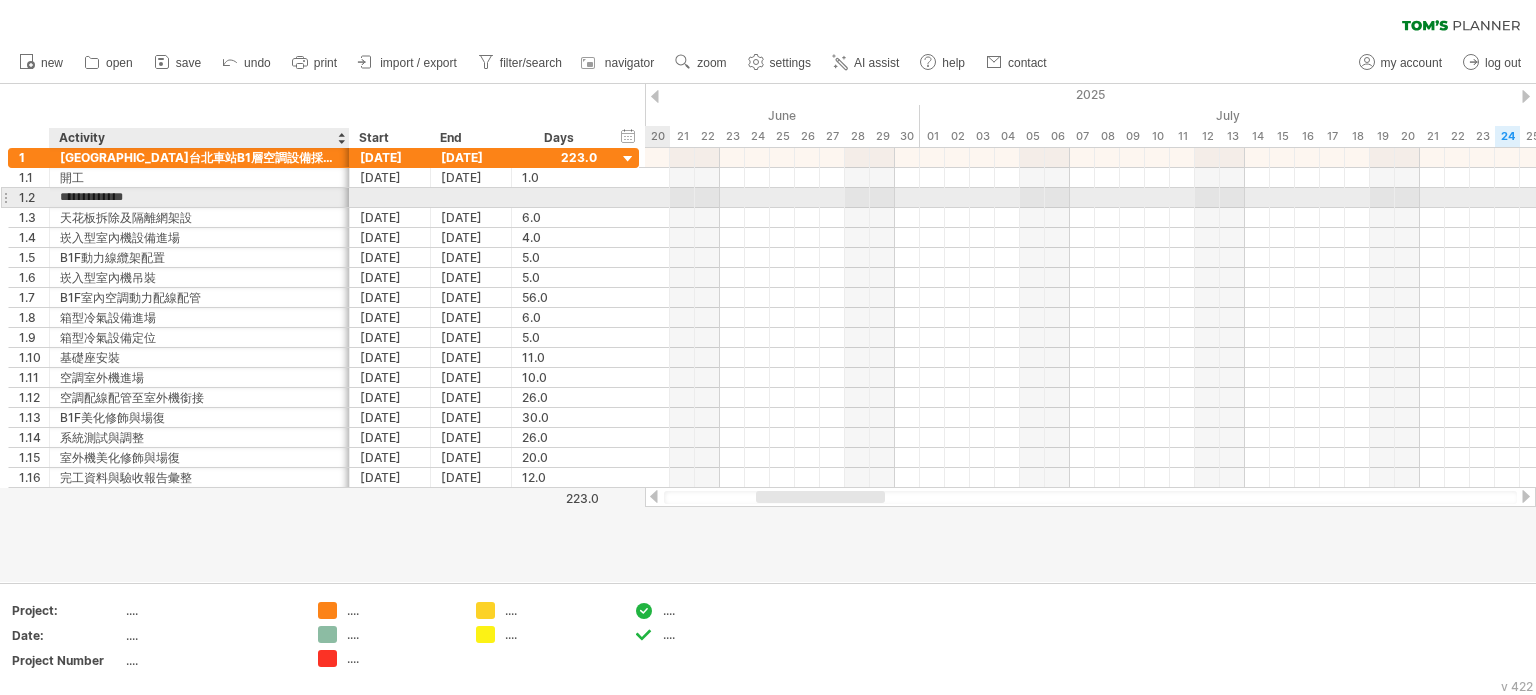 type on "**********" 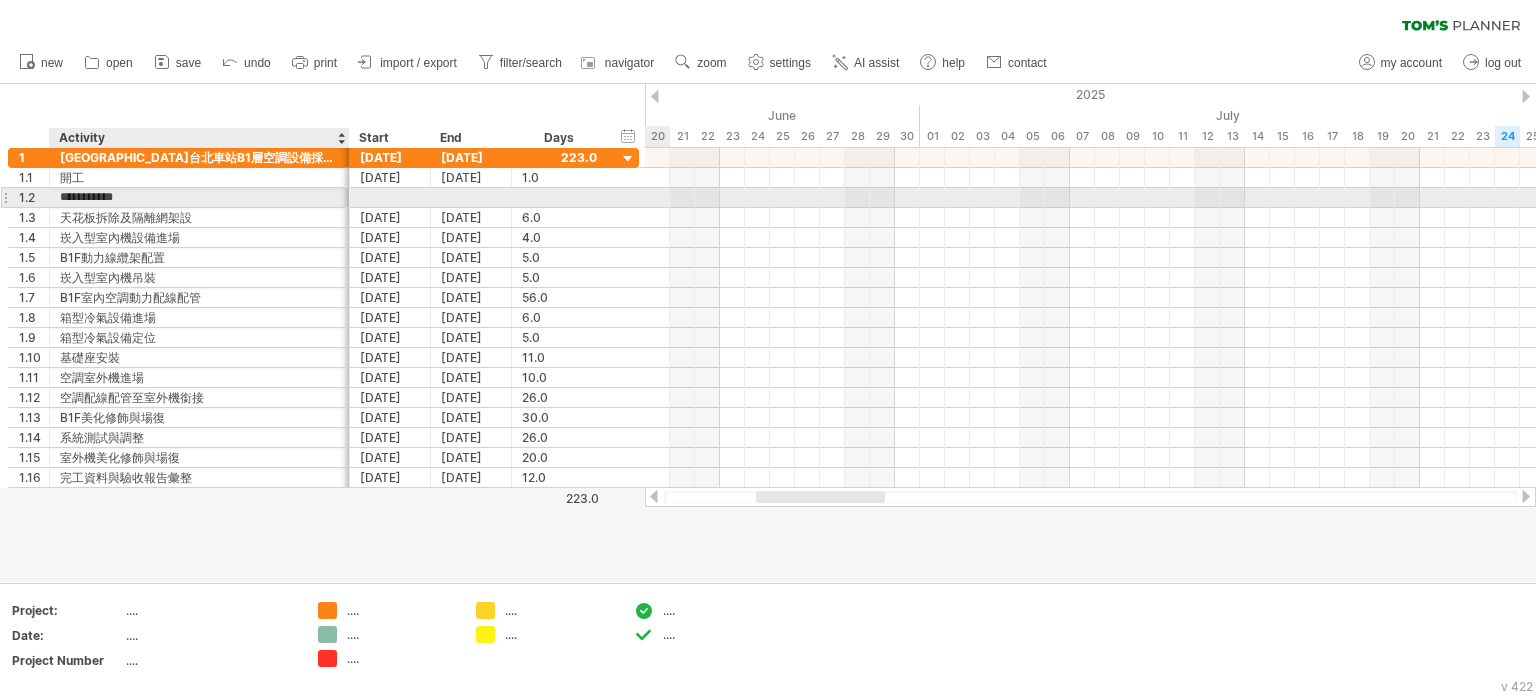 click on "**********" at bounding box center [199, 197] 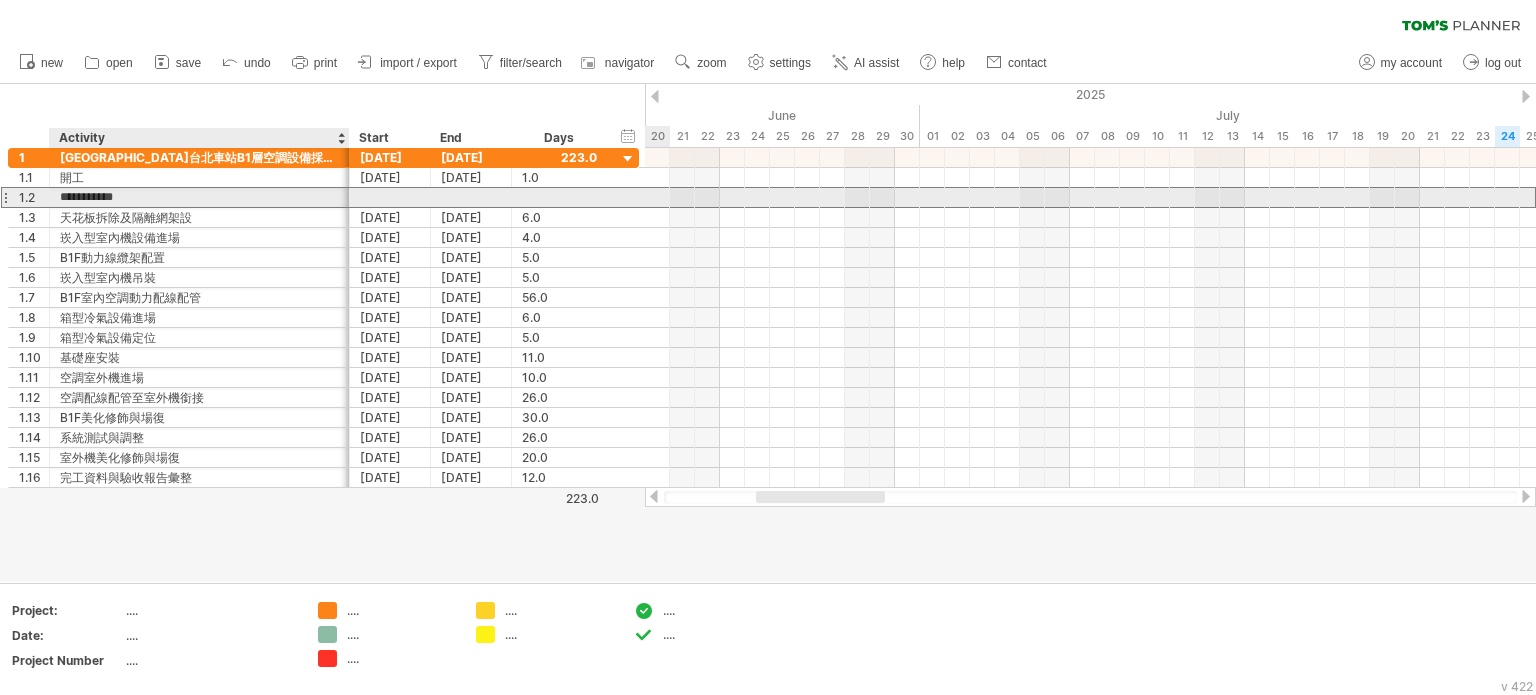 click on "**********" at bounding box center (199, 197) 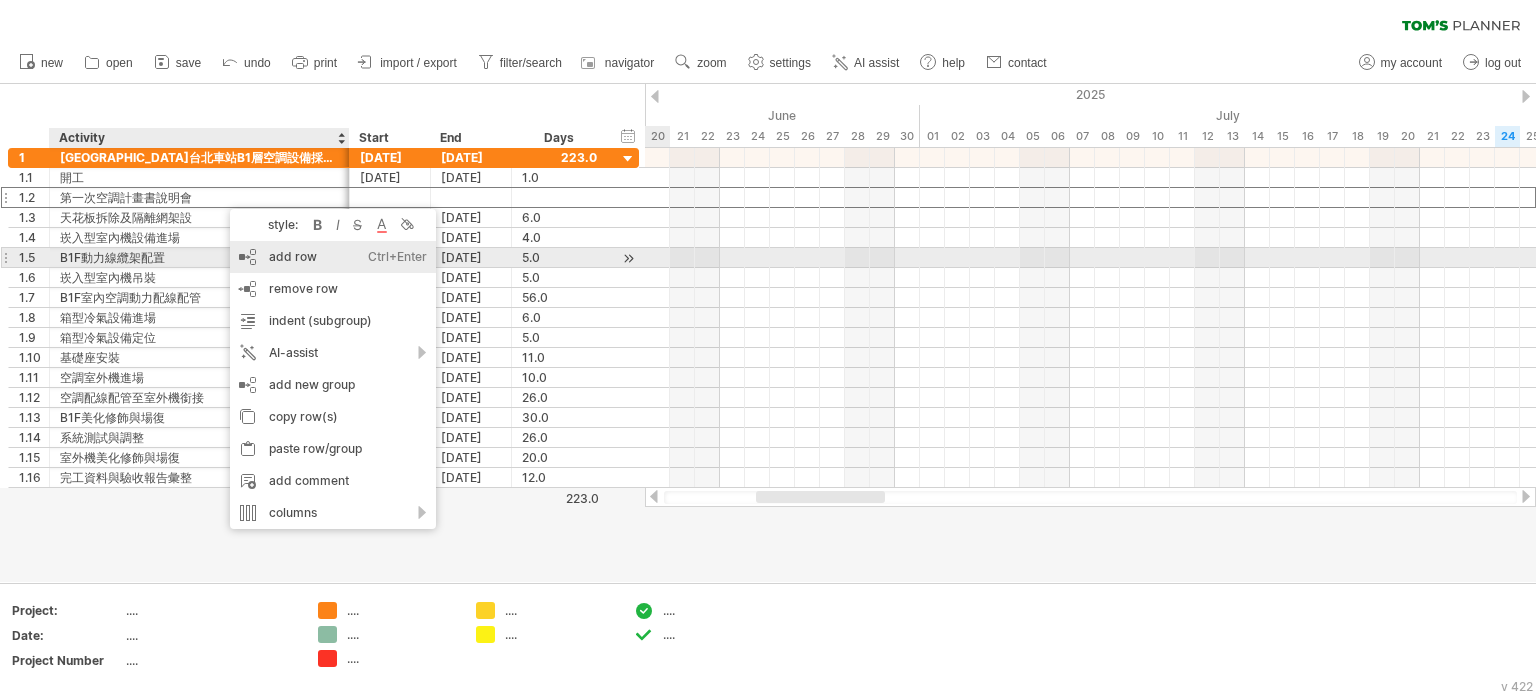 click on "add row Ctrl+Enter Cmd+Enter" at bounding box center [333, 257] 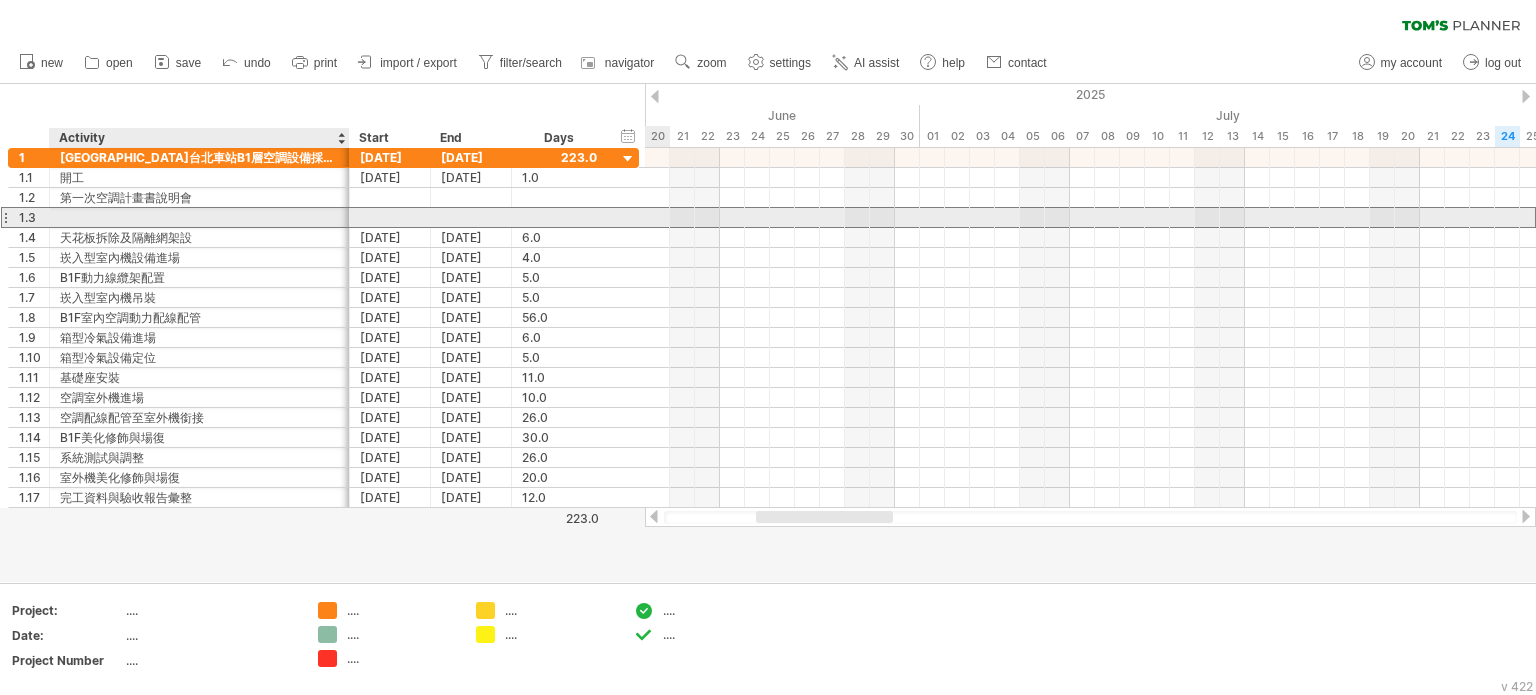 click at bounding box center [199, 217] 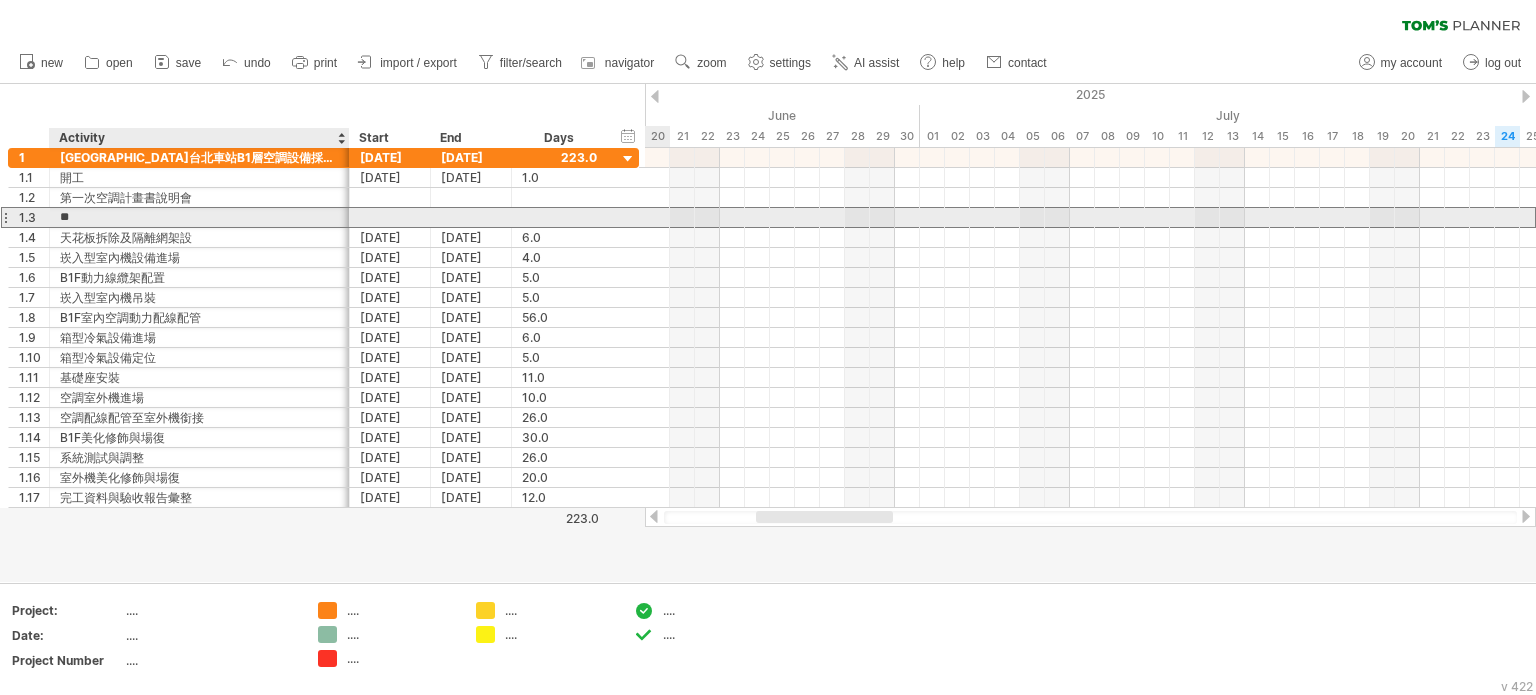 type on "*" 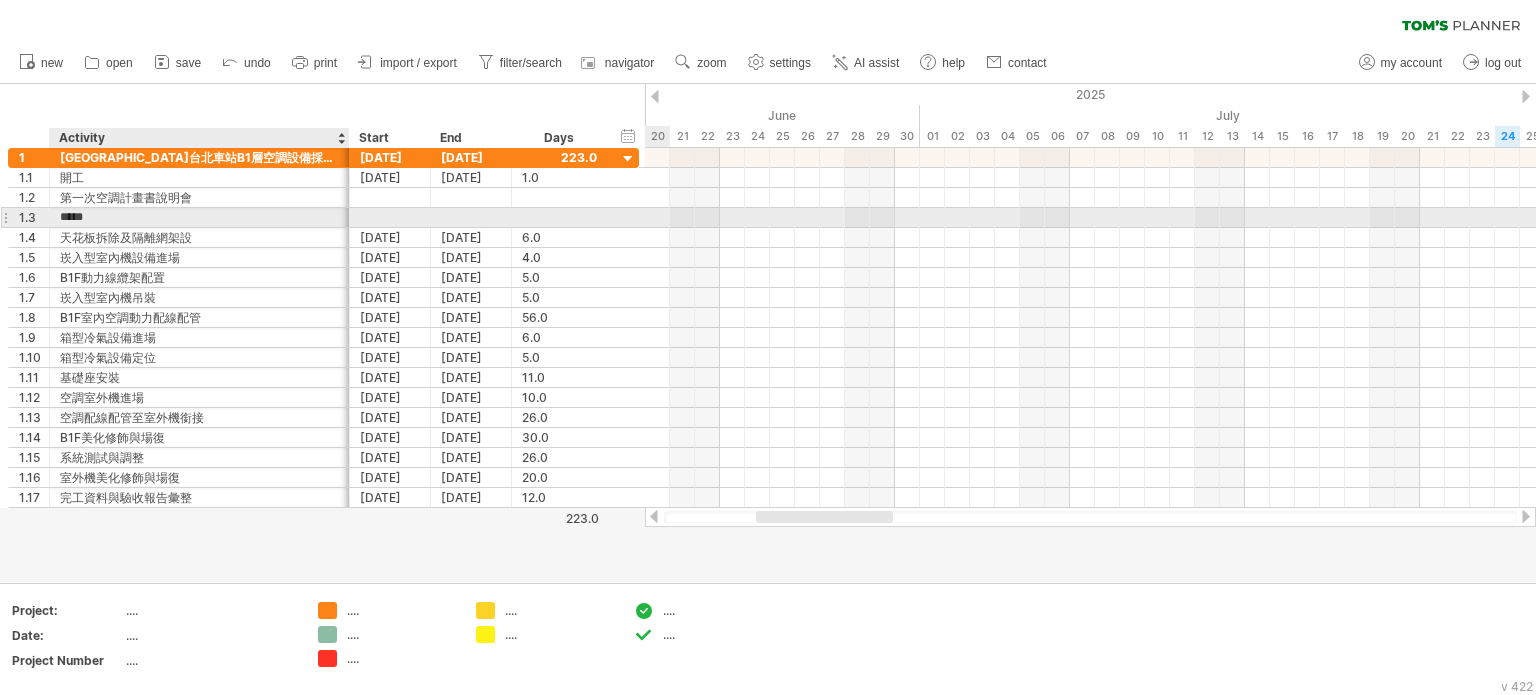 type on "****" 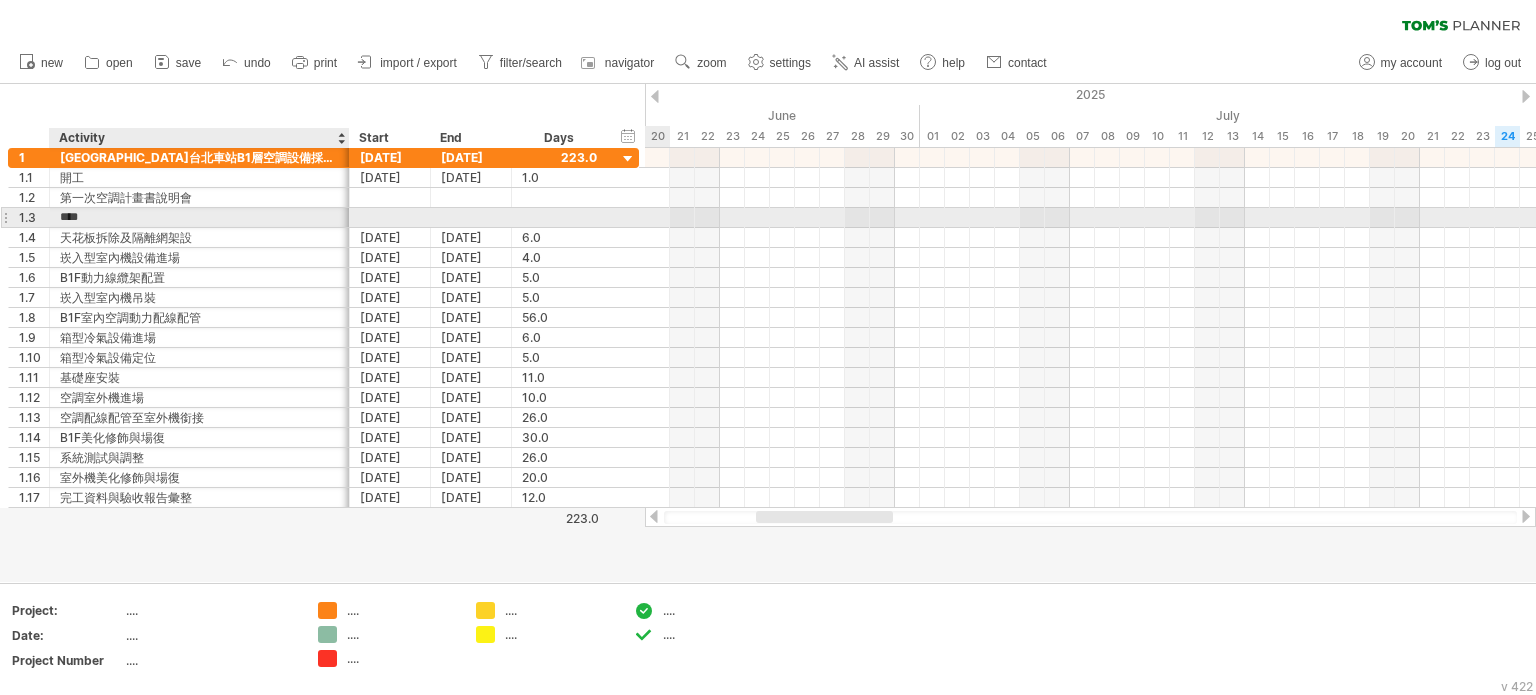 click on "****" at bounding box center (199, 217) 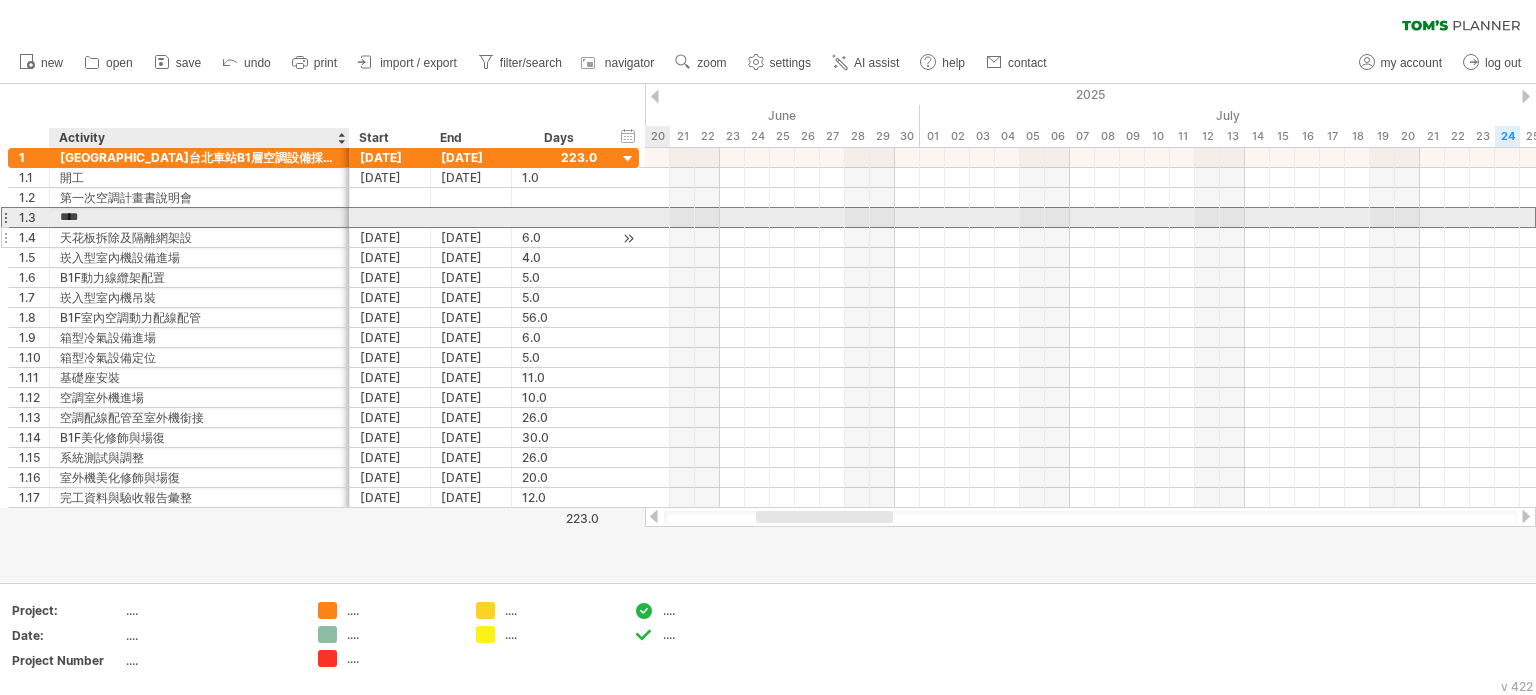 click on "天花板拆除及隔離網架設" at bounding box center (199, 237) 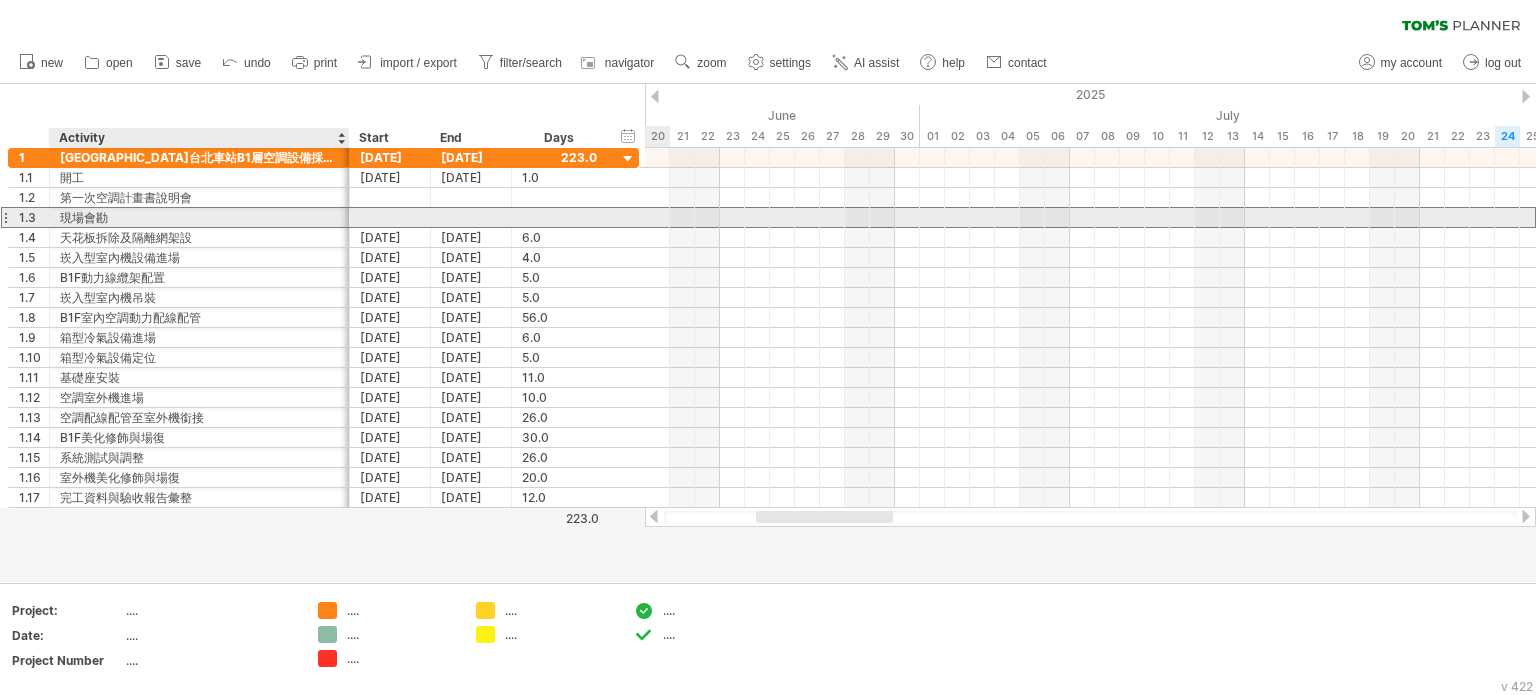 click on "現場會勘" at bounding box center [199, 217] 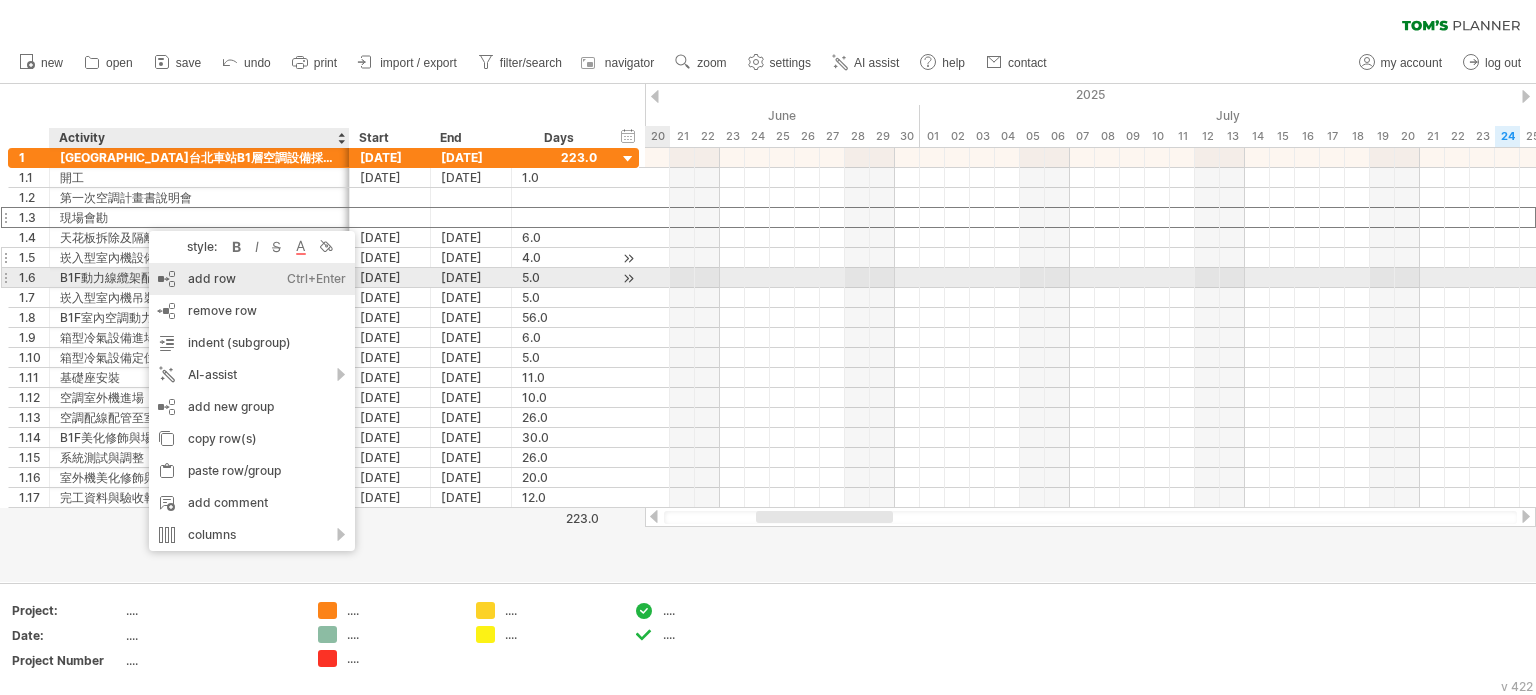 click on "add row Ctrl+Enter Cmd+Enter" at bounding box center (252, 279) 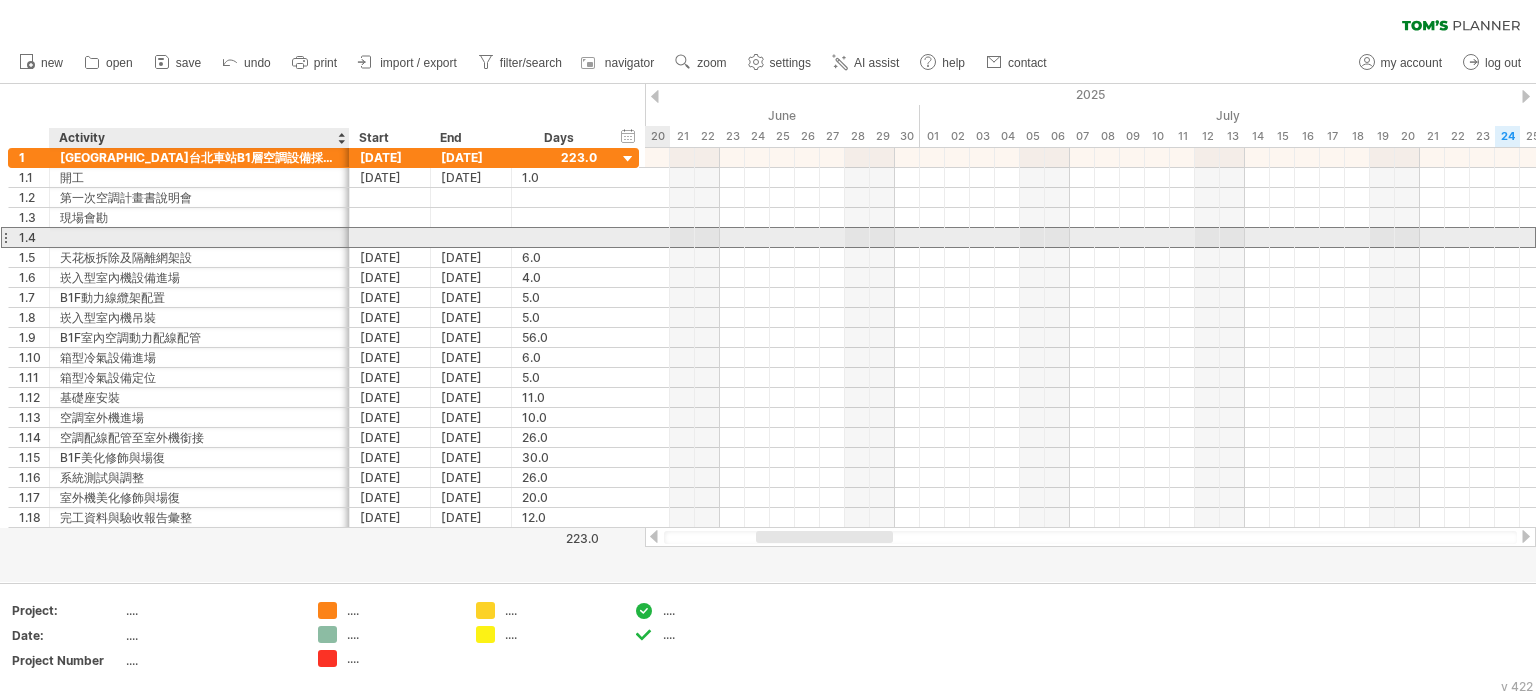 click at bounding box center [199, 237] 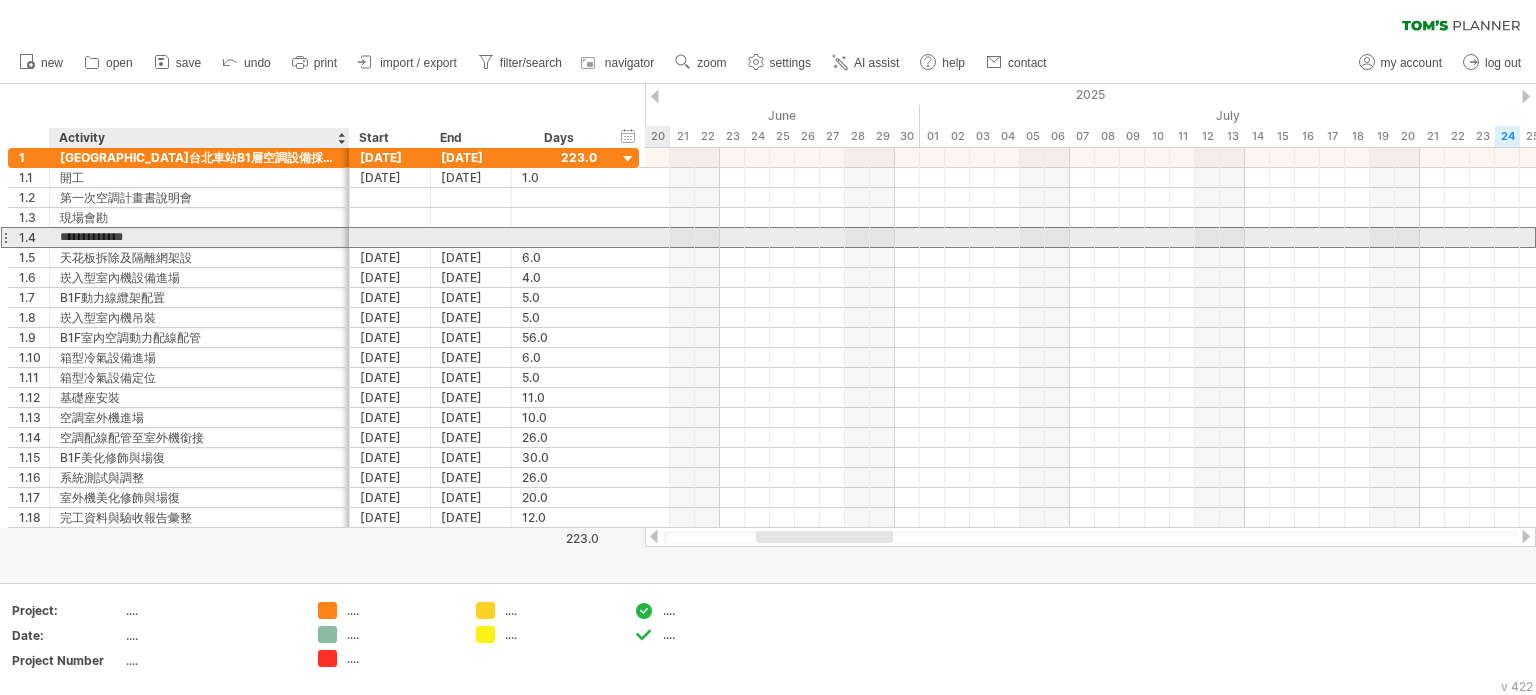 type on "**********" 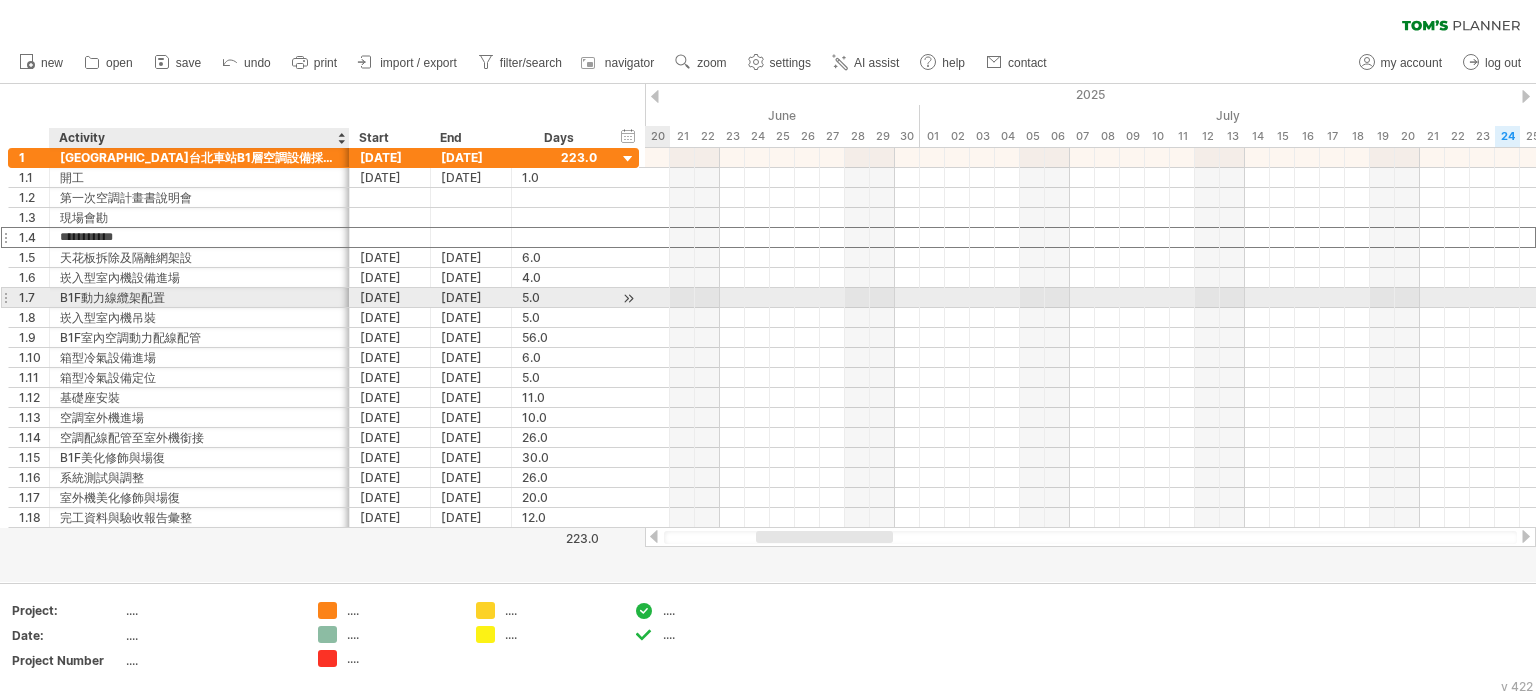 click on "B1F動力線纜架配置" at bounding box center [199, 297] 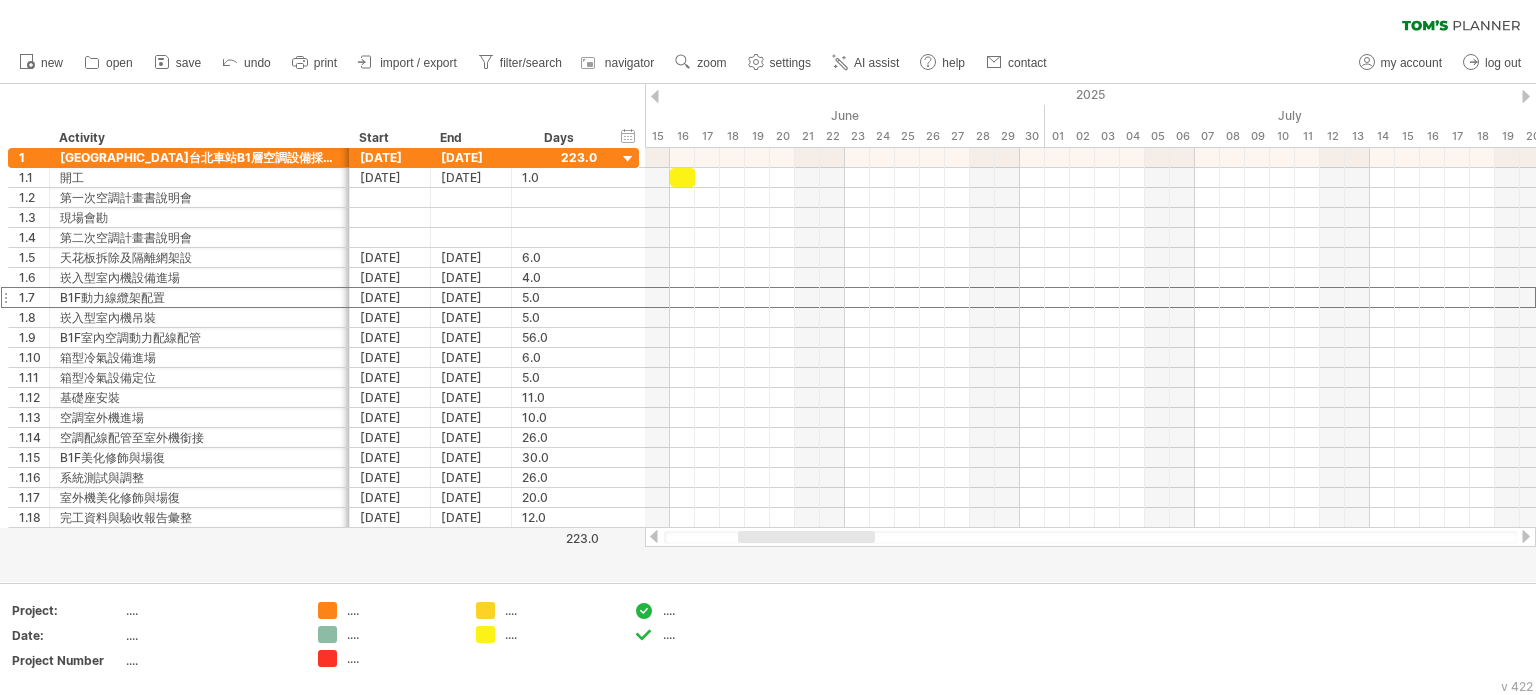 drag, startPoint x: 794, startPoint y: 531, endPoint x: 776, endPoint y: 541, distance: 20.59126 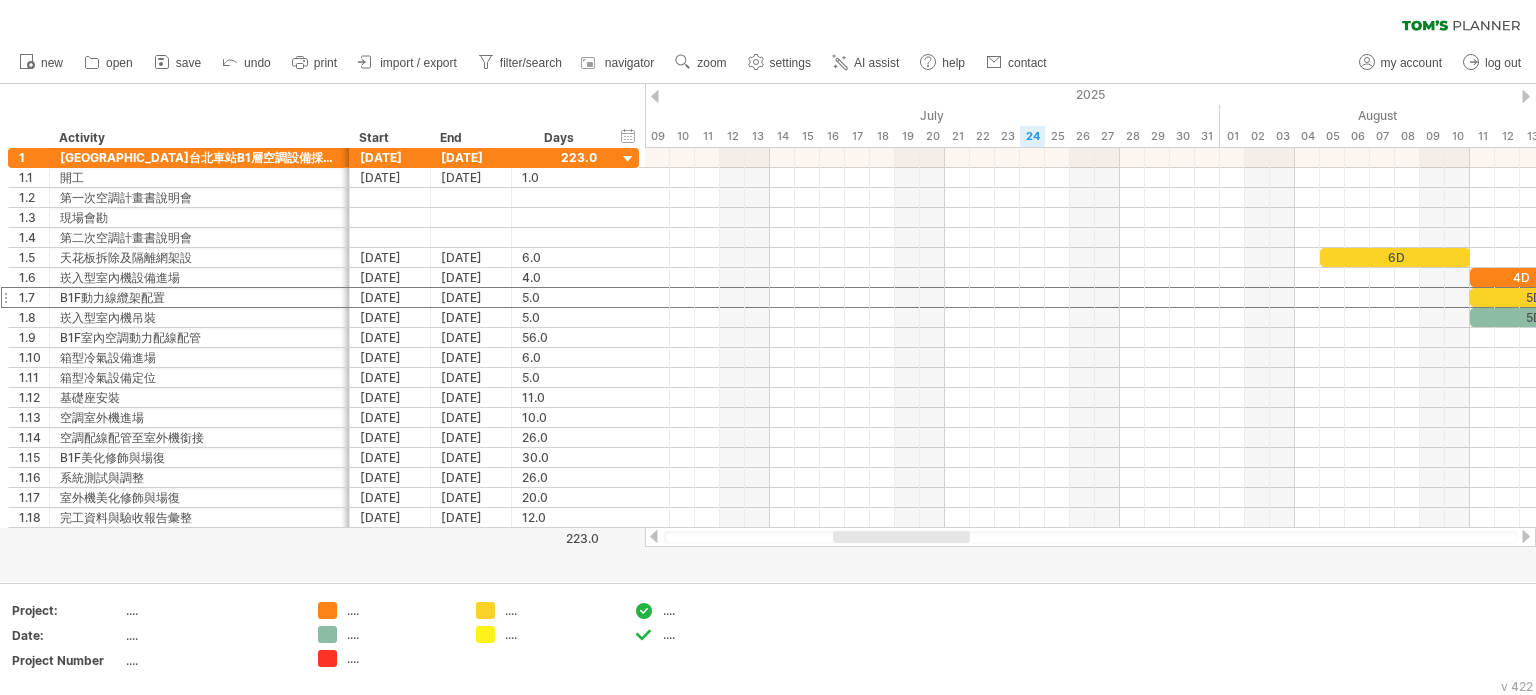 drag, startPoint x: 808, startPoint y: 532, endPoint x: 901, endPoint y: 534, distance: 93.0215 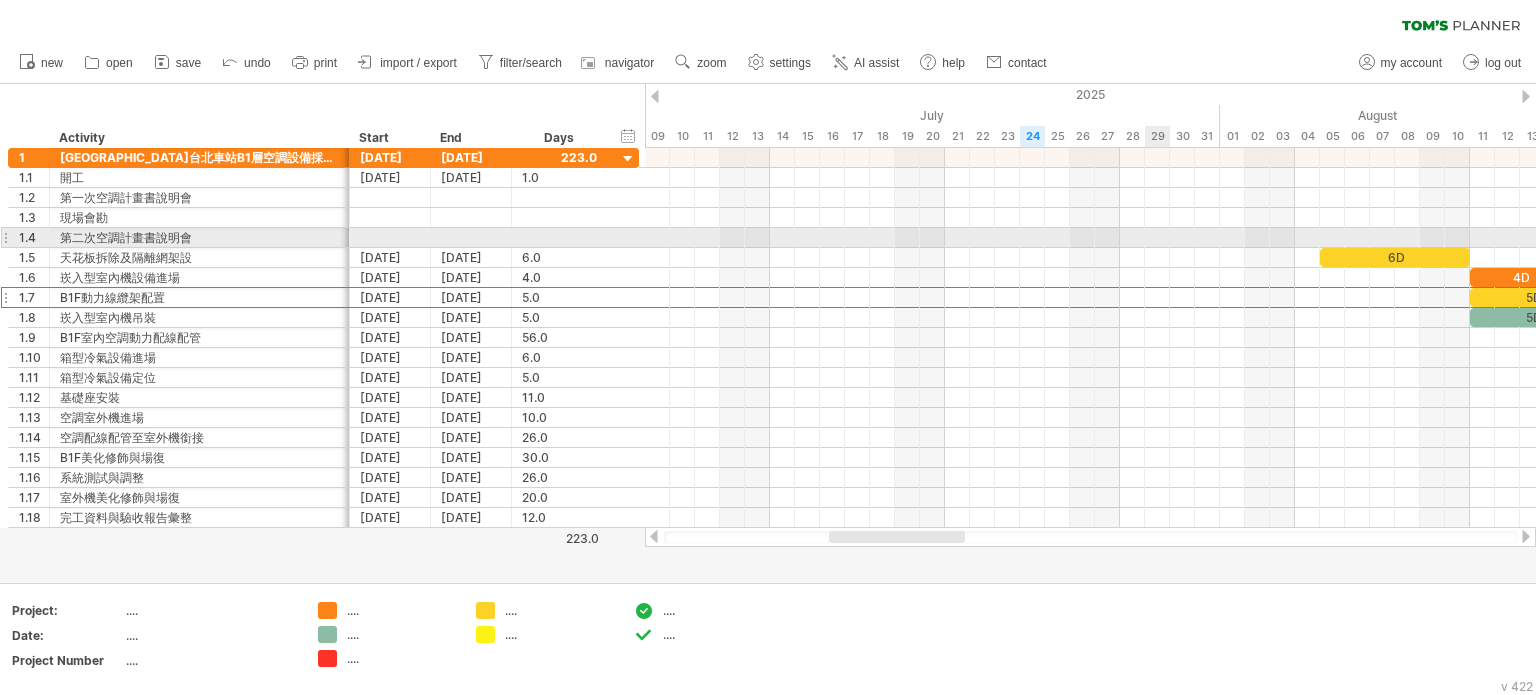 click at bounding box center (1090, 238) 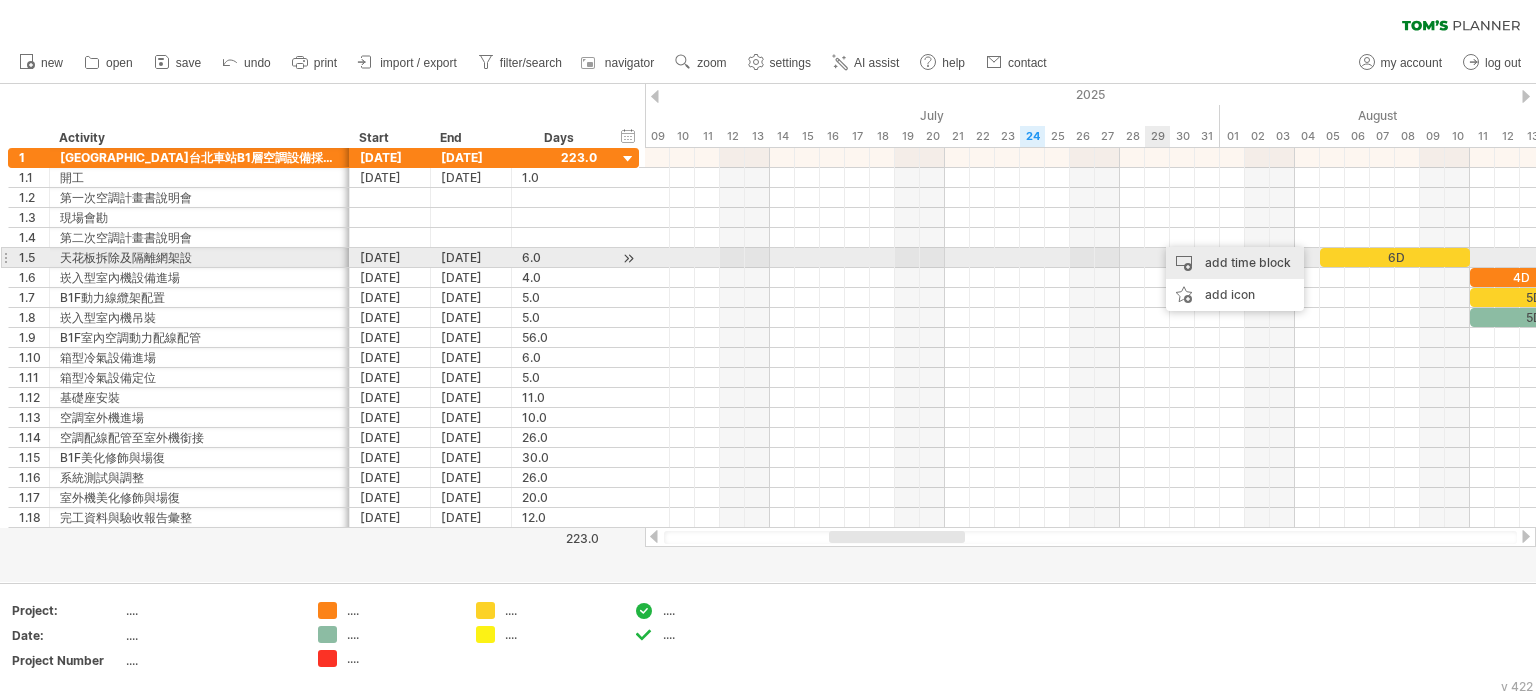 click on "add time block" at bounding box center (1235, 263) 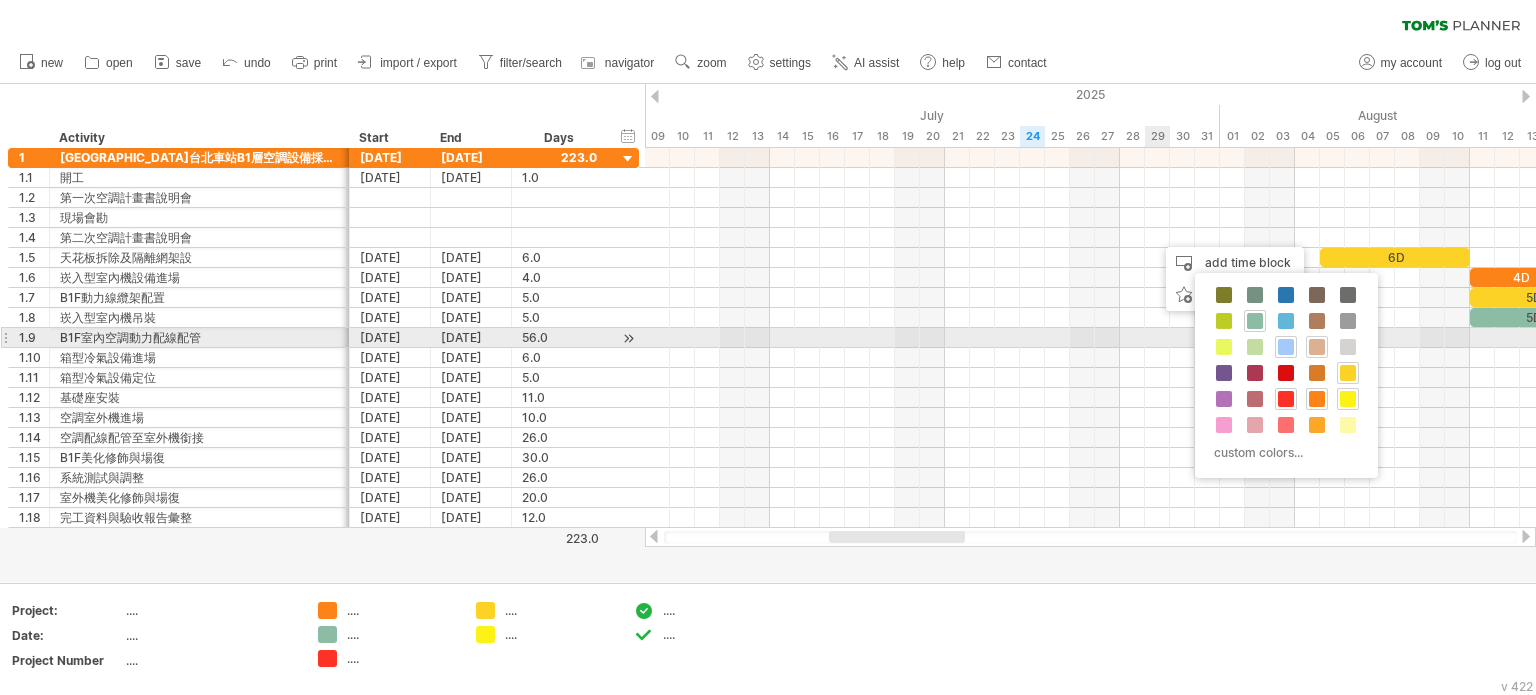 click at bounding box center [1317, 347] 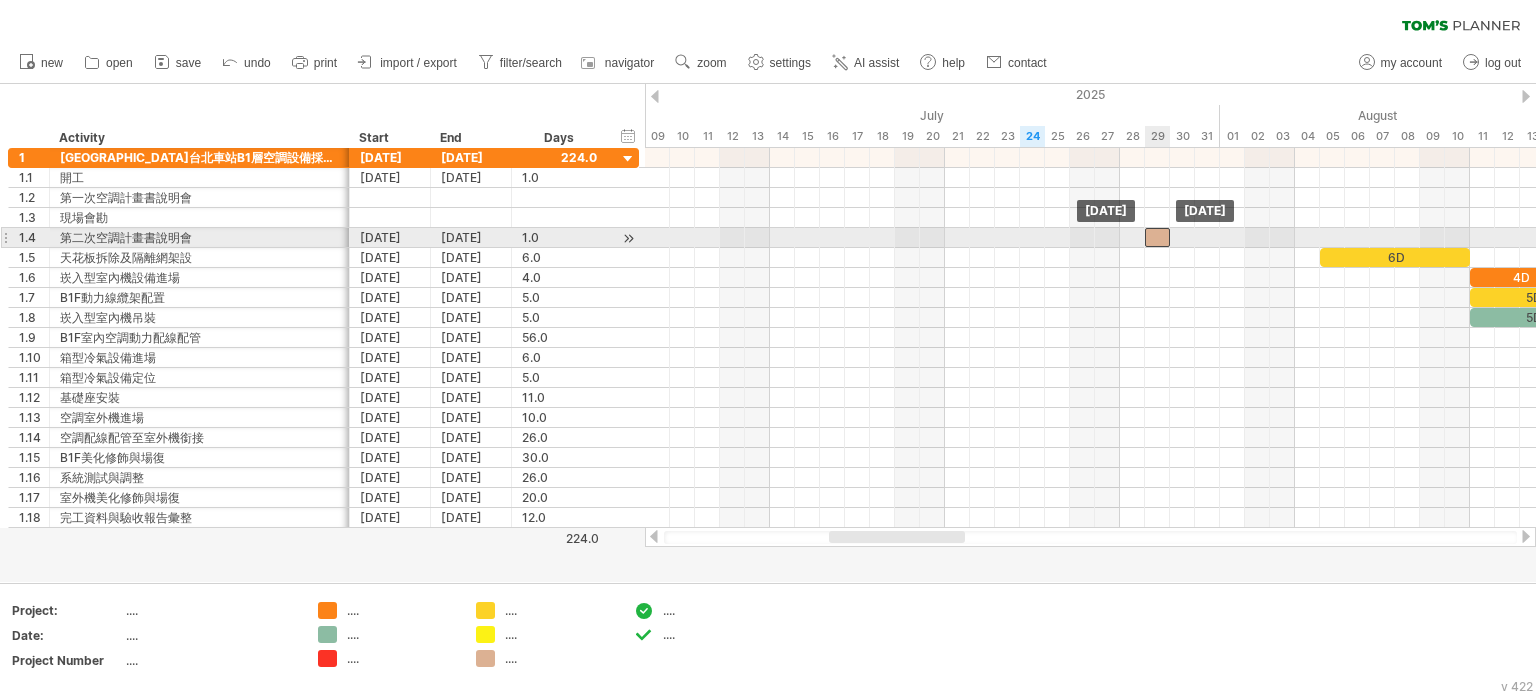 click at bounding box center [1157, 237] 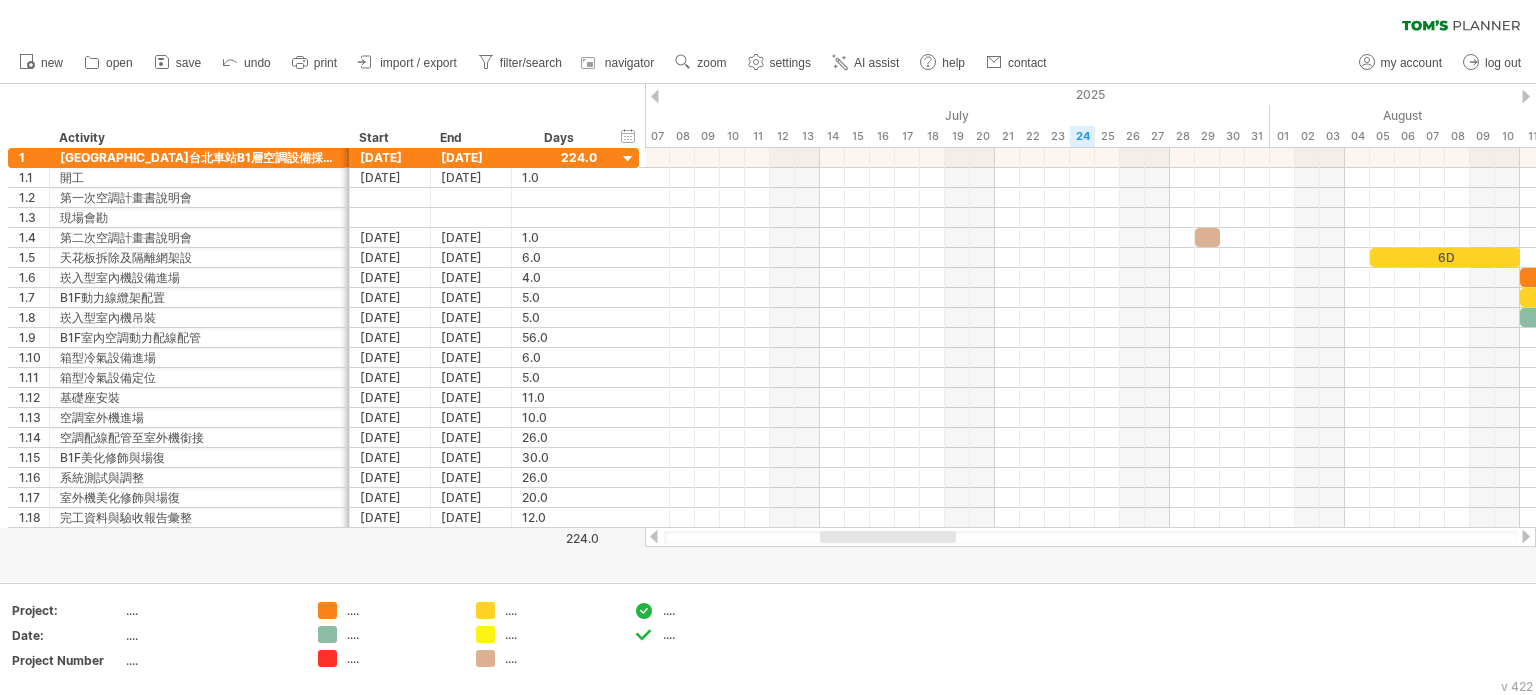 drag, startPoint x: 918, startPoint y: 531, endPoint x: 928, endPoint y: 529, distance: 10.198039 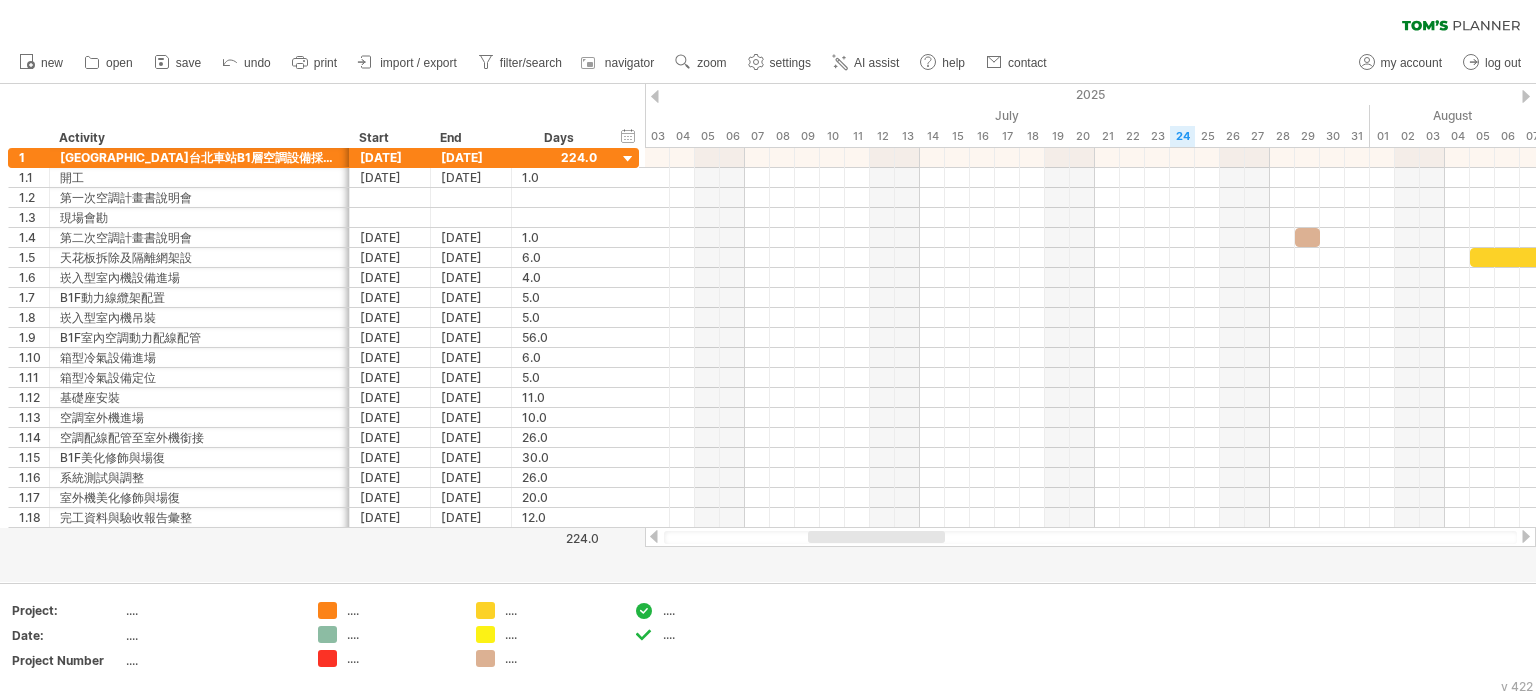 drag, startPoint x: 900, startPoint y: 535, endPoint x: 886, endPoint y: 538, distance: 14.3178215 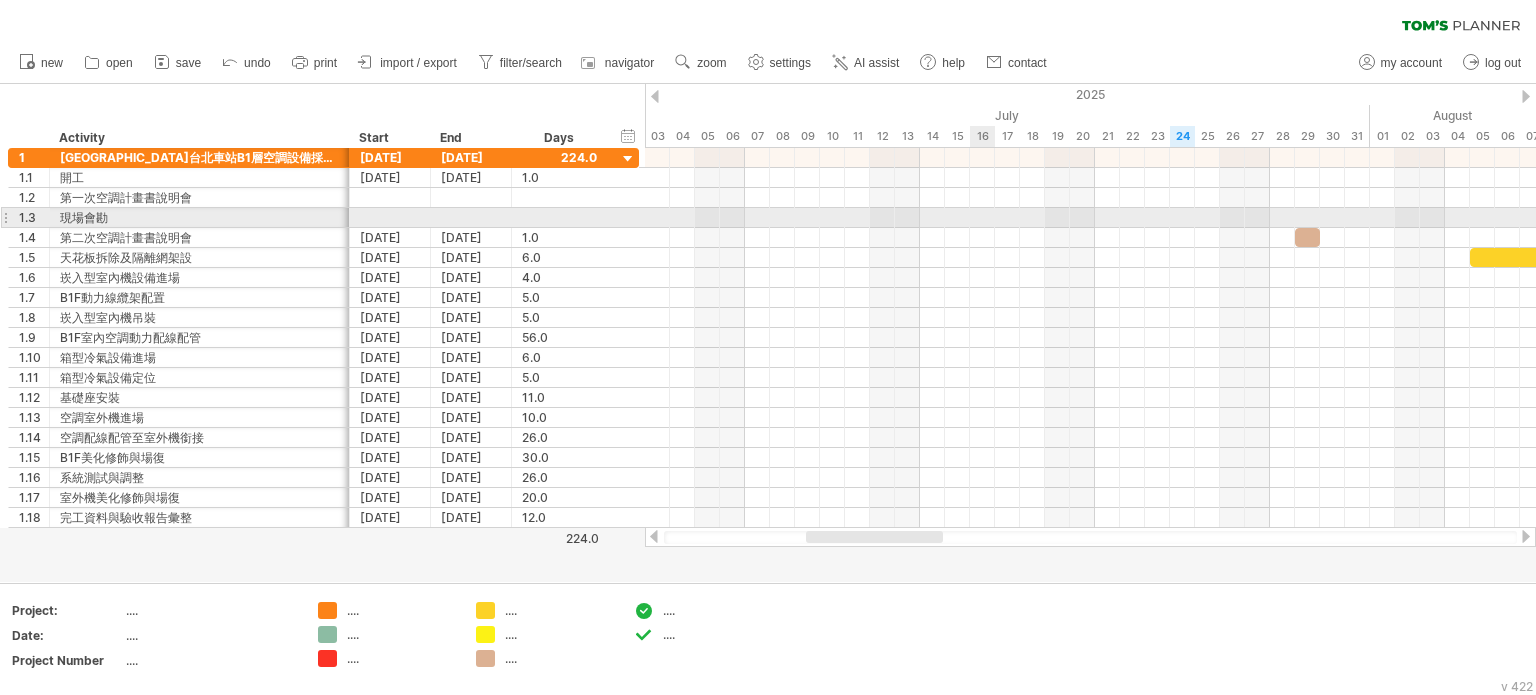 click at bounding box center [1090, 218] 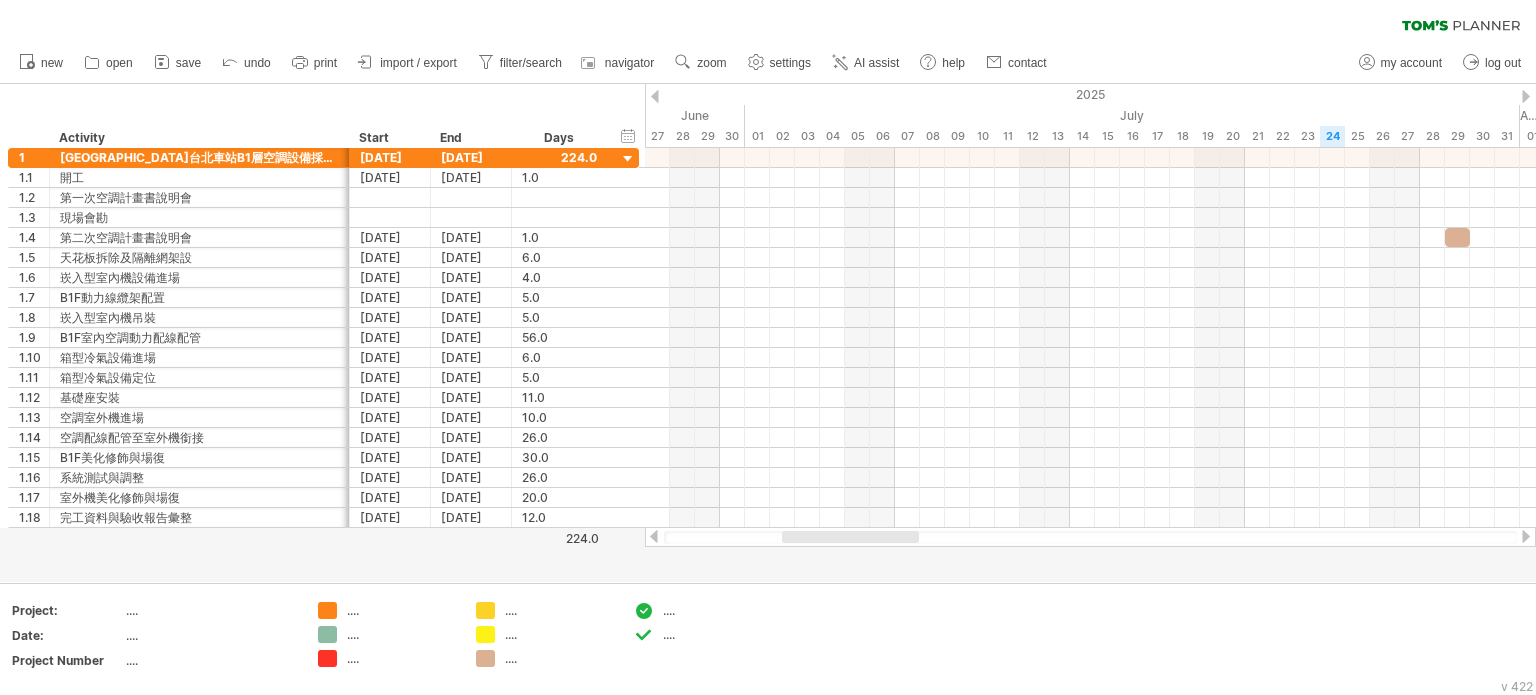 drag, startPoint x: 894, startPoint y: 539, endPoint x: 870, endPoint y: 539, distance: 24 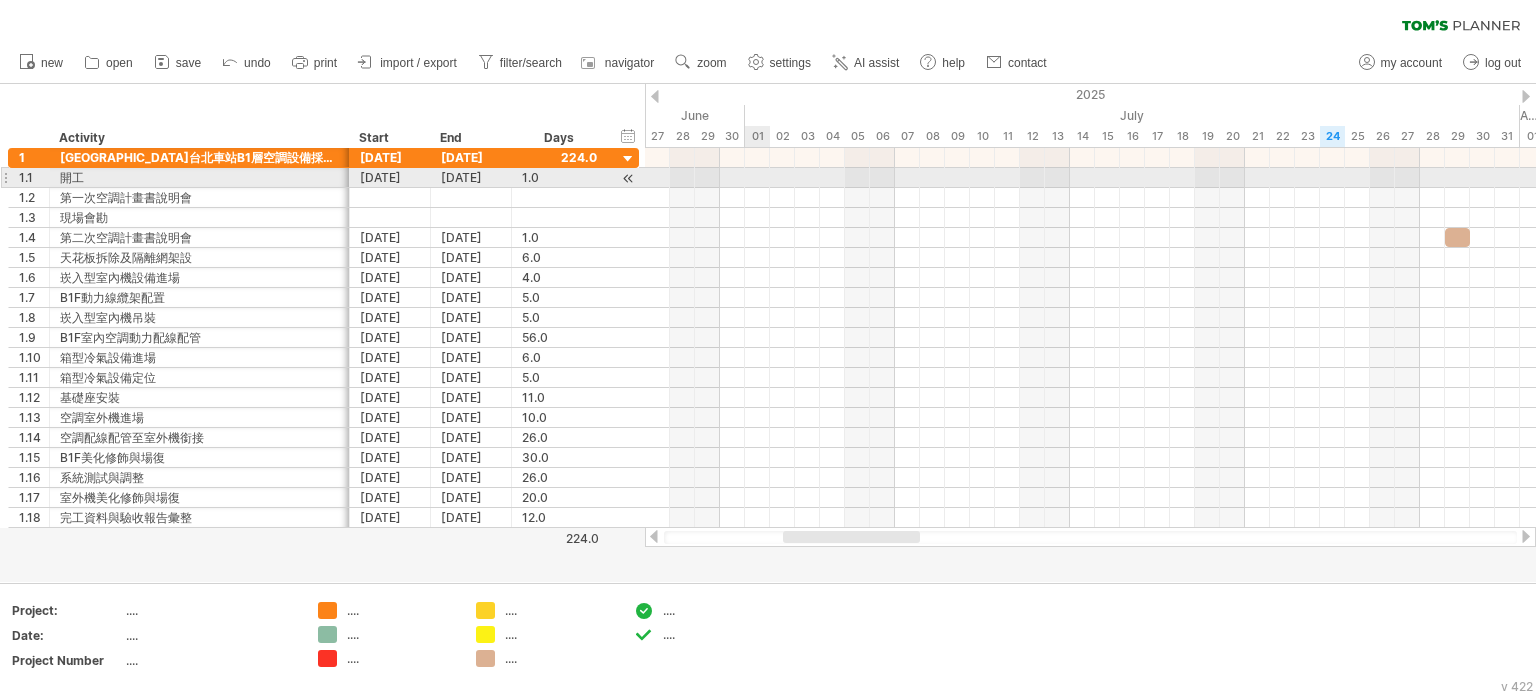 click at bounding box center [1090, 178] 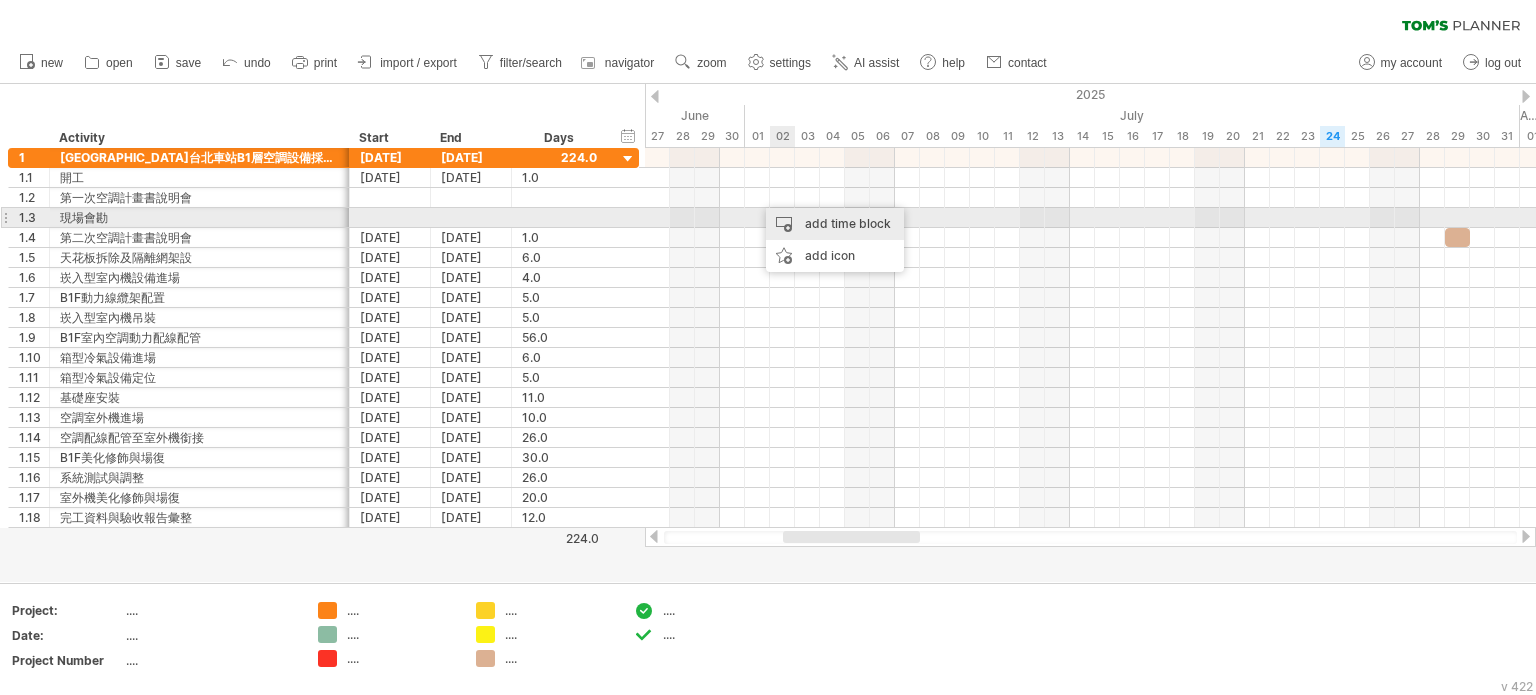 click on "add time block" at bounding box center (835, 224) 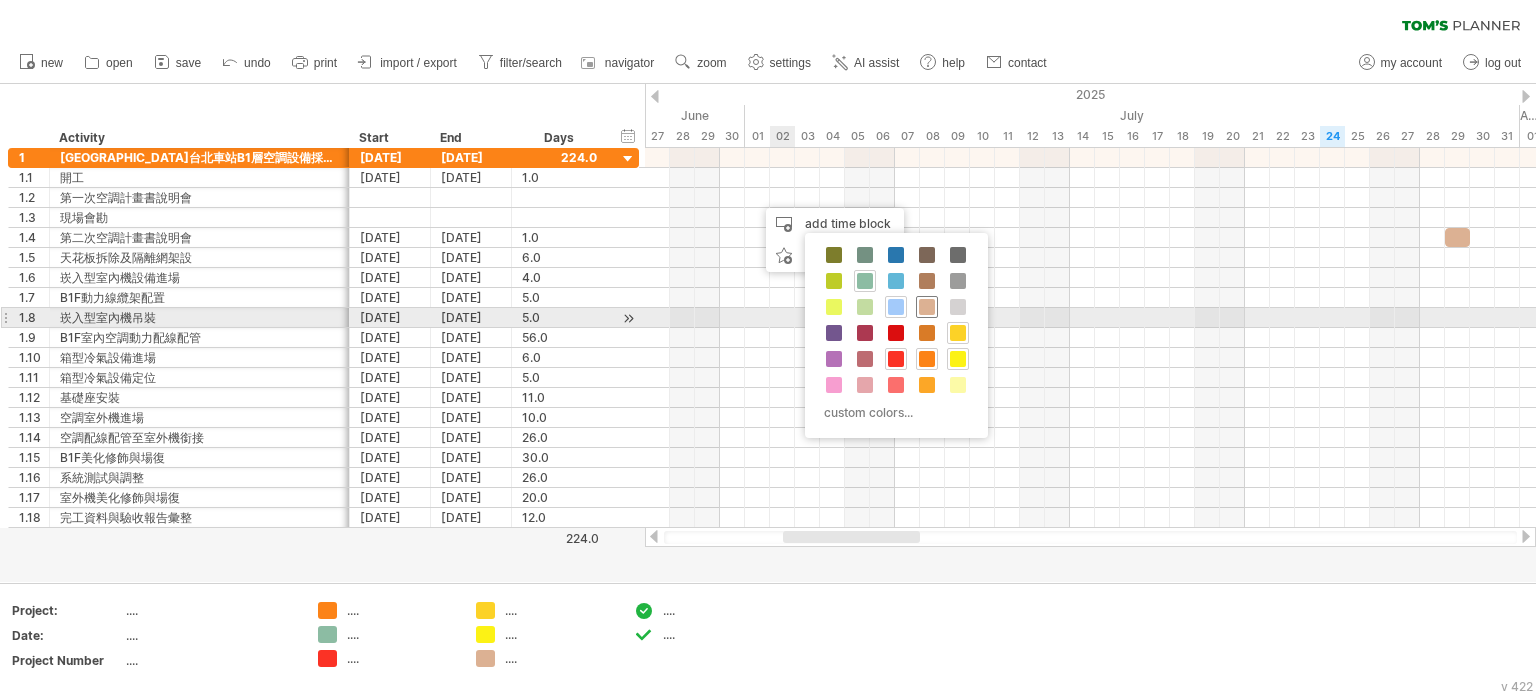 click at bounding box center [927, 307] 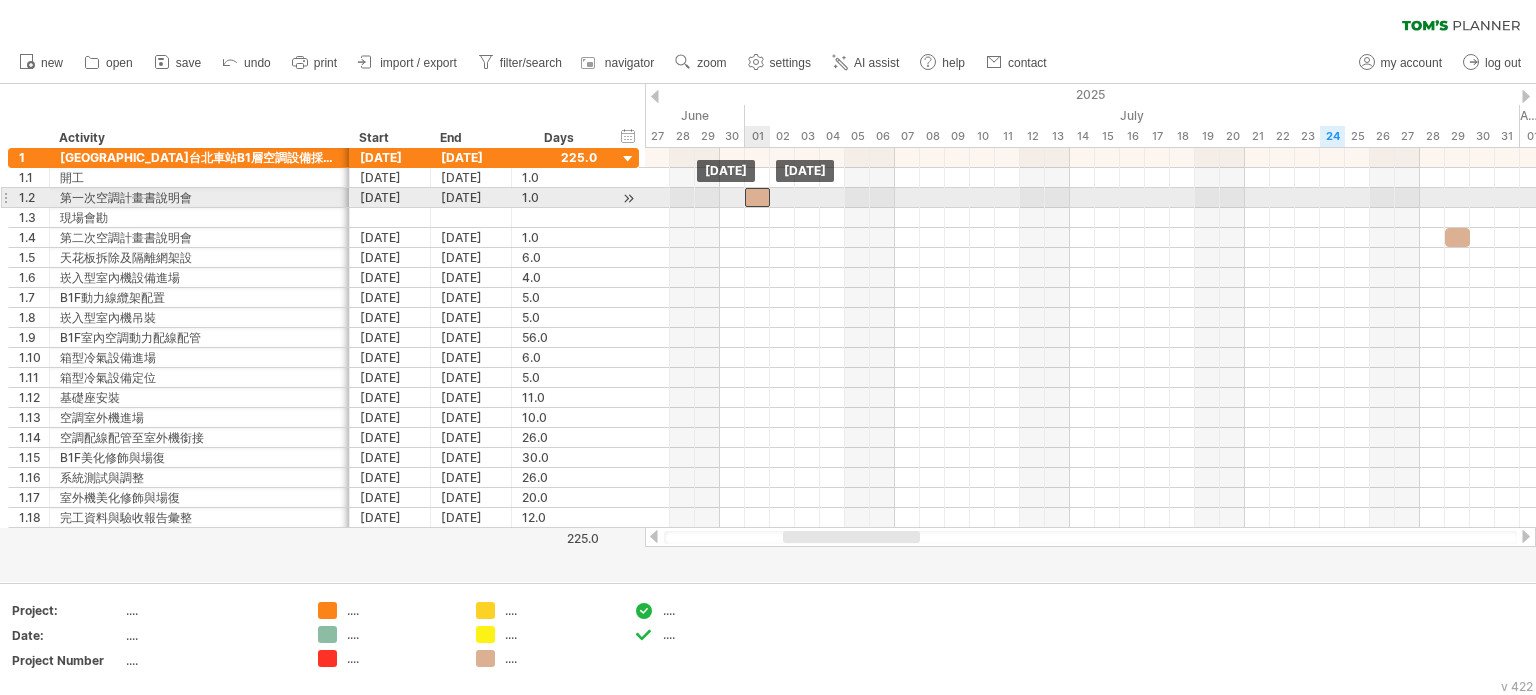 click at bounding box center (757, 197) 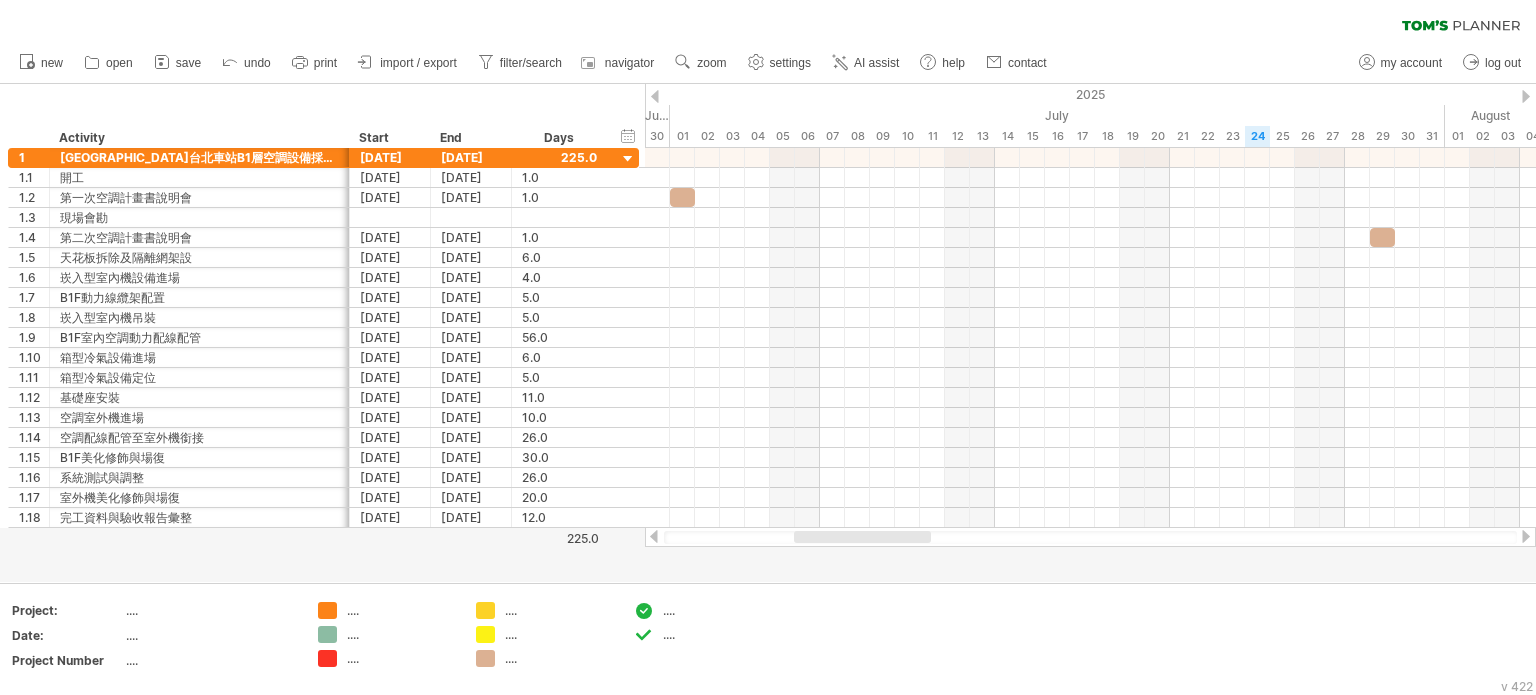 drag, startPoint x: 889, startPoint y: 541, endPoint x: 901, endPoint y: 541, distance: 12 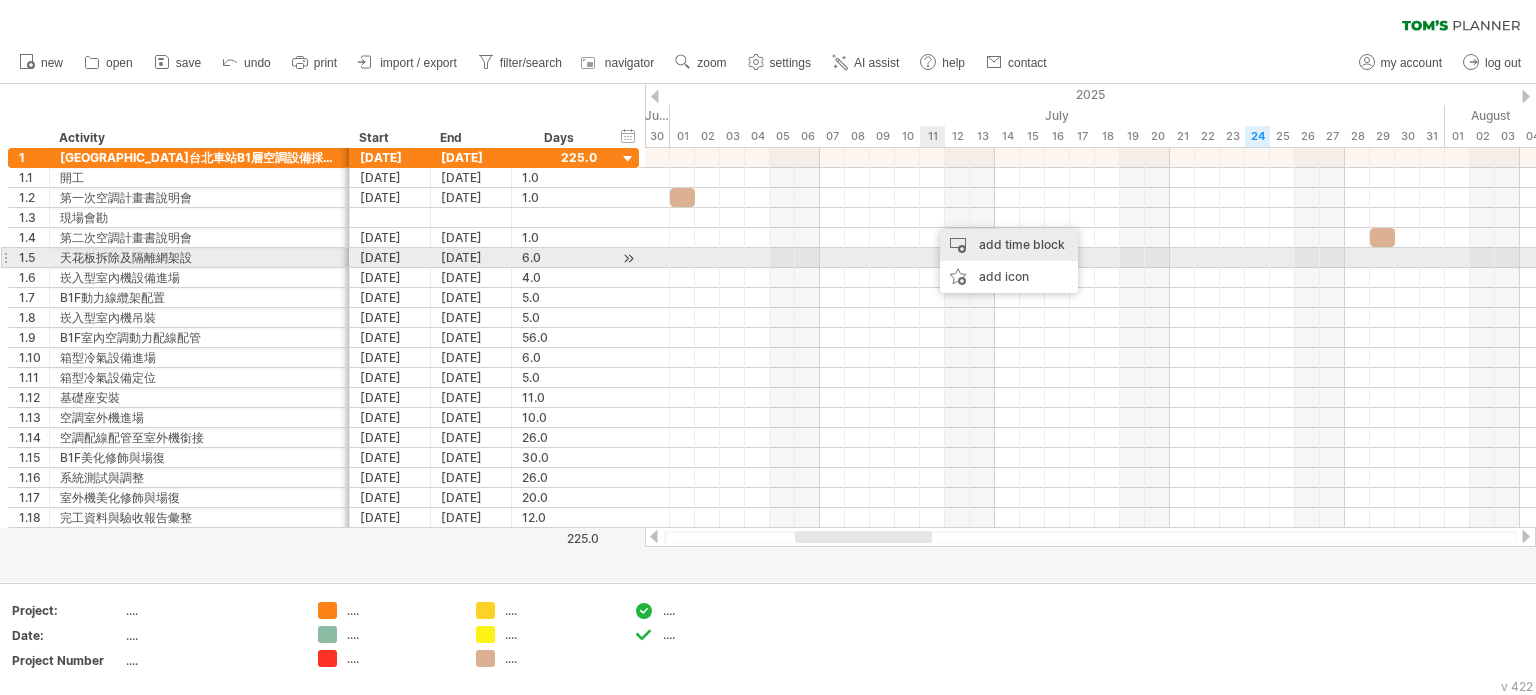 click on "add time block" at bounding box center [1009, 245] 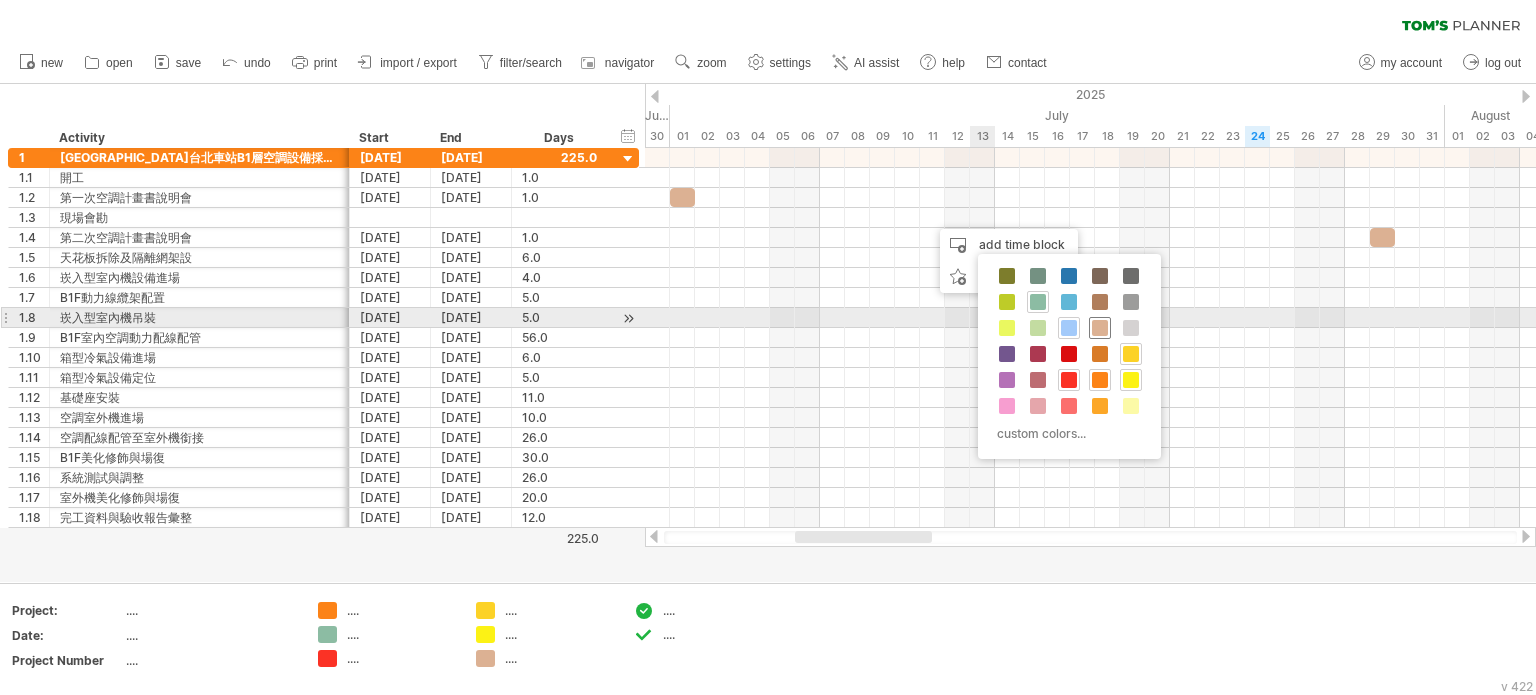 click at bounding box center (1100, 328) 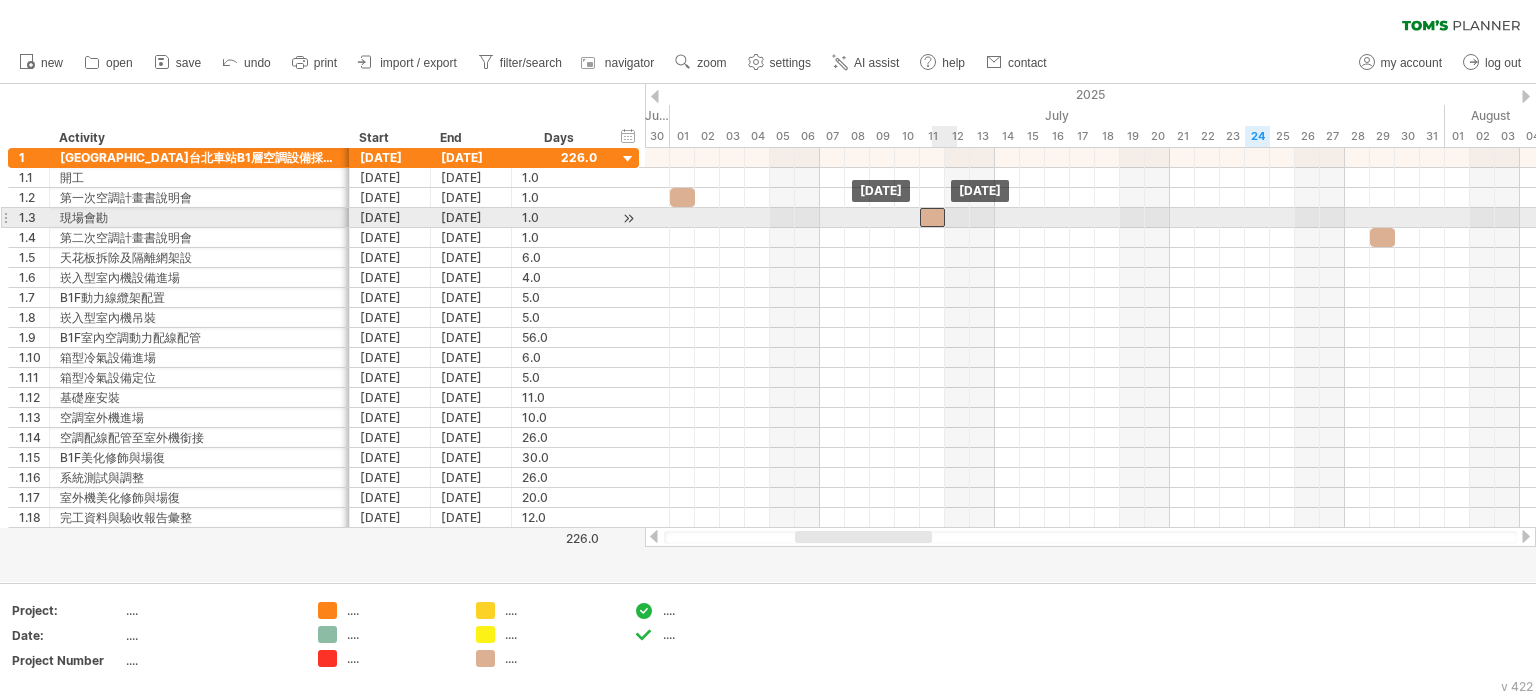 drag, startPoint x: 942, startPoint y: 213, endPoint x: 929, endPoint y: 214, distance: 13.038404 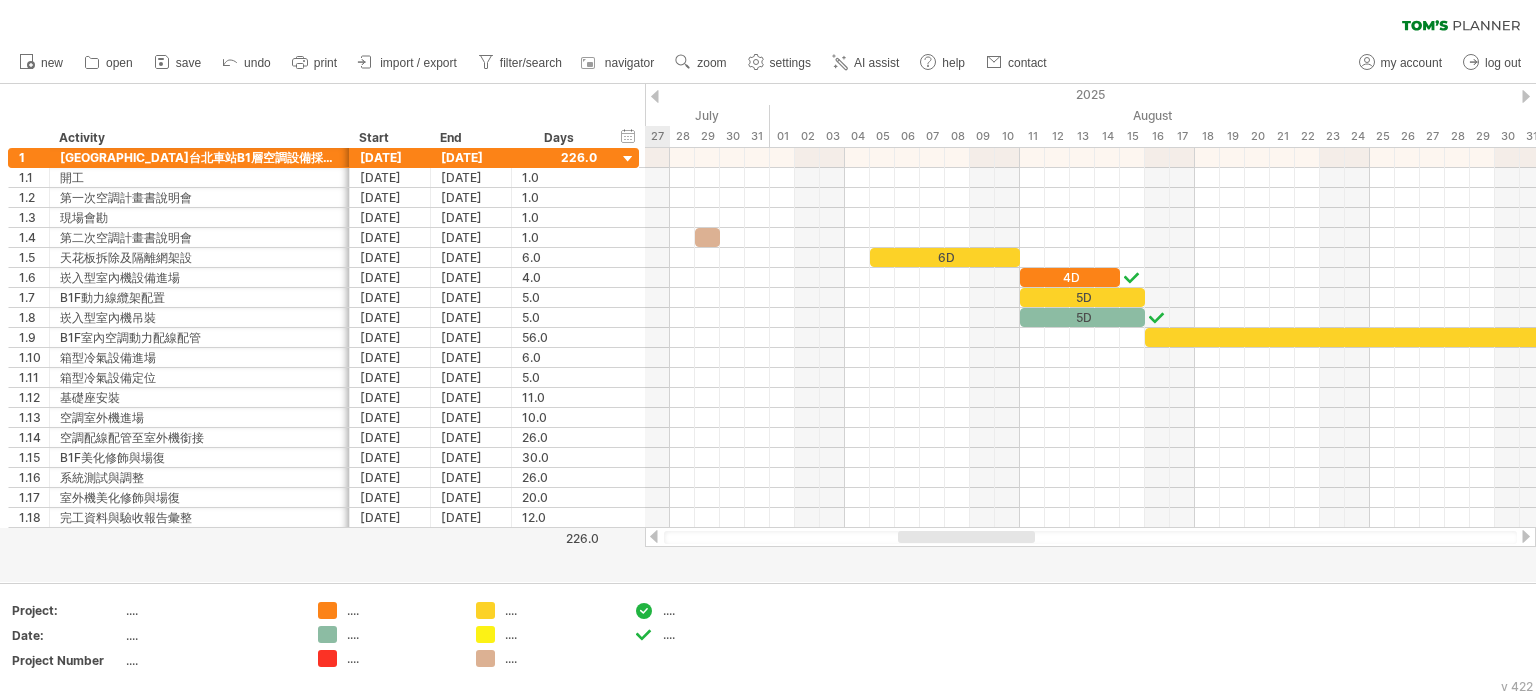 drag, startPoint x: 872, startPoint y: 534, endPoint x: 975, endPoint y: 539, distance: 103.121284 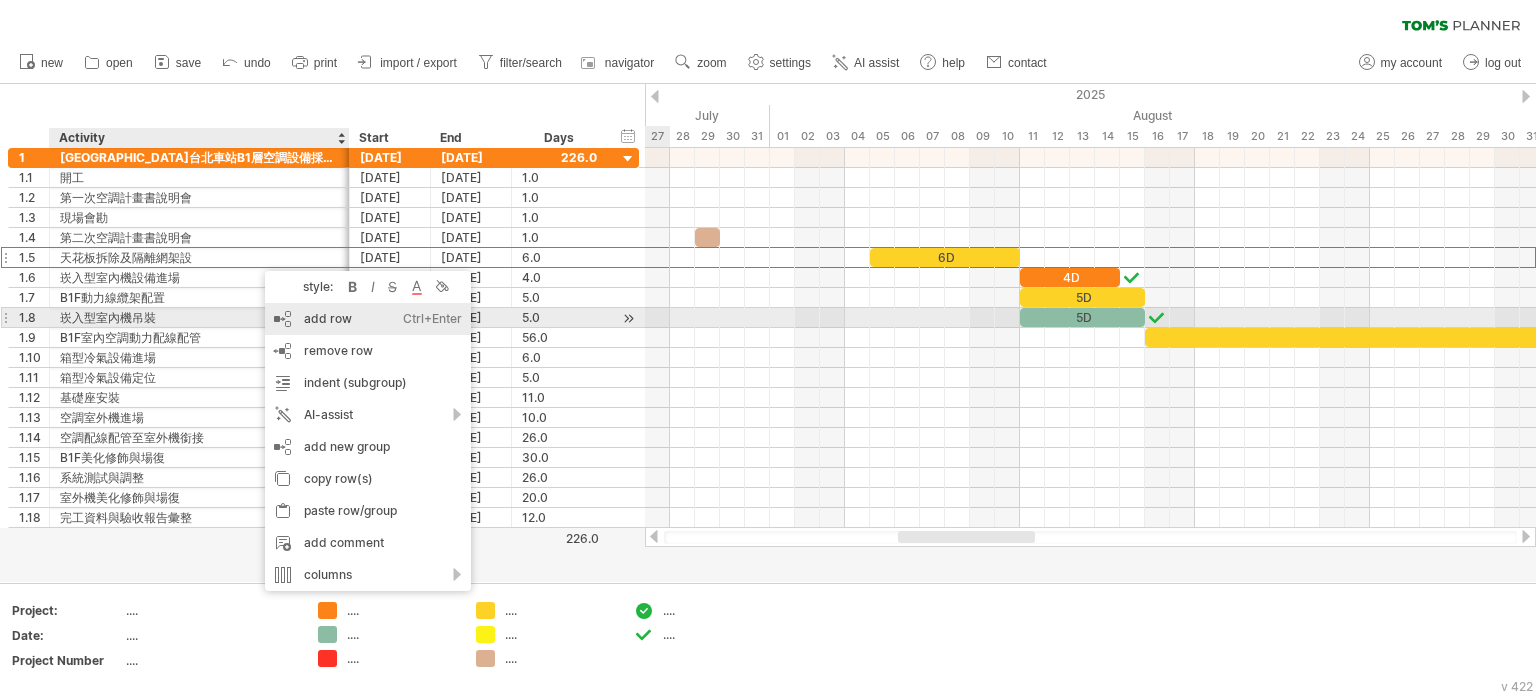 click on "add row Ctrl+Enter Cmd+Enter" at bounding box center [368, 319] 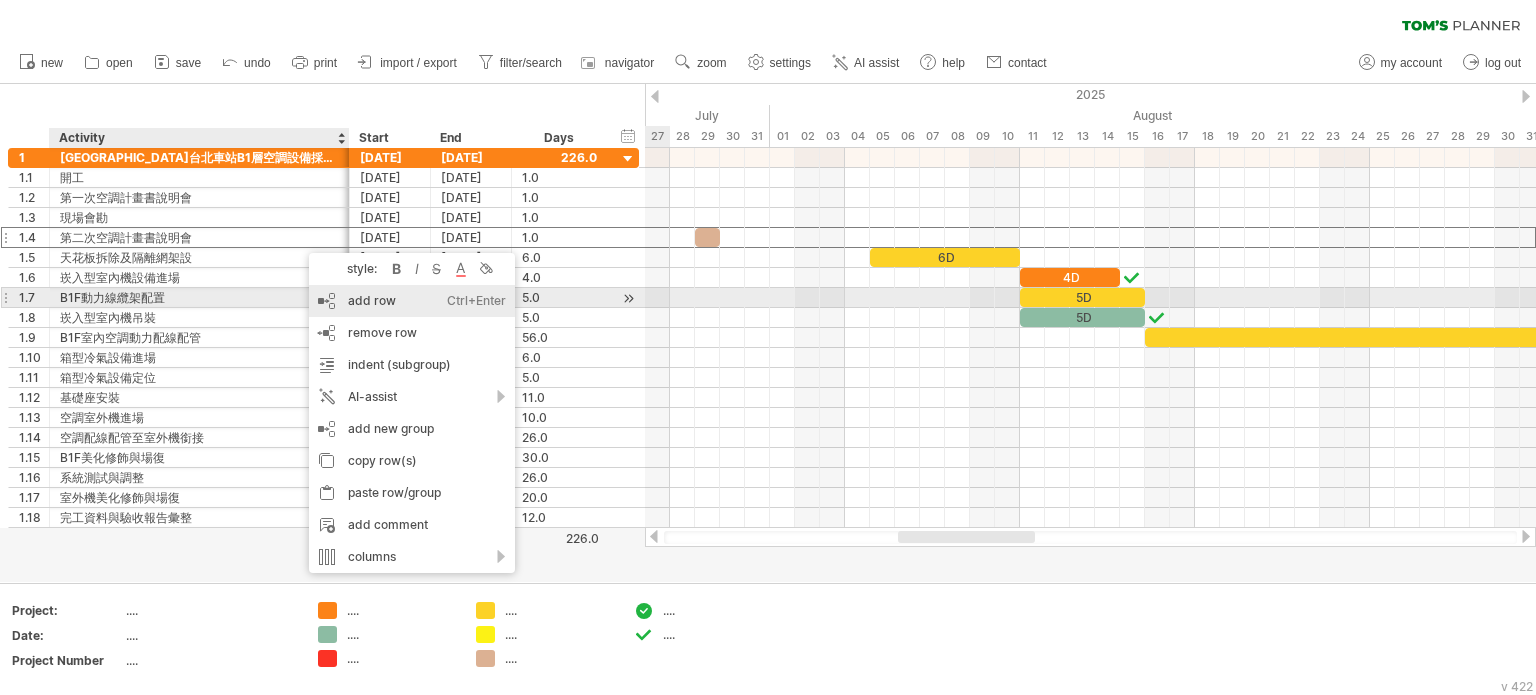 click on "add row Ctrl+Enter Cmd+Enter" at bounding box center [412, 301] 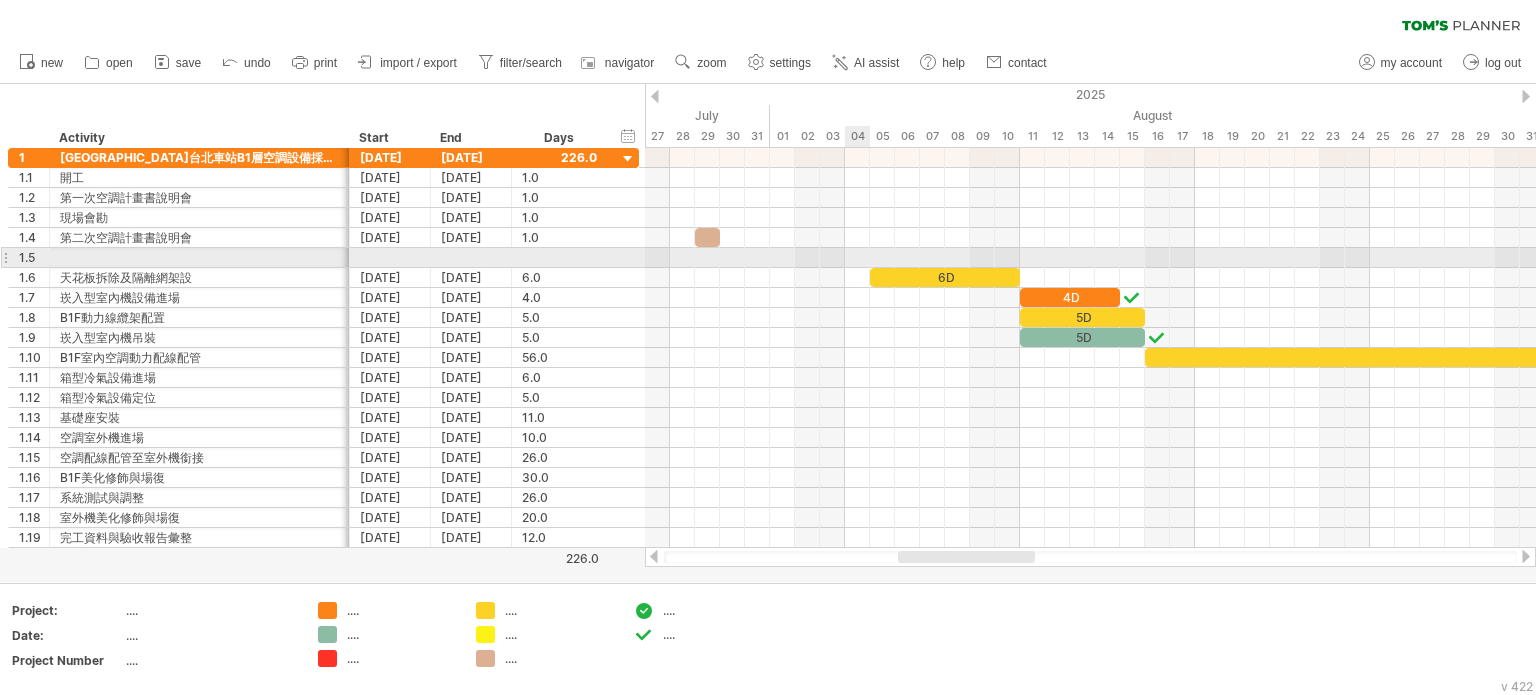 click at bounding box center (1090, 258) 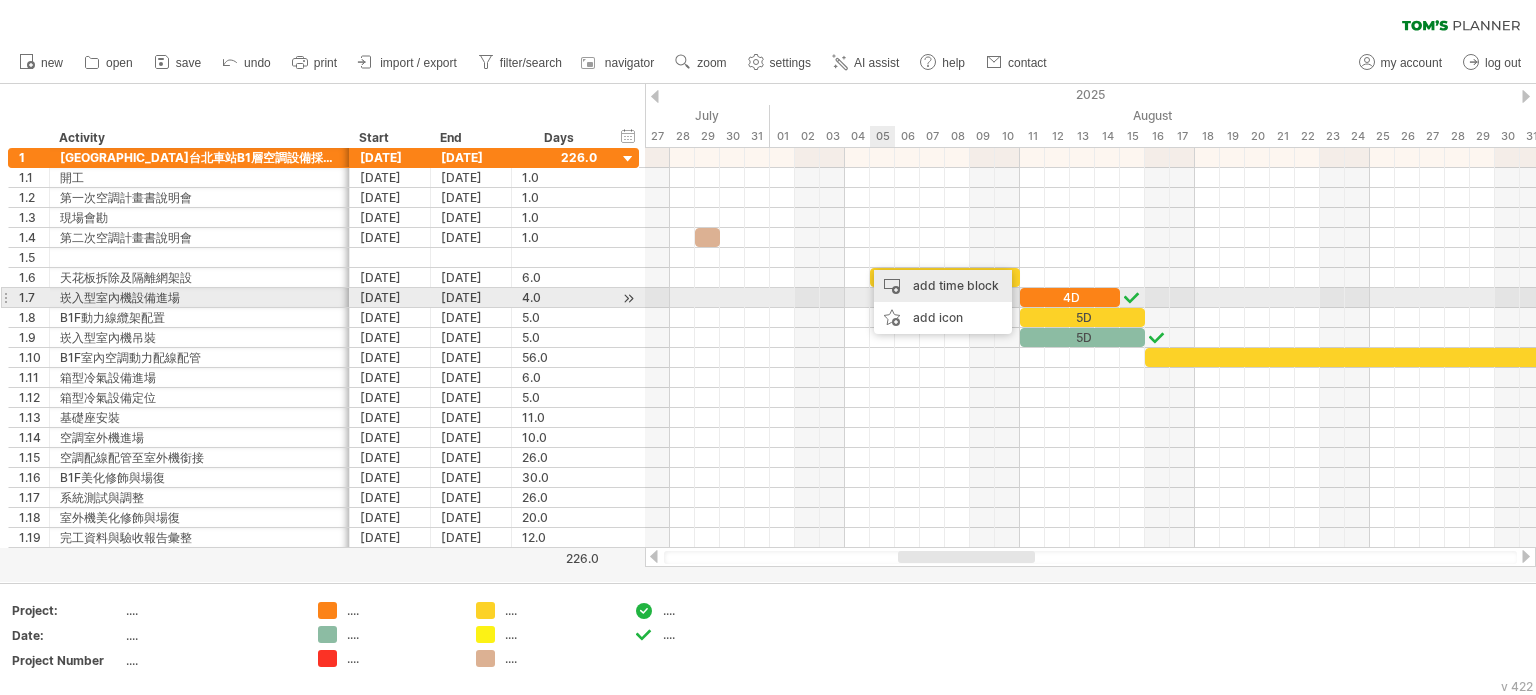 click on "add time block" at bounding box center (943, 286) 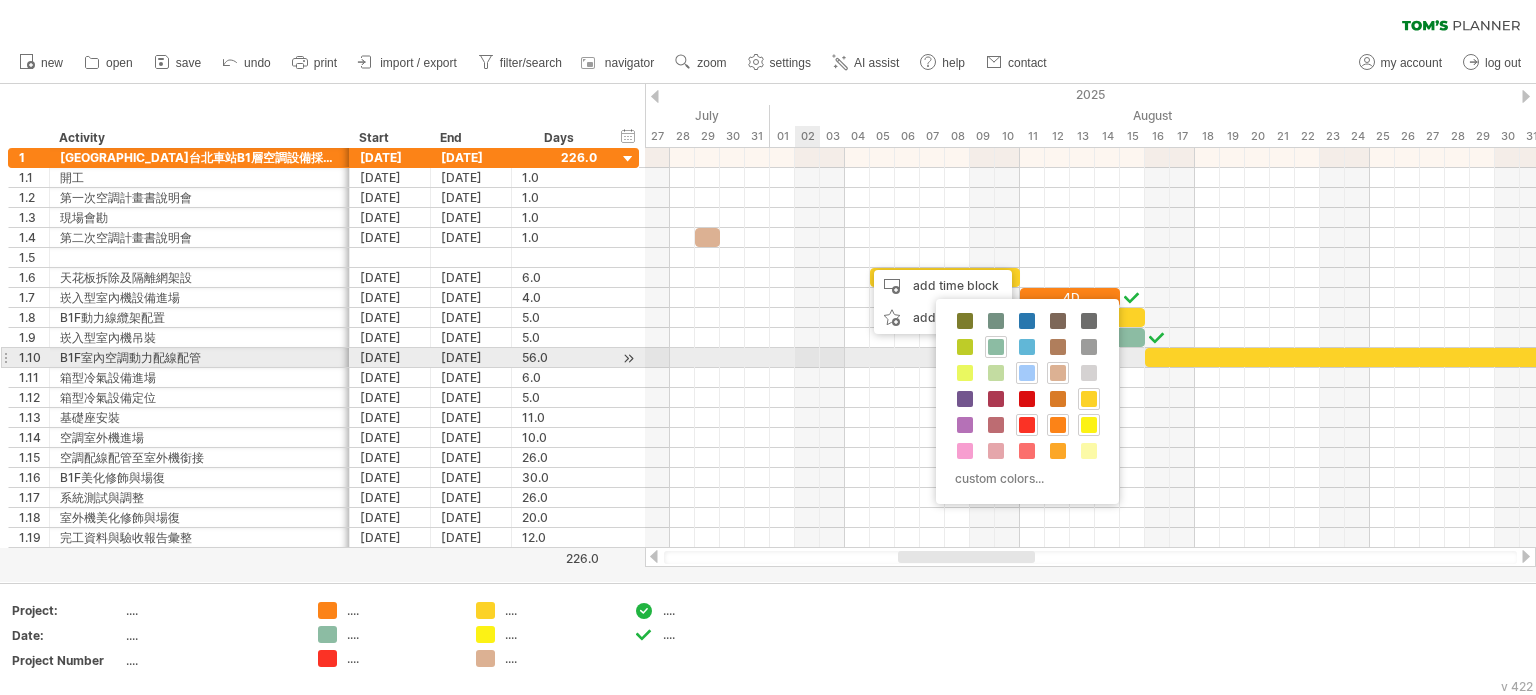 click at bounding box center [1090, 358] 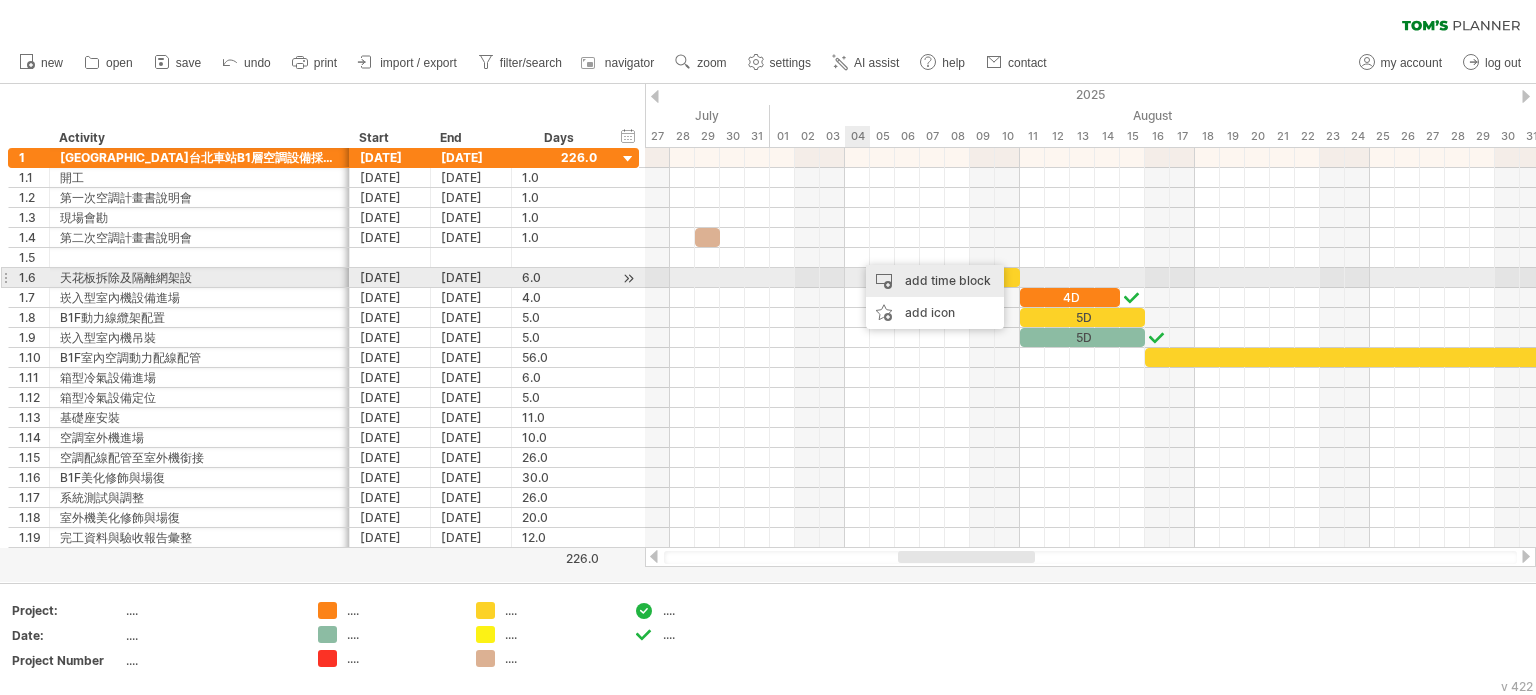 click on "add time block" at bounding box center [935, 281] 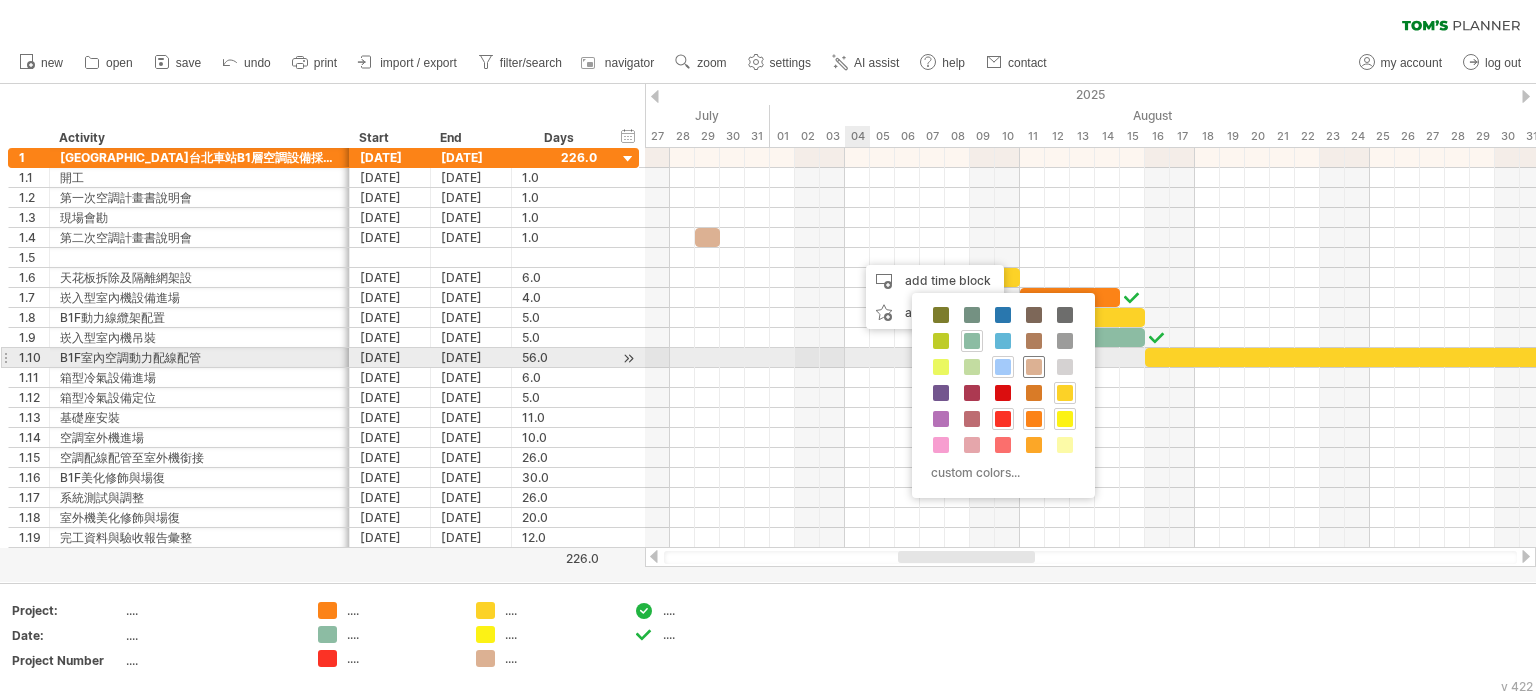 click at bounding box center [1034, 367] 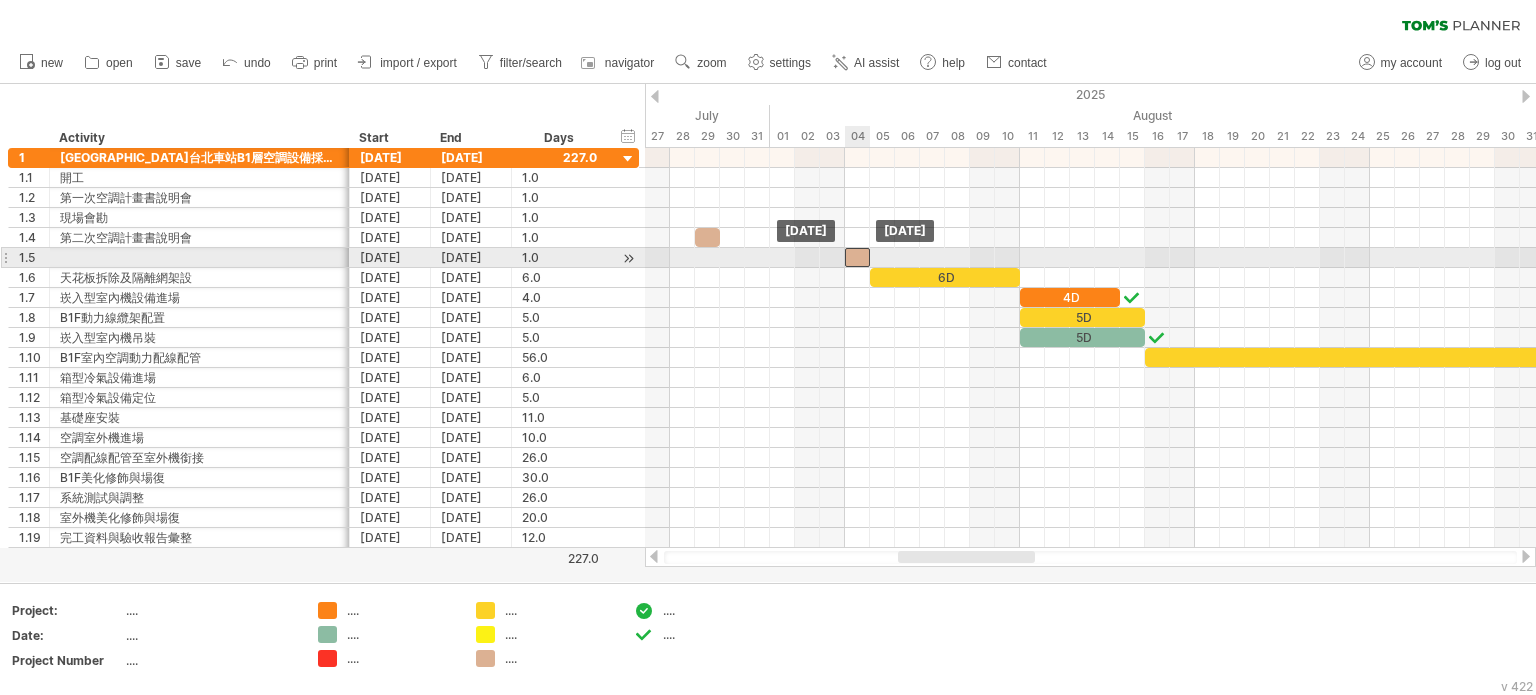 click at bounding box center [857, 257] 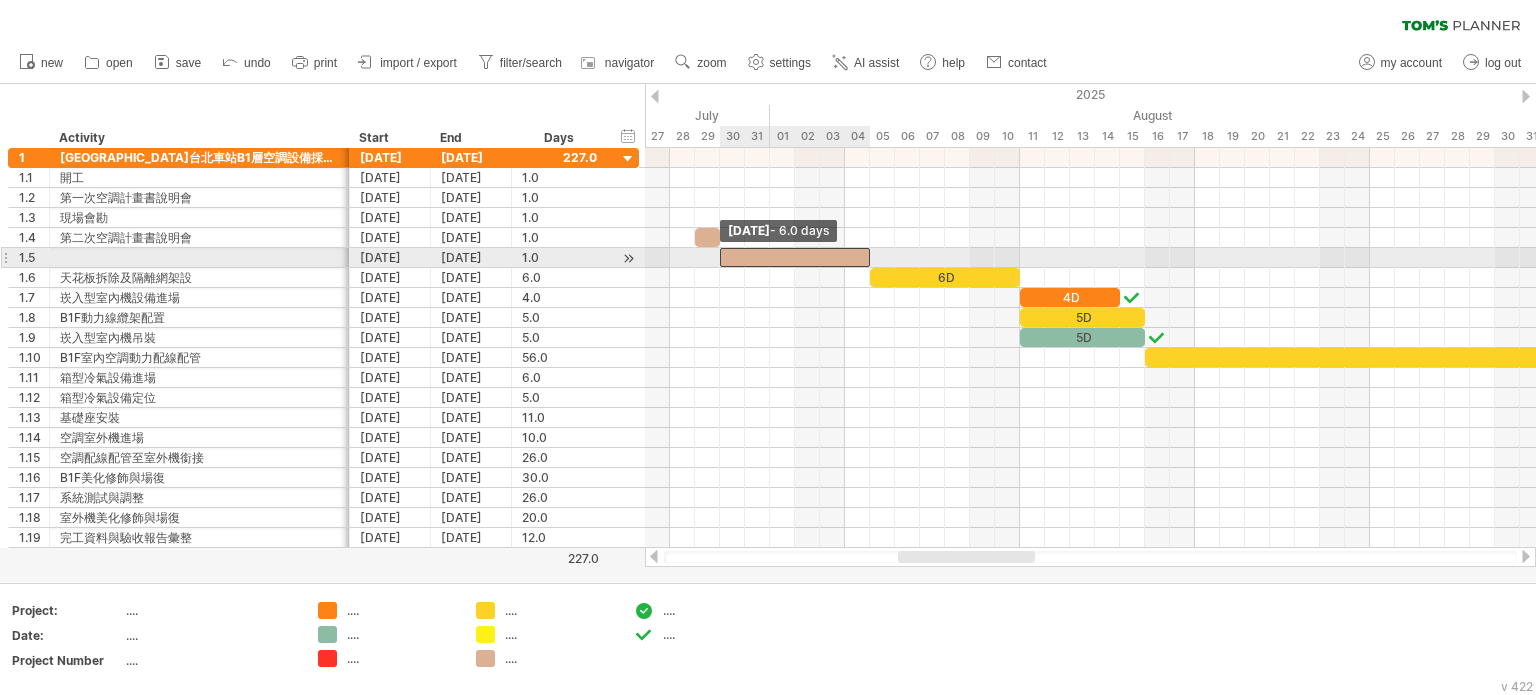 drag, startPoint x: 848, startPoint y: 260, endPoint x: 727, endPoint y: 262, distance: 121.016525 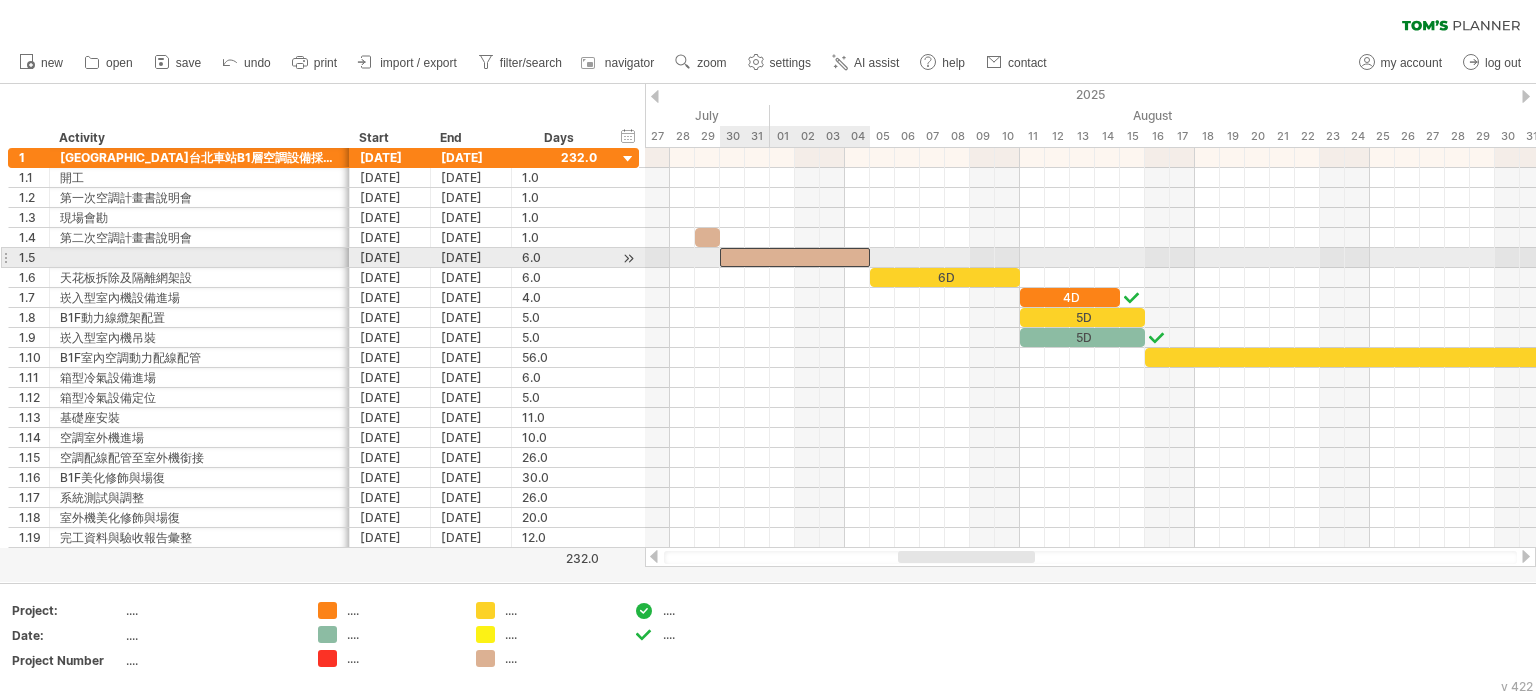 click at bounding box center (795, 257) 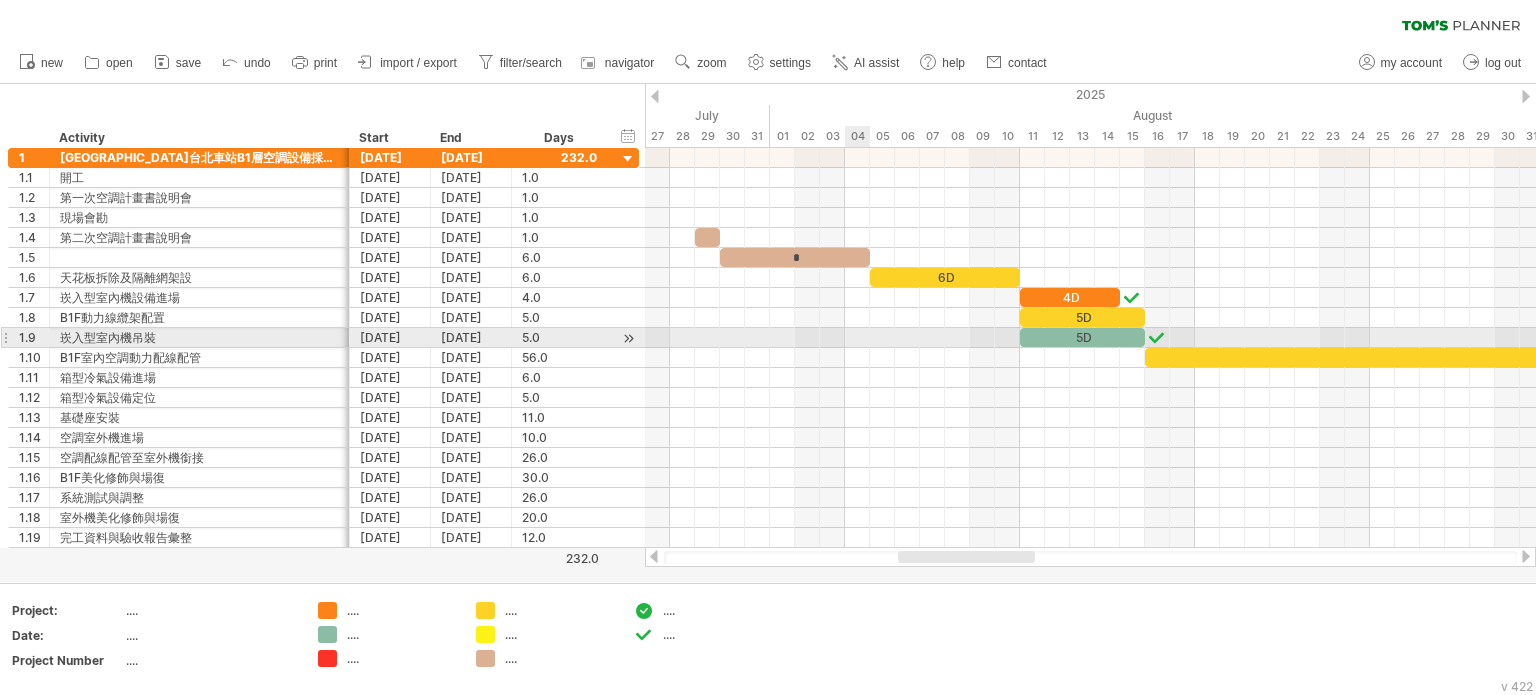 type 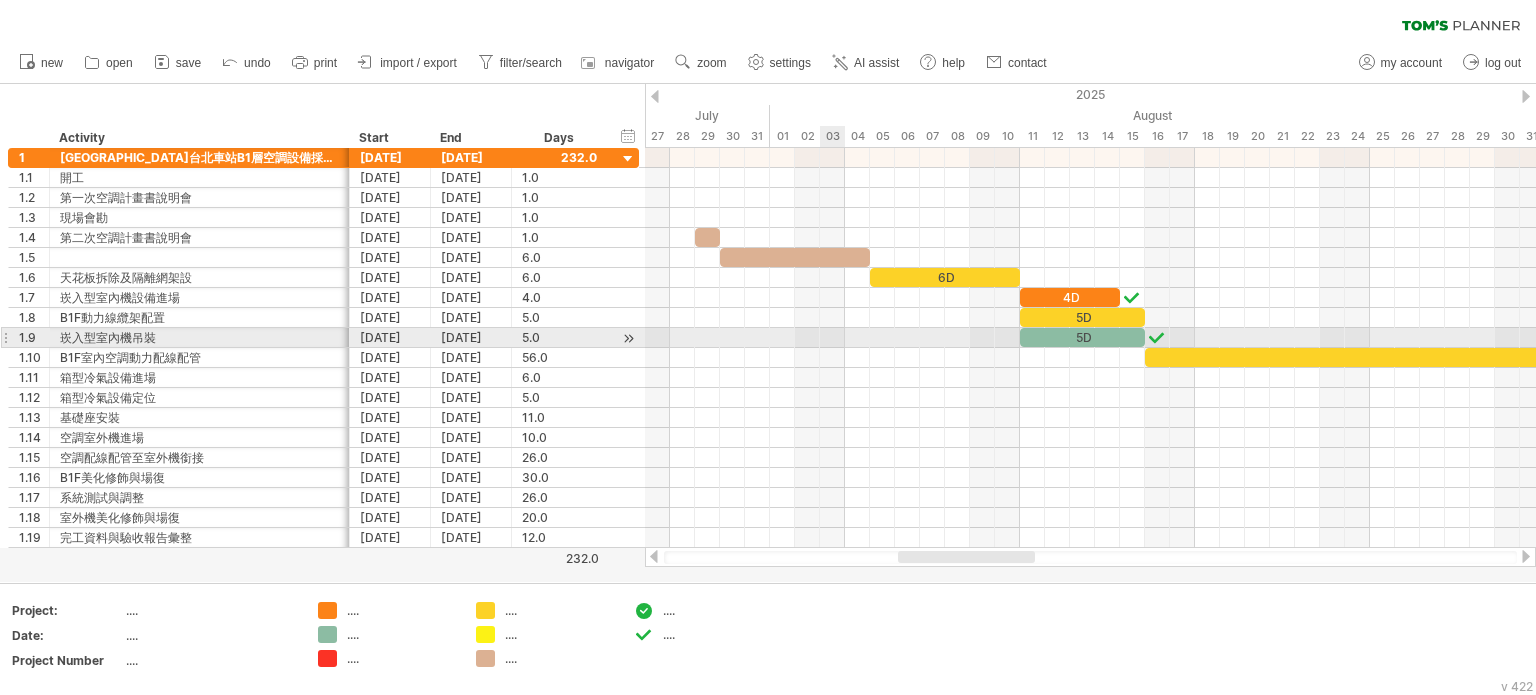 click at bounding box center [1090, 358] 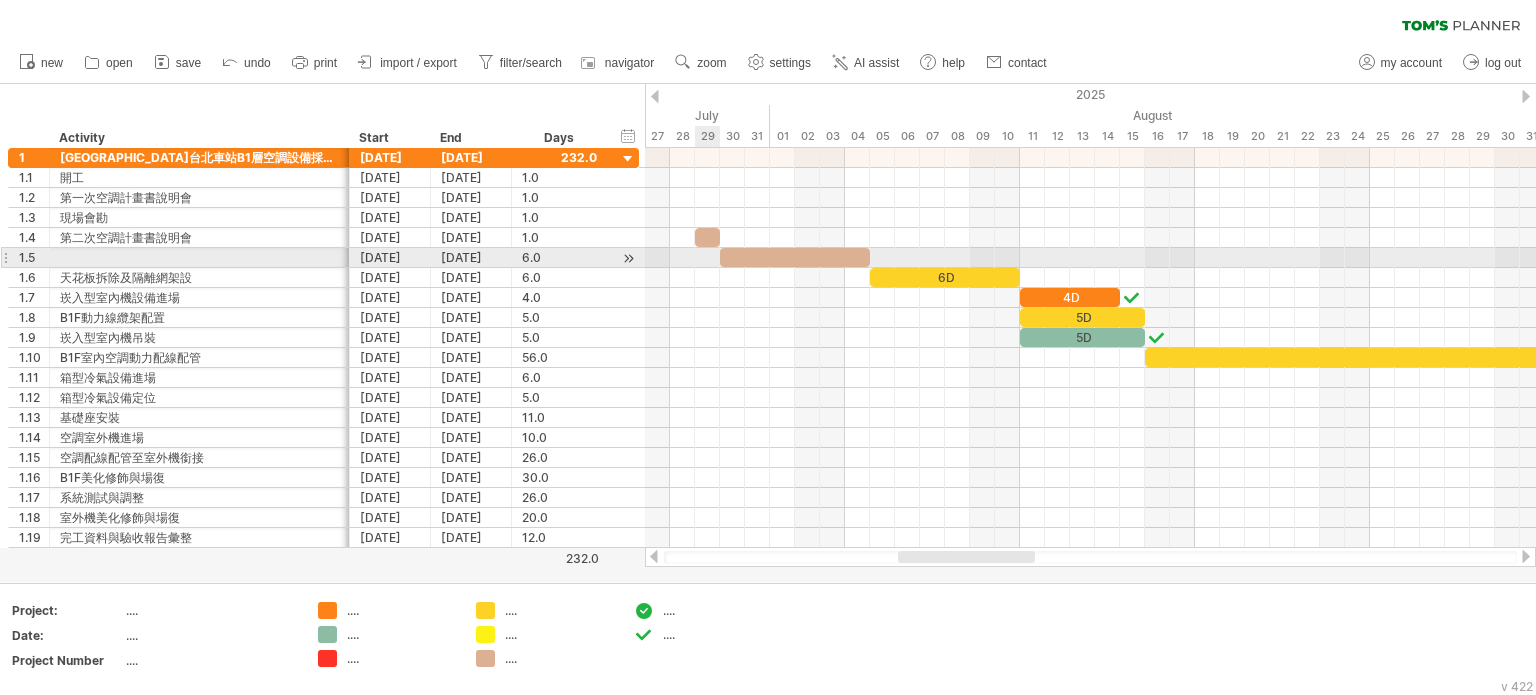 drag, startPoint x: 734, startPoint y: 299, endPoint x: 731, endPoint y: 284, distance: 15.297058 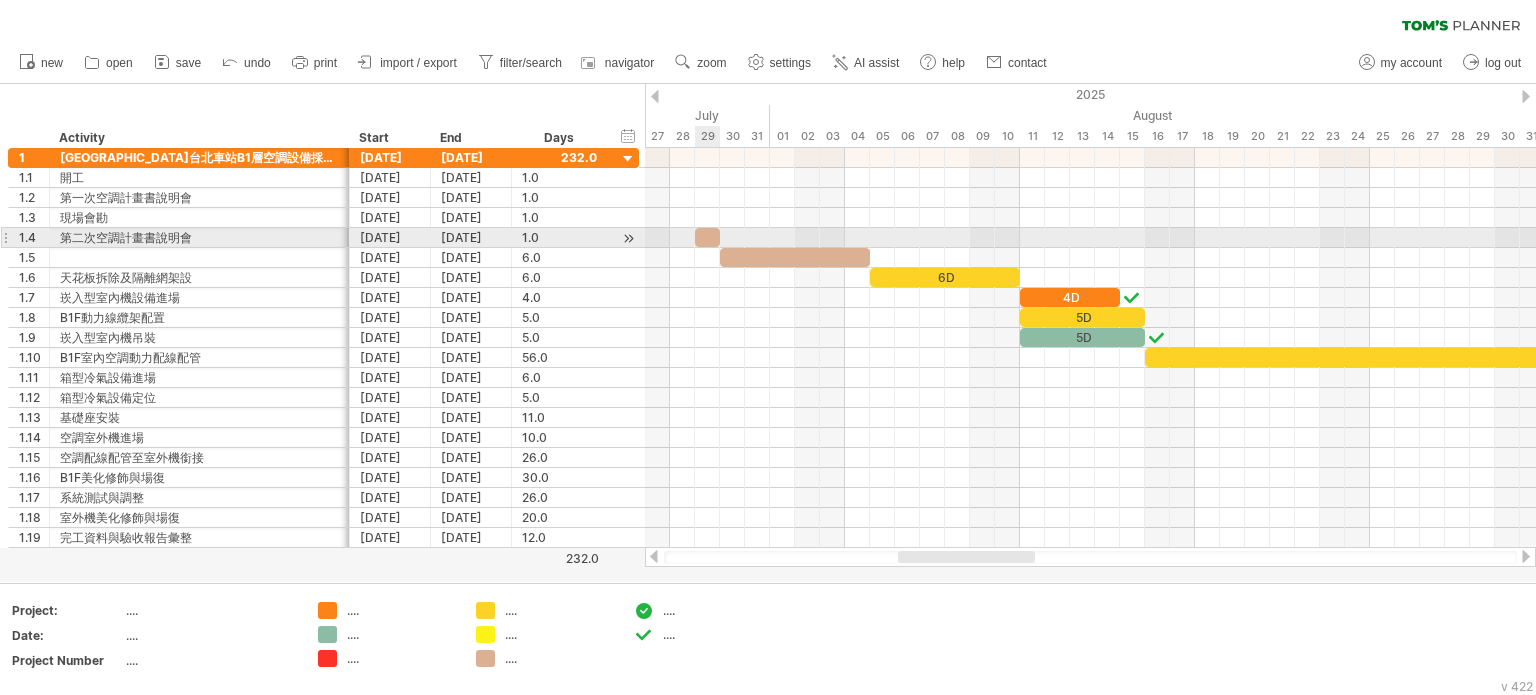 click at bounding box center (707, 237) 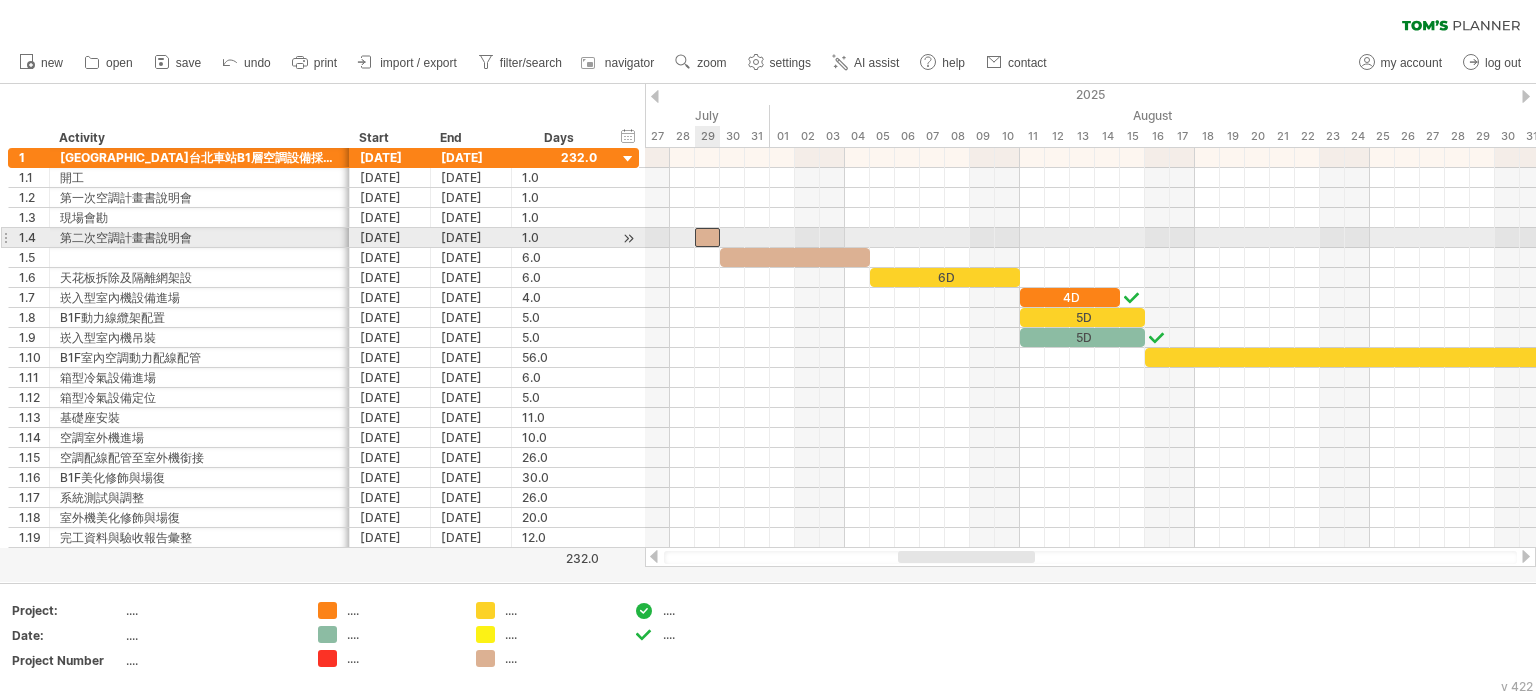 click at bounding box center (707, 237) 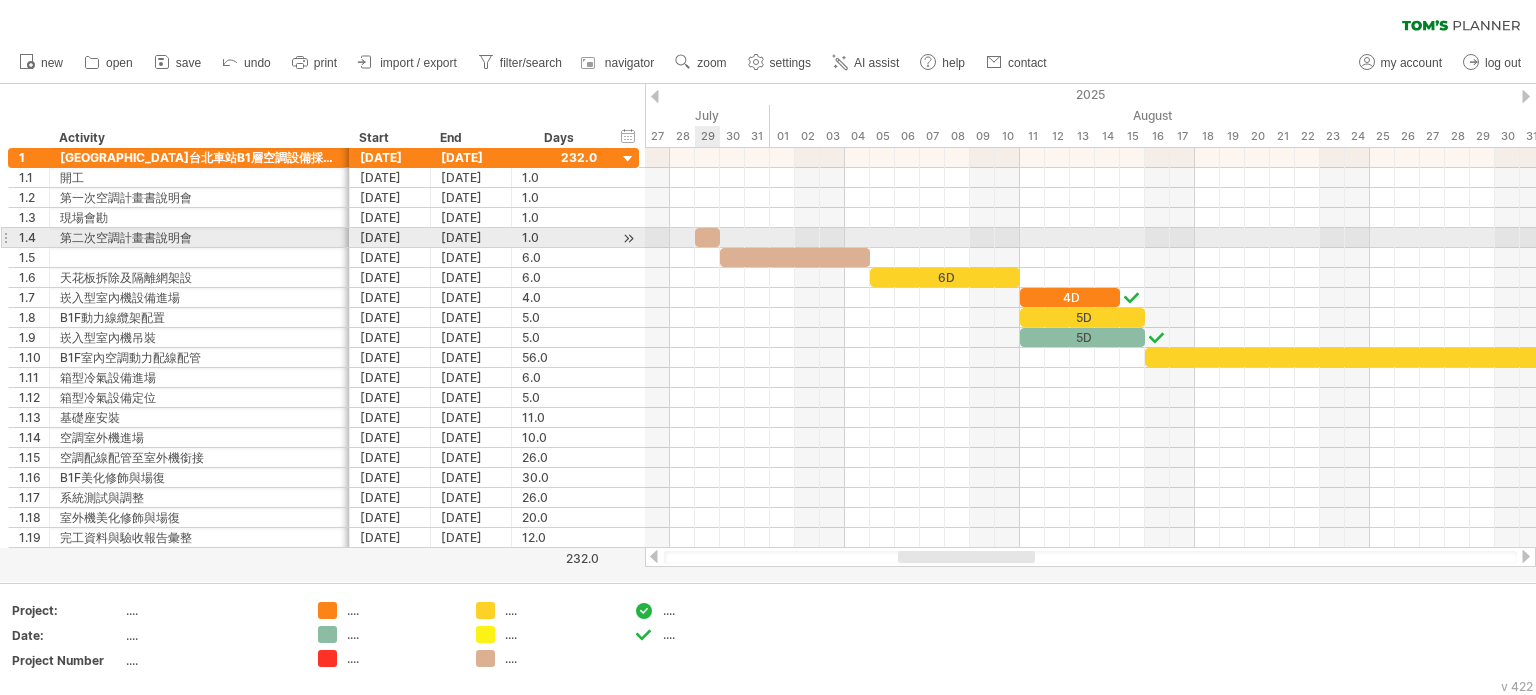 type 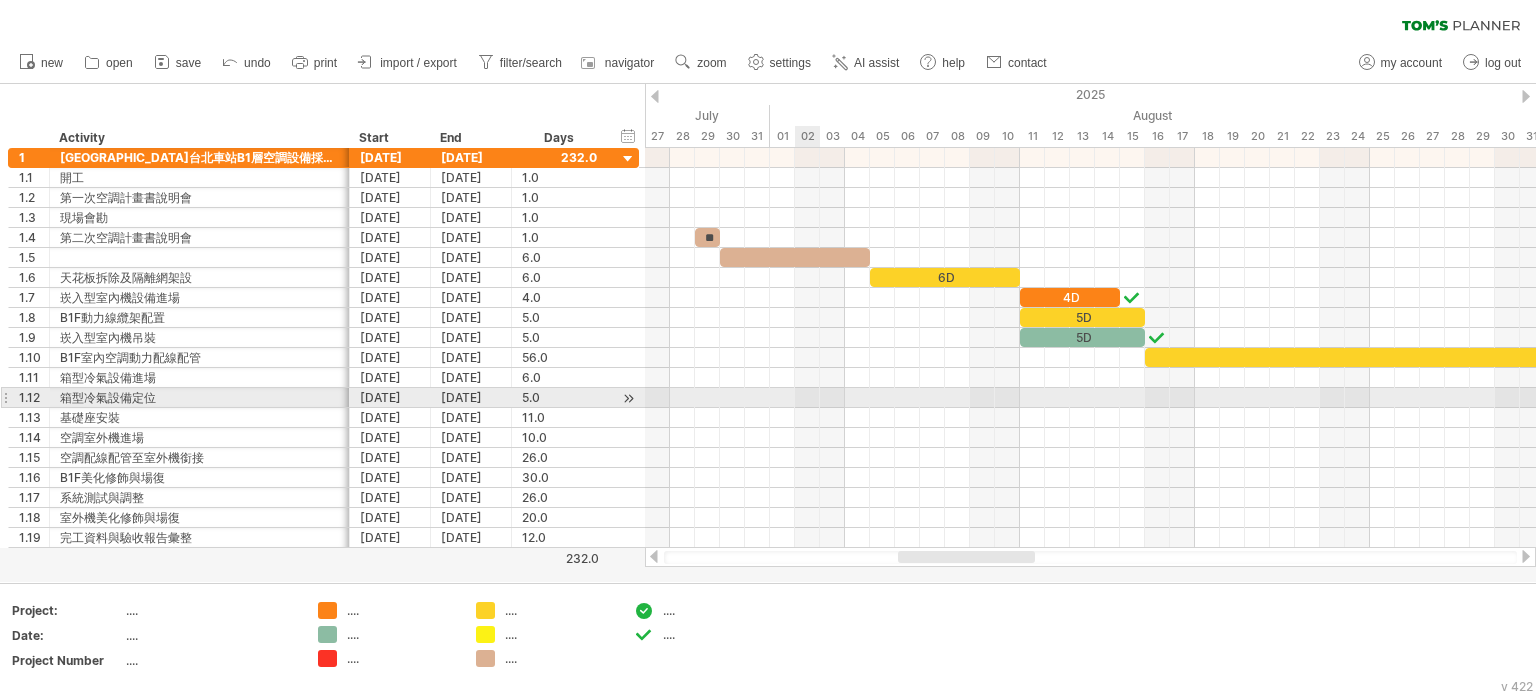 click at bounding box center (1090, 398) 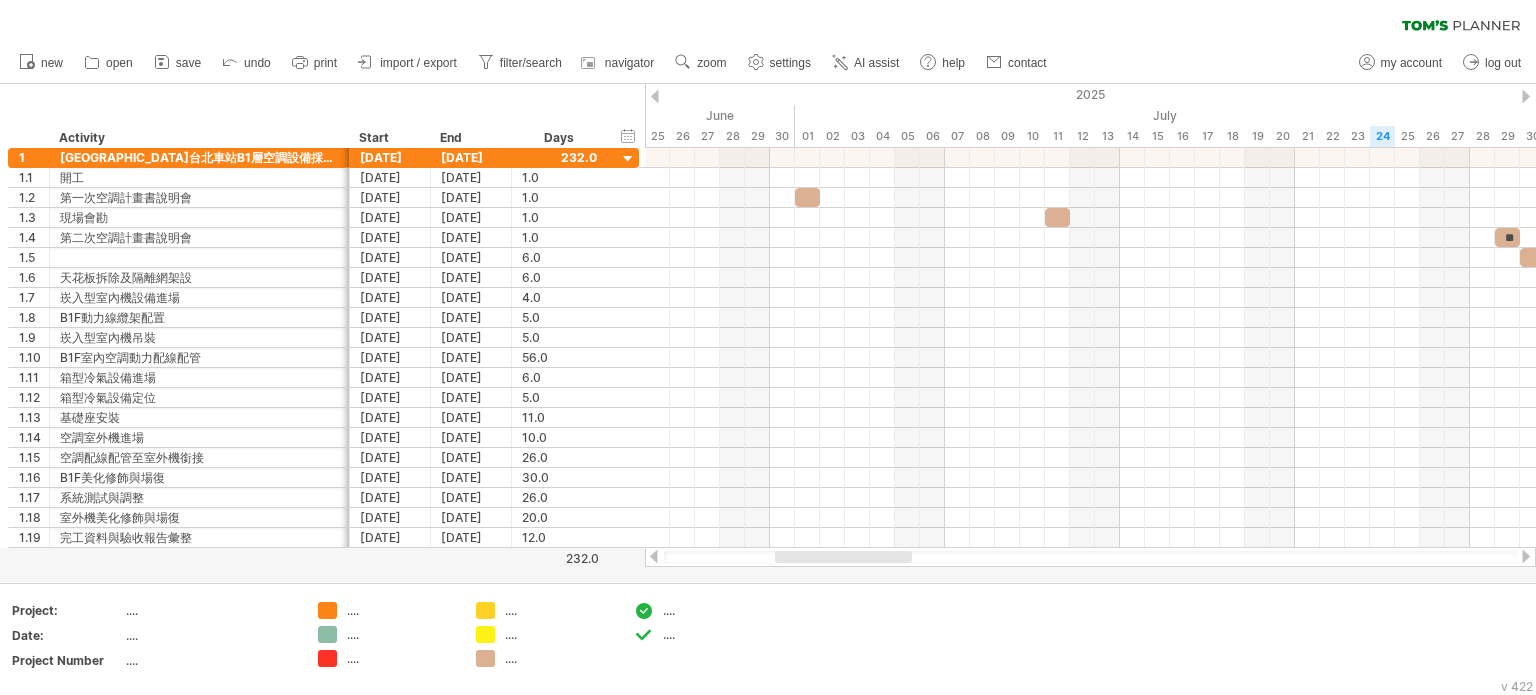 drag, startPoint x: 961, startPoint y: 552, endPoint x: 840, endPoint y: 557, distance: 121.103264 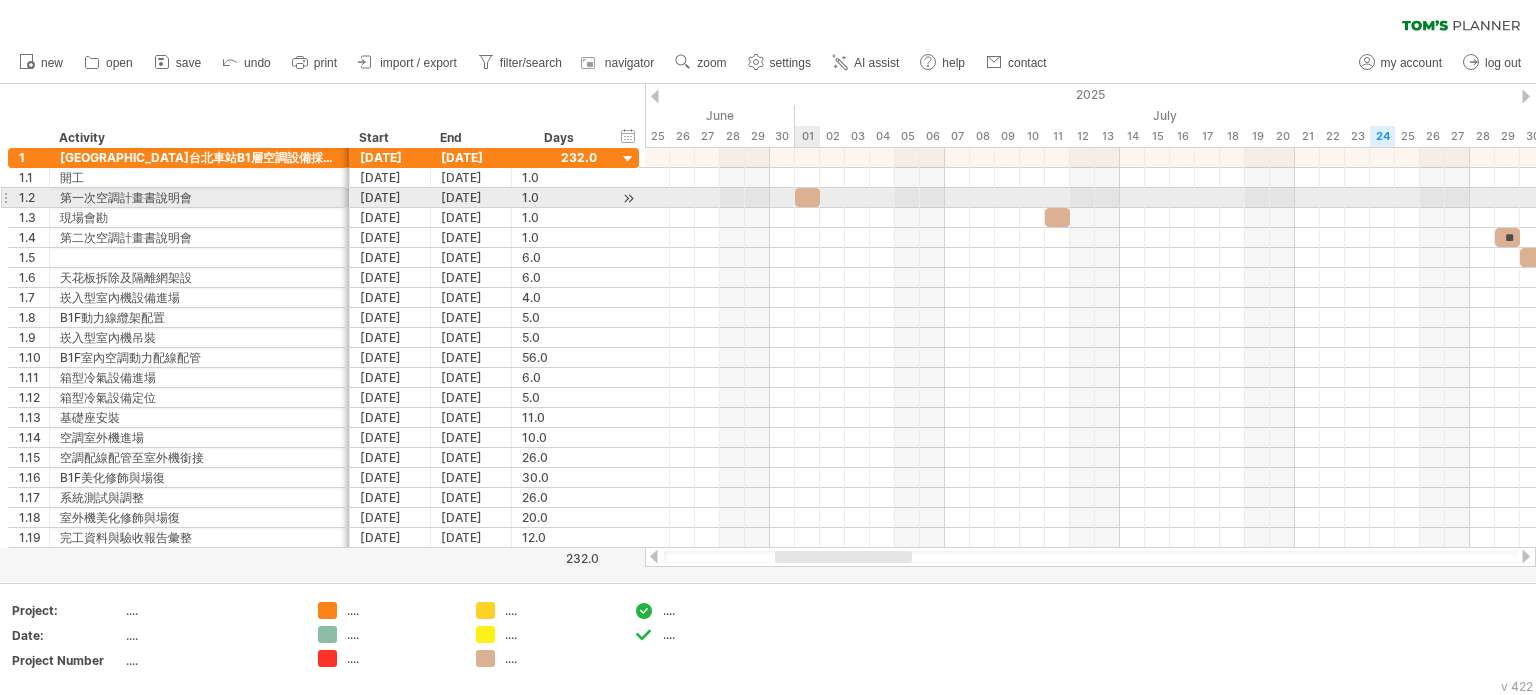 click at bounding box center [807, 197] 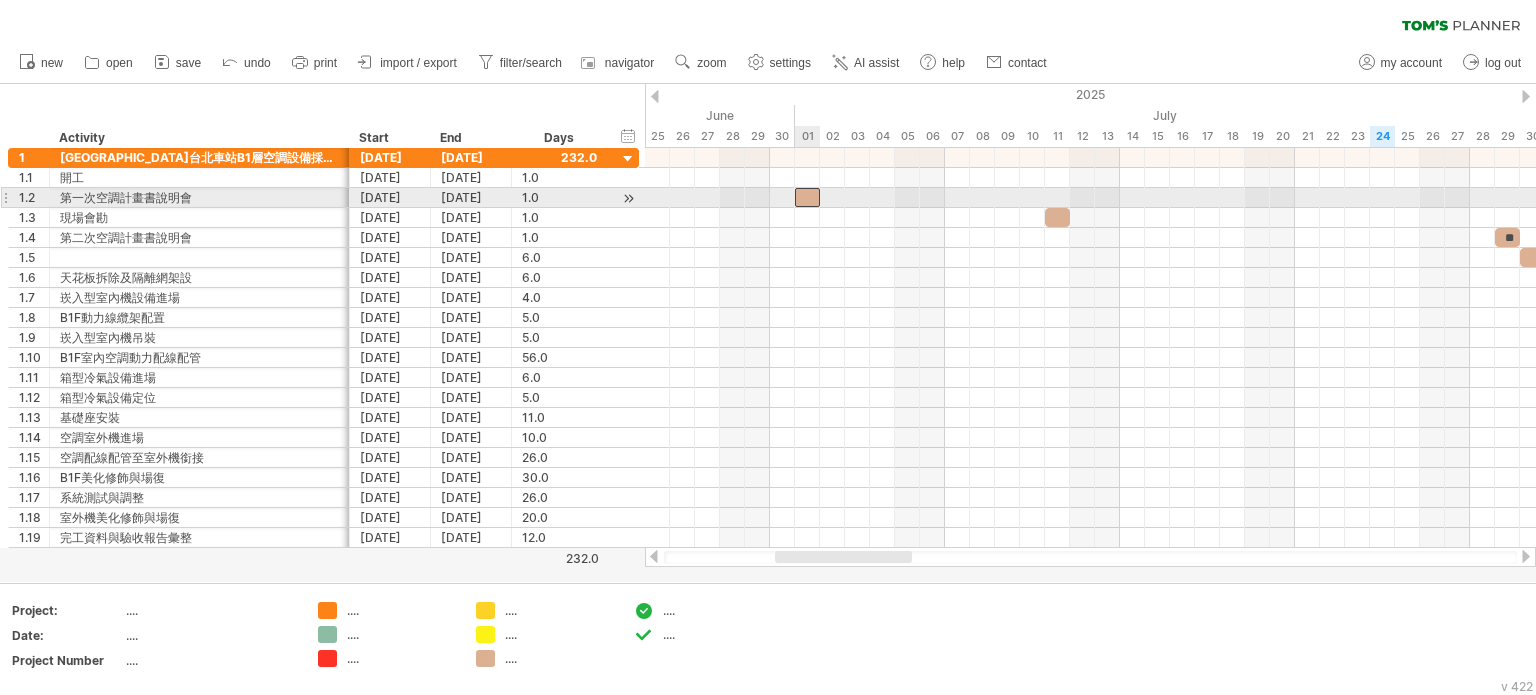 type 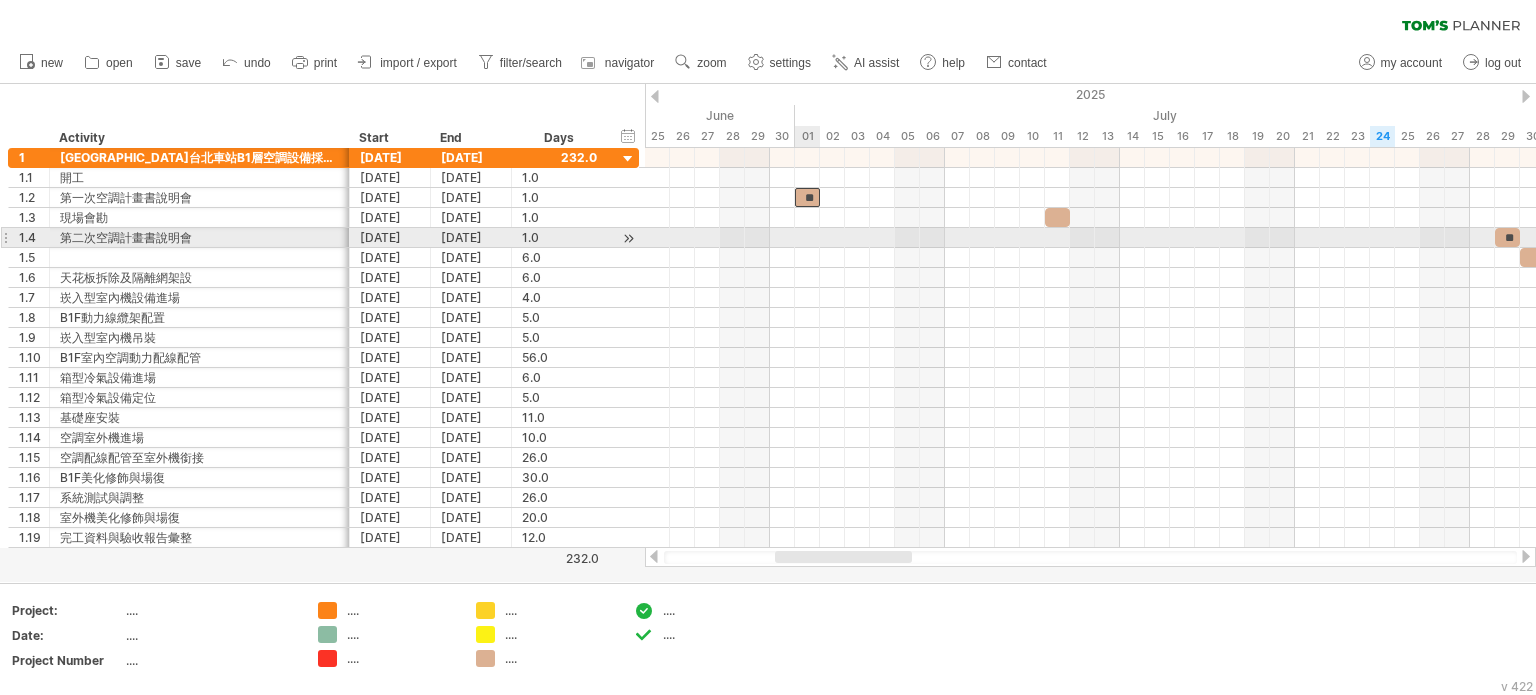 click at bounding box center (1090, 278) 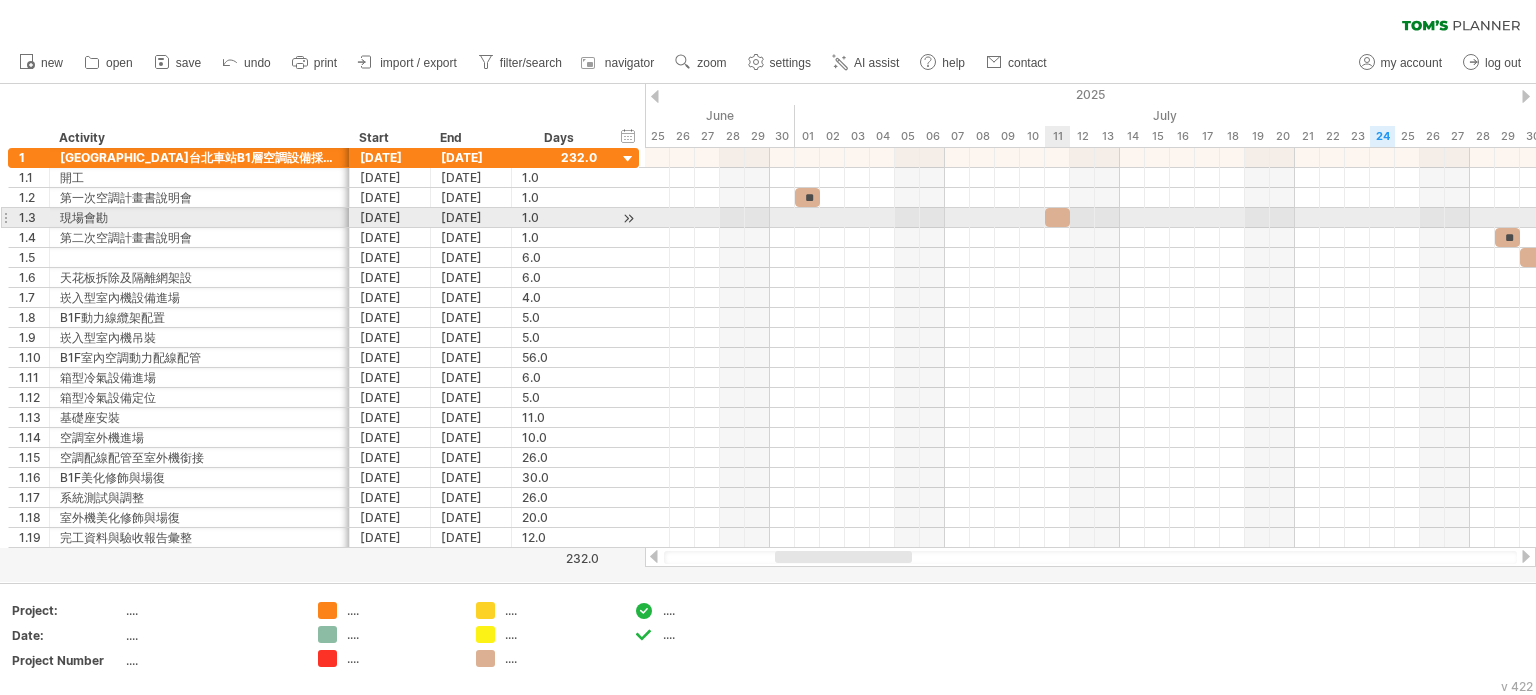click at bounding box center (1057, 217) 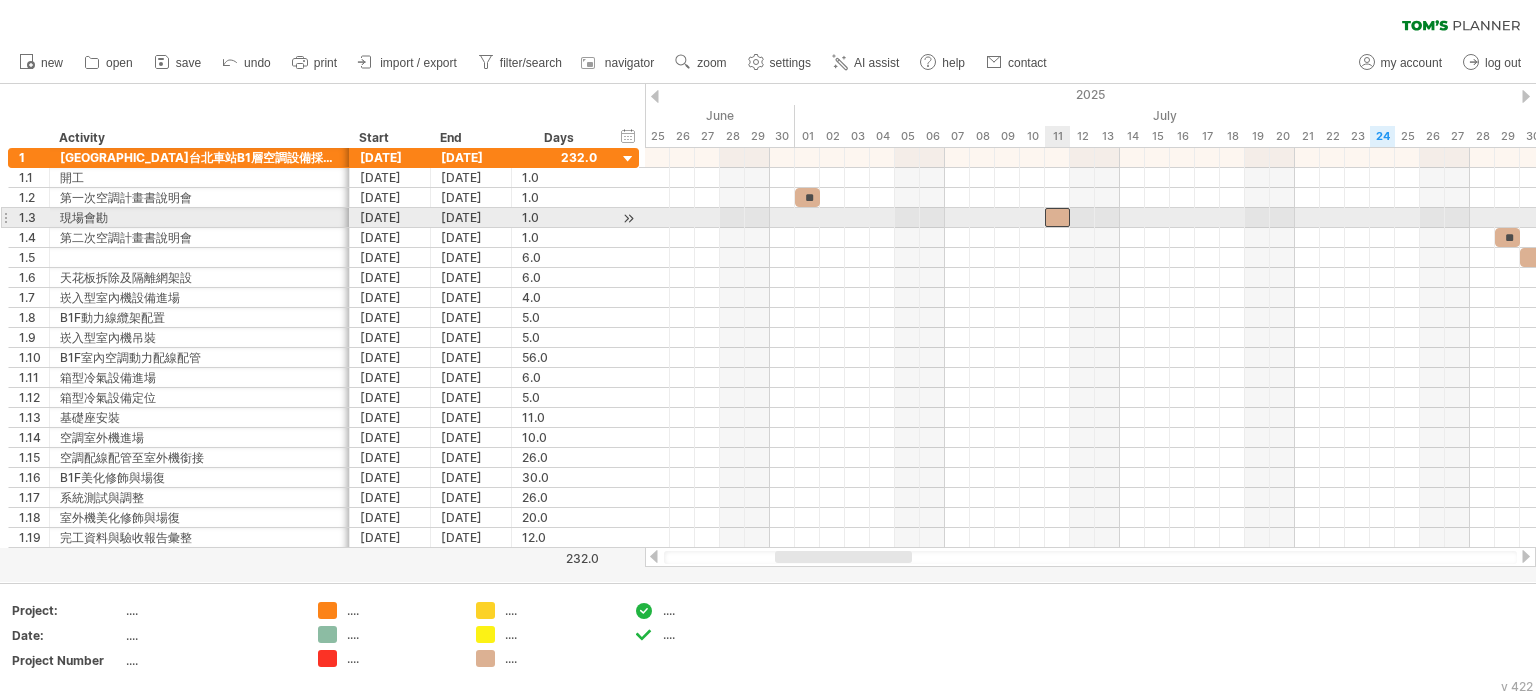 type 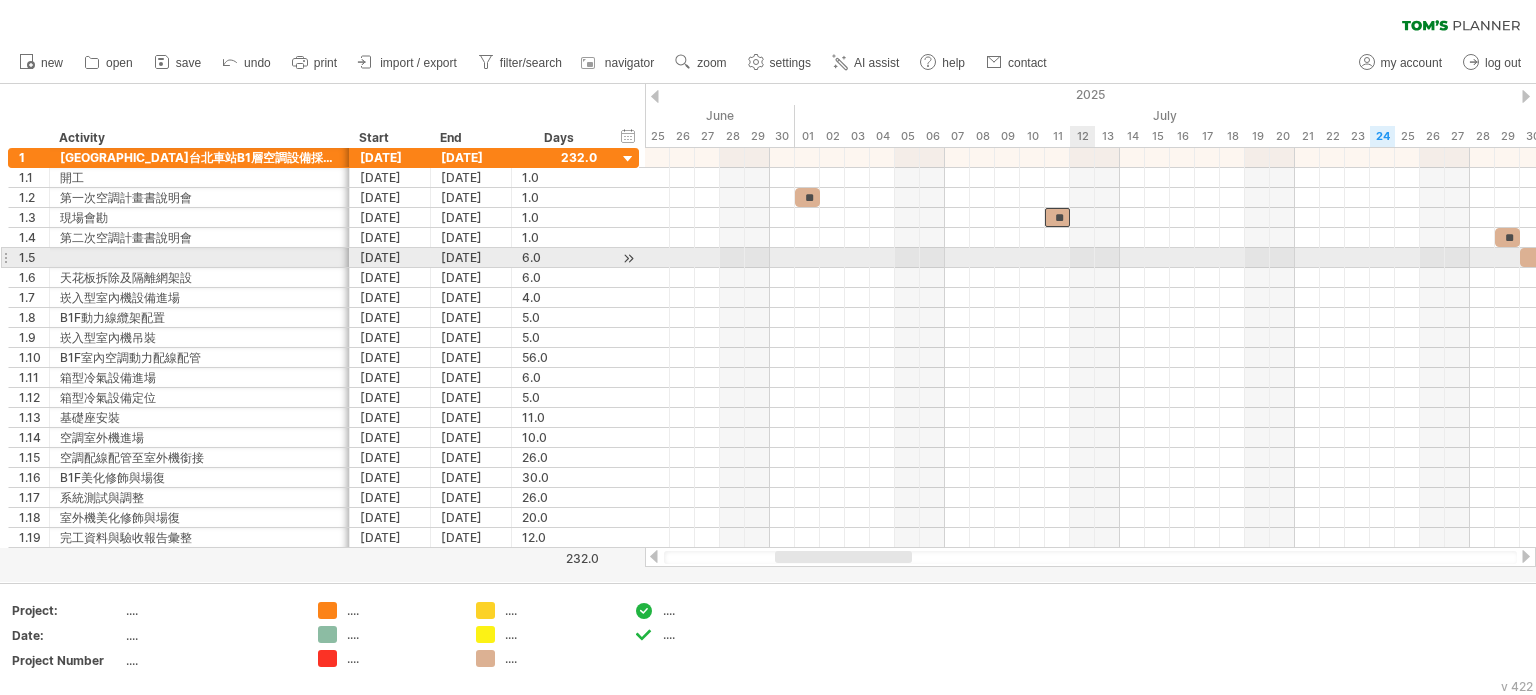 drag, startPoint x: 1076, startPoint y: 341, endPoint x: 1048, endPoint y: 368, distance: 38.8973 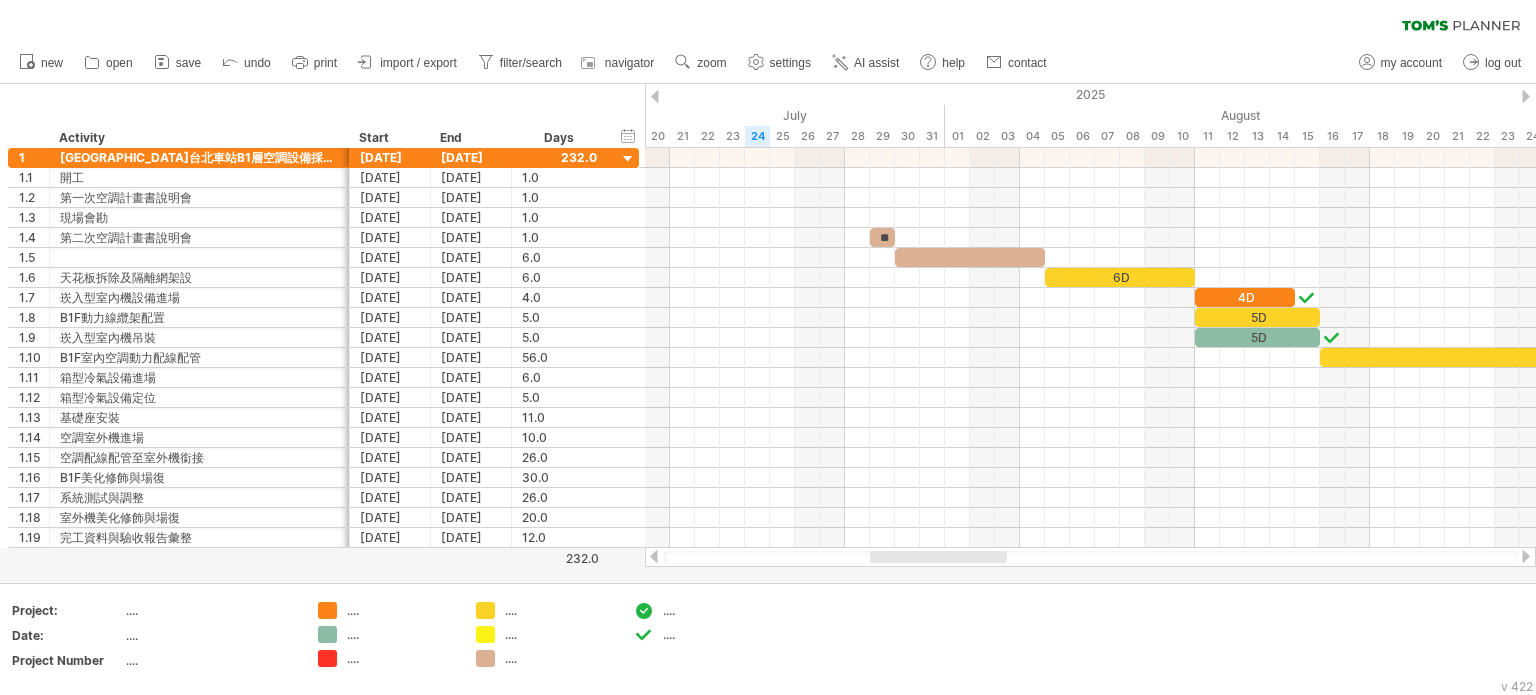 drag, startPoint x: 896, startPoint y: 555, endPoint x: 991, endPoint y: 557, distance: 95.02105 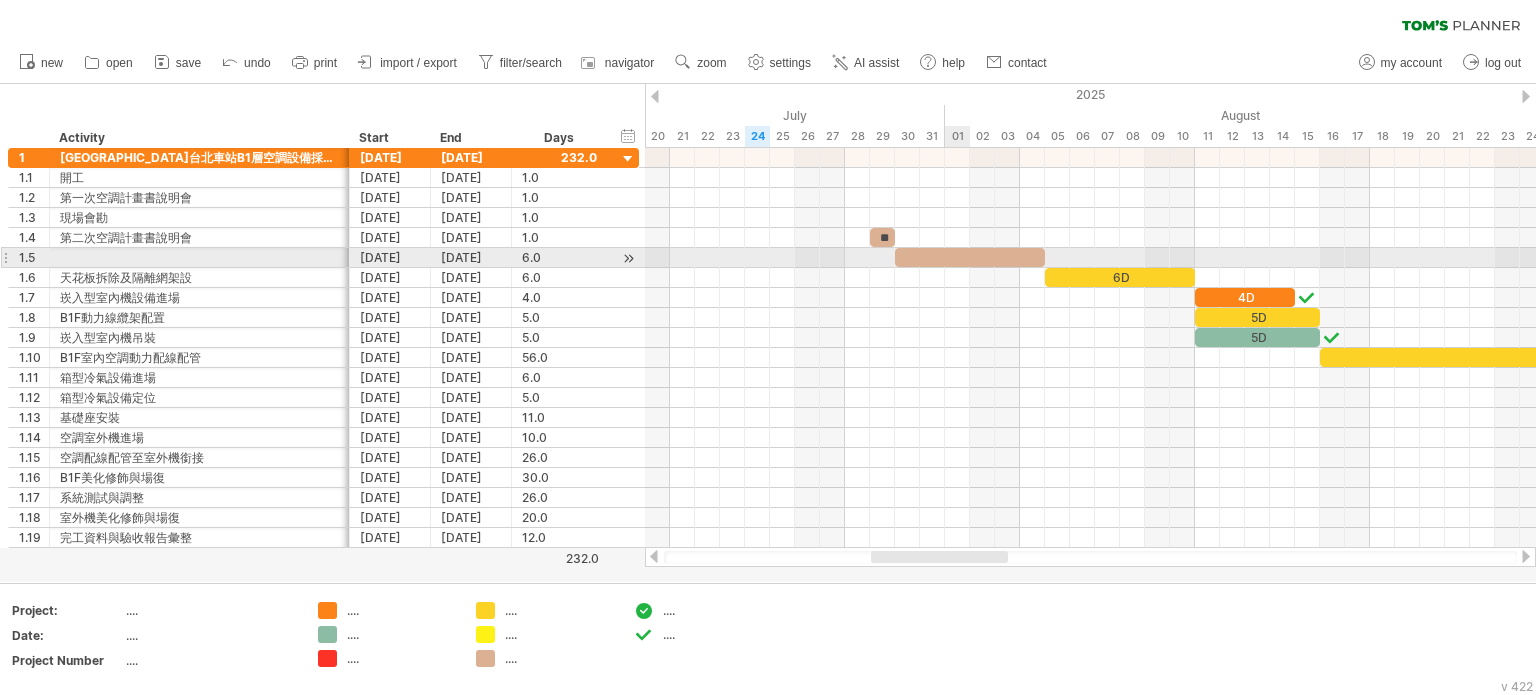 click at bounding box center [970, 257] 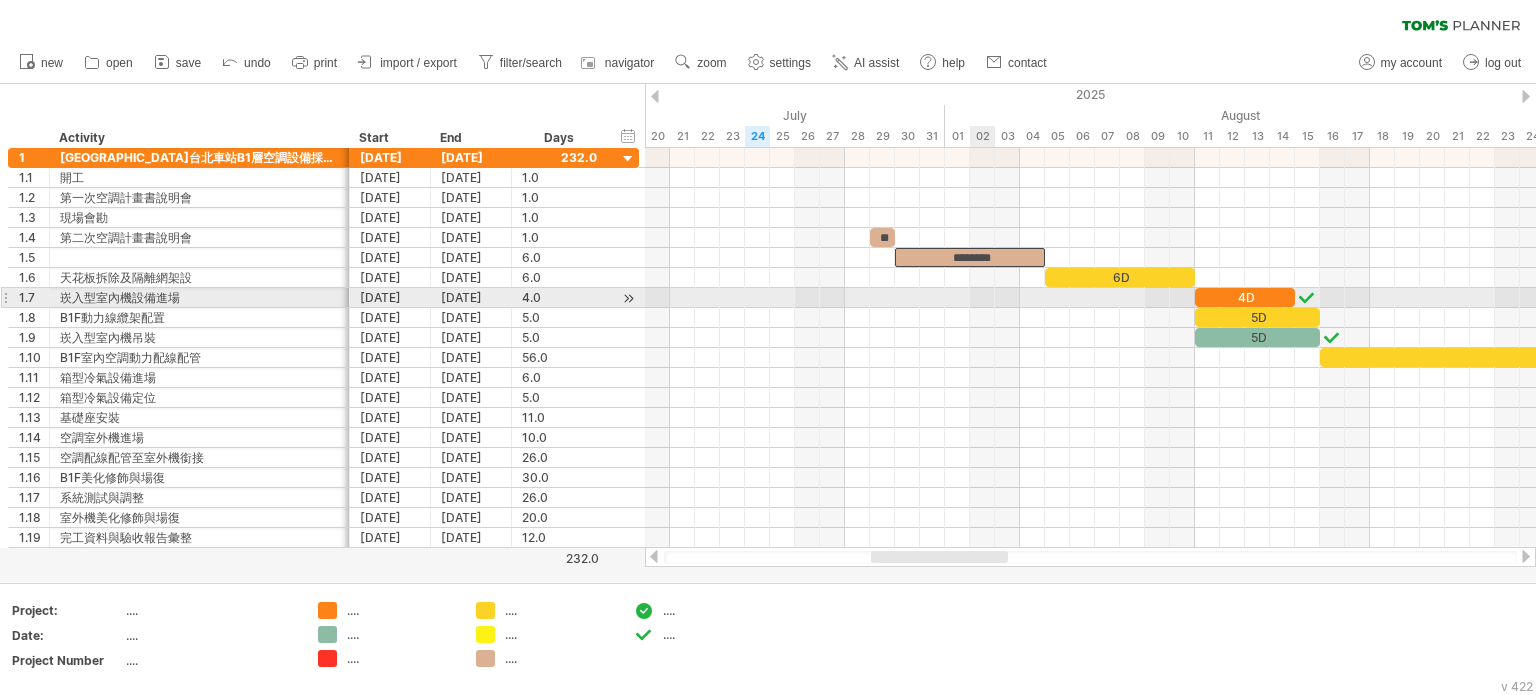 click at bounding box center (1090, 298) 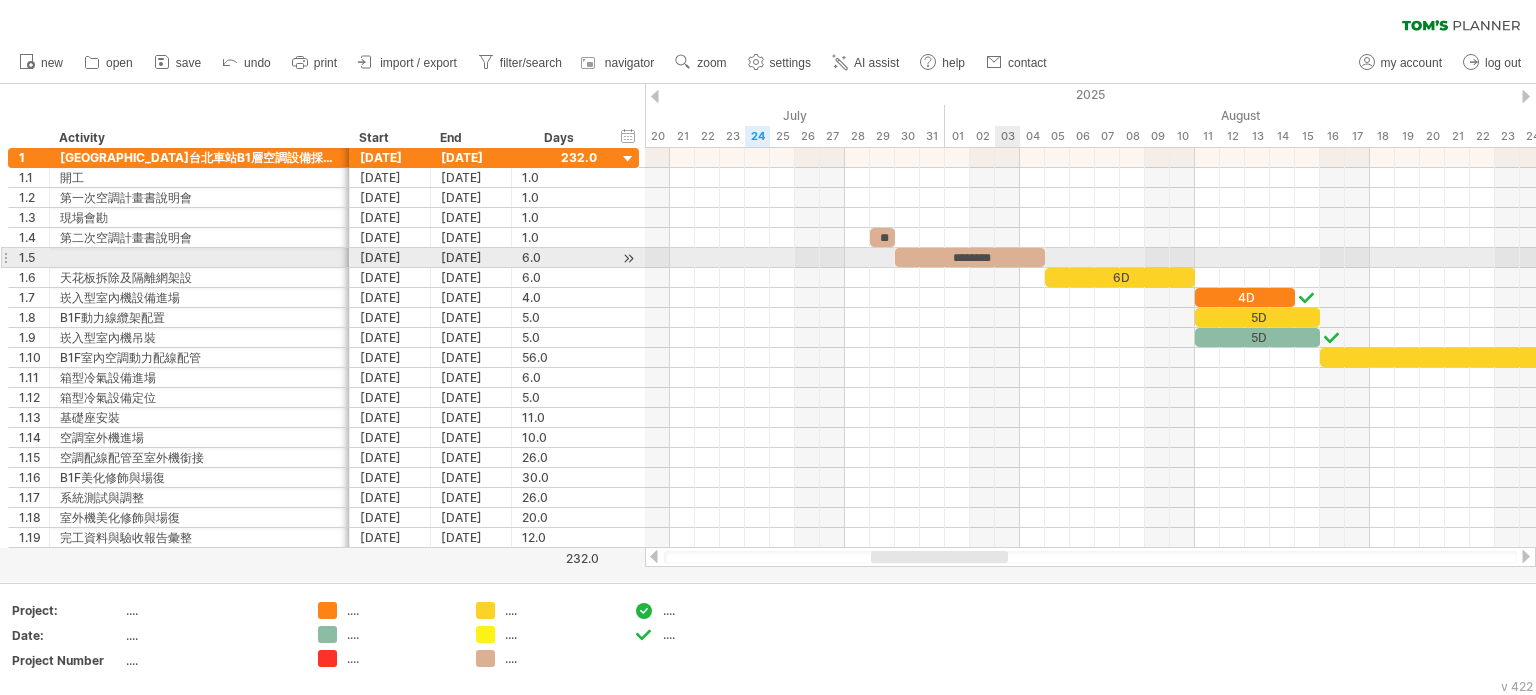 click on "********" at bounding box center (970, 257) 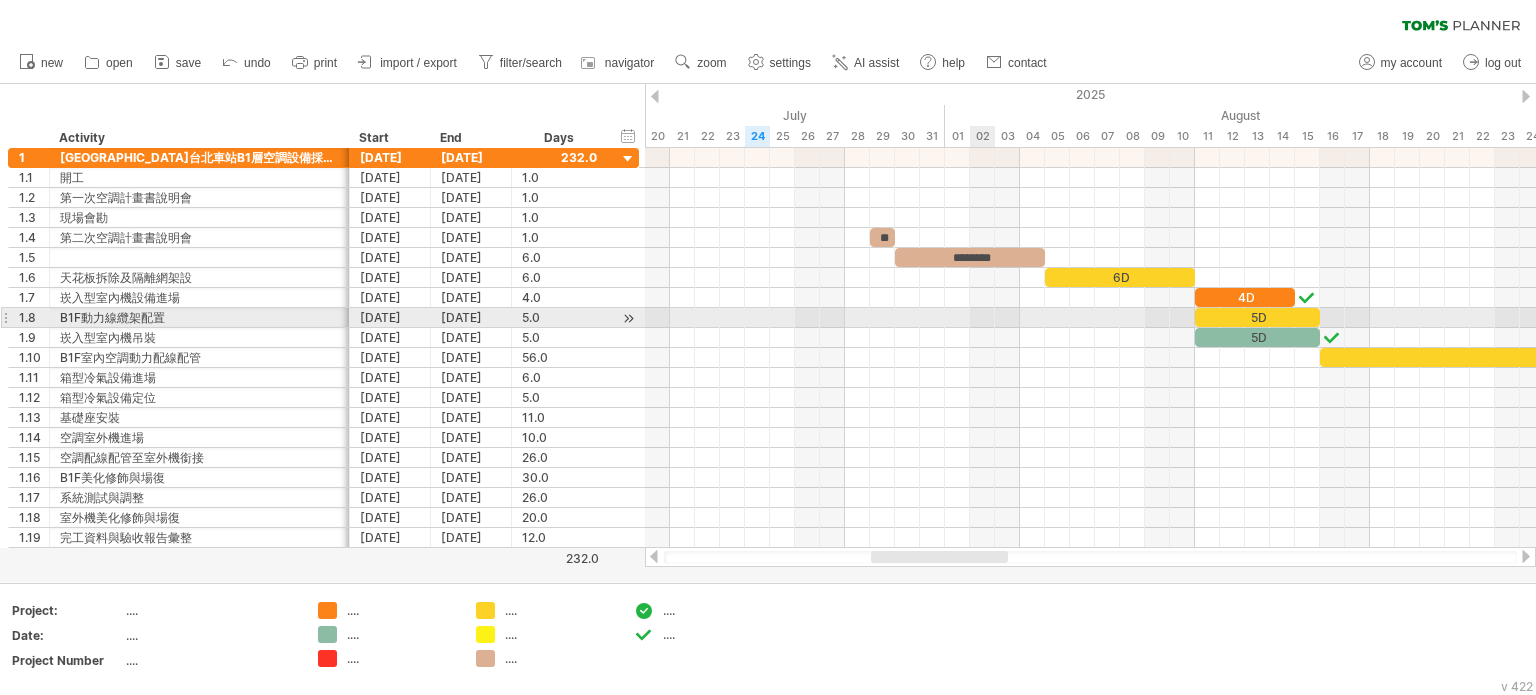 click at bounding box center [1090, 318] 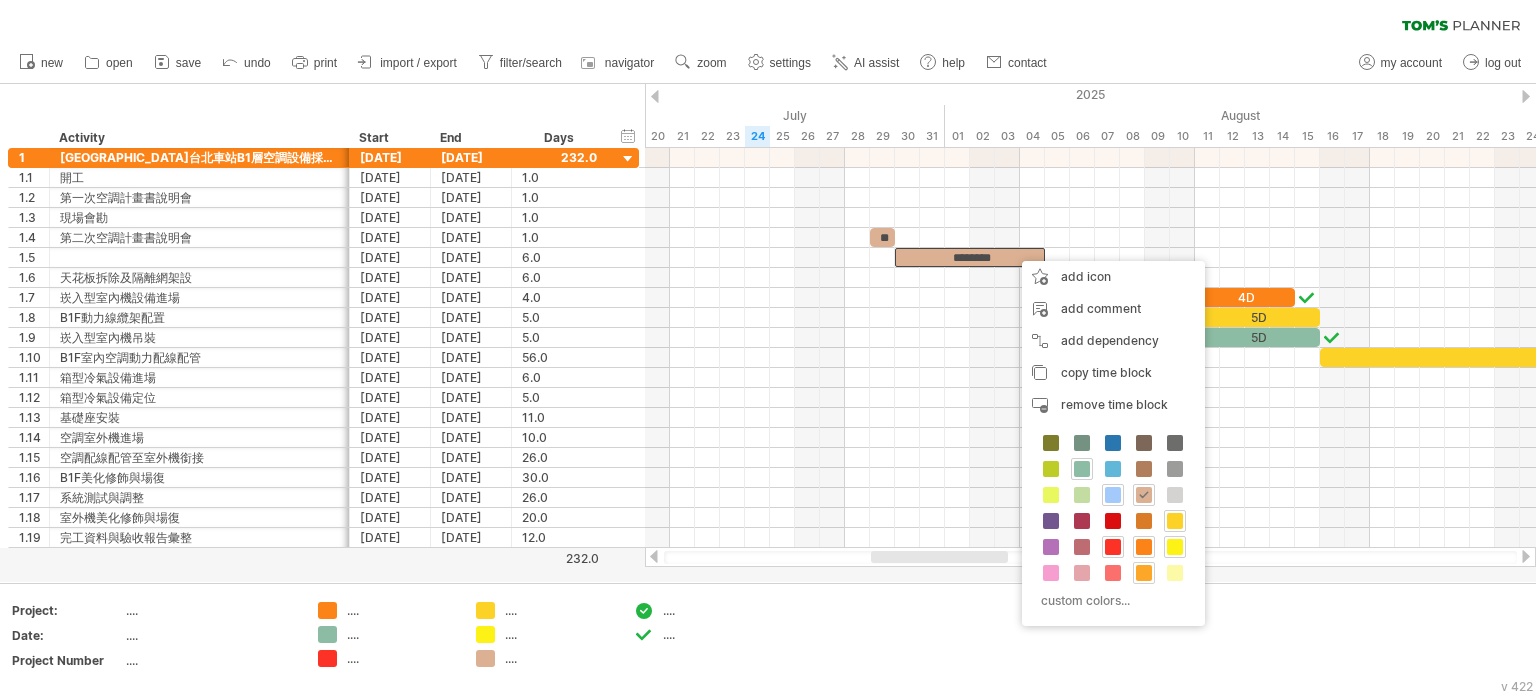 click at bounding box center (1144, 573) 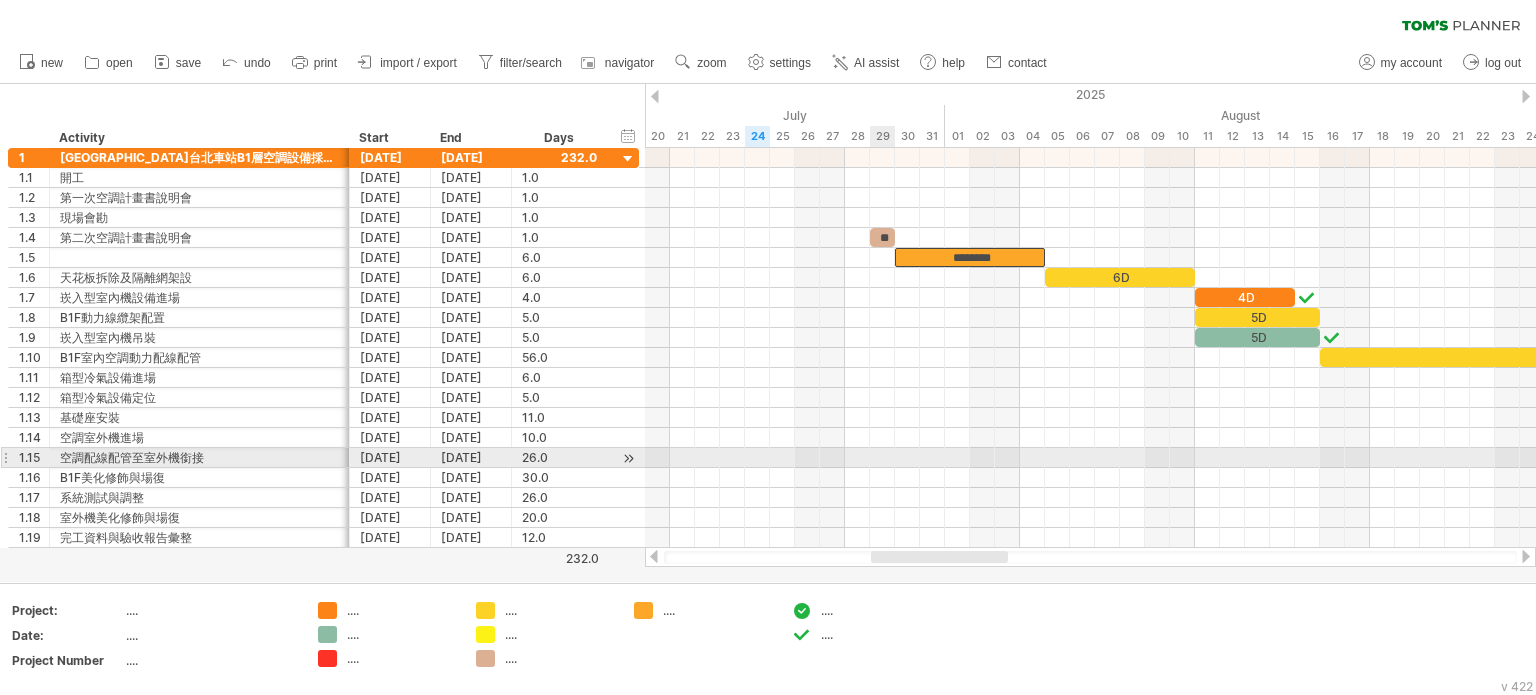 click at bounding box center [1090, 478] 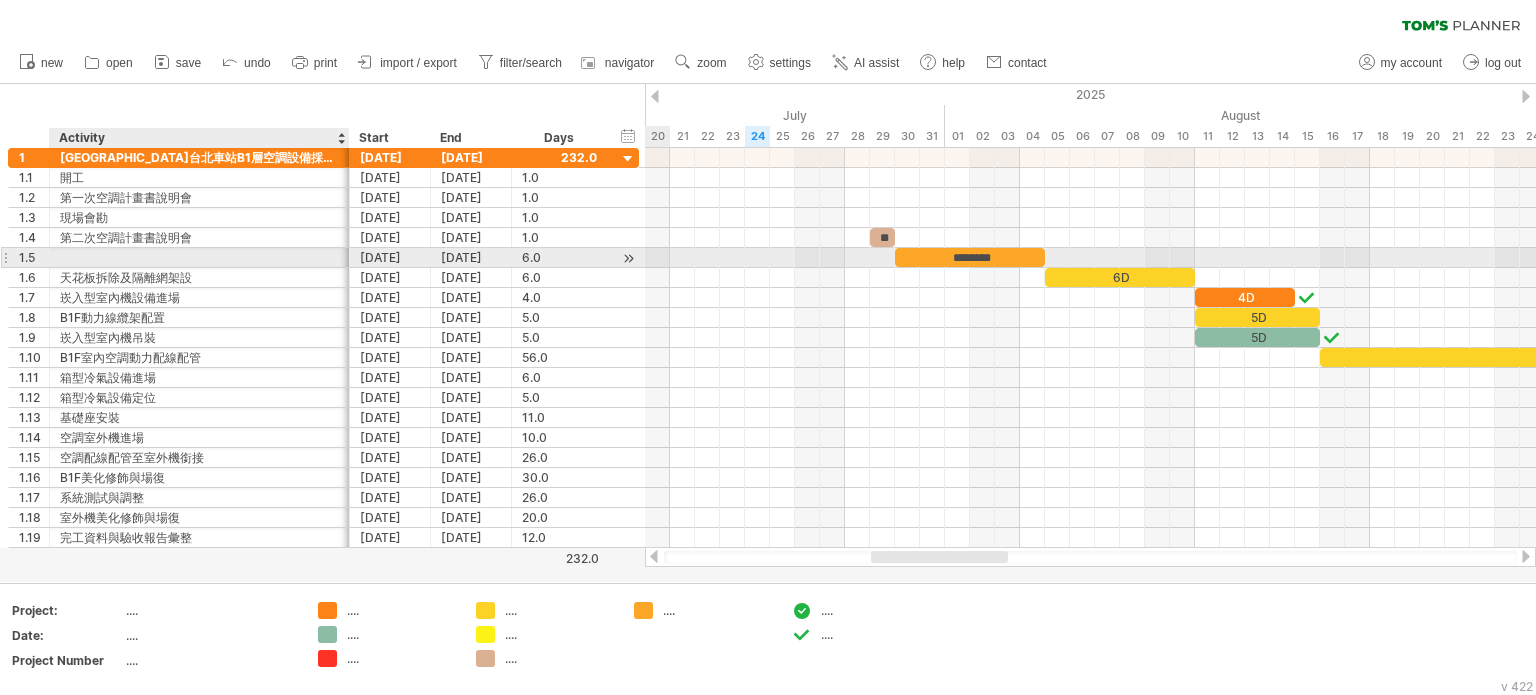 click at bounding box center [199, 257] 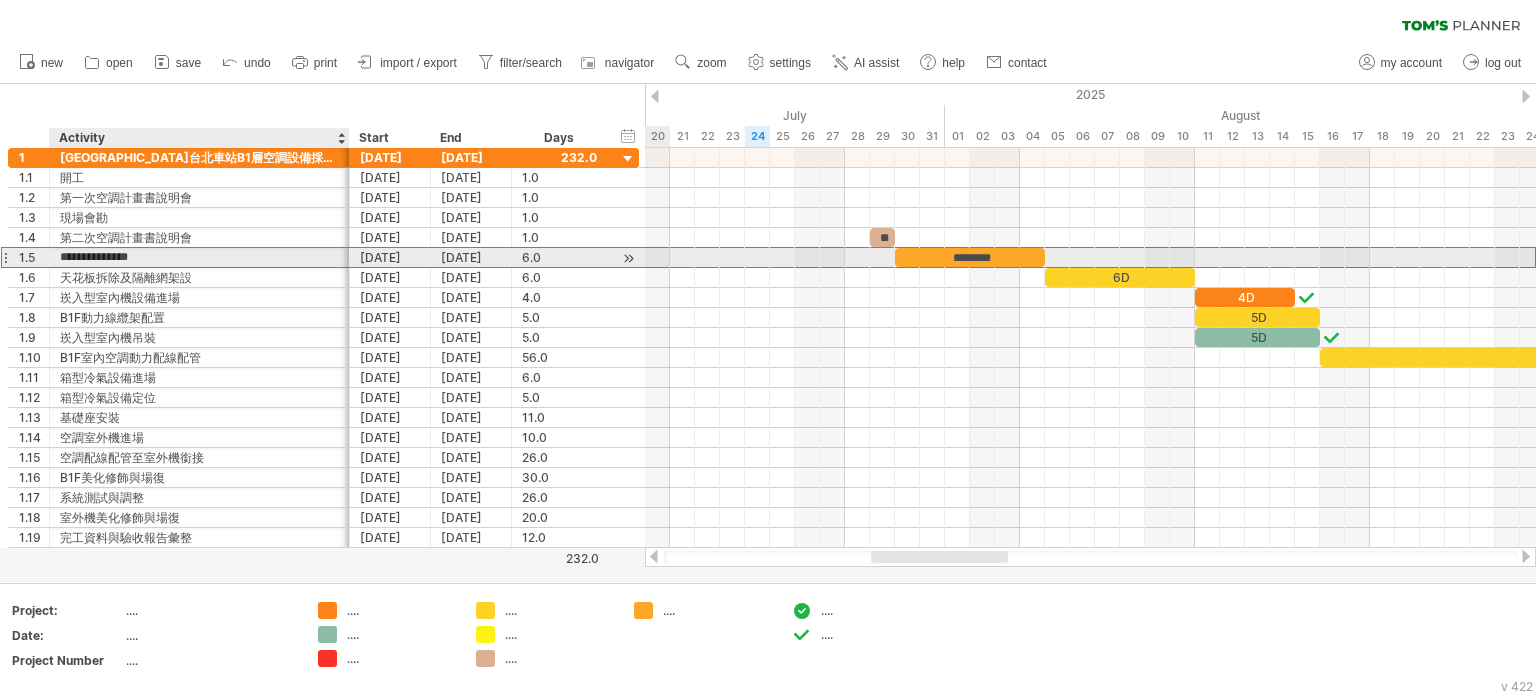 type on "**********" 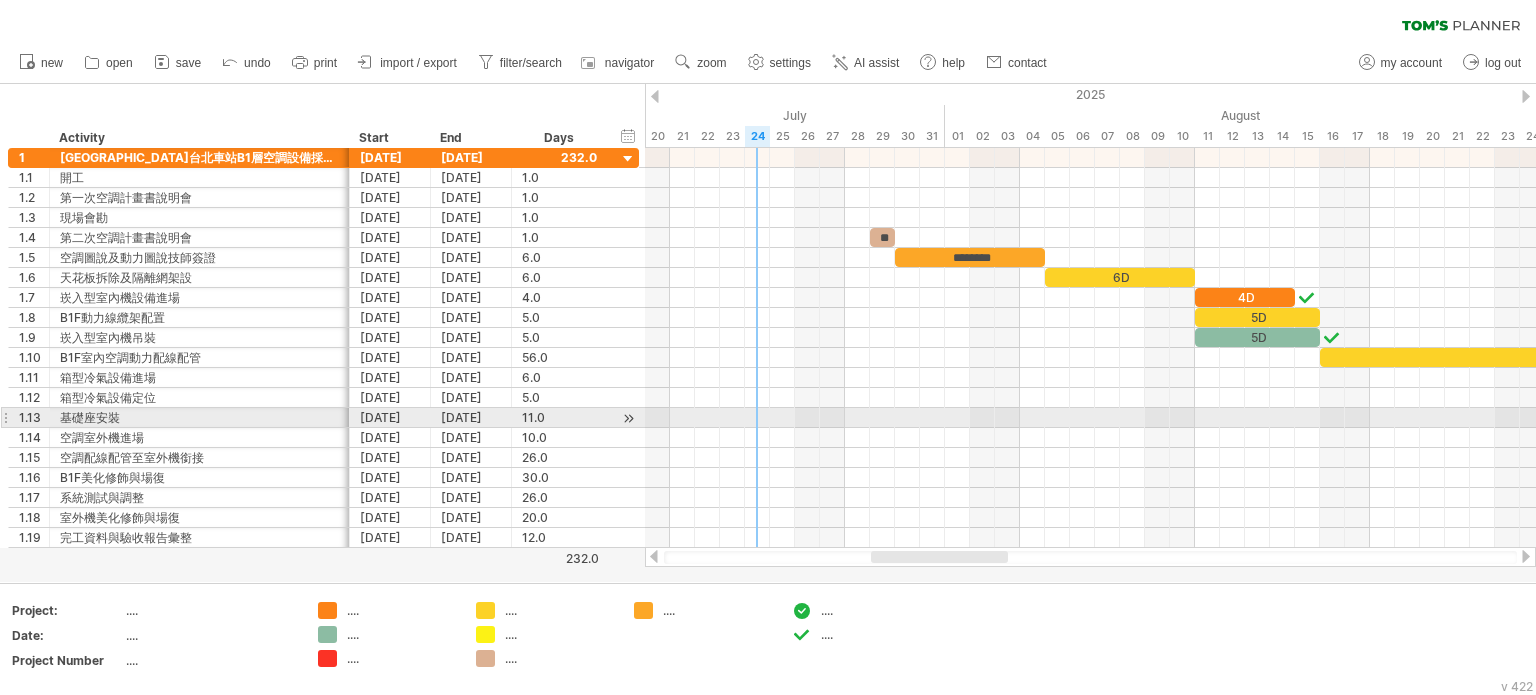 click at bounding box center [1090, 438] 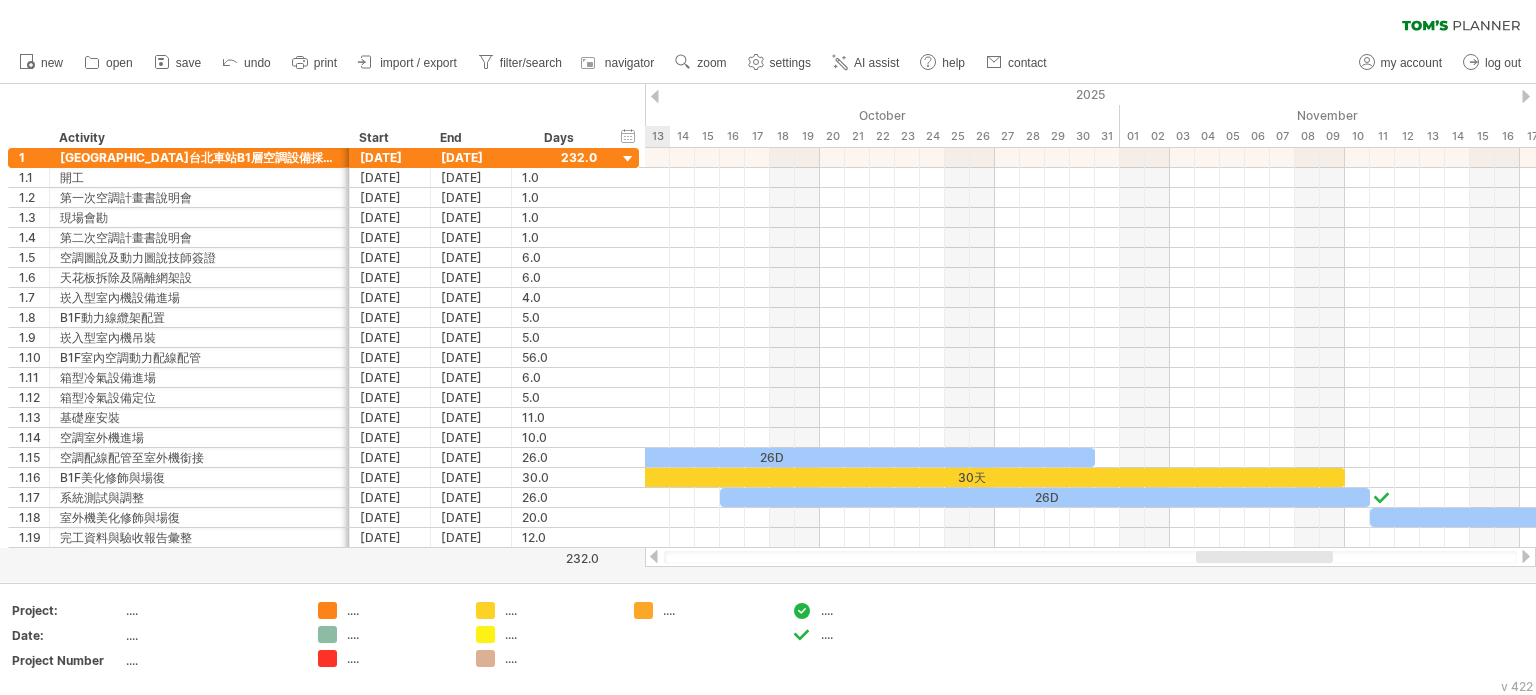 drag, startPoint x: 966, startPoint y: 554, endPoint x: 1213, endPoint y: 525, distance: 248.69661 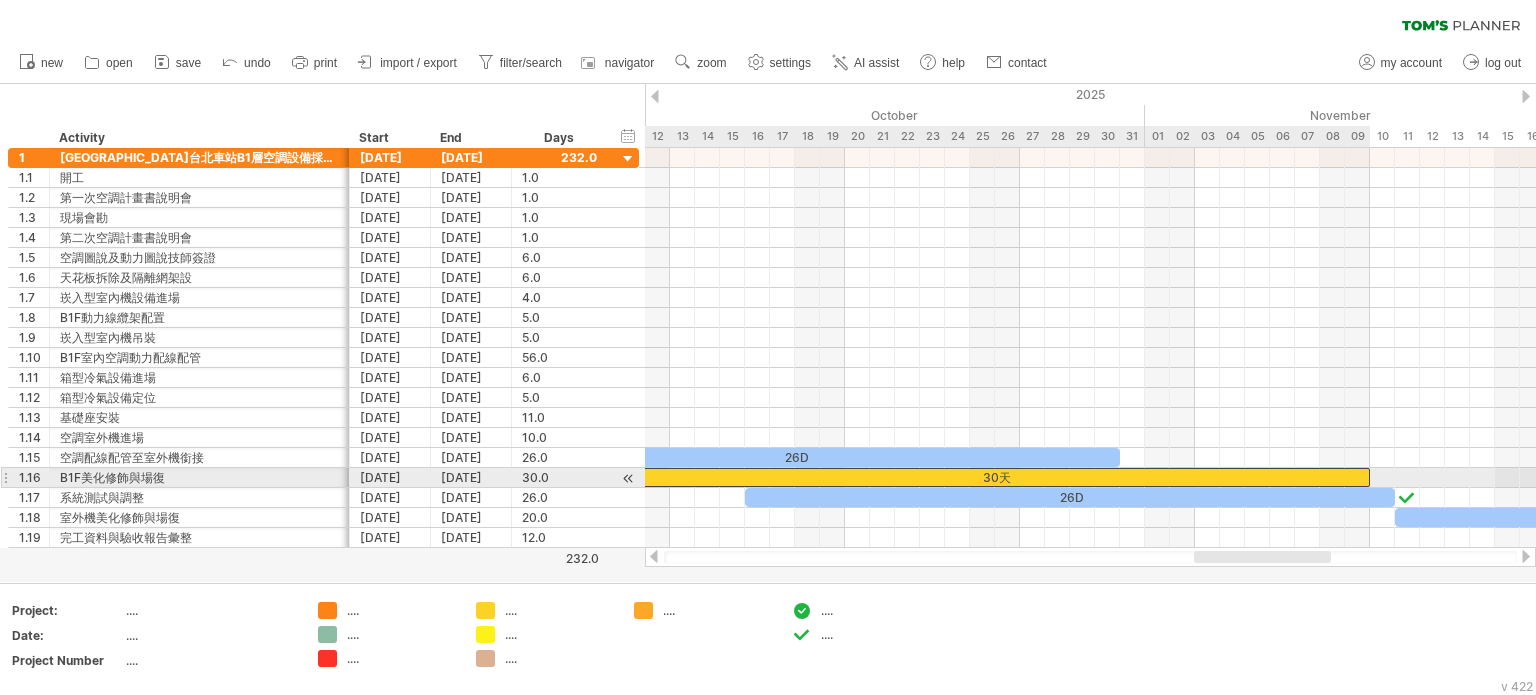 click on "30天" at bounding box center [995, 477] 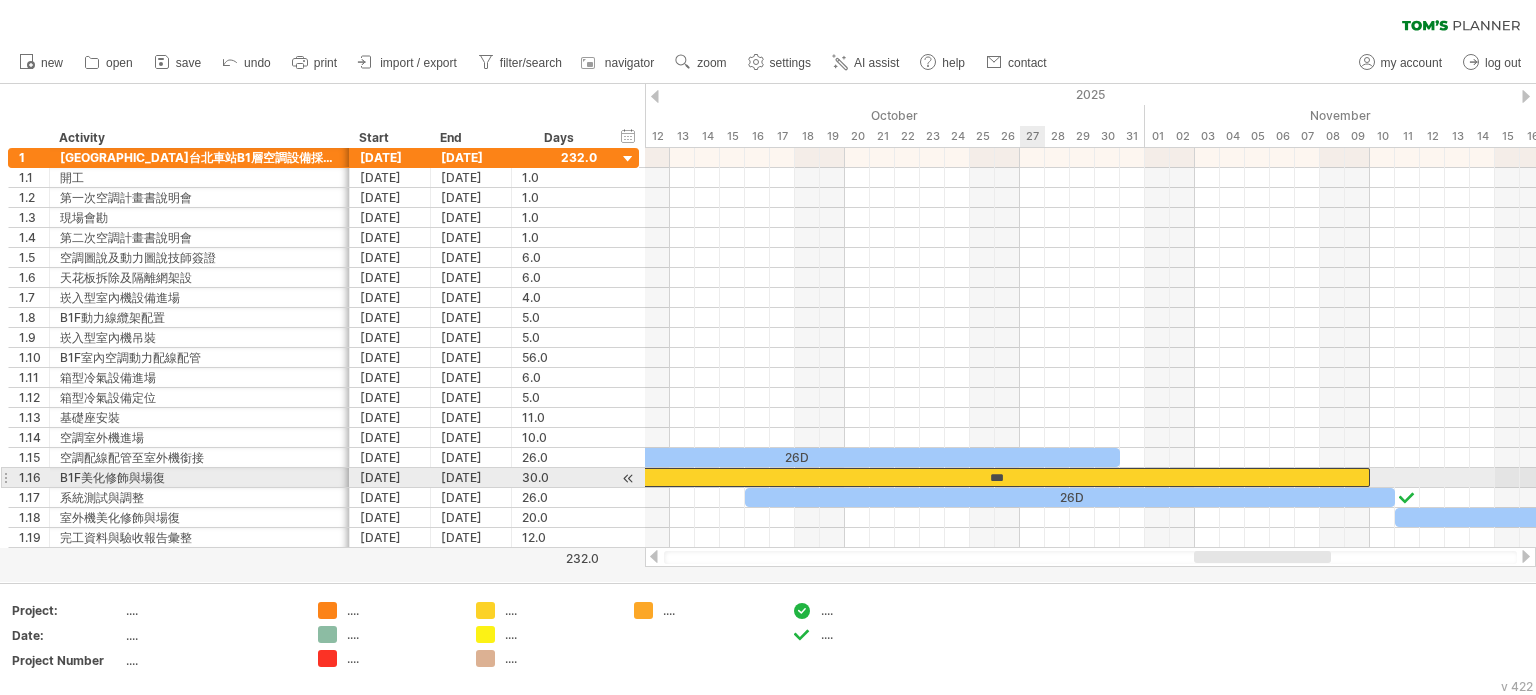type 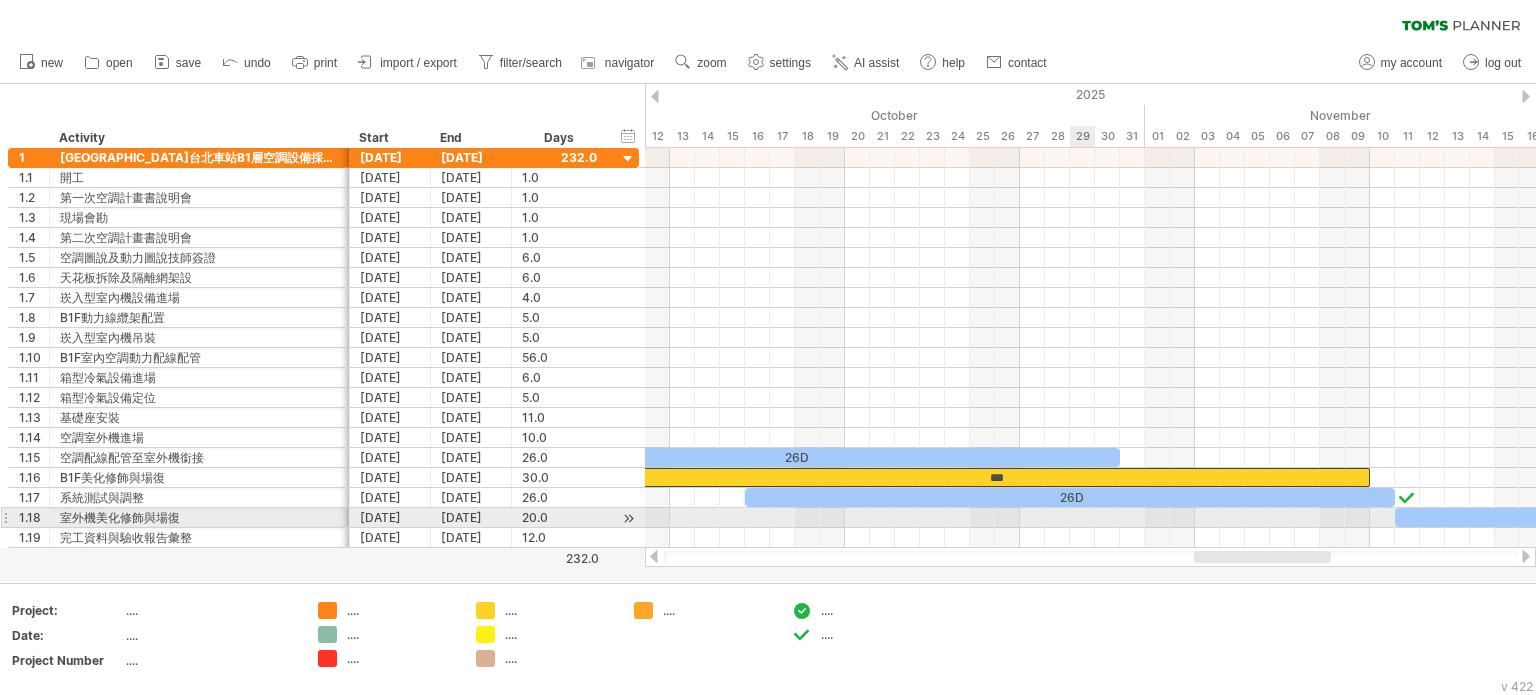click at bounding box center [1090, 557] 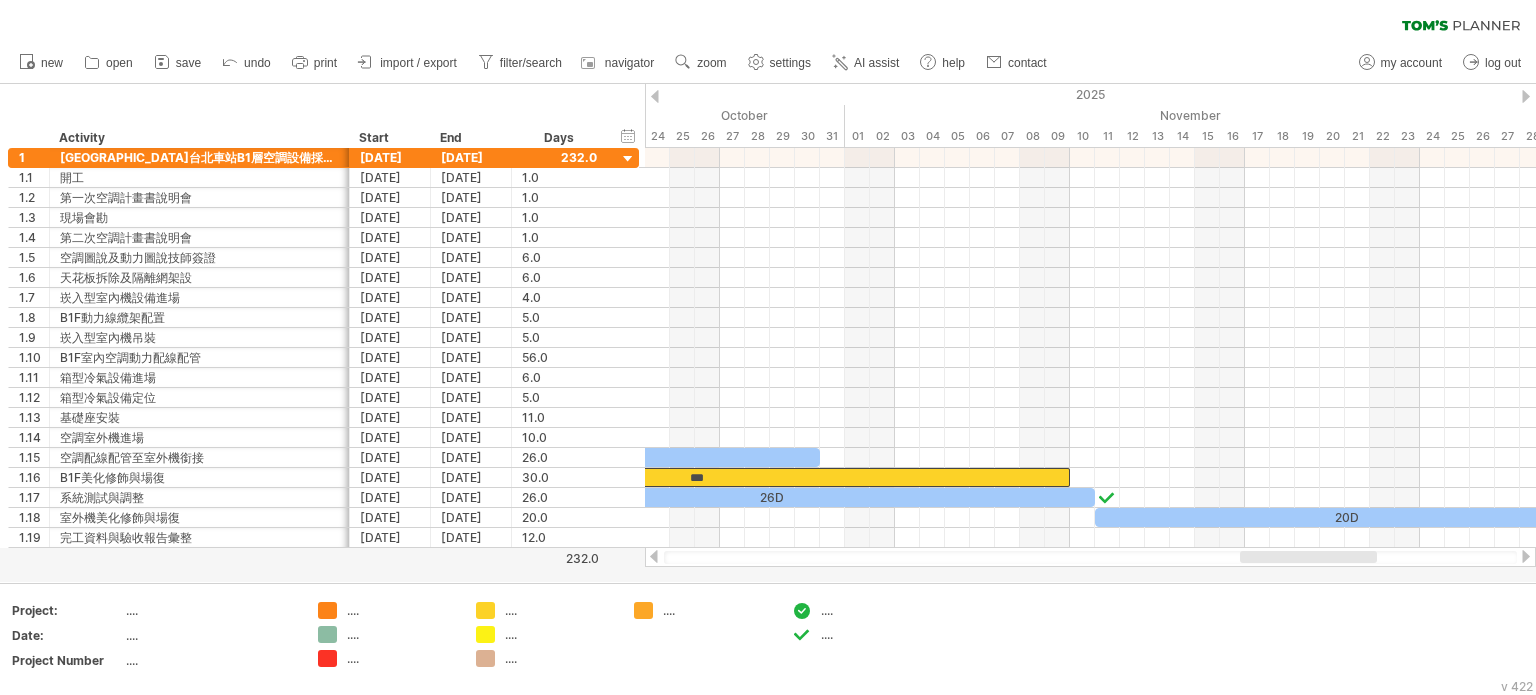 drag, startPoint x: 1236, startPoint y: 558, endPoint x: 1319, endPoint y: 557, distance: 83.00603 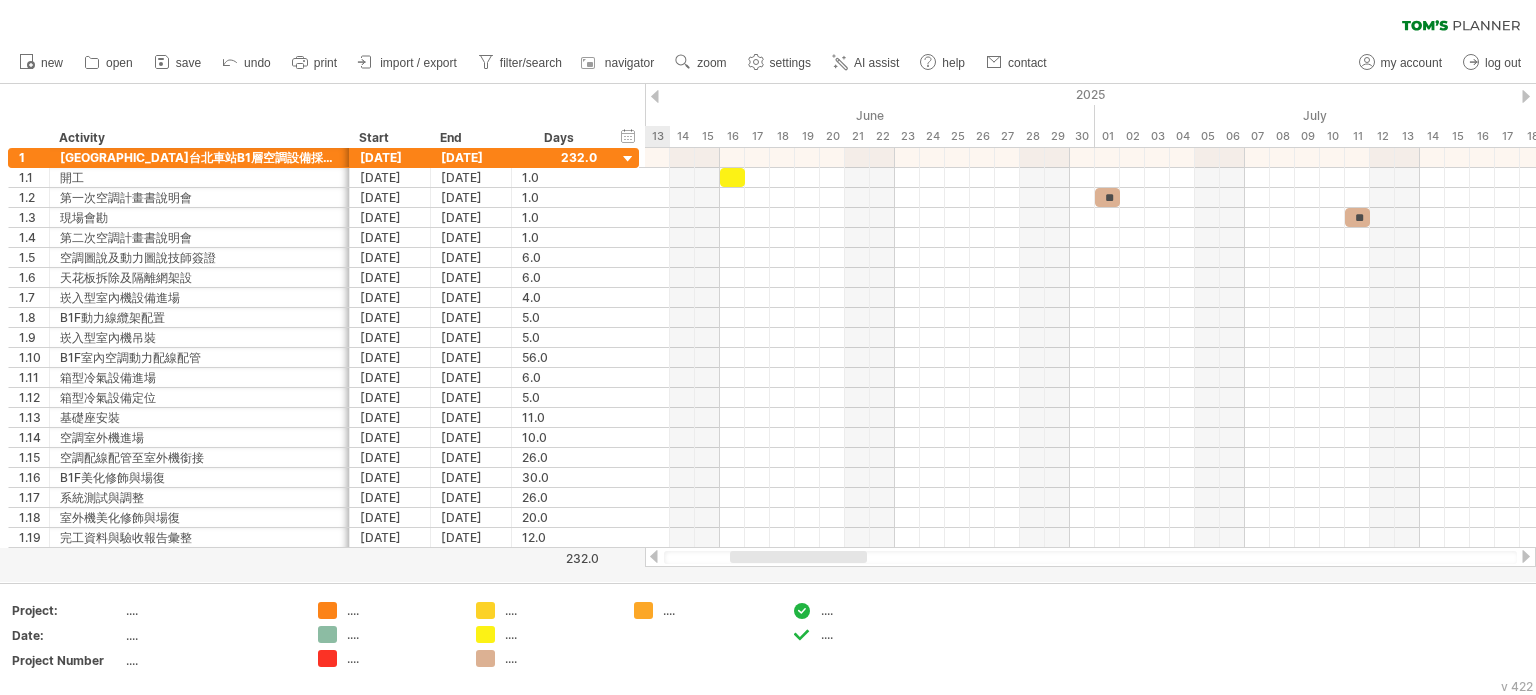 drag, startPoint x: 1336, startPoint y: 561, endPoint x: 775, endPoint y: 569, distance: 561.05707 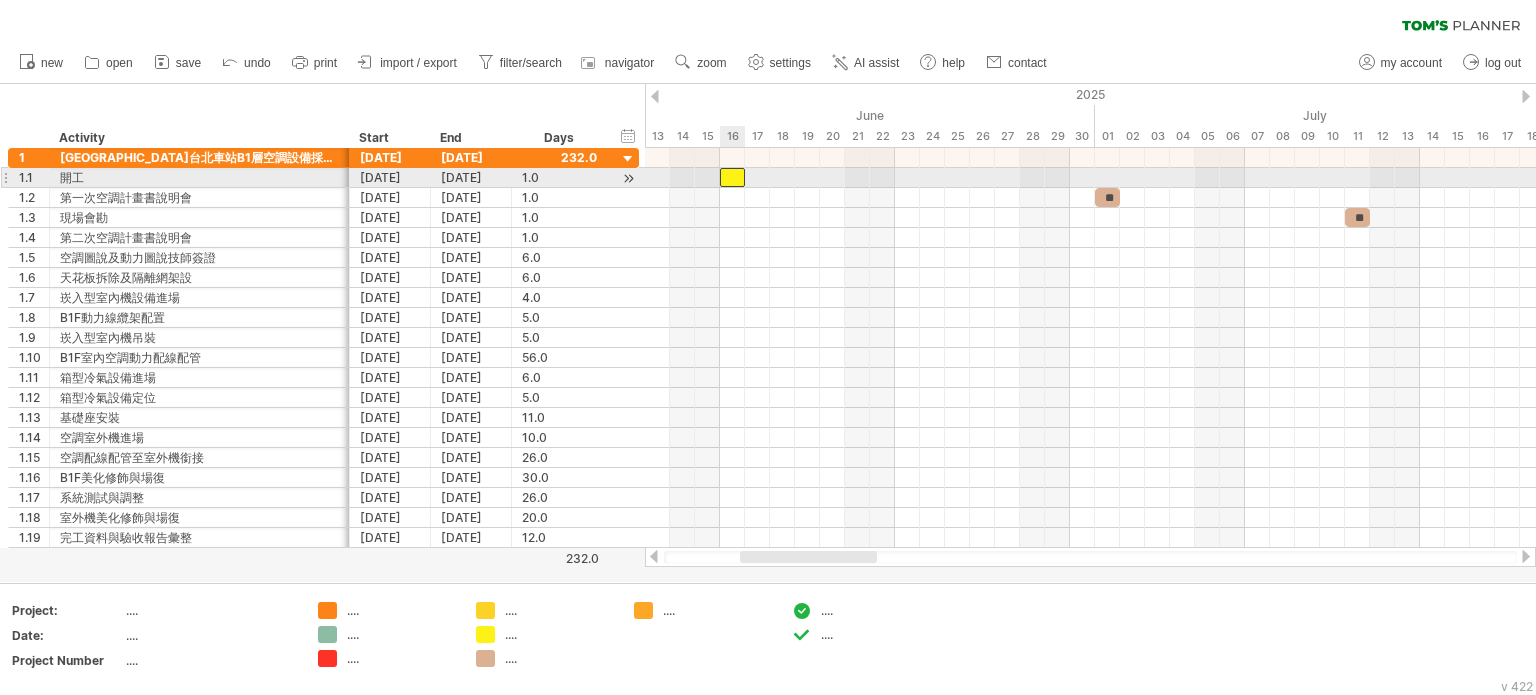 click at bounding box center (732, 177) 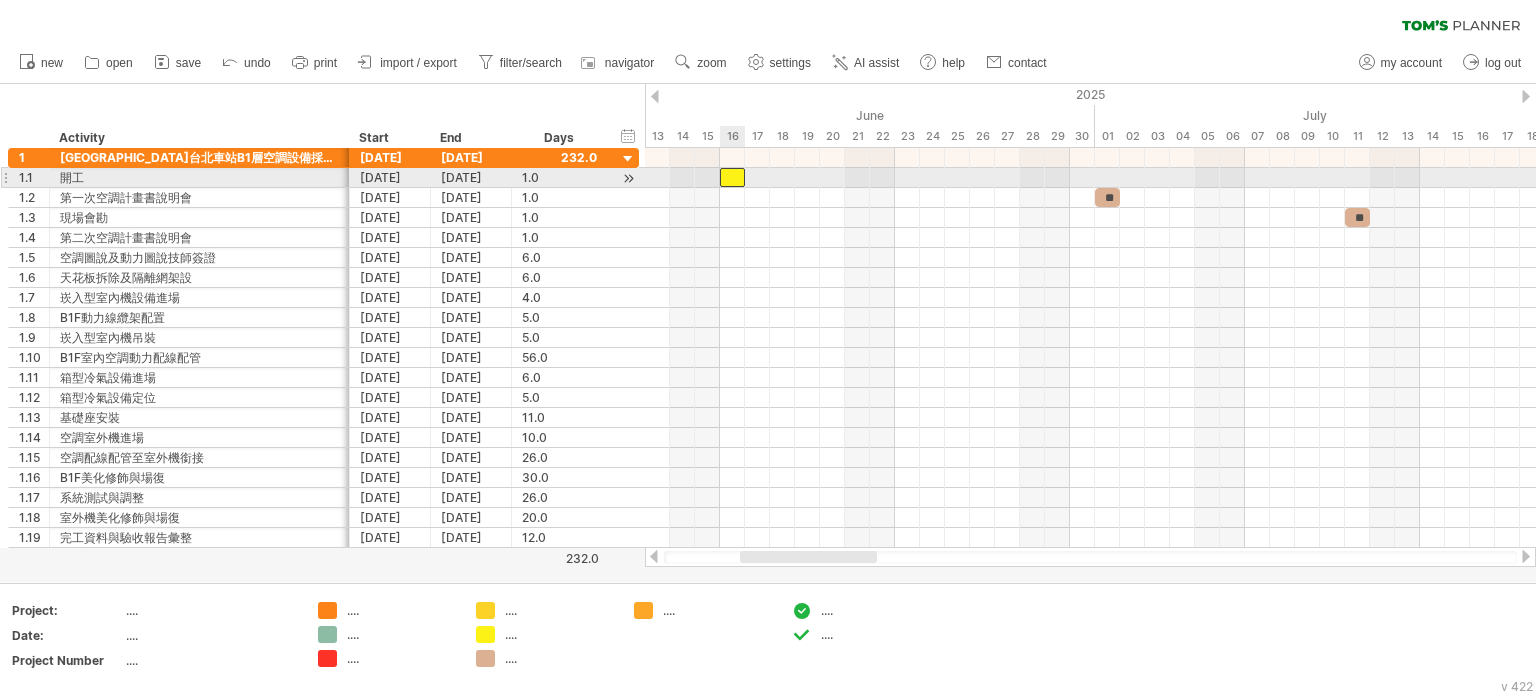type 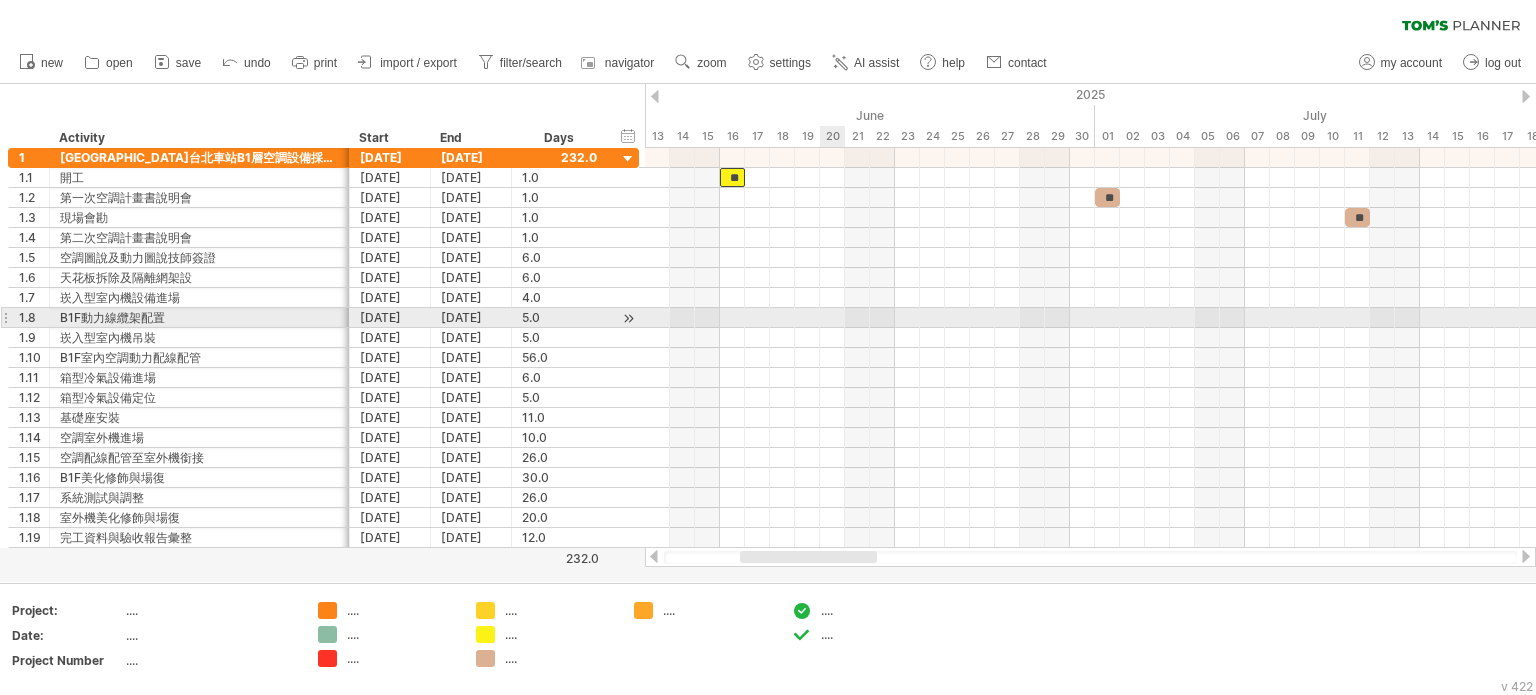 click at bounding box center (1090, 338) 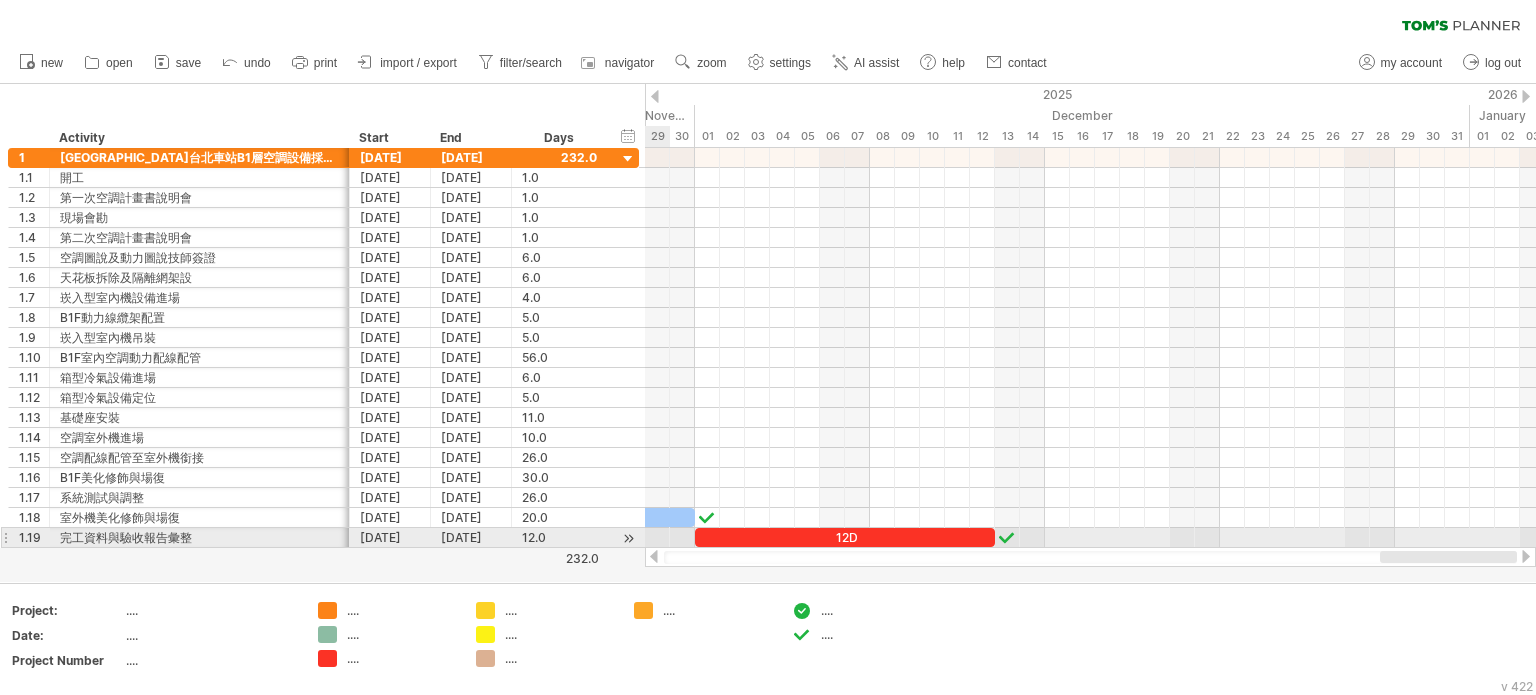 drag, startPoint x: 856, startPoint y: 555, endPoint x: 1529, endPoint y: 548, distance: 673.0364 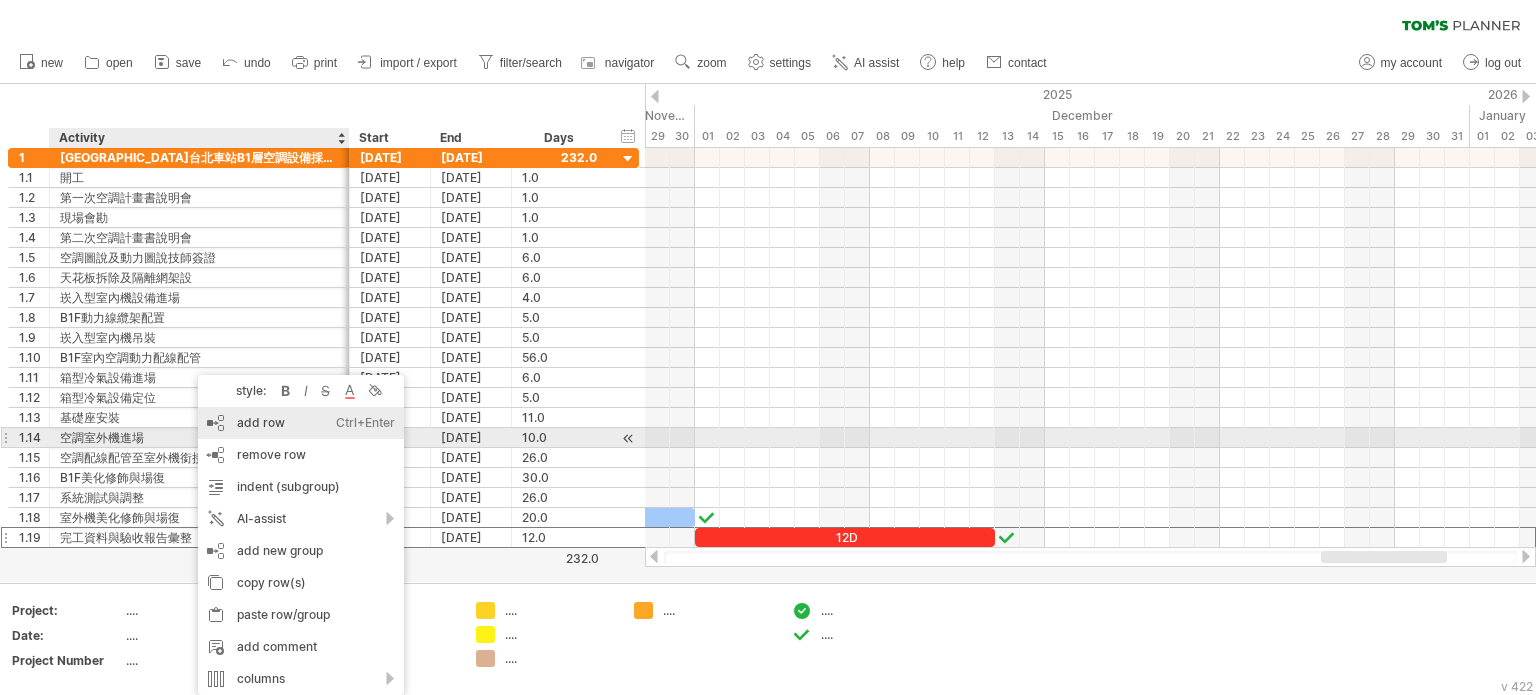 click on "add row Ctrl+Enter Cmd+Enter" at bounding box center [301, 423] 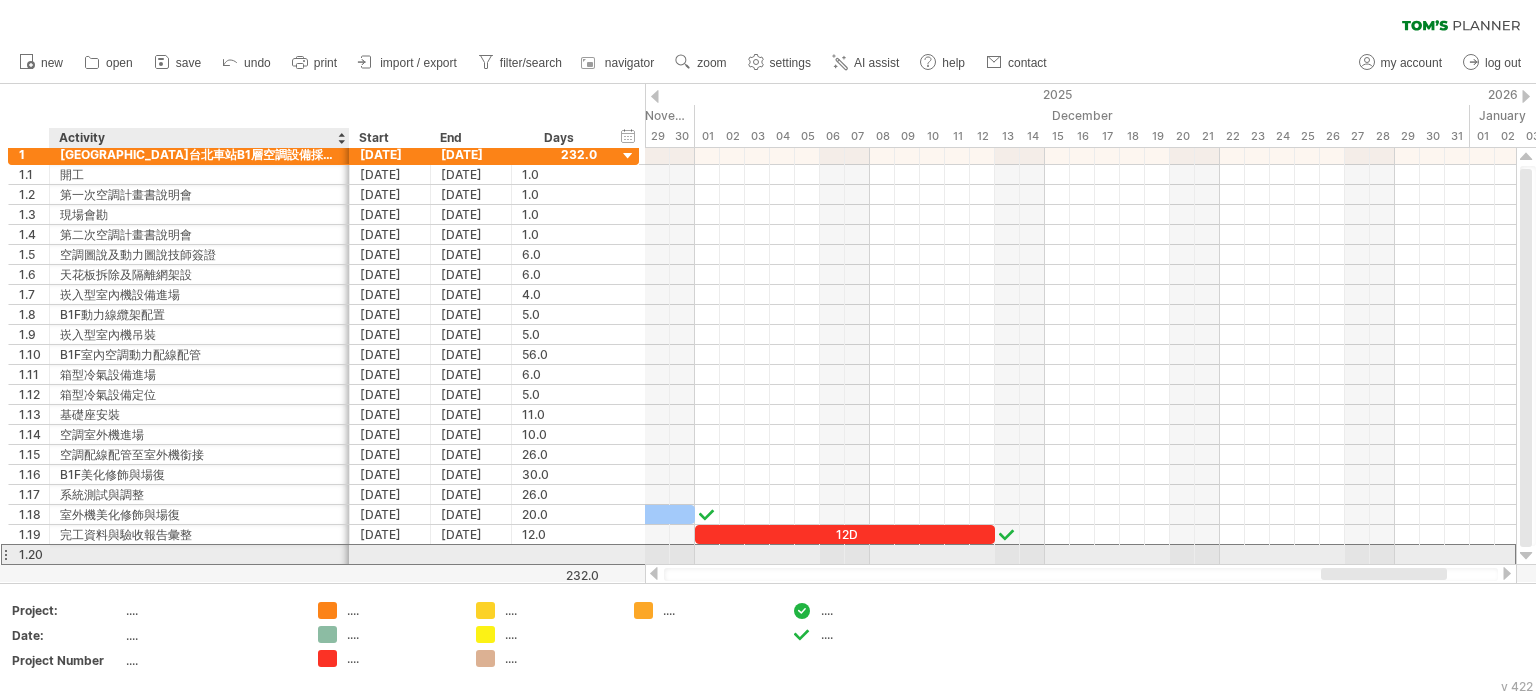 click at bounding box center [199, 554] 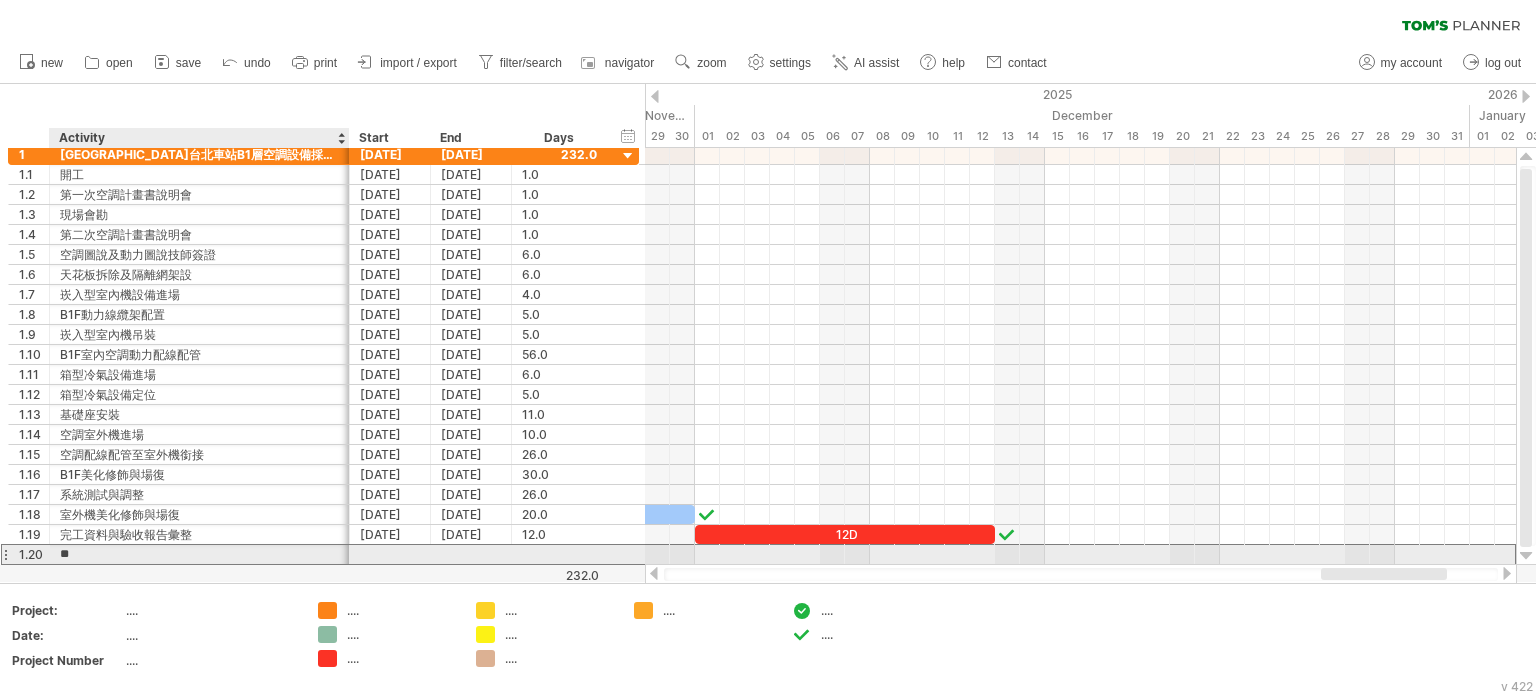 type on "**" 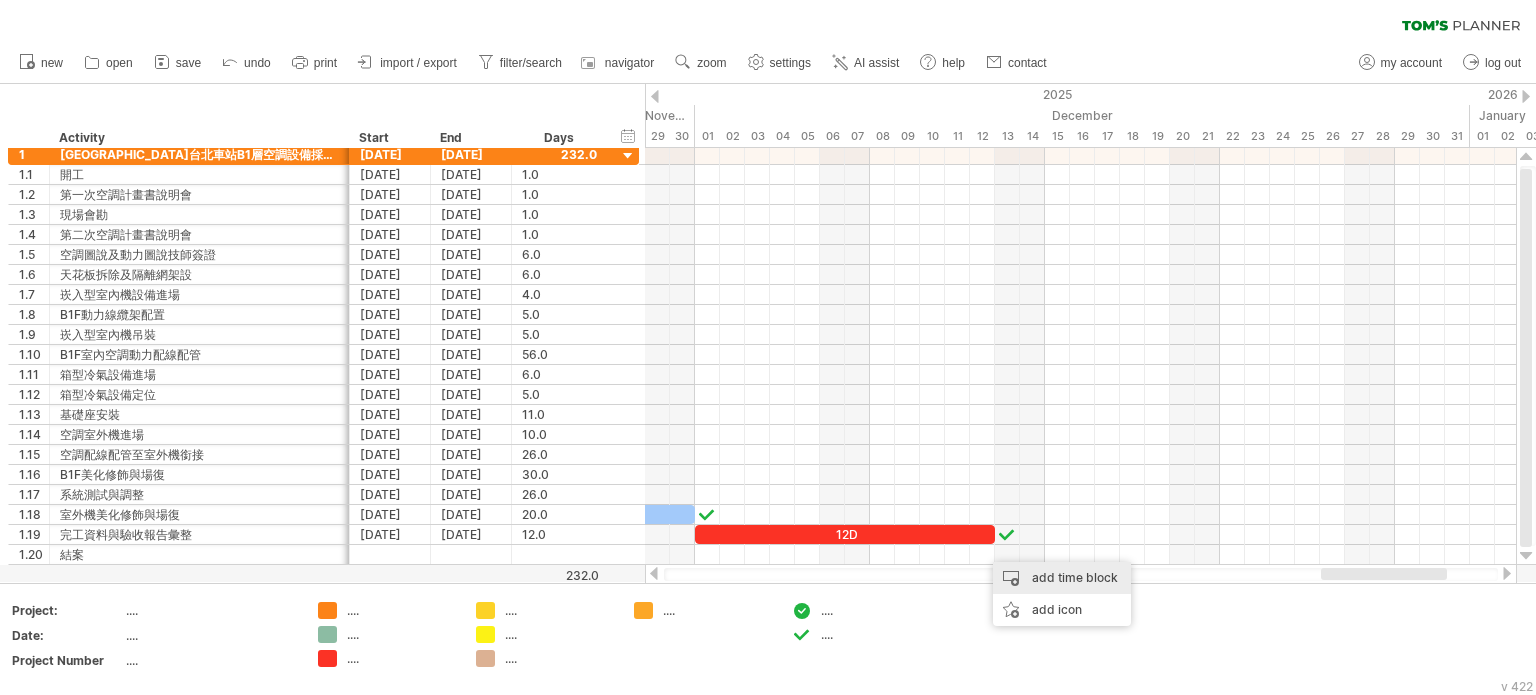 click on "add time block" at bounding box center [1062, 578] 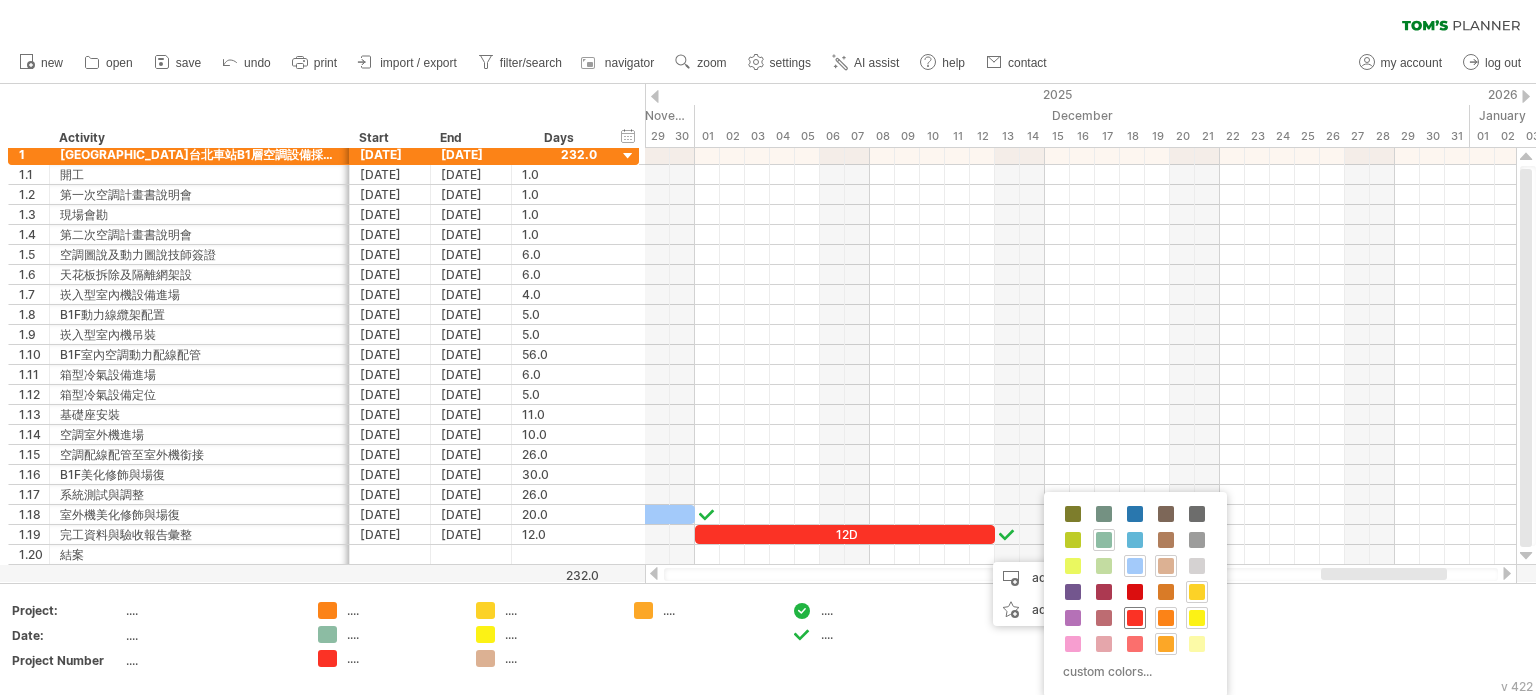 click at bounding box center [1135, 618] 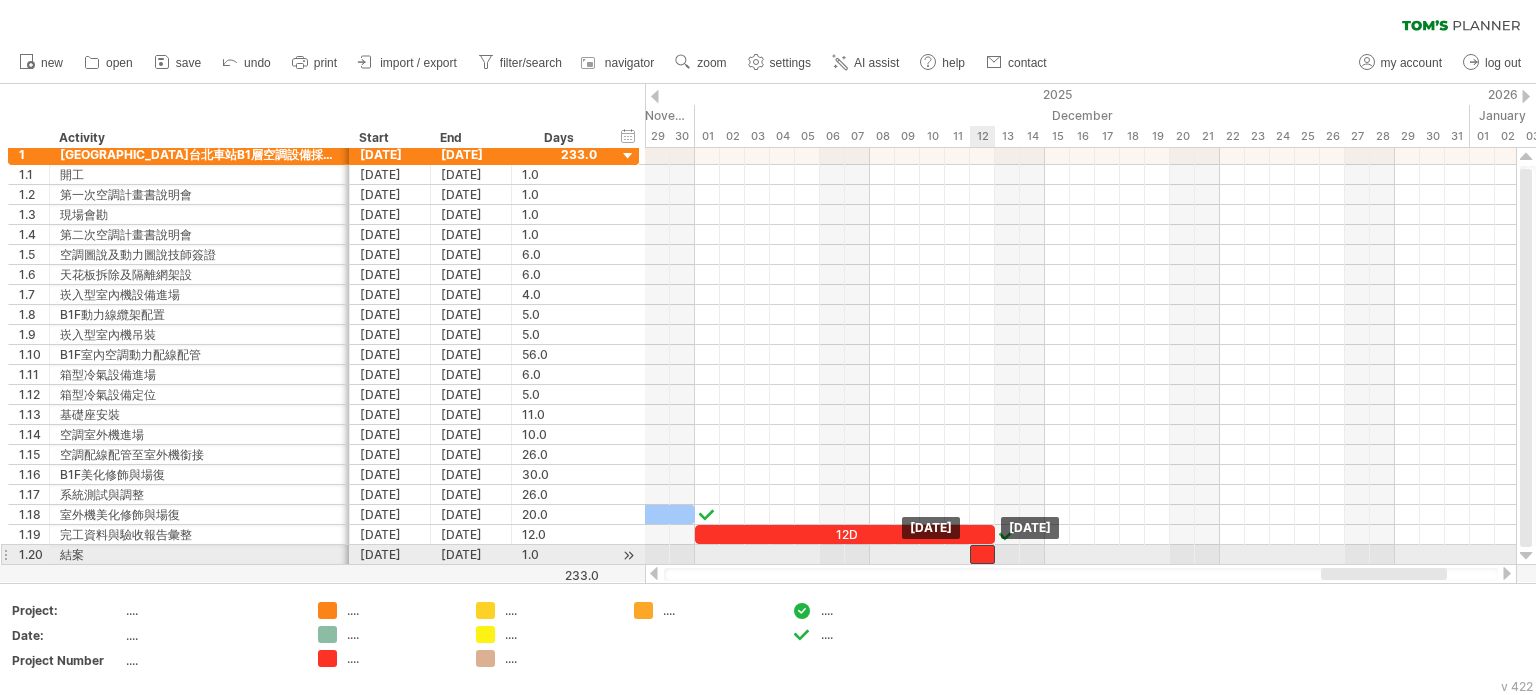 drag, startPoint x: 992, startPoint y: 551, endPoint x: 982, endPoint y: 550, distance: 10.049875 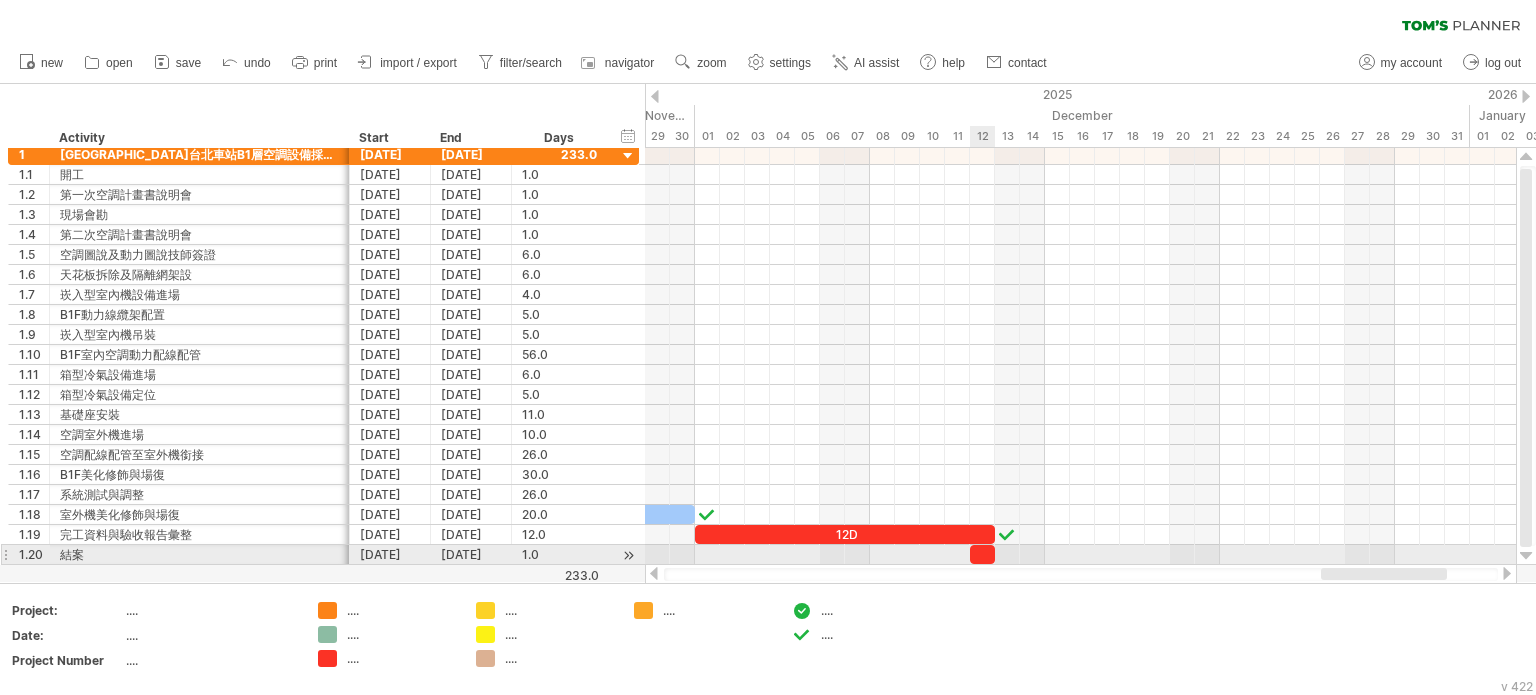 click at bounding box center [982, 554] 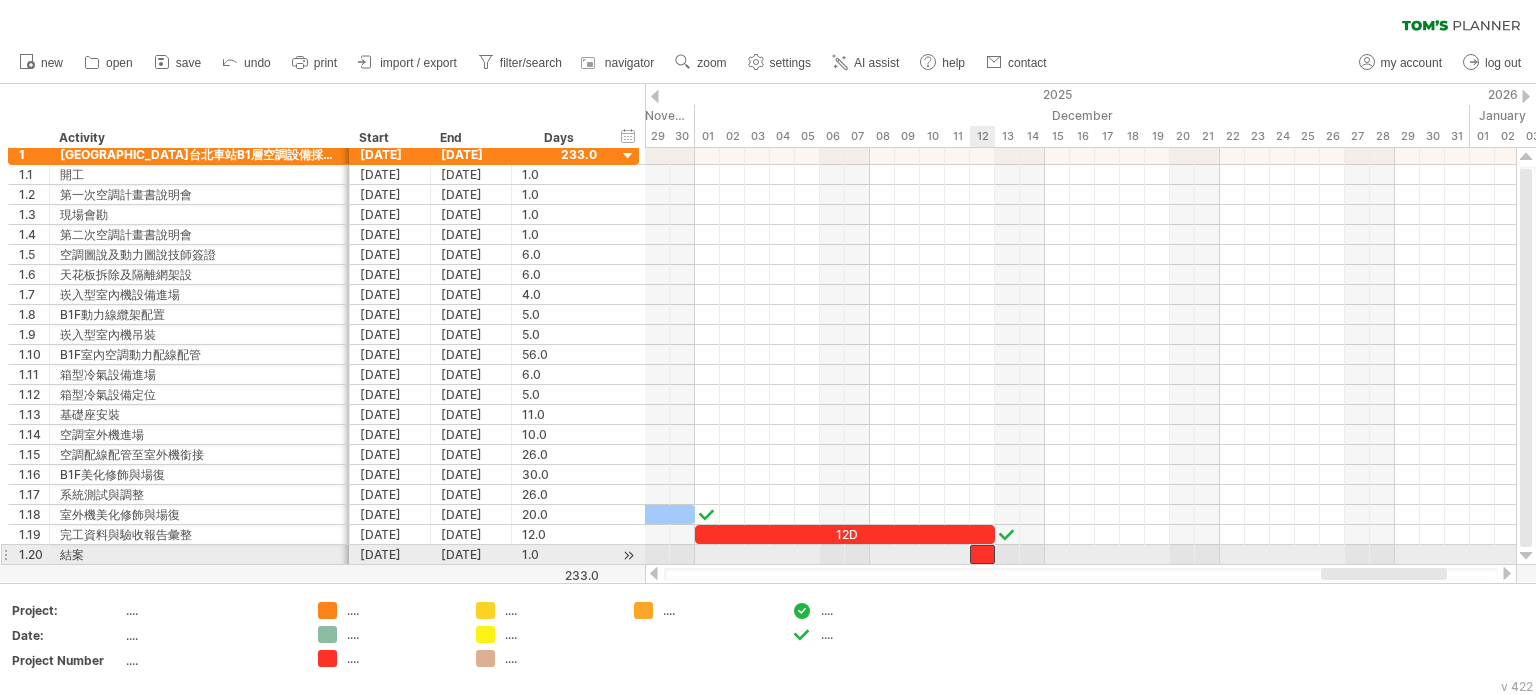 click at bounding box center (982, 554) 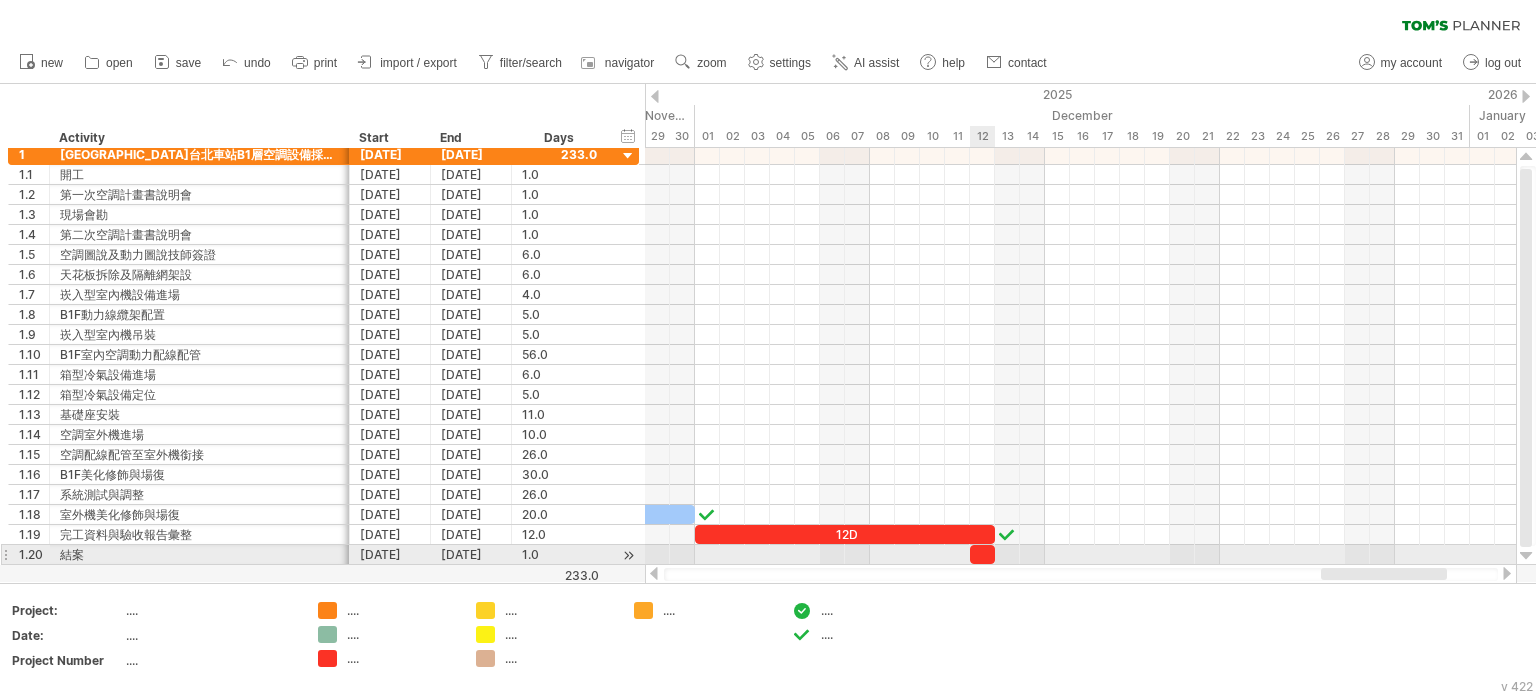 type 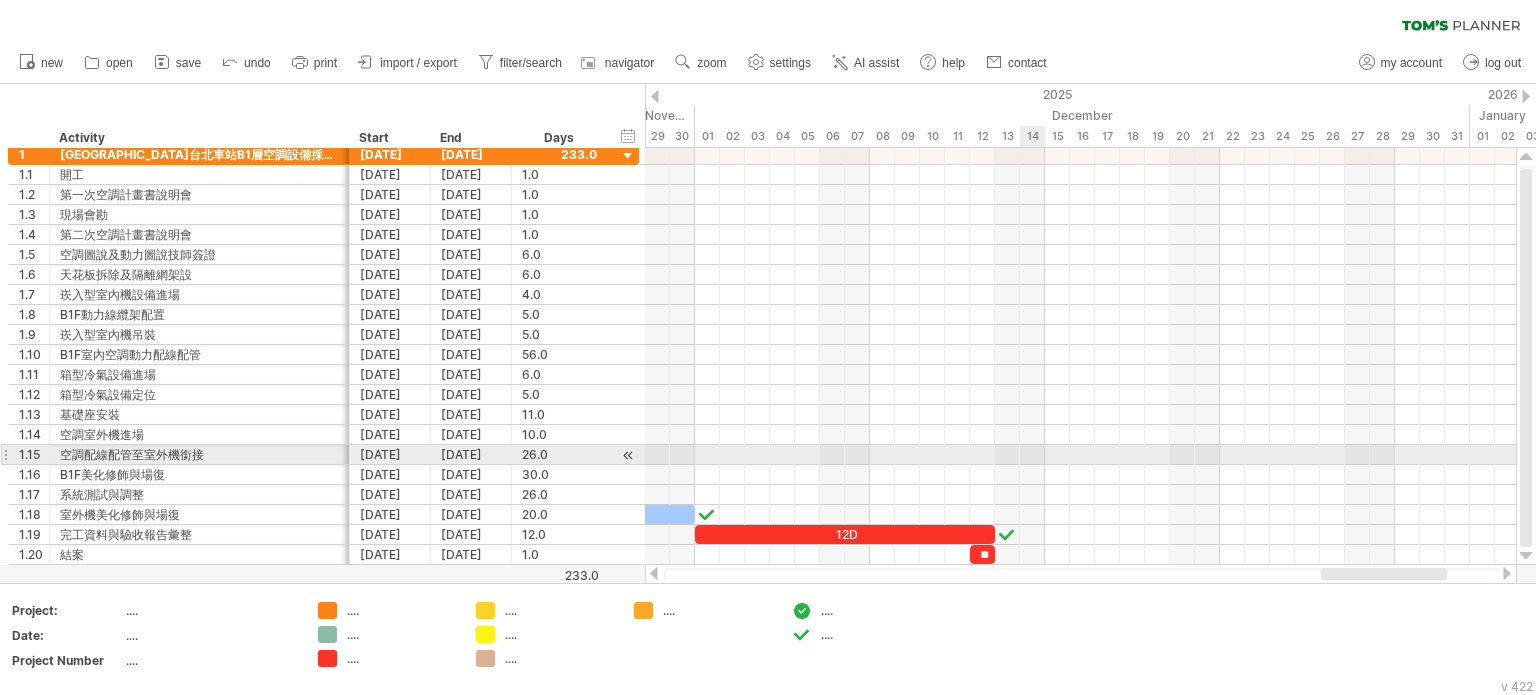 click at bounding box center (1080, 415) 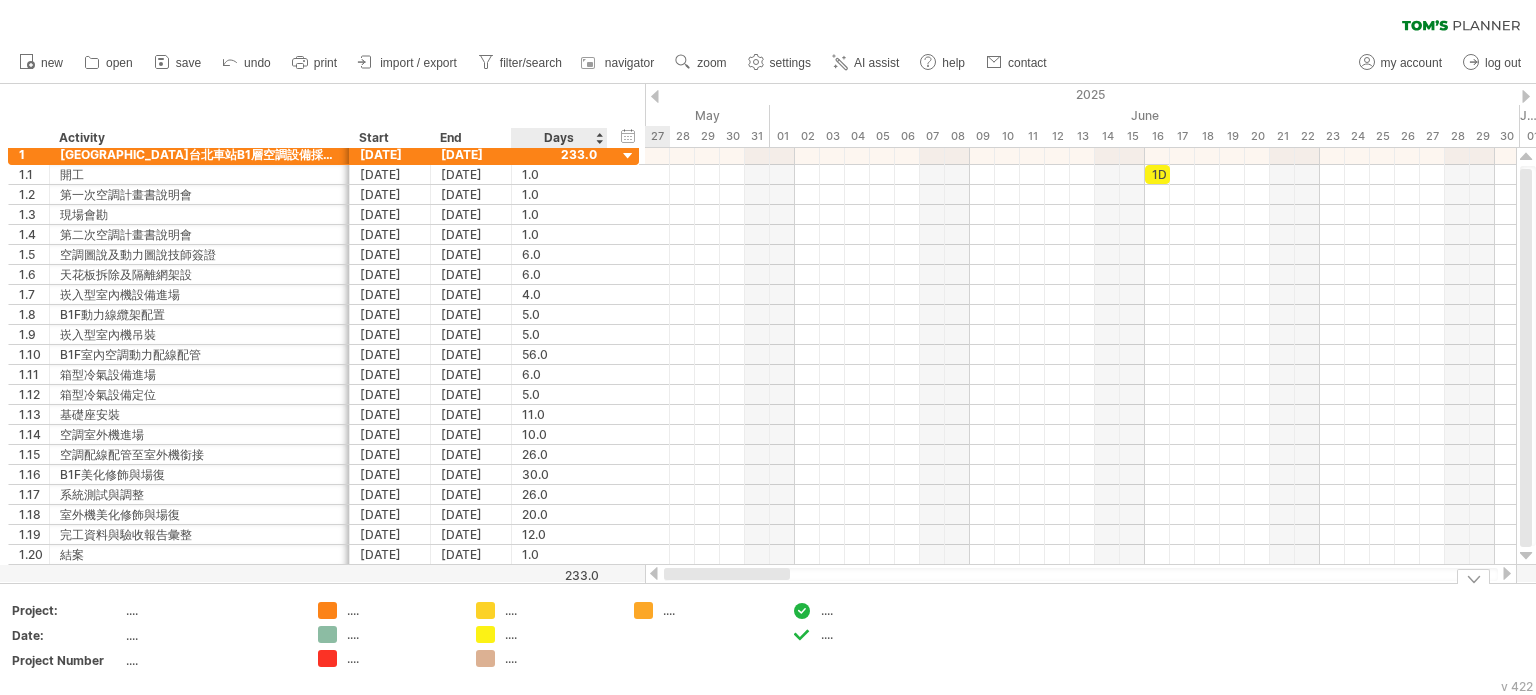 drag, startPoint x: 1341, startPoint y: 576, endPoint x: 555, endPoint y: 575, distance: 786.0006 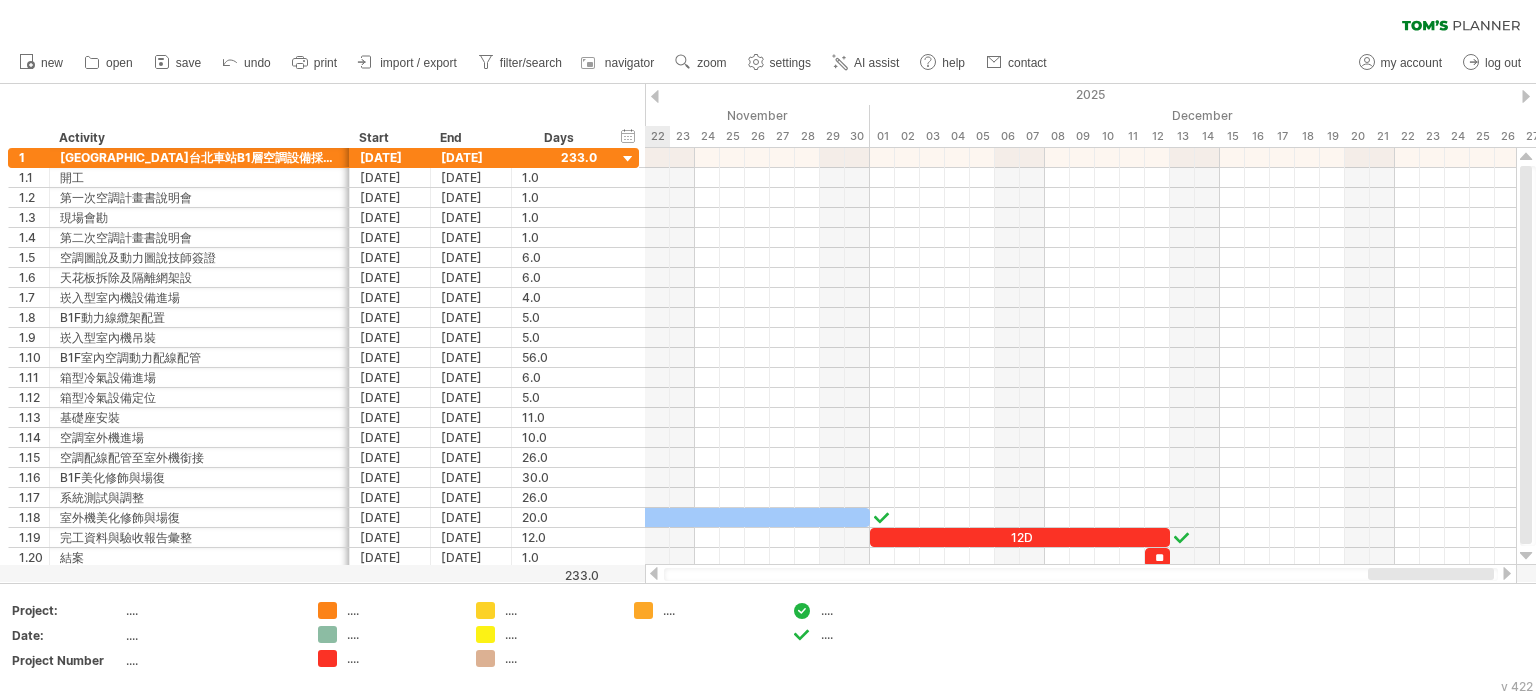 drag, startPoint x: 788, startPoint y: 577, endPoint x: 1384, endPoint y: 569, distance: 596.0537 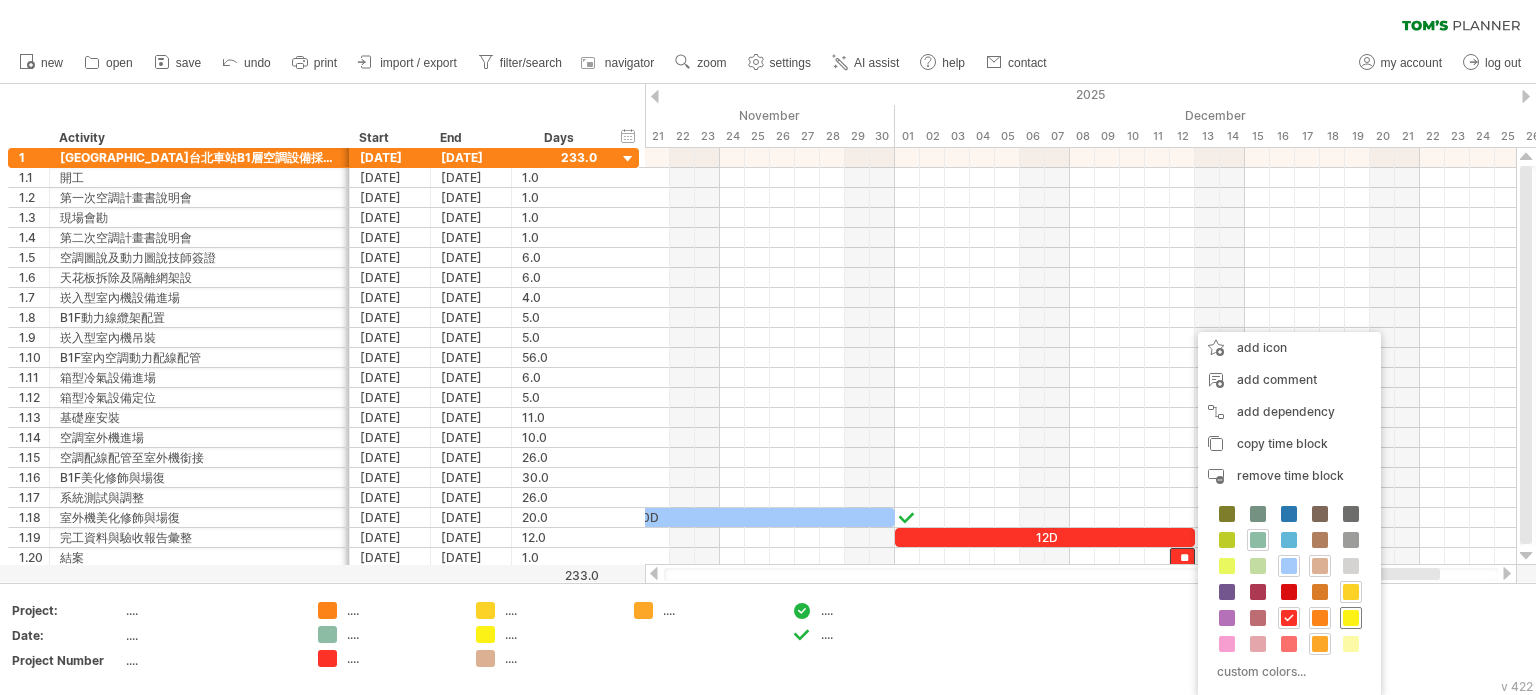 click at bounding box center (1351, 618) 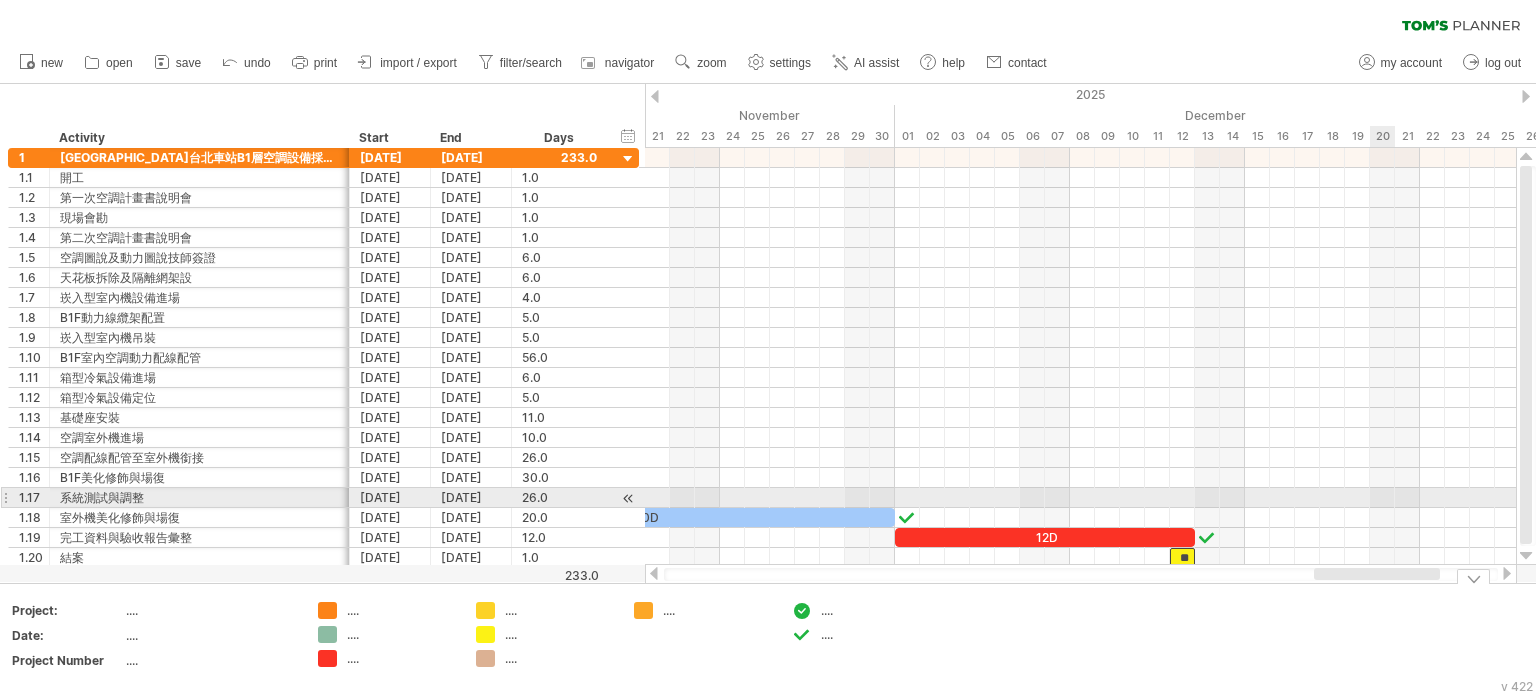 drag, startPoint x: 1383, startPoint y: 476, endPoint x: 1407, endPoint y: 578, distance: 104.78549 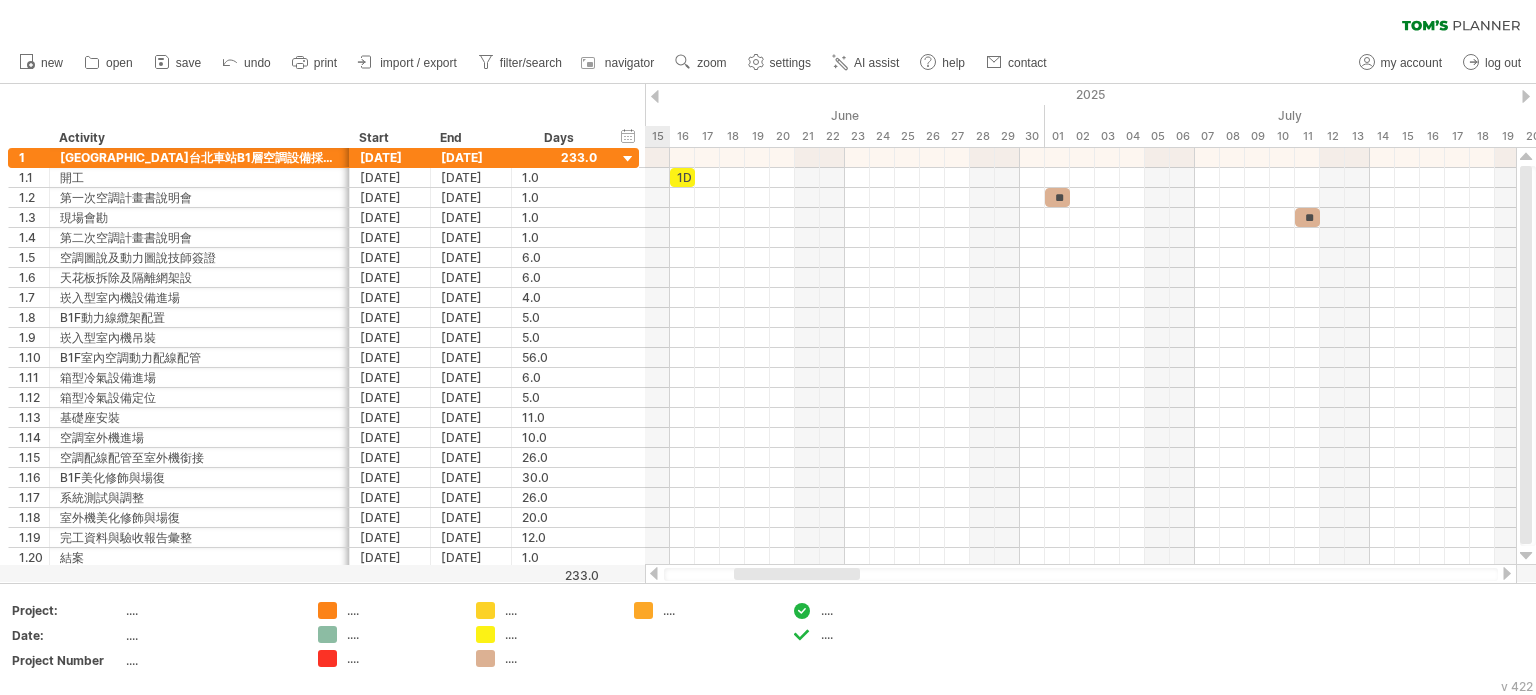 drag, startPoint x: 1340, startPoint y: 571, endPoint x: 798, endPoint y: 571, distance: 542 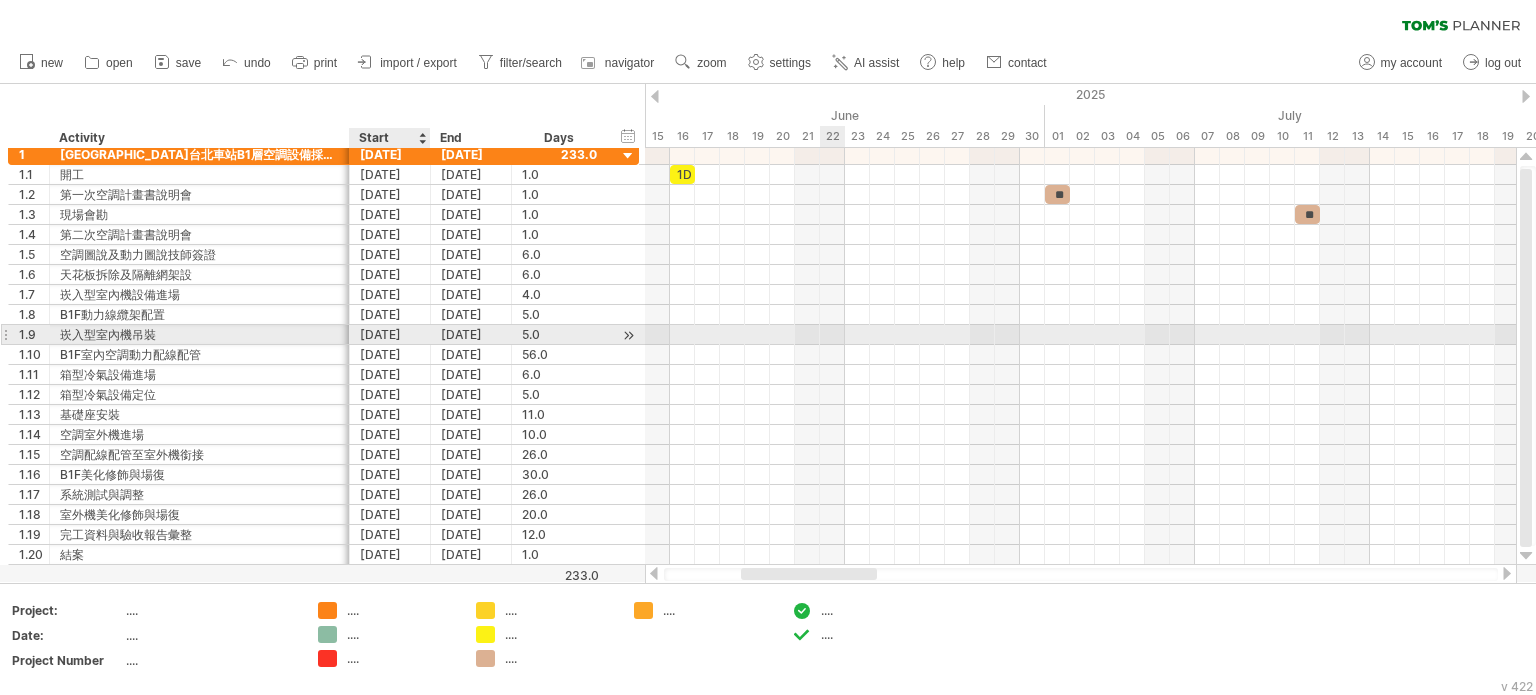 click at bounding box center [1080, 335] 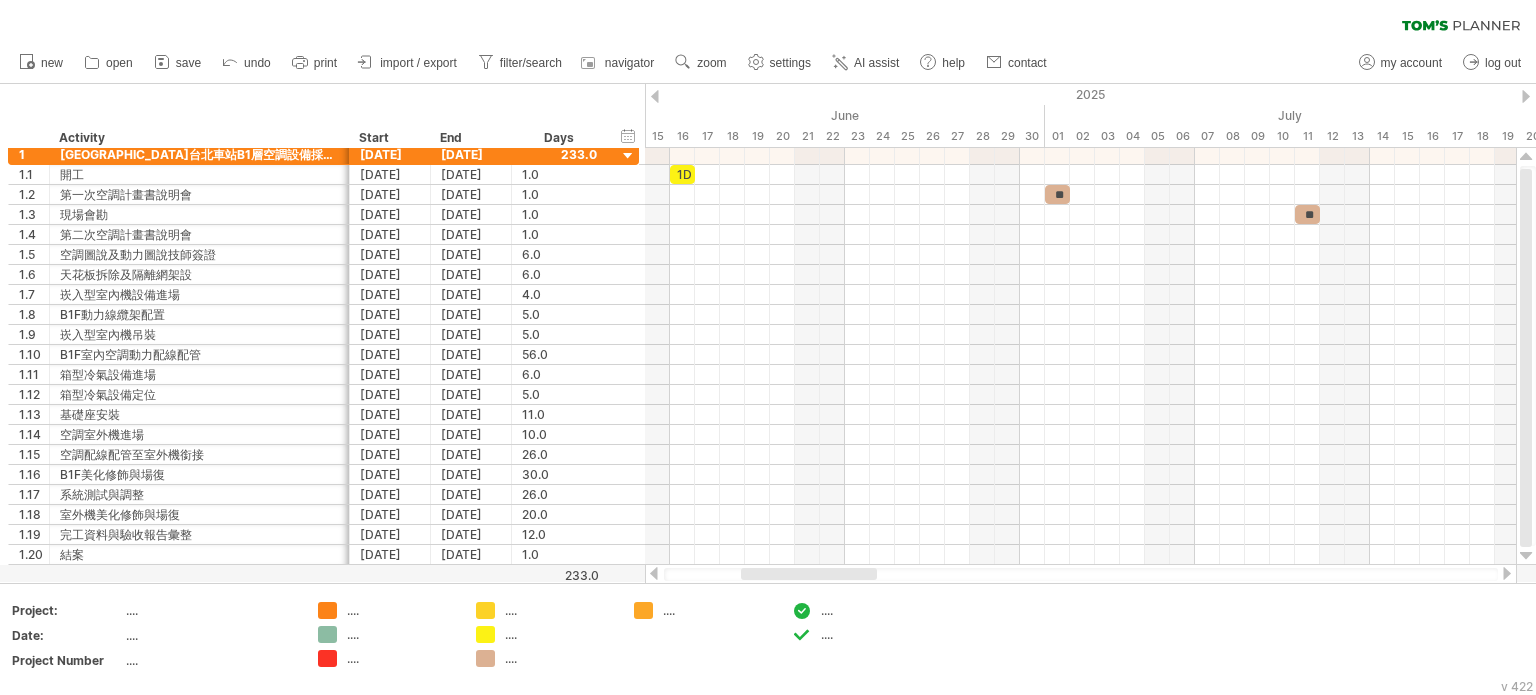 drag, startPoint x: 861, startPoint y: 579, endPoint x: 836, endPoint y: 579, distance: 25 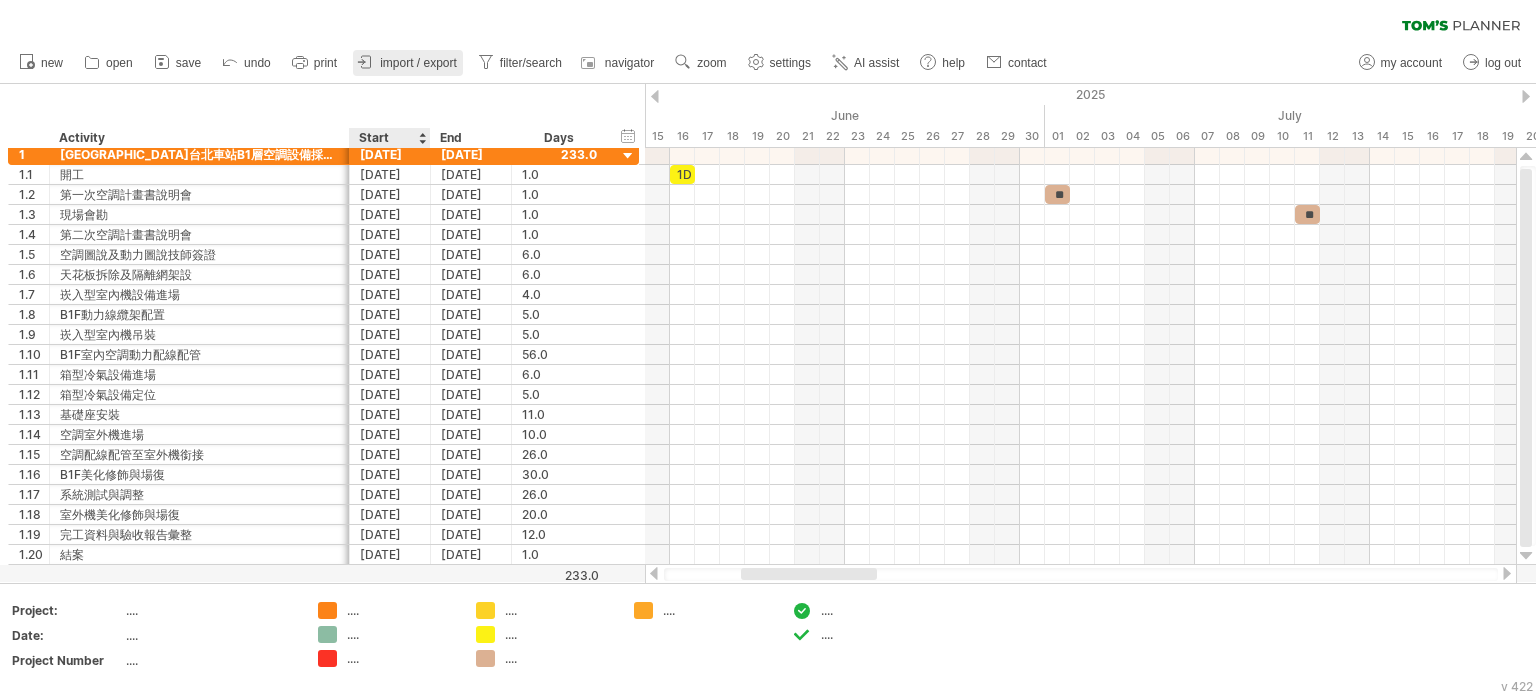 click on "import / export" at bounding box center (408, 63) 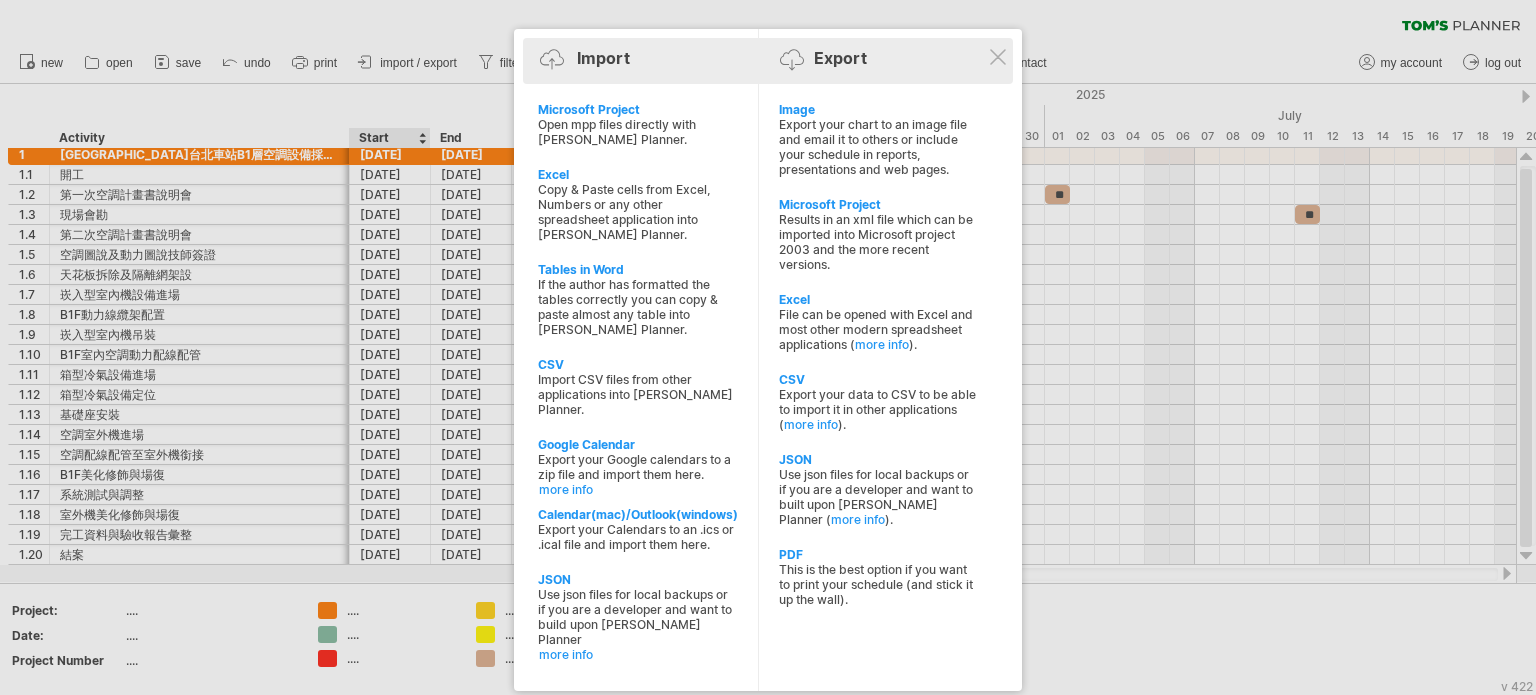 click on "Import
Export" at bounding box center [768, 62] 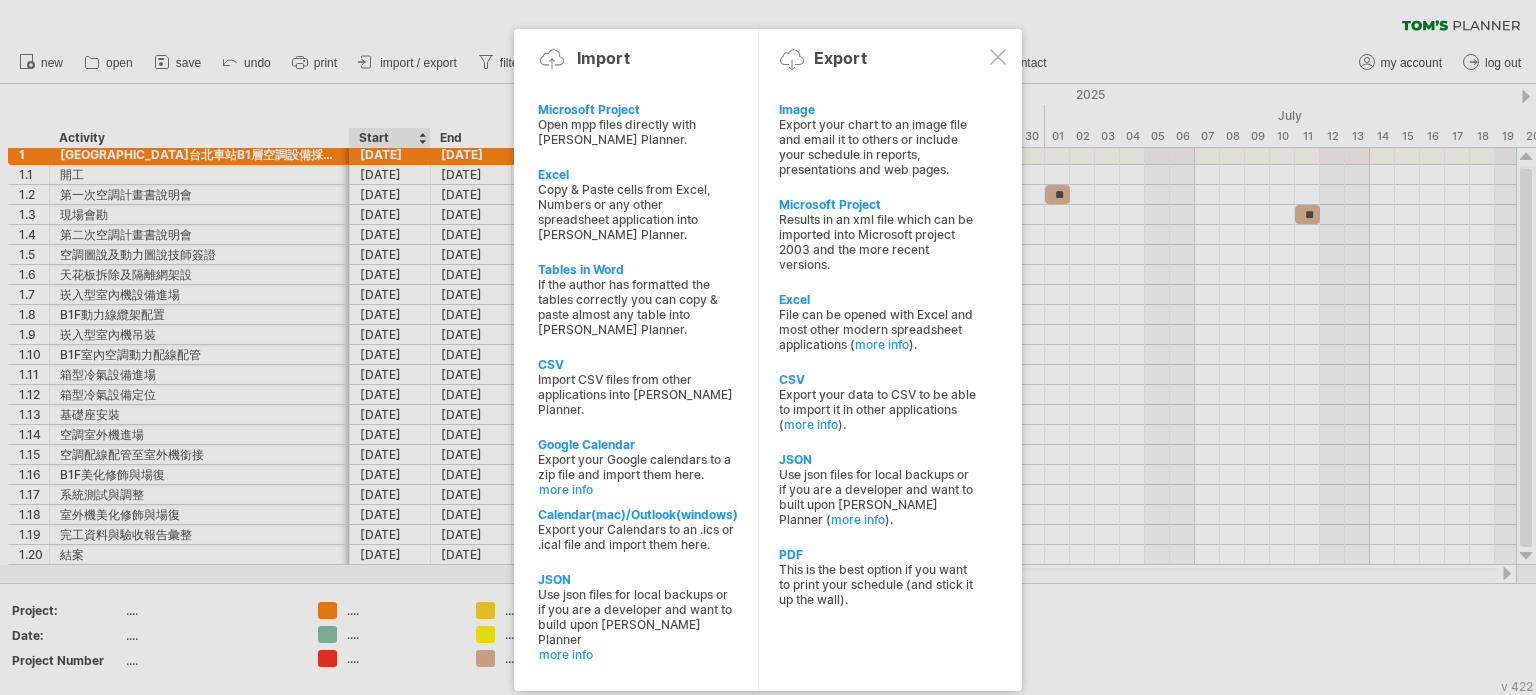 click at bounding box center (998, 57) 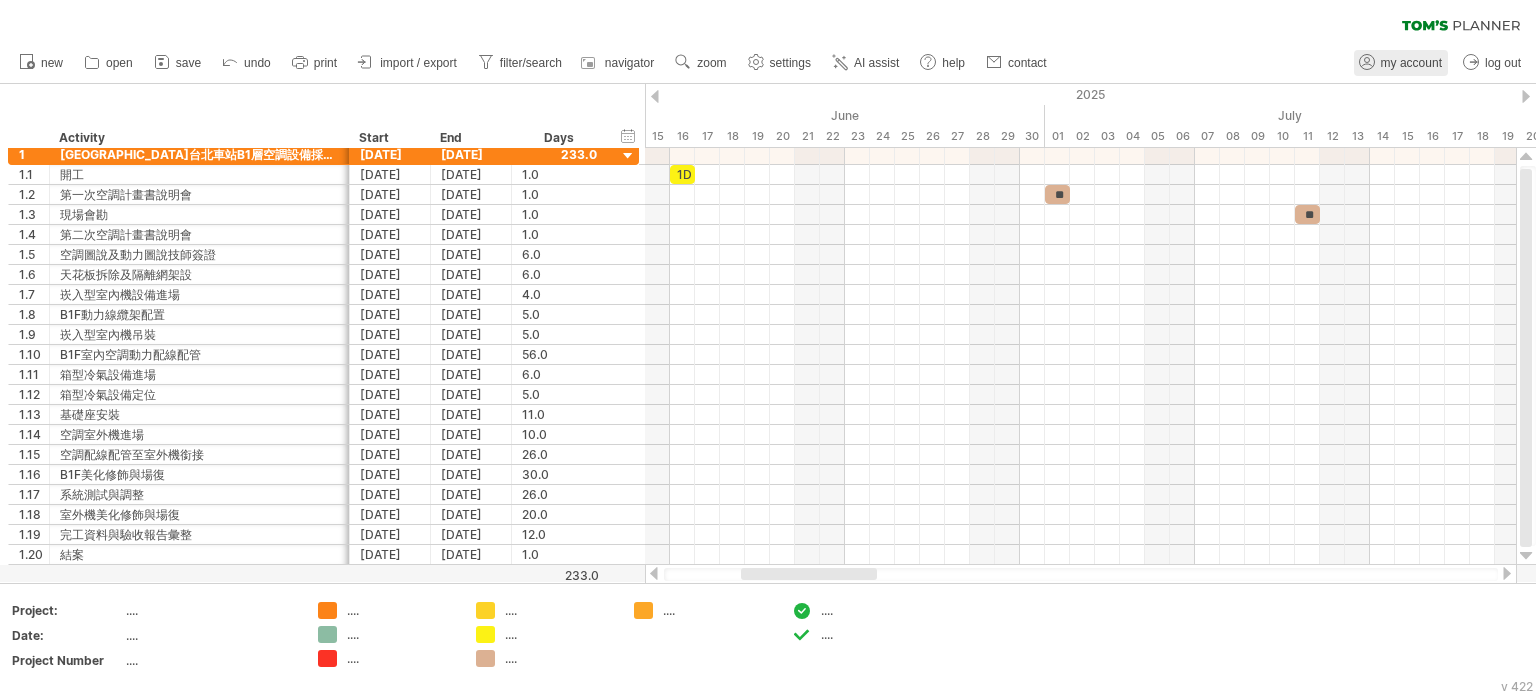 click on "my account" at bounding box center [1411, 63] 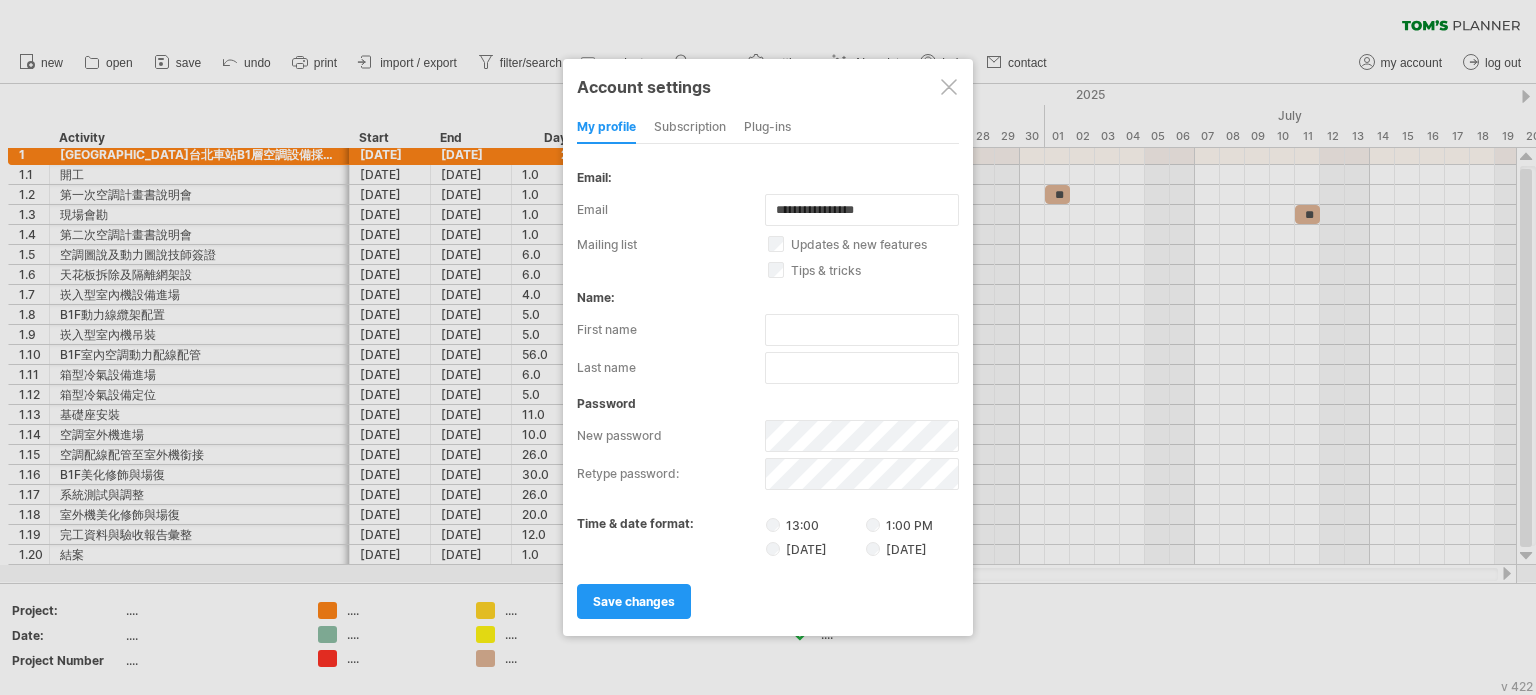 click on "subscription" at bounding box center (690, 128) 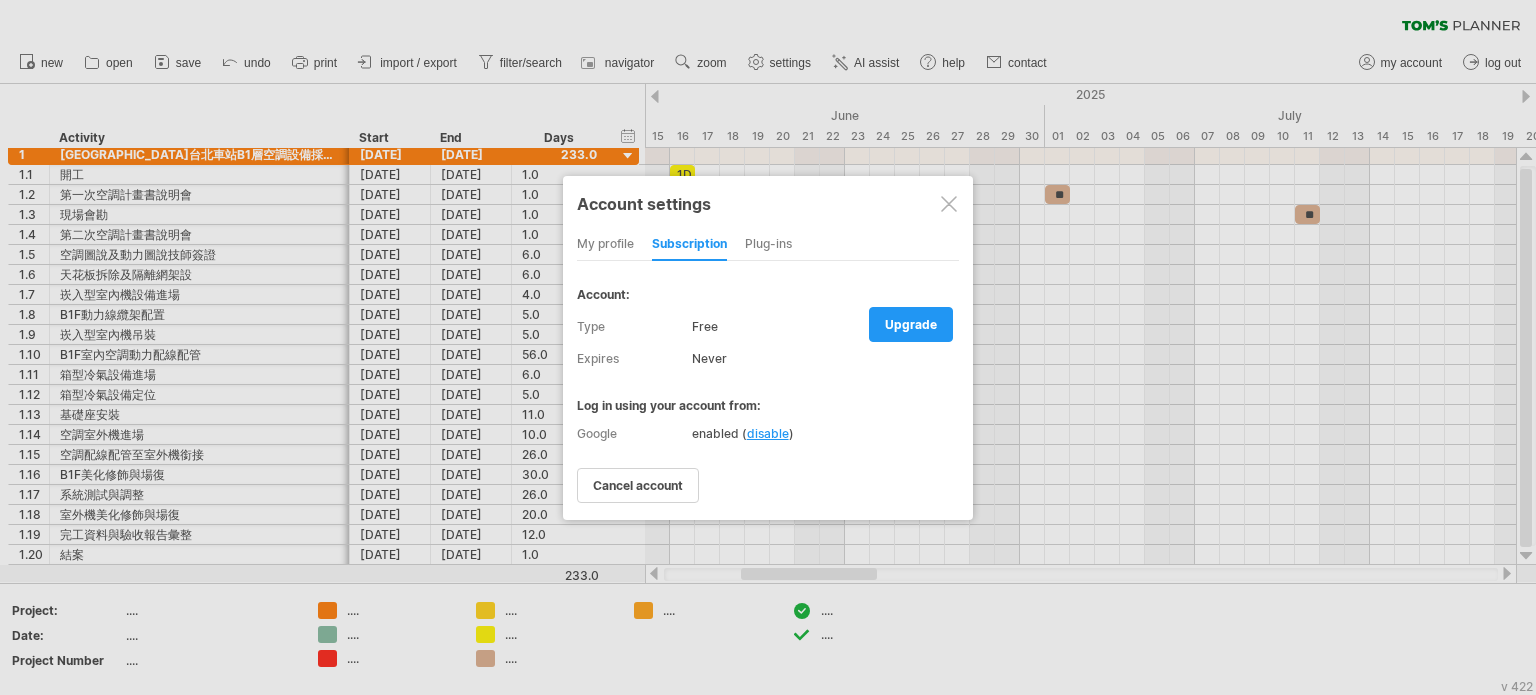 click on "upgrade" at bounding box center [911, 324] 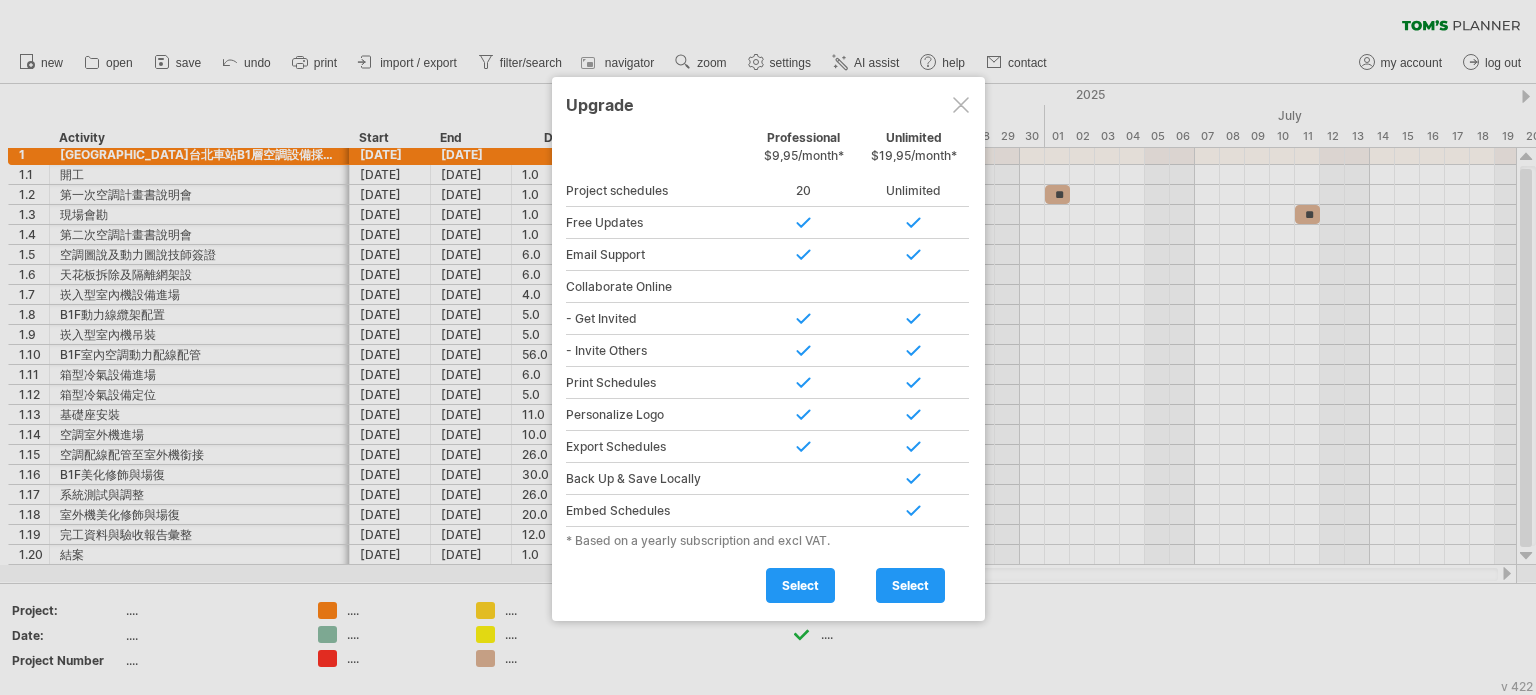 click at bounding box center (961, 105) 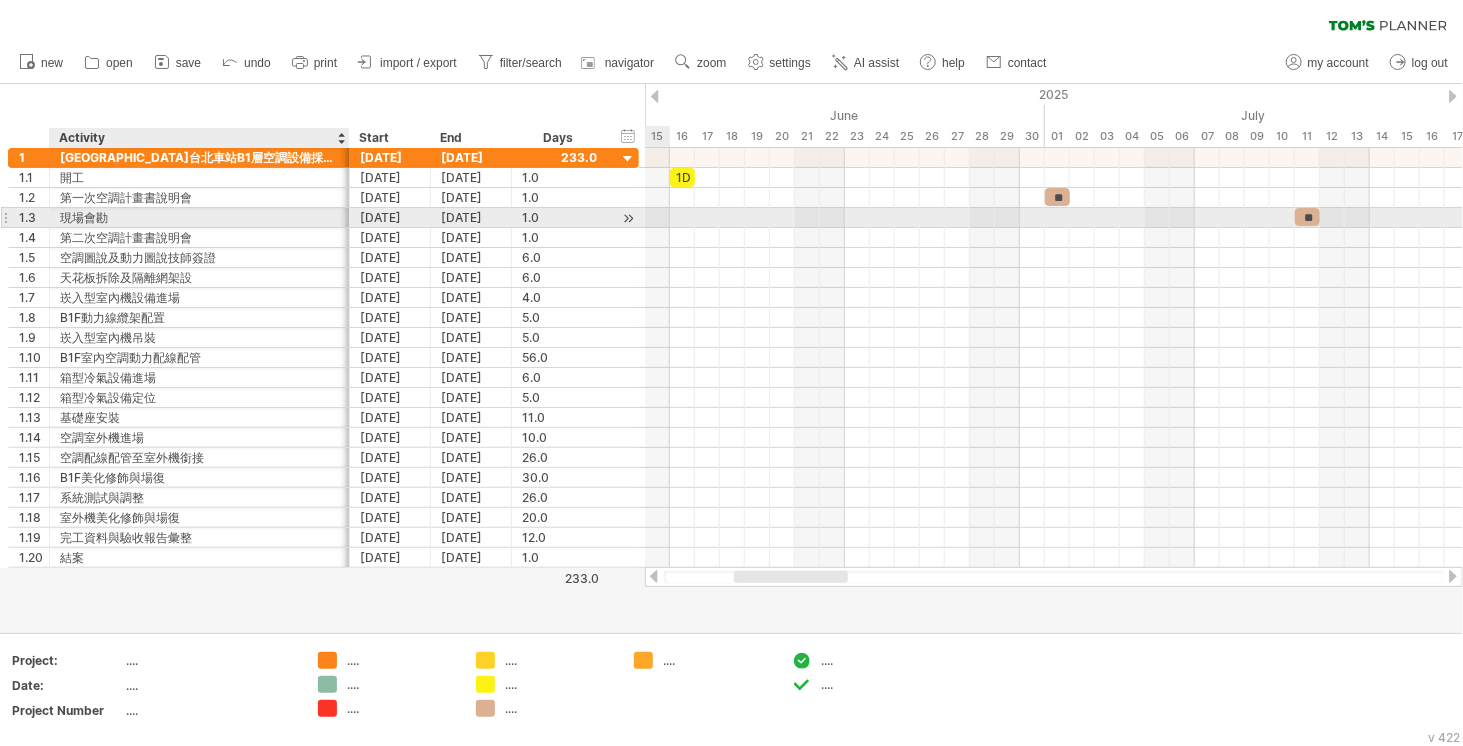 click on "現場會勘" at bounding box center (199, 217) 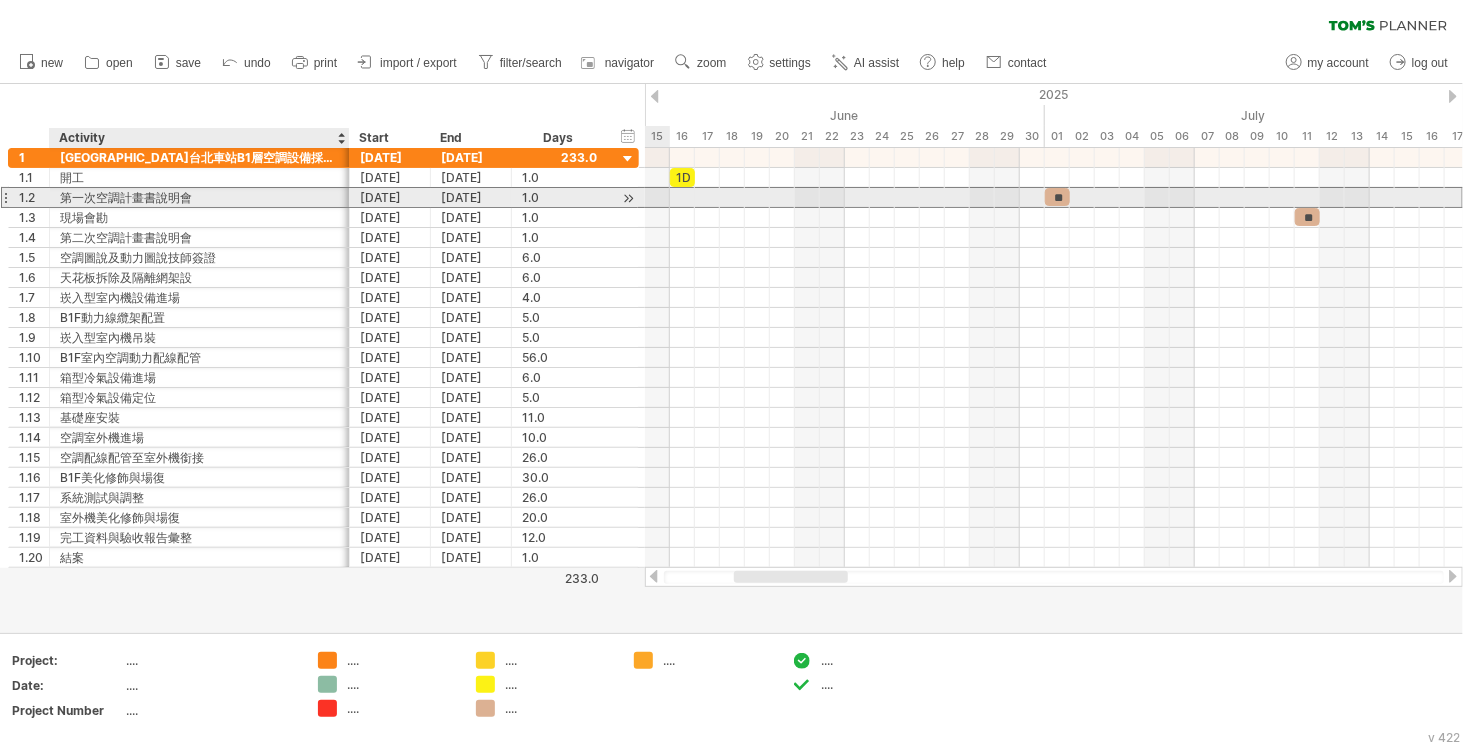 click on "第一次空調計畫書說明會" at bounding box center (199, 197) 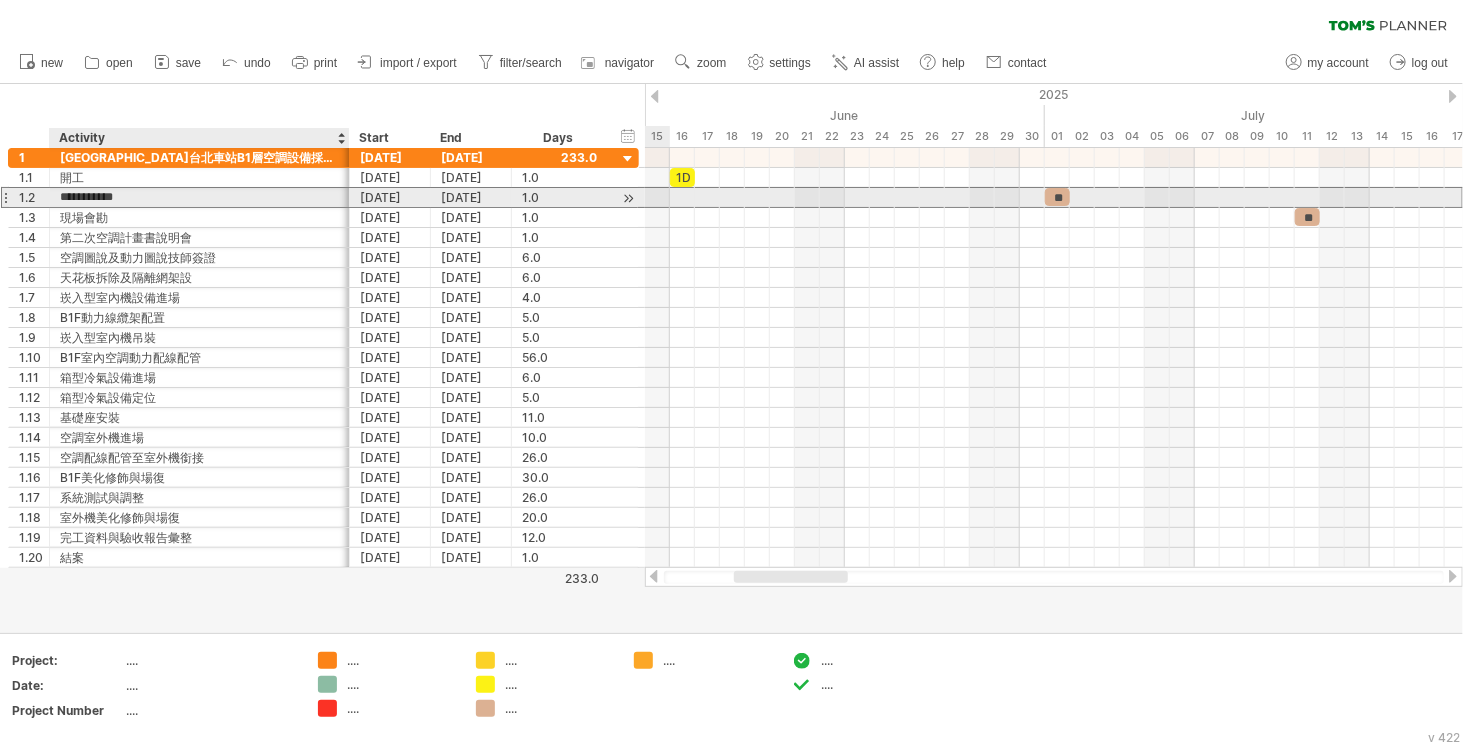 click on "**********" at bounding box center [199, 197] 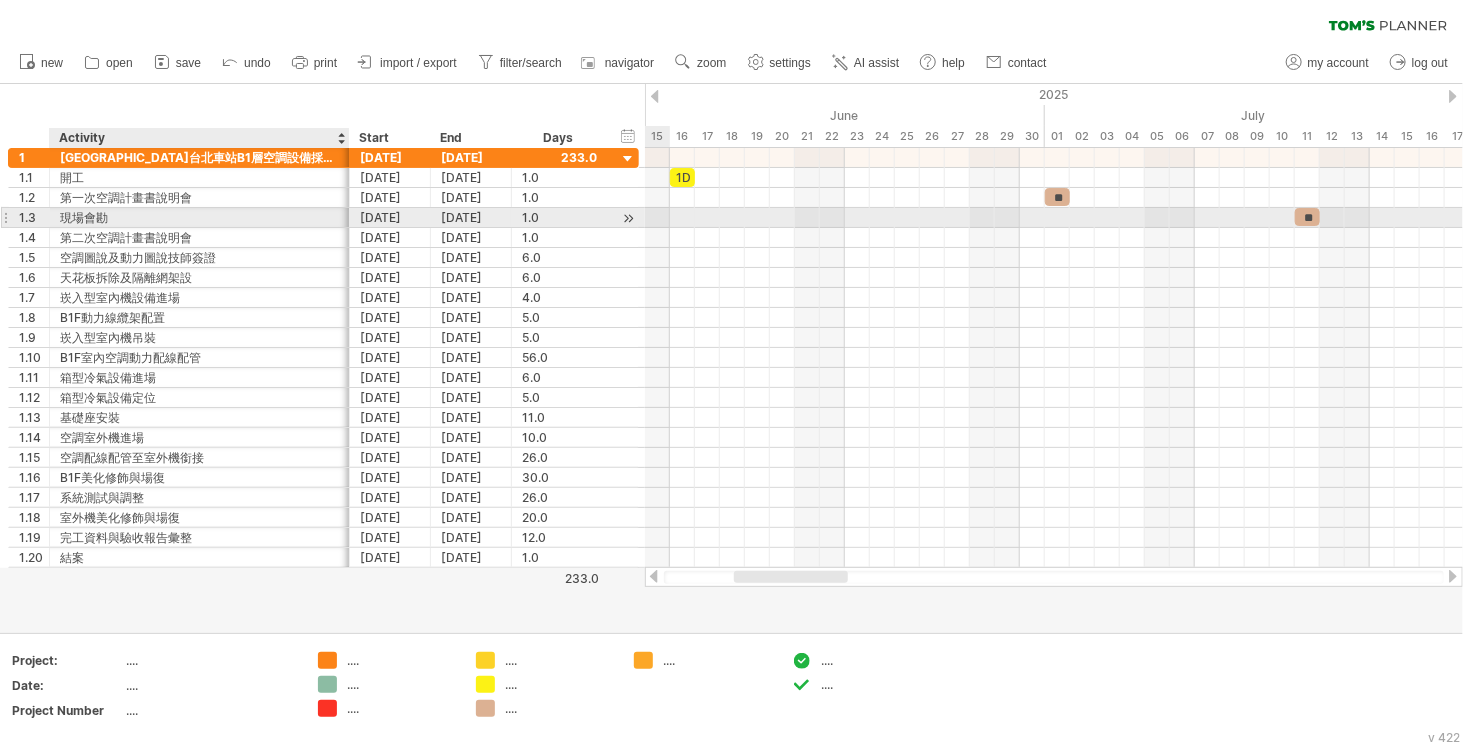 click on "現場會勘" at bounding box center [199, 217] 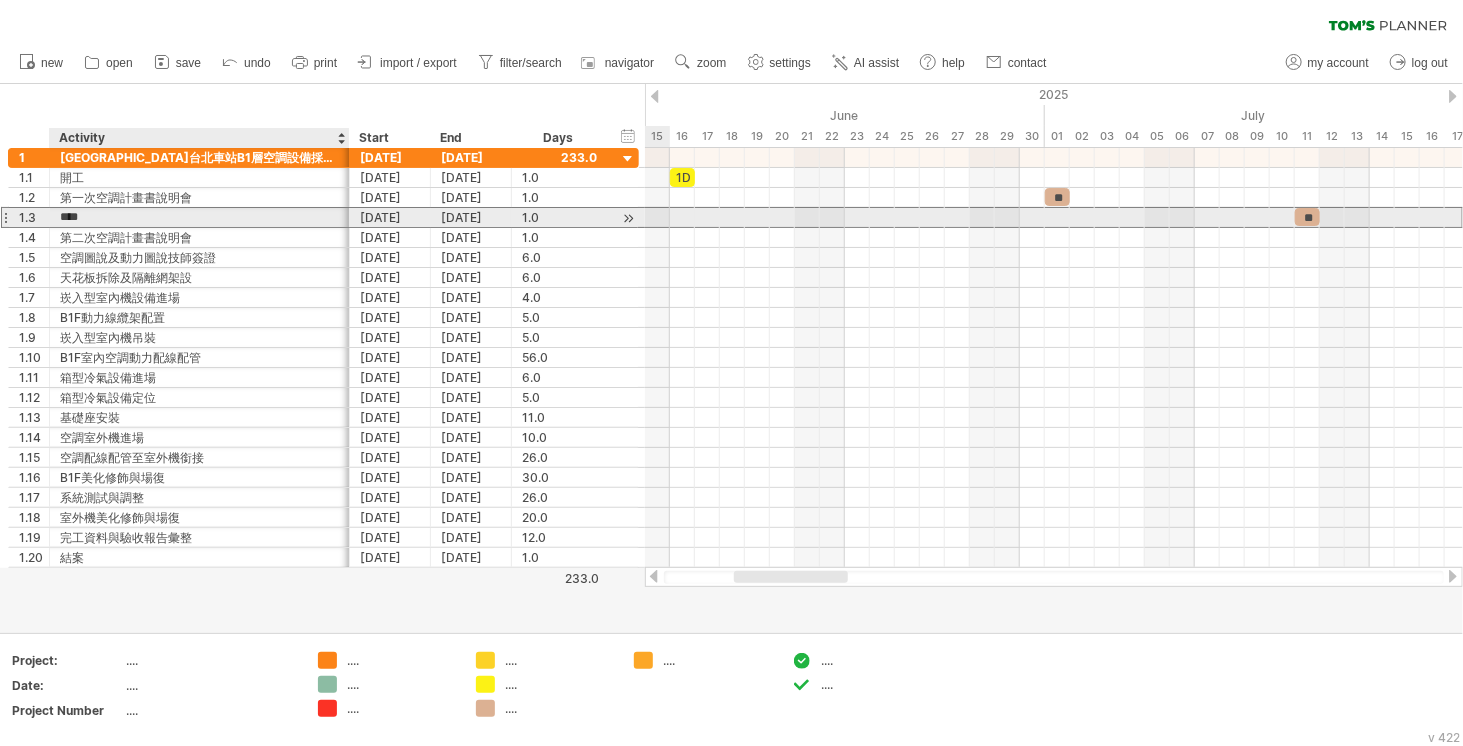 click on "****" at bounding box center (199, 217) 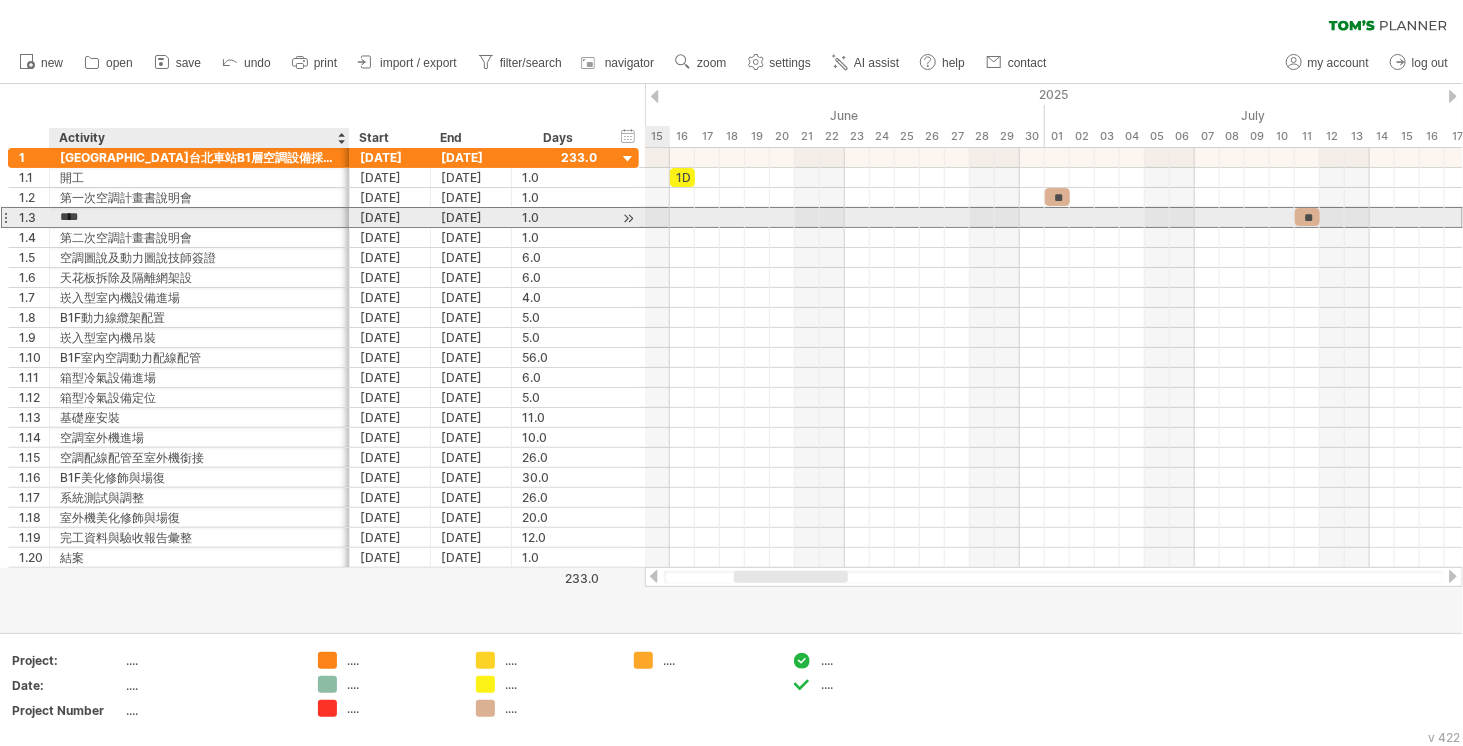 drag, startPoint x: 122, startPoint y: 215, endPoint x: 104, endPoint y: 216, distance: 18.027756 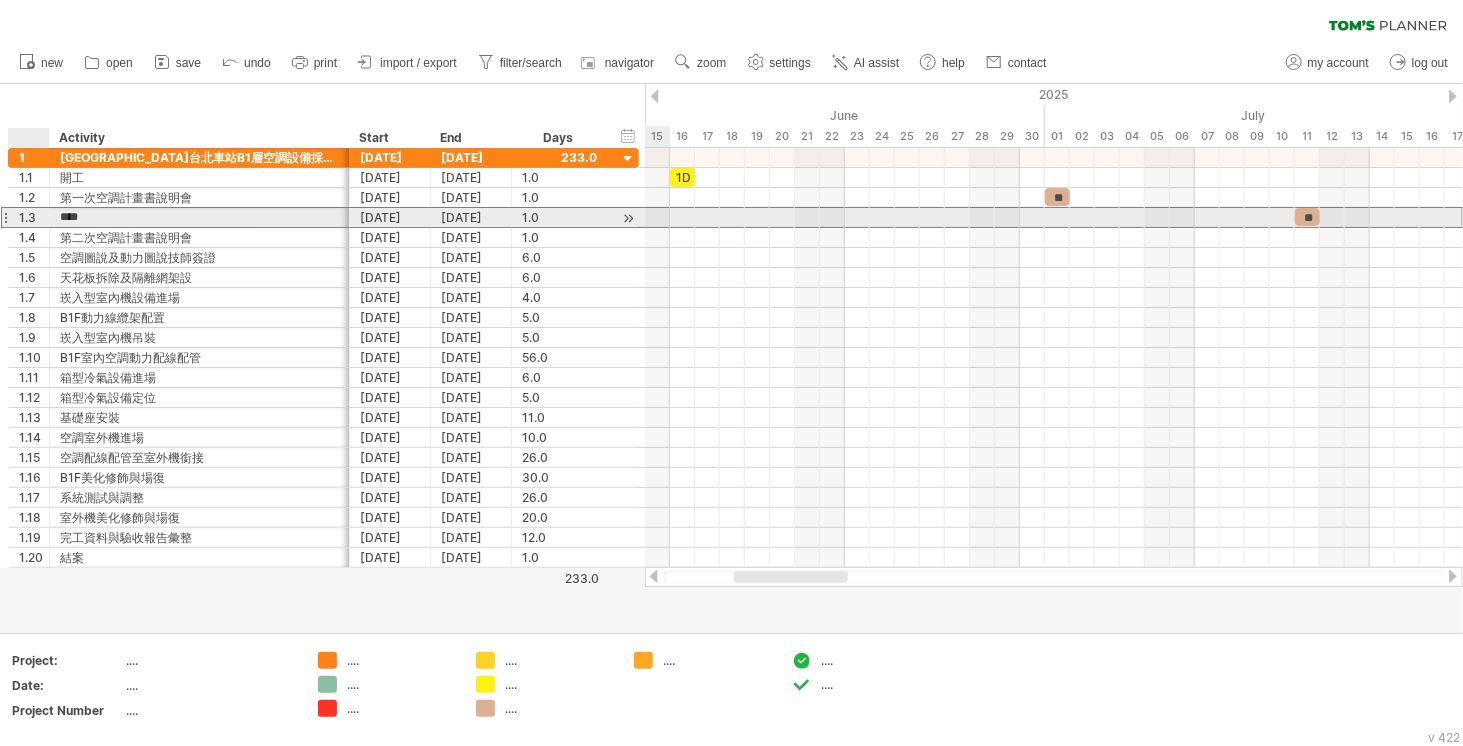 drag, startPoint x: 105, startPoint y: 216, endPoint x: 33, endPoint y: 218, distance: 72.02777 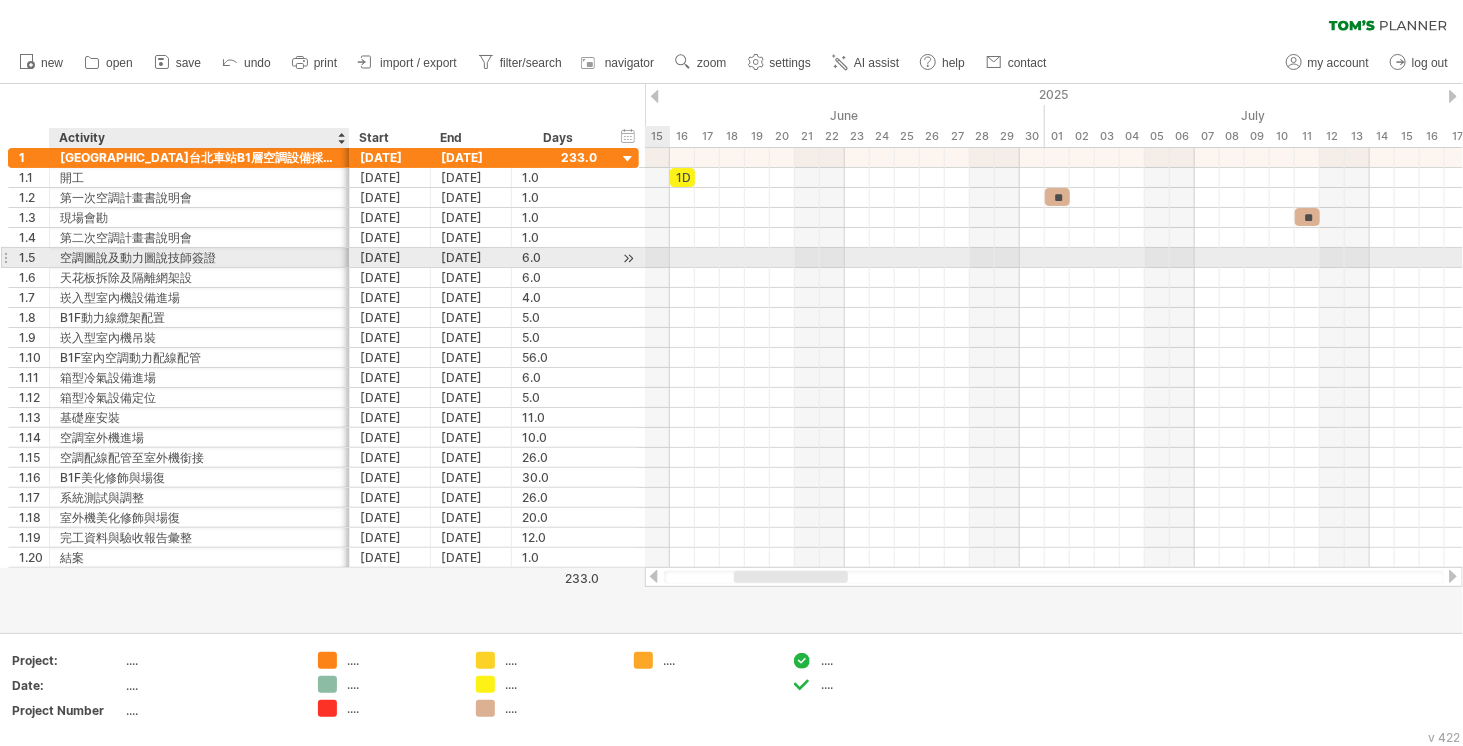 click on "空調圖說及動力圖說技師簽證" at bounding box center [199, 257] 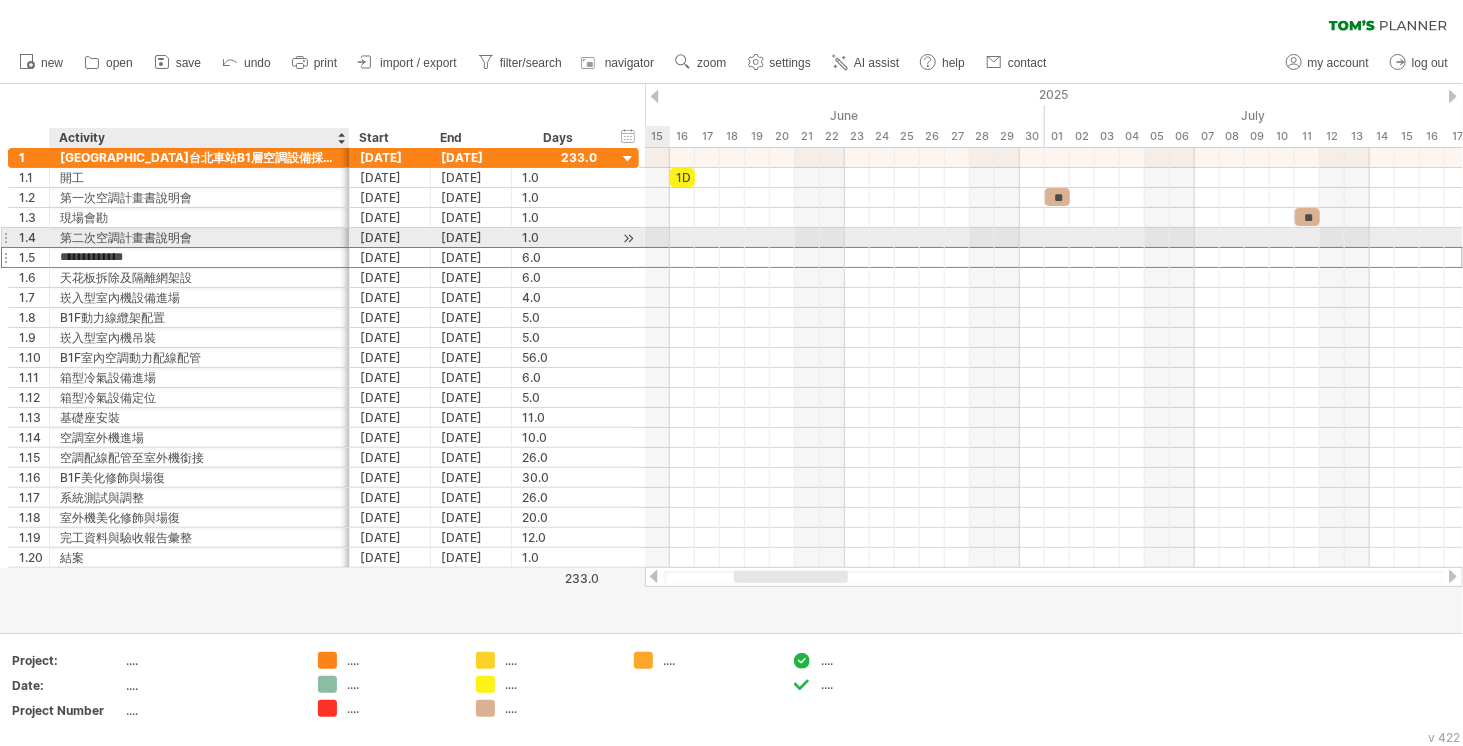 click on "第二次空調計畫書說明會" at bounding box center (199, 237) 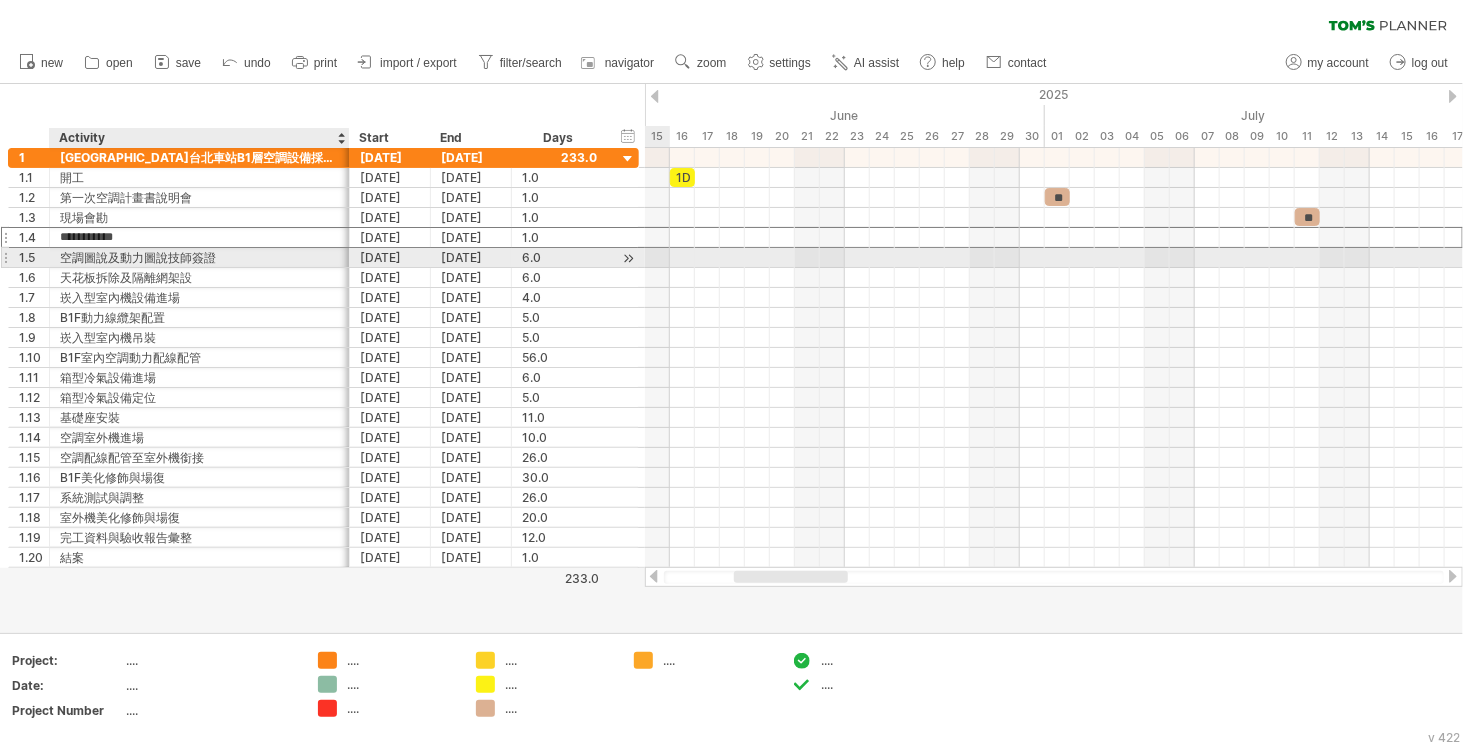 click on "空調圖說及動力圖說技師簽證" at bounding box center [199, 257] 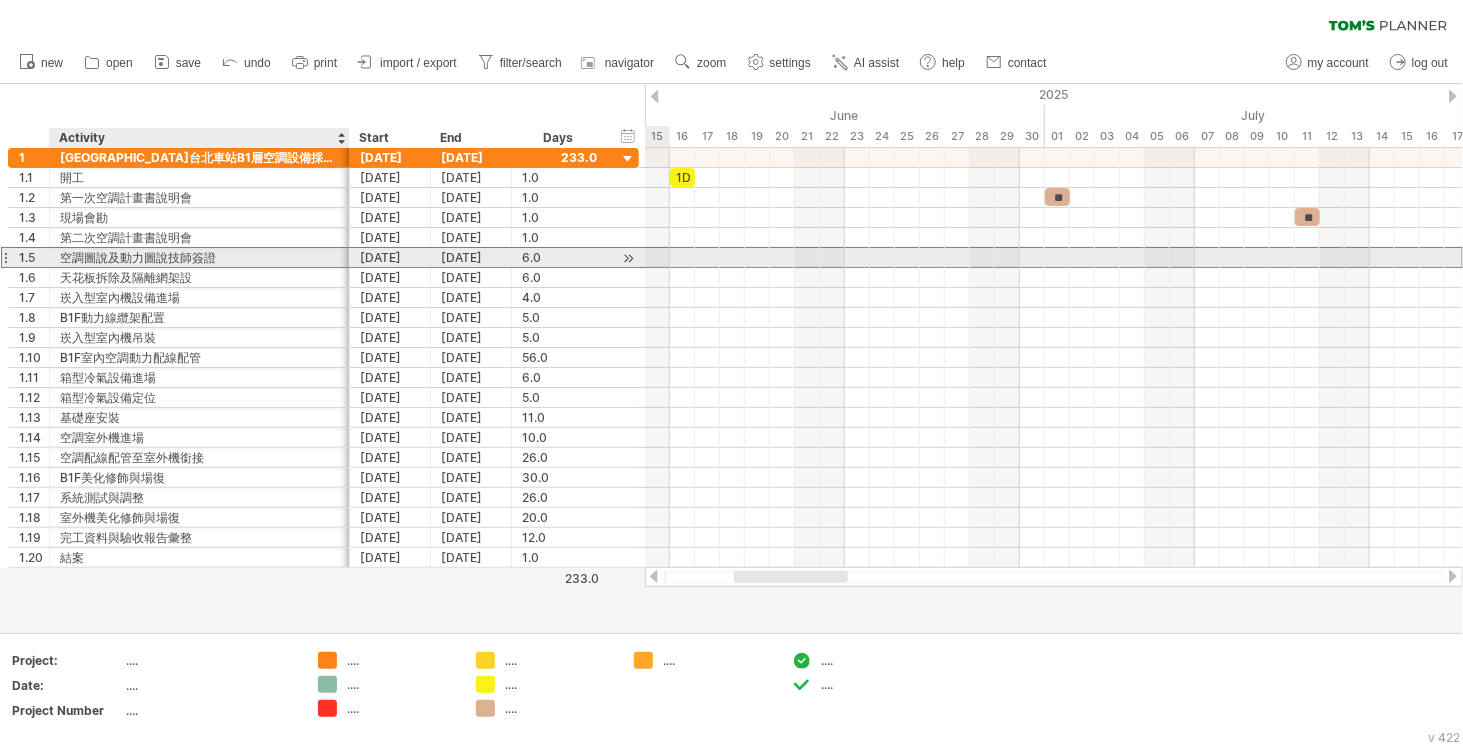click on "空調圖說及動力圖說技師簽證" at bounding box center (199, 257) 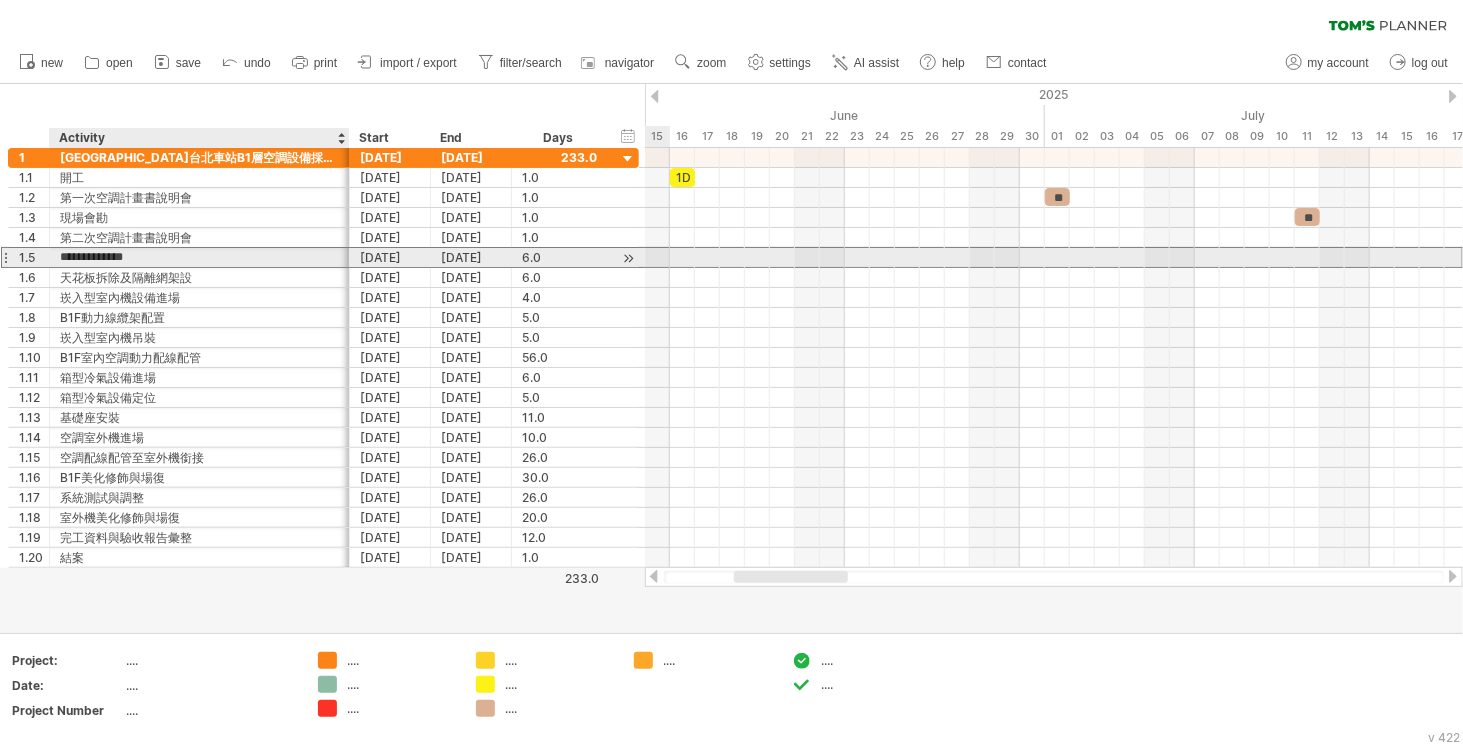 click on "**********" at bounding box center [199, 257] 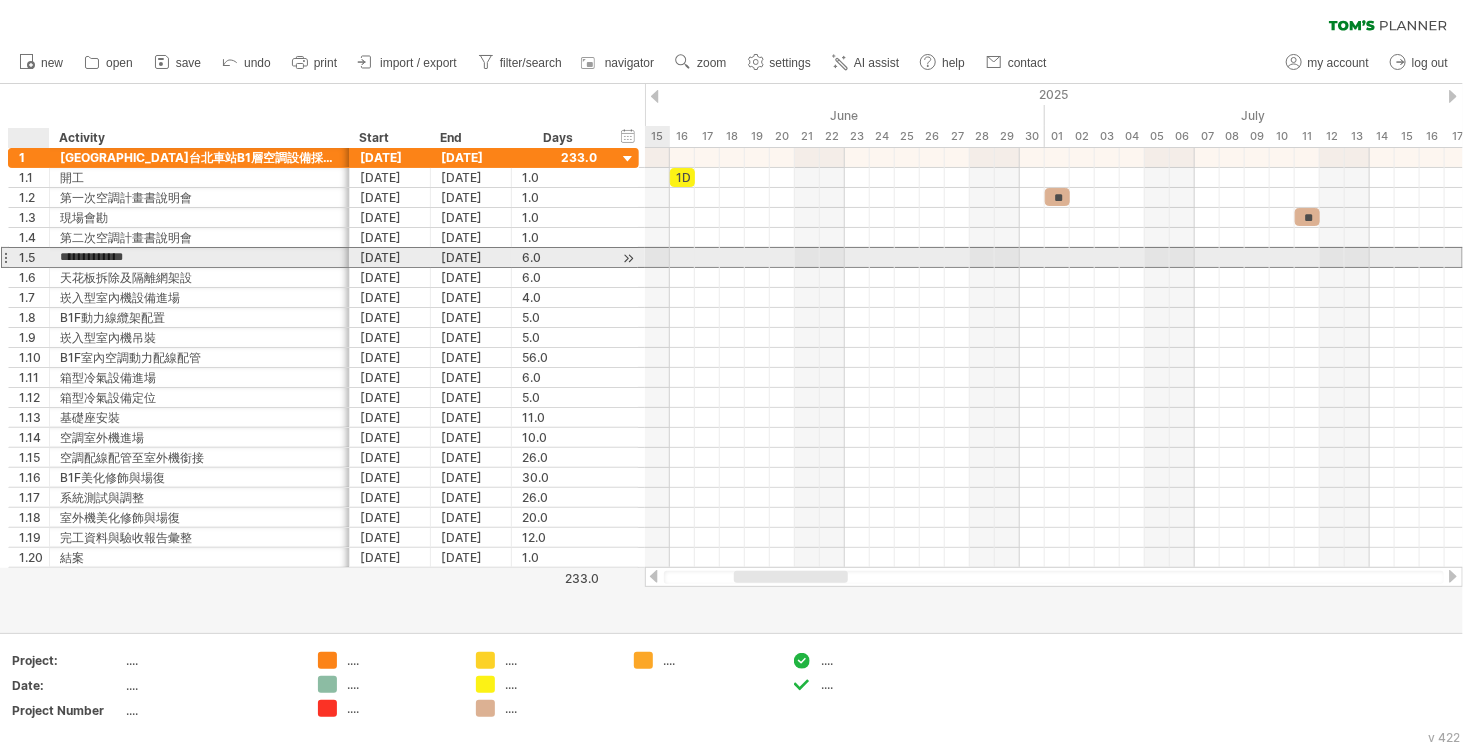 drag, startPoint x: 215, startPoint y: 253, endPoint x: 55, endPoint y: 257, distance: 160.04999 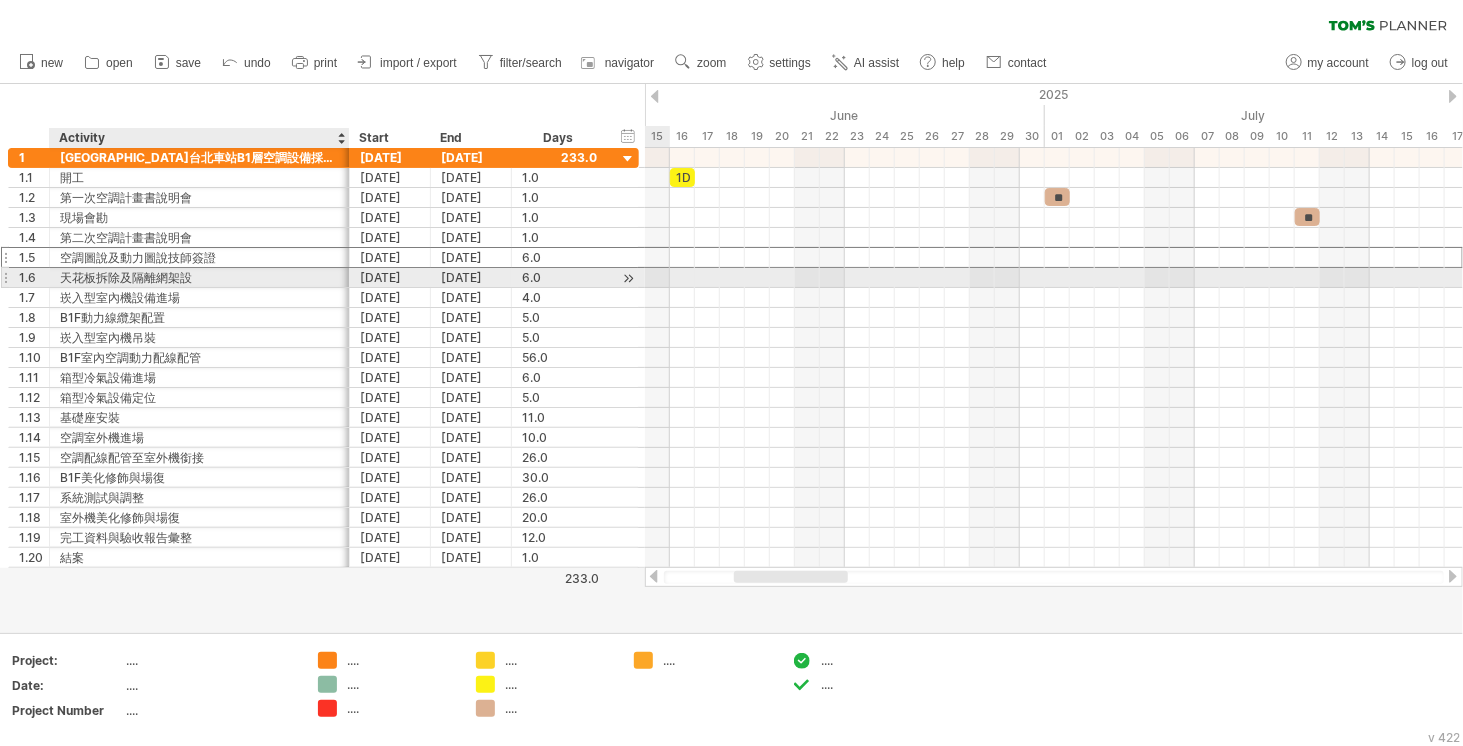 click on "天花板拆除及隔離網架設" at bounding box center [199, 277] 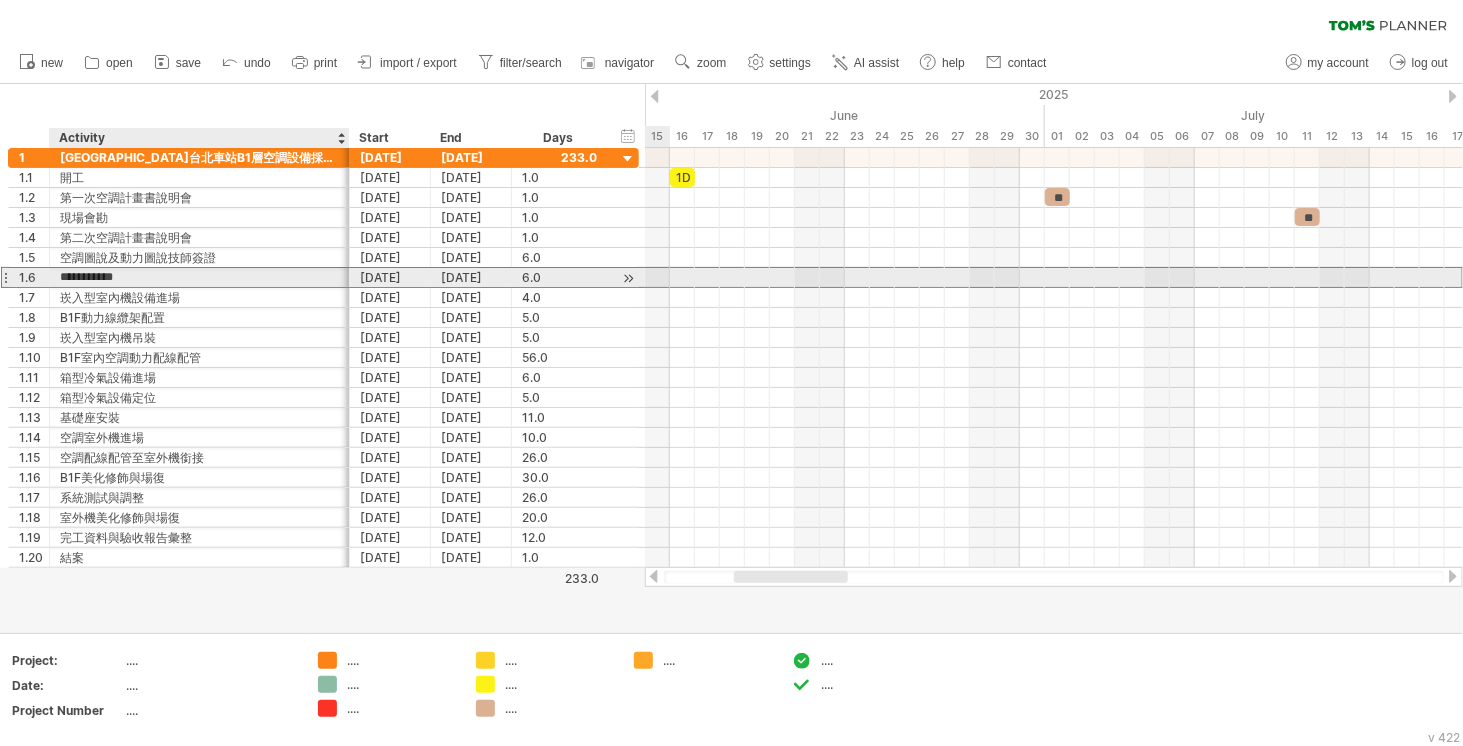 click on "**********" at bounding box center [199, 277] 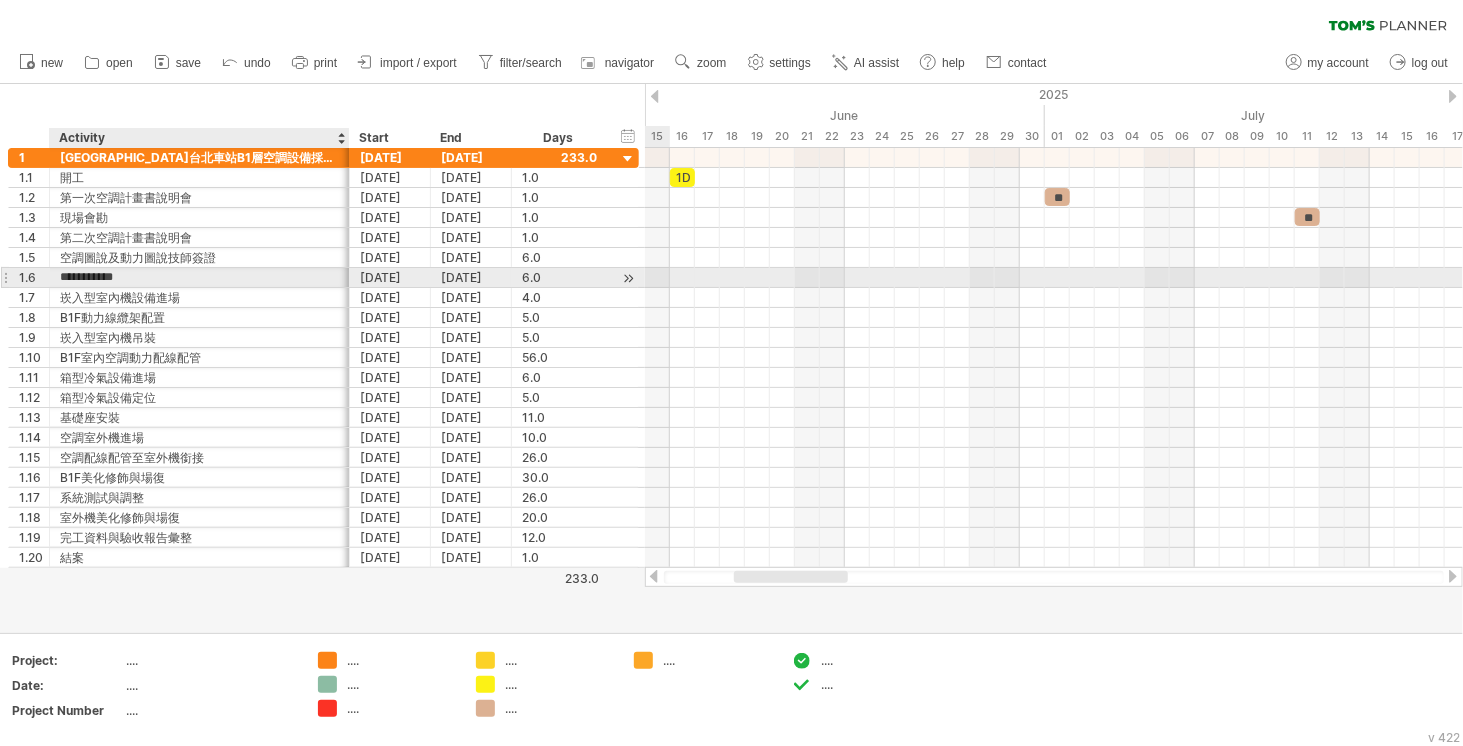 click on "**********" at bounding box center [199, 277] 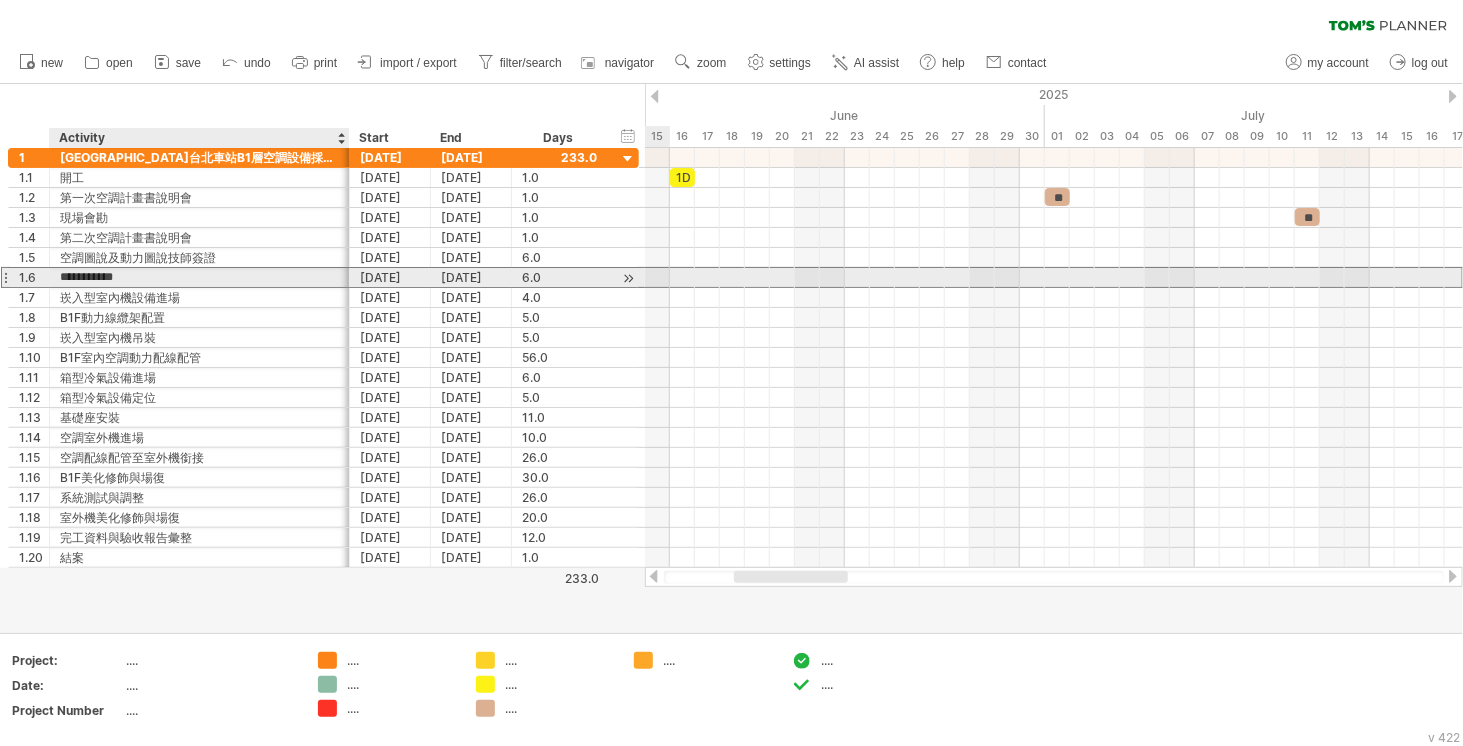 click on "**********" at bounding box center [199, 277] 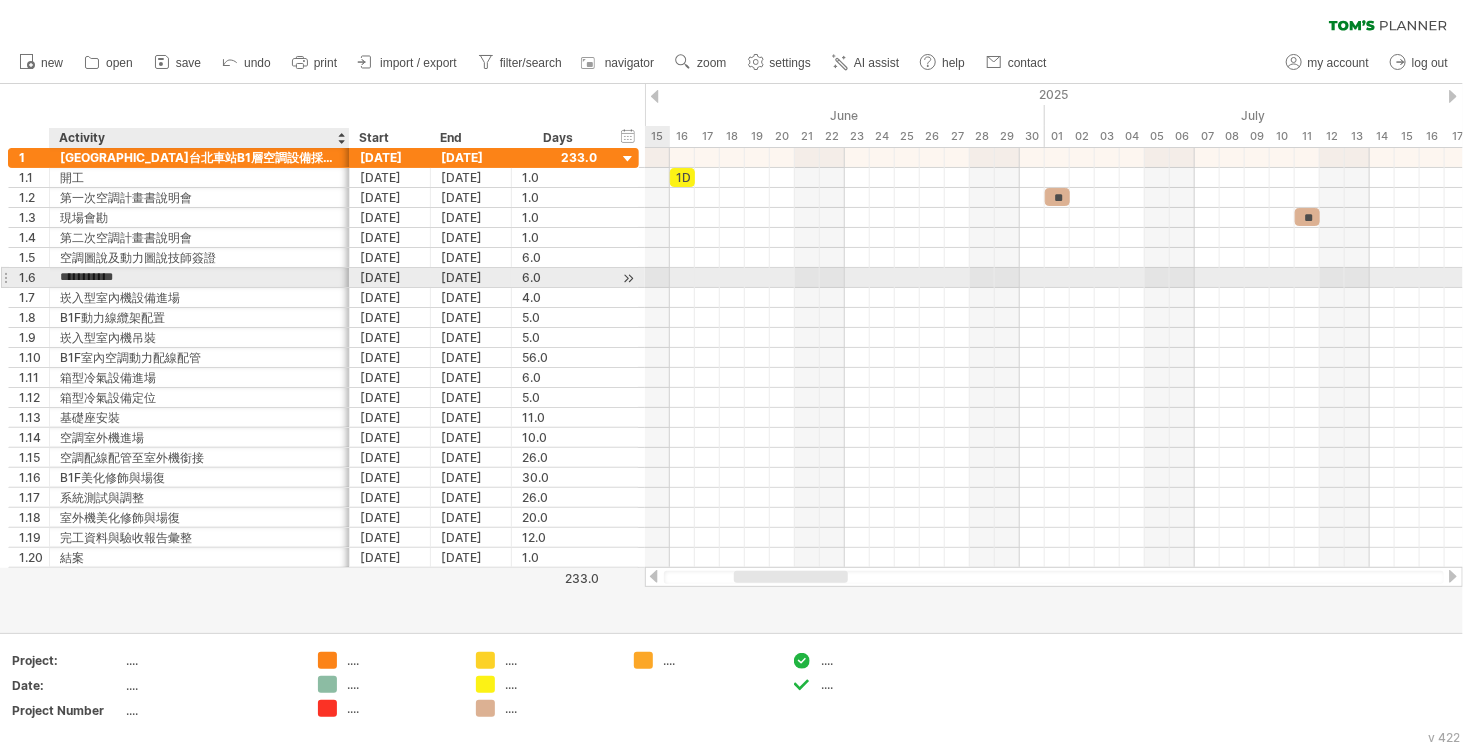 click on "**********" at bounding box center [199, 277] 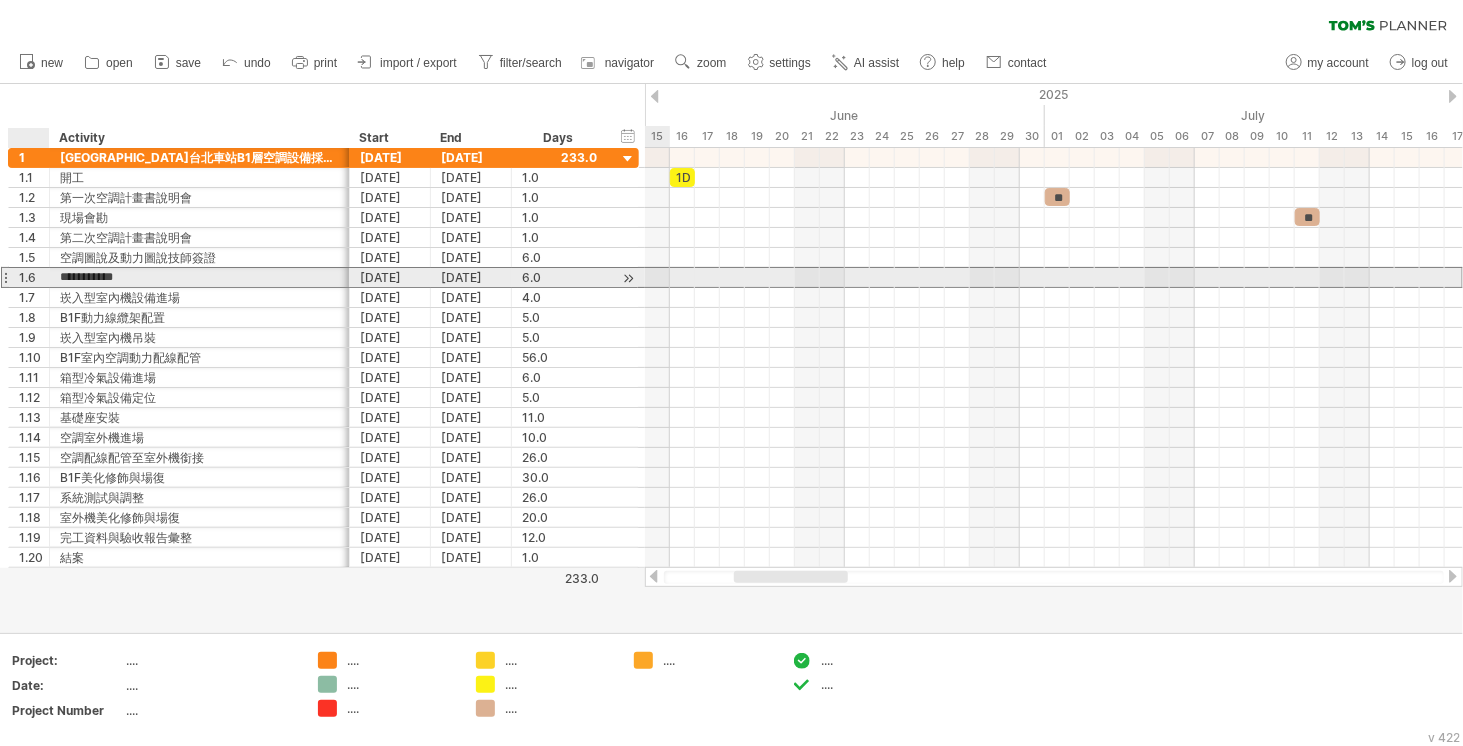 drag, startPoint x: 193, startPoint y: 273, endPoint x: 59, endPoint y: 272, distance: 134.00374 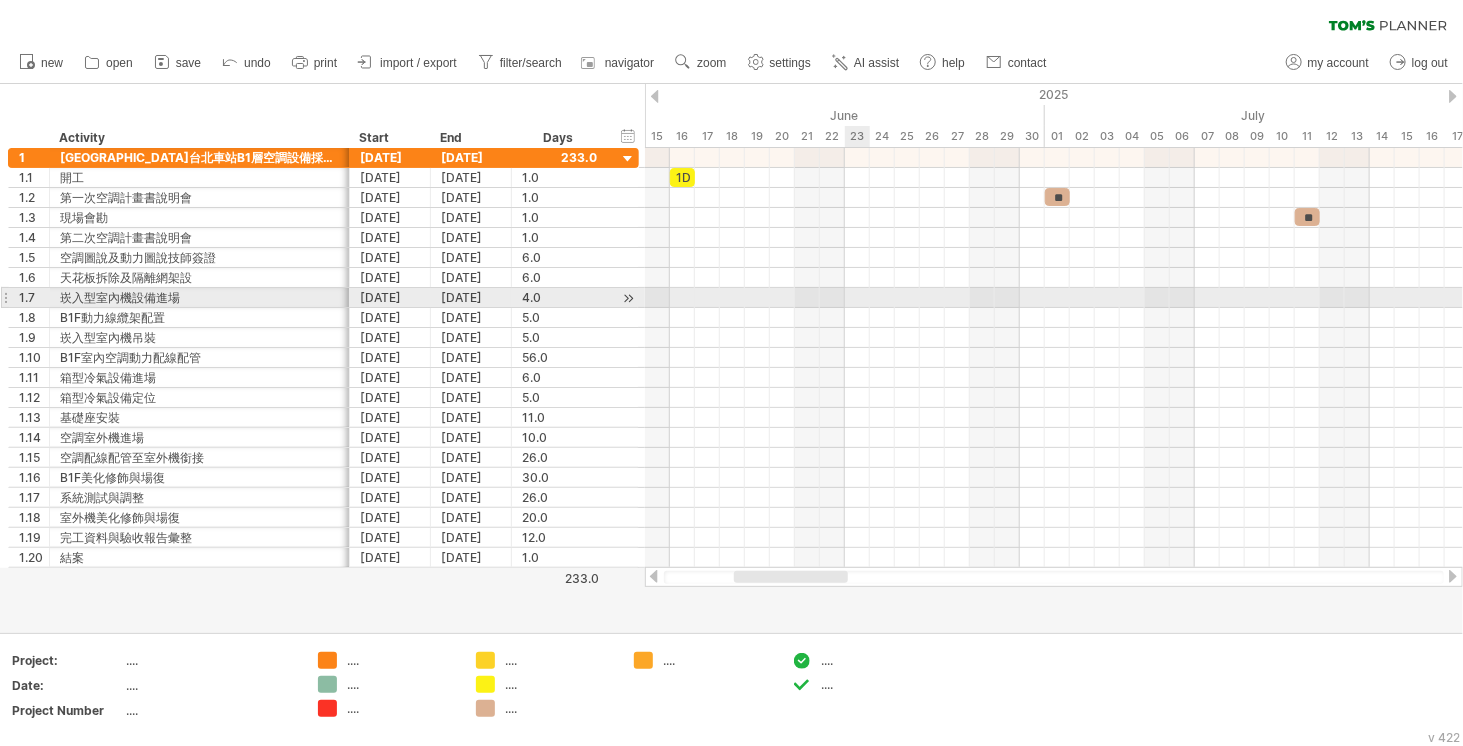 click at bounding box center (1054, 298) 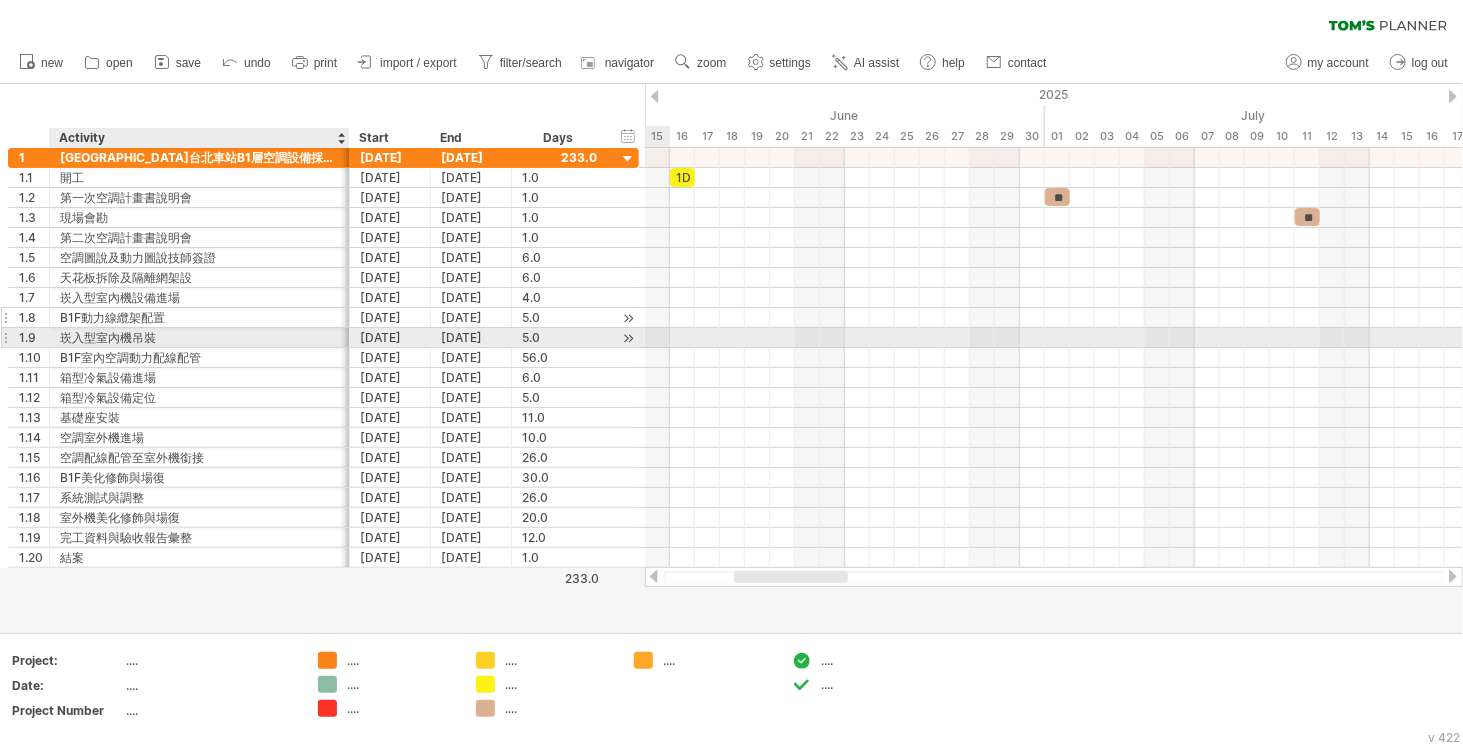 click on "B1F動力線纜架配置" at bounding box center (199, 317) 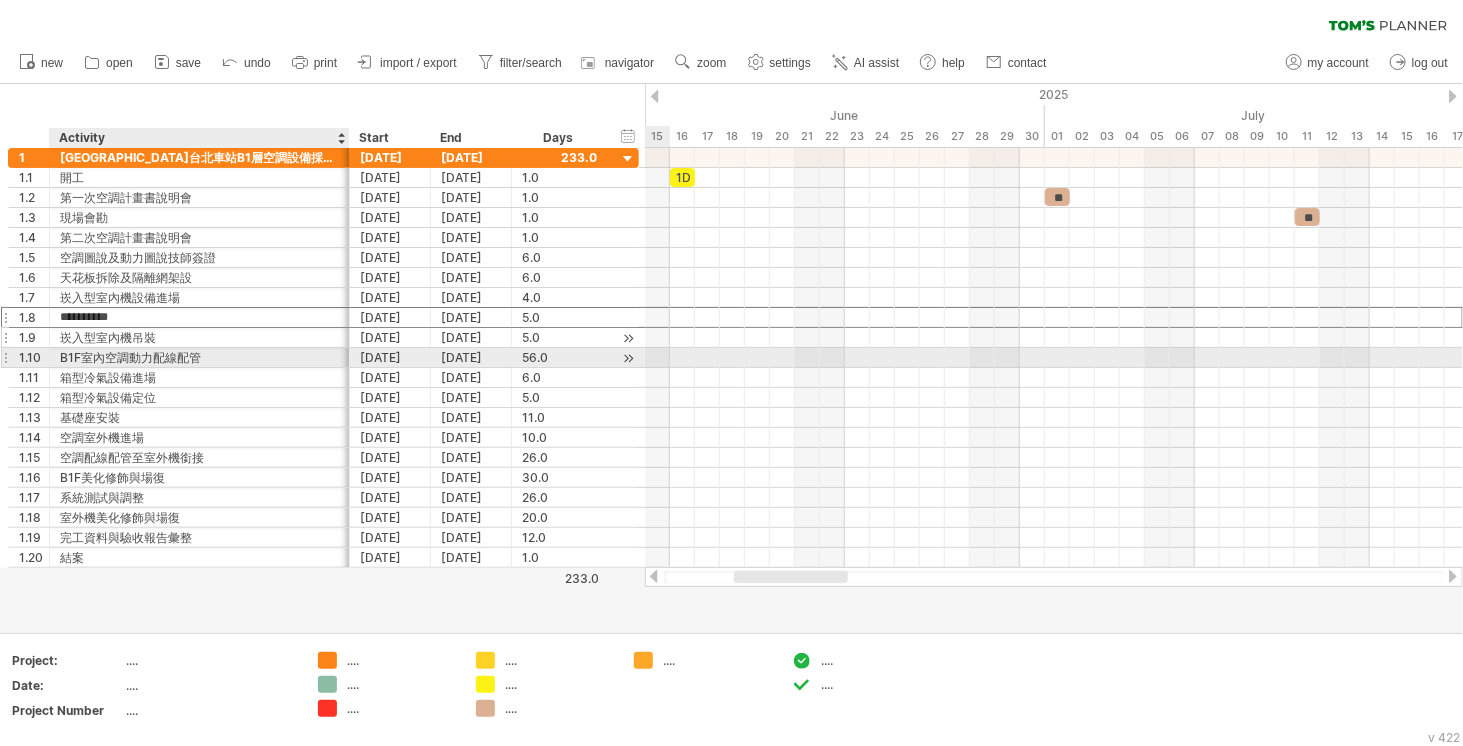 drag, startPoint x: 225, startPoint y: 313, endPoint x: 225, endPoint y: 333, distance: 20 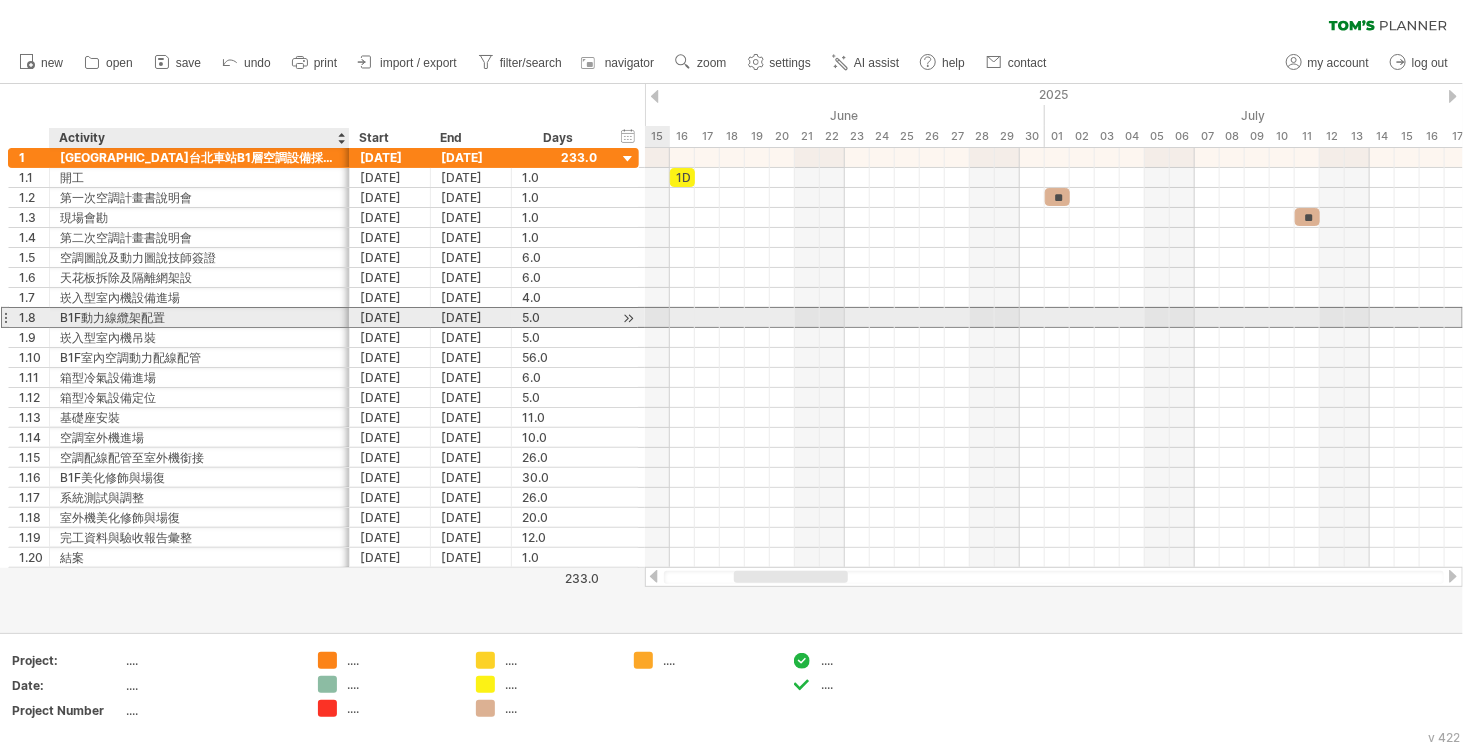 drag, startPoint x: 169, startPoint y: 316, endPoint x: 119, endPoint y: 317, distance: 50.01 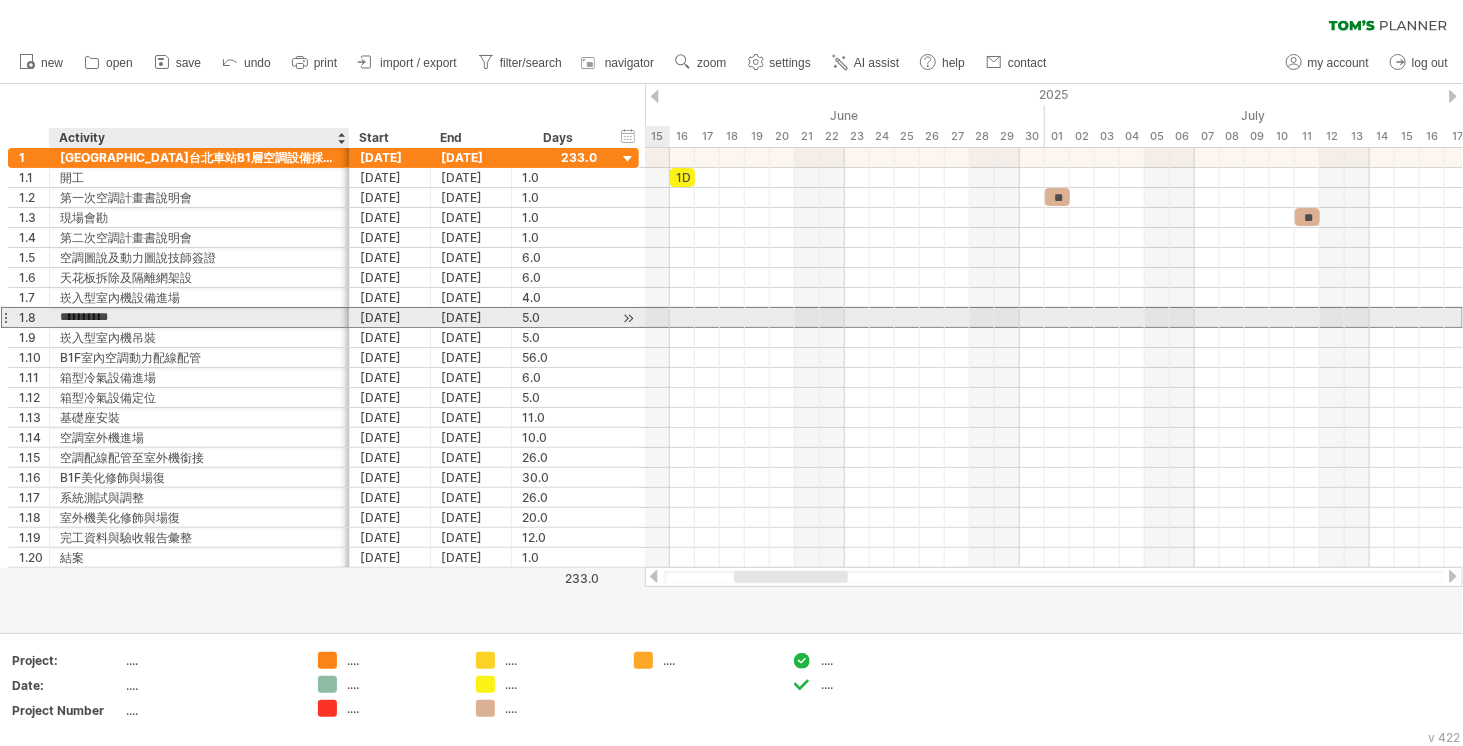 click on "**********" at bounding box center [199, 317] 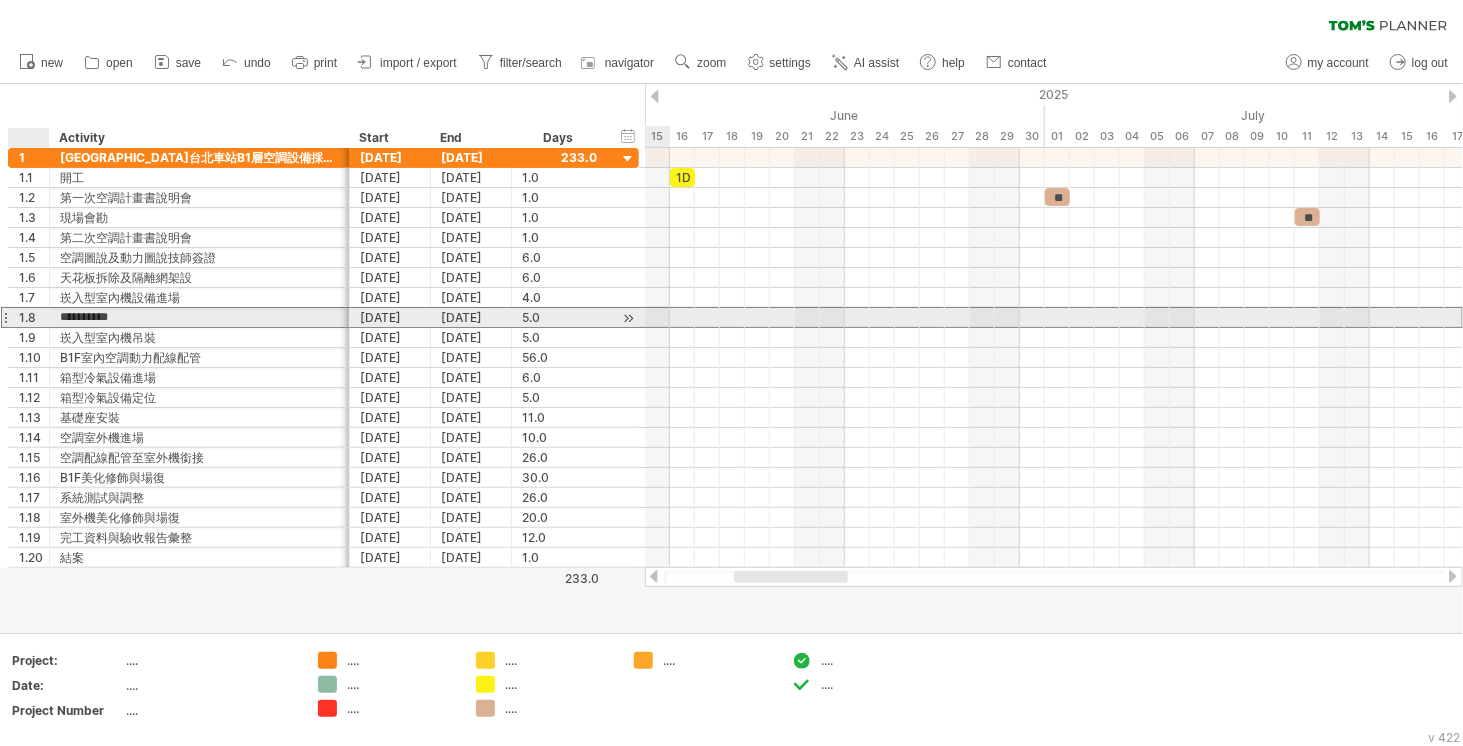 drag, startPoint x: 173, startPoint y: 316, endPoint x: 48, endPoint y: 320, distance: 125.06398 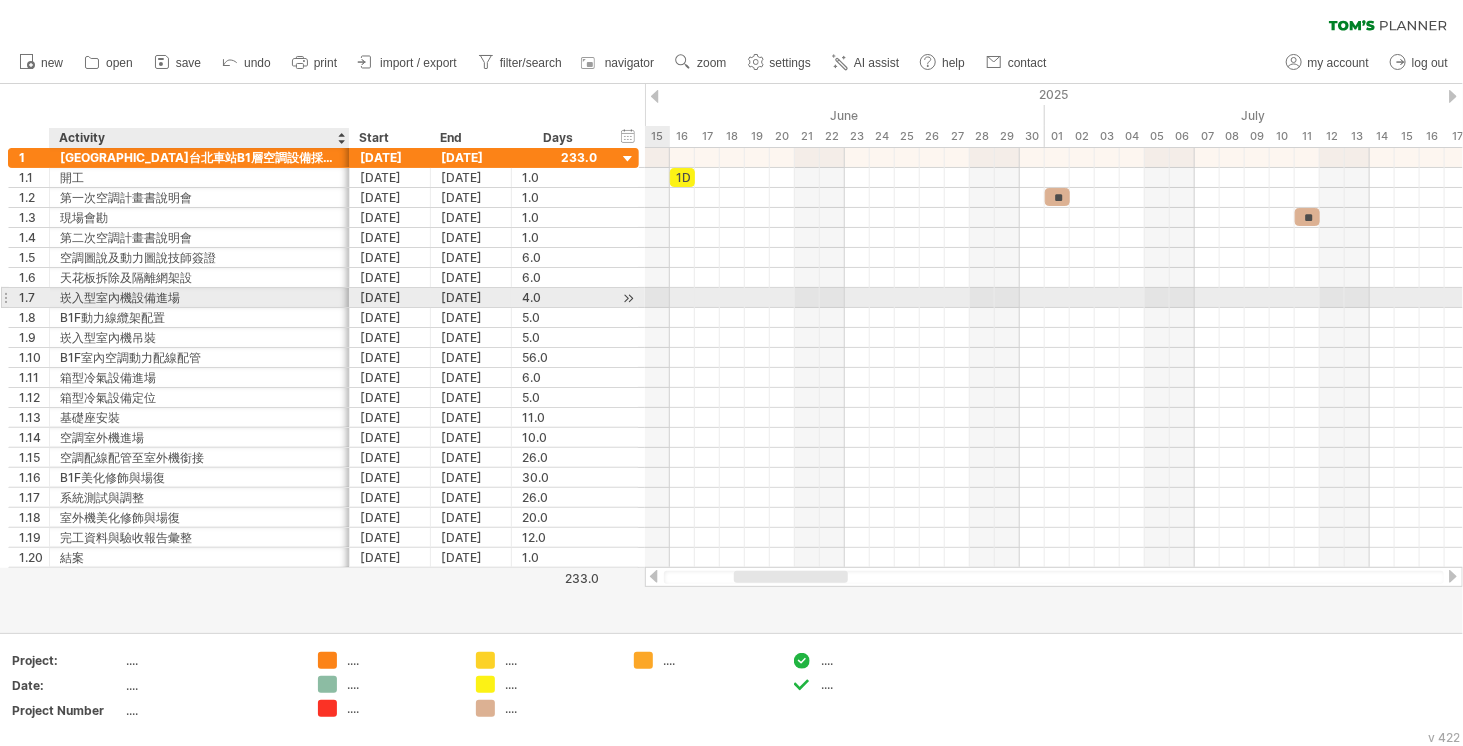 click on "崁入型室內機設備進場" at bounding box center [199, 297] 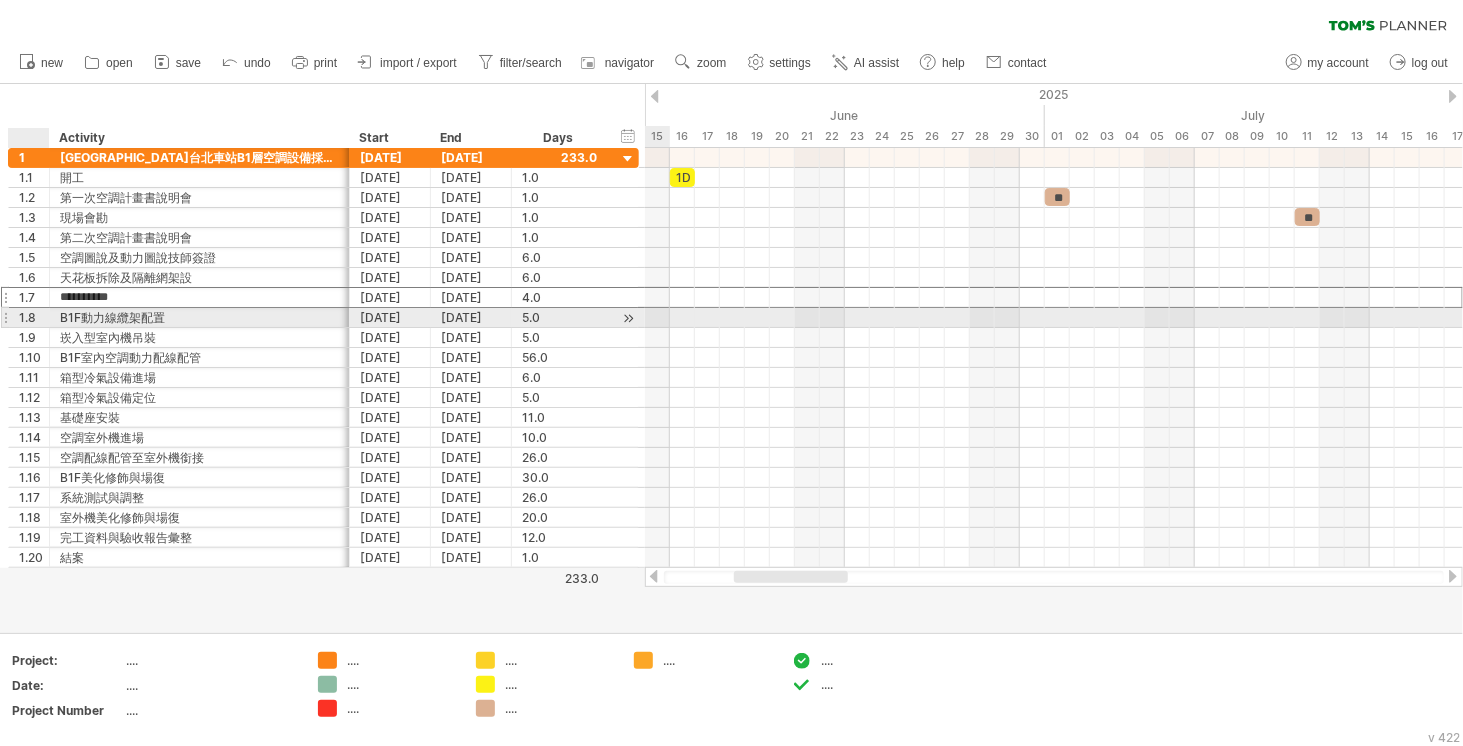 drag, startPoint x: 209, startPoint y: 299, endPoint x: 51, endPoint y: 308, distance: 158.25612 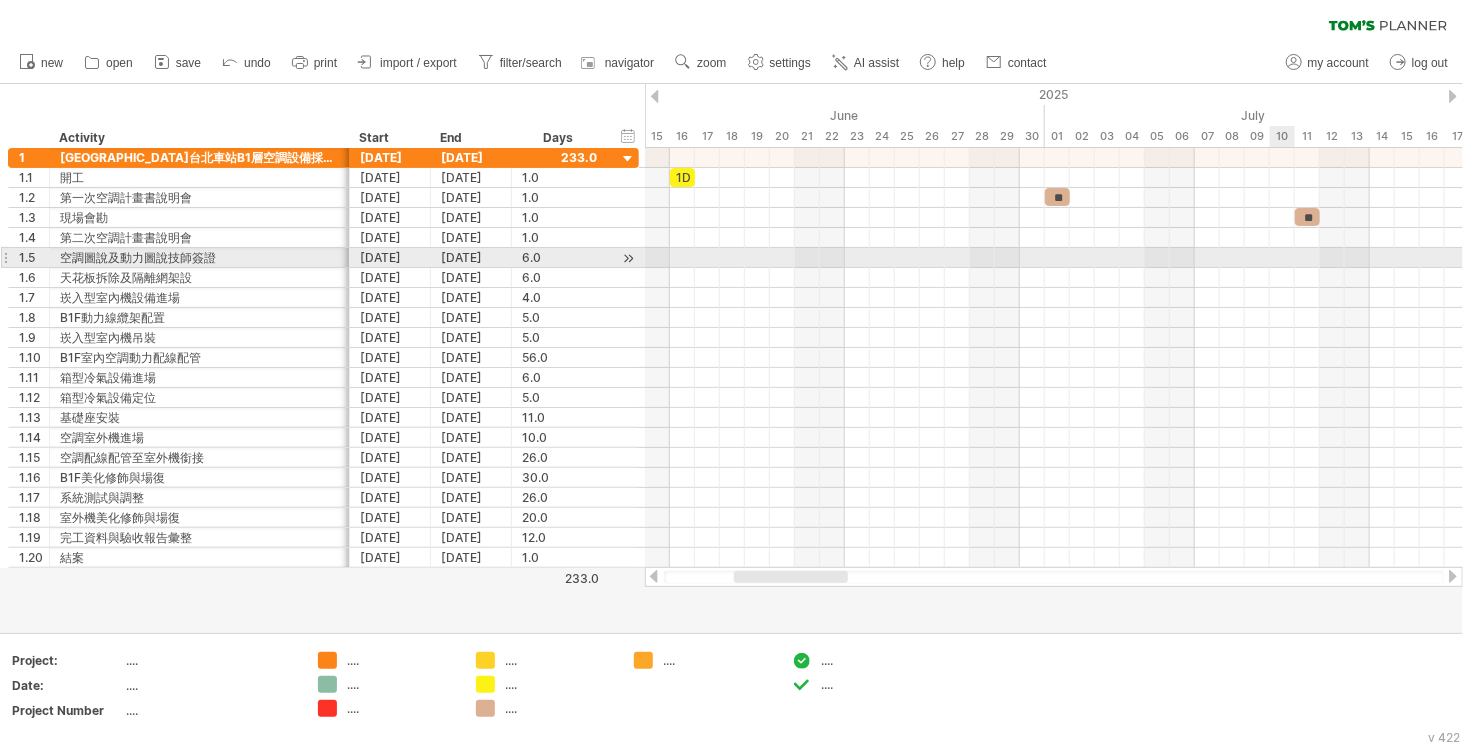 click at bounding box center [1054, 258] 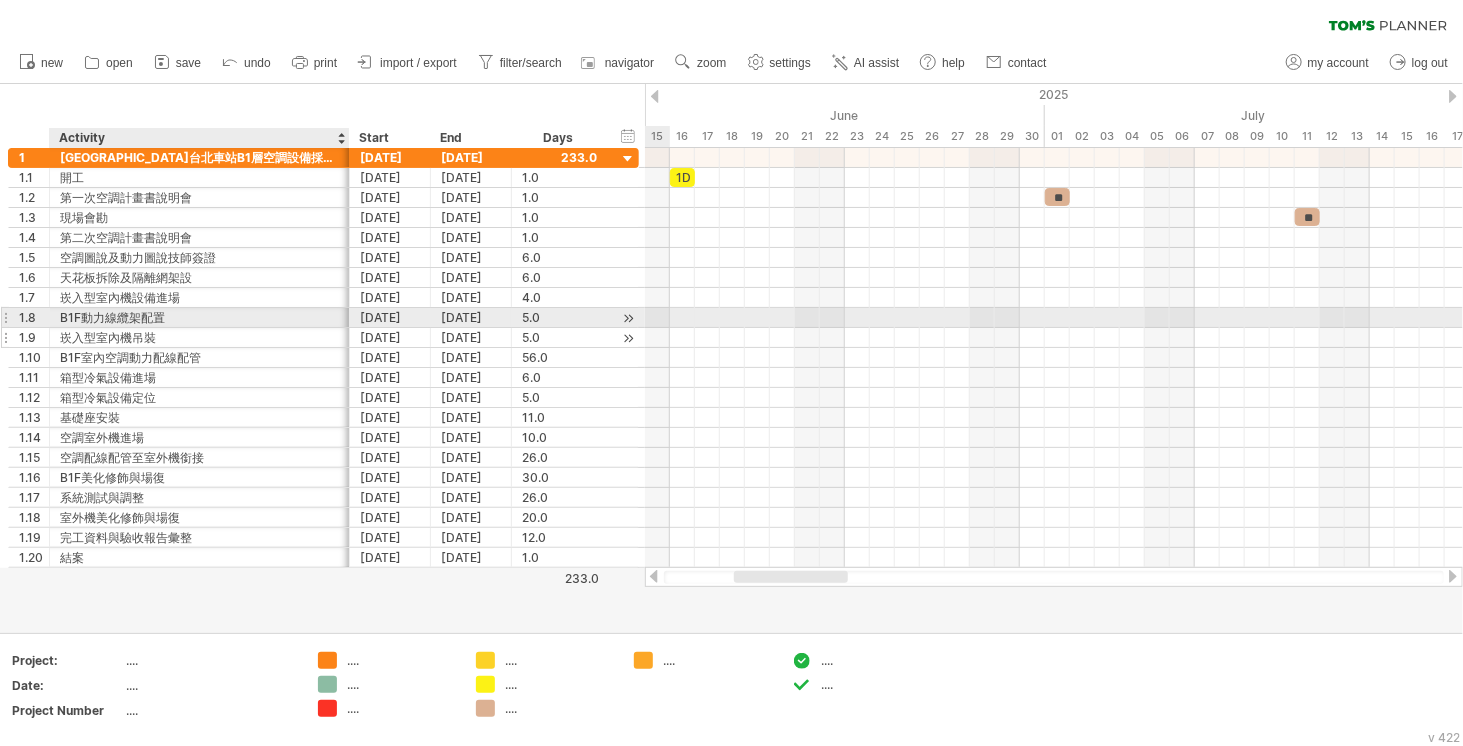 click on "崁入型室內機吊裝" at bounding box center (199, 337) 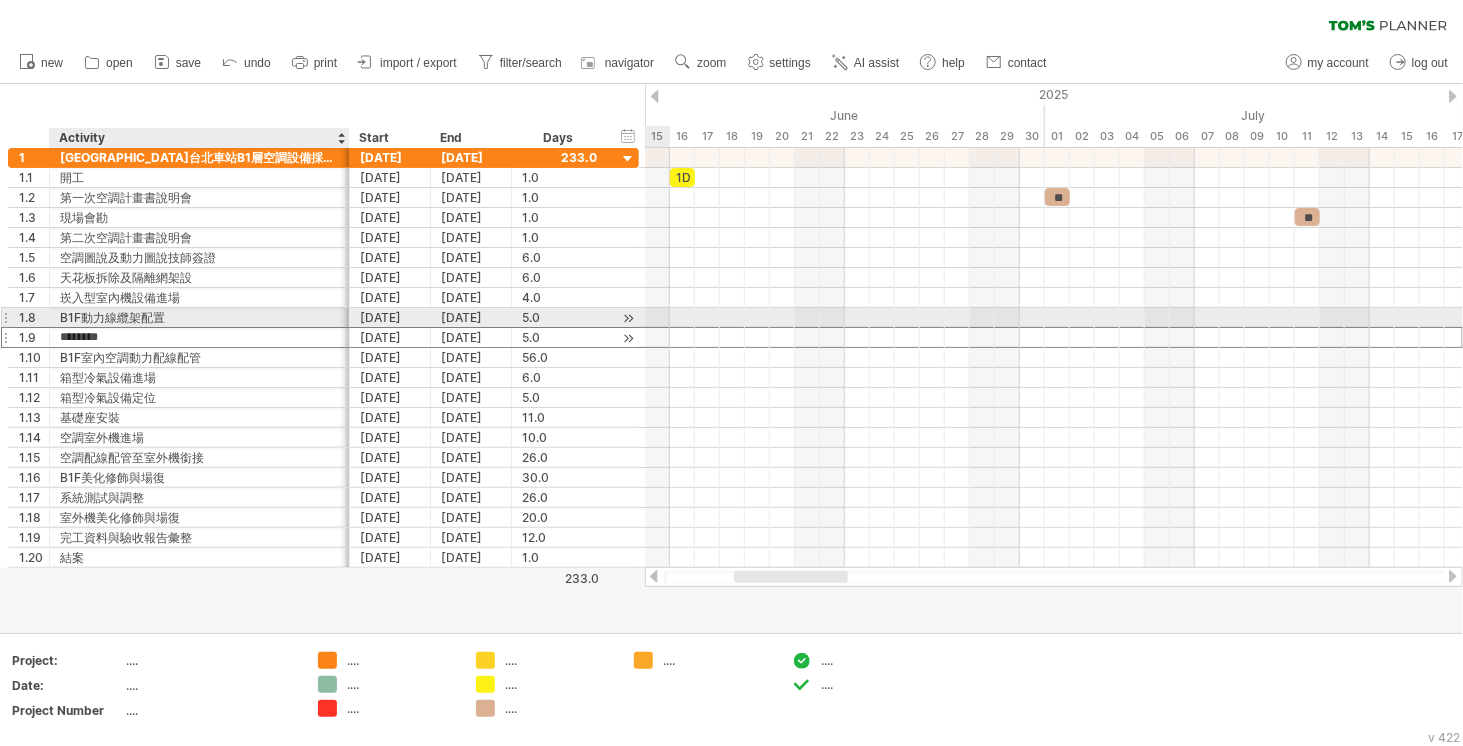 click on "********" at bounding box center (199, 337) 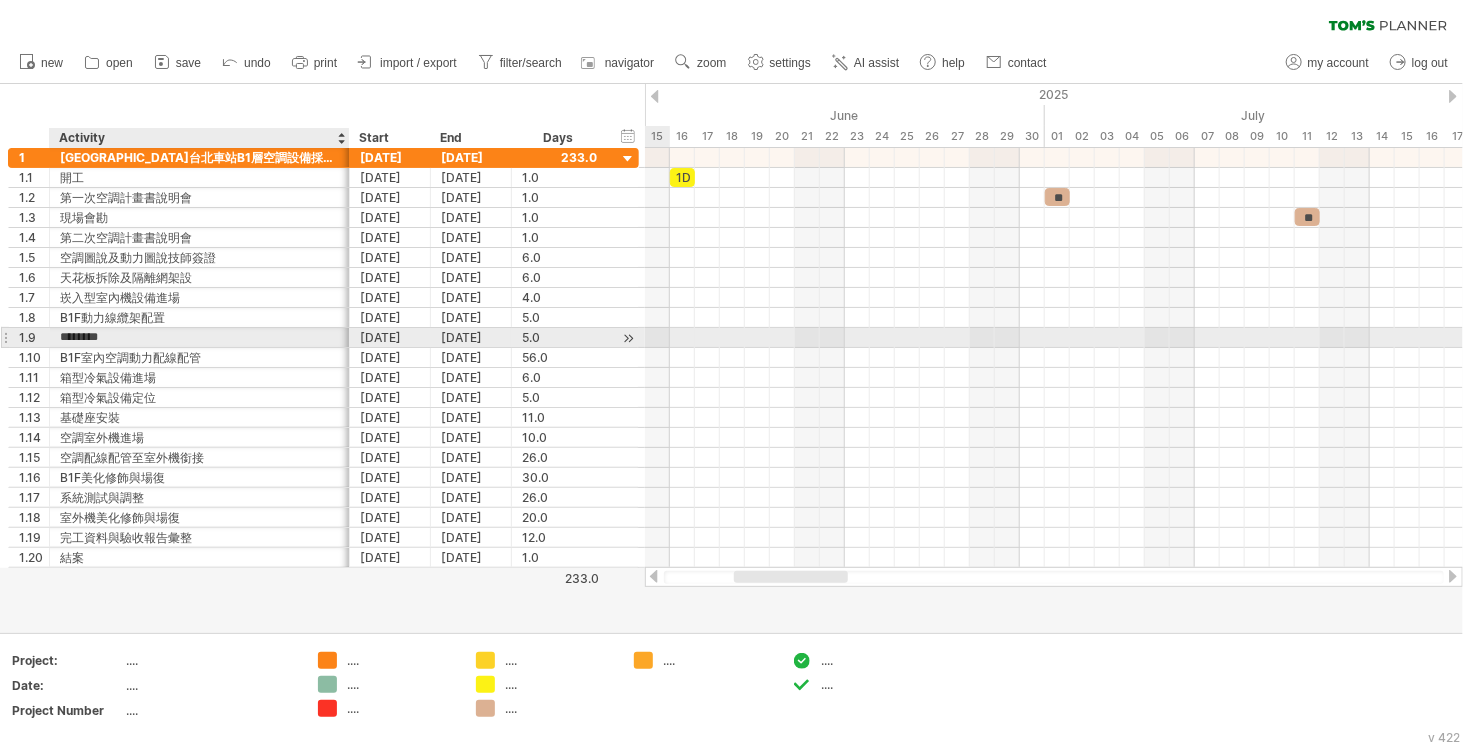 click on "********" at bounding box center (199, 337) 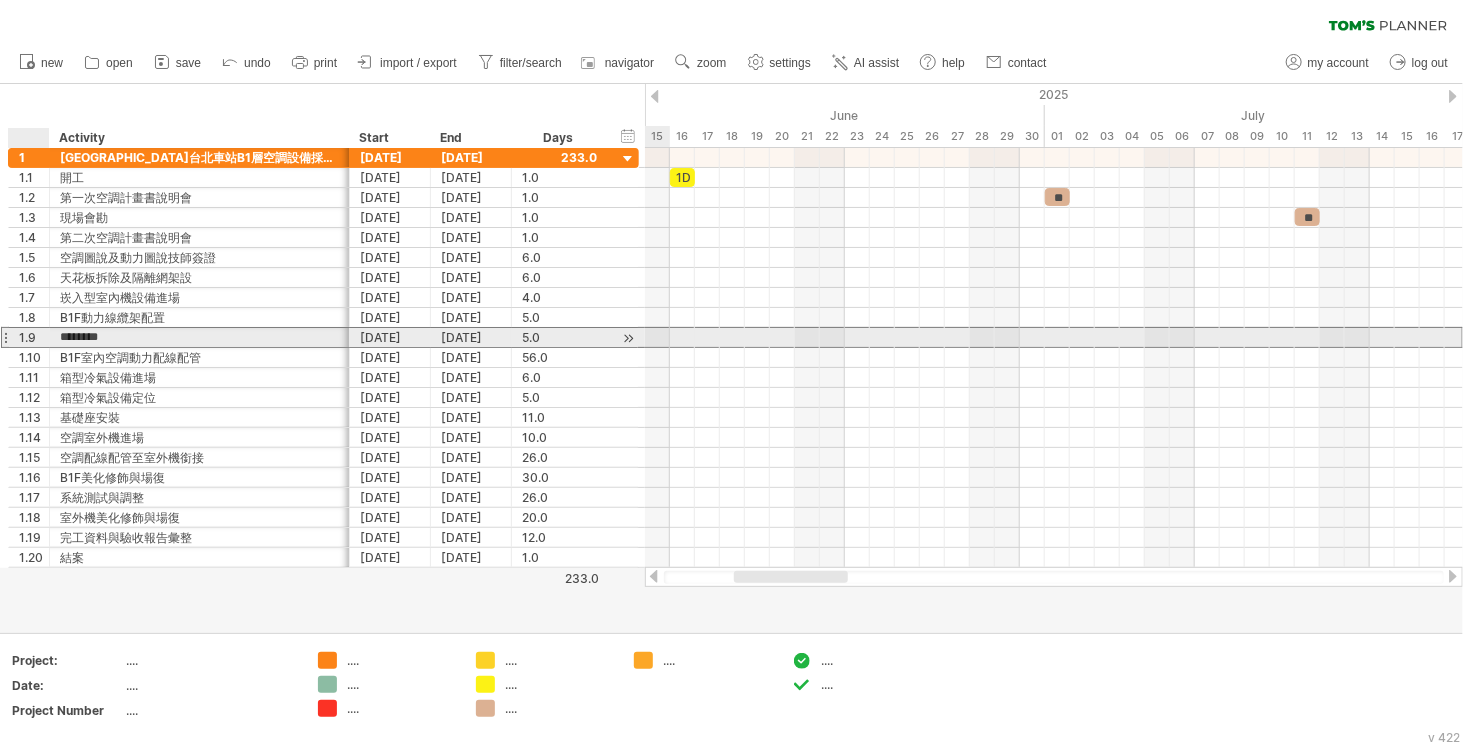 drag, startPoint x: 164, startPoint y: 333, endPoint x: 34, endPoint y: 339, distance: 130.13838 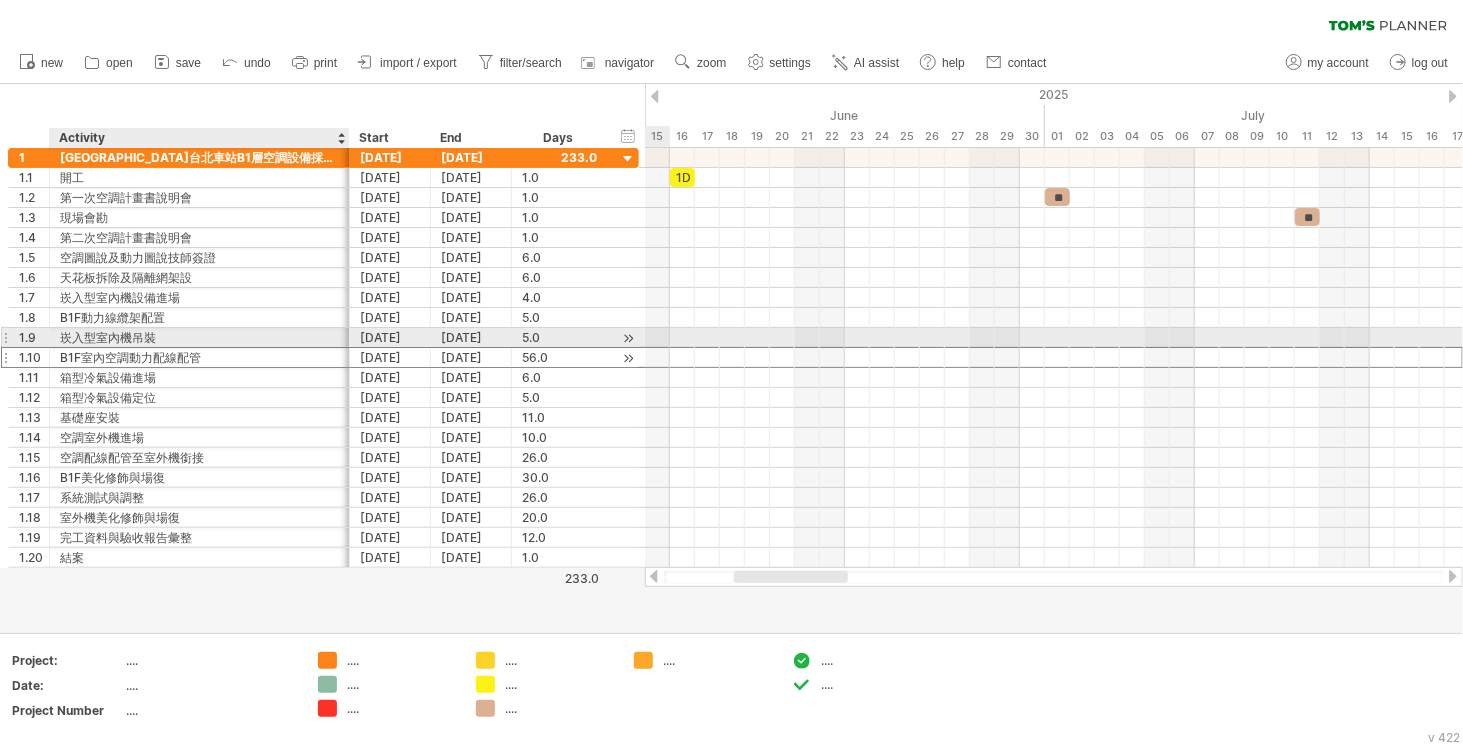 click on "B1F室內空調動力配線配管" at bounding box center [199, 357] 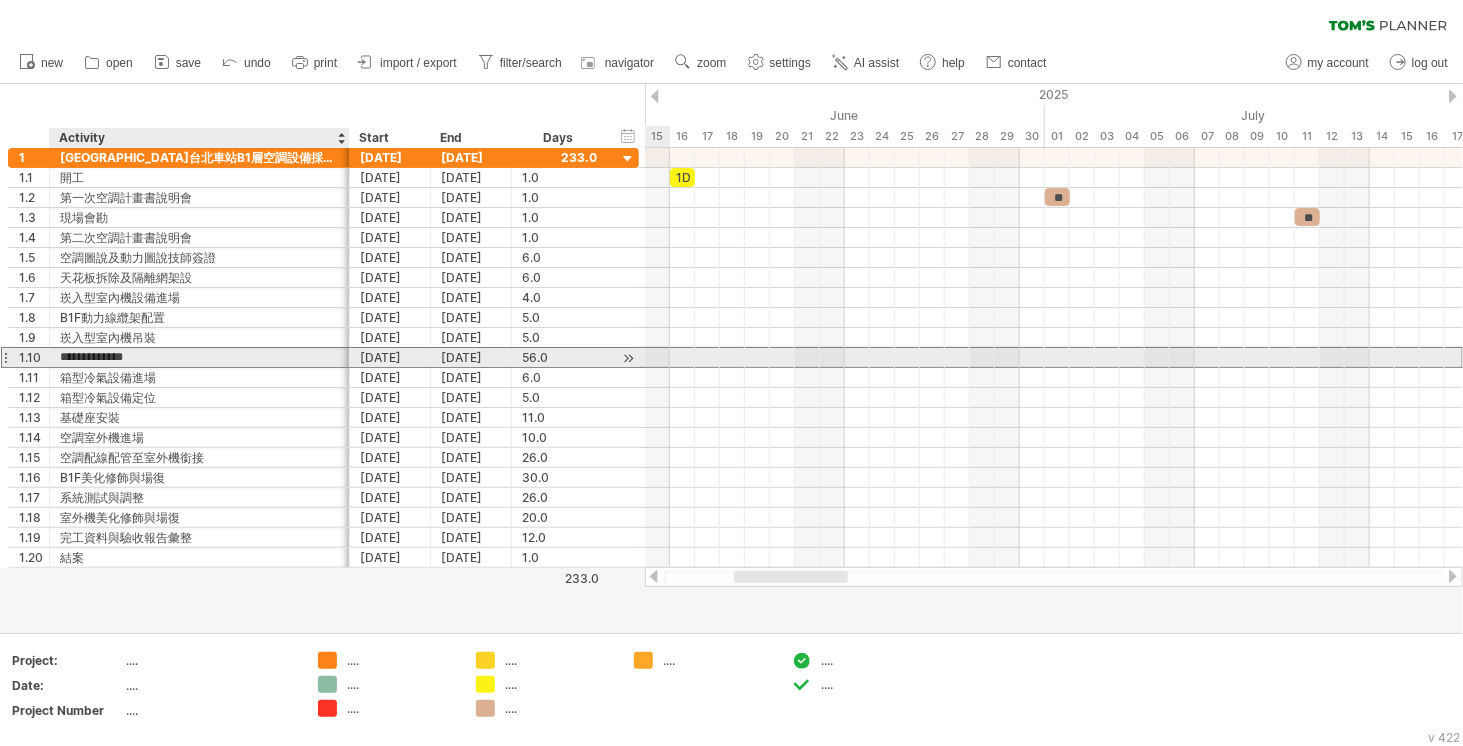 click on "**********" at bounding box center [199, 357] 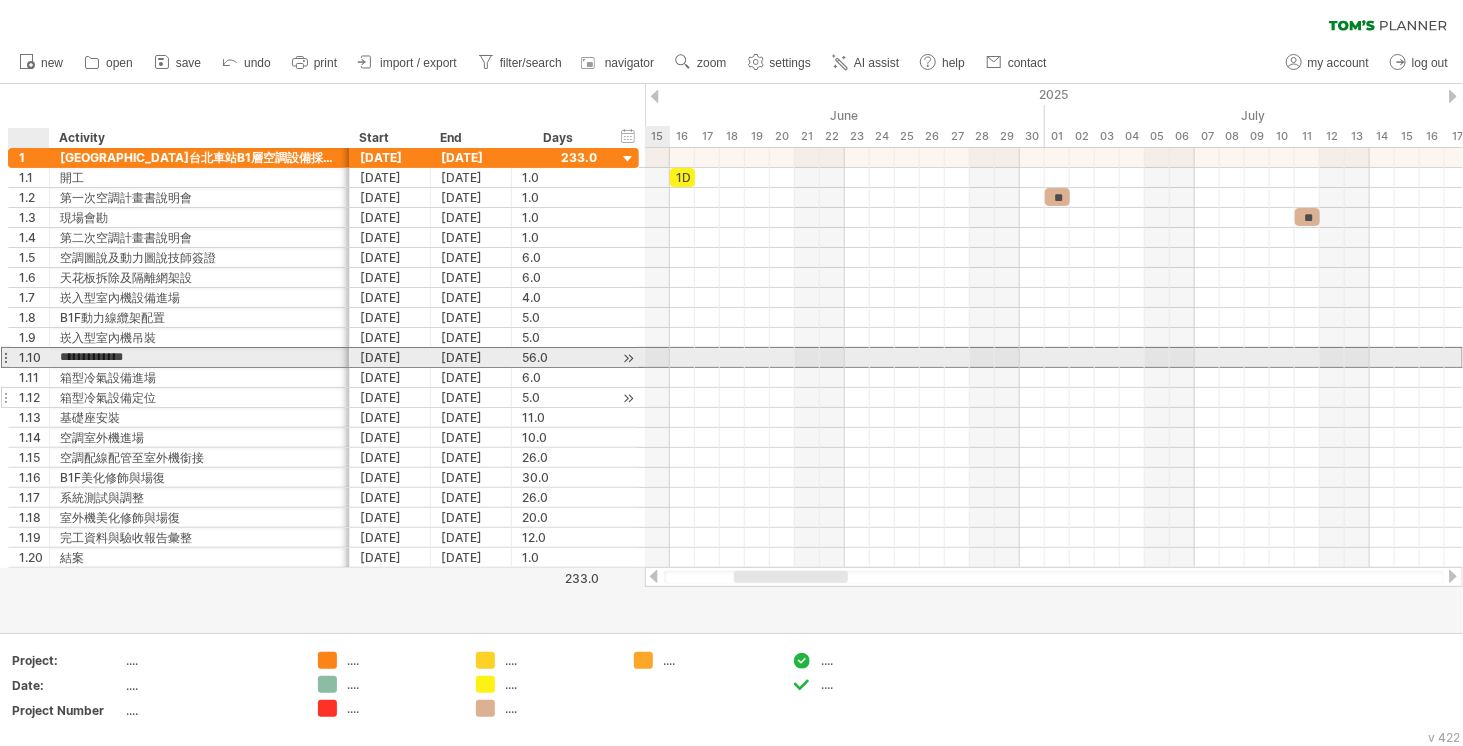 drag, startPoint x: 205, startPoint y: 360, endPoint x: 151, endPoint y: 386, distance: 59.933296 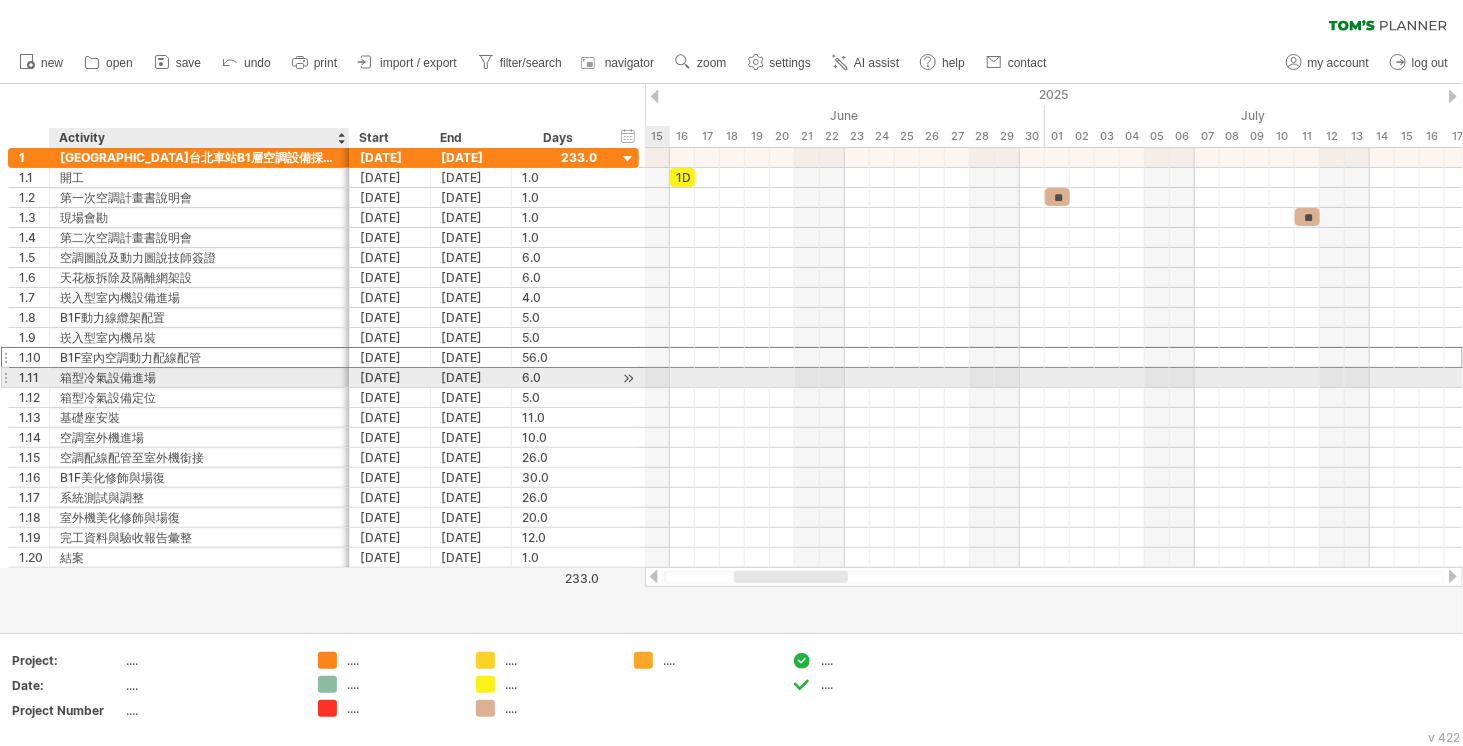 drag, startPoint x: 101, startPoint y: 372, endPoint x: 136, endPoint y: 376, distance: 35.22783 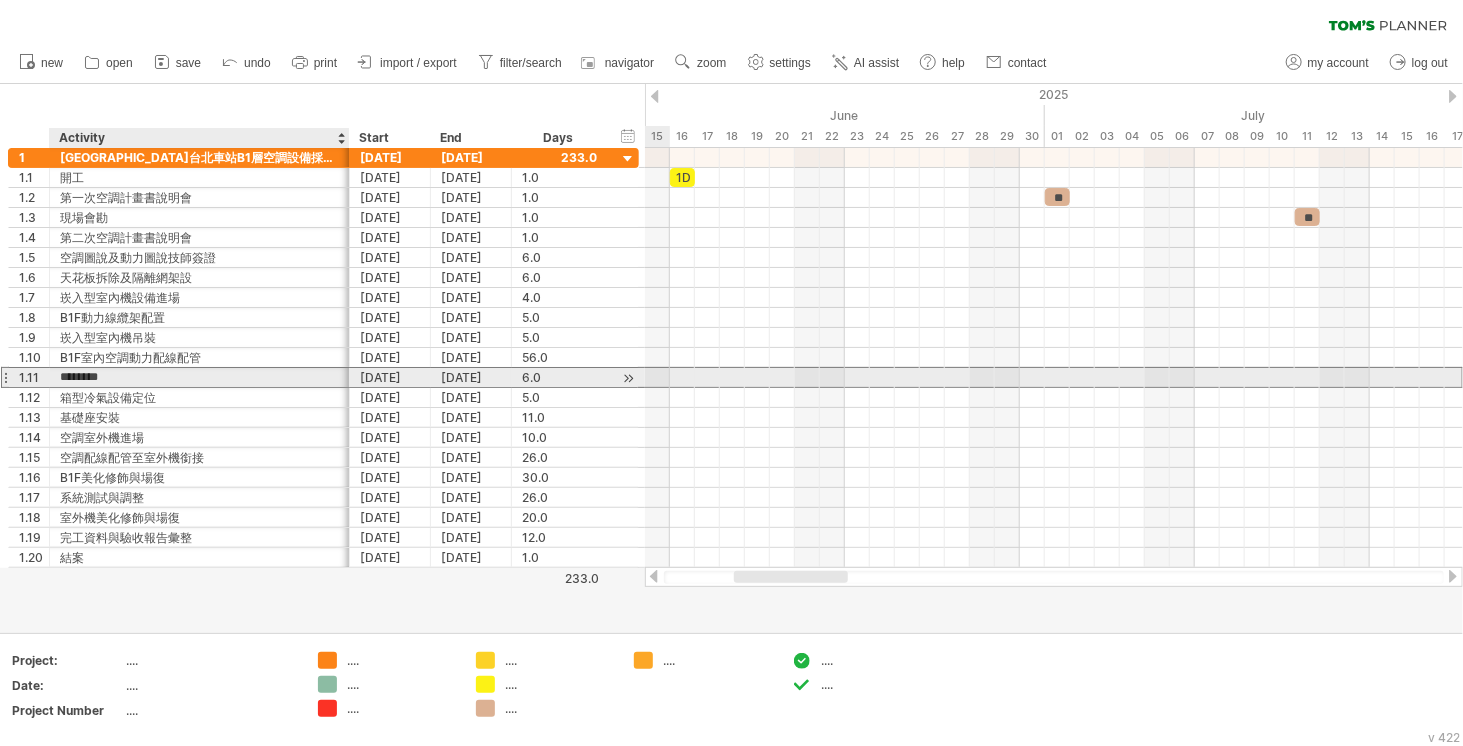 click on "********" at bounding box center (199, 377) 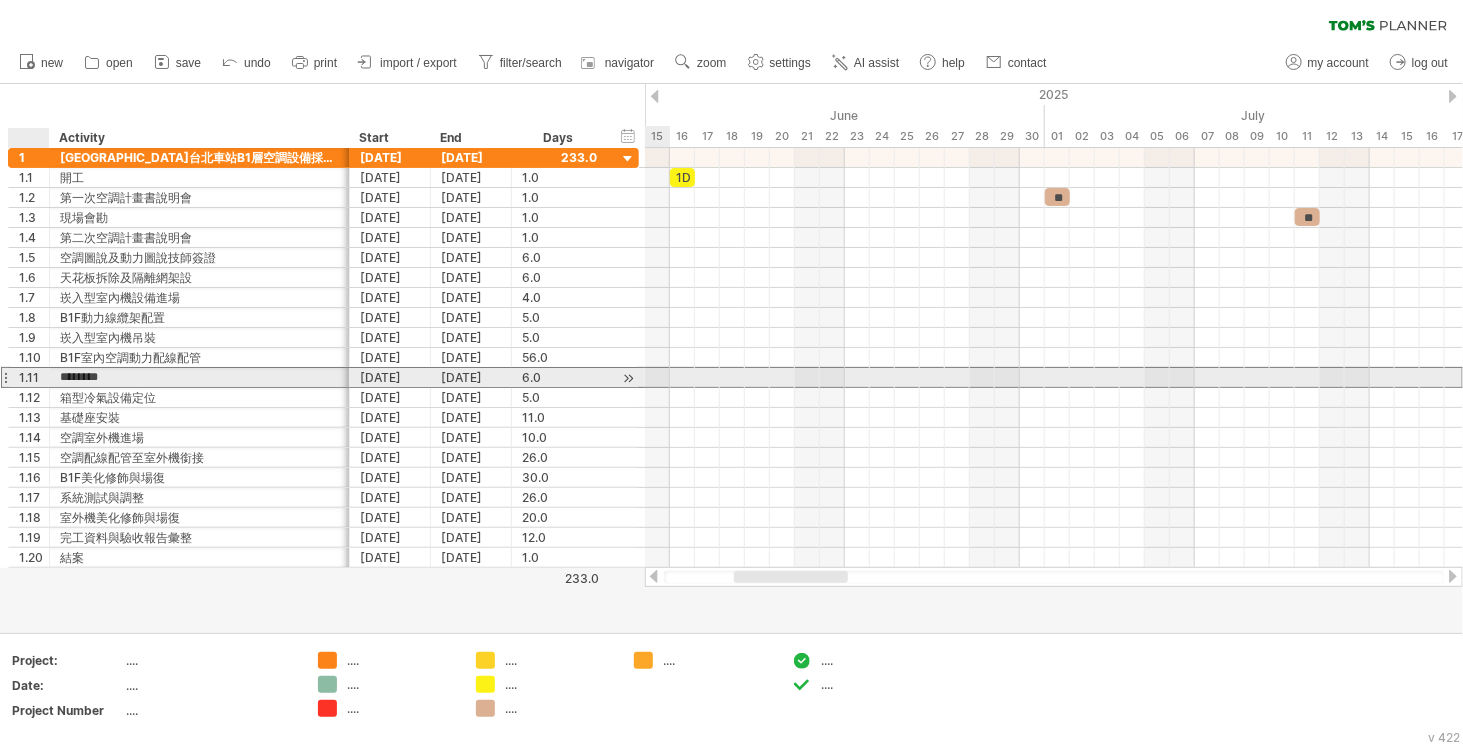 drag, startPoint x: 144, startPoint y: 373, endPoint x: 201, endPoint y: 378, distance: 57.21888 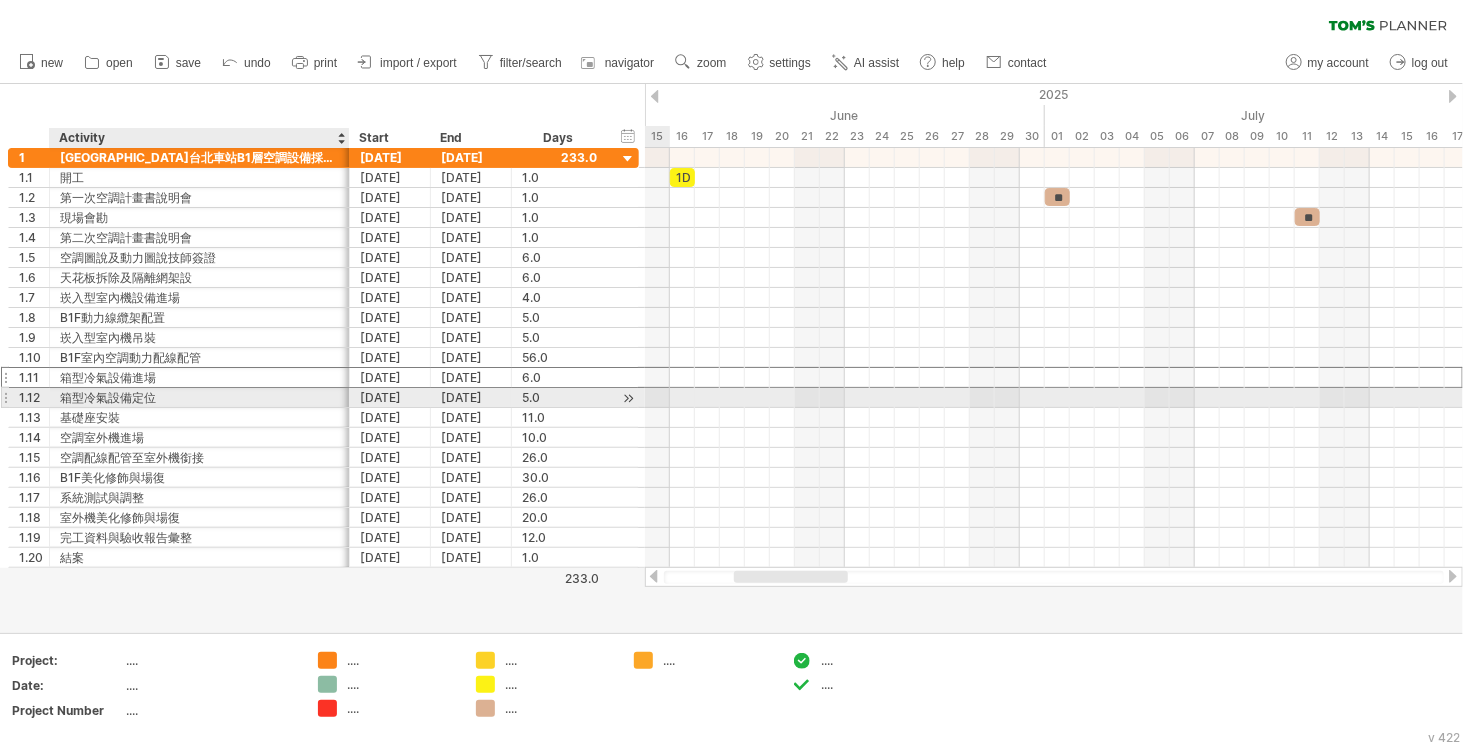click on "箱型冷氣設備定位" at bounding box center (199, 397) 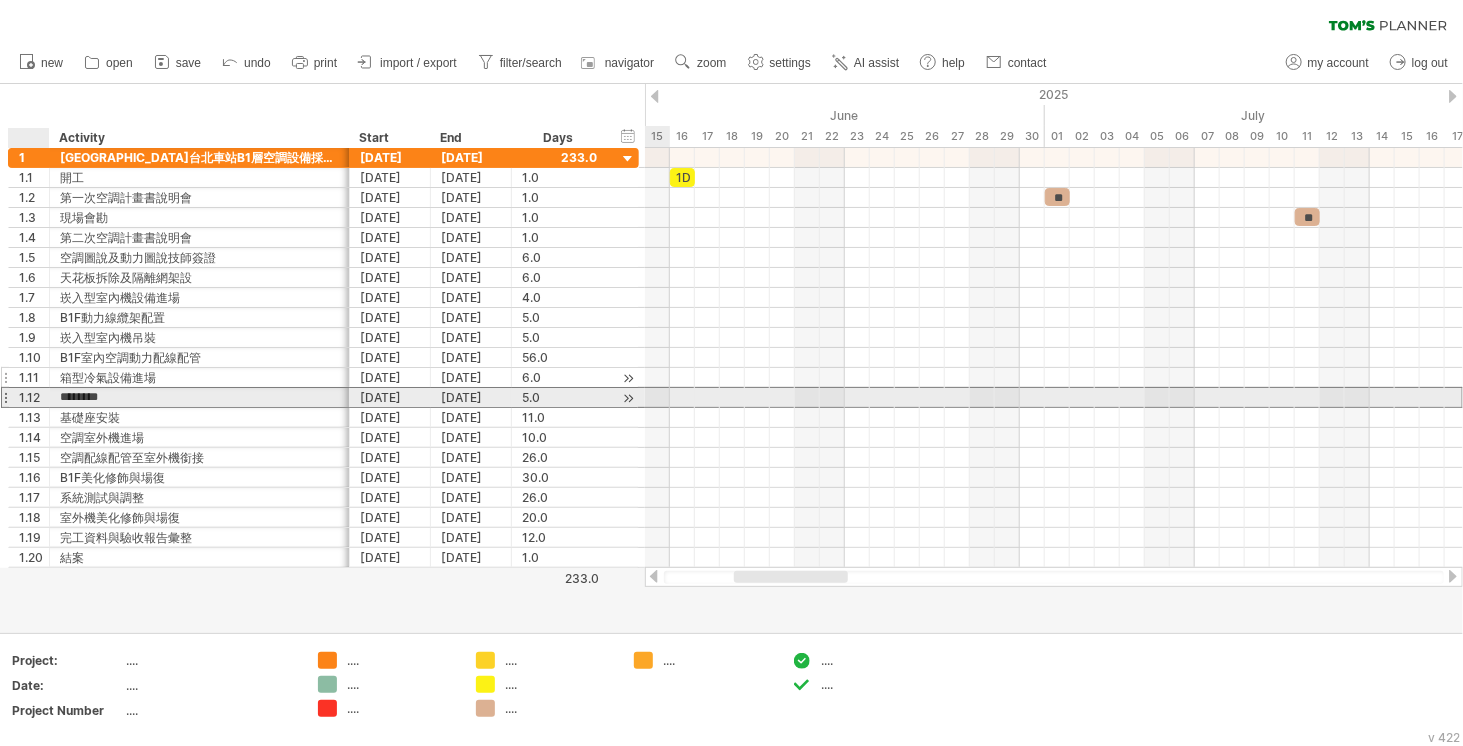drag, startPoint x: 189, startPoint y: 396, endPoint x: 406, endPoint y: 369, distance: 218.67328 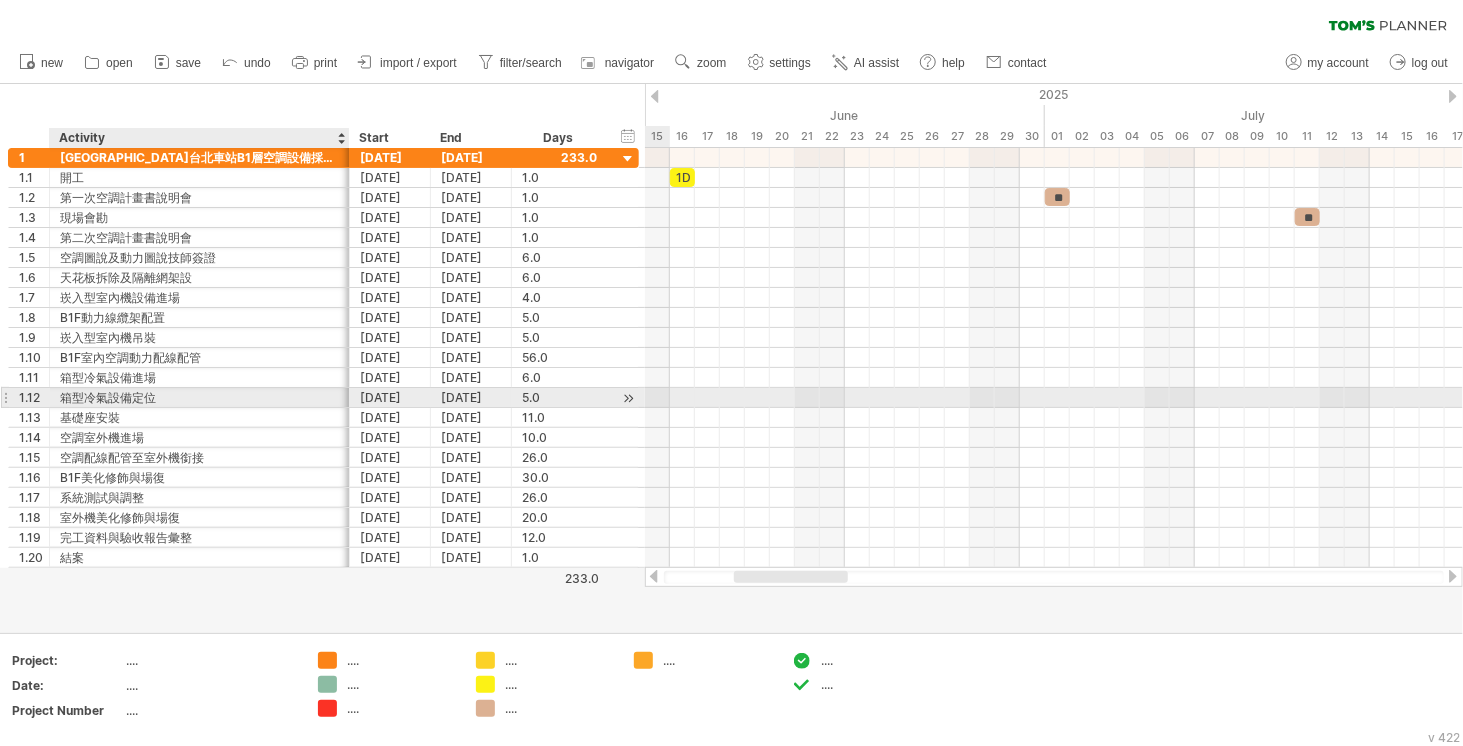 drag, startPoint x: 160, startPoint y: 399, endPoint x: 172, endPoint y: 401, distance: 12.165525 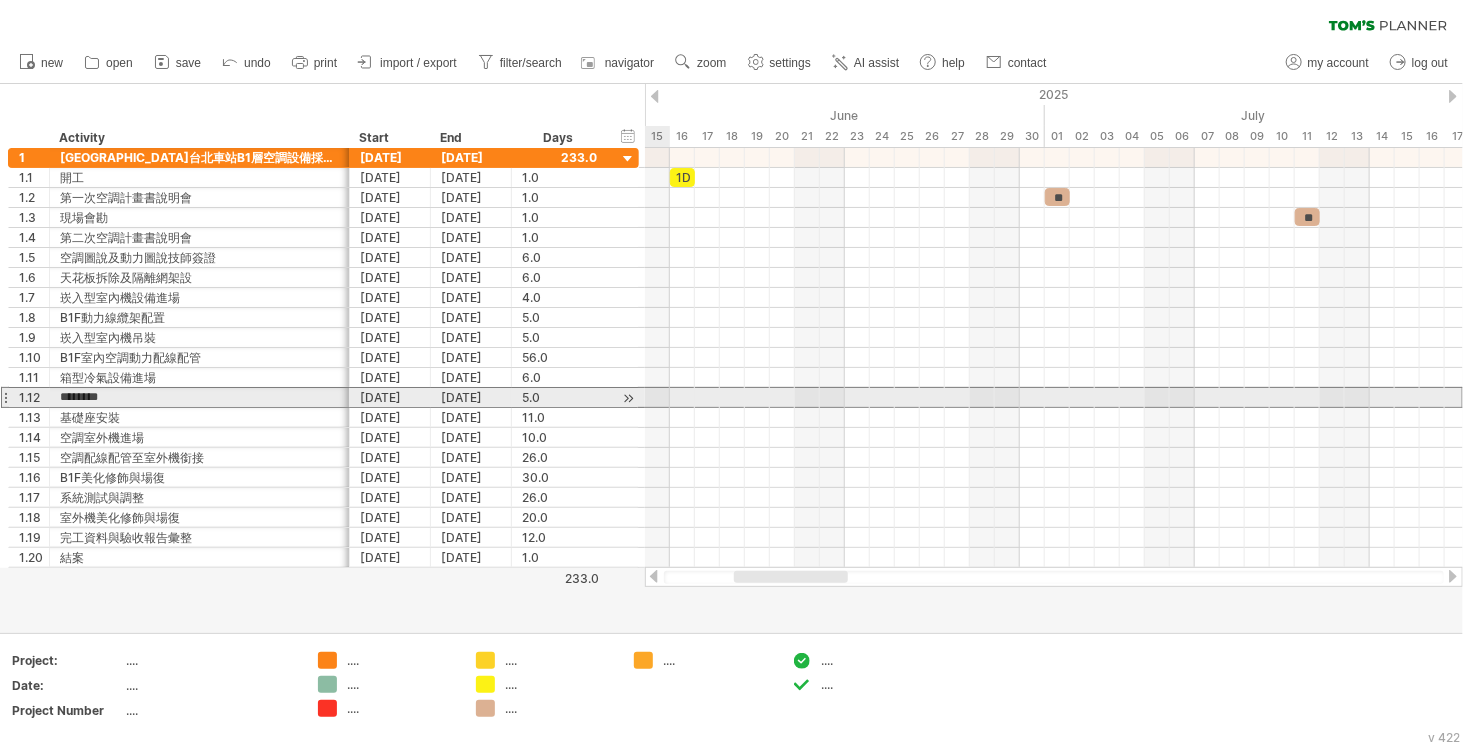 drag, startPoint x: 176, startPoint y: 387, endPoint x: 49, endPoint y: 400, distance: 127.66362 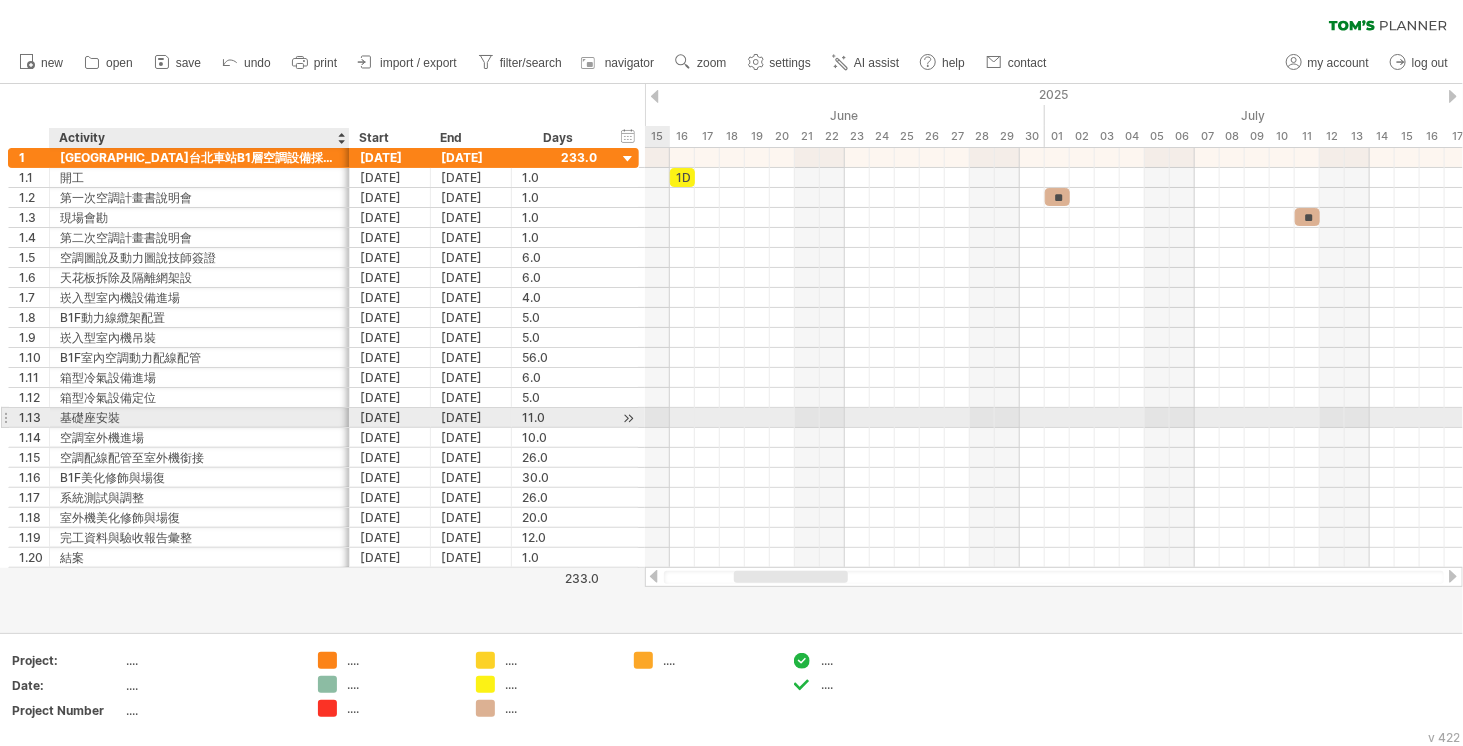 drag, startPoint x: 123, startPoint y: 413, endPoint x: 139, endPoint y: 409, distance: 16.492422 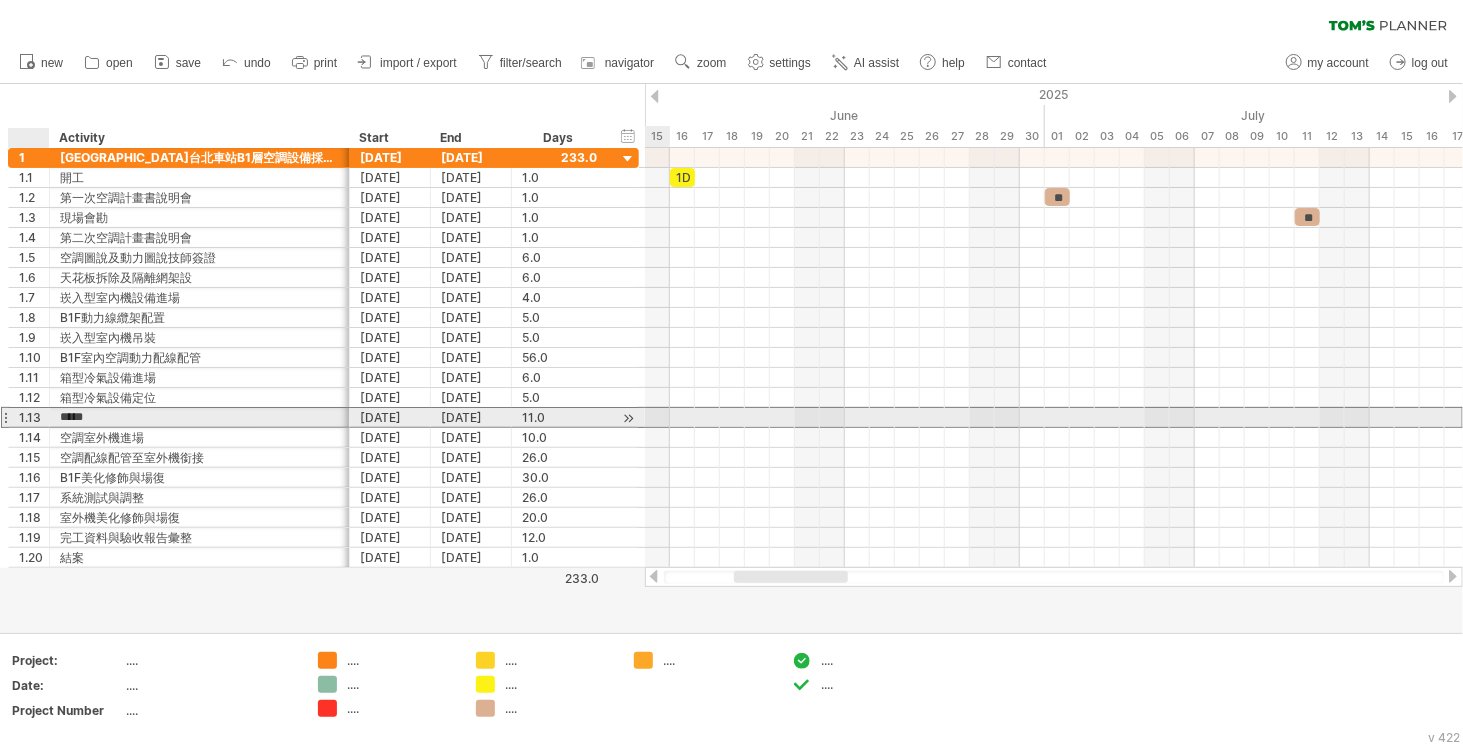 drag, startPoint x: 141, startPoint y: 409, endPoint x: 55, endPoint y: 409, distance: 86 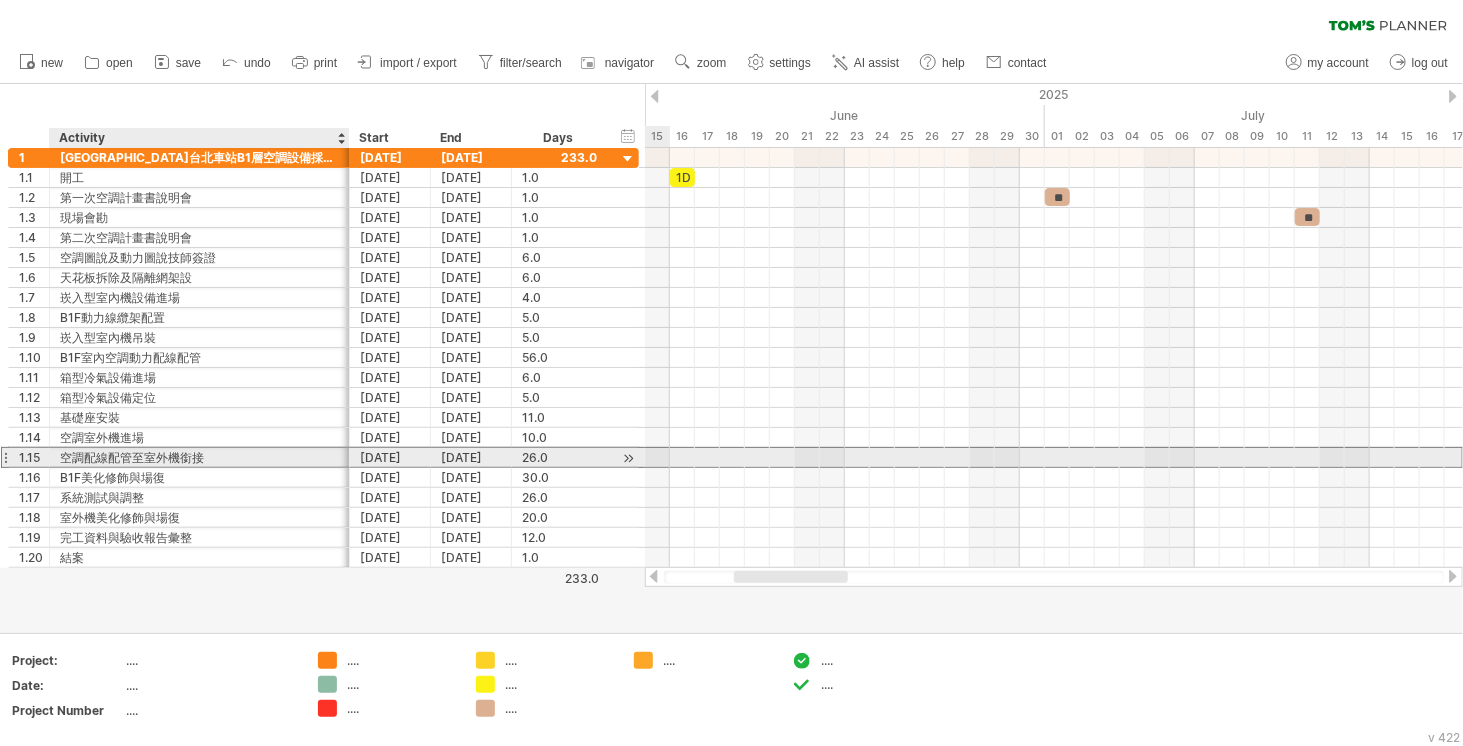 click on "空調配線配管至室外機銜接" at bounding box center (199, 457) 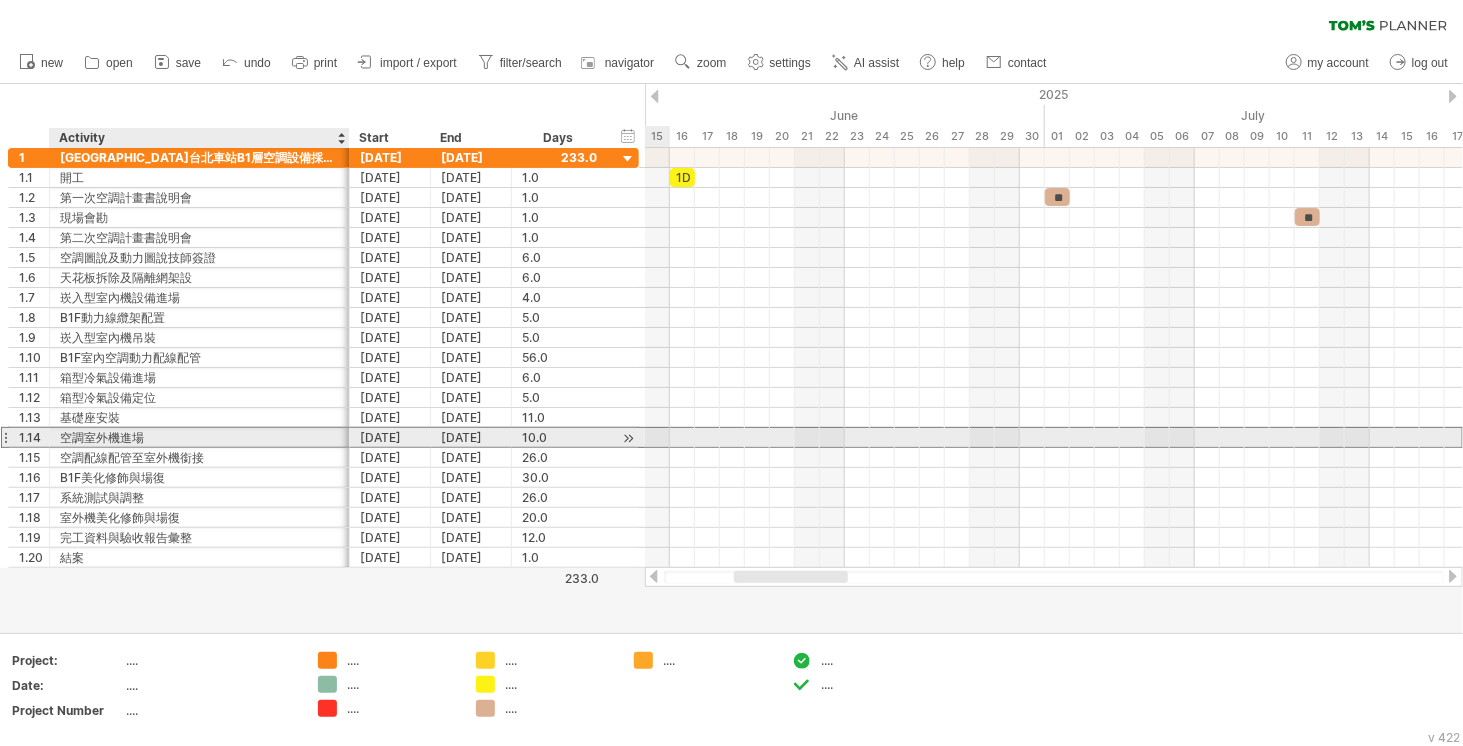 click on "空調室外機進場" at bounding box center (199, 437) 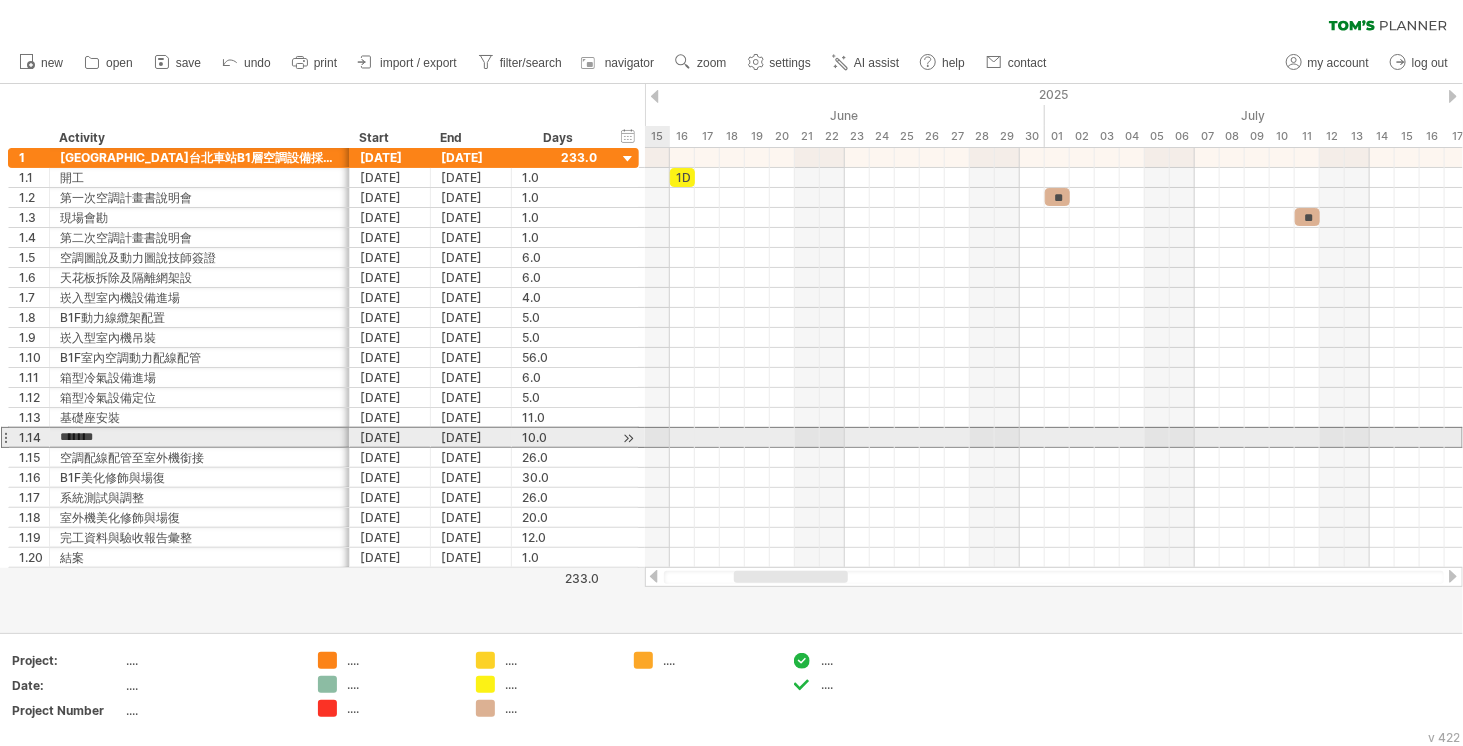 drag, startPoint x: 176, startPoint y: 430, endPoint x: 2, endPoint y: 435, distance: 174.07182 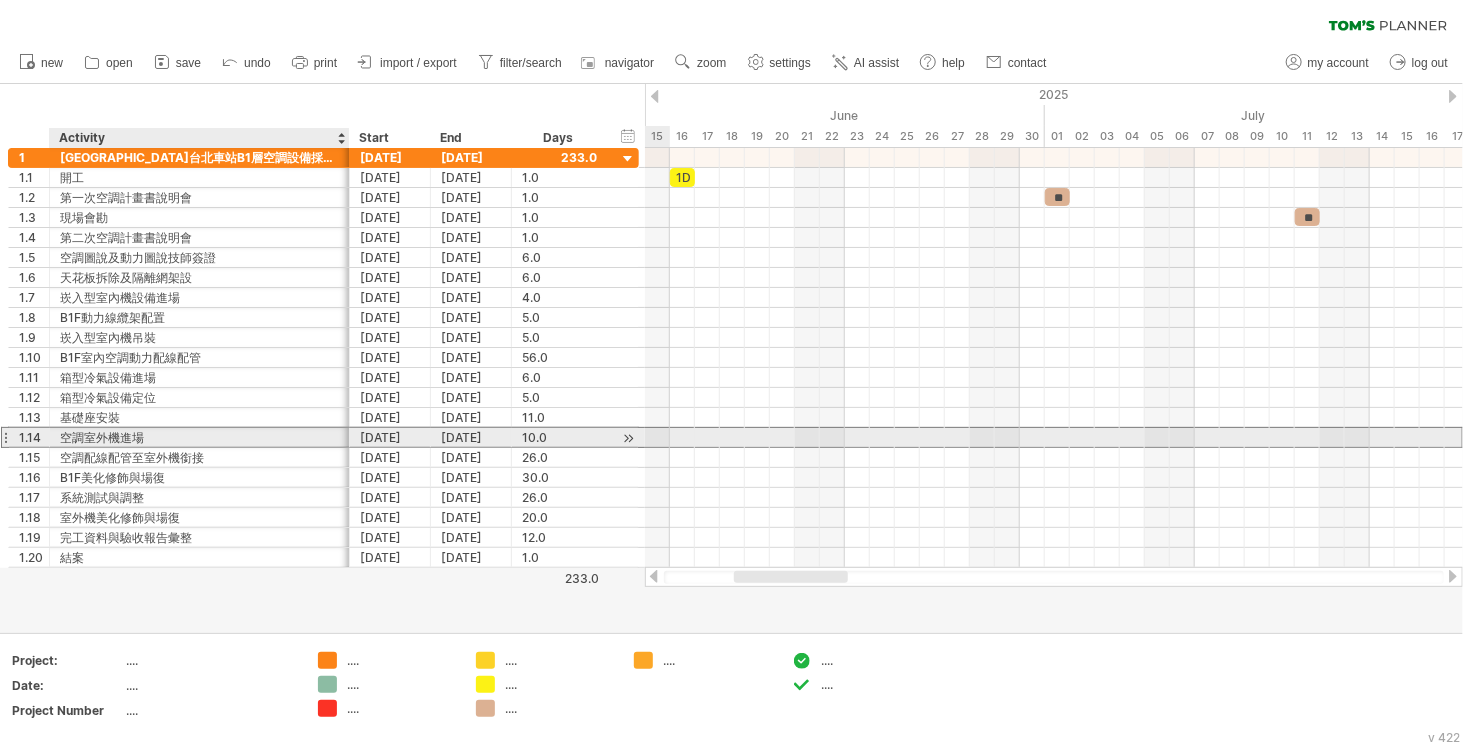 click on "空調室外機進場" at bounding box center (199, 437) 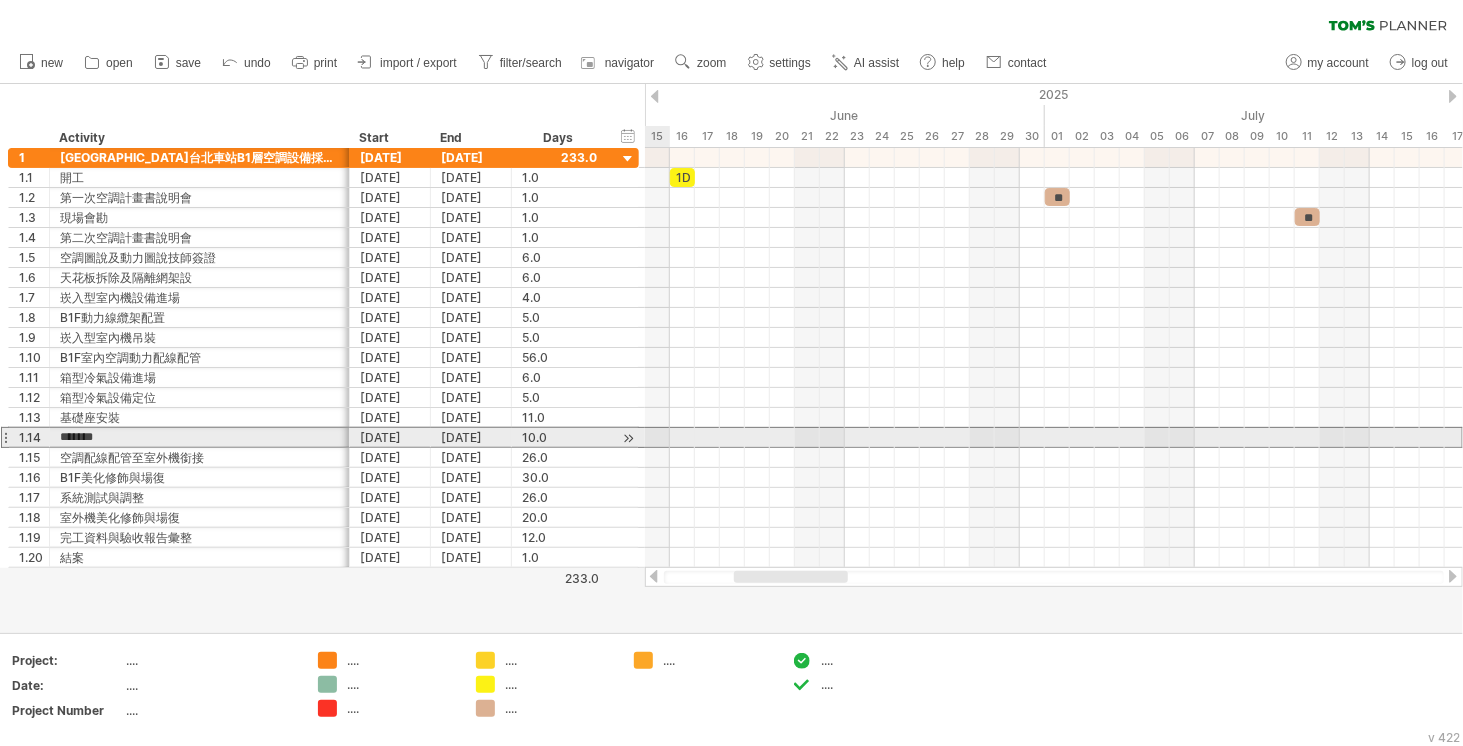 drag, startPoint x: 164, startPoint y: 430, endPoint x: 0, endPoint y: 434, distance: 164.04877 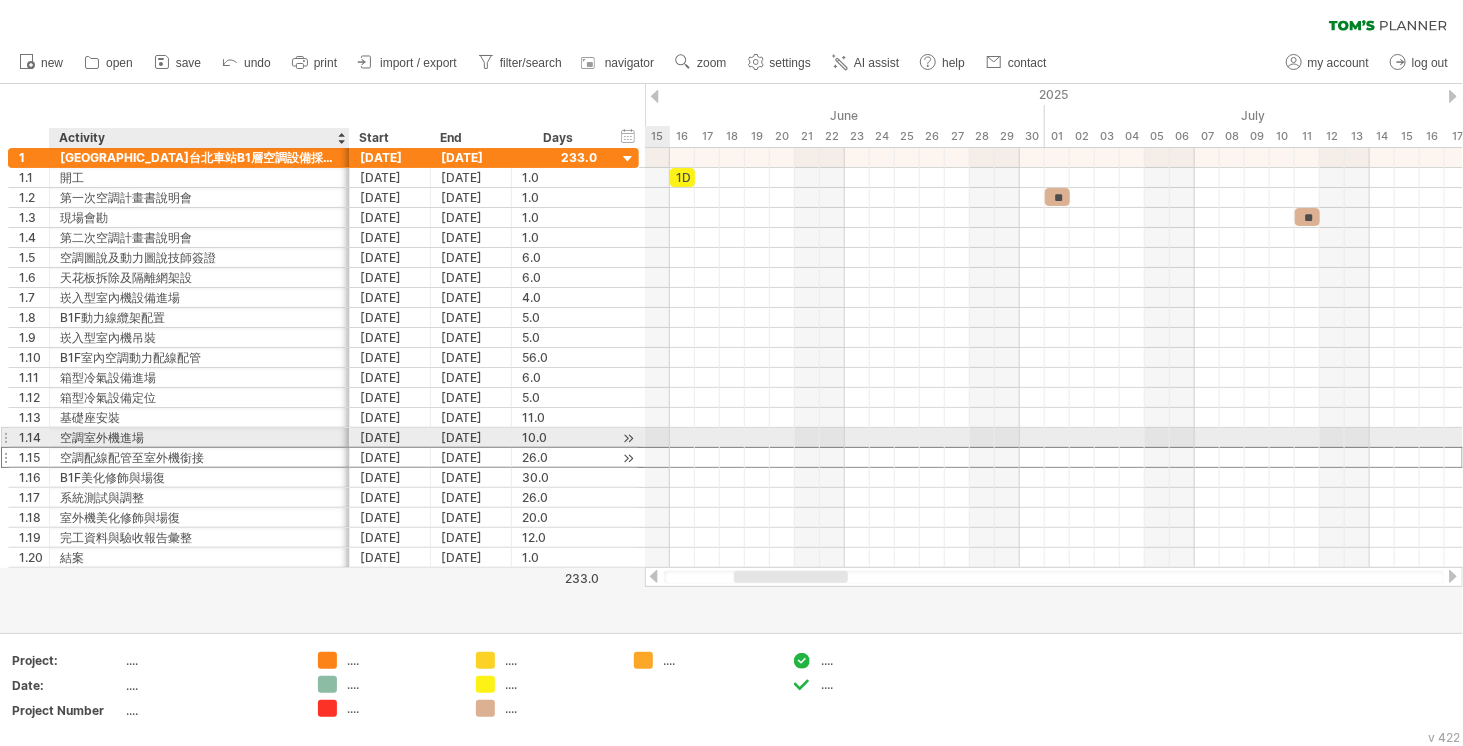 drag, startPoint x: 183, startPoint y: 444, endPoint x: 209, endPoint y: 456, distance: 28.635643 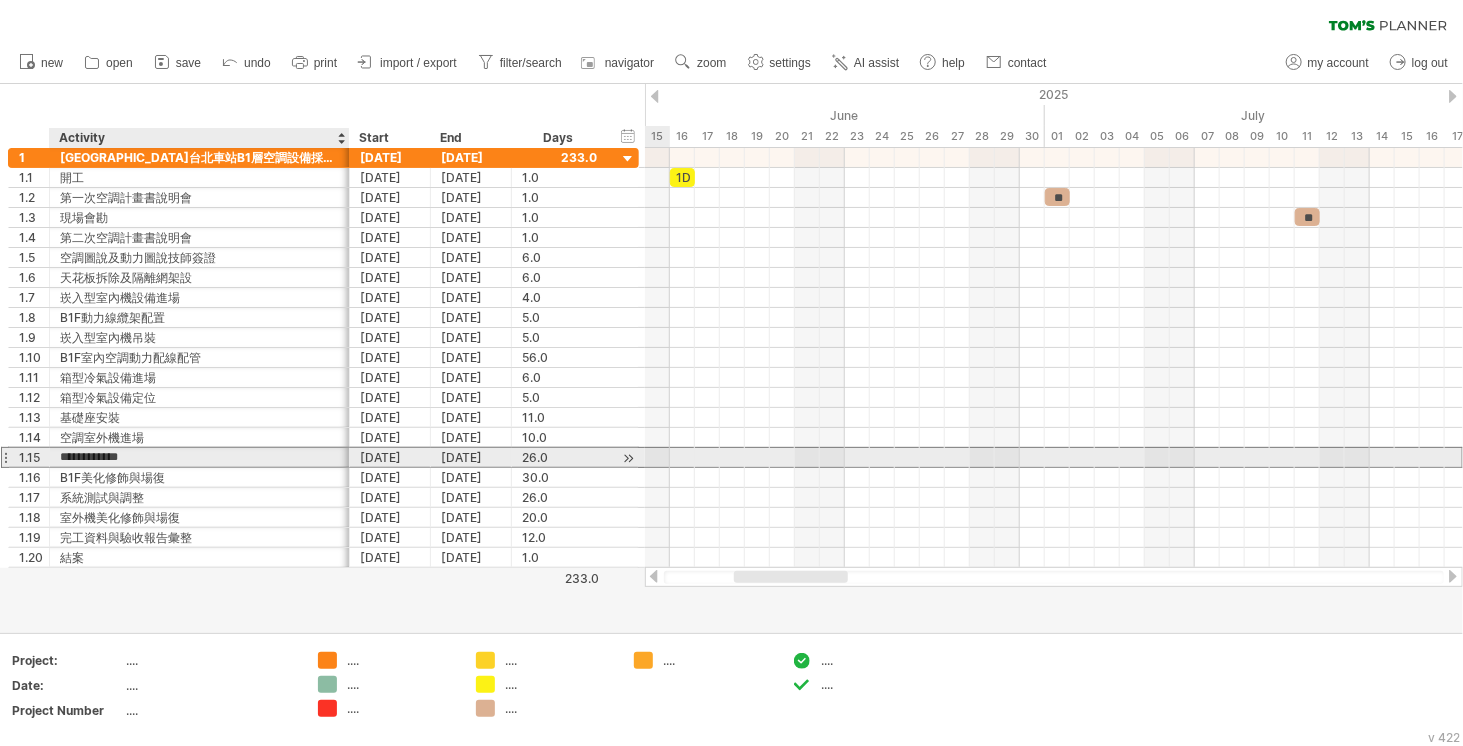click on "**********" at bounding box center [199, 457] 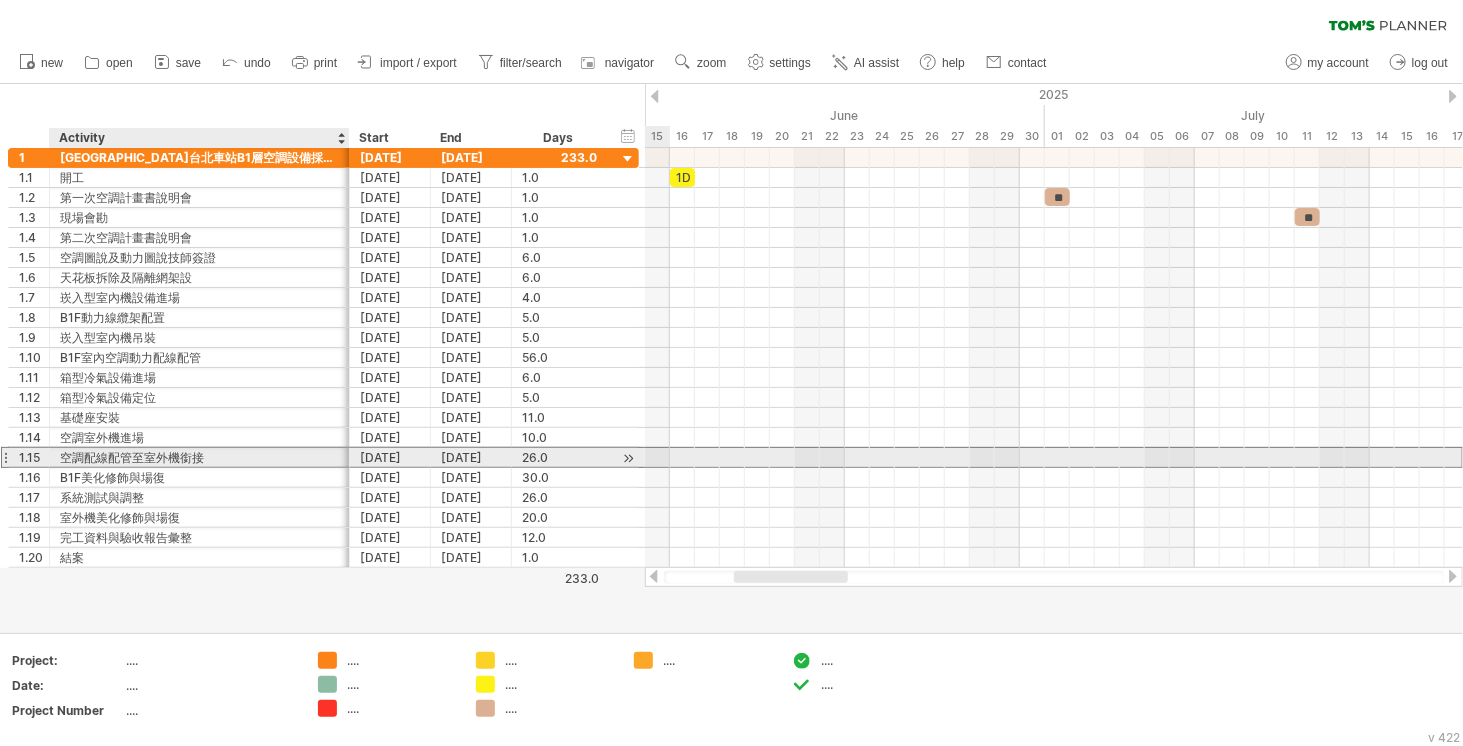 click on "空調配線配管至室外機銜接" at bounding box center (199, 457) 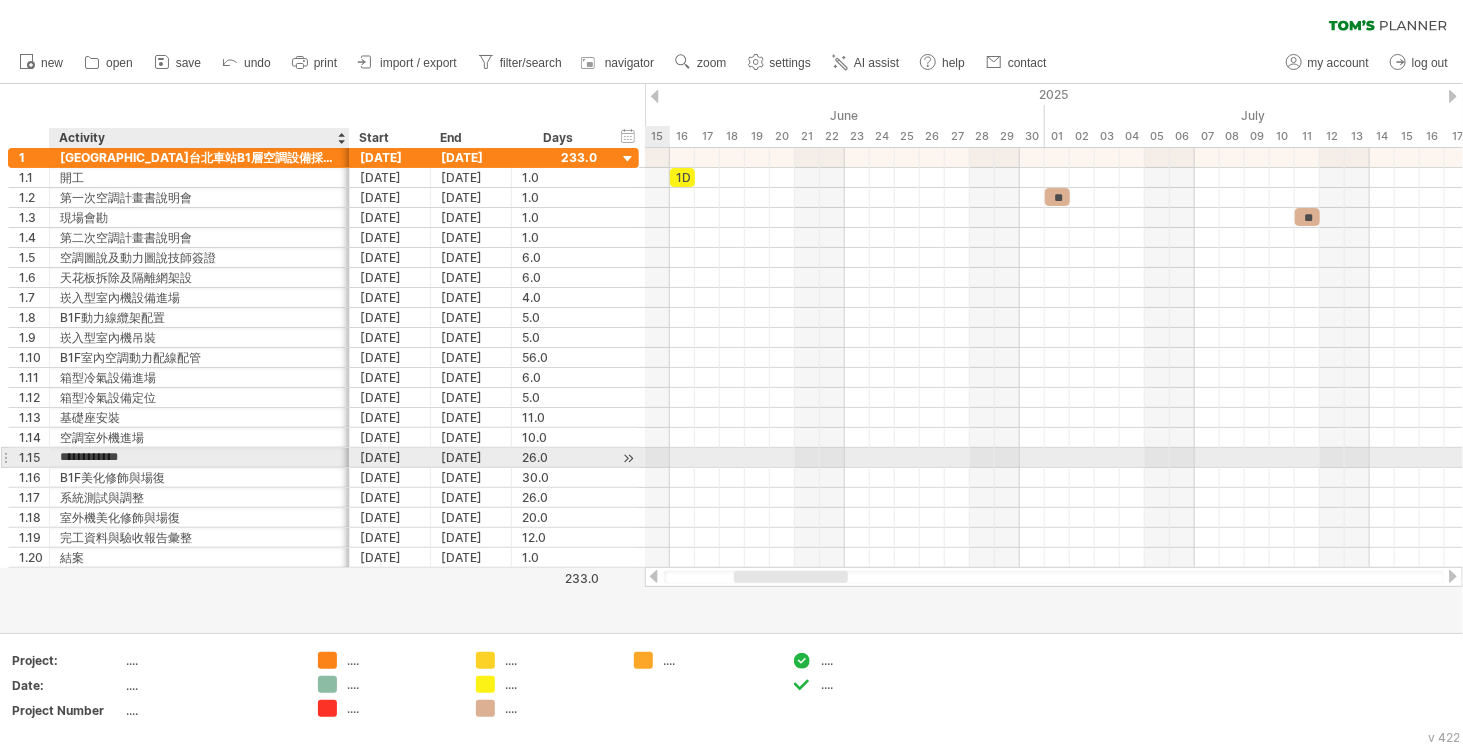 click on "**********" at bounding box center (199, 457) 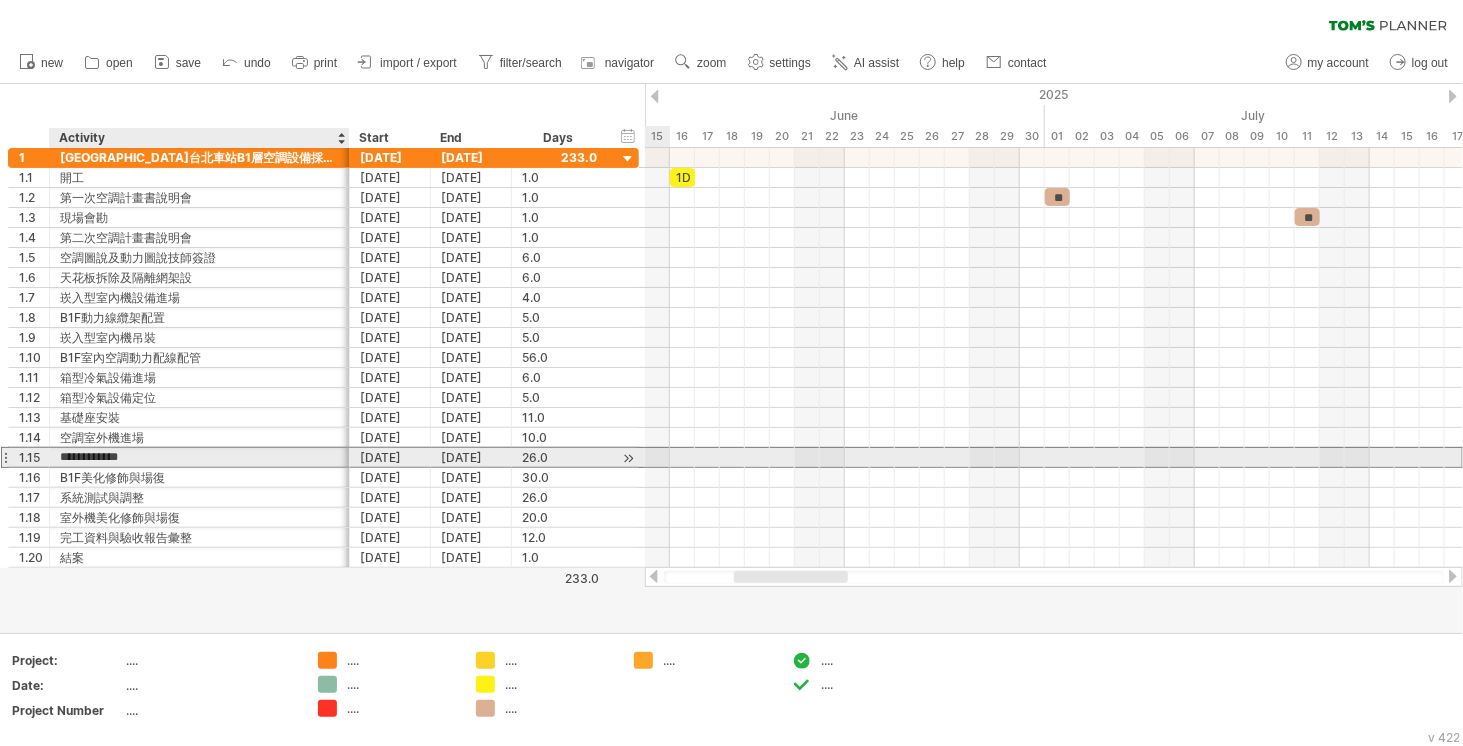 click on "**********" at bounding box center [199, 457] 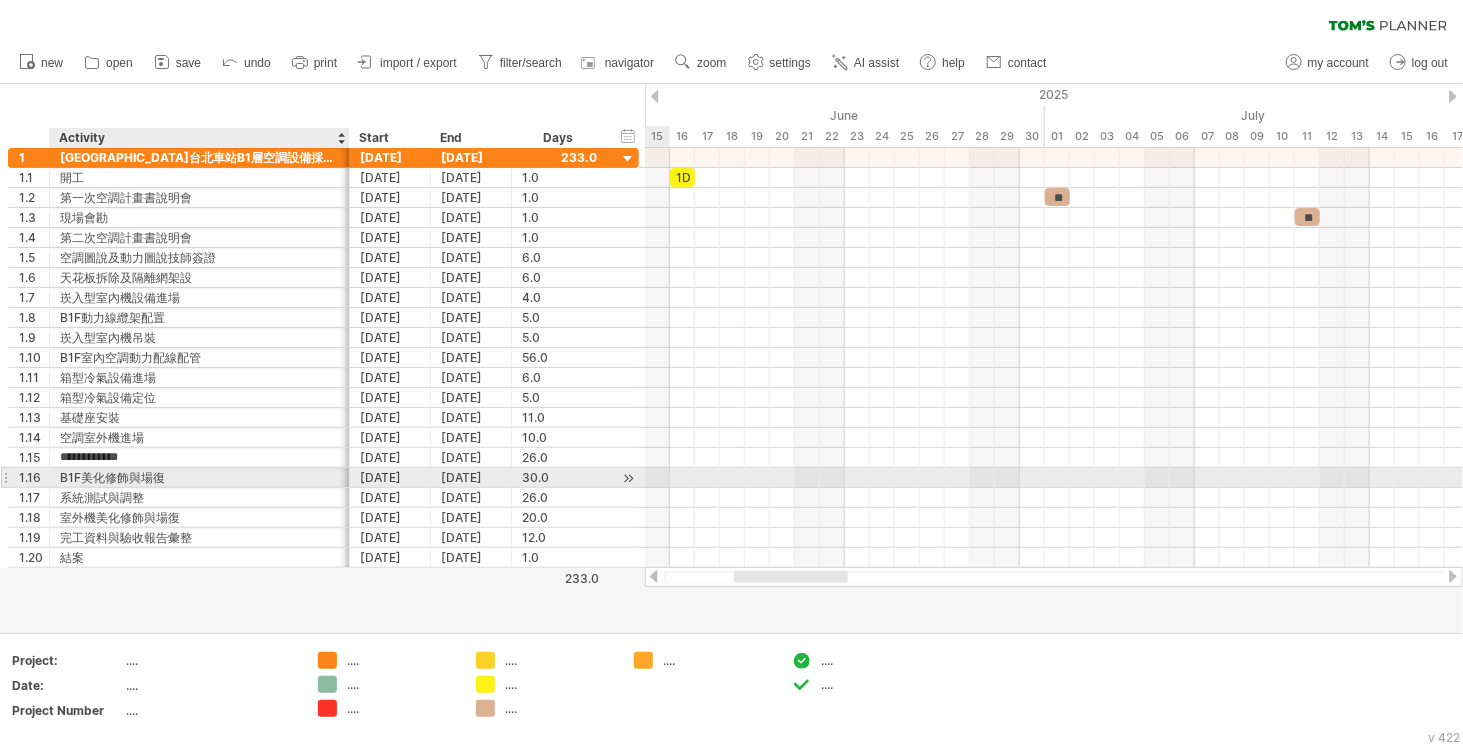 click on "B1F美化修飾與場復" at bounding box center (199, 477) 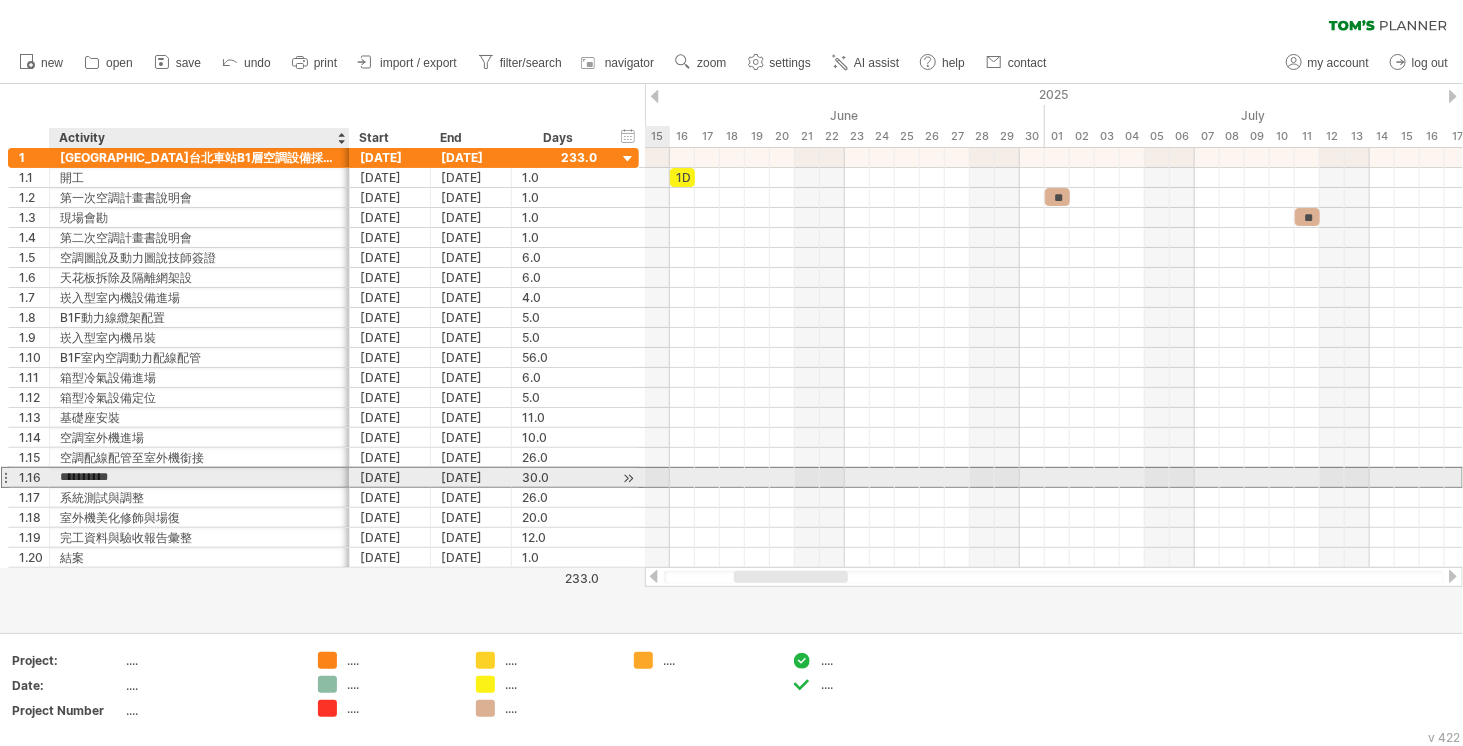 drag, startPoint x: 181, startPoint y: 469, endPoint x: 9, endPoint y: 479, distance: 172.29045 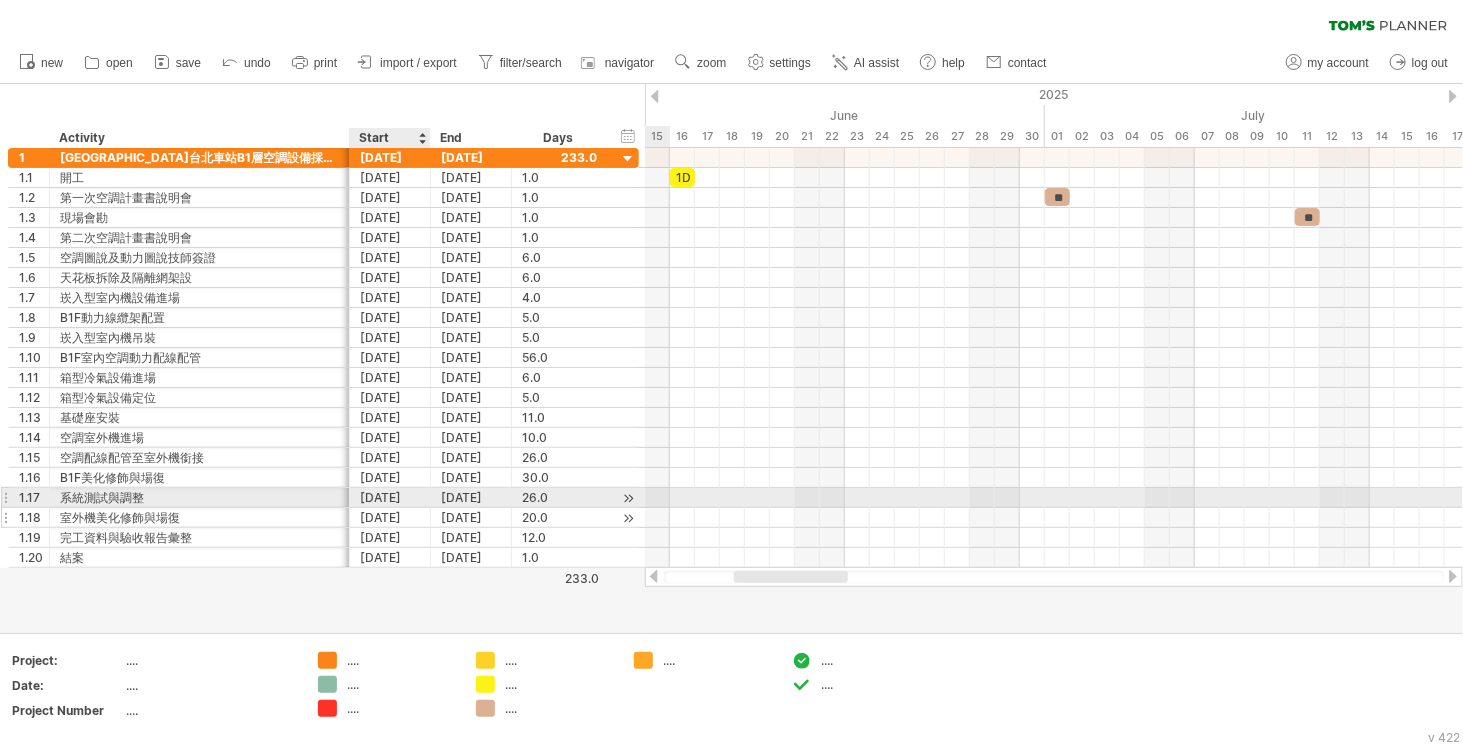 click on "[DATE]" at bounding box center (390, 517) 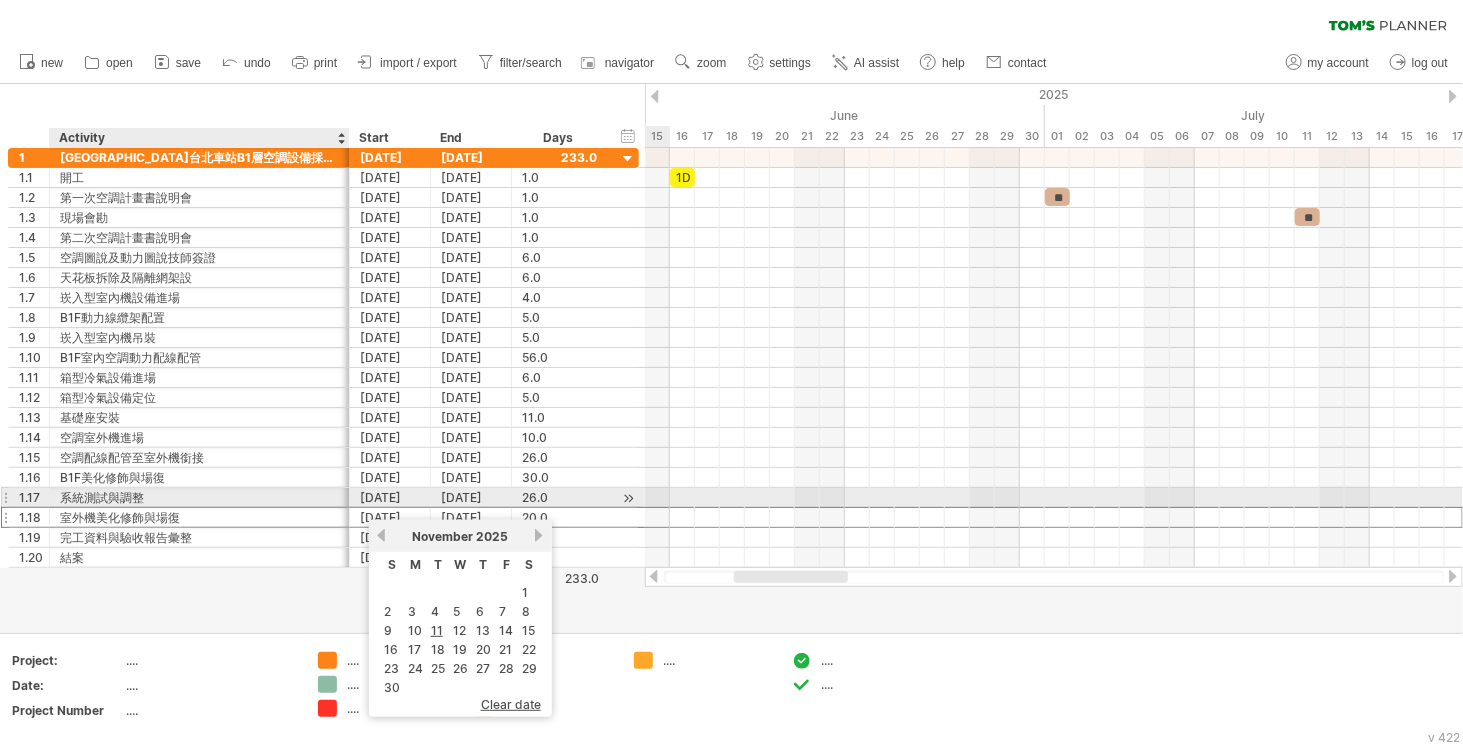 click on "系統測試與調整" at bounding box center (199, 497) 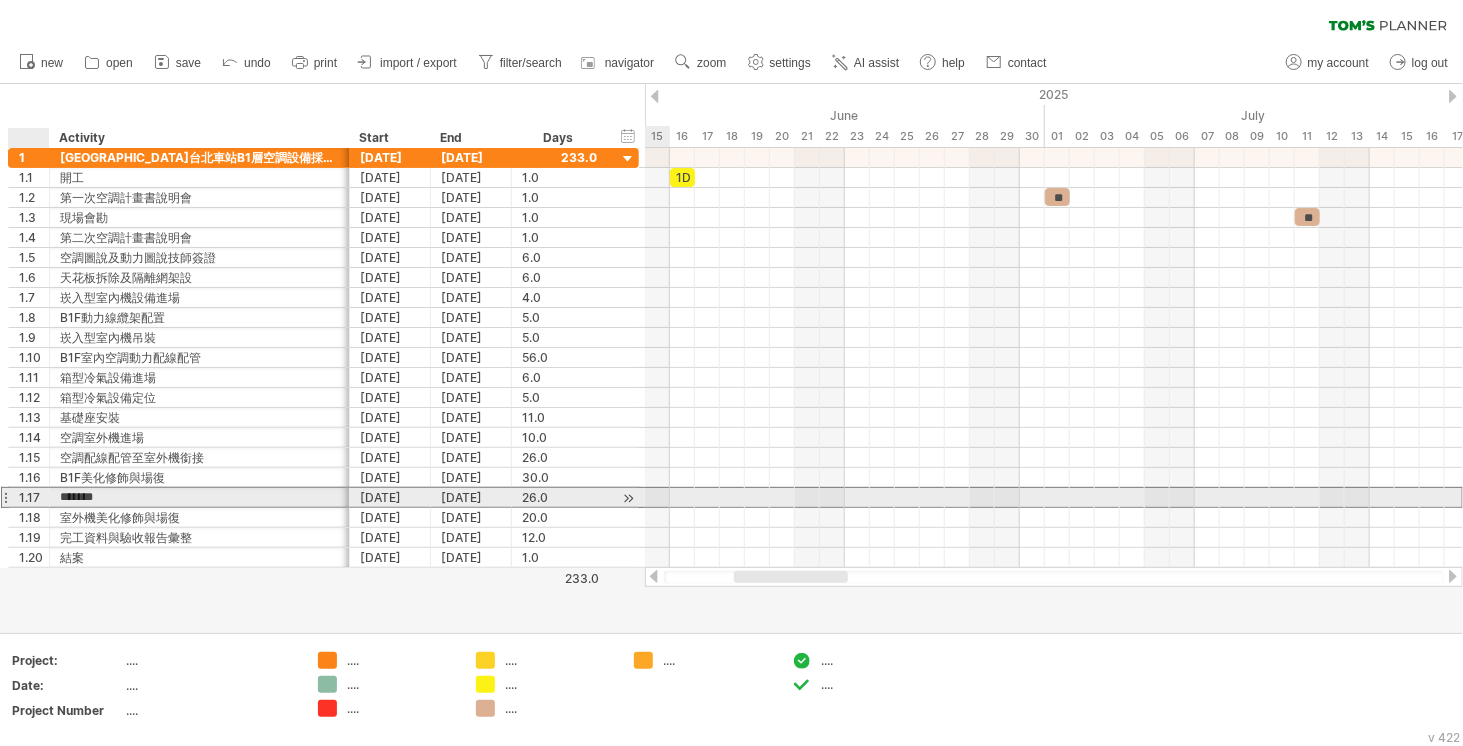 drag, startPoint x: 153, startPoint y: 494, endPoint x: 38, endPoint y: 496, distance: 115.01739 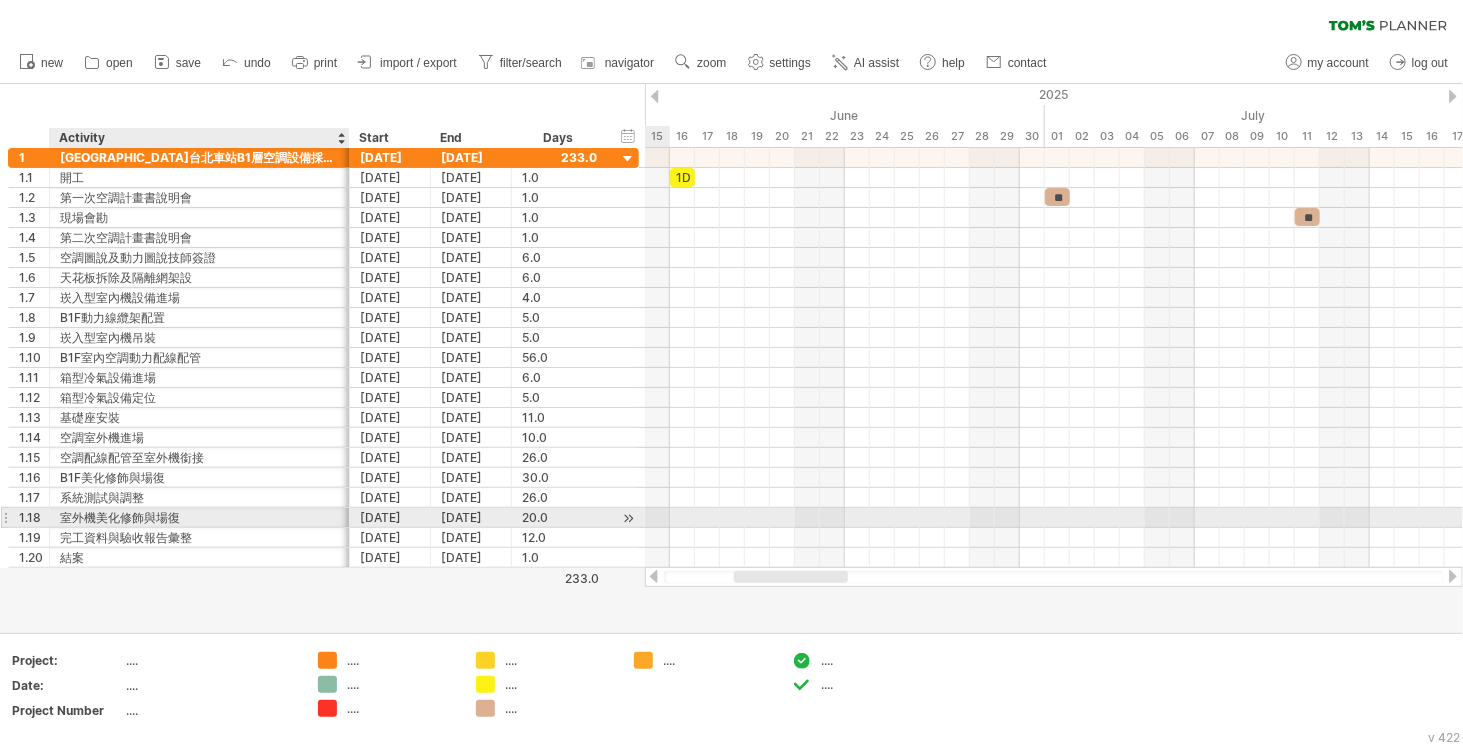 click on "室外機美化修飾與場復" at bounding box center (199, 517) 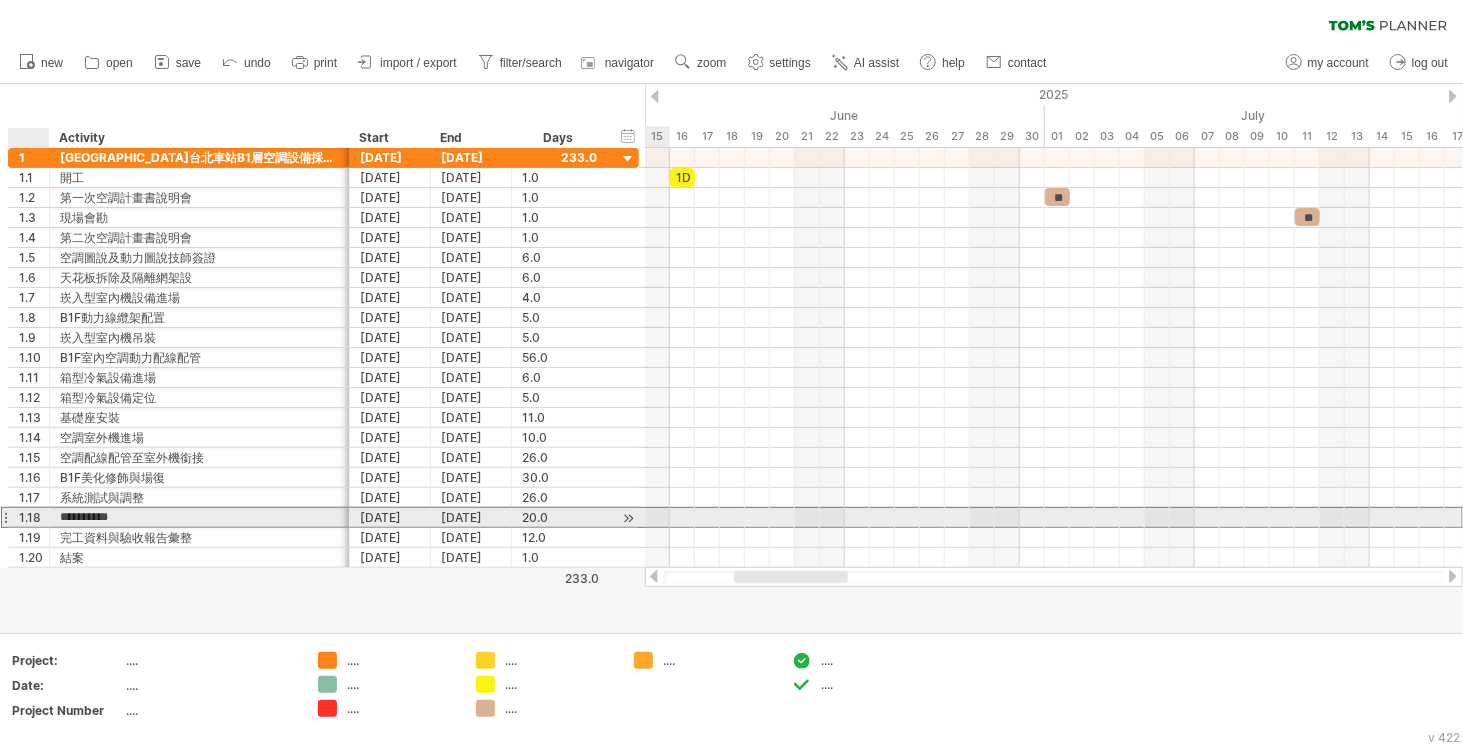 drag, startPoint x: 176, startPoint y: 509, endPoint x: 73, endPoint y: 513, distance: 103.077644 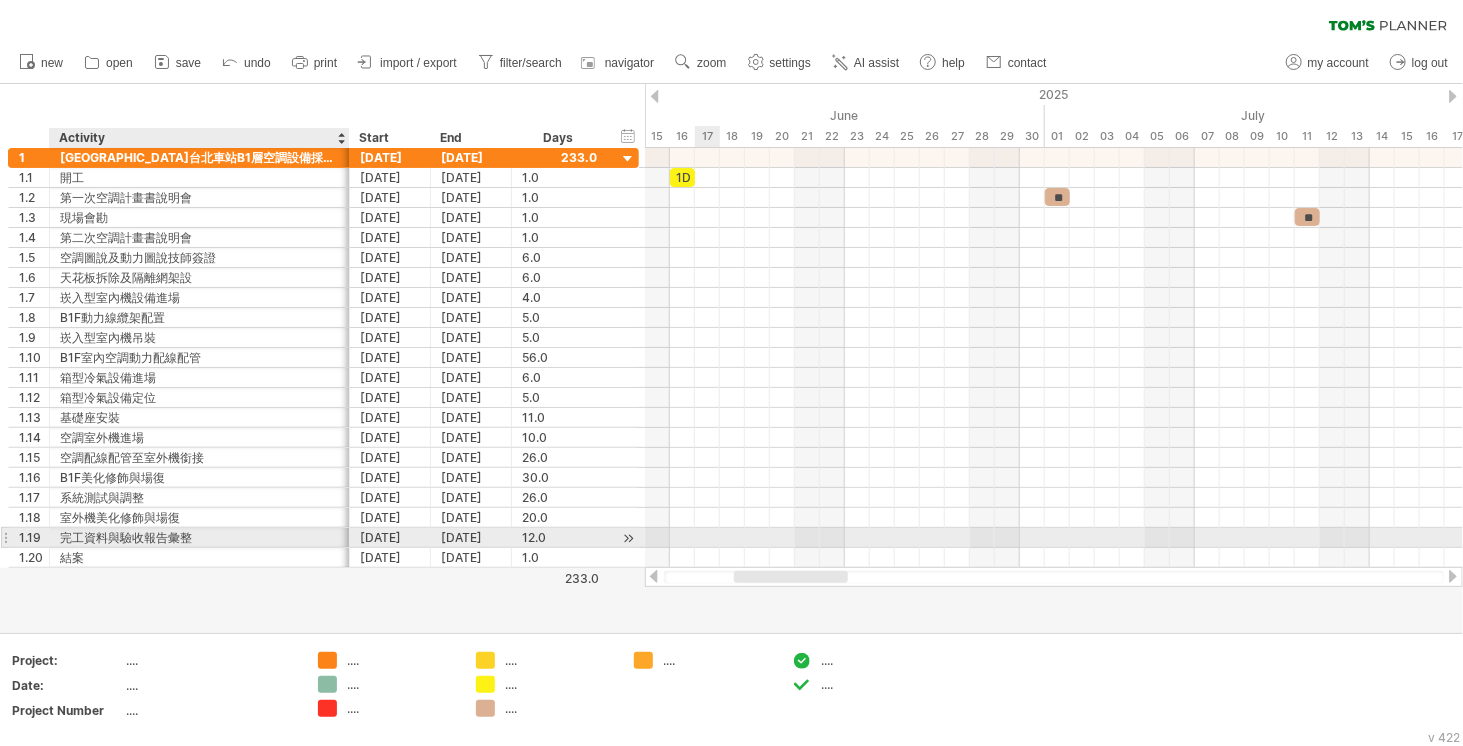 click on "結案" at bounding box center [199, 557] 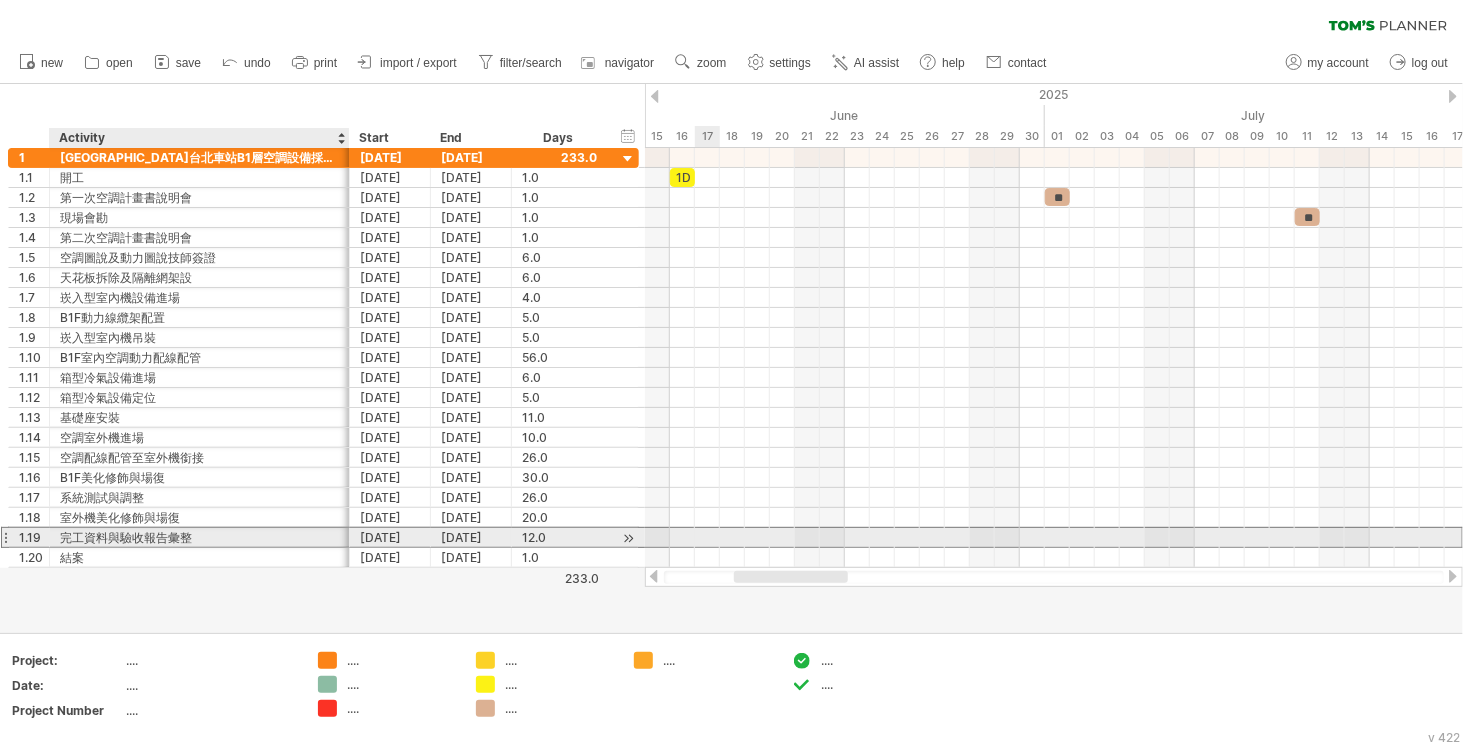 drag, startPoint x: 202, startPoint y: 528, endPoint x: 98, endPoint y: 531, distance: 104.04326 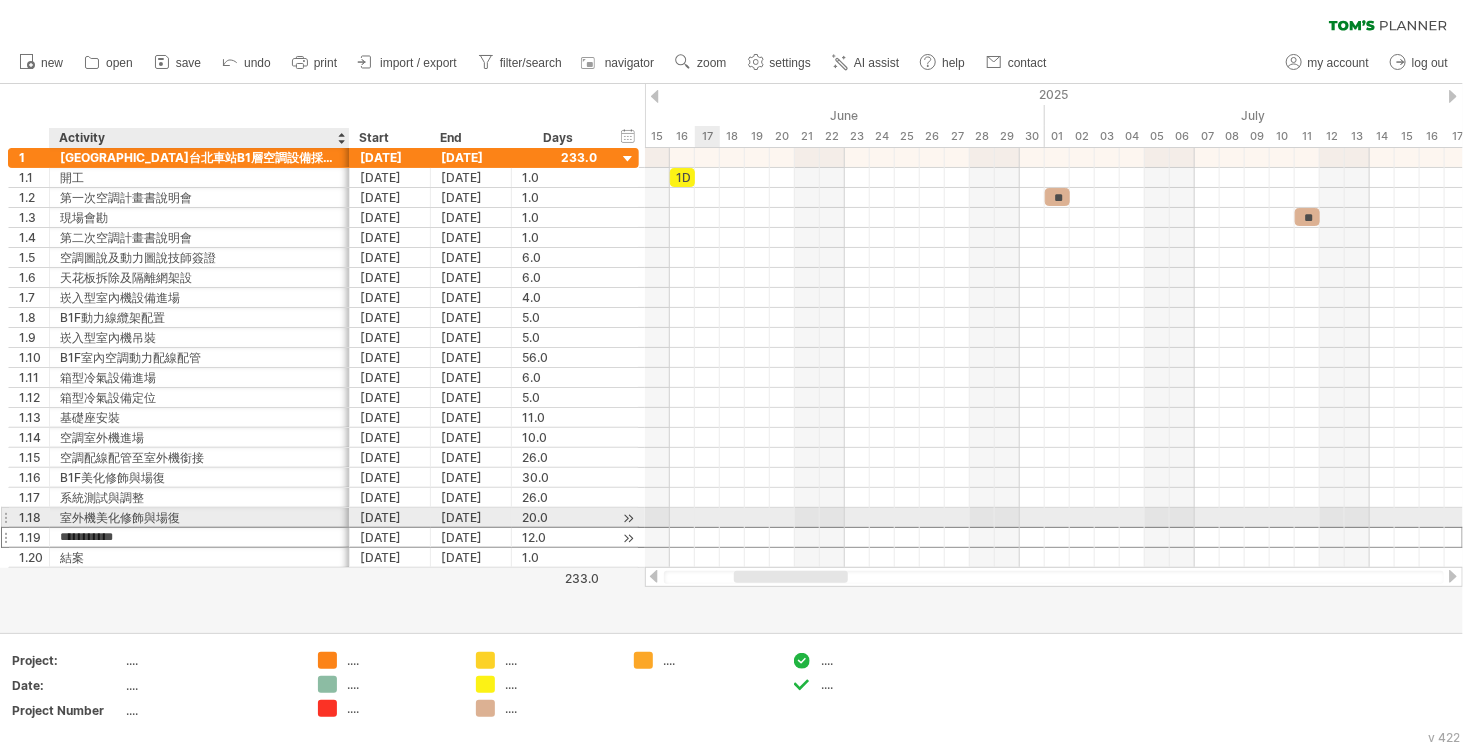 drag, startPoint x: 184, startPoint y: 521, endPoint x: 161, endPoint y: 524, distance: 23.194826 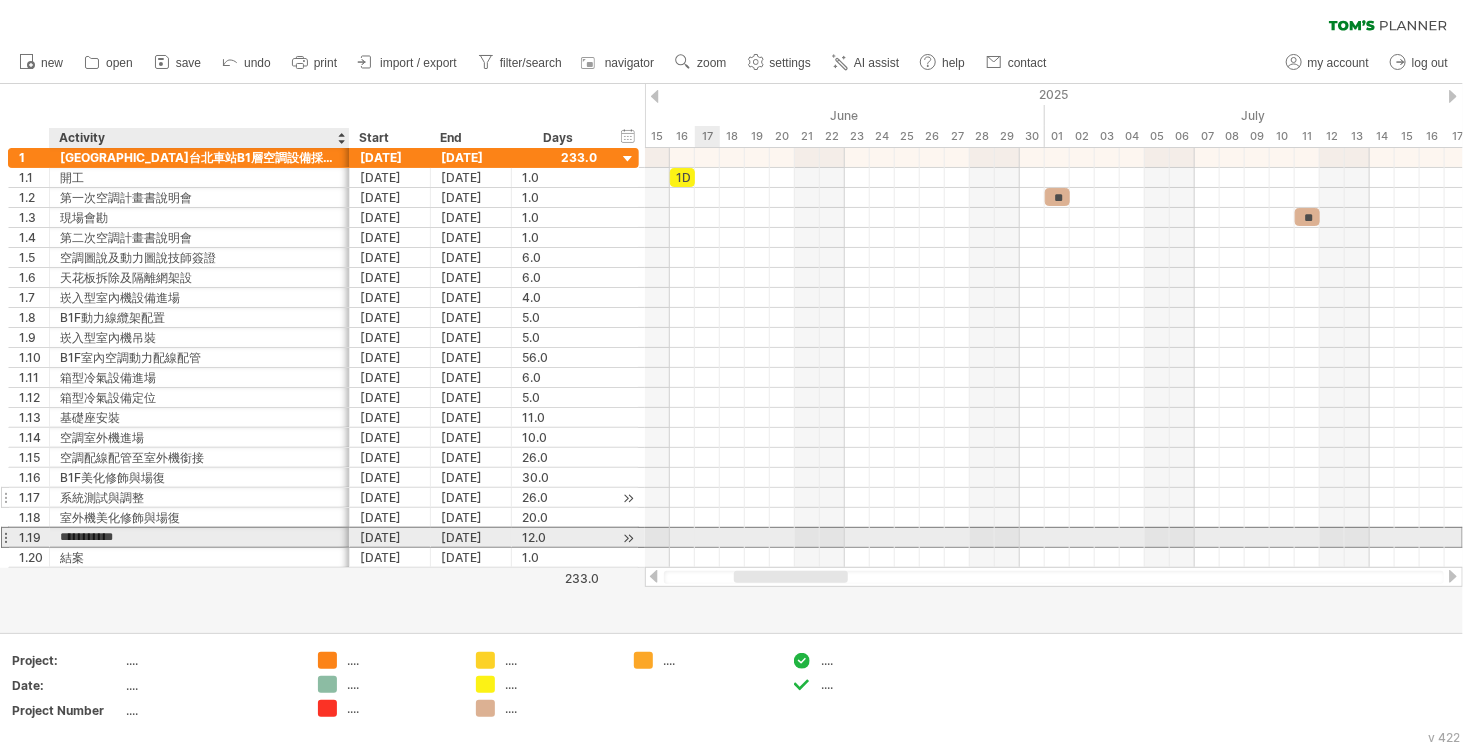 drag, startPoint x: 192, startPoint y: 528, endPoint x: 430, endPoint y: 491, distance: 240.85889 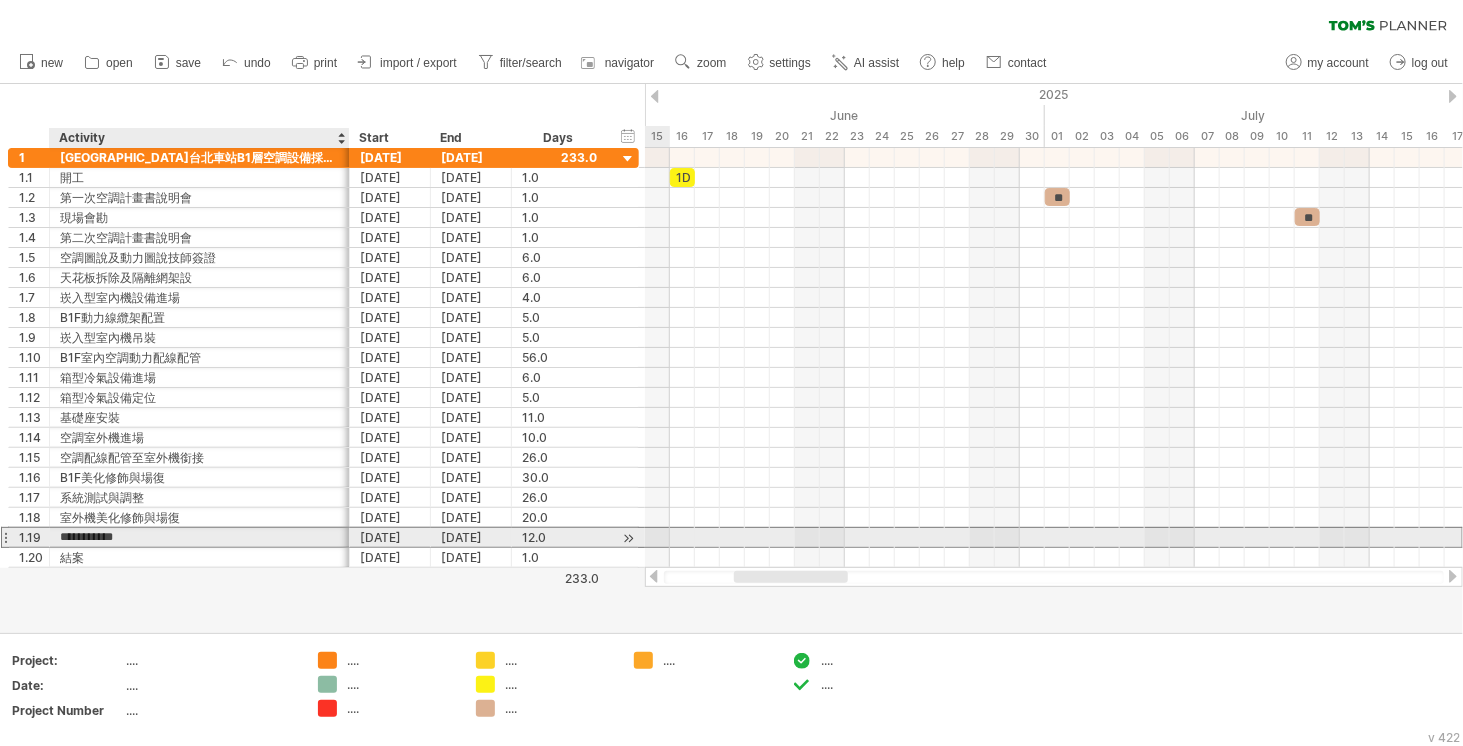 click on "**********" at bounding box center [199, 537] 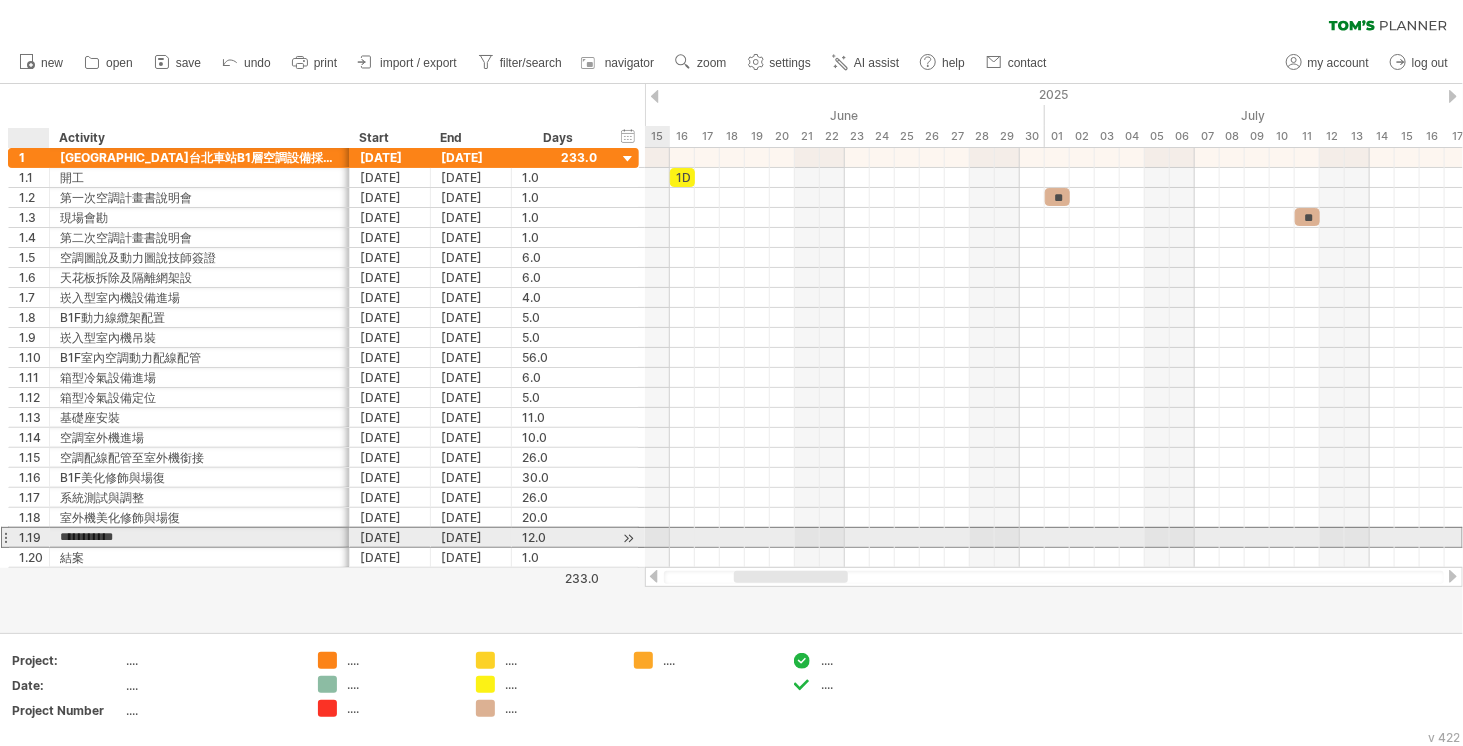 drag, startPoint x: 220, startPoint y: 529, endPoint x: 164, endPoint y: 534, distance: 56.22277 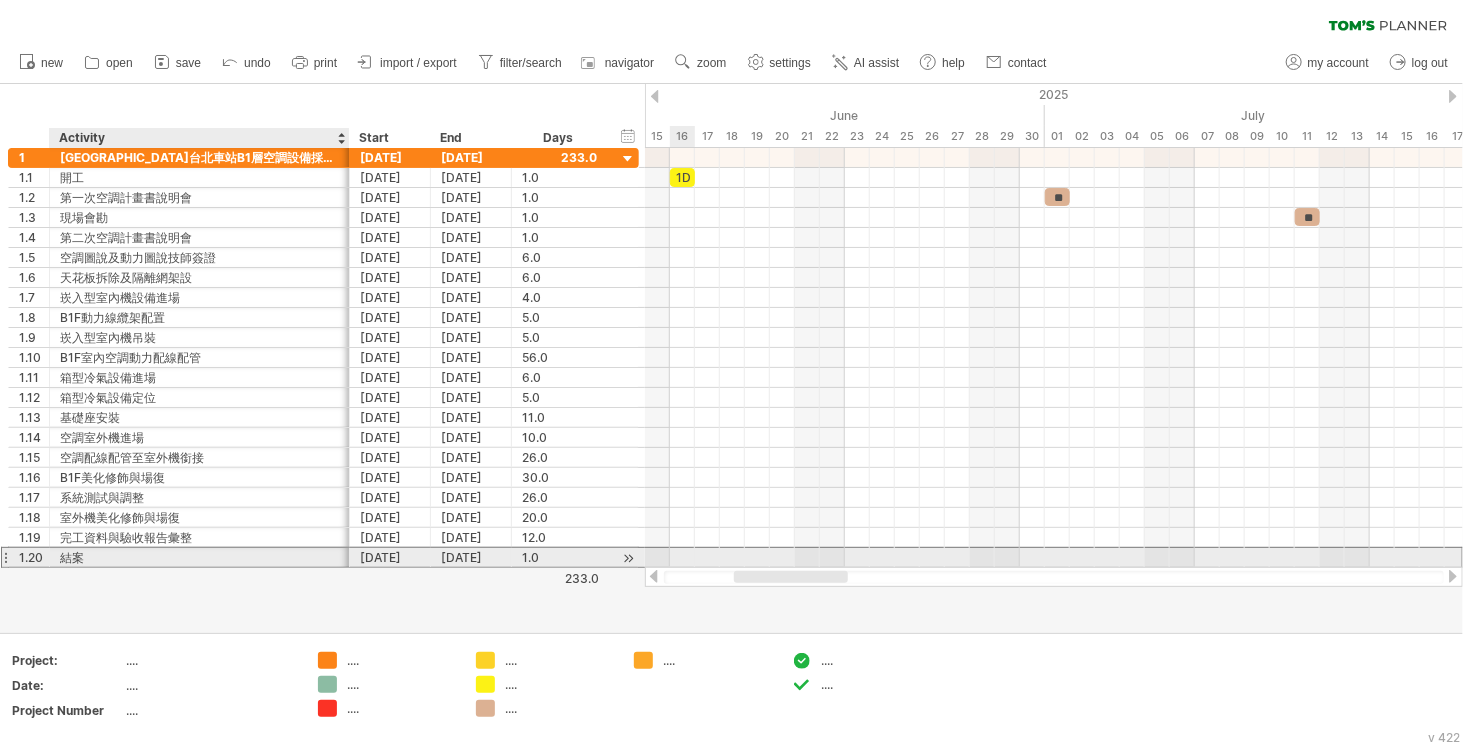 drag, startPoint x: 132, startPoint y: 551, endPoint x: 109, endPoint y: 551, distance: 23 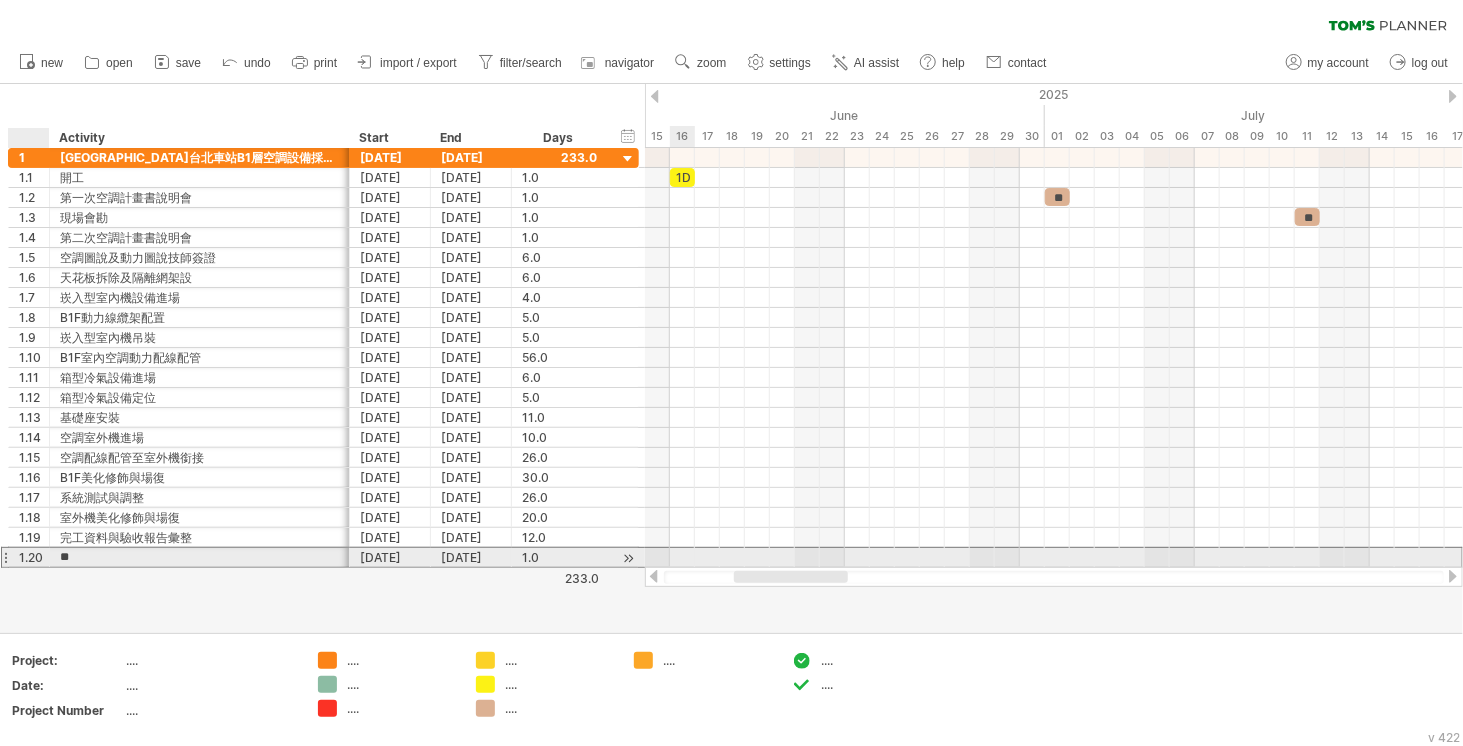 drag, startPoint x: 108, startPoint y: 551, endPoint x: 556, endPoint y: 490, distance: 452.13382 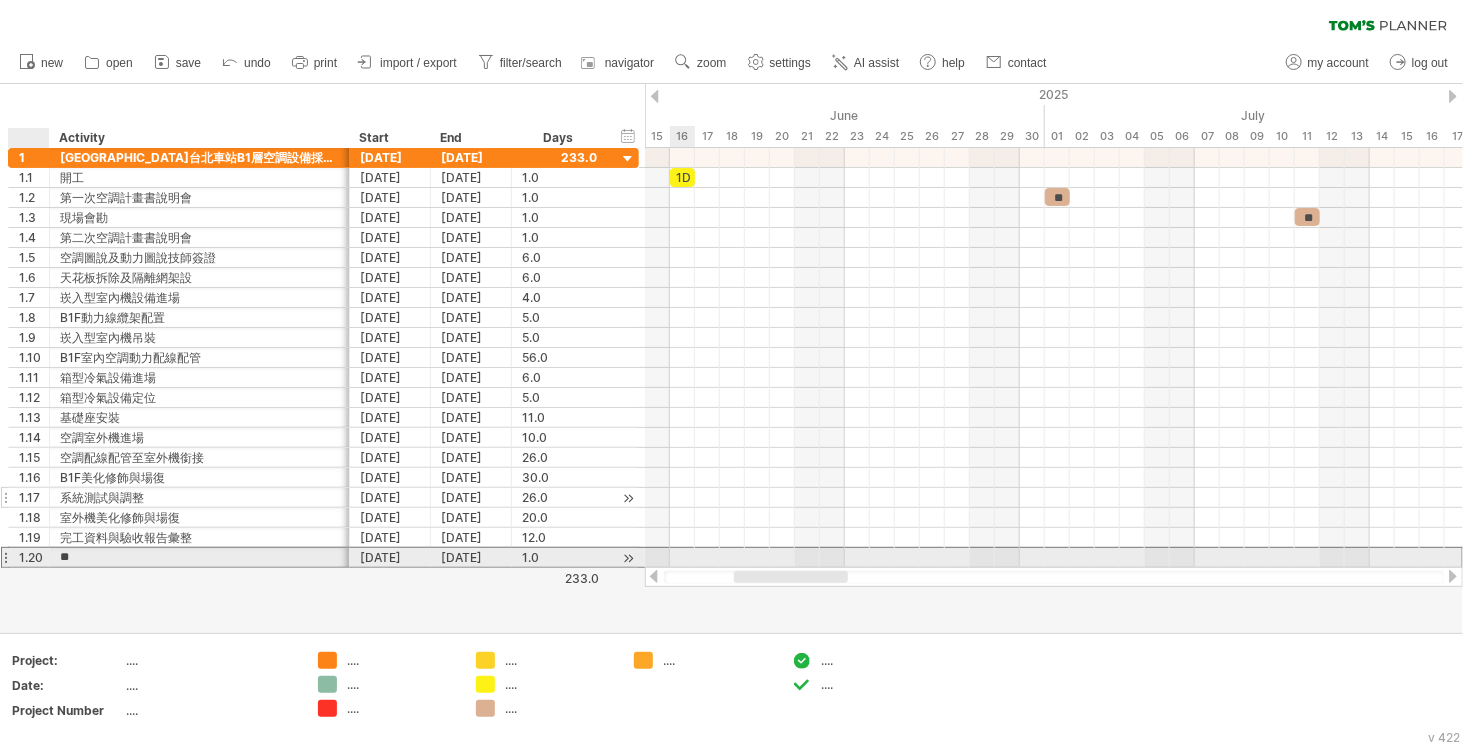 click on "**" at bounding box center [199, 557] 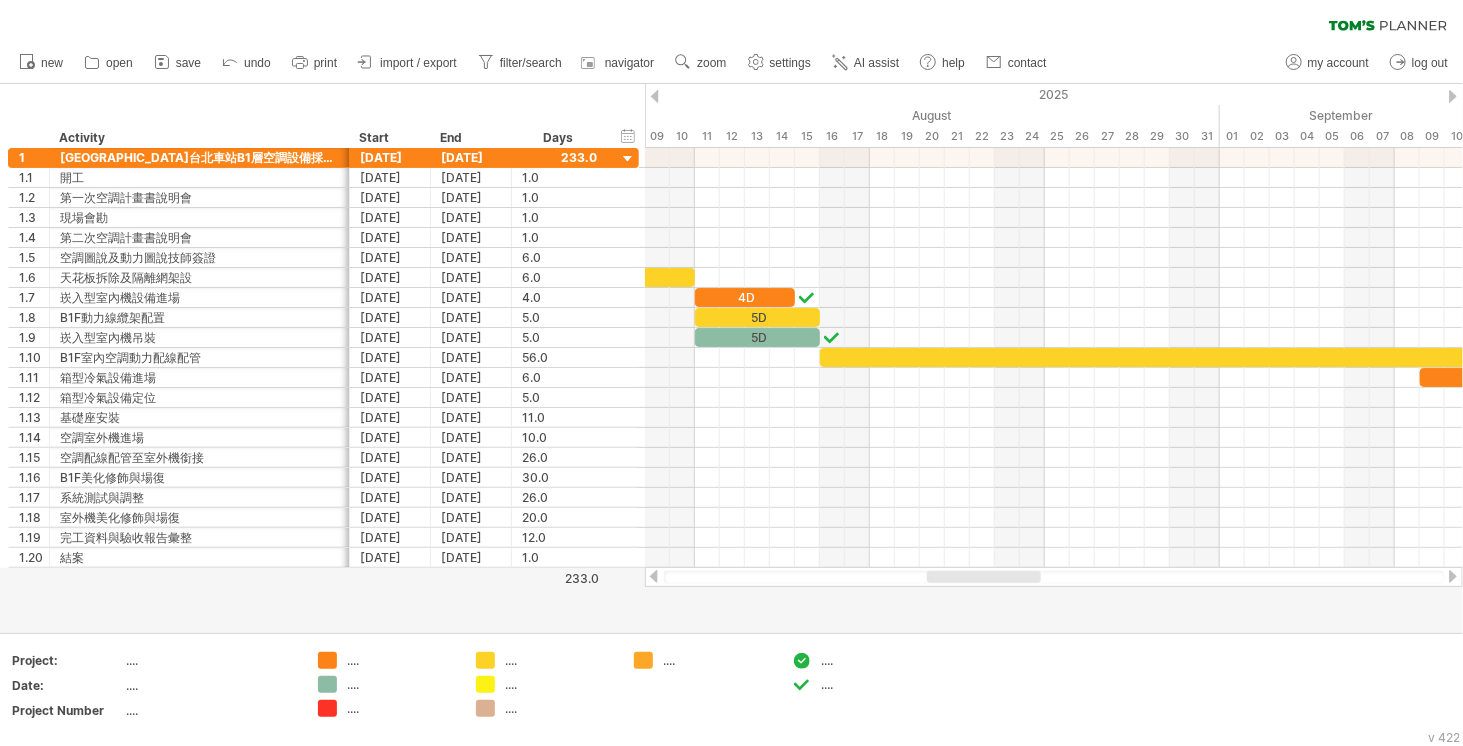 drag, startPoint x: 828, startPoint y: 573, endPoint x: 1021, endPoint y: 570, distance: 193.02332 